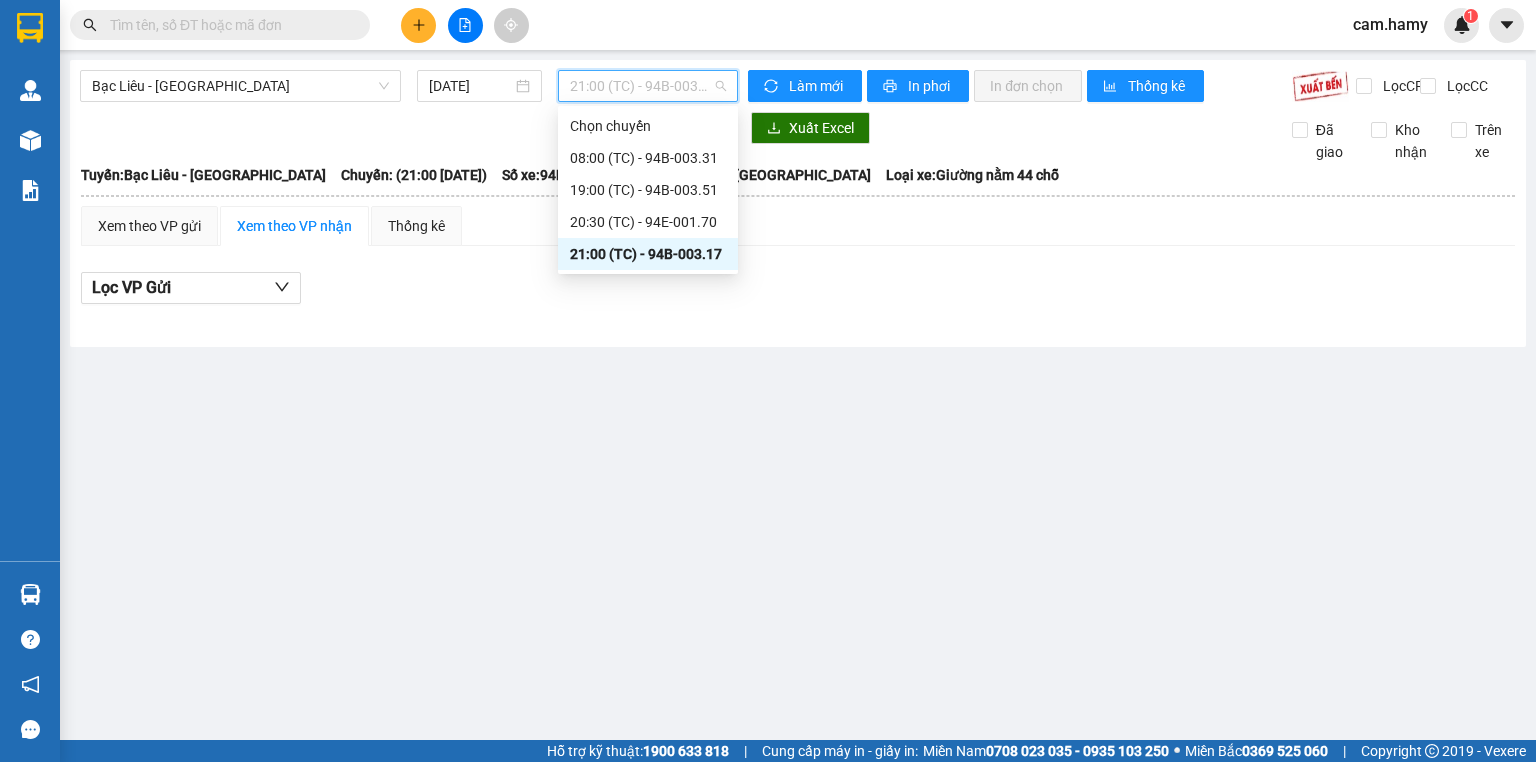 scroll, scrollTop: 0, scrollLeft: 0, axis: both 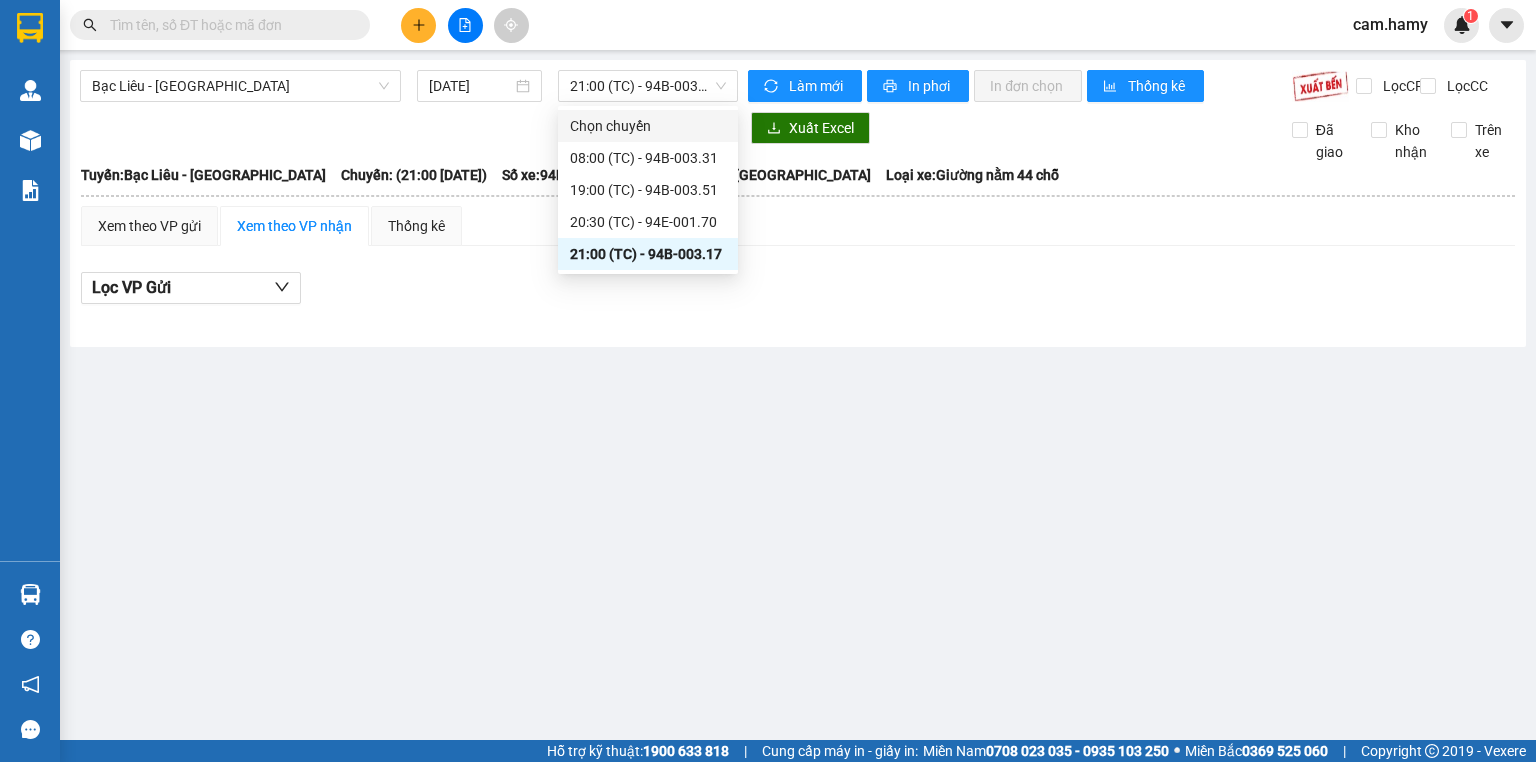 click on "Lọc VP Gửi" at bounding box center [798, 288] 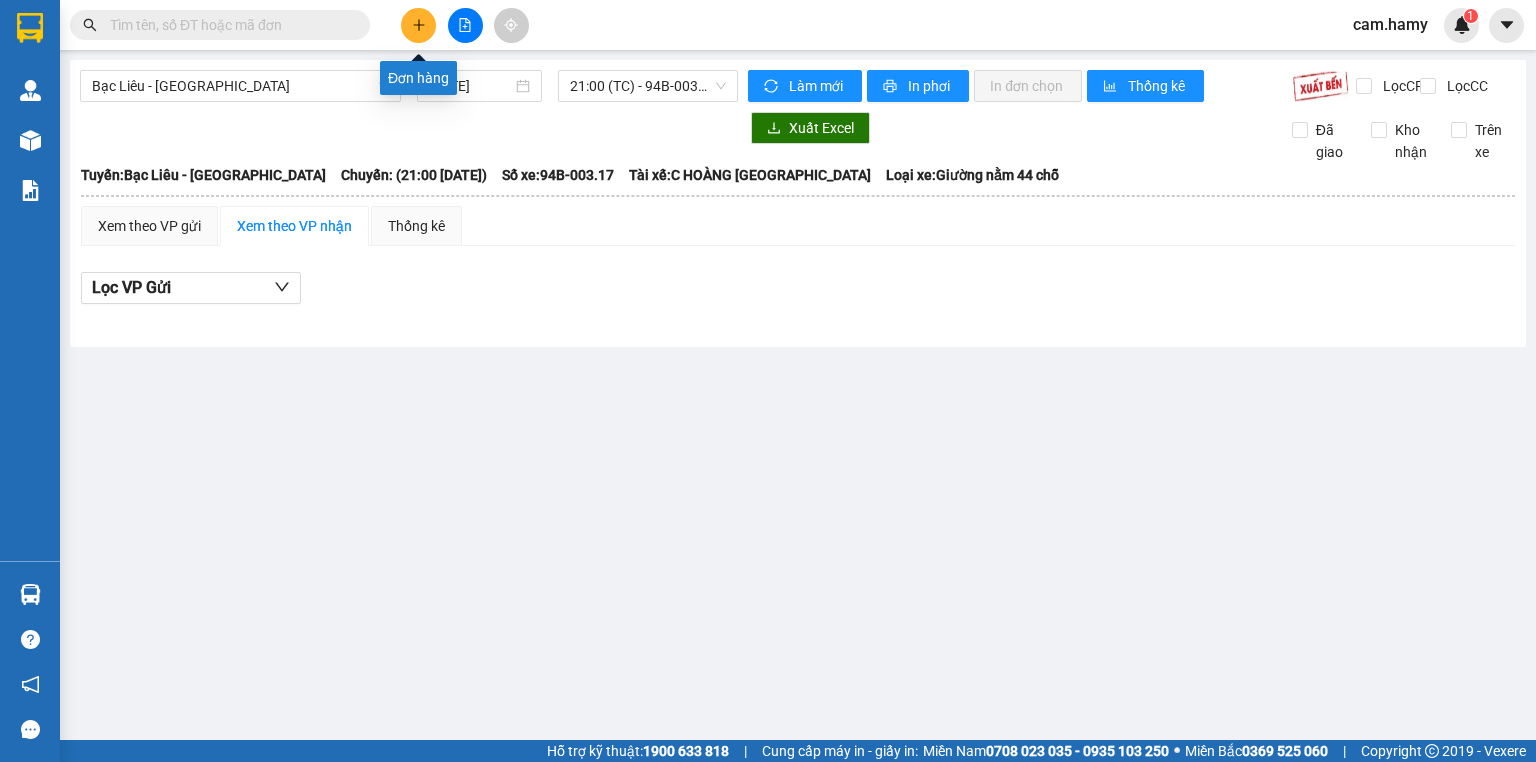 click 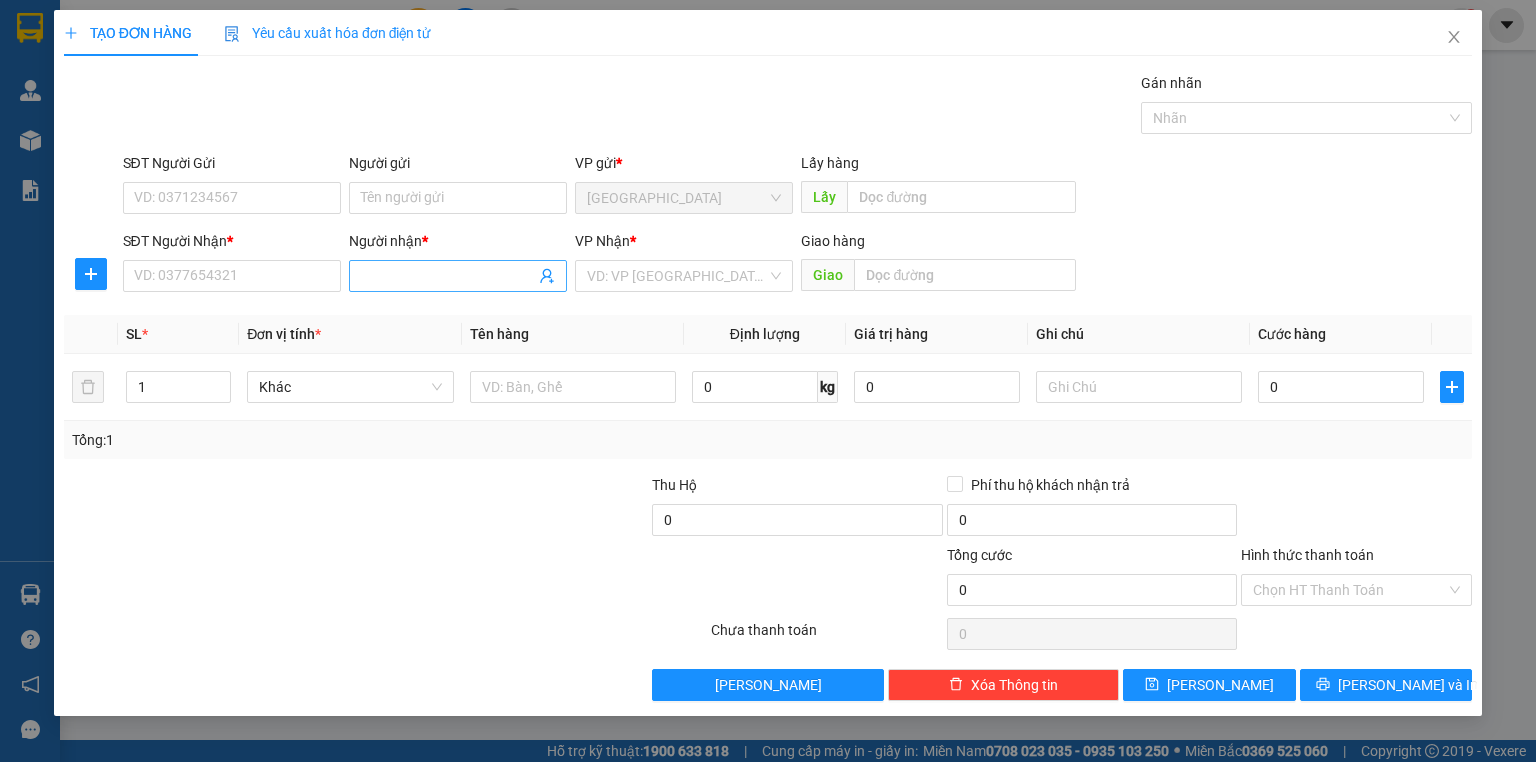 click on "Người nhận  *" at bounding box center [448, 276] 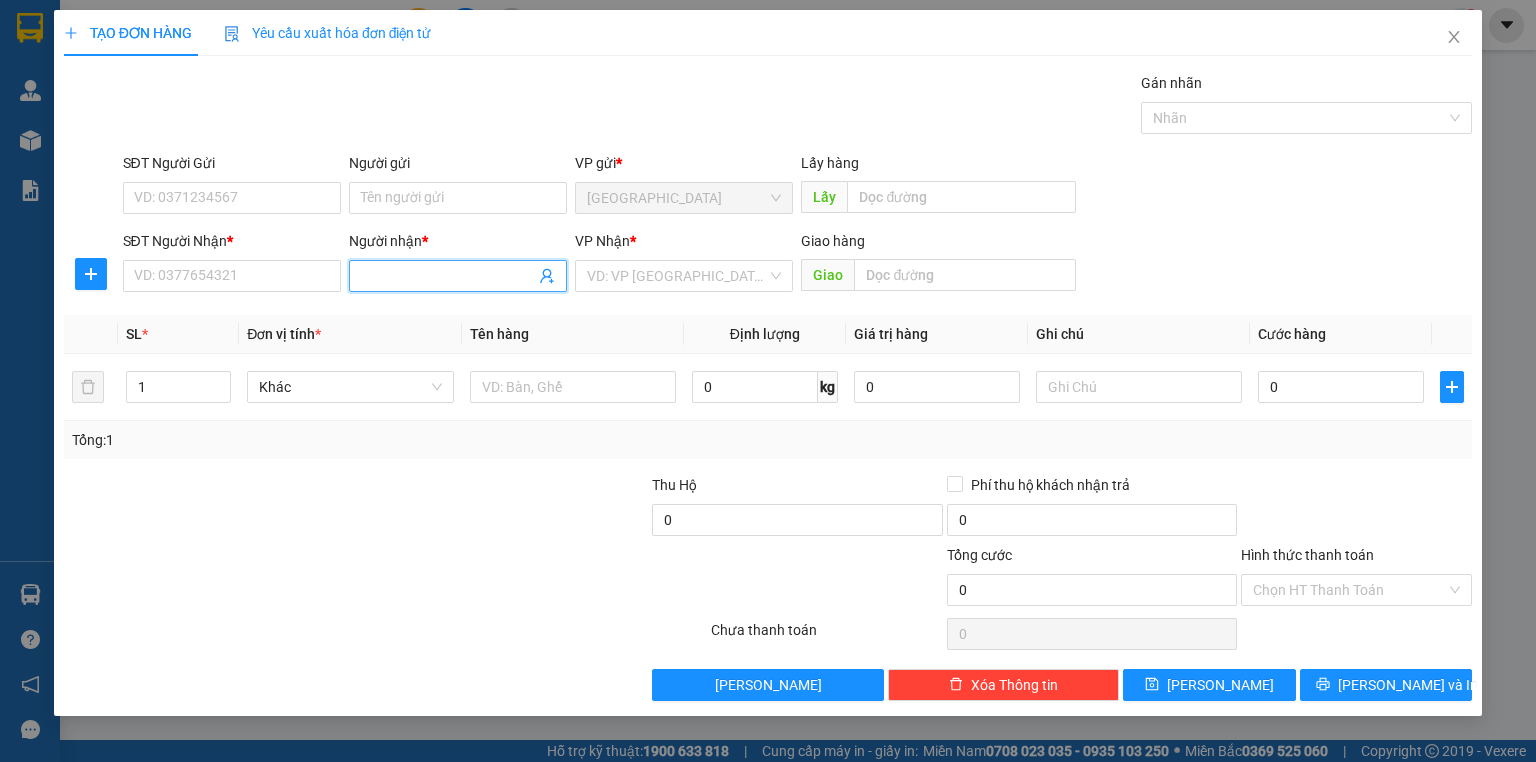 click on "Người nhận  *" at bounding box center (448, 276) 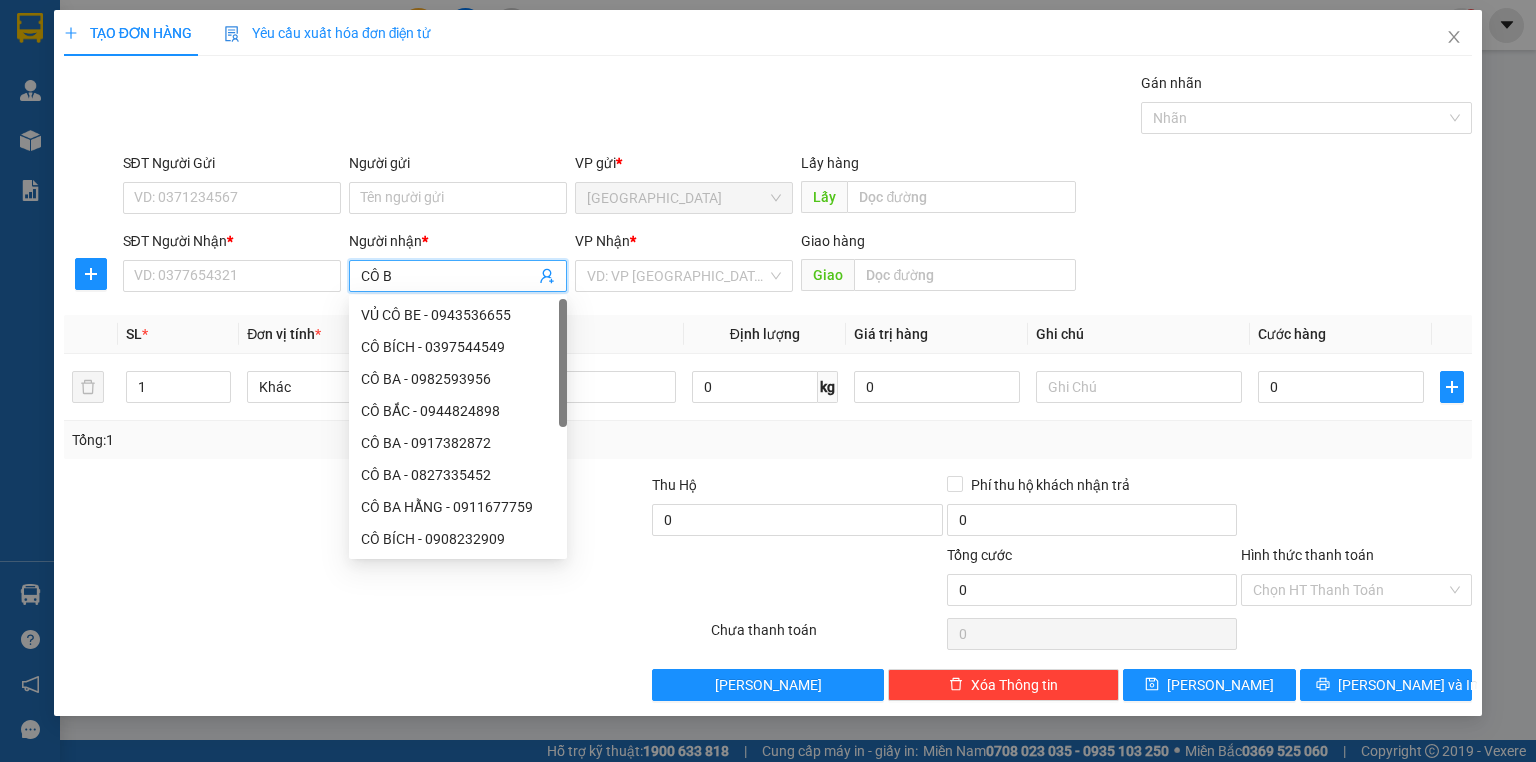 type on "CÔ BÓ" 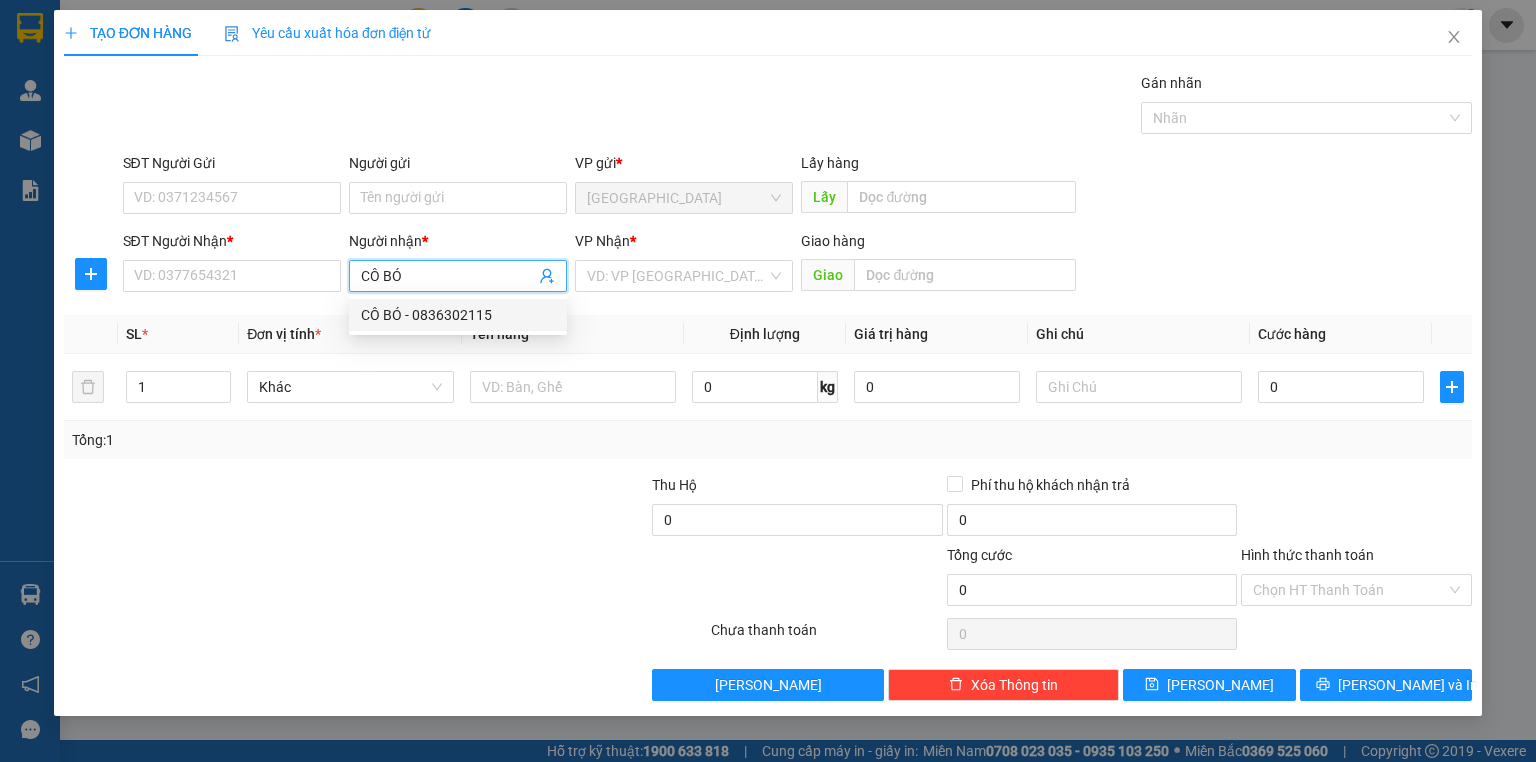 click on "CÔ BÓ  - 0836302115" at bounding box center [458, 315] 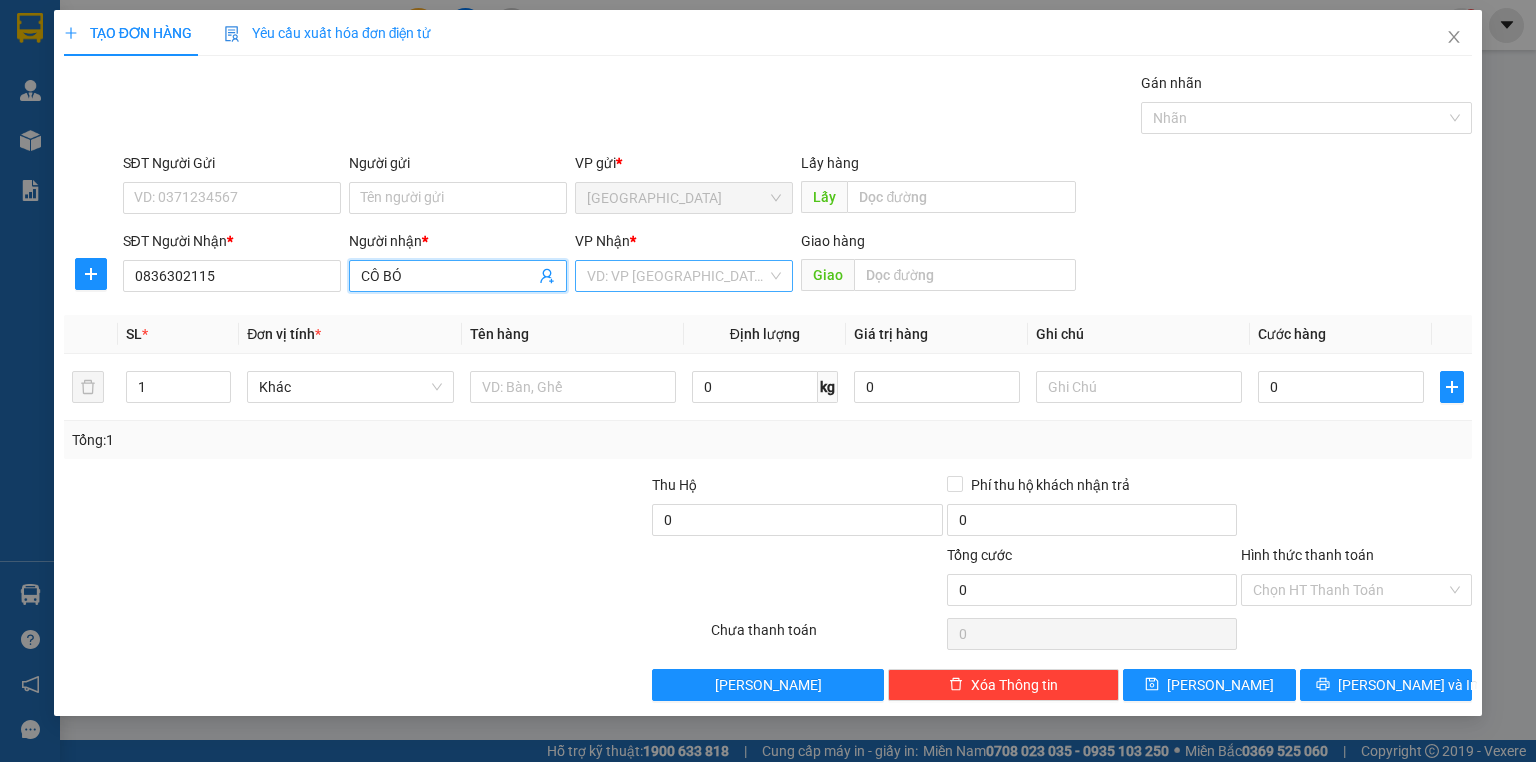 type on "CÔ BÓ" 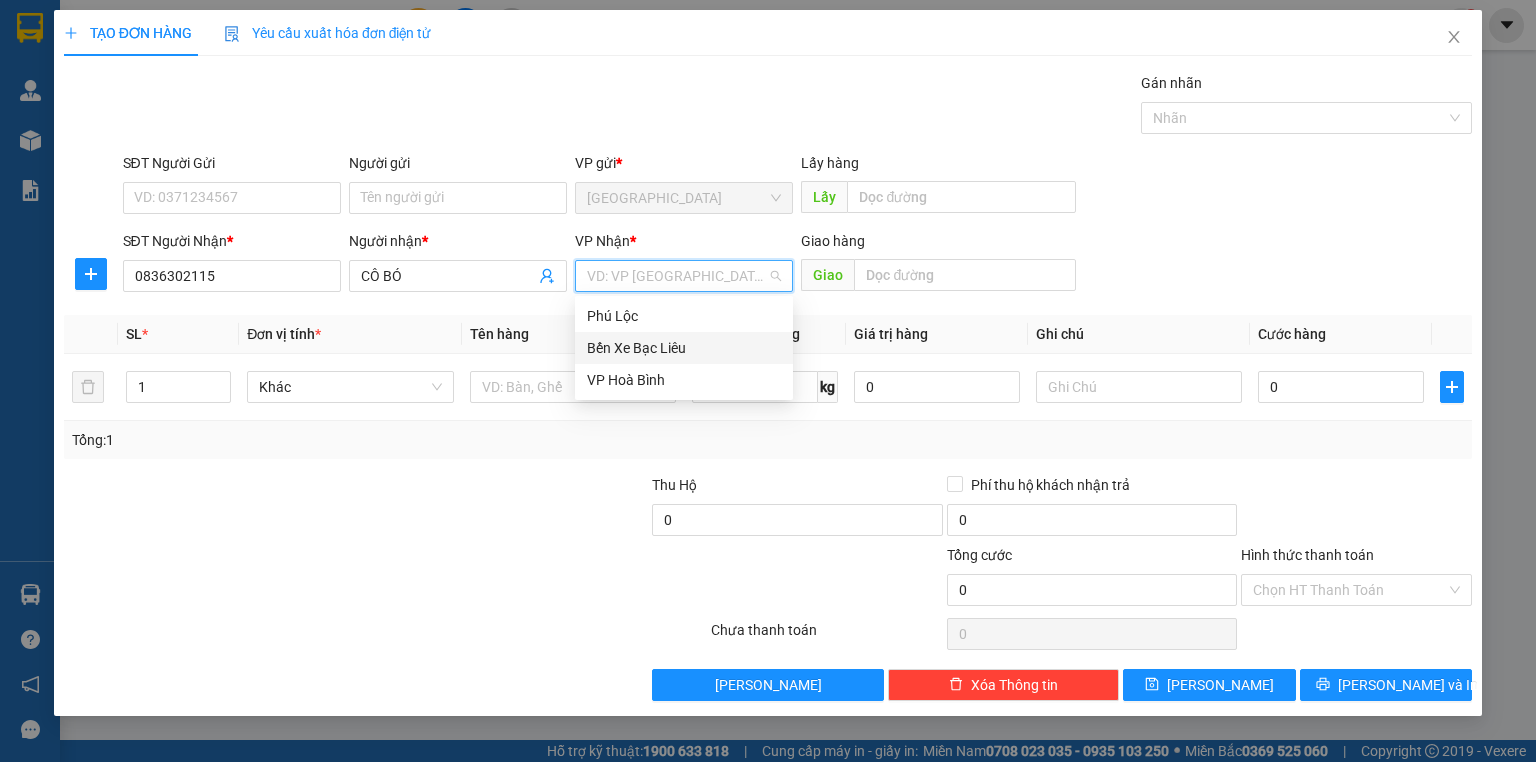 click on "Bến Xe Bạc Liêu" at bounding box center (684, 348) 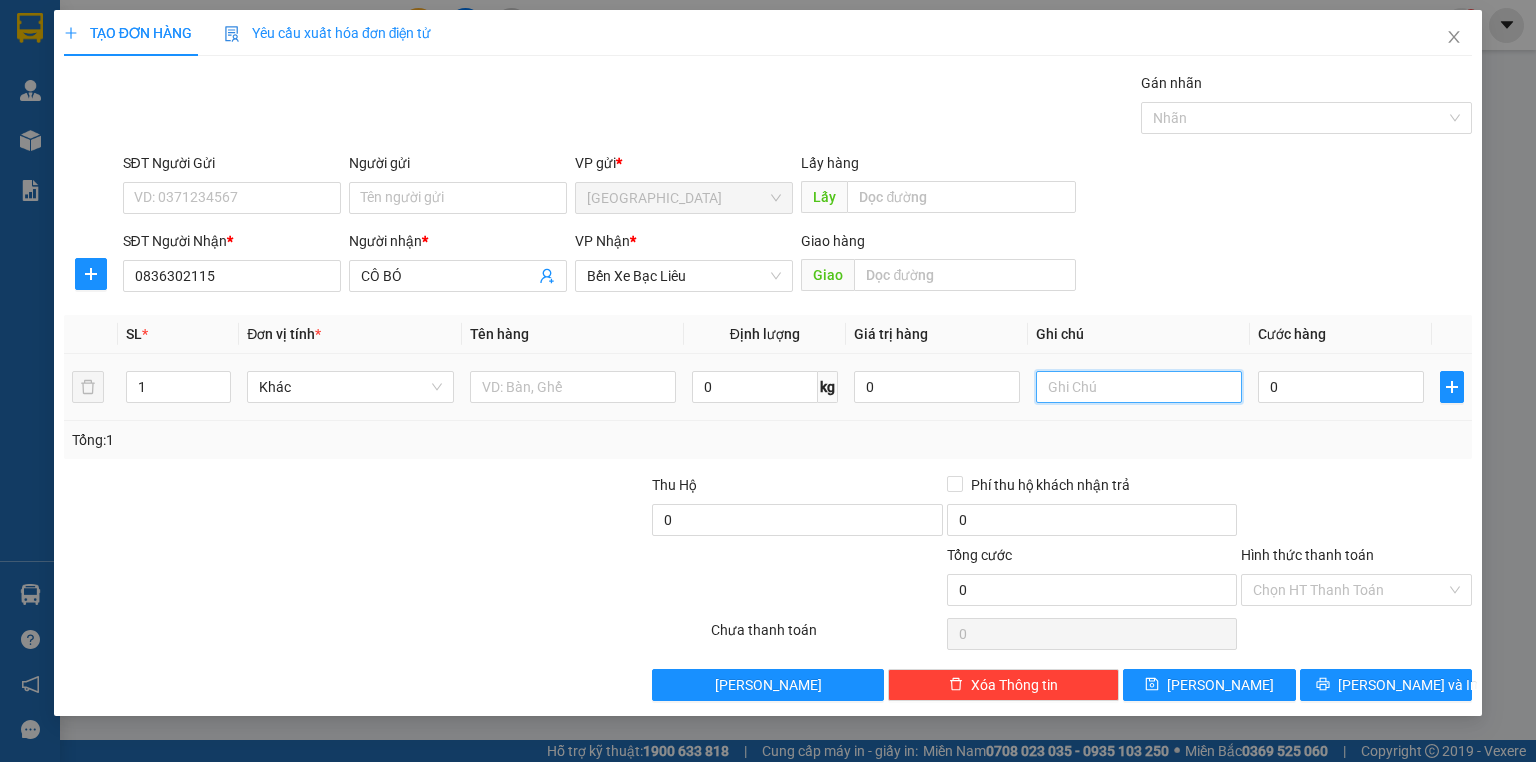 click at bounding box center [1139, 387] 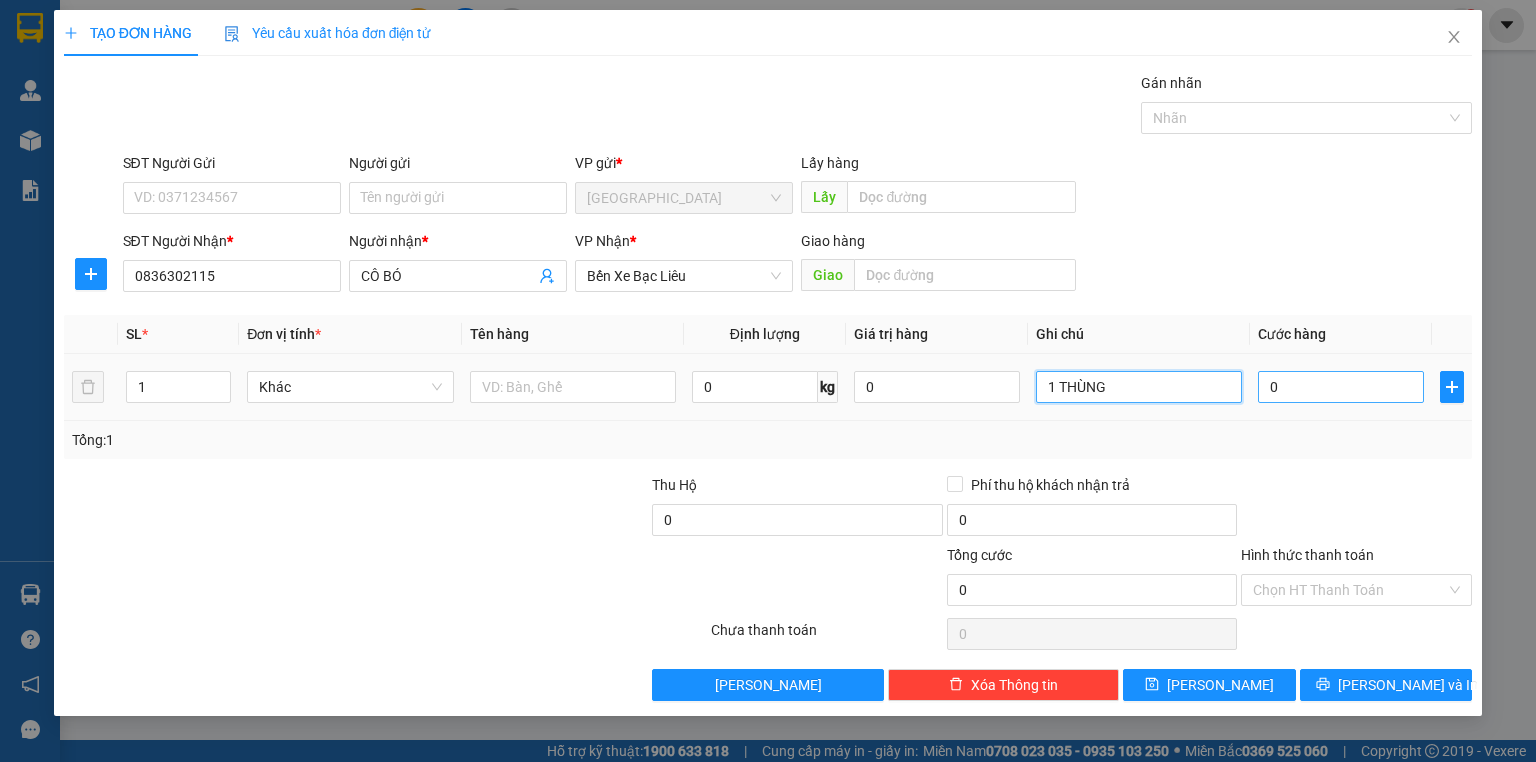 type on "1 THÙNG" 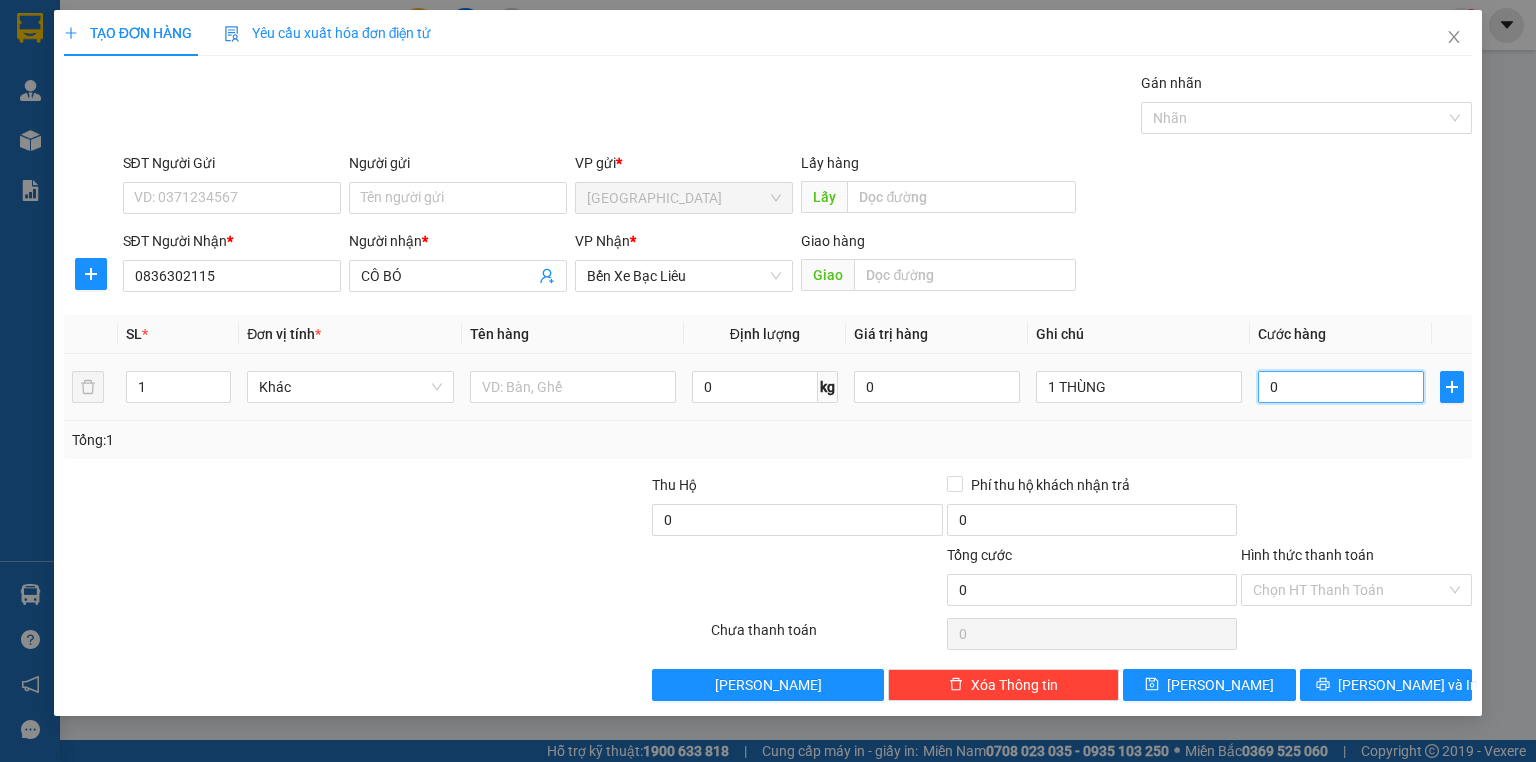 click on "0" at bounding box center (1341, 387) 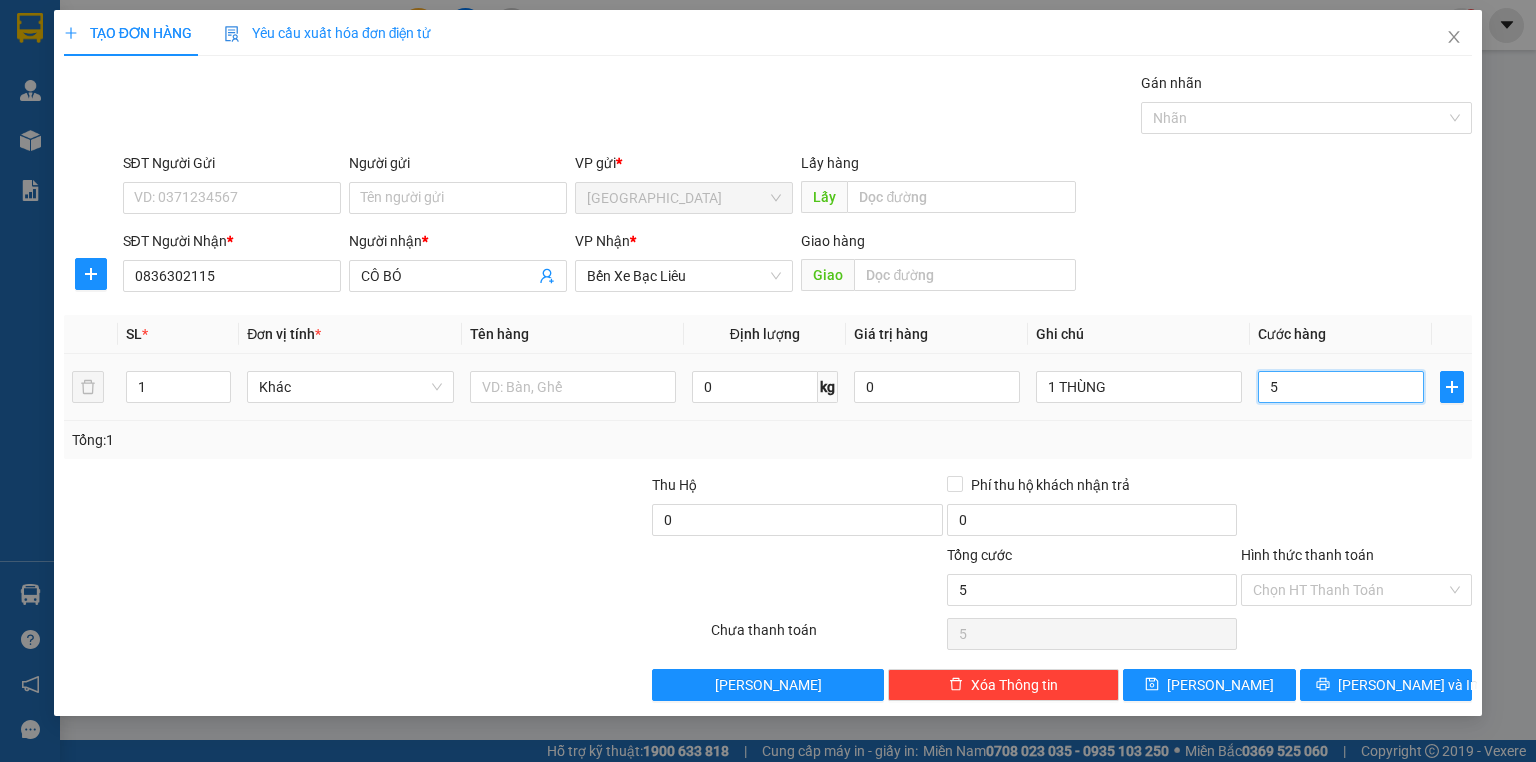 type on "50" 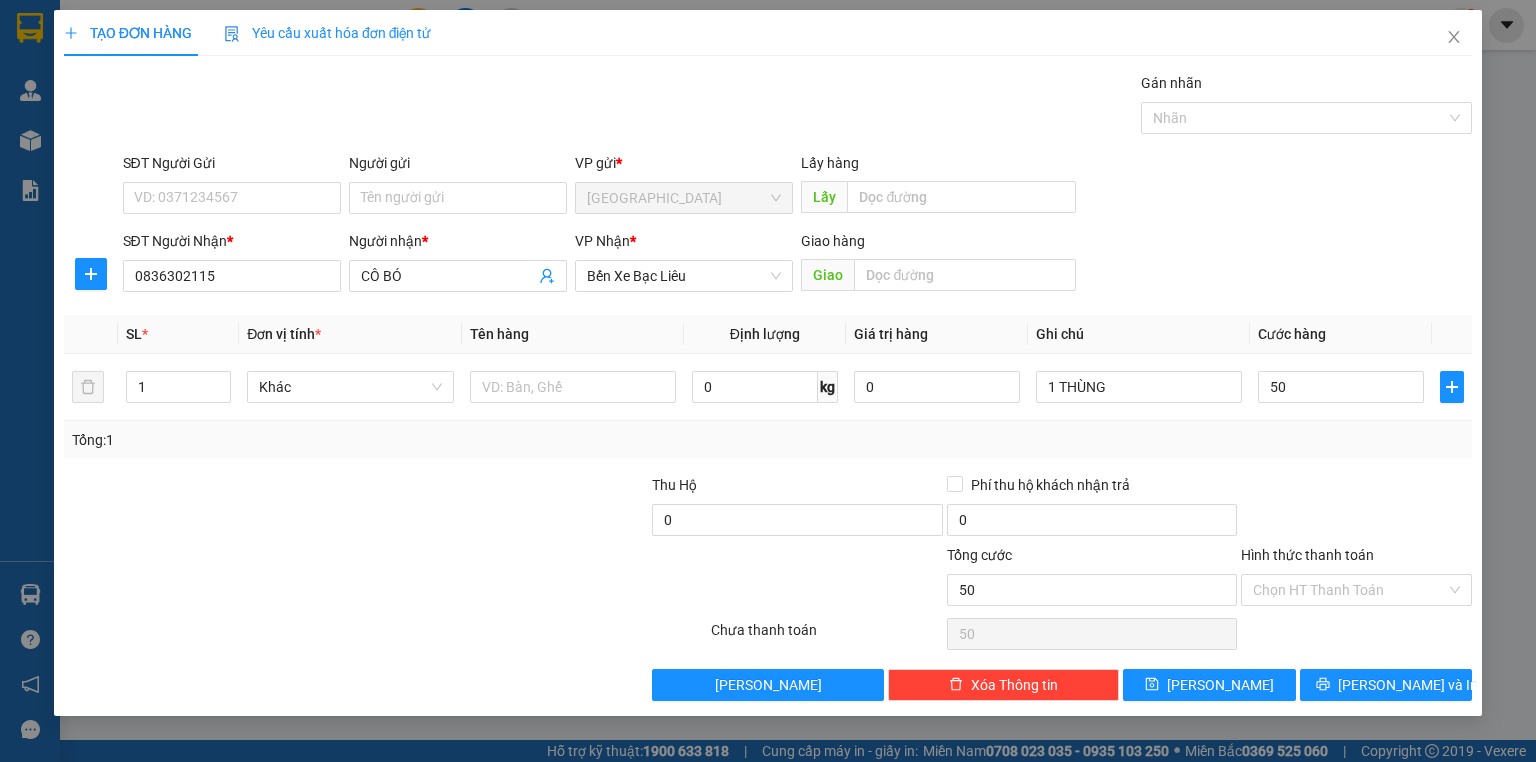 type on "50.000" 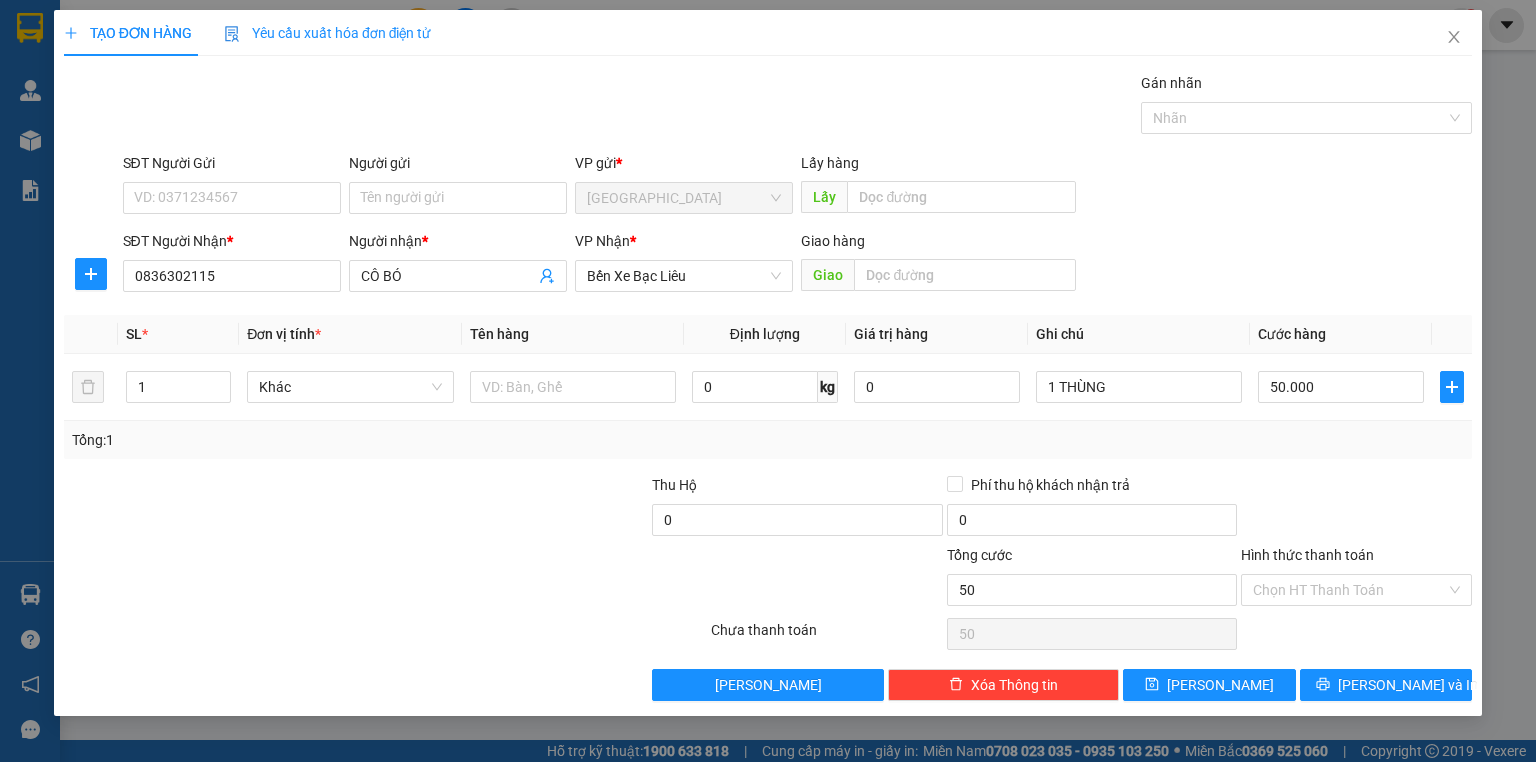 type on "50.000" 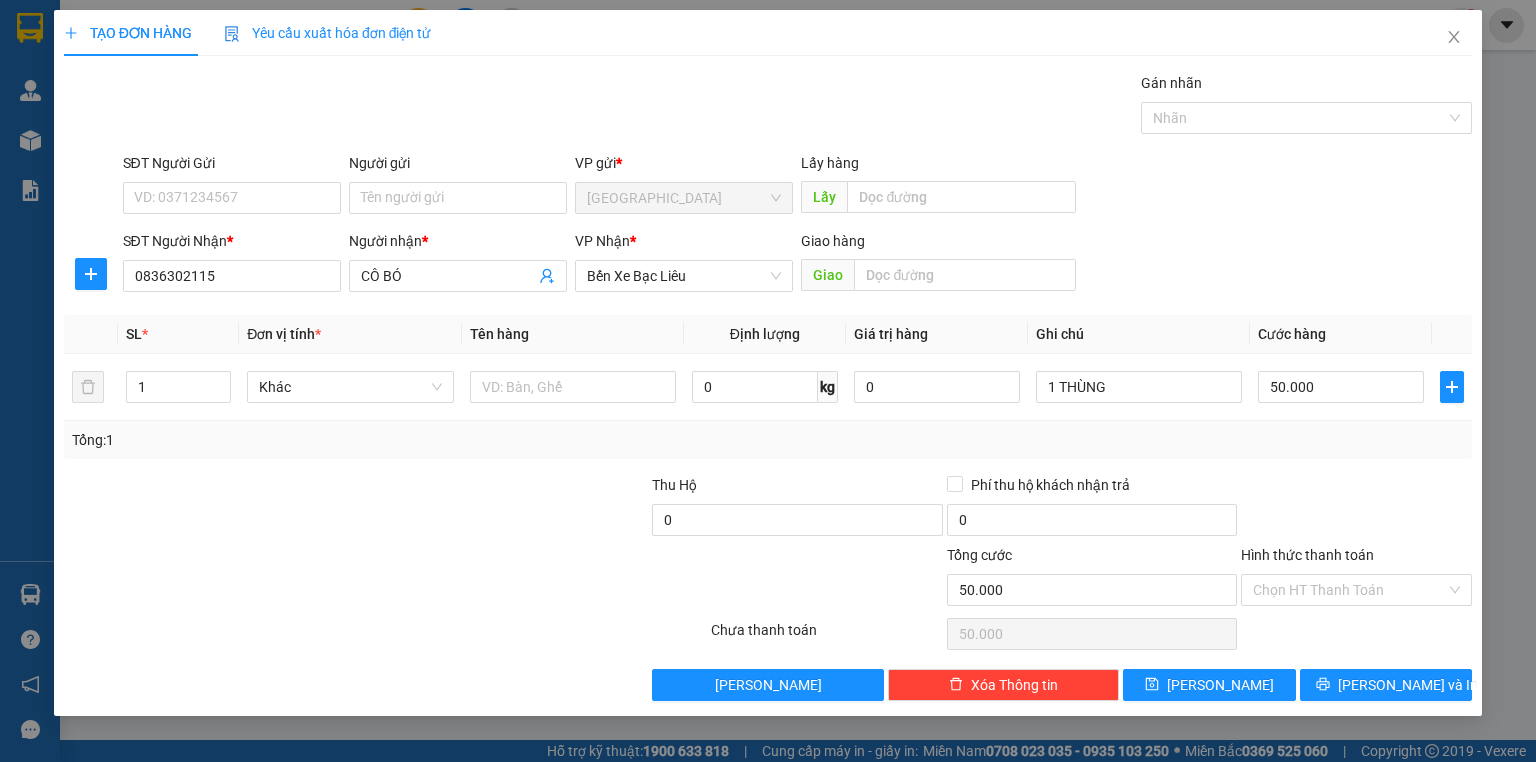 click on "Tổng:  1" at bounding box center (768, 440) 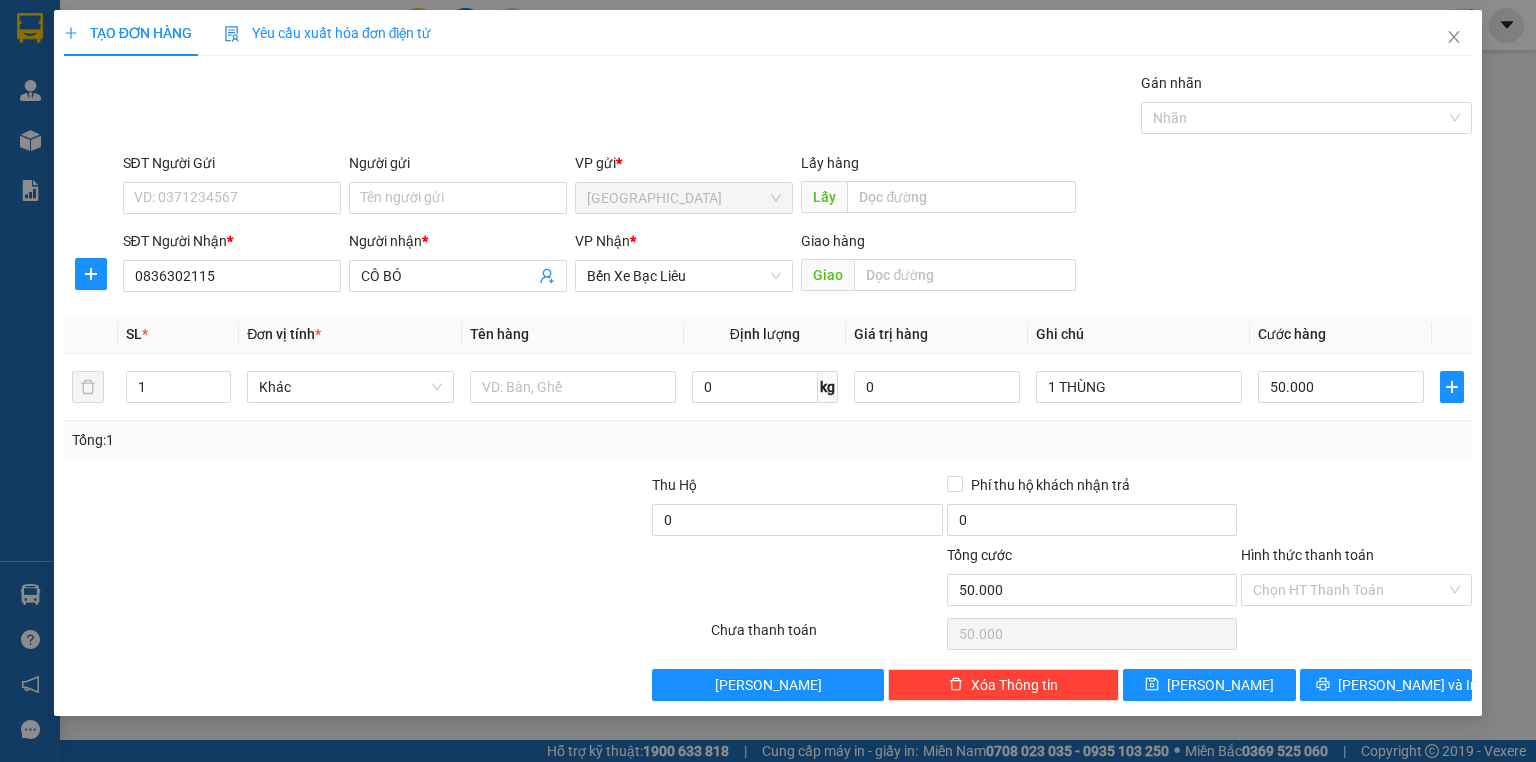 click on "Hình thức thanh toán" at bounding box center (1307, 555) 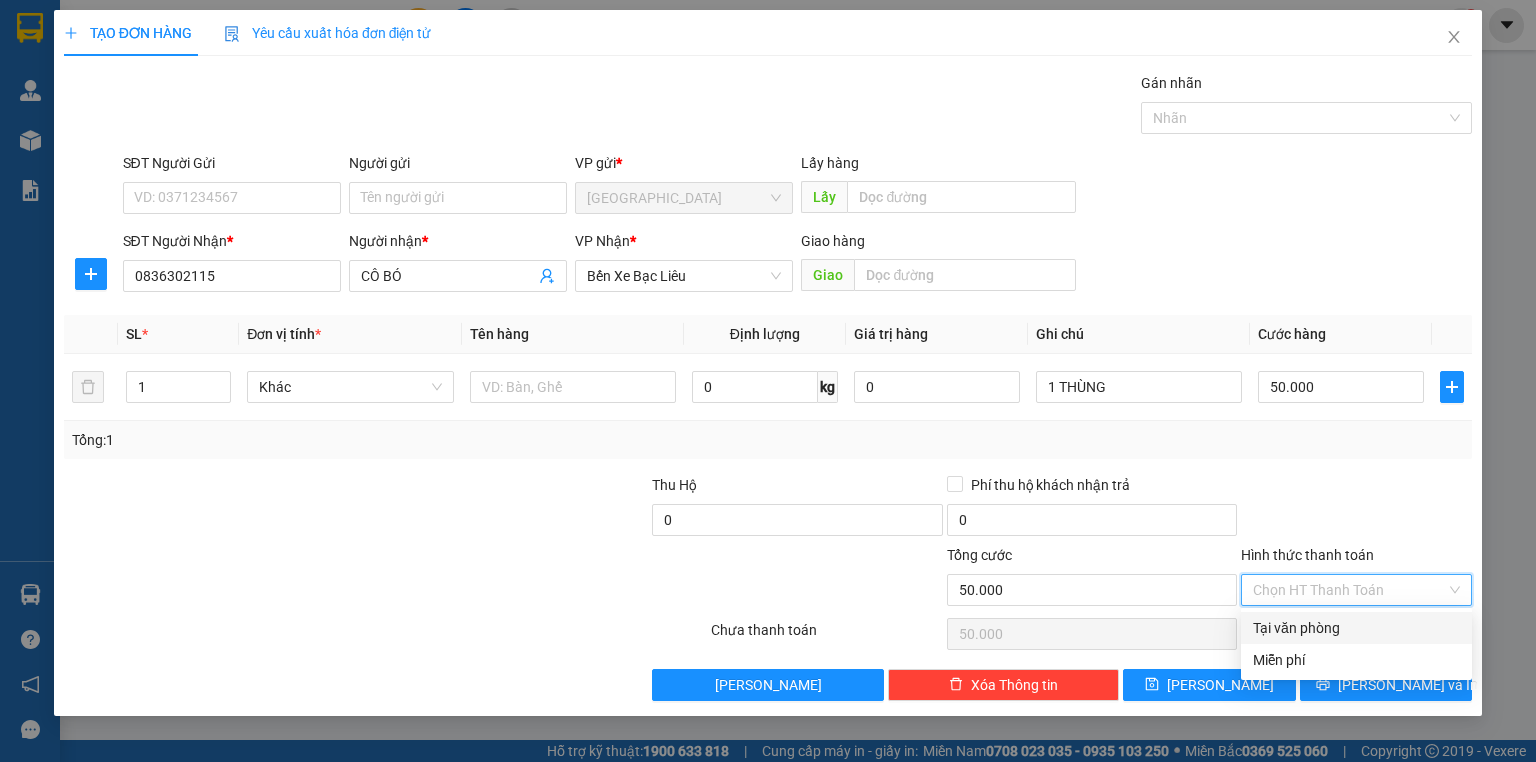 click on "Tại văn phòng" at bounding box center (1356, 628) 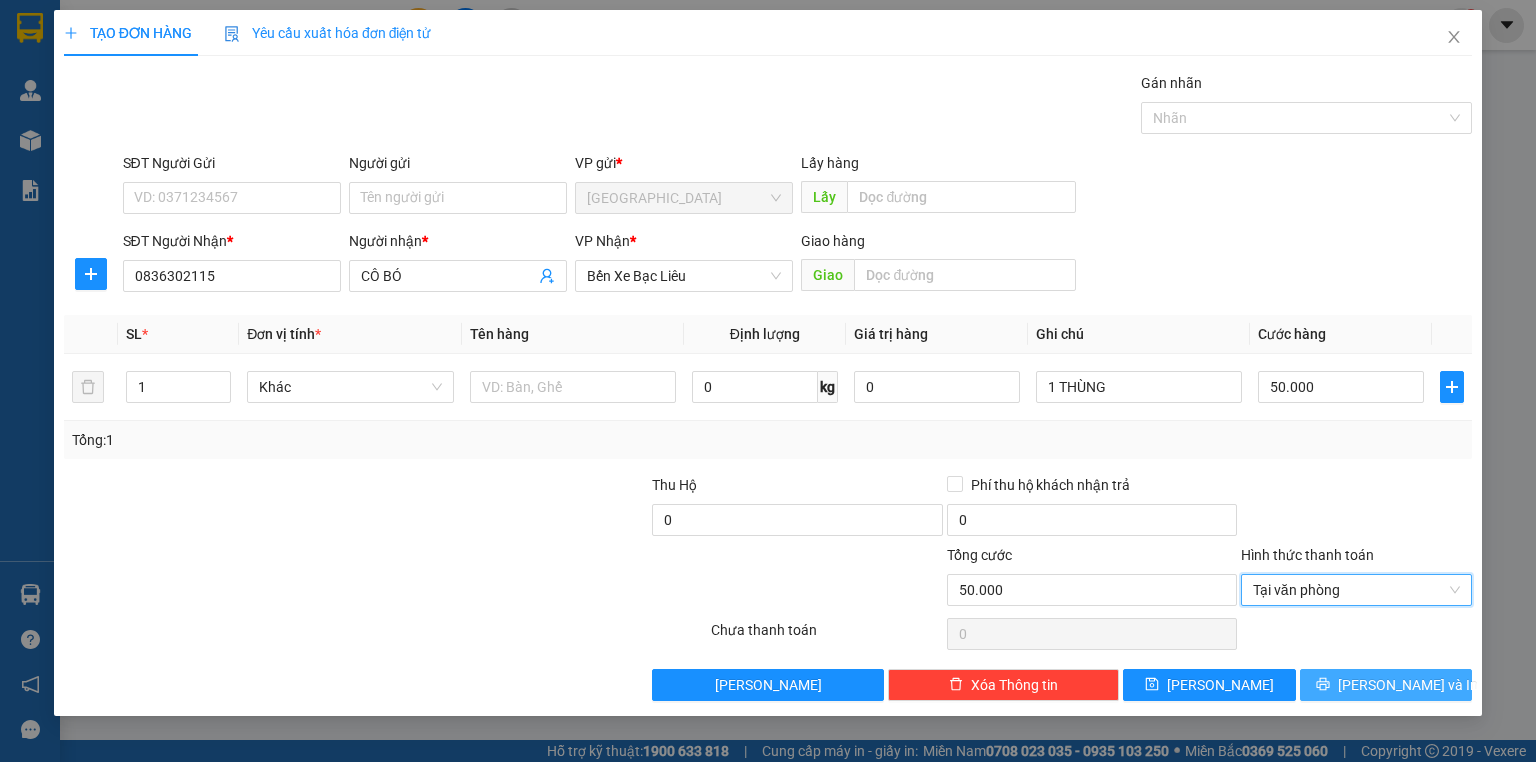 click on "[PERSON_NAME] và In" at bounding box center (1386, 685) 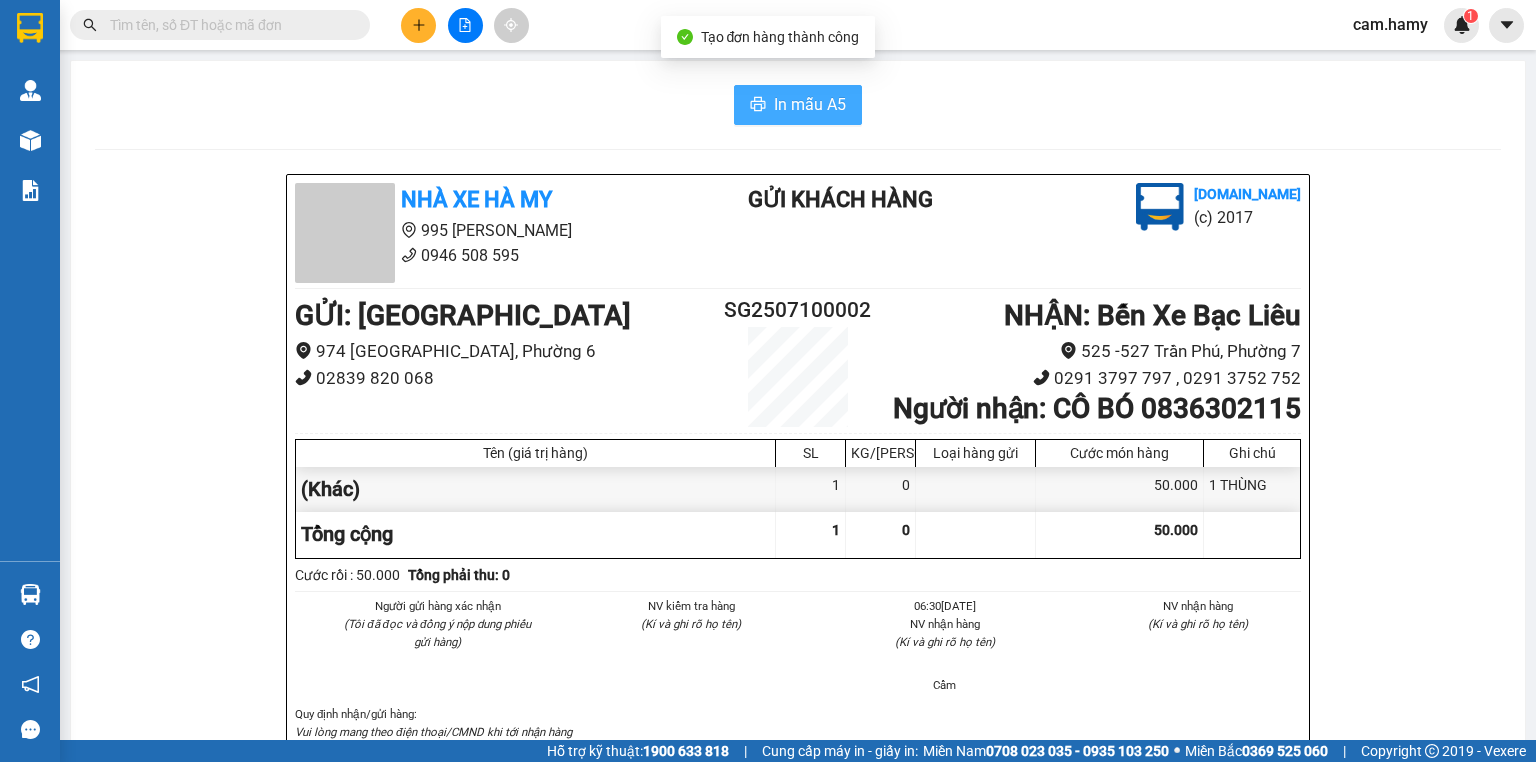 click on "In mẫu A5" at bounding box center (810, 104) 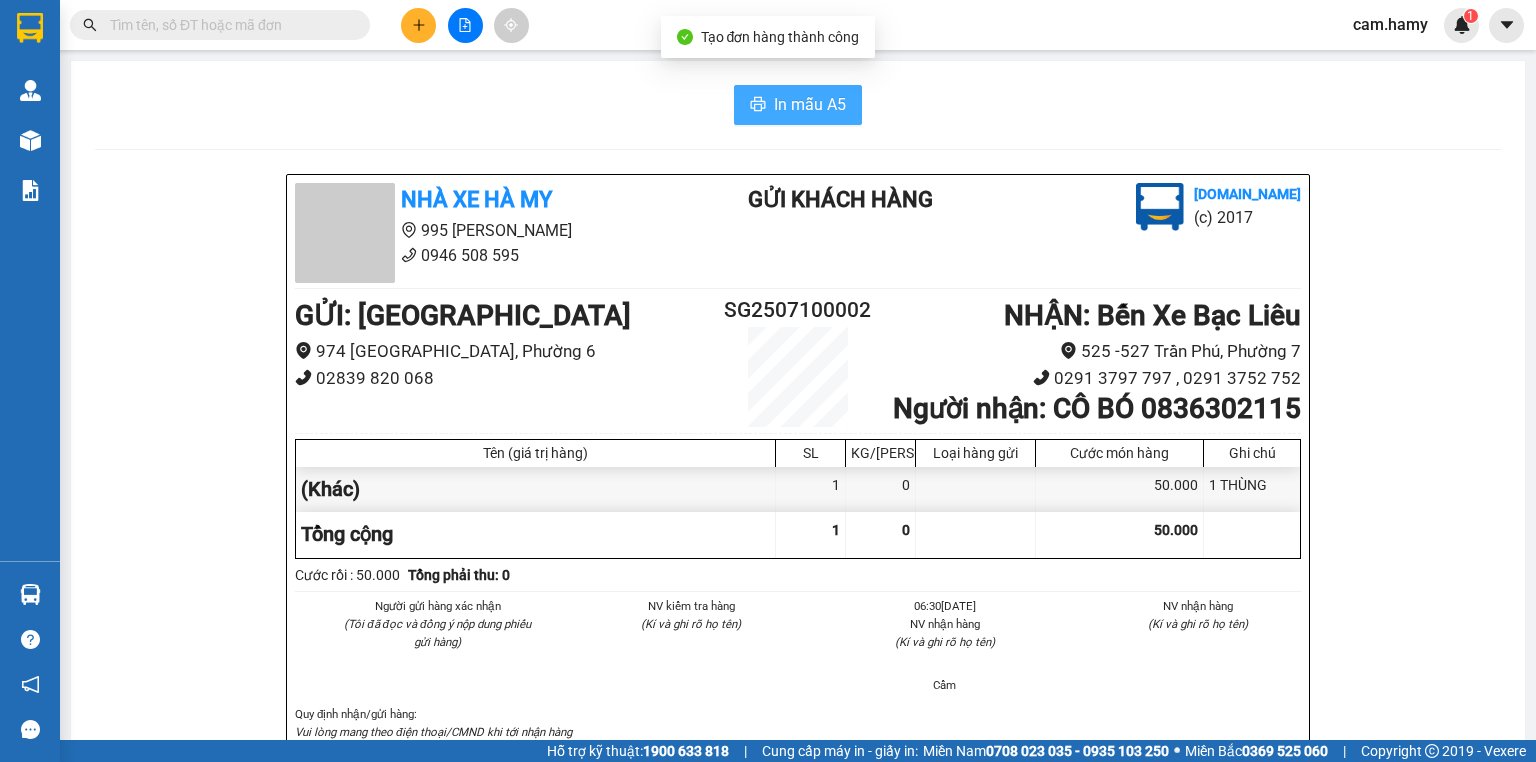 scroll, scrollTop: 0, scrollLeft: 0, axis: both 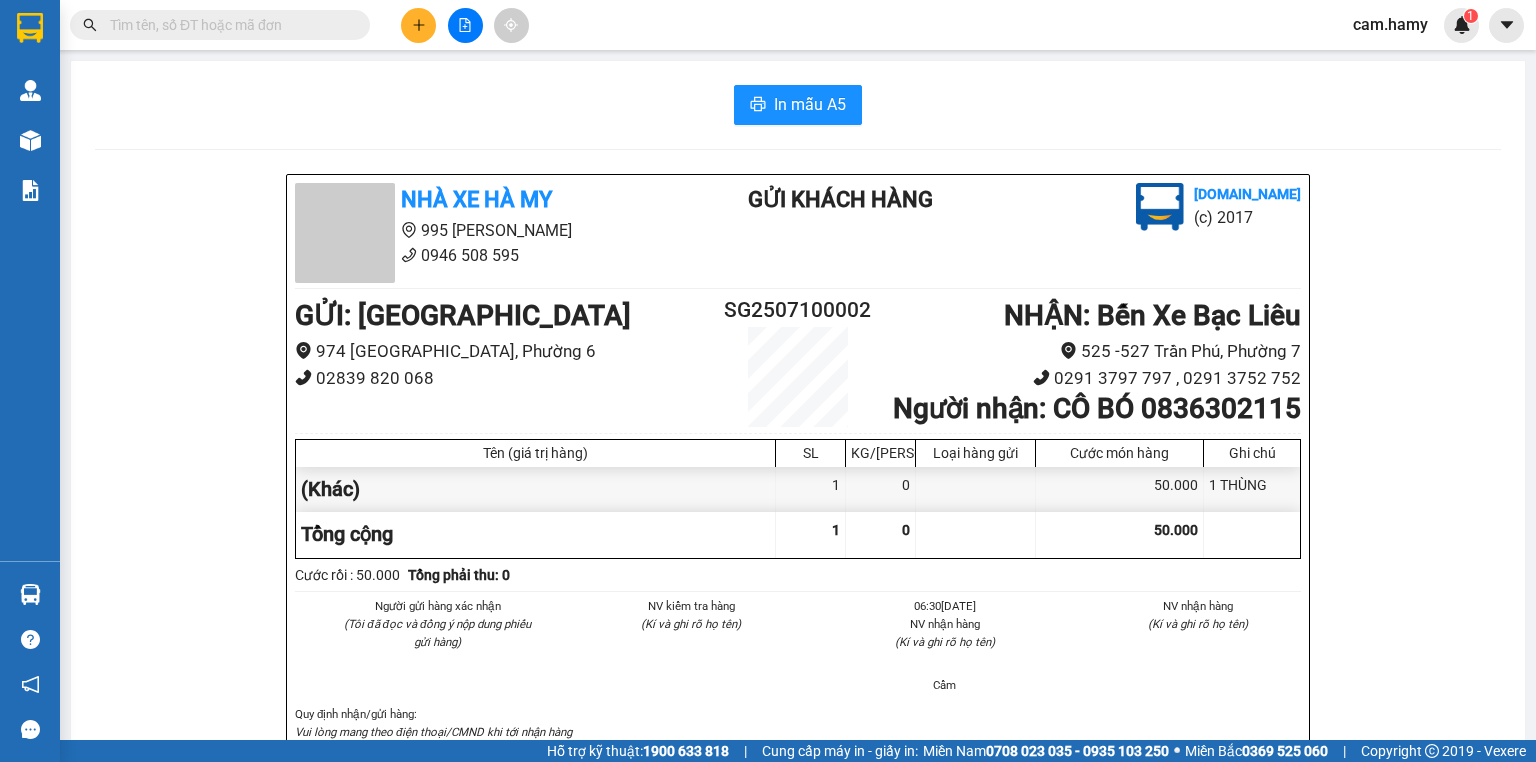 click on "Kết quả tìm kiếm ( 0 )  Bộ lọc  No Data cam.hamy 1" at bounding box center (768, 25) 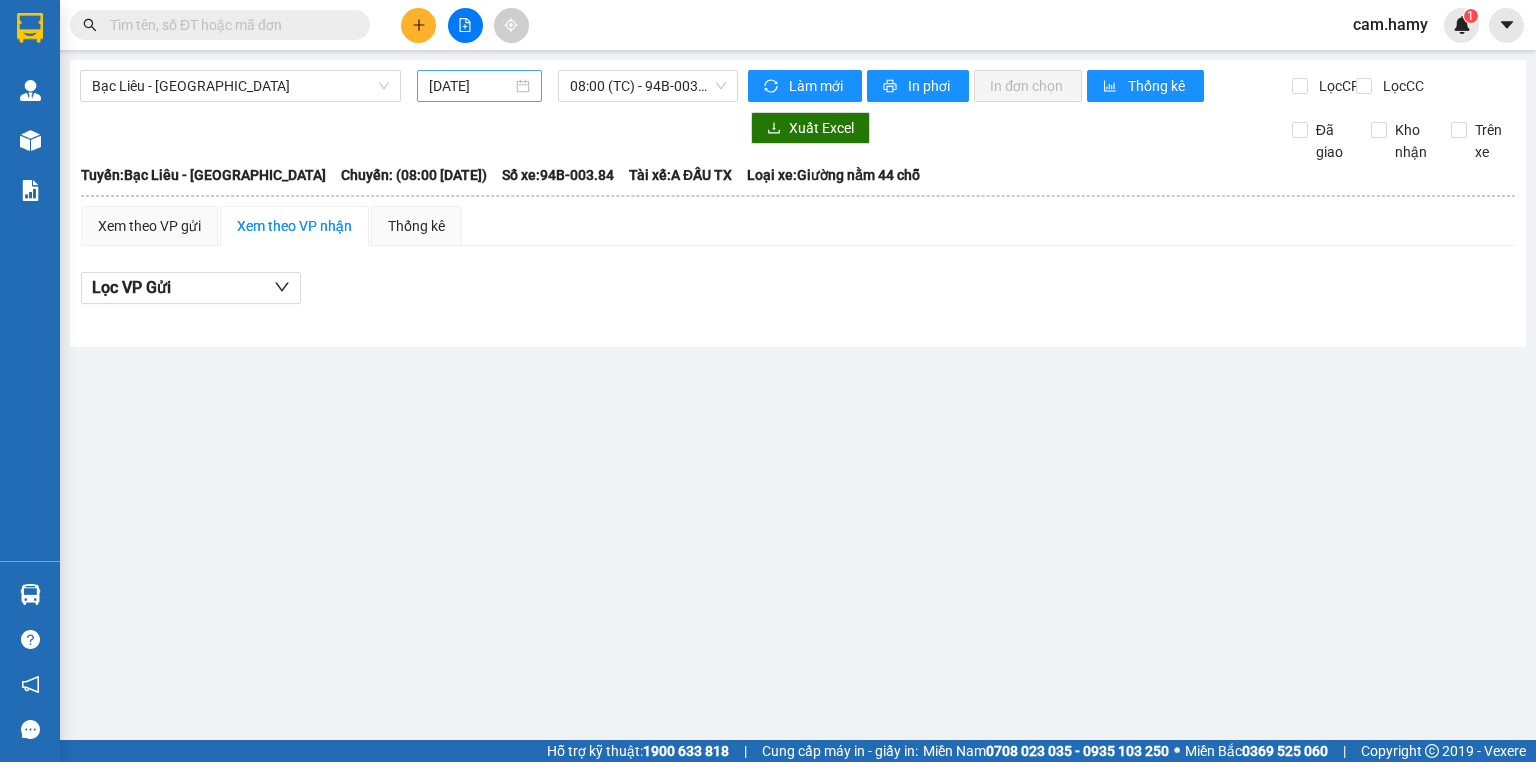 click on "[DATE]" at bounding box center [479, 86] 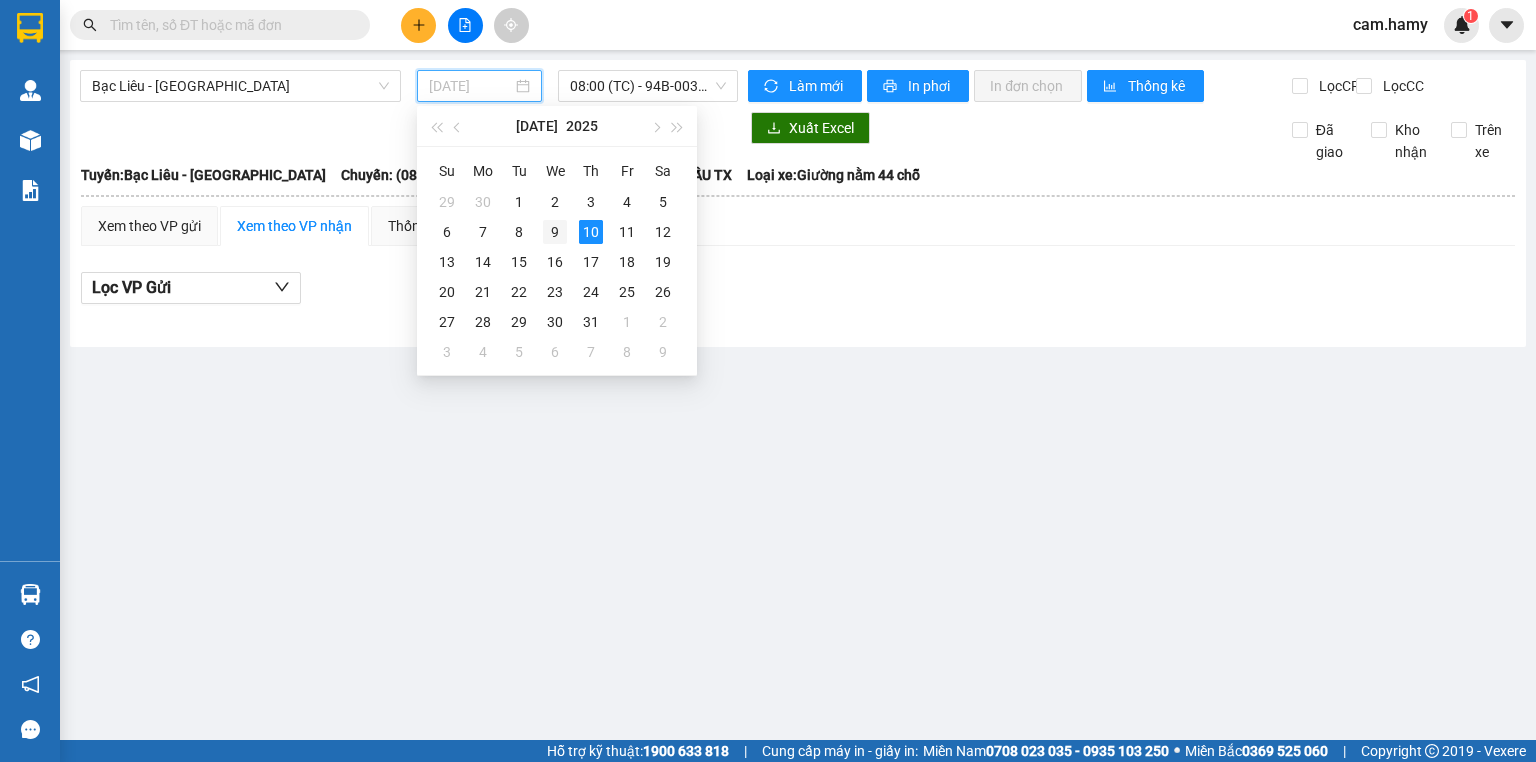 click on "9" at bounding box center (555, 232) 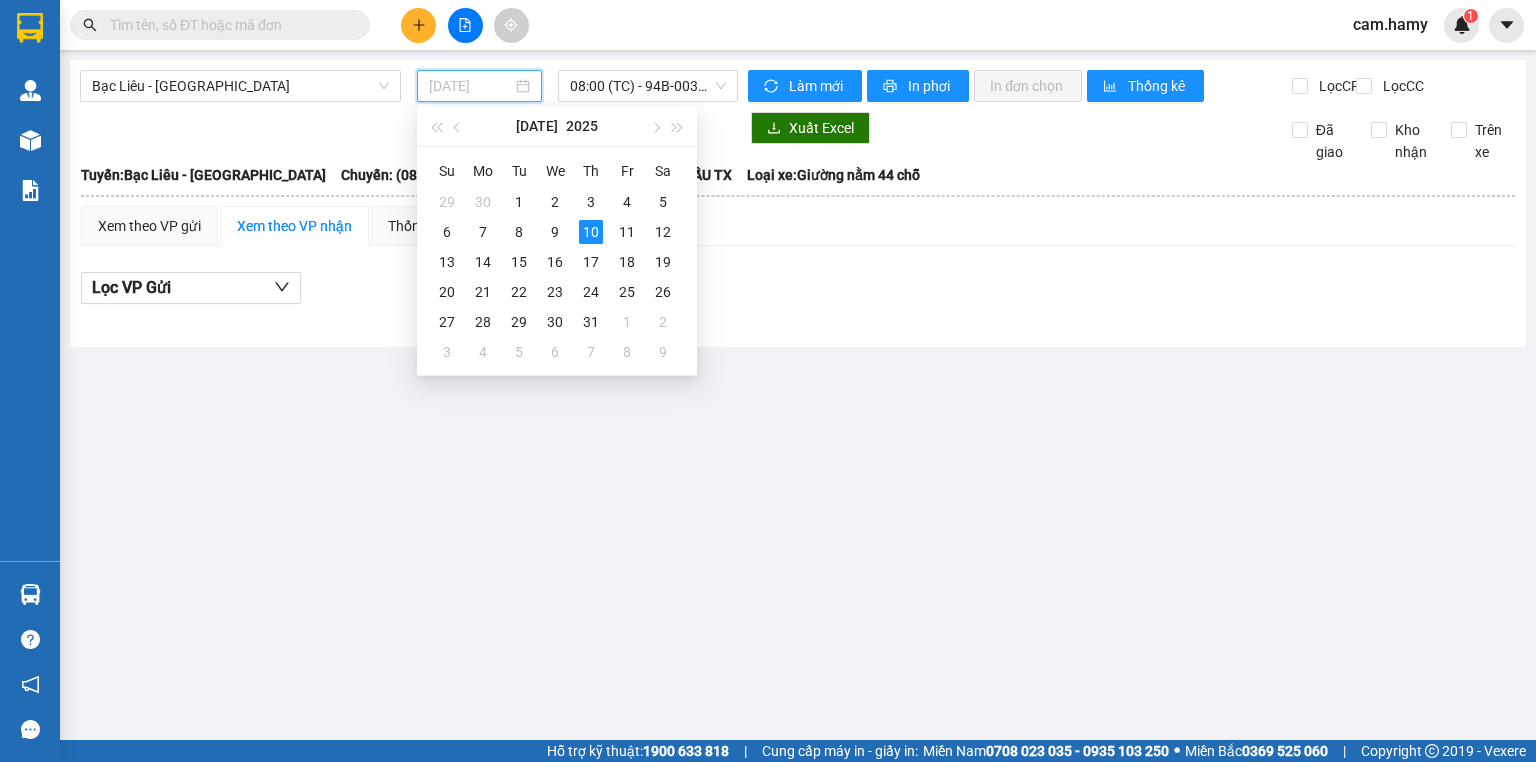 type on "[DATE]" 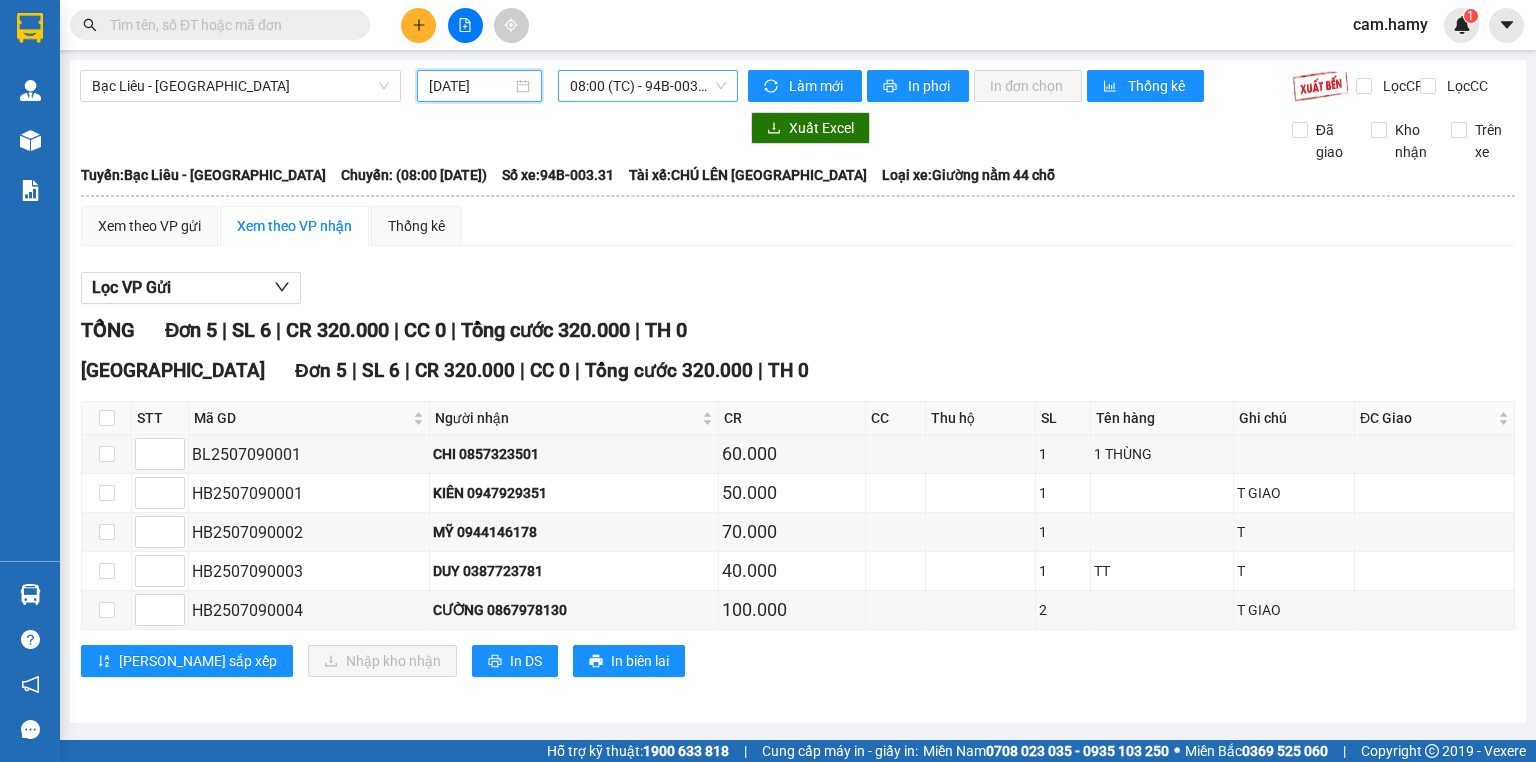 click on "08:00   (TC)   - 94B-003.31" at bounding box center [648, 86] 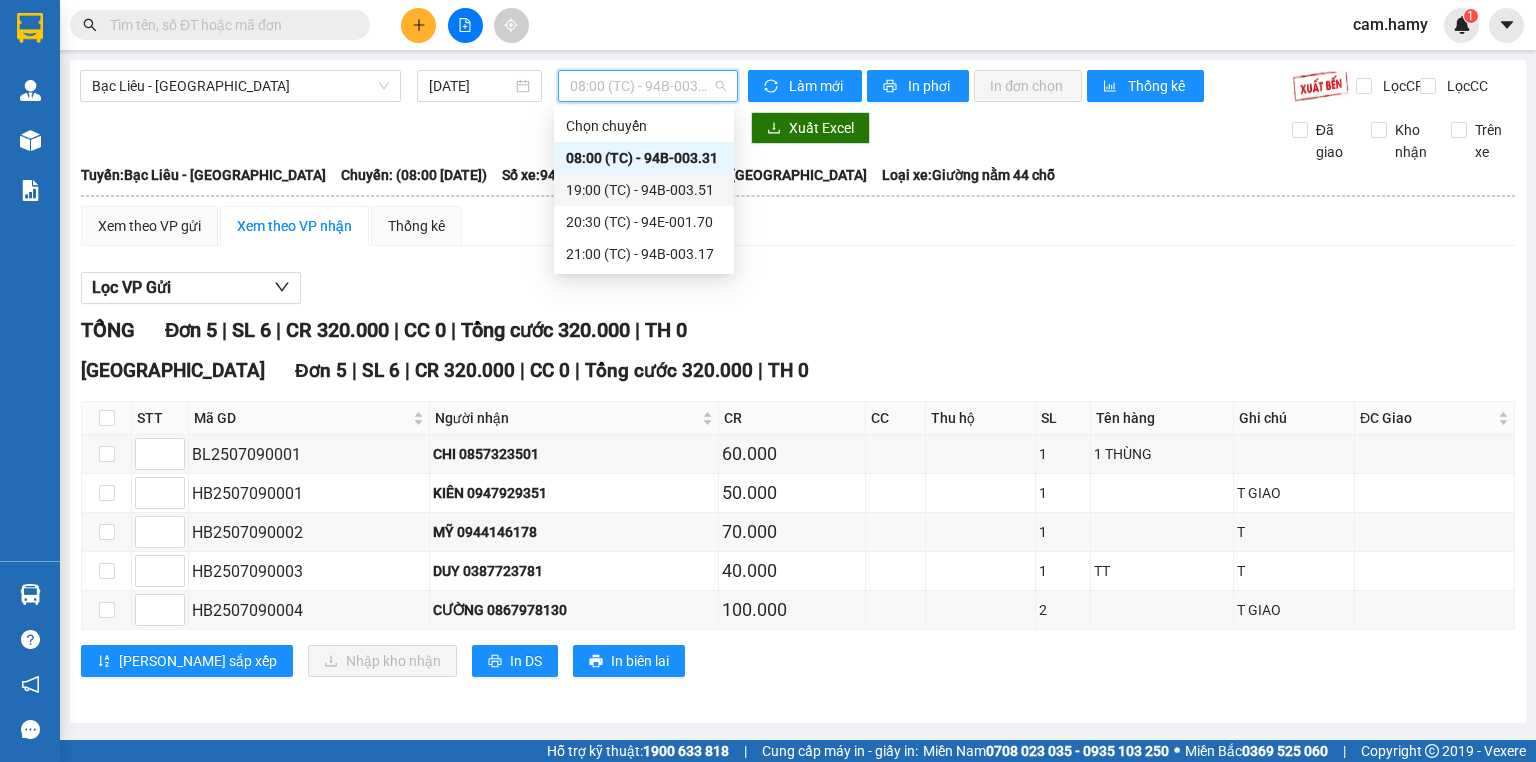 click on "19:00   (TC)   - 94B-003.51" at bounding box center (644, 190) 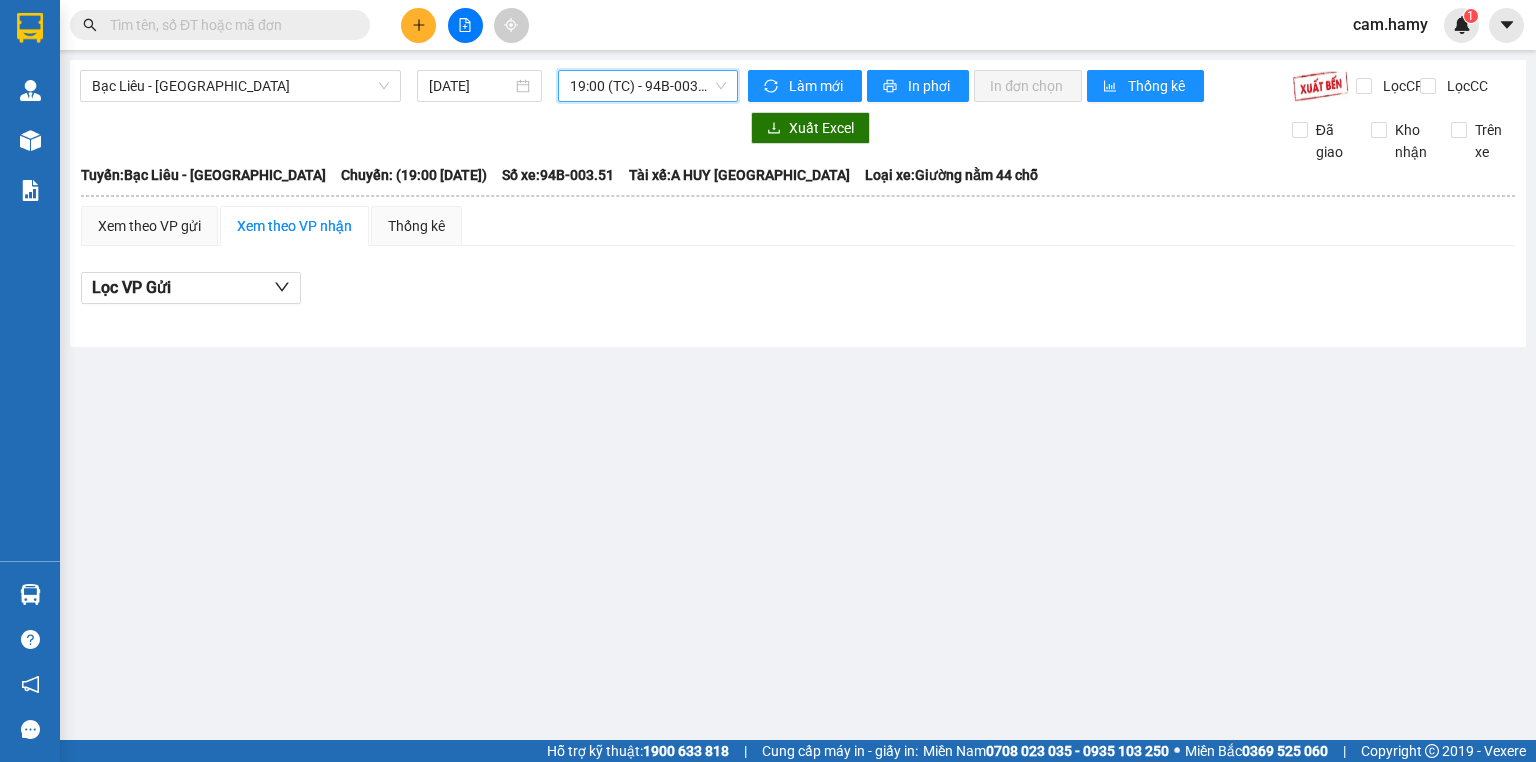 click on "19:00   (TC)   - 94B-003.51" at bounding box center (648, 86) 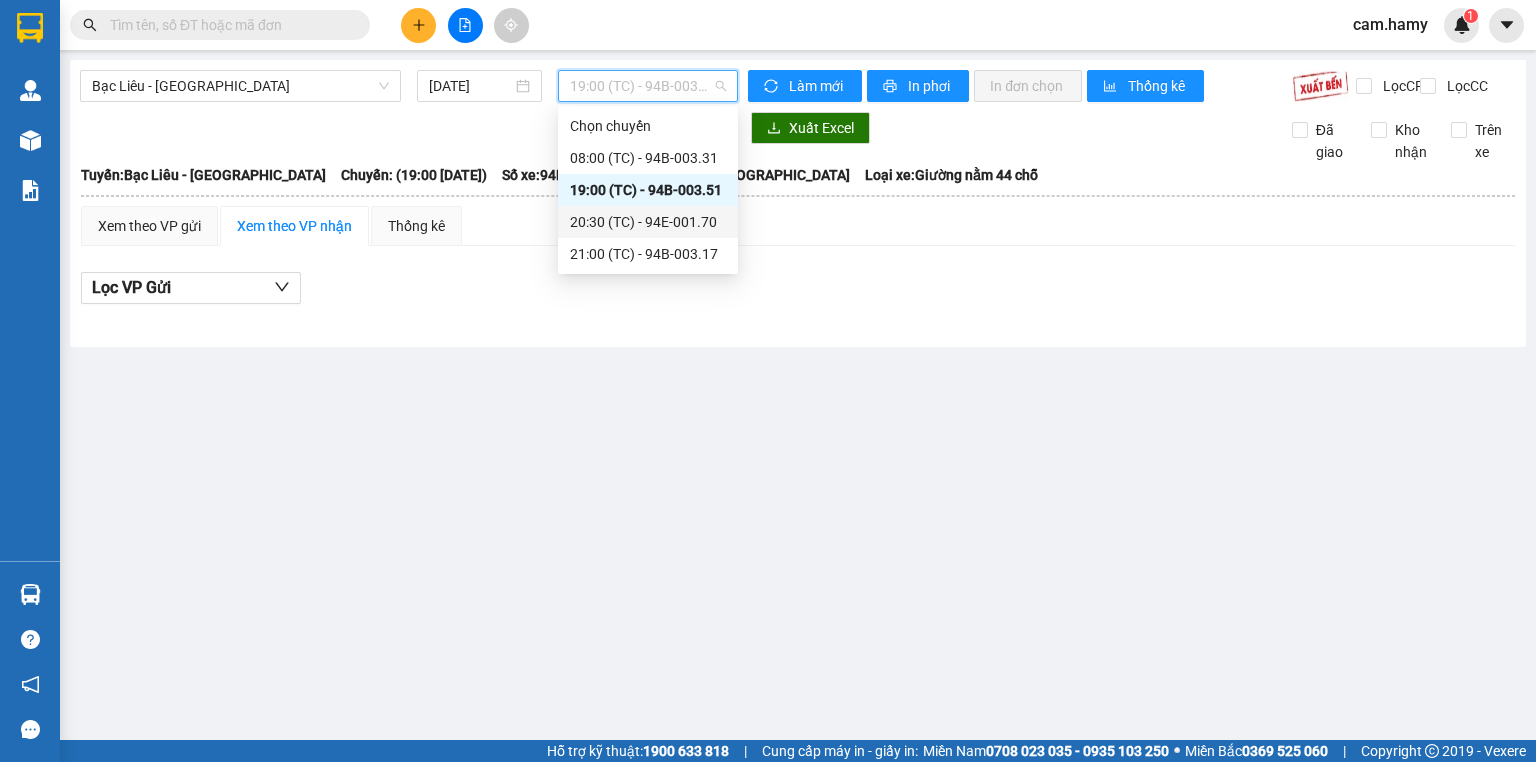 click on "20:30   (TC)   - 94E-001.70" at bounding box center (648, 222) 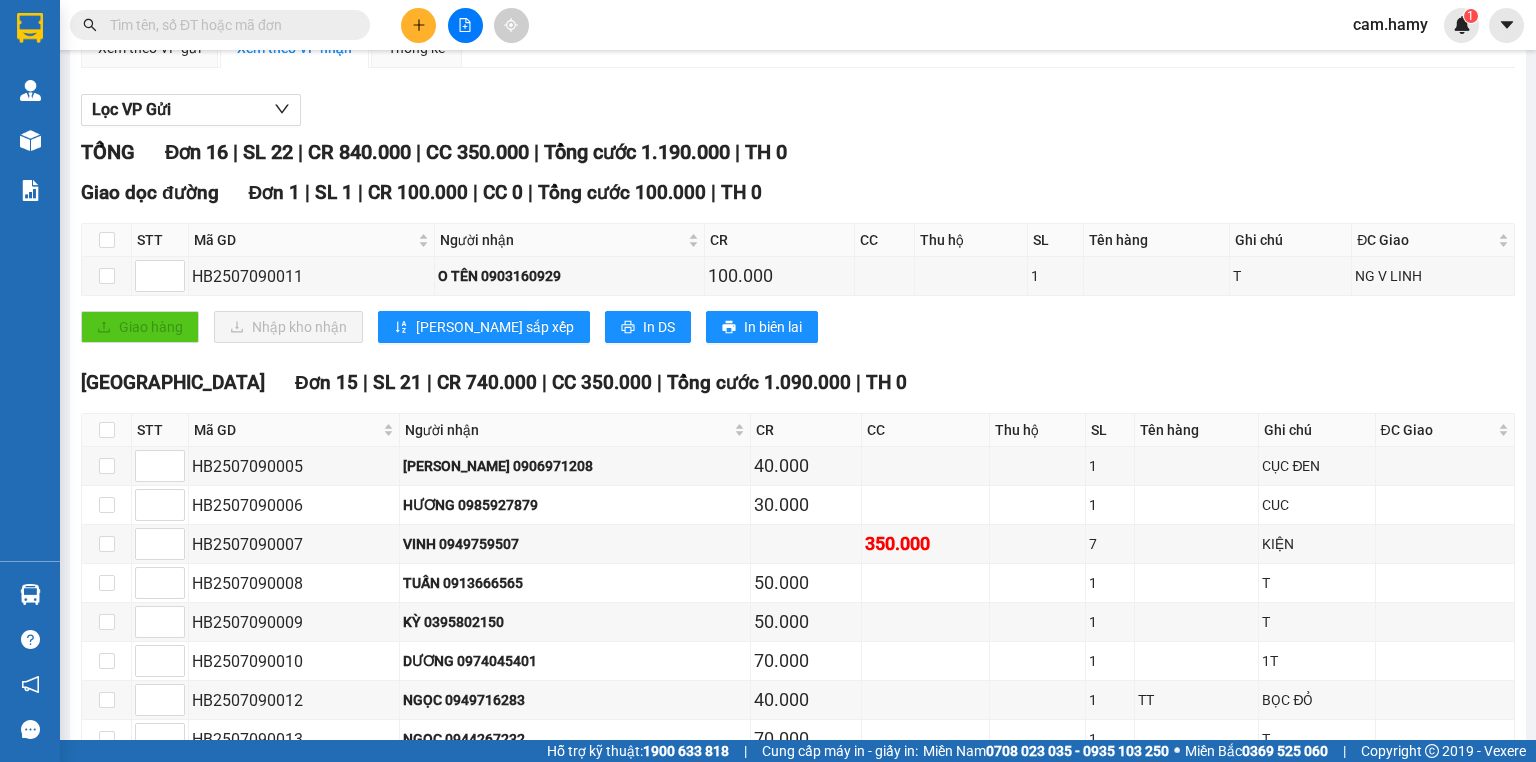 scroll, scrollTop: 0, scrollLeft: 0, axis: both 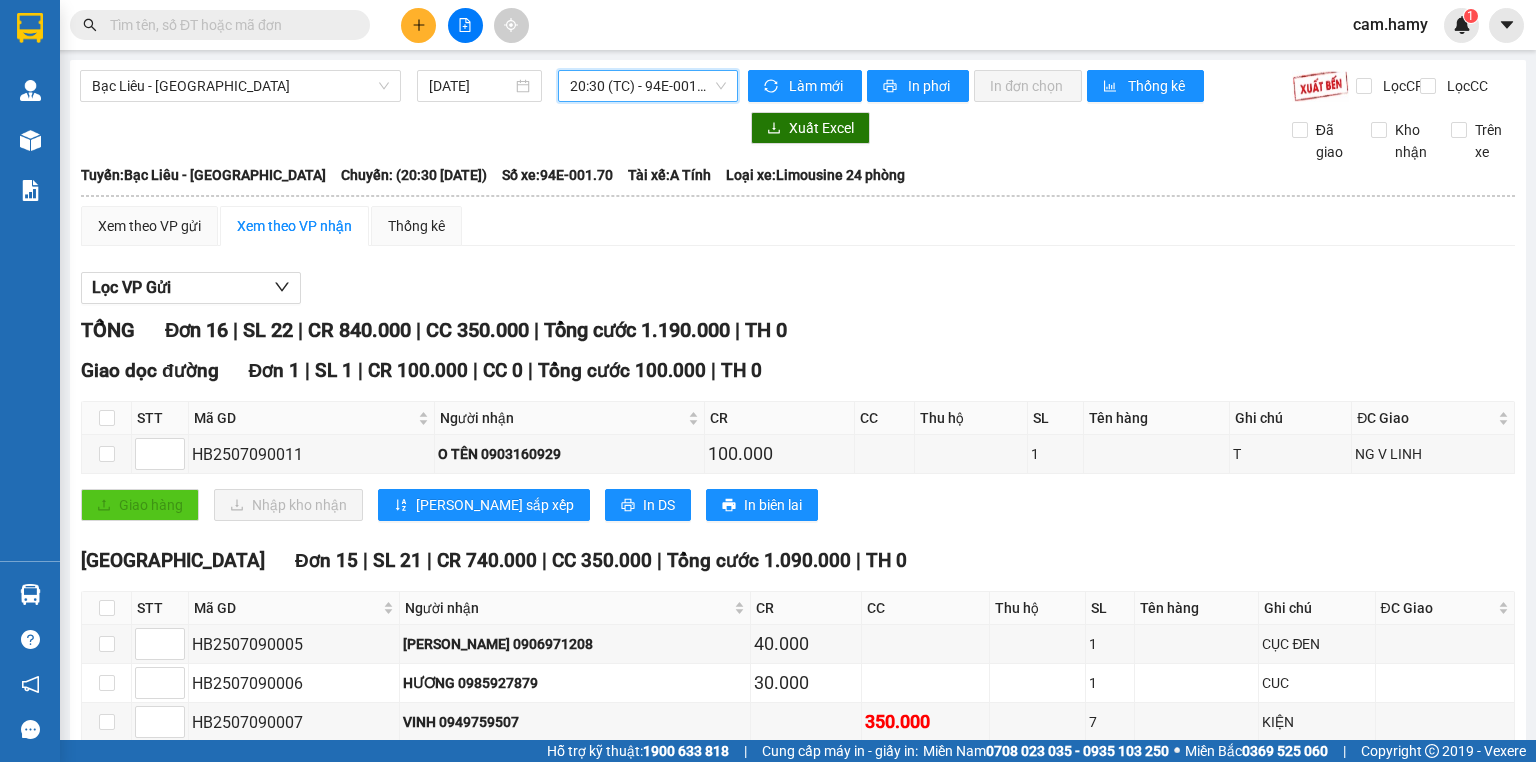 drag, startPoint x: 646, startPoint y: 87, endPoint x: 644, endPoint y: 112, distance: 25.079872 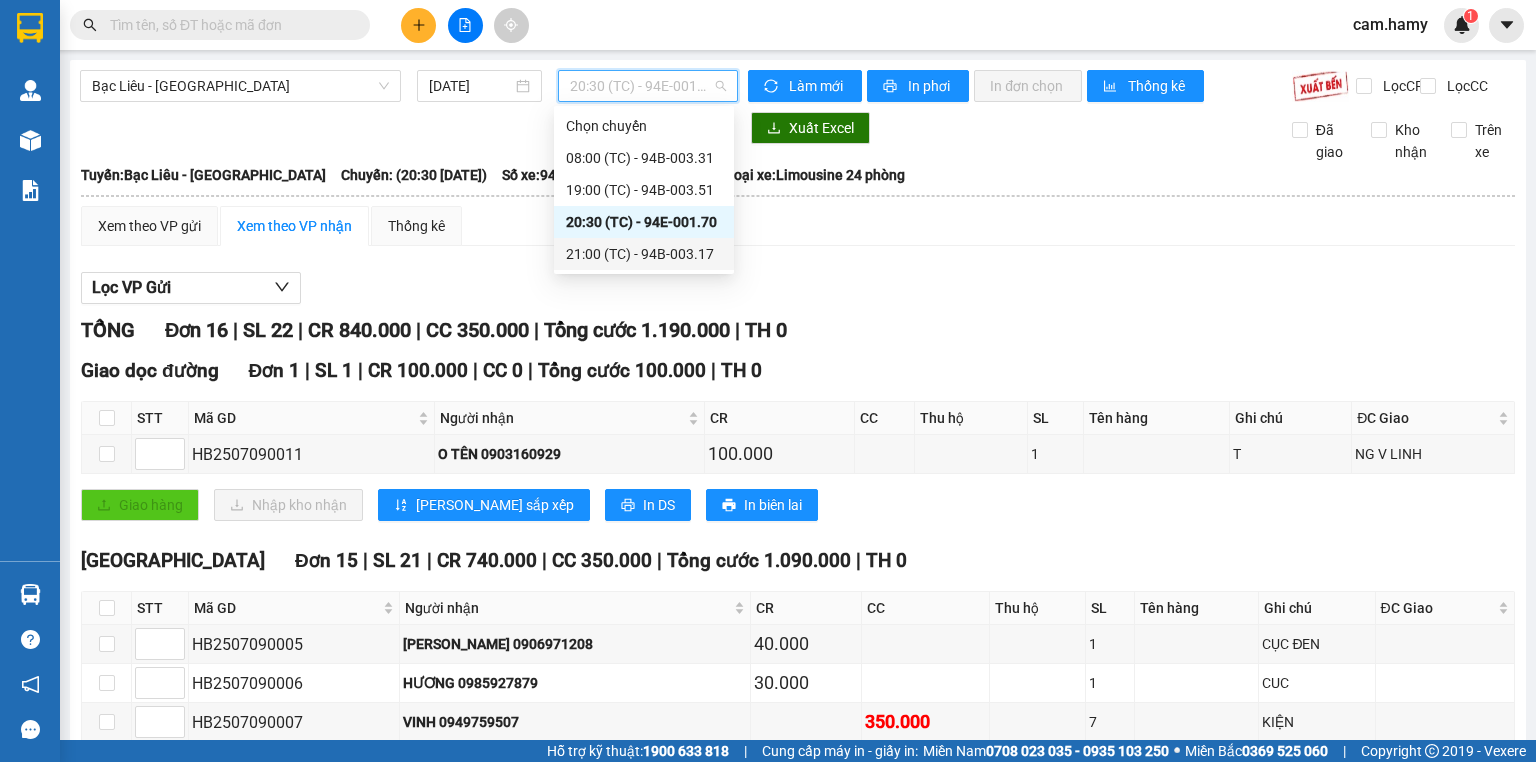 click on "21:00   (TC)   - 94B-003.17" at bounding box center (644, 254) 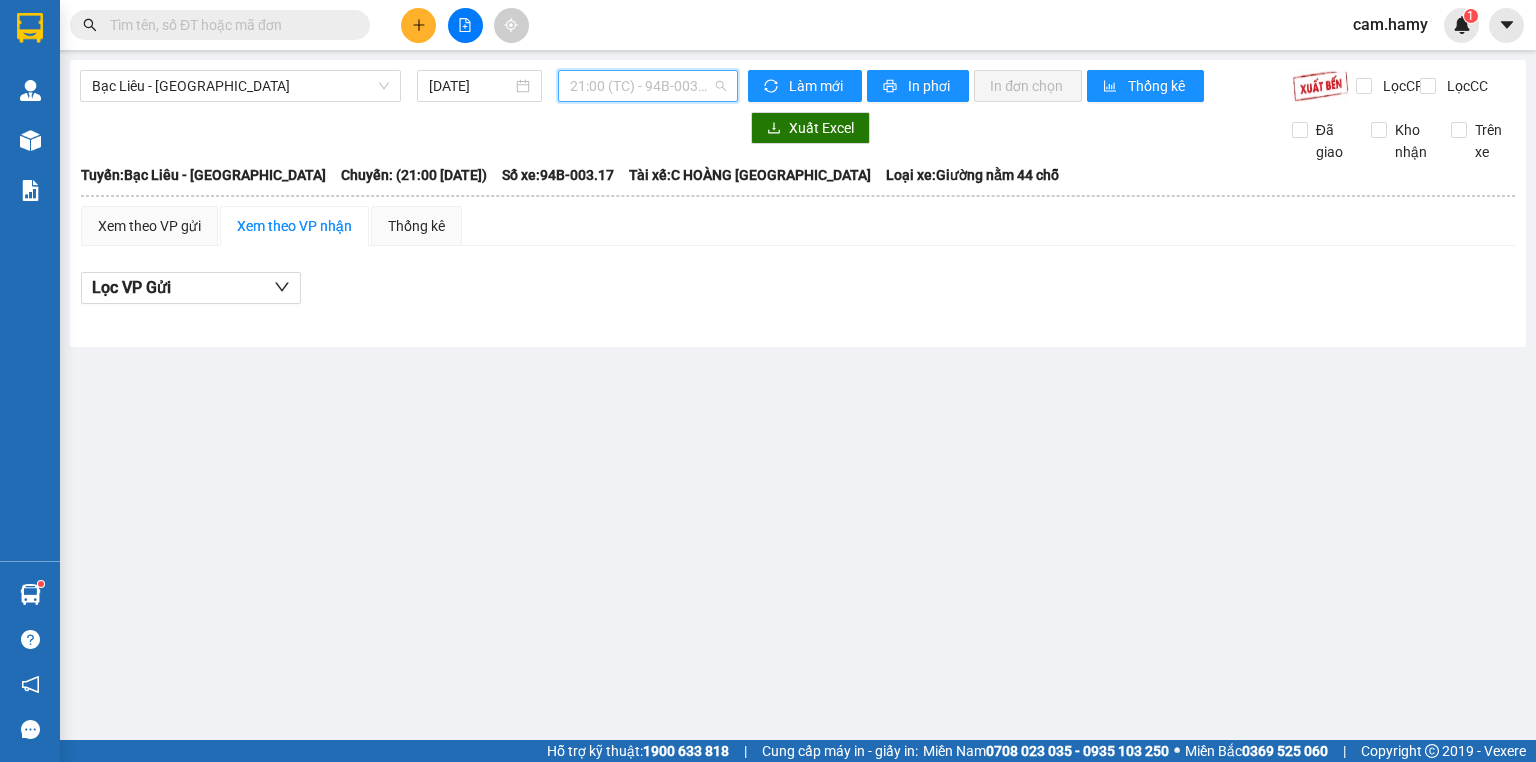 click on "21:00   (TC)   - 94B-003.17" at bounding box center (648, 86) 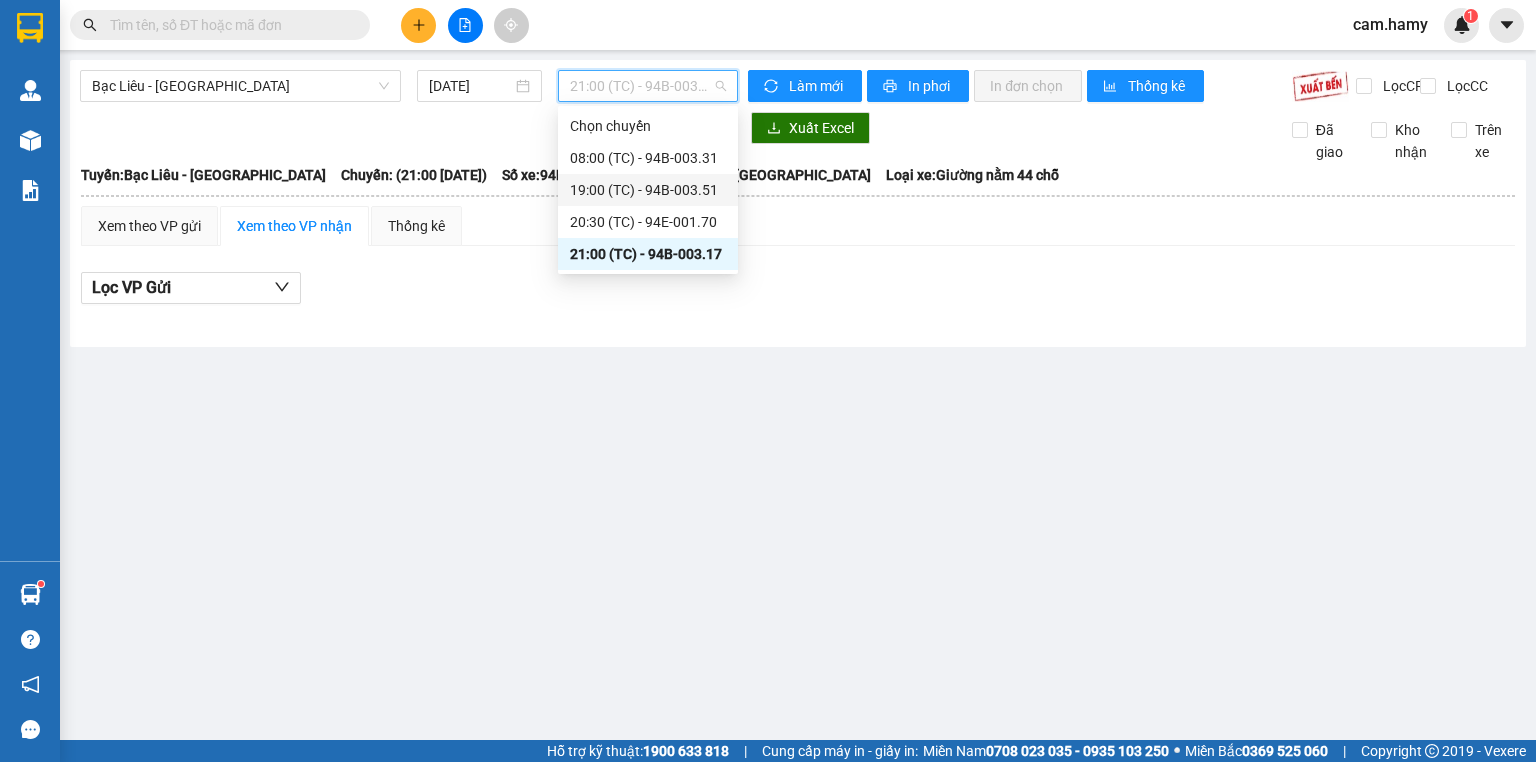 click on "19:00   (TC)   - 94B-003.51" at bounding box center [648, 190] 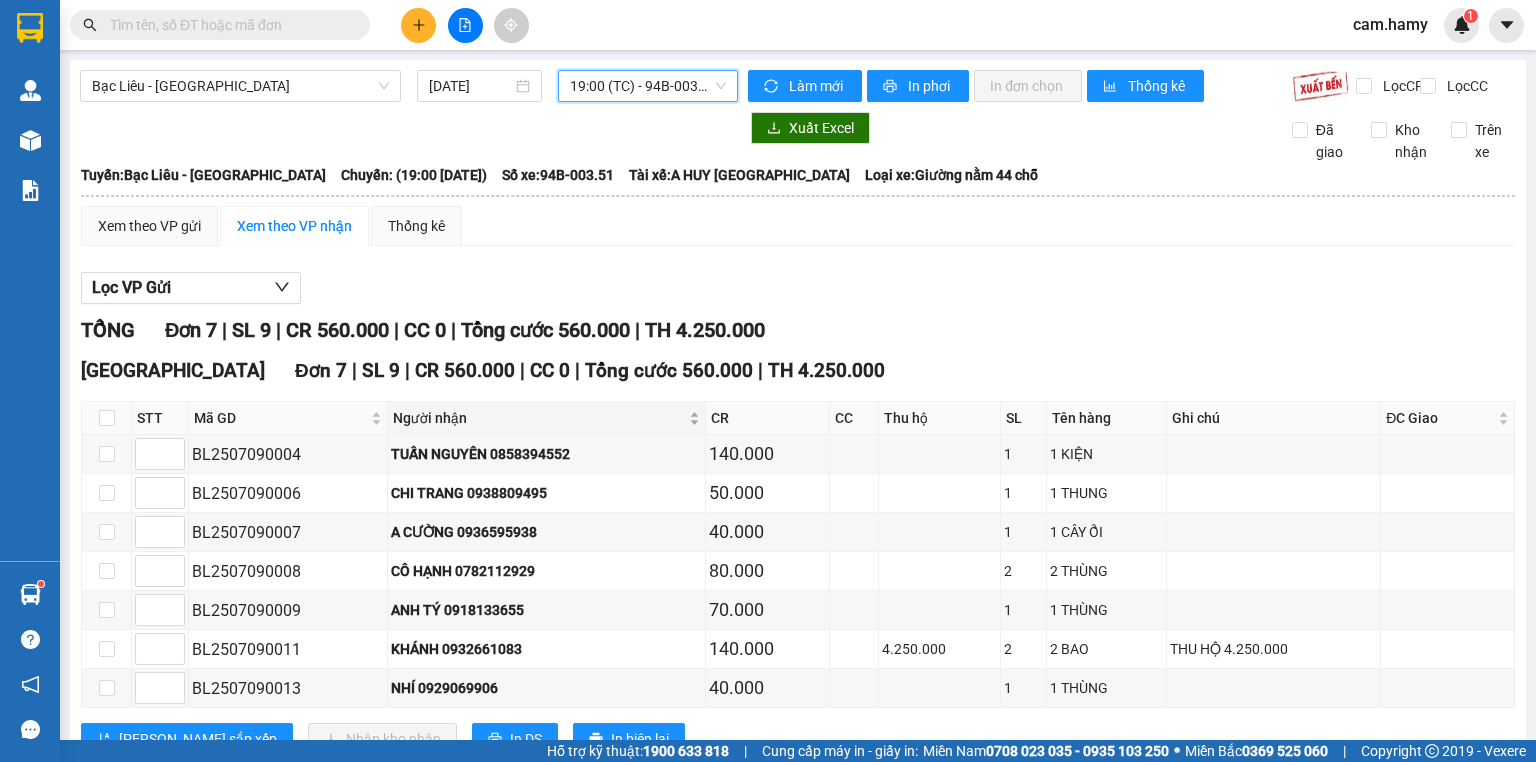 scroll, scrollTop: 82, scrollLeft: 0, axis: vertical 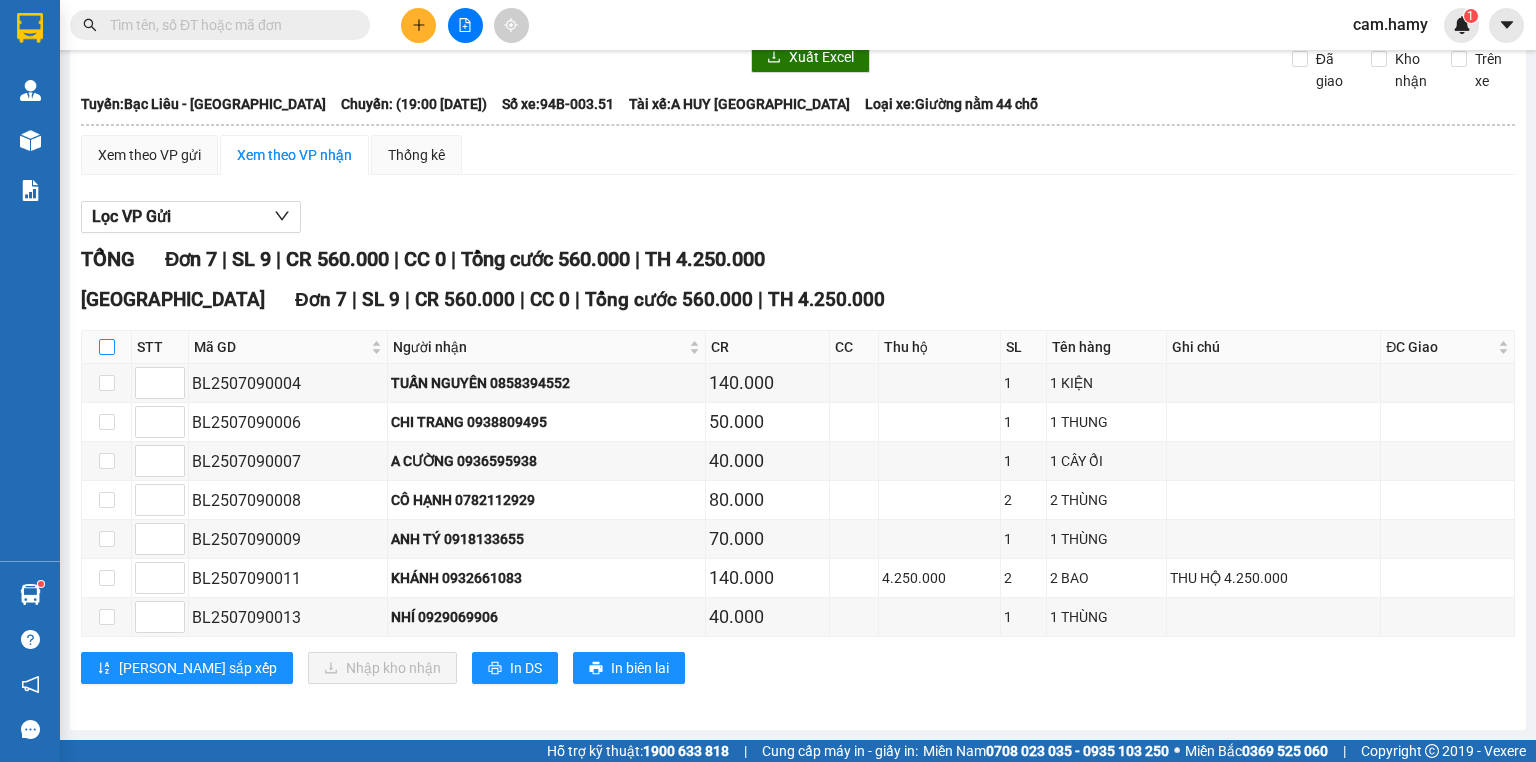 click at bounding box center [107, 347] 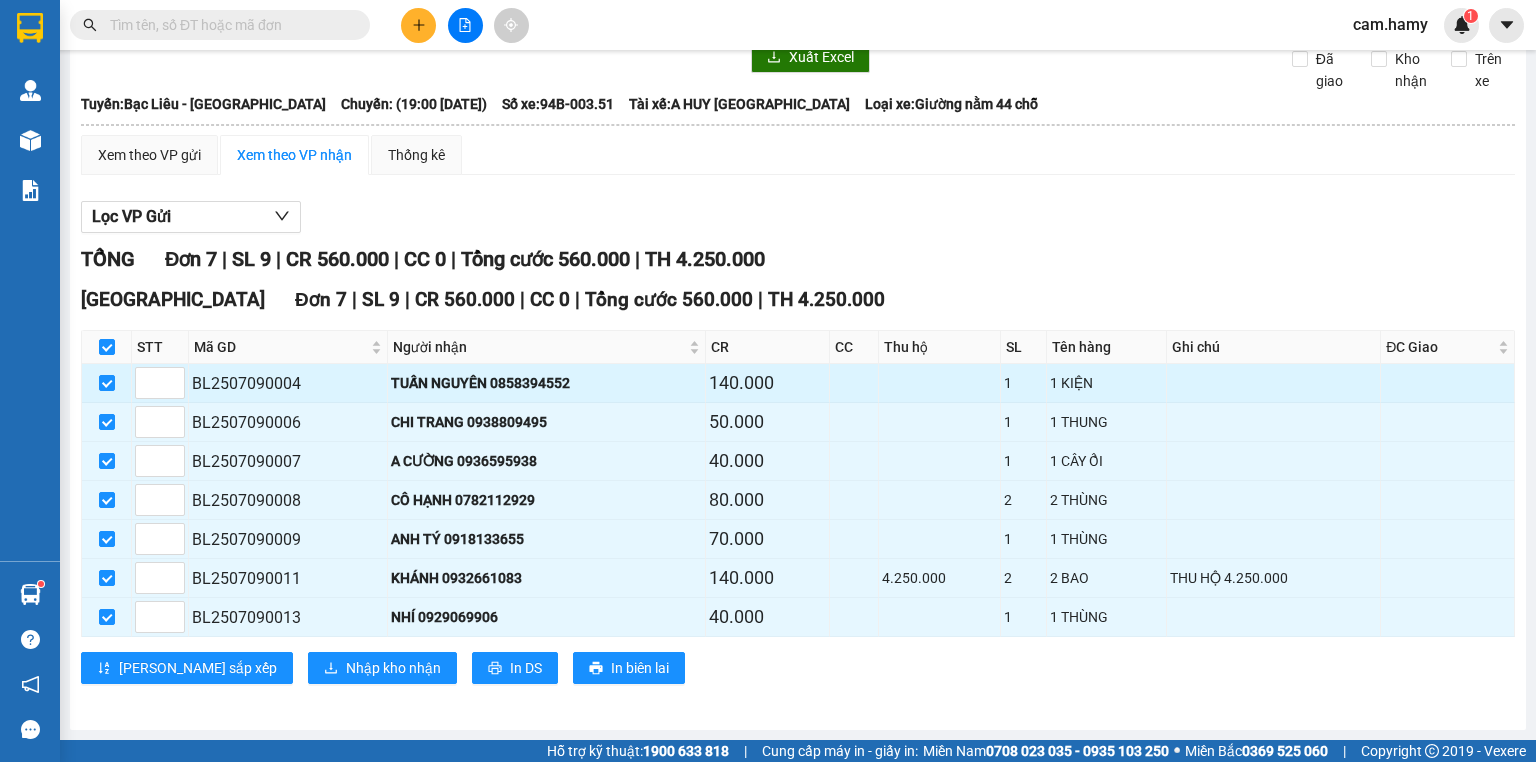 scroll, scrollTop: 0, scrollLeft: 0, axis: both 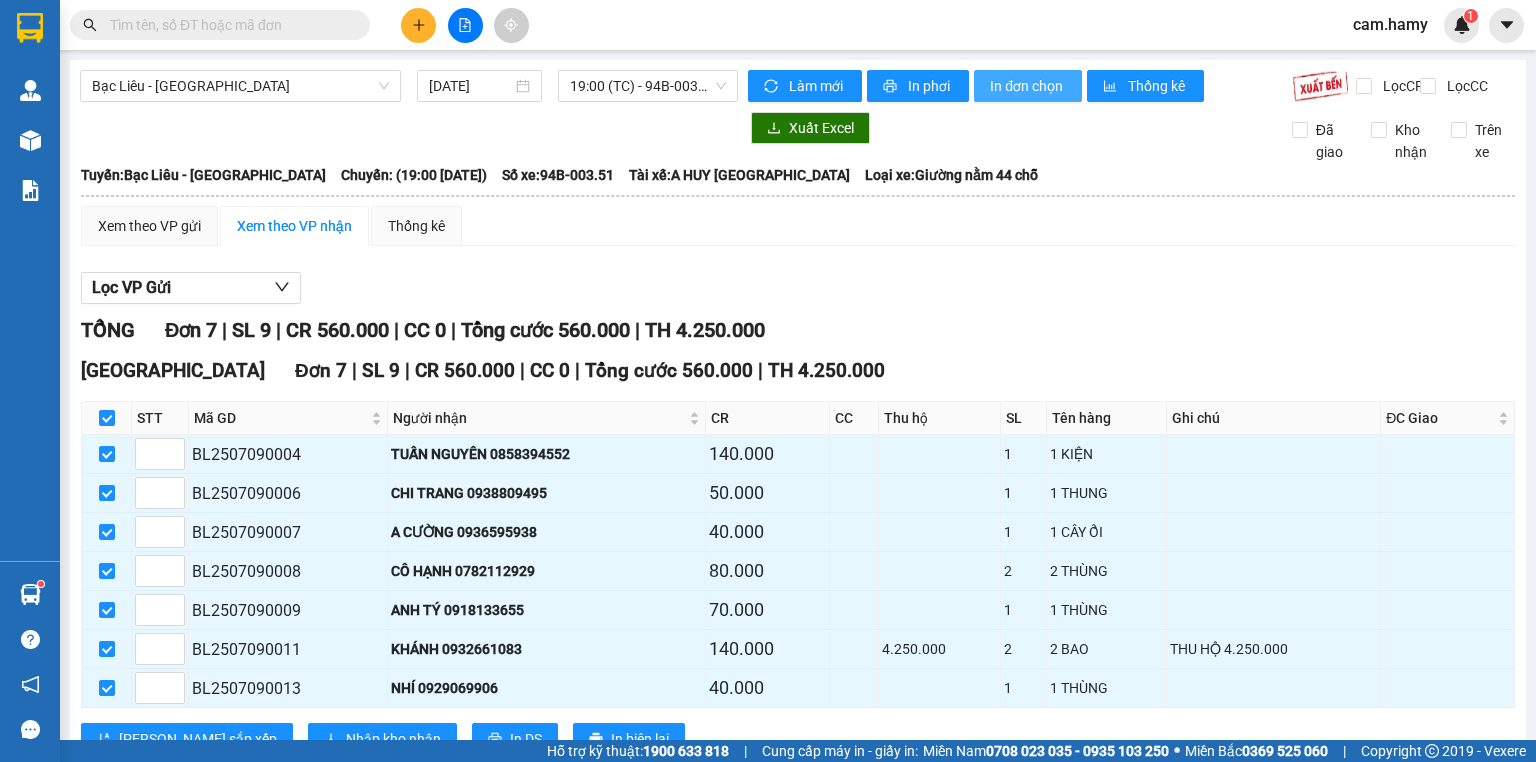 click on "In đơn chọn" at bounding box center (1028, 86) 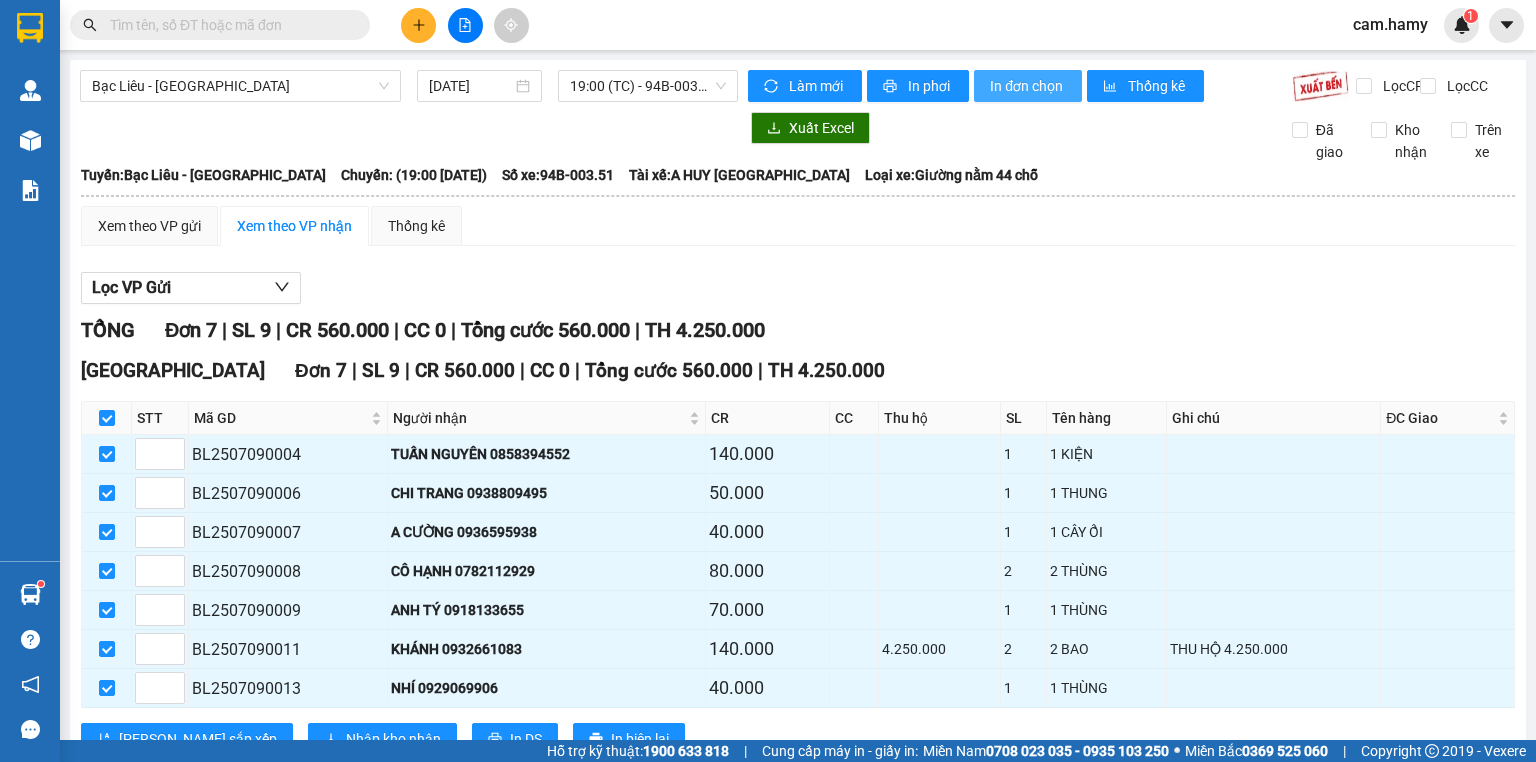 scroll, scrollTop: 0, scrollLeft: 0, axis: both 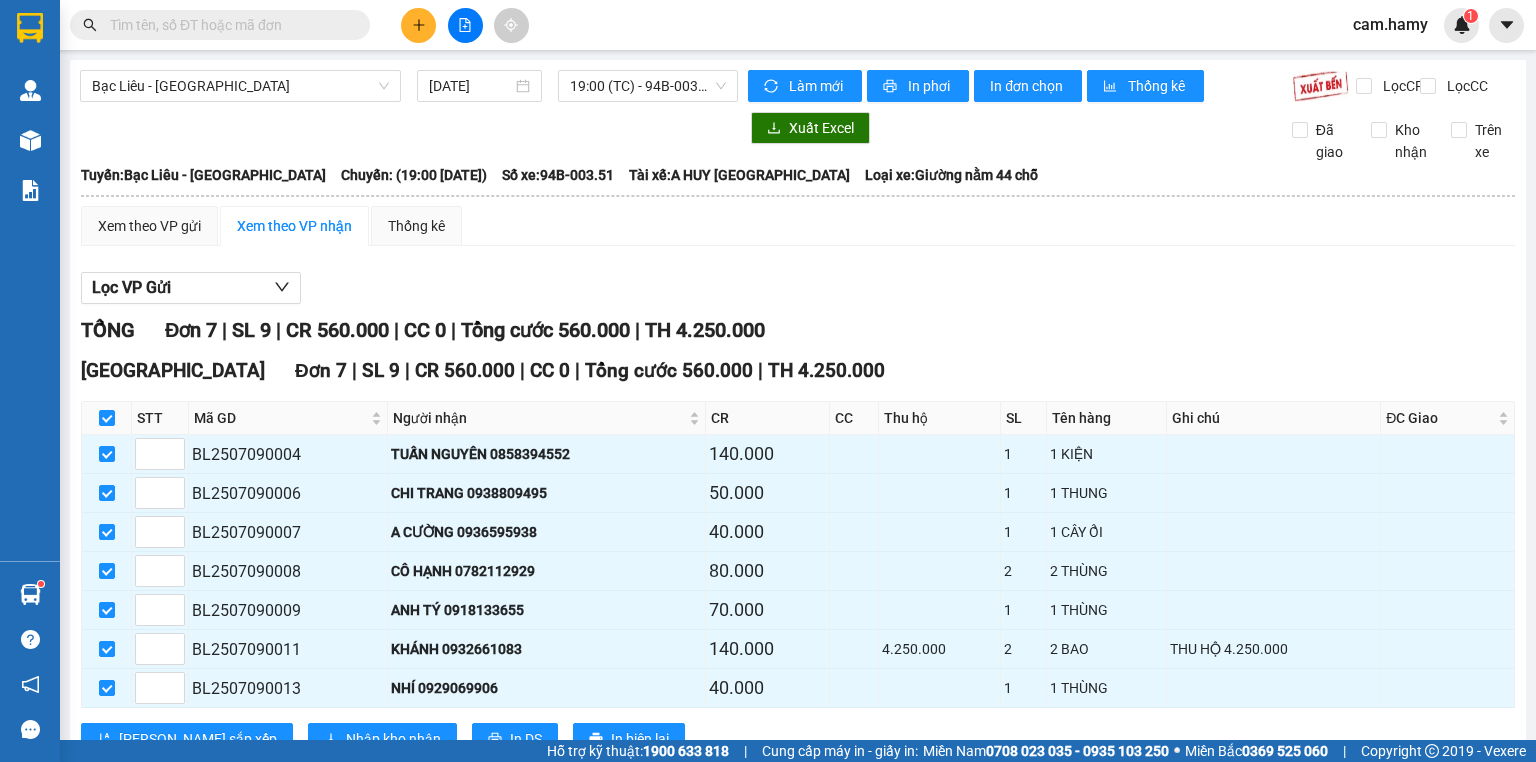 drag, startPoint x: 620, startPoint y: 88, endPoint x: 618, endPoint y: 108, distance: 20.09975 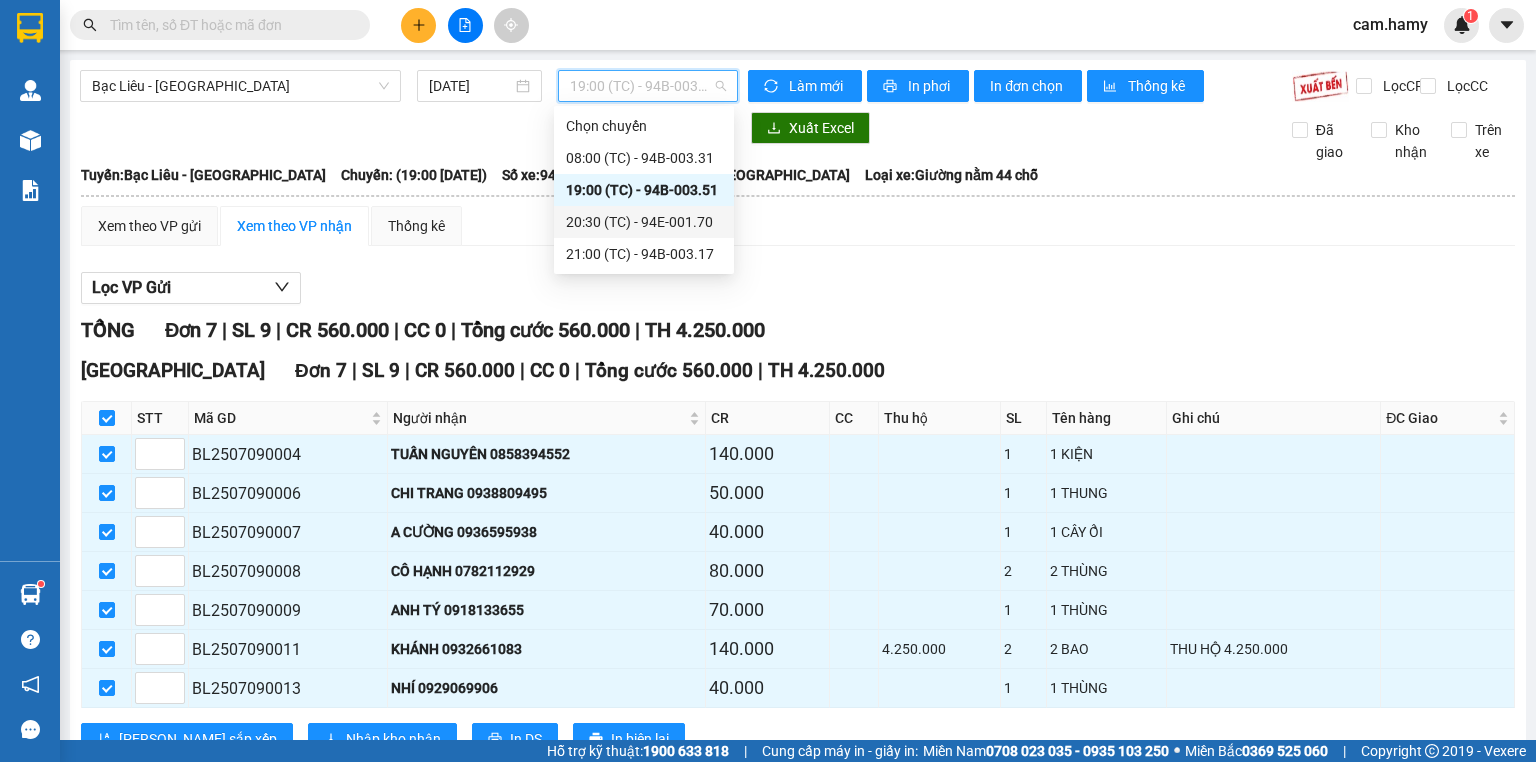 click on "20:30   (TC)   - 94E-001.70" at bounding box center [644, 222] 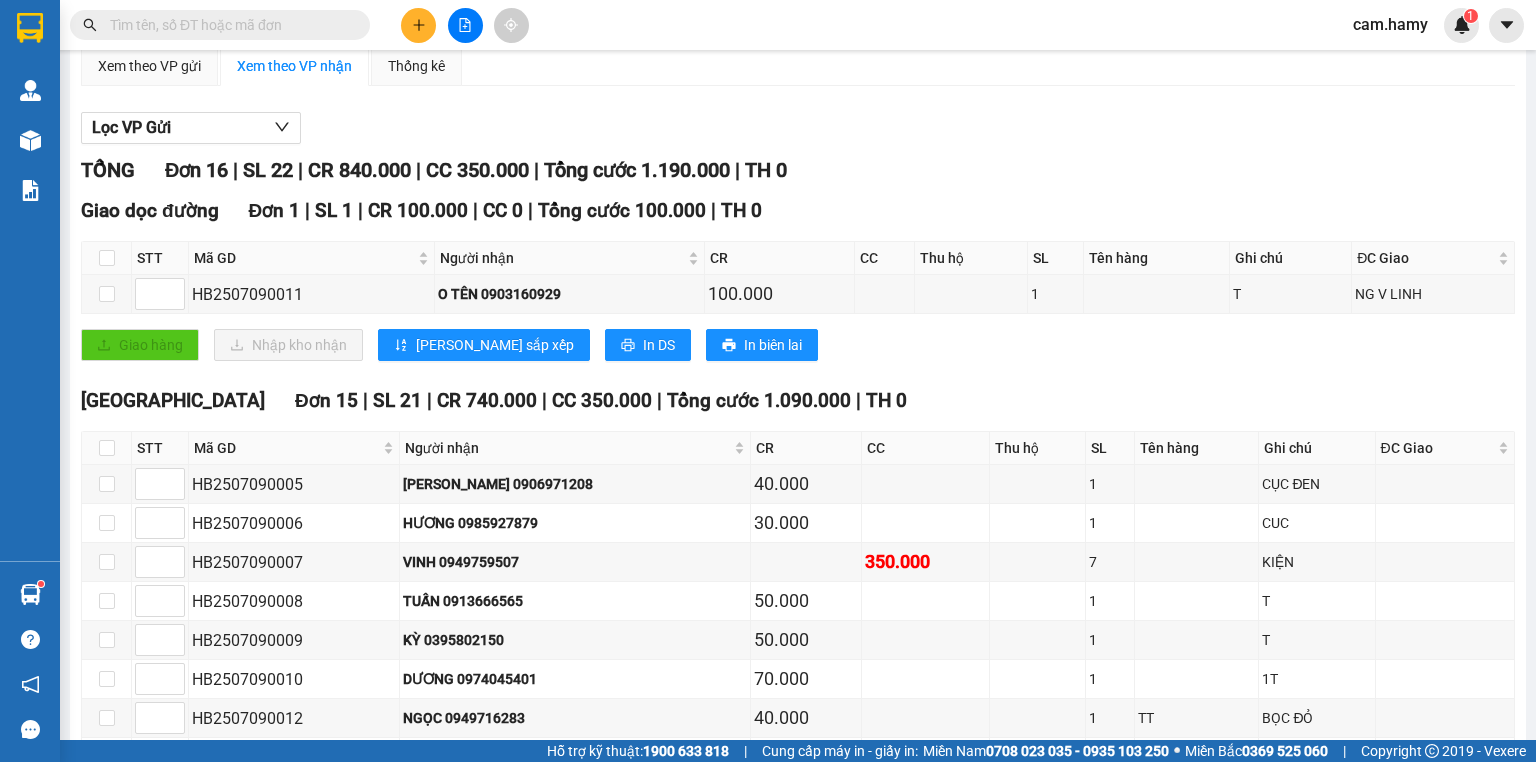 scroll, scrollTop: 0, scrollLeft: 0, axis: both 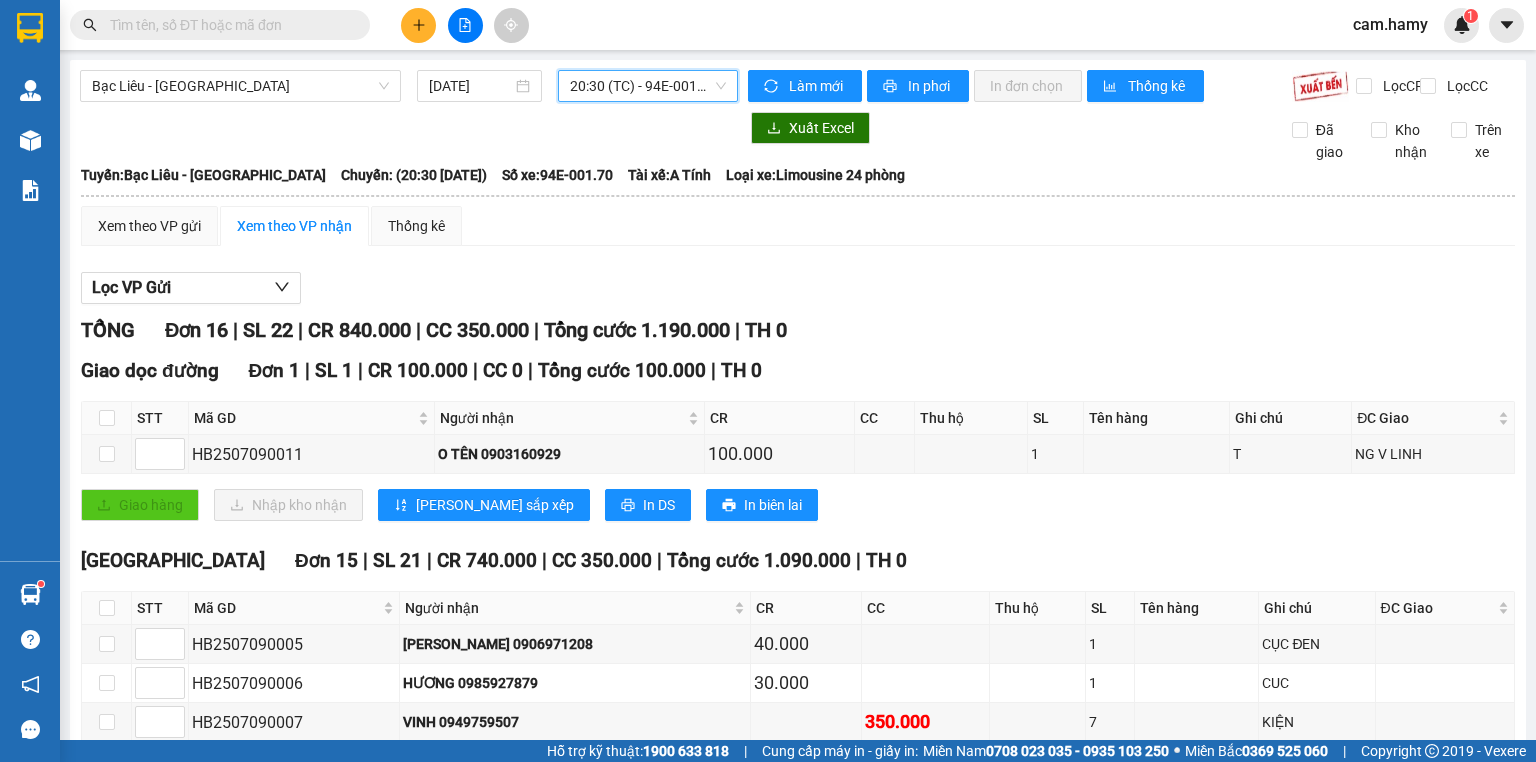 click on "20:30   (TC)   - 94E-001.70" at bounding box center [648, 86] 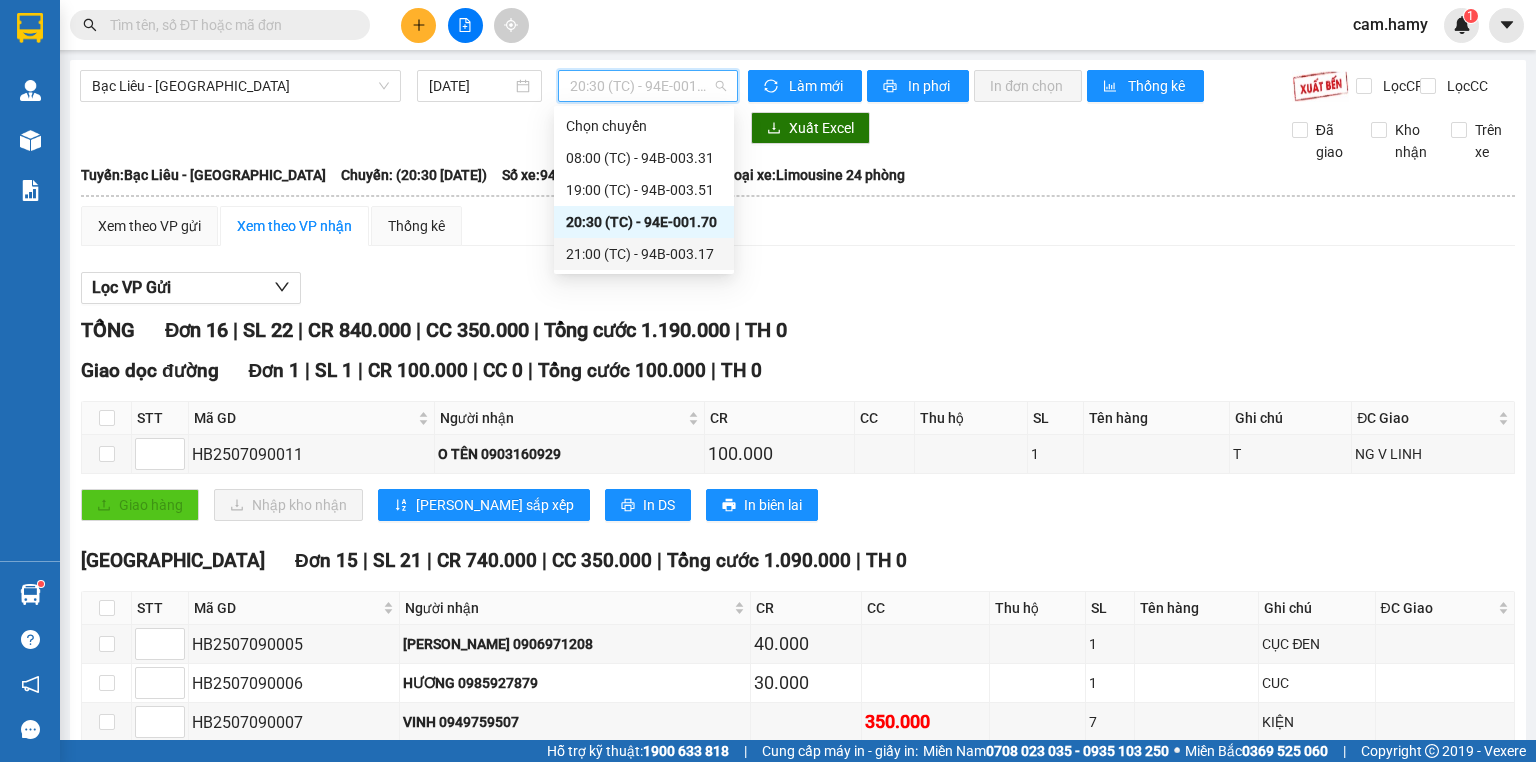 click on "21:00   (TC)   - 94B-003.17" at bounding box center (644, 254) 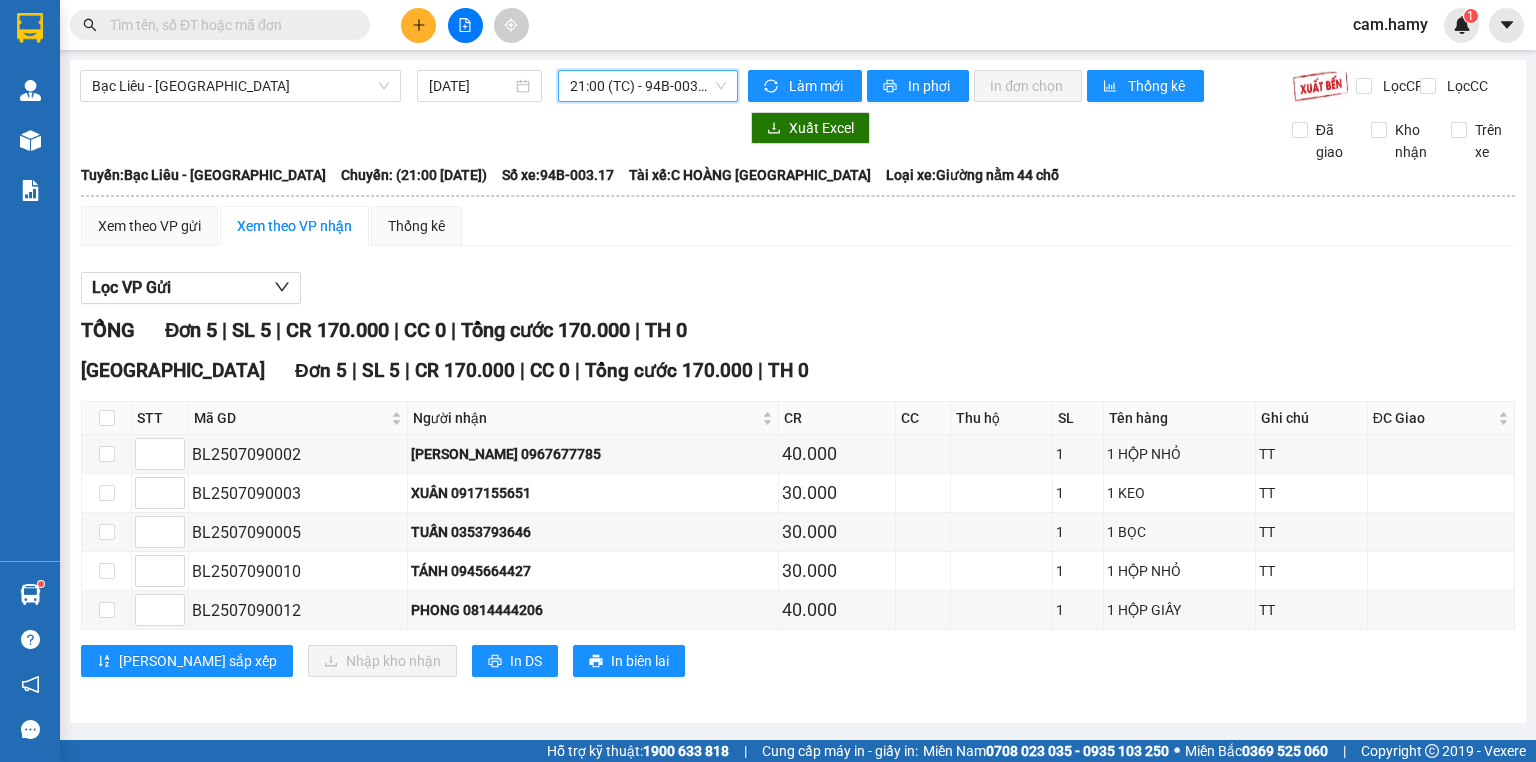 scroll, scrollTop: 5, scrollLeft: 0, axis: vertical 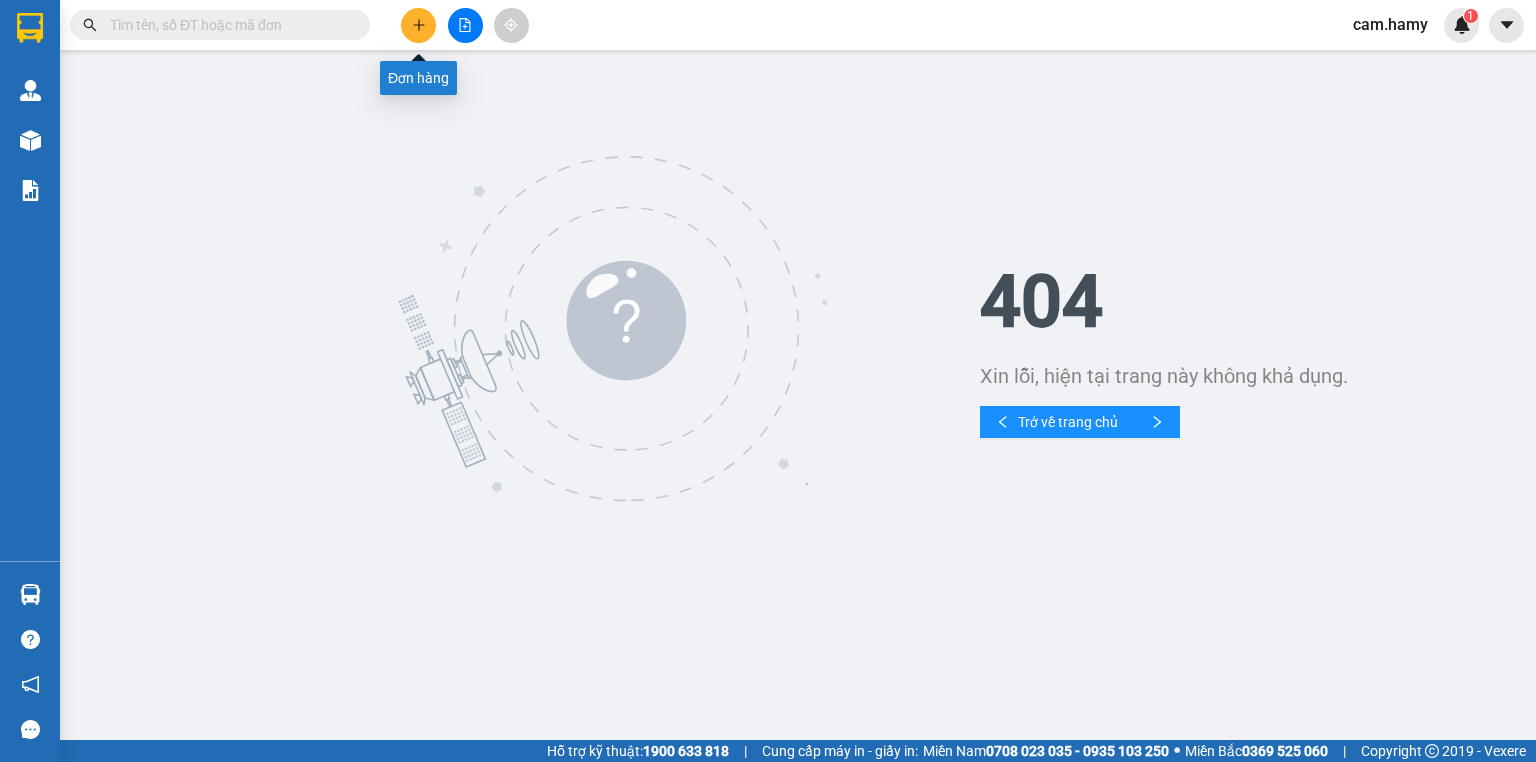 click at bounding box center (418, 25) 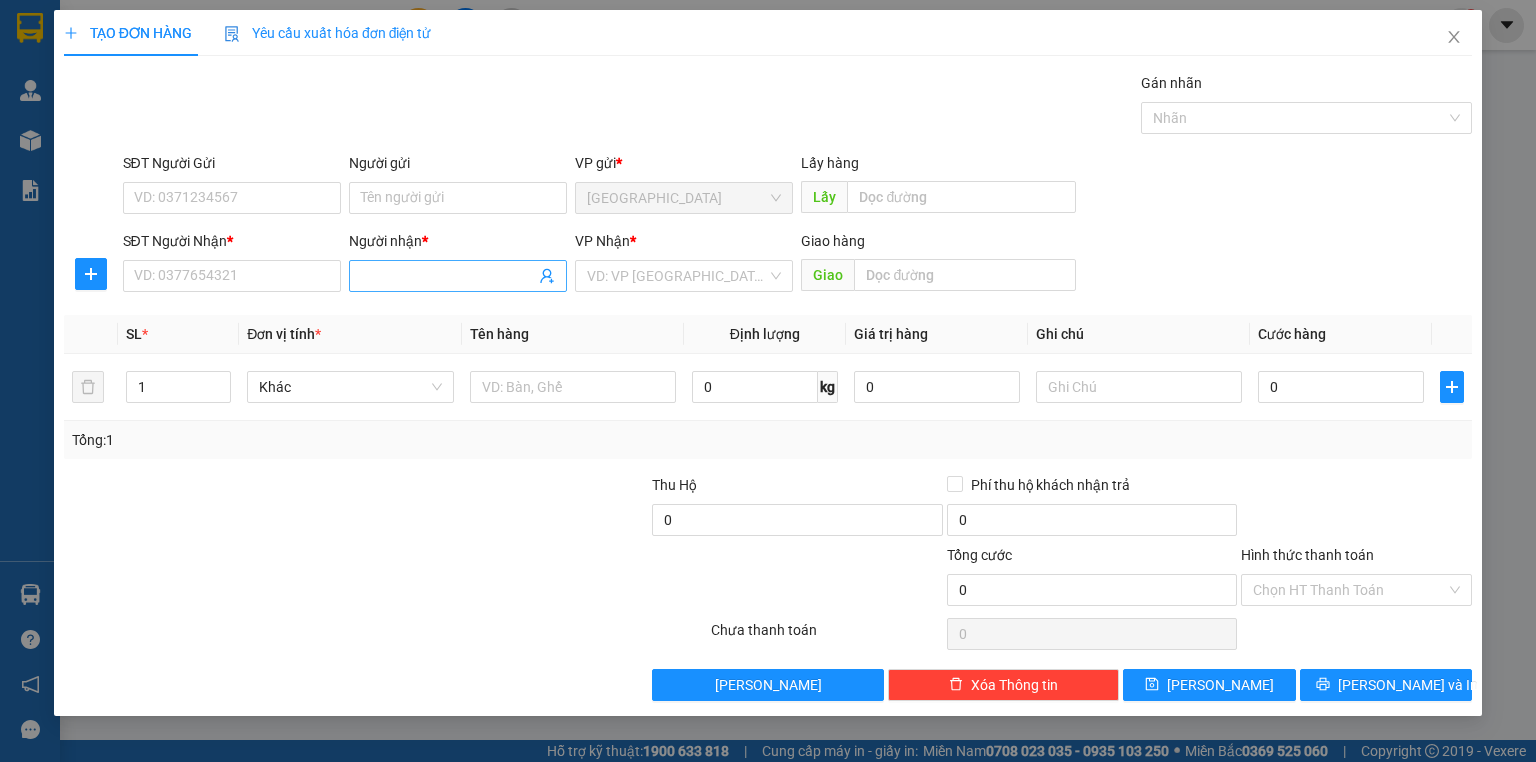 click on "Người nhận  *" at bounding box center [448, 276] 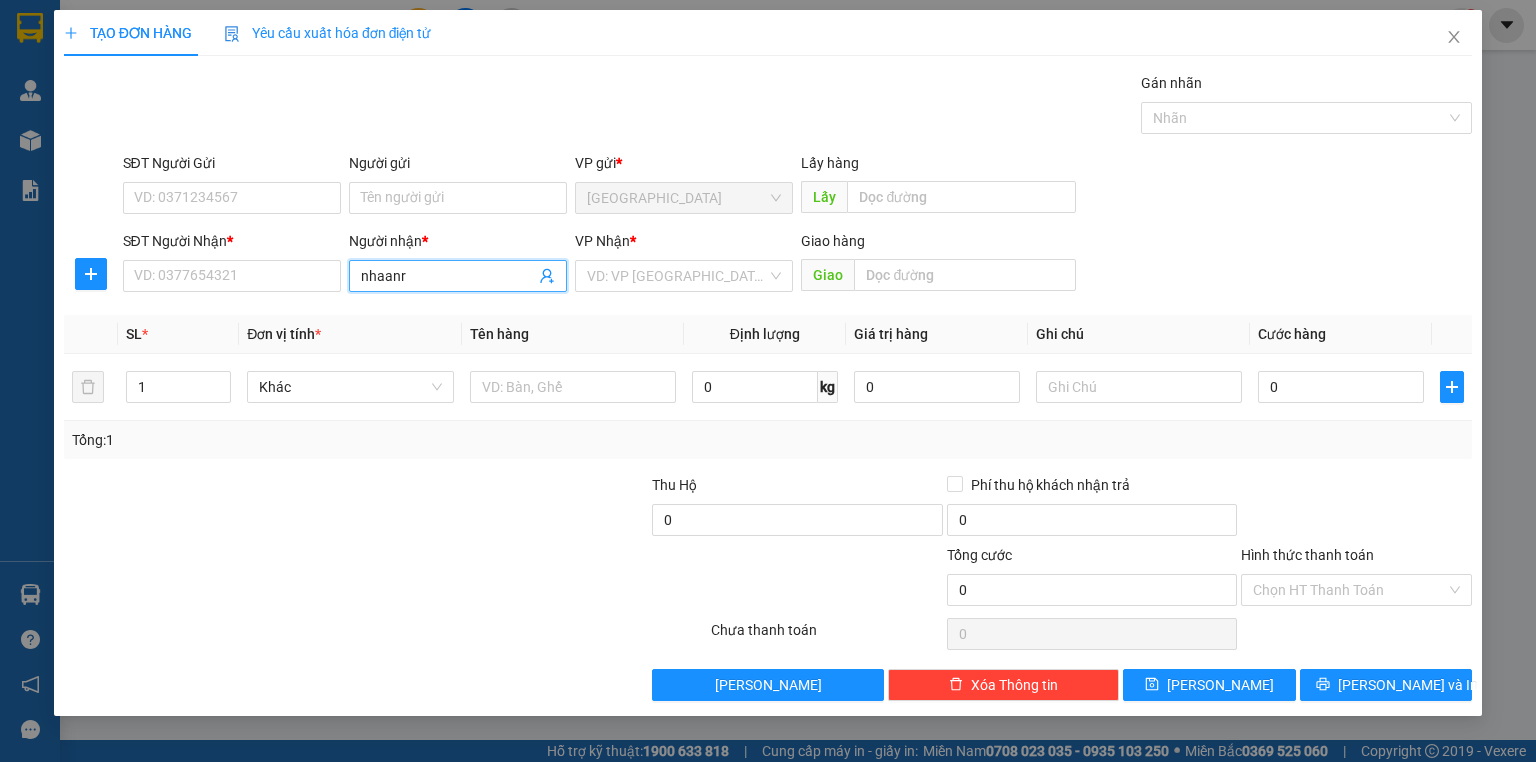 click on "nhaanr" at bounding box center [448, 276] 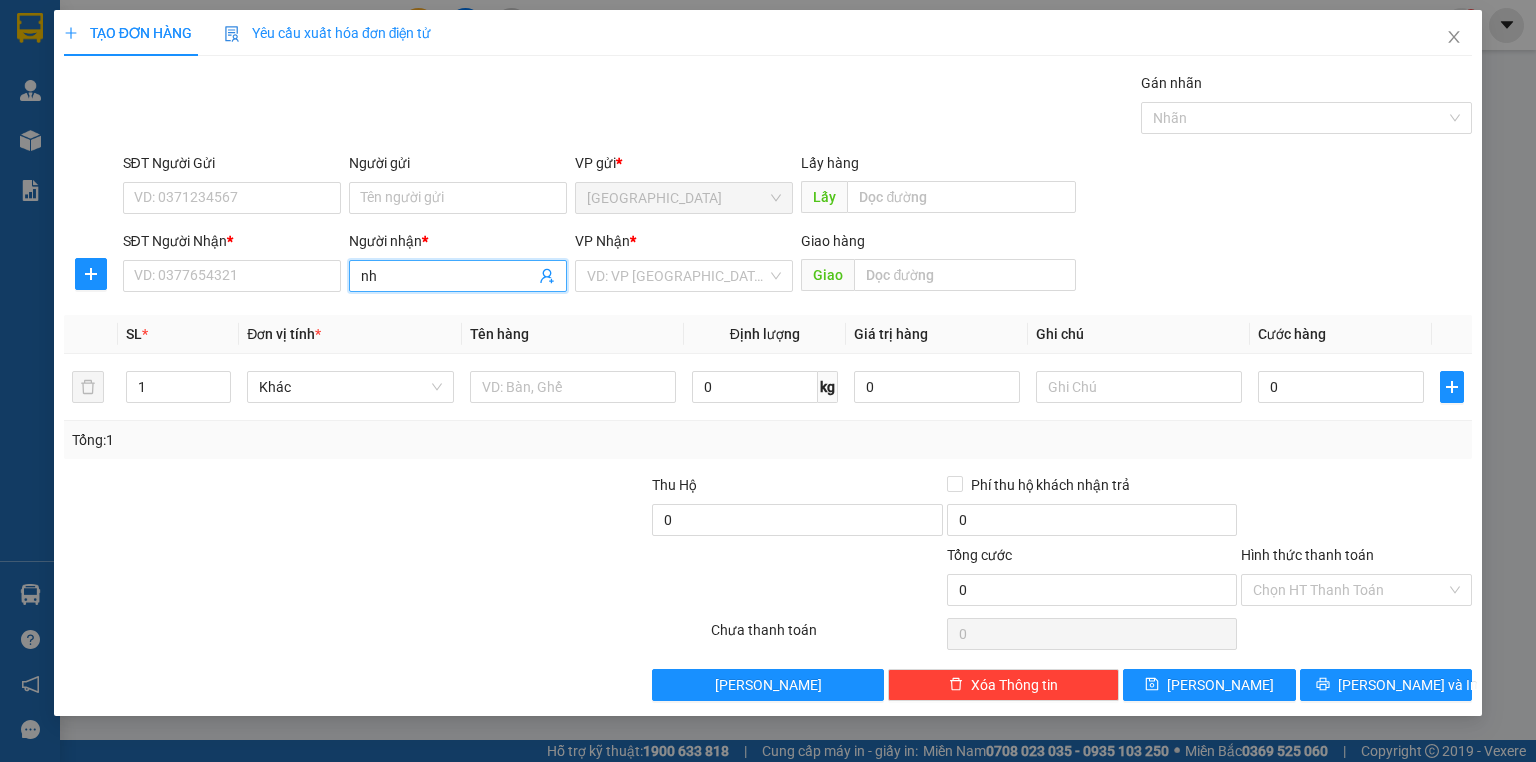 type on "n" 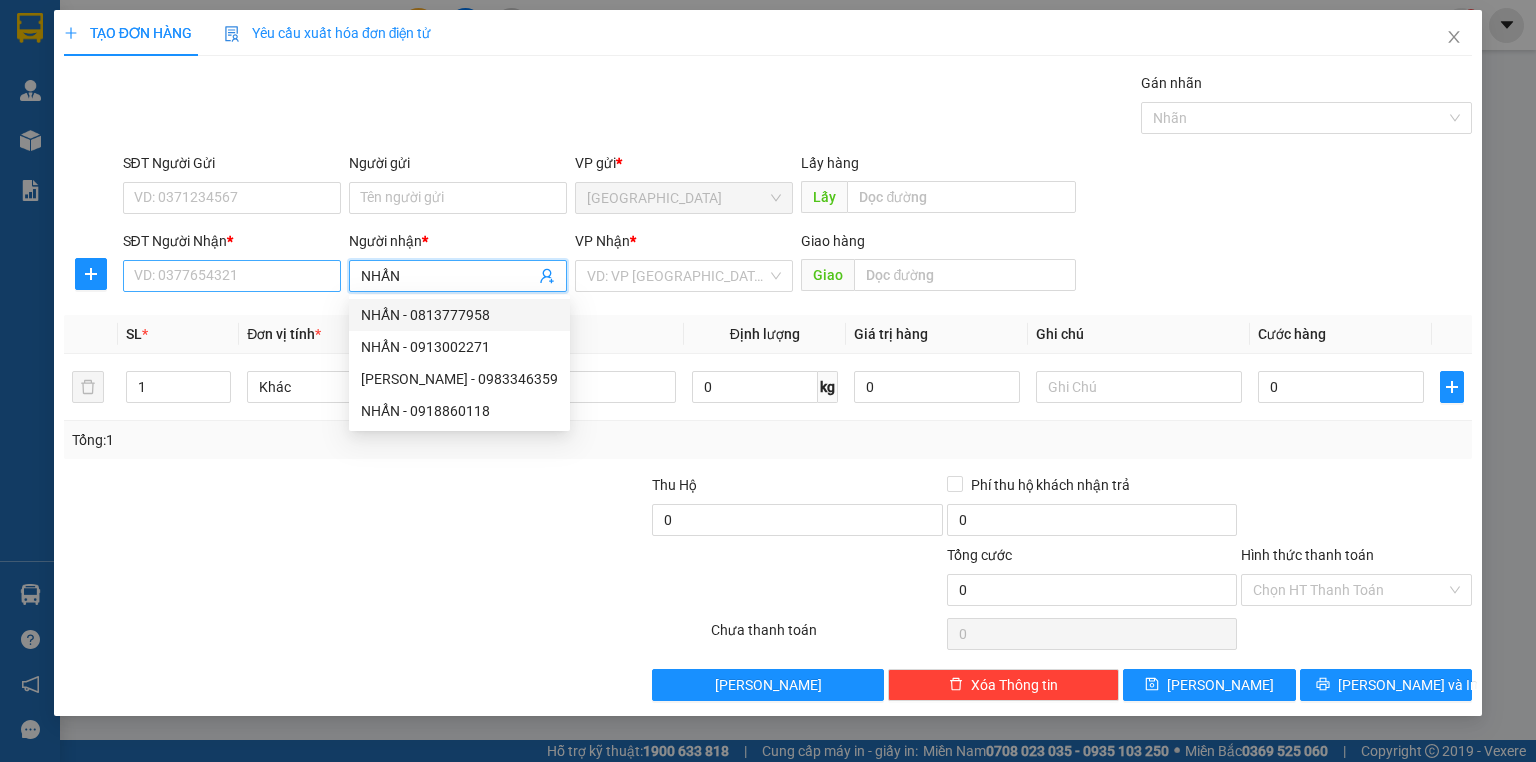 type on "NHẨN" 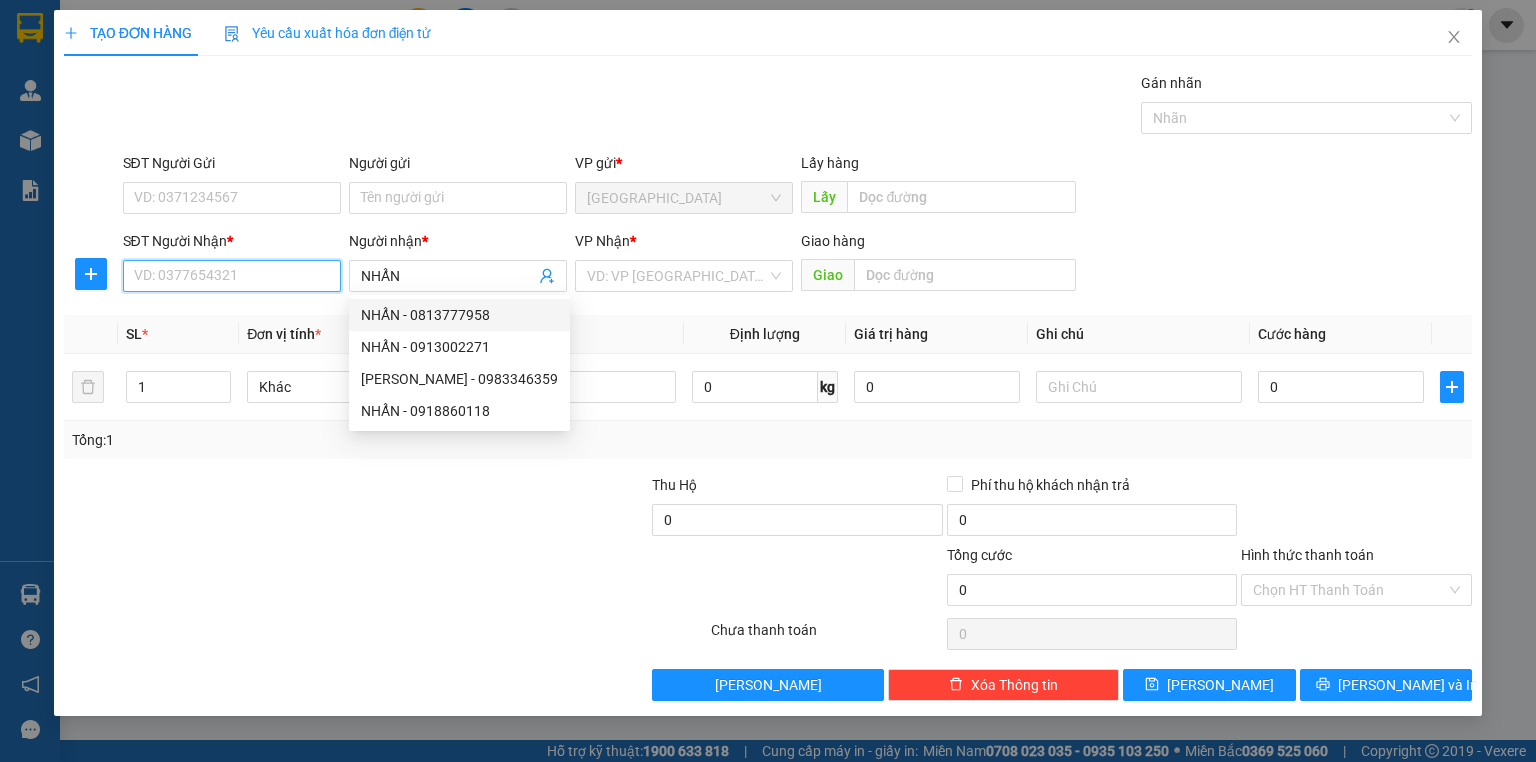 click on "SĐT Người Nhận  *" at bounding box center (232, 276) 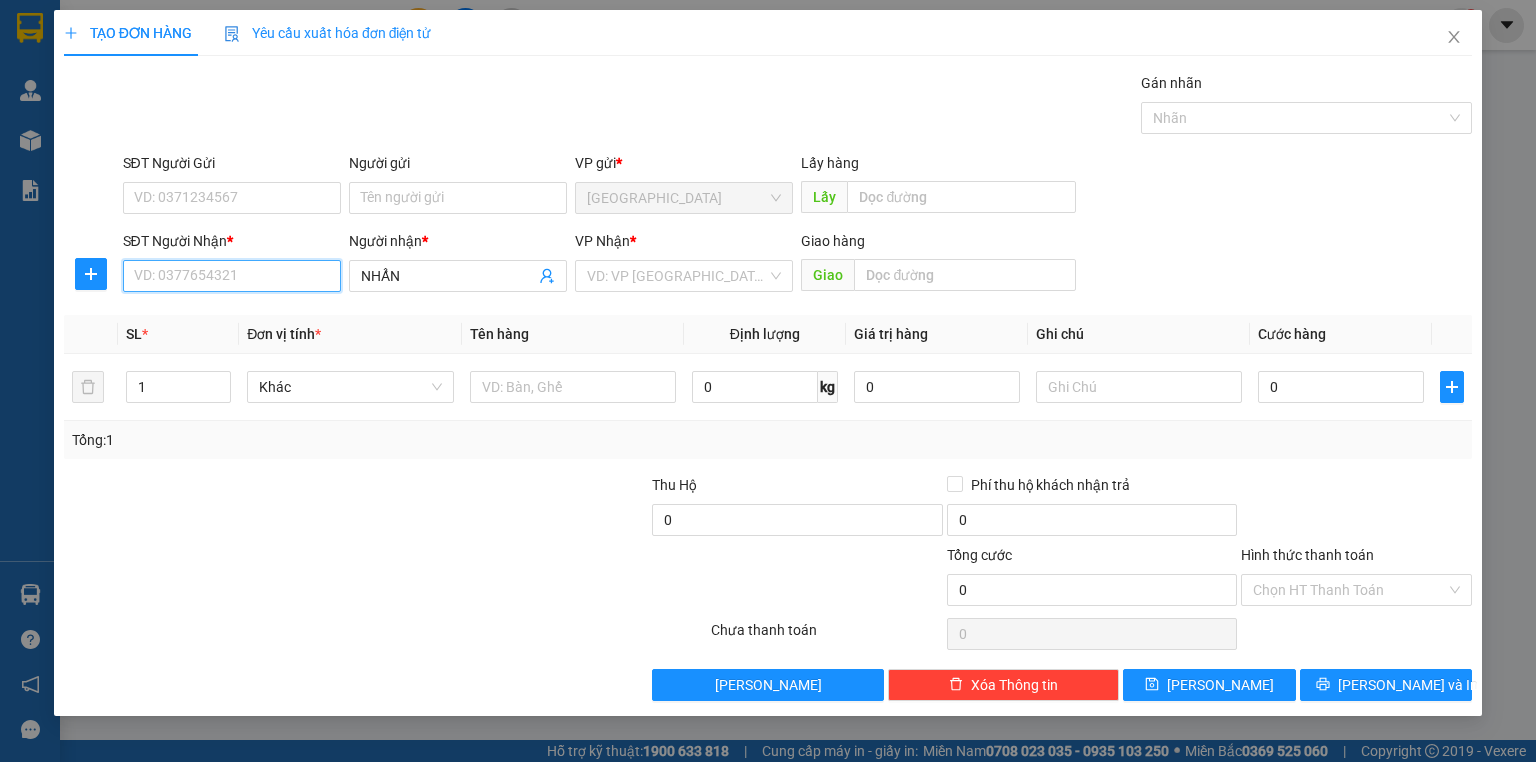click on "SĐT Người Nhận  *" at bounding box center (232, 276) 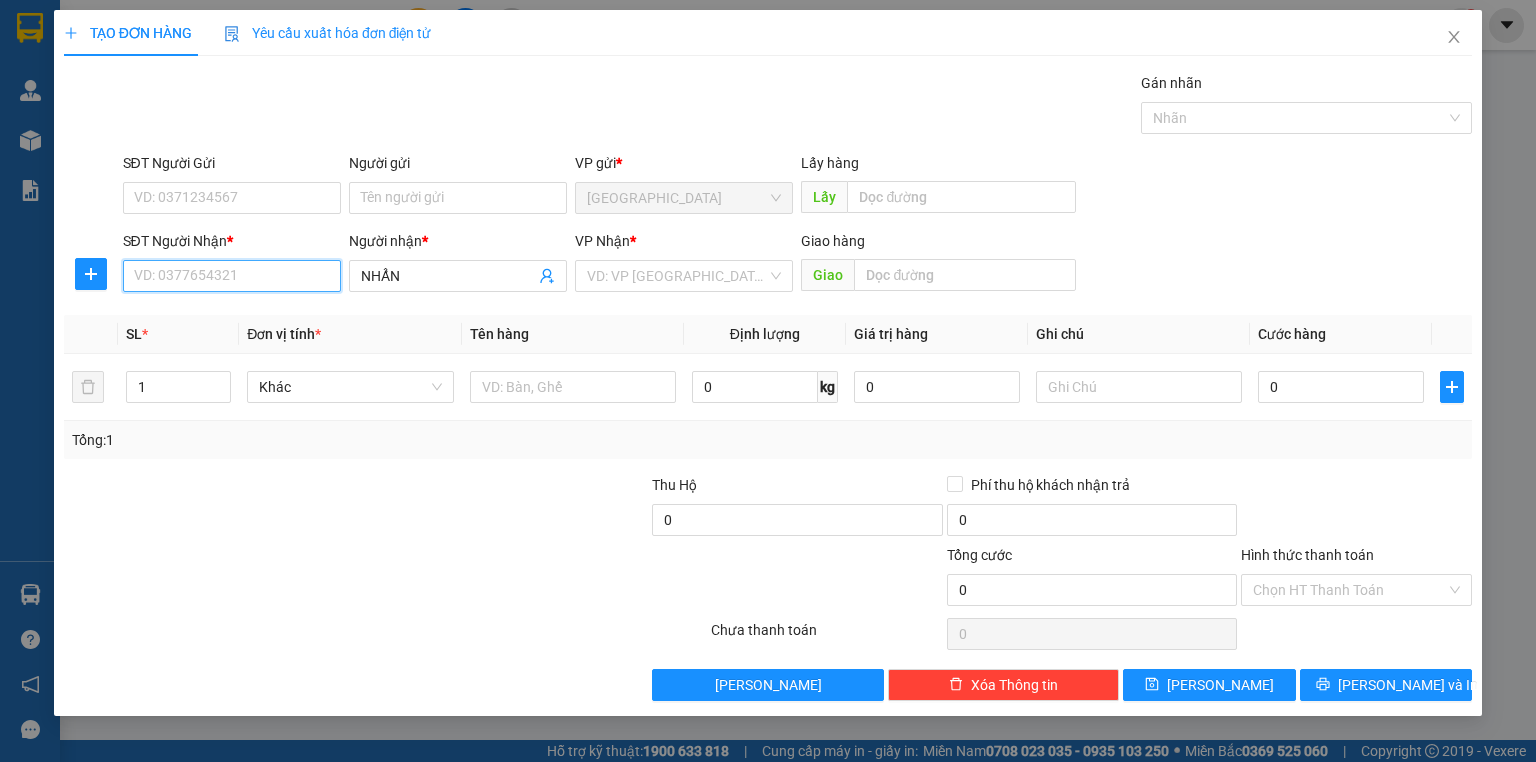 click on "SĐT Người Nhận  *" at bounding box center [232, 276] 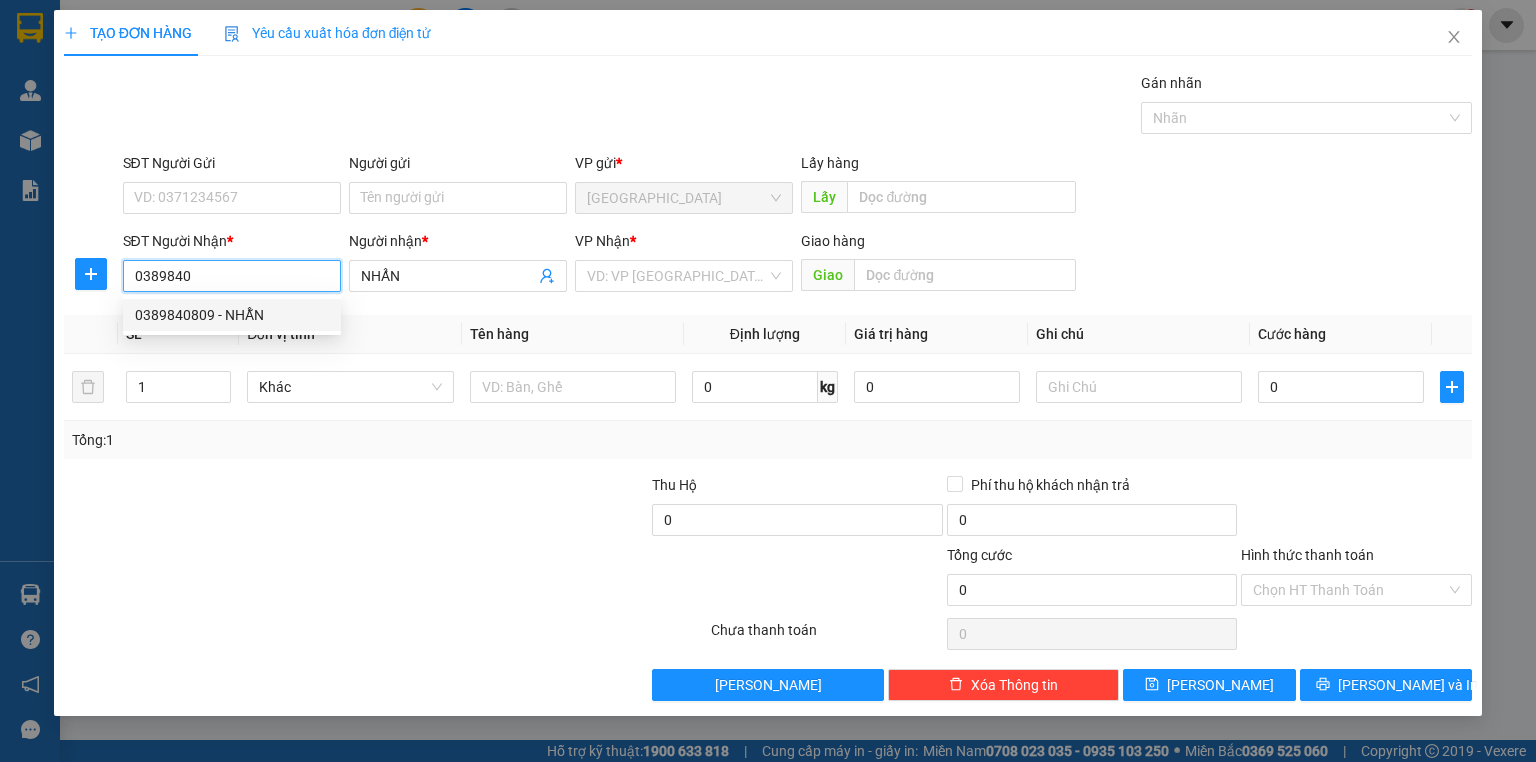 click on "0389840809 - NHẪN" at bounding box center (232, 315) 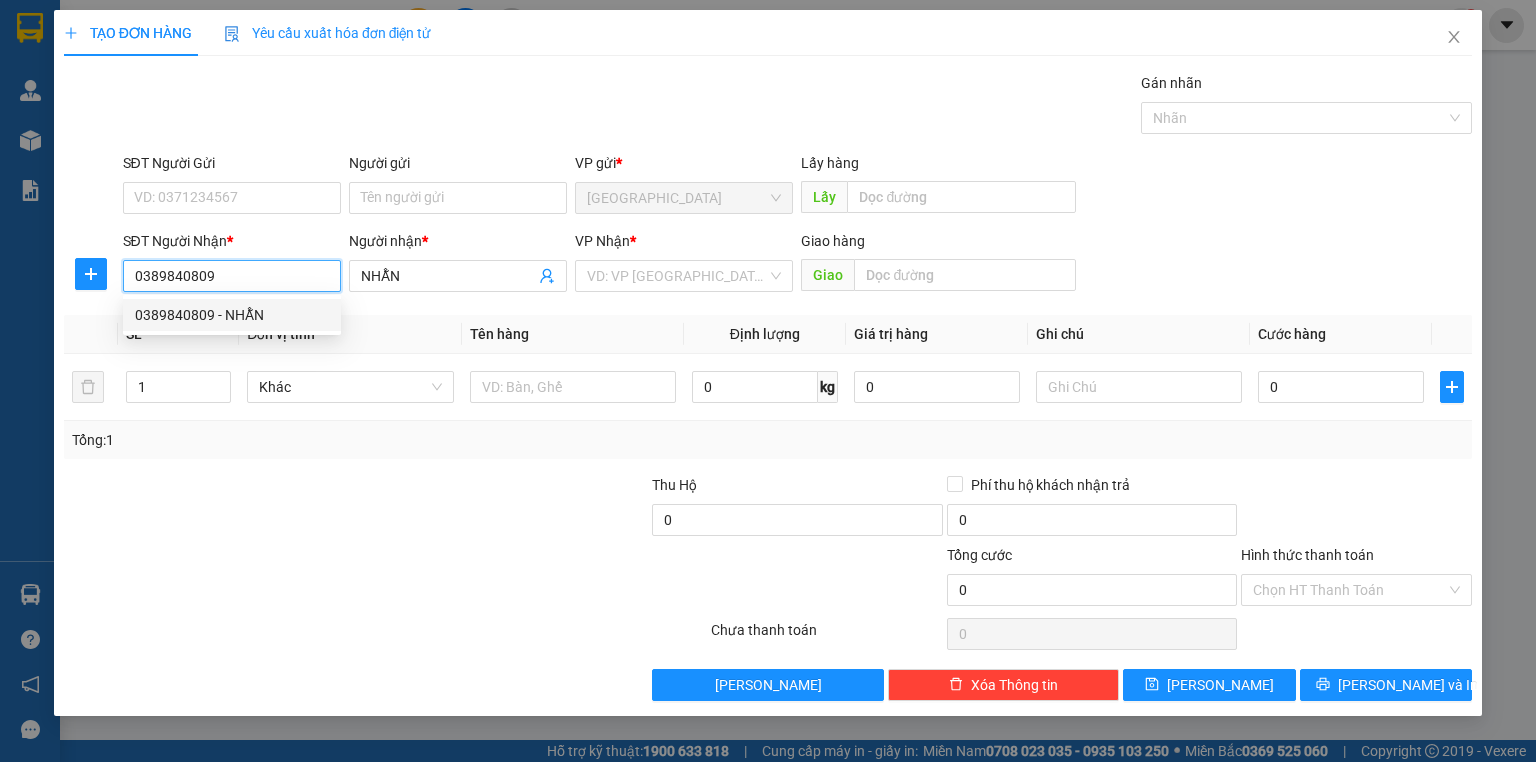 type on "40.000" 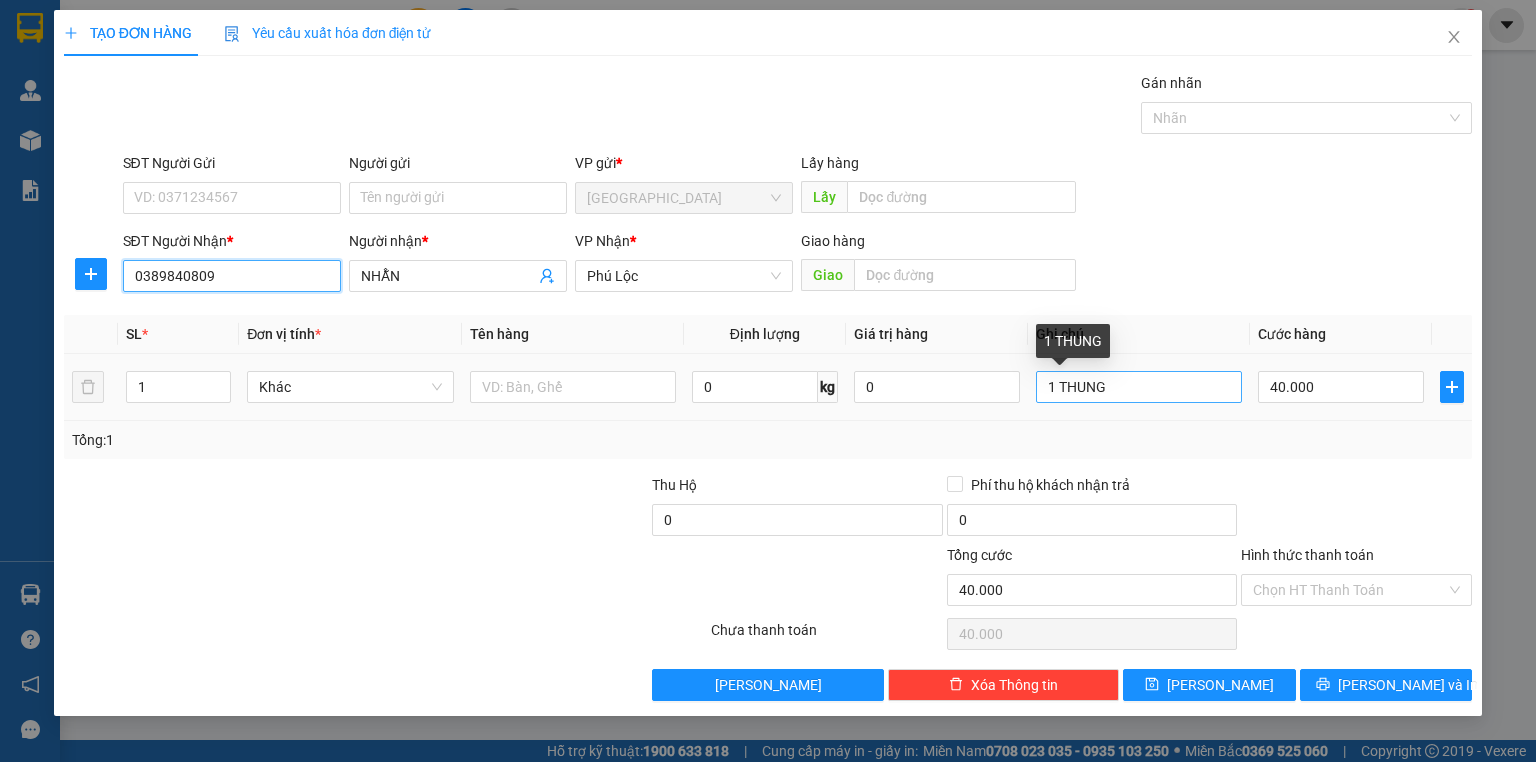 type on "0389840809" 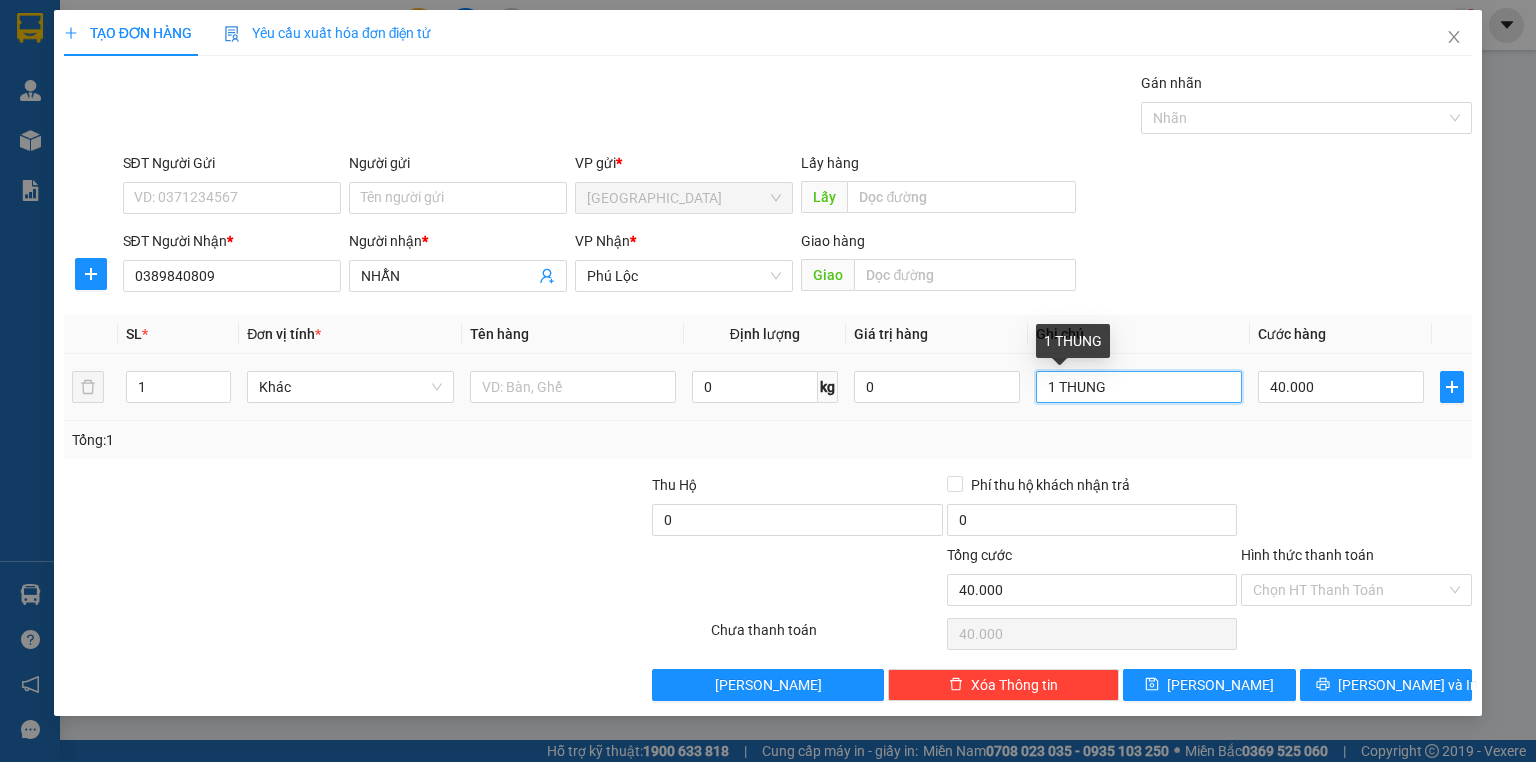 click on "1 THUNG" at bounding box center (1139, 387) 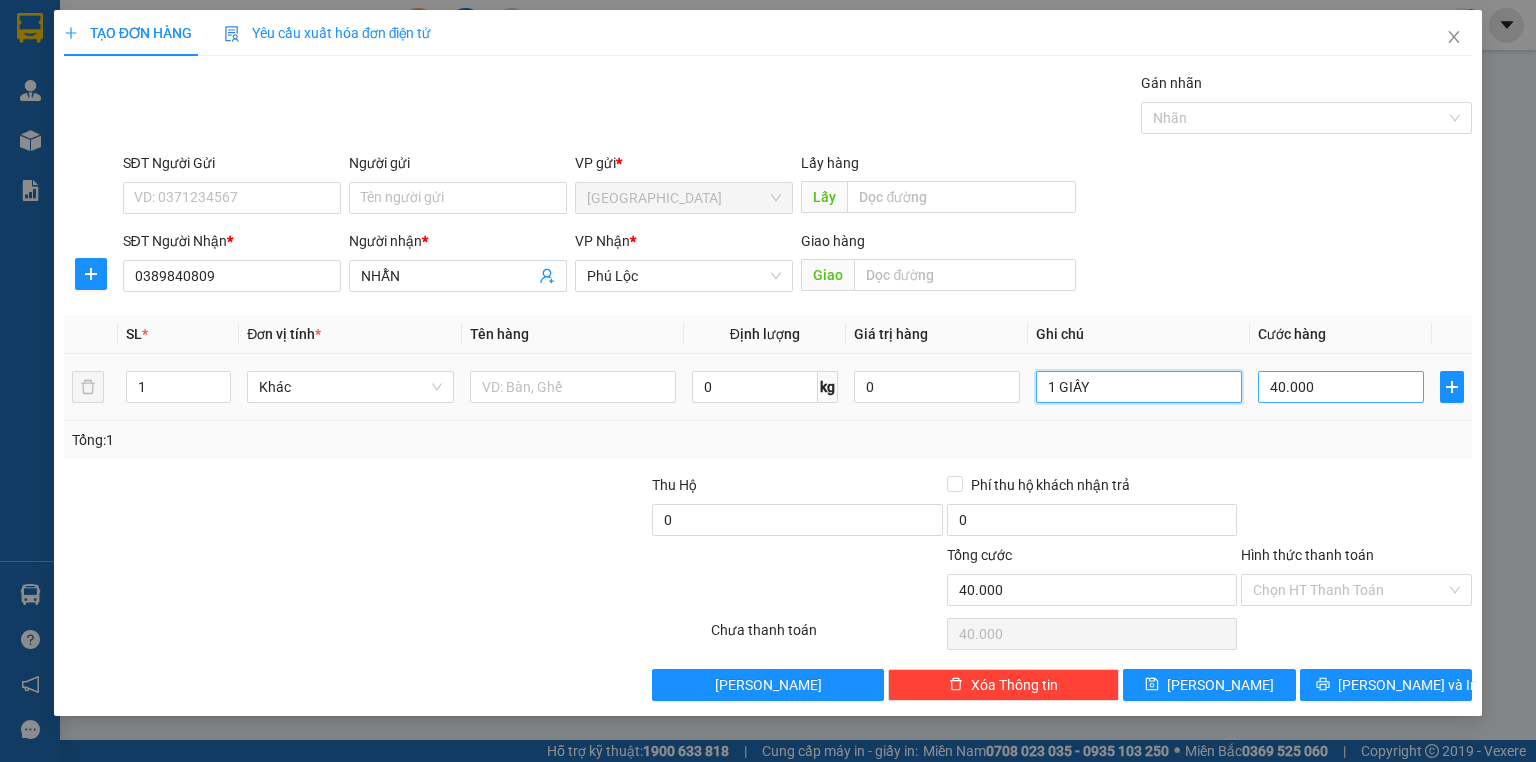 type on "1 GIẤY" 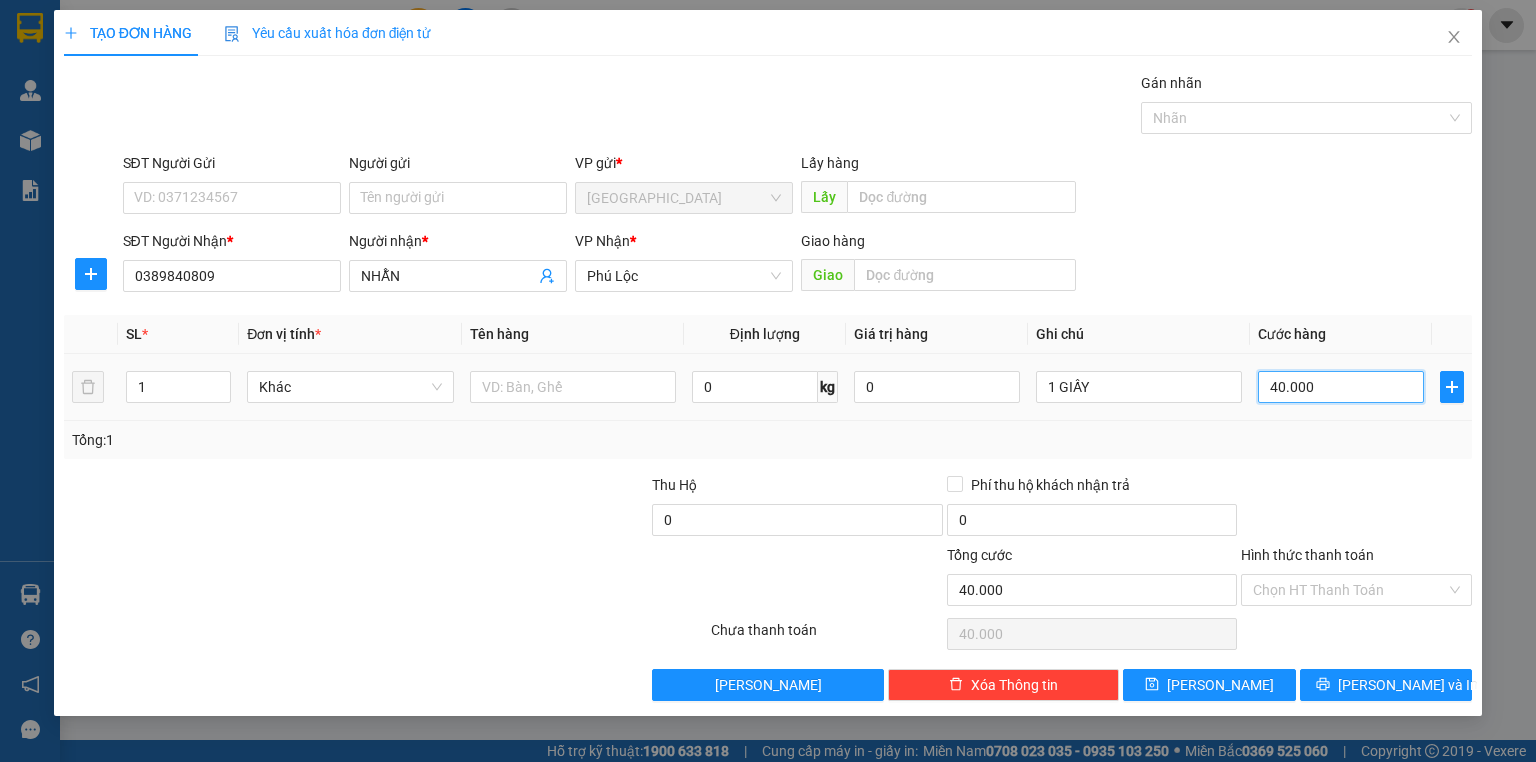 click on "40.000" at bounding box center [1341, 387] 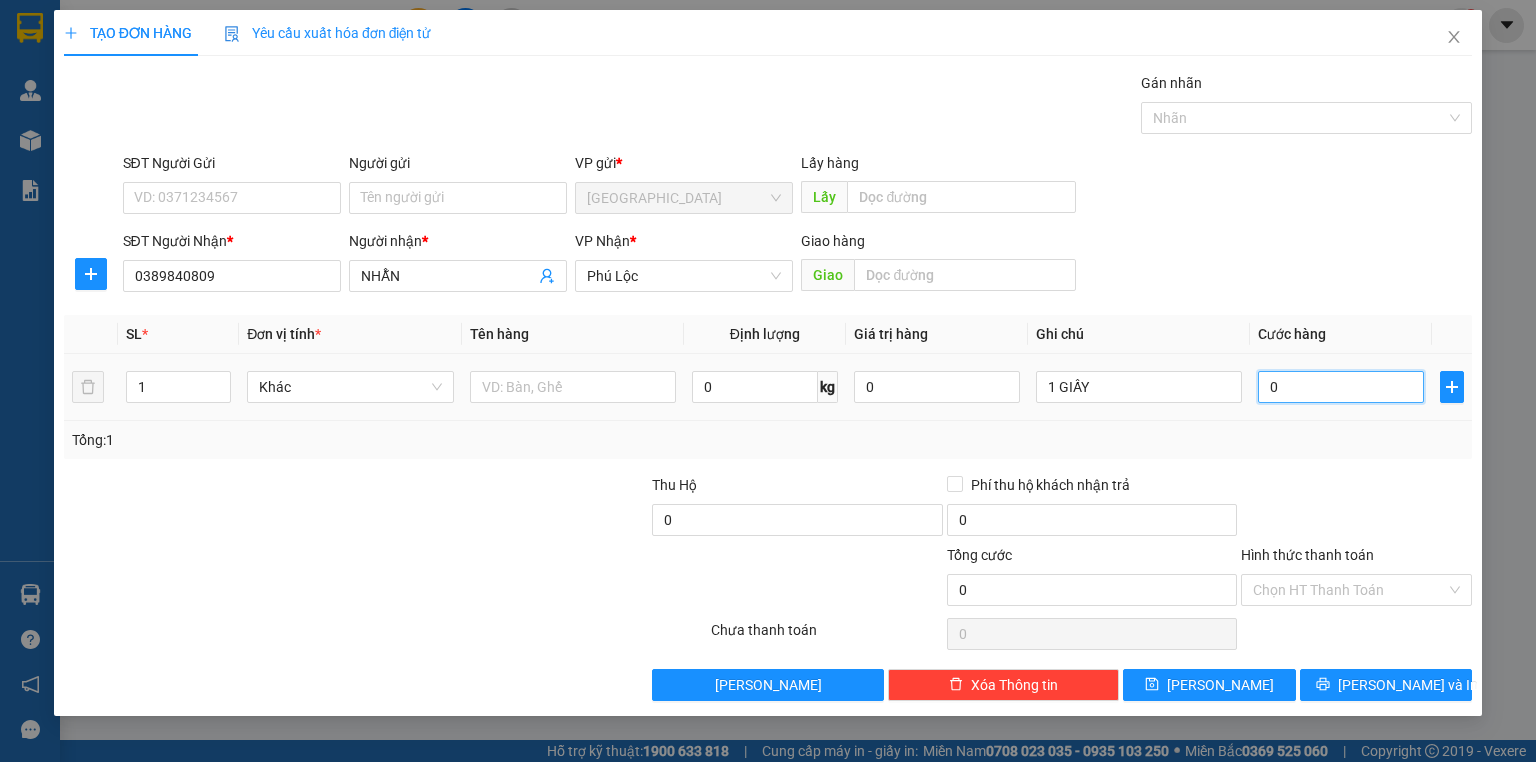 type on "3" 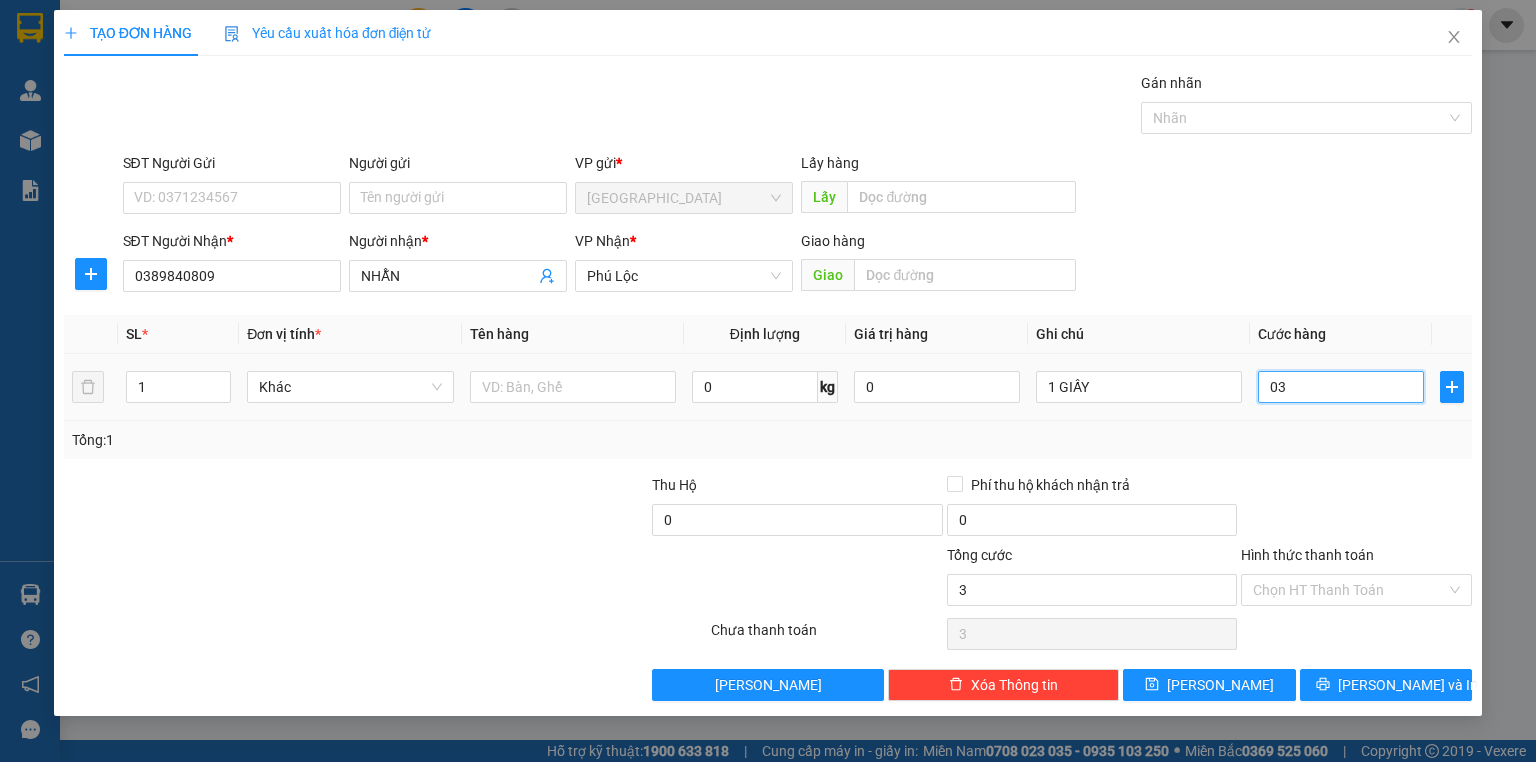 type on "30" 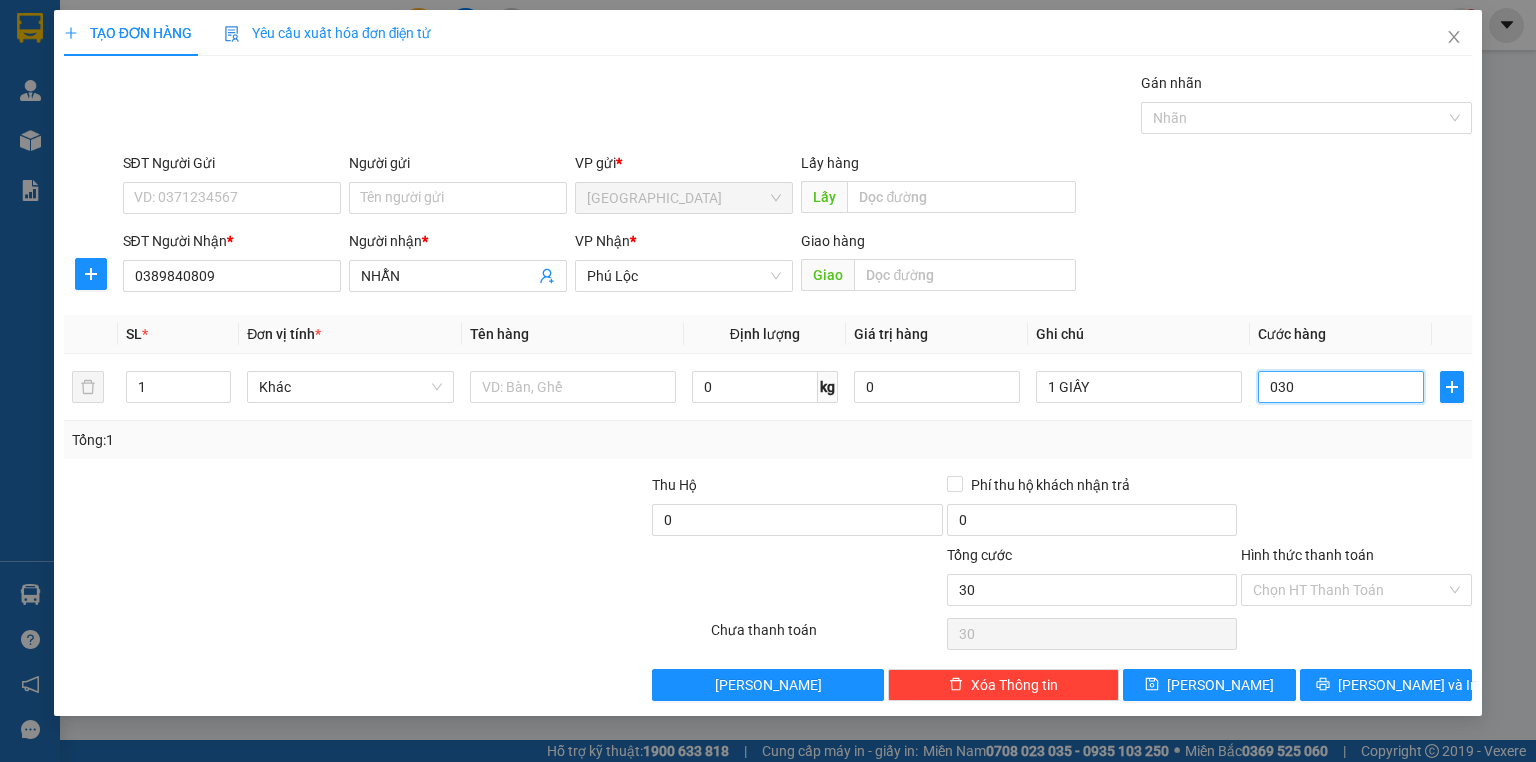 type on "030" 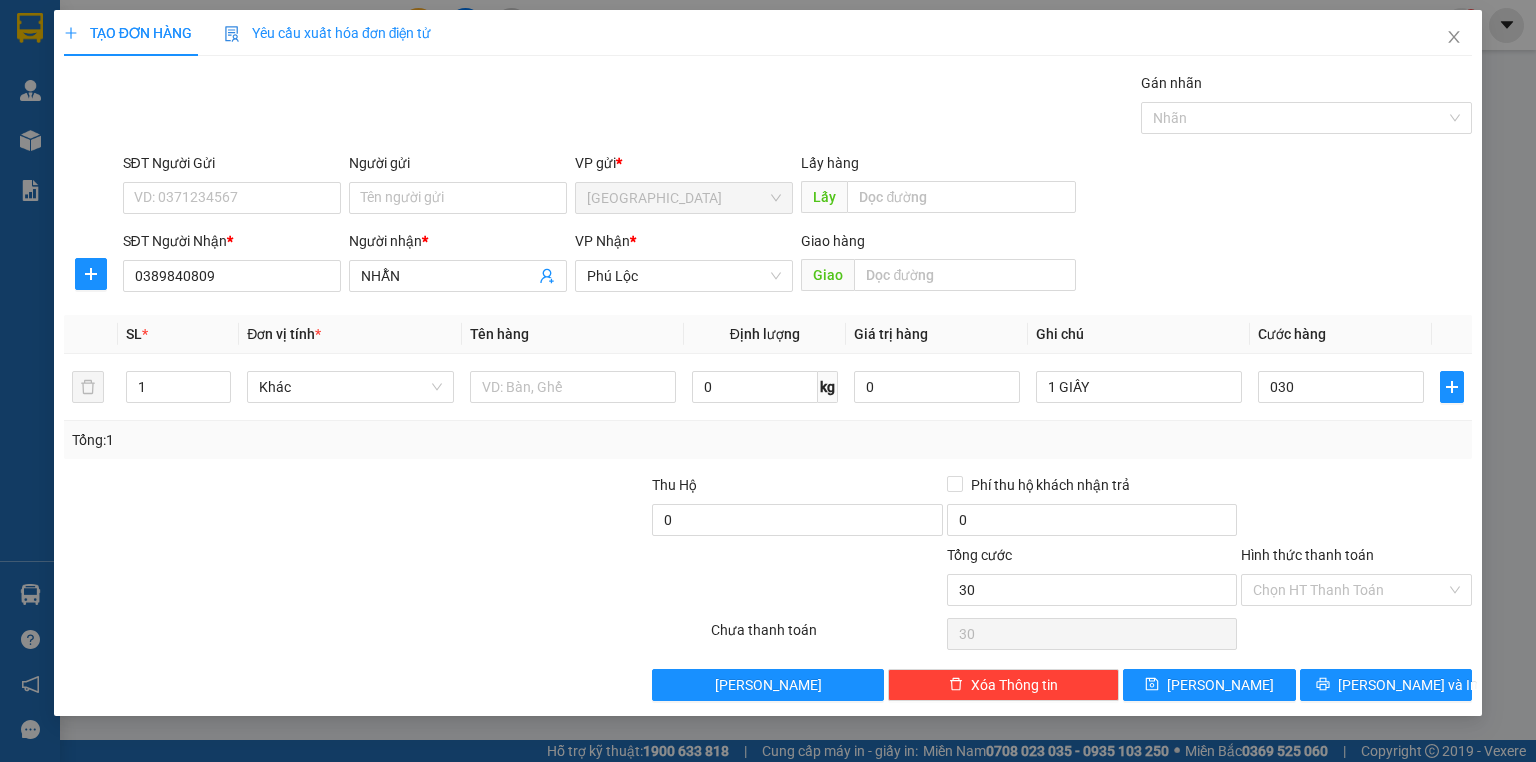 click on "Tổng:  1" at bounding box center (768, 440) 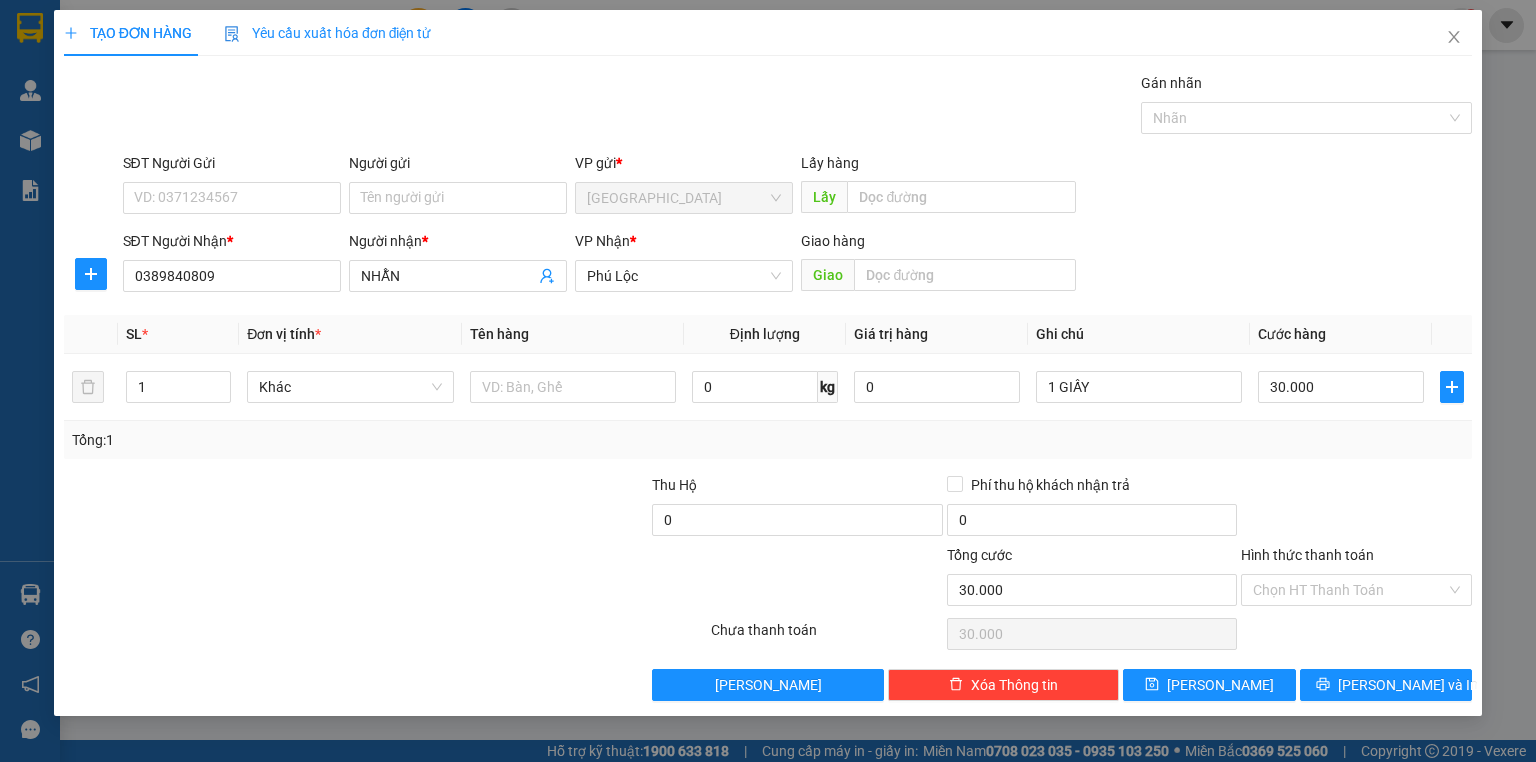 click on "Hình thức thanh toán" at bounding box center (1307, 555) 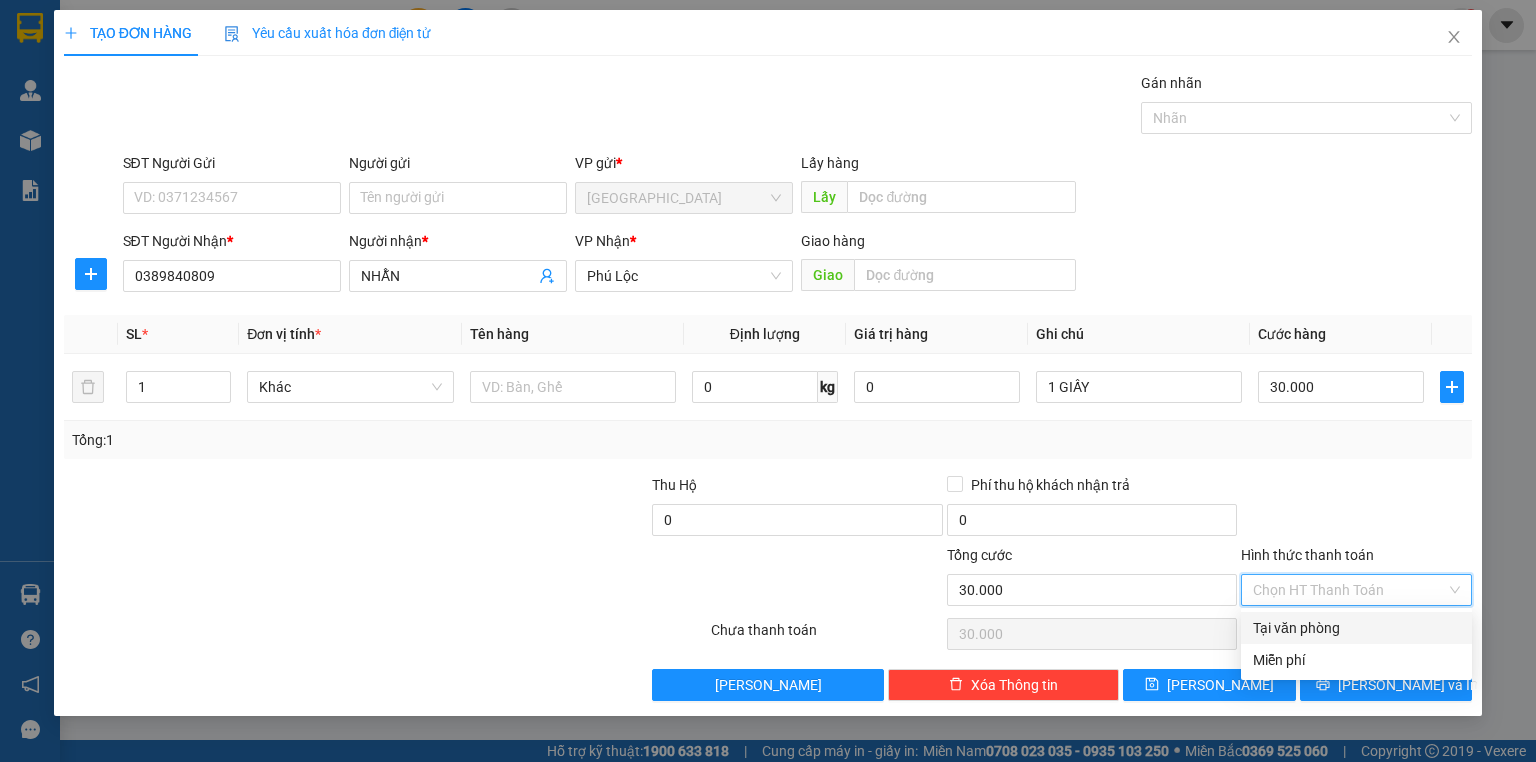 click on "Tại văn phòng" at bounding box center (1356, 628) 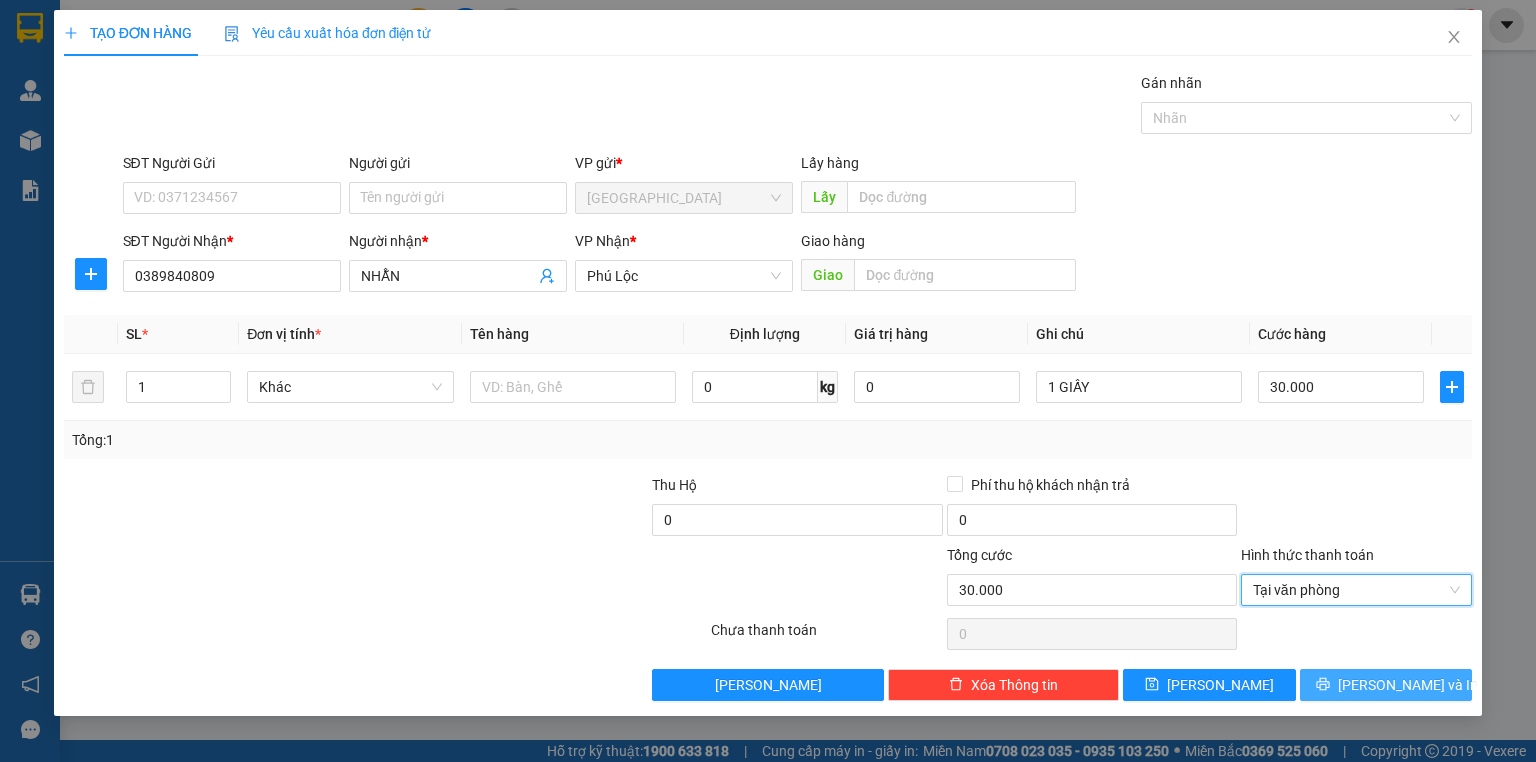 click on "[PERSON_NAME] và In" at bounding box center [1386, 685] 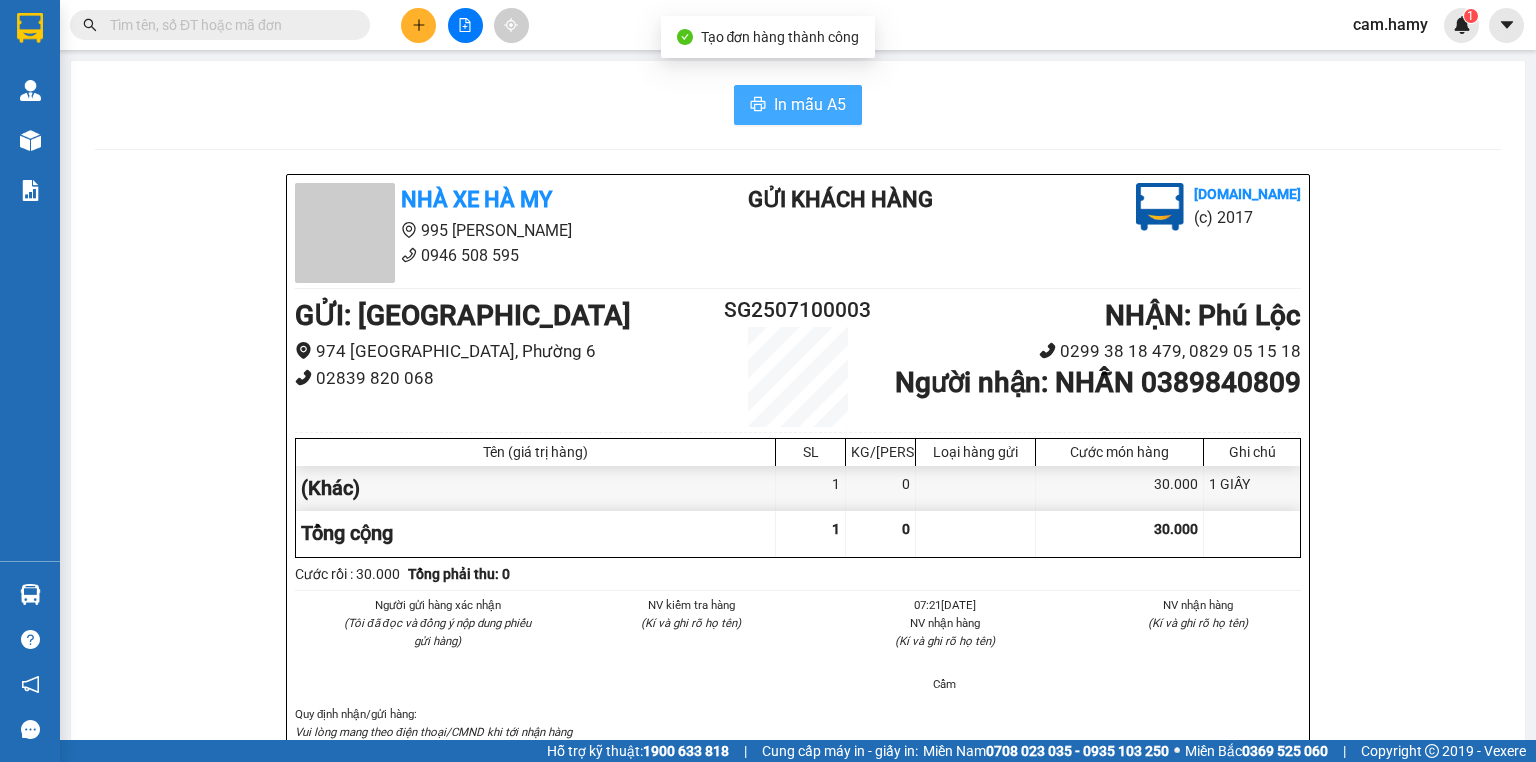 click on "In mẫu A5" at bounding box center (810, 104) 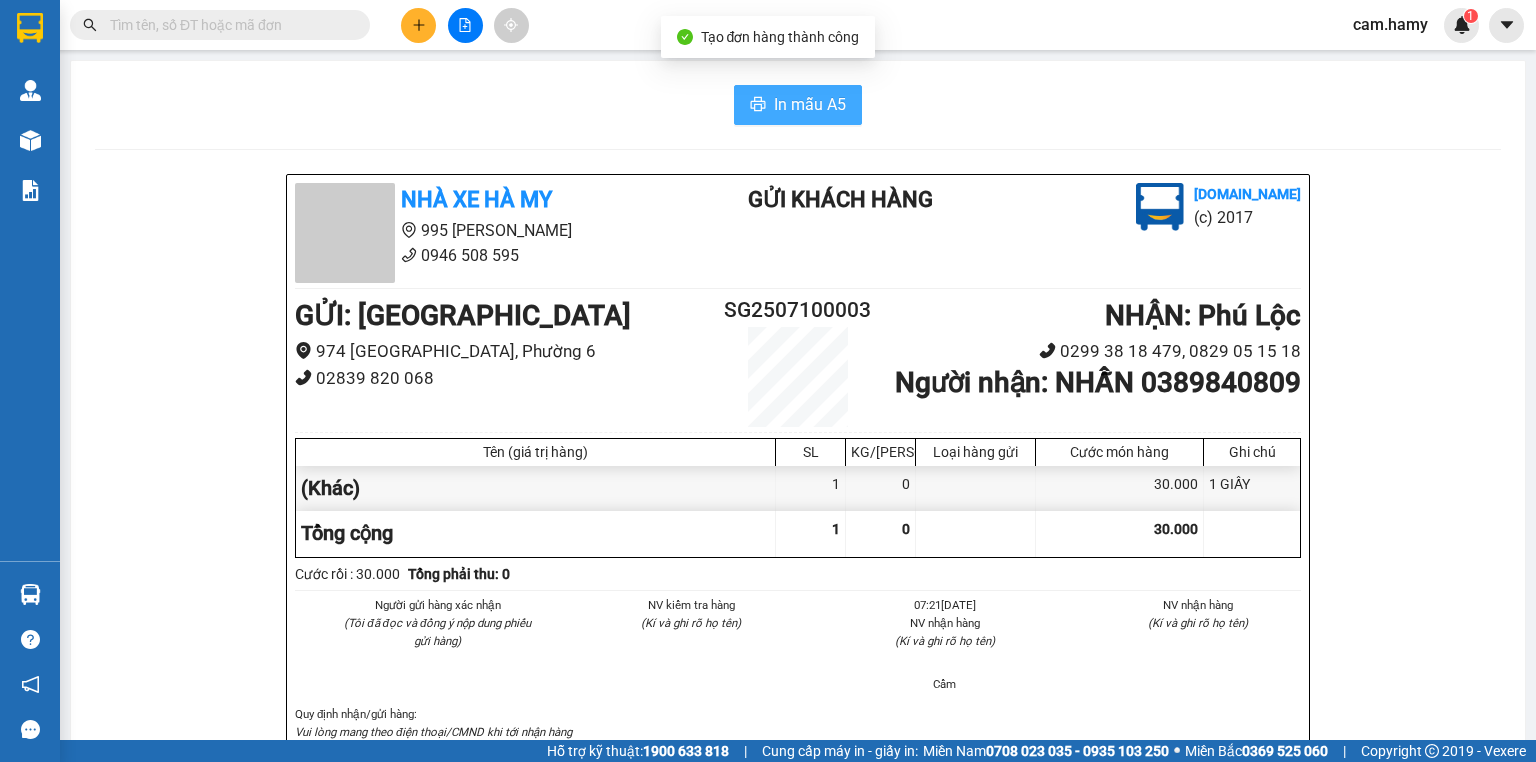 scroll, scrollTop: 0, scrollLeft: 0, axis: both 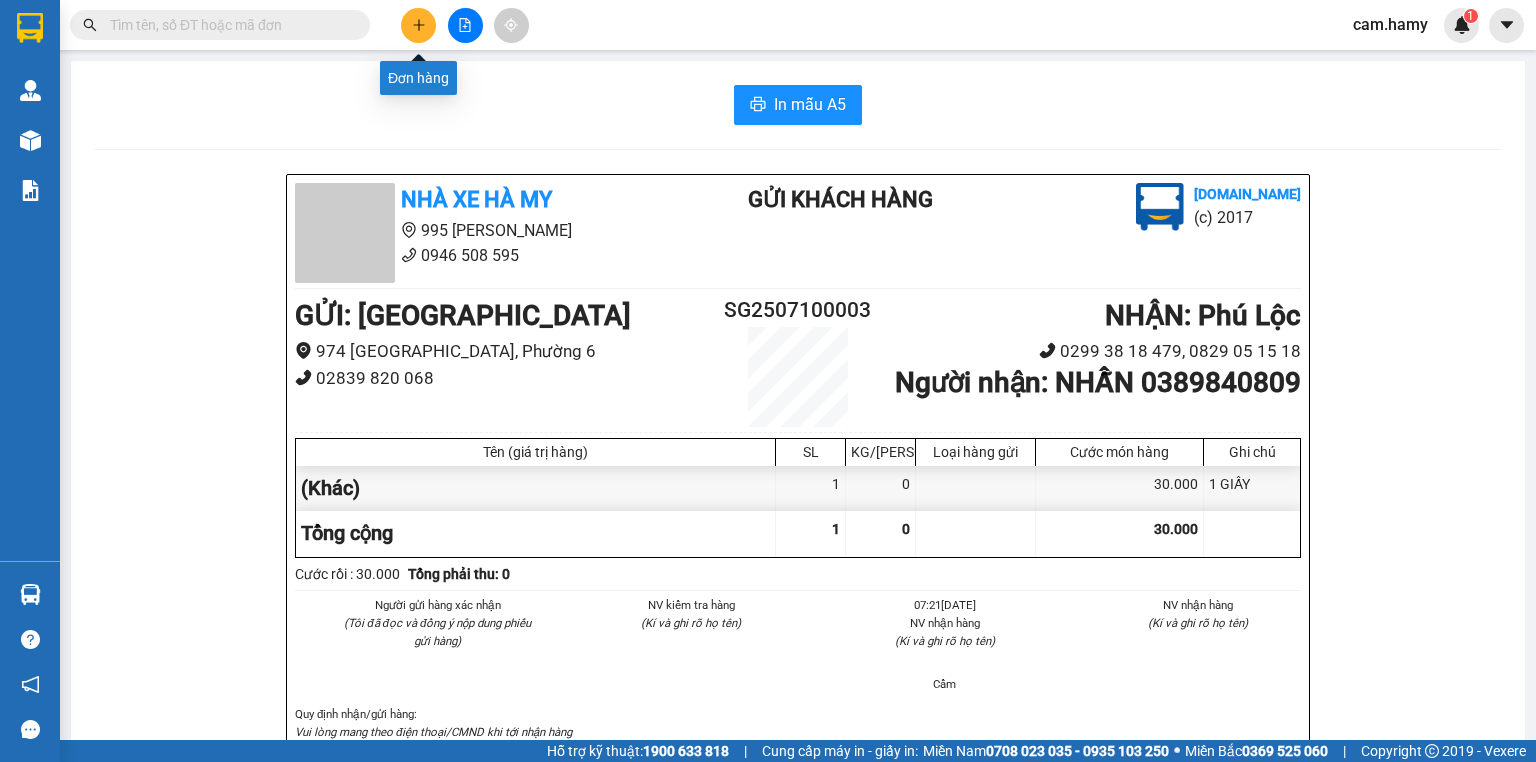 click 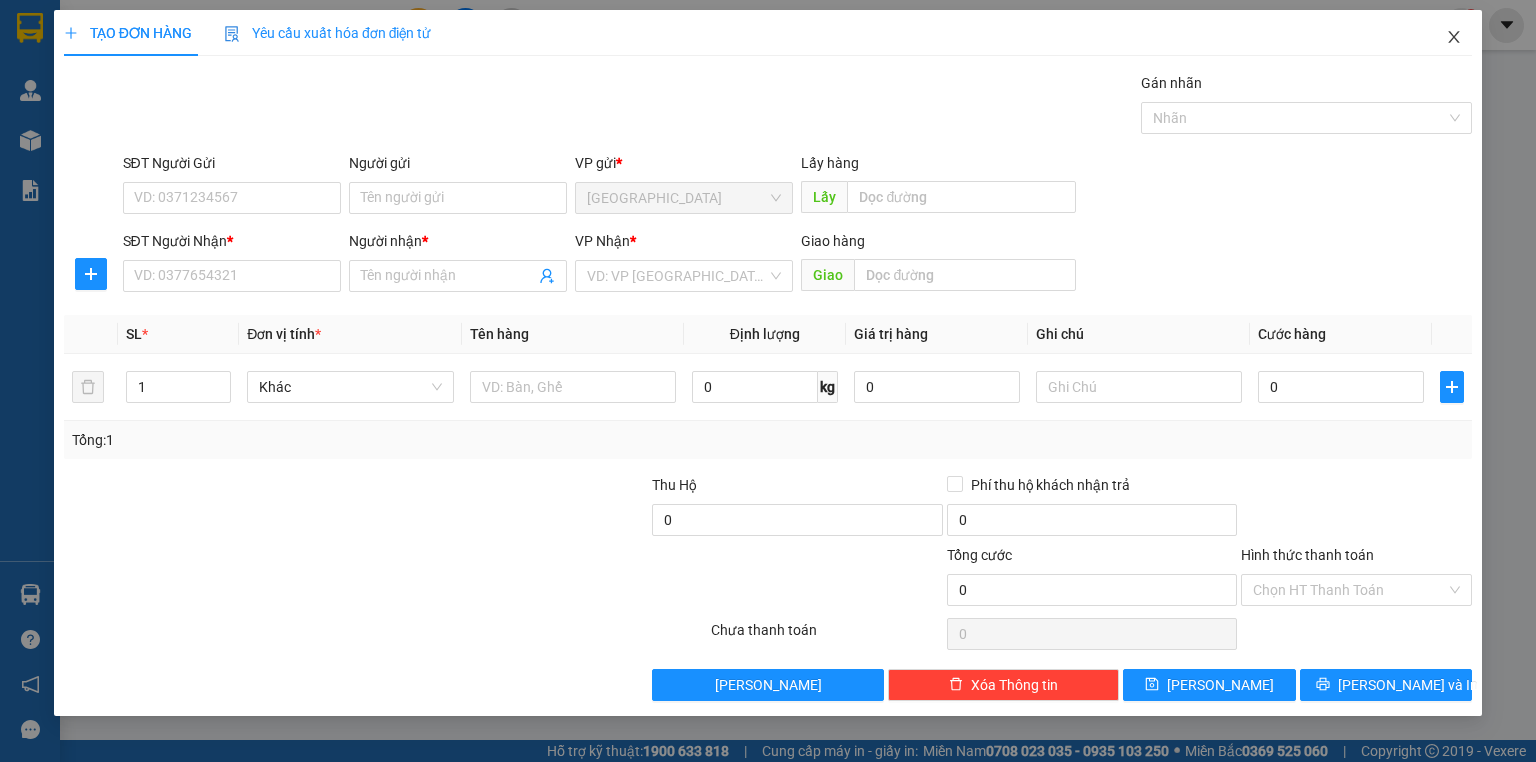 click 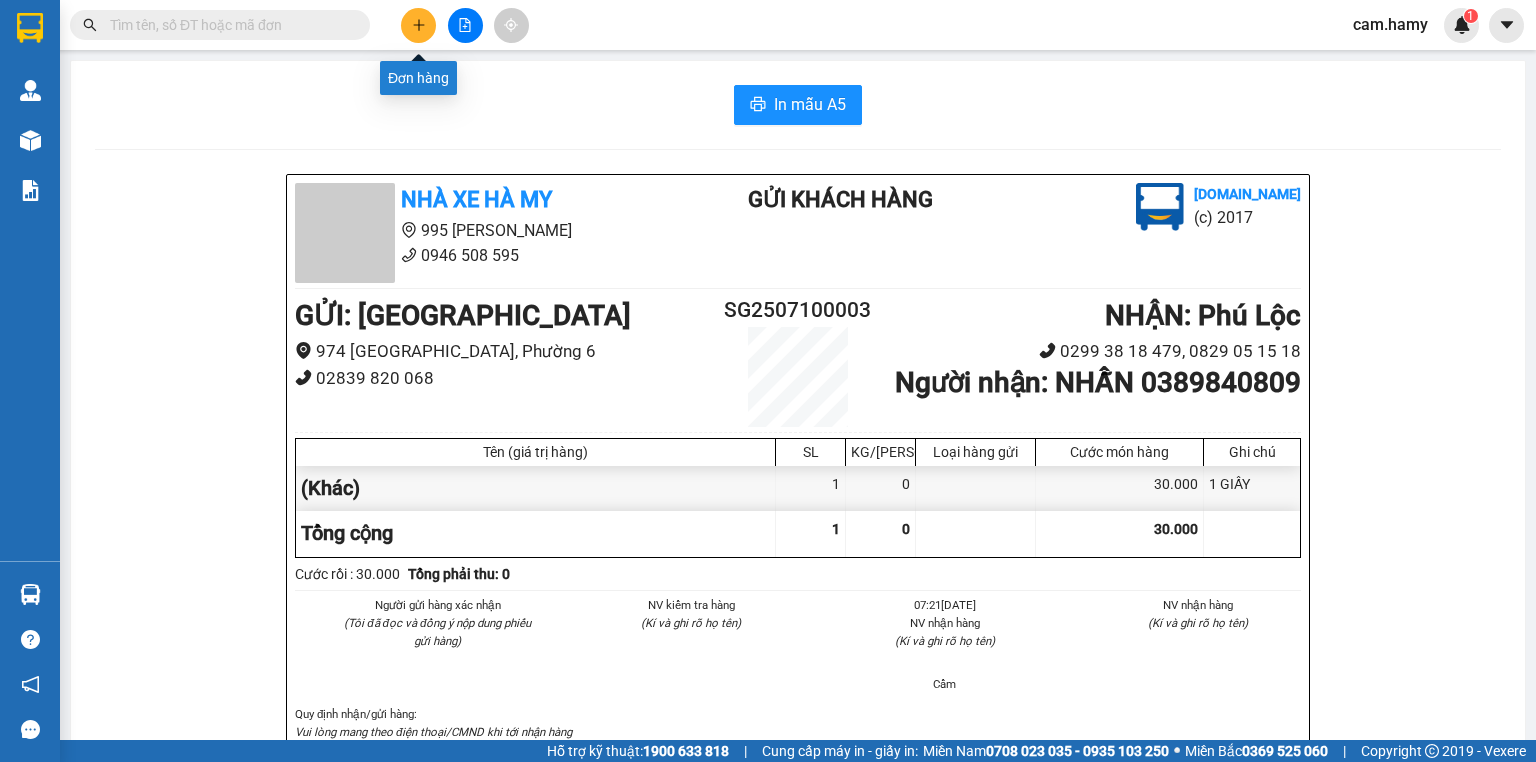 click at bounding box center [418, 25] 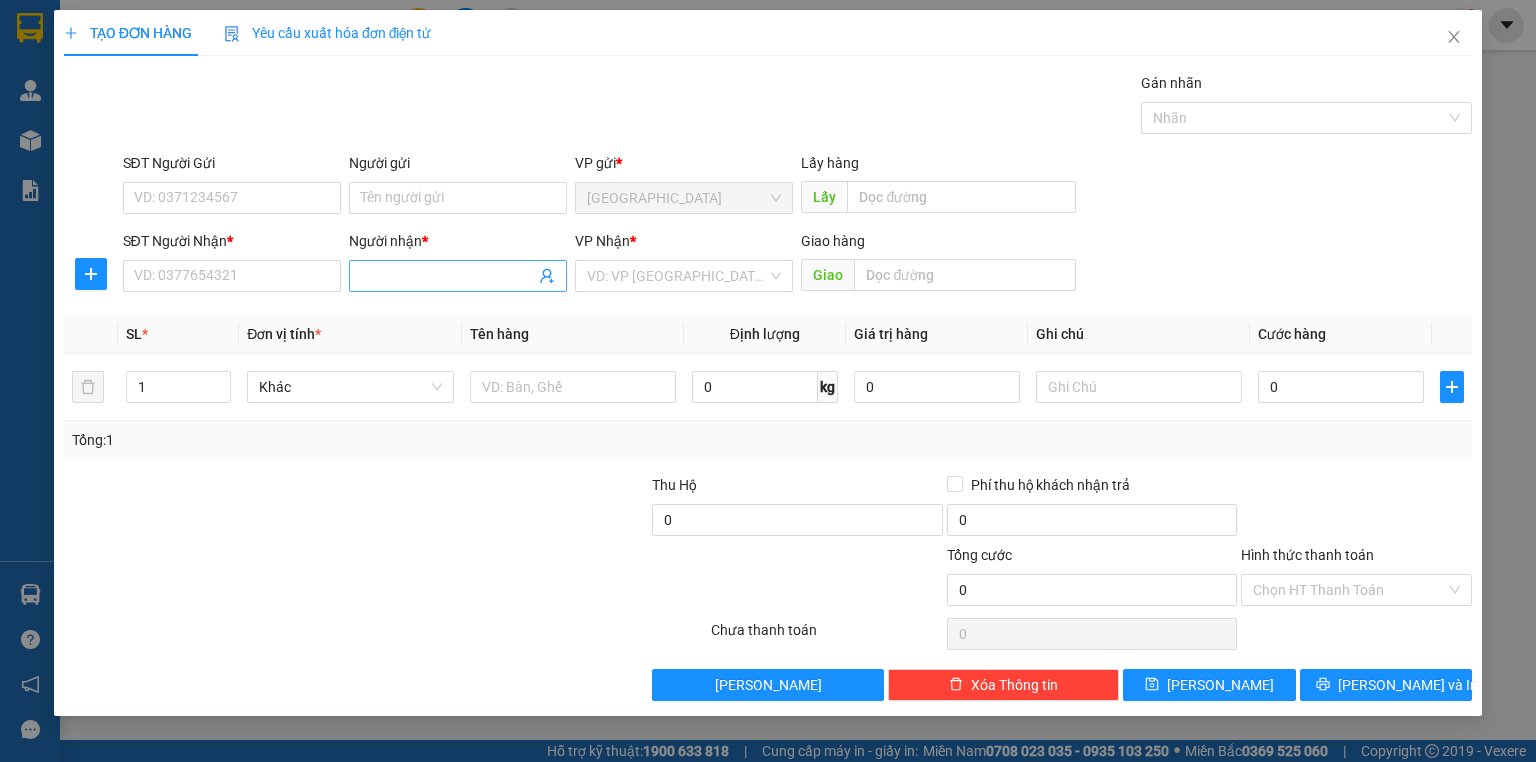 click on "Người nhận  *" at bounding box center [448, 276] 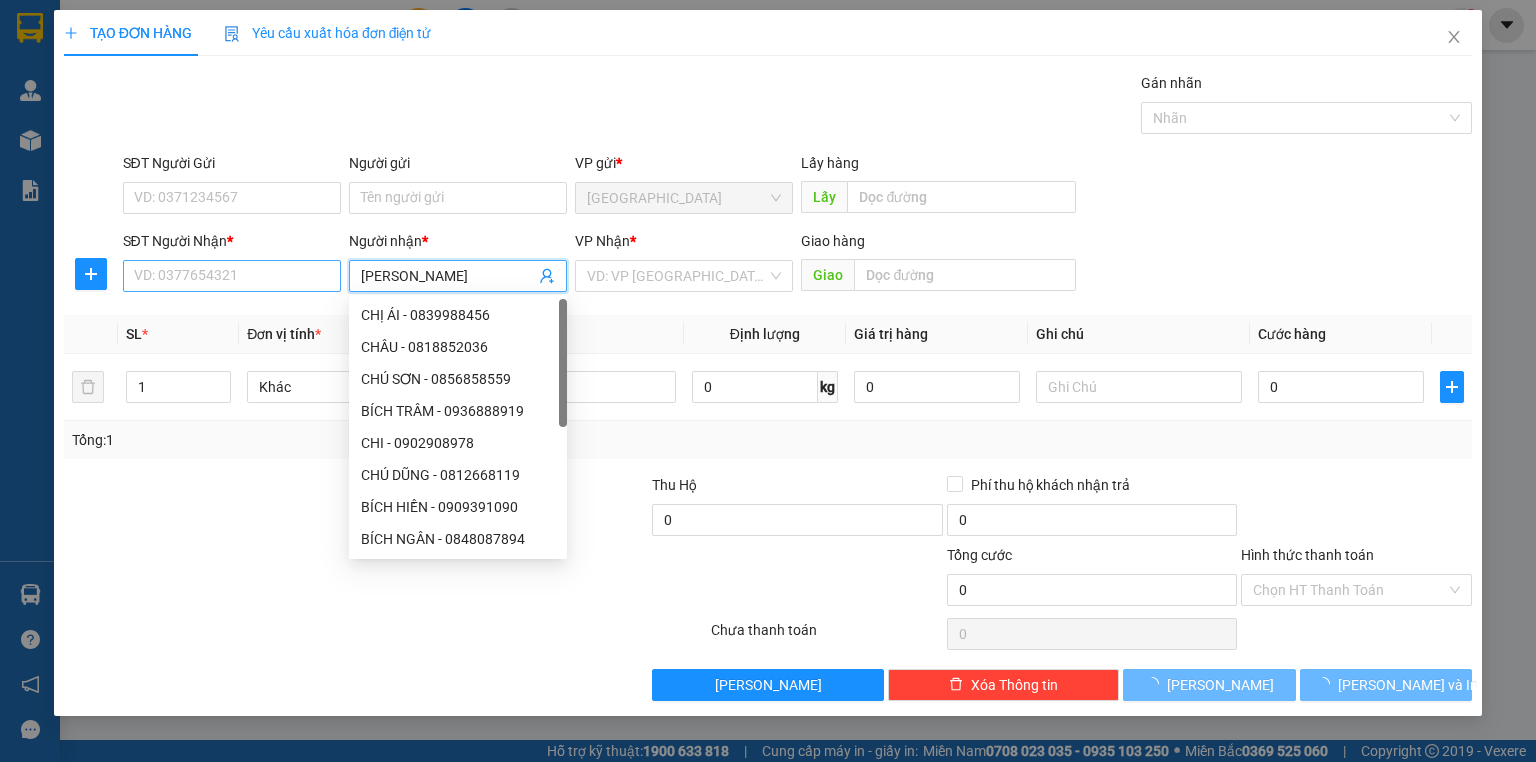 type on "[PERSON_NAME]" 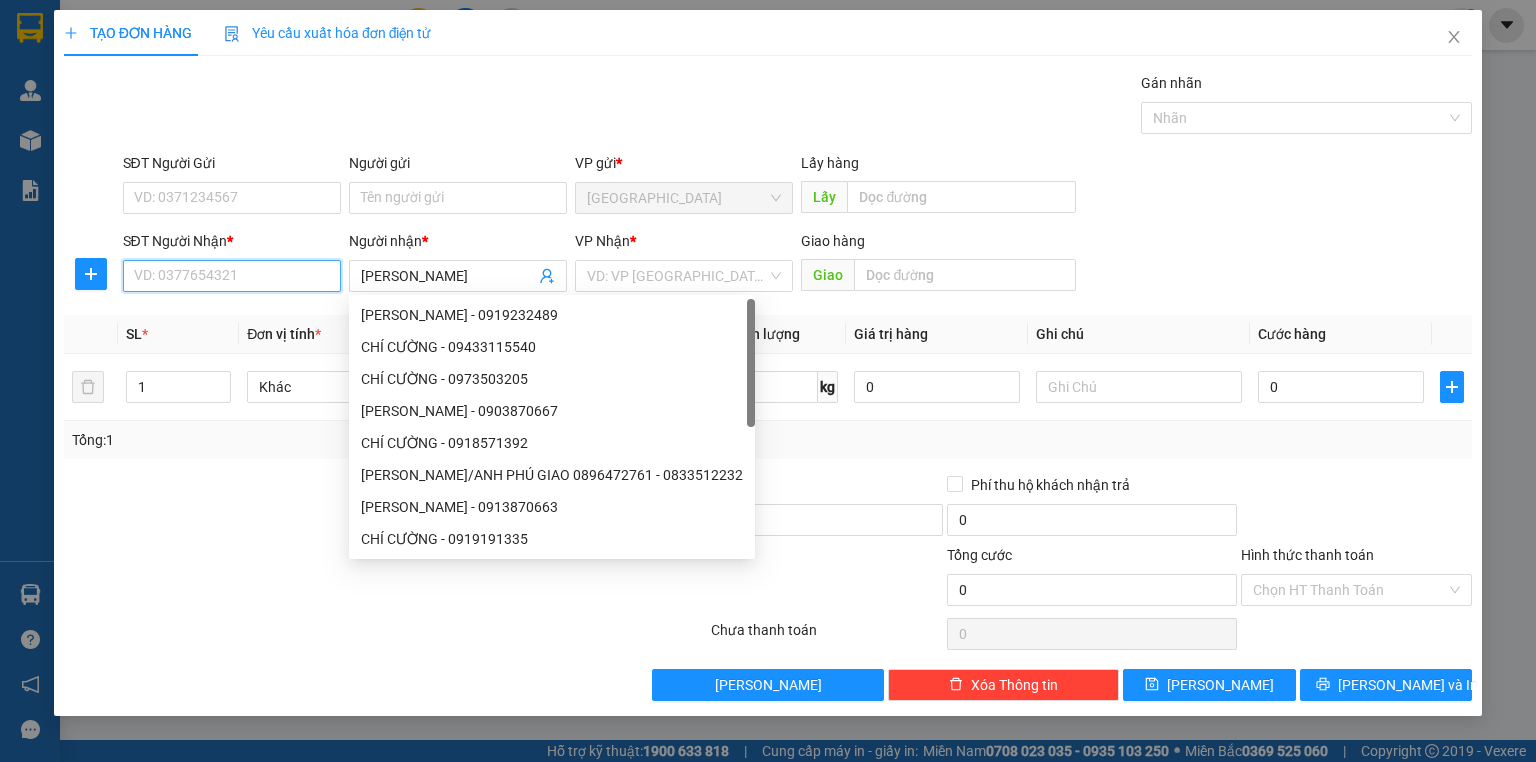 click on "SĐT Người Nhận  *" at bounding box center (232, 276) 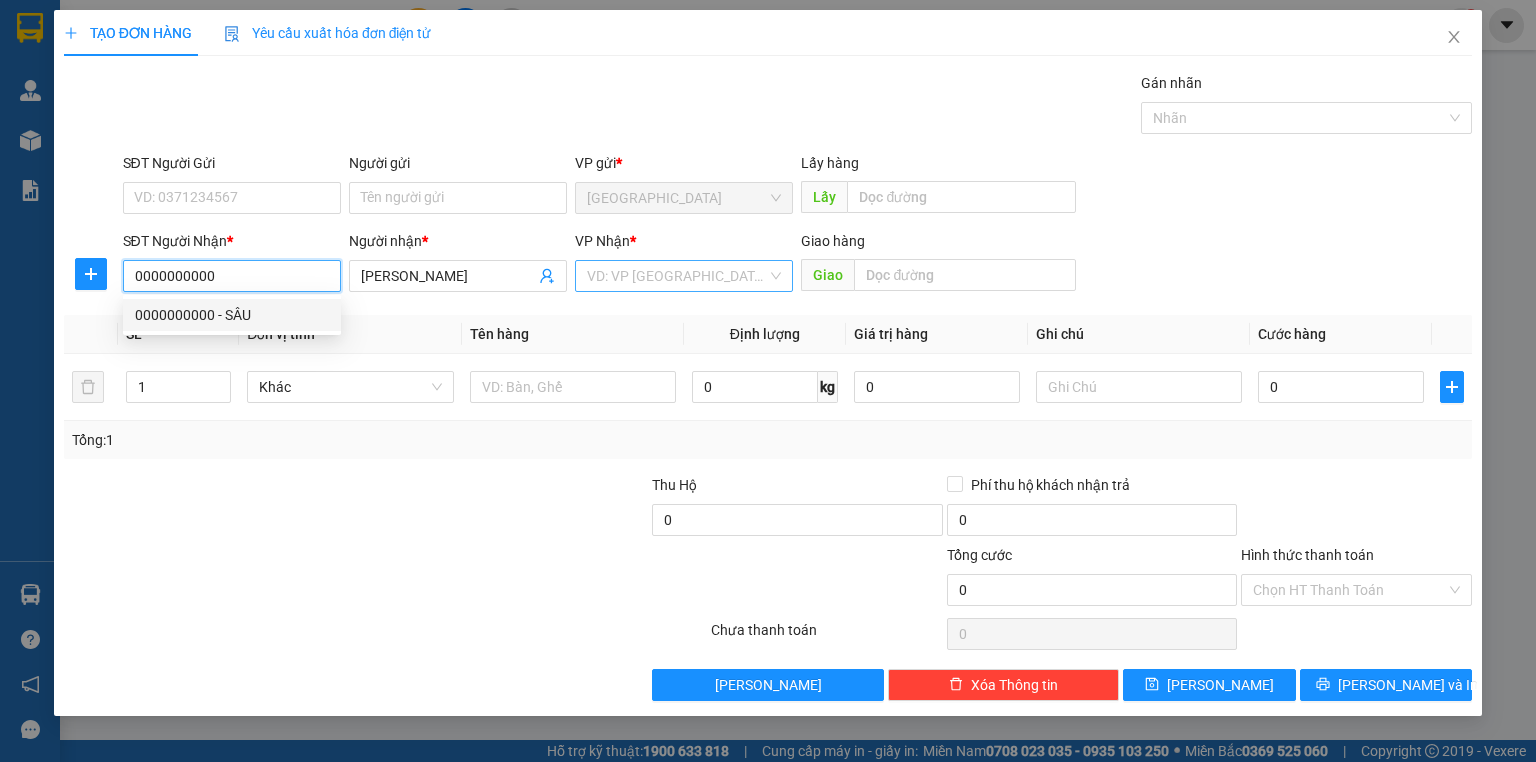 type on "0000000000" 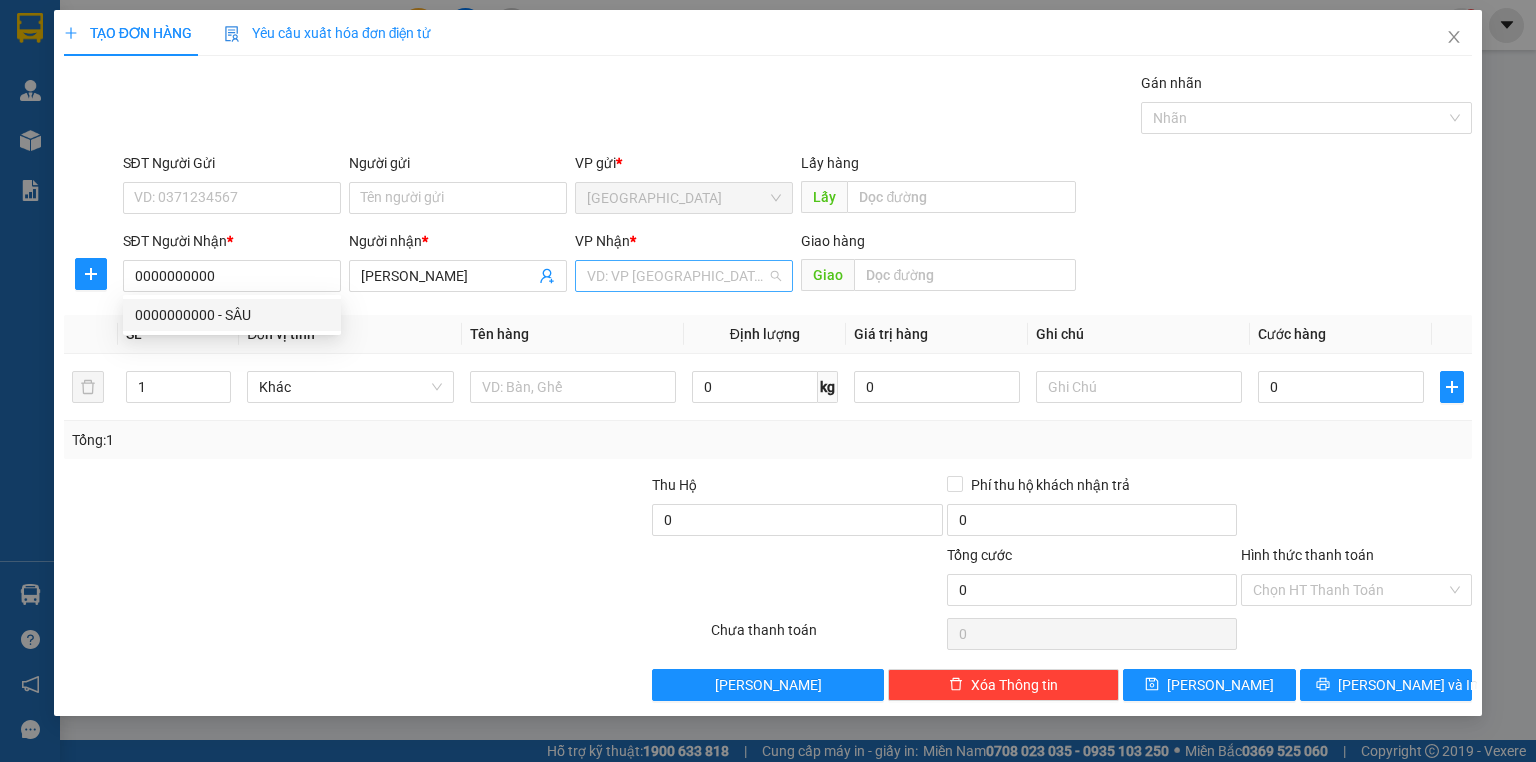 click at bounding box center (677, 276) 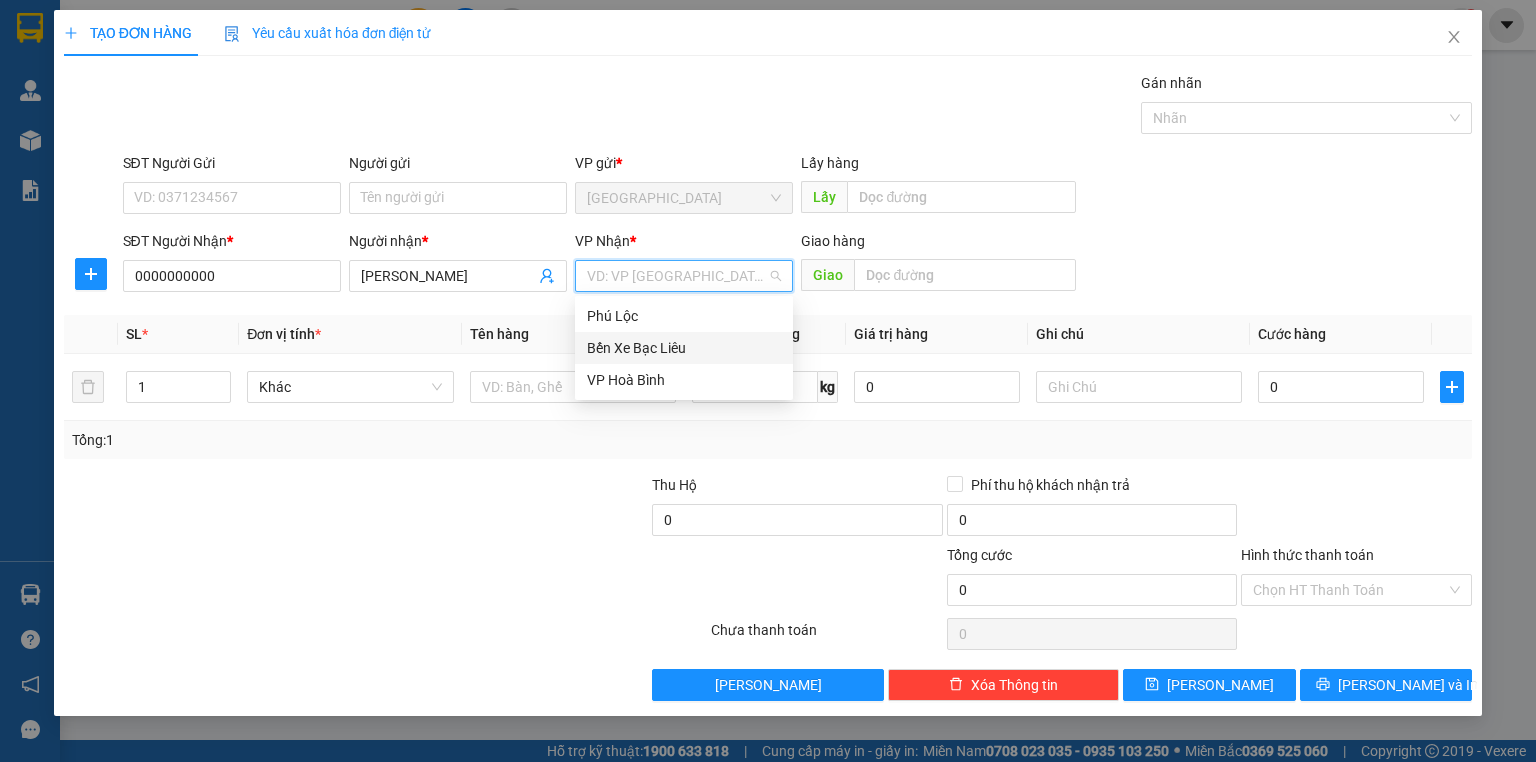 click on "Bến Xe Bạc Liêu" at bounding box center (684, 348) 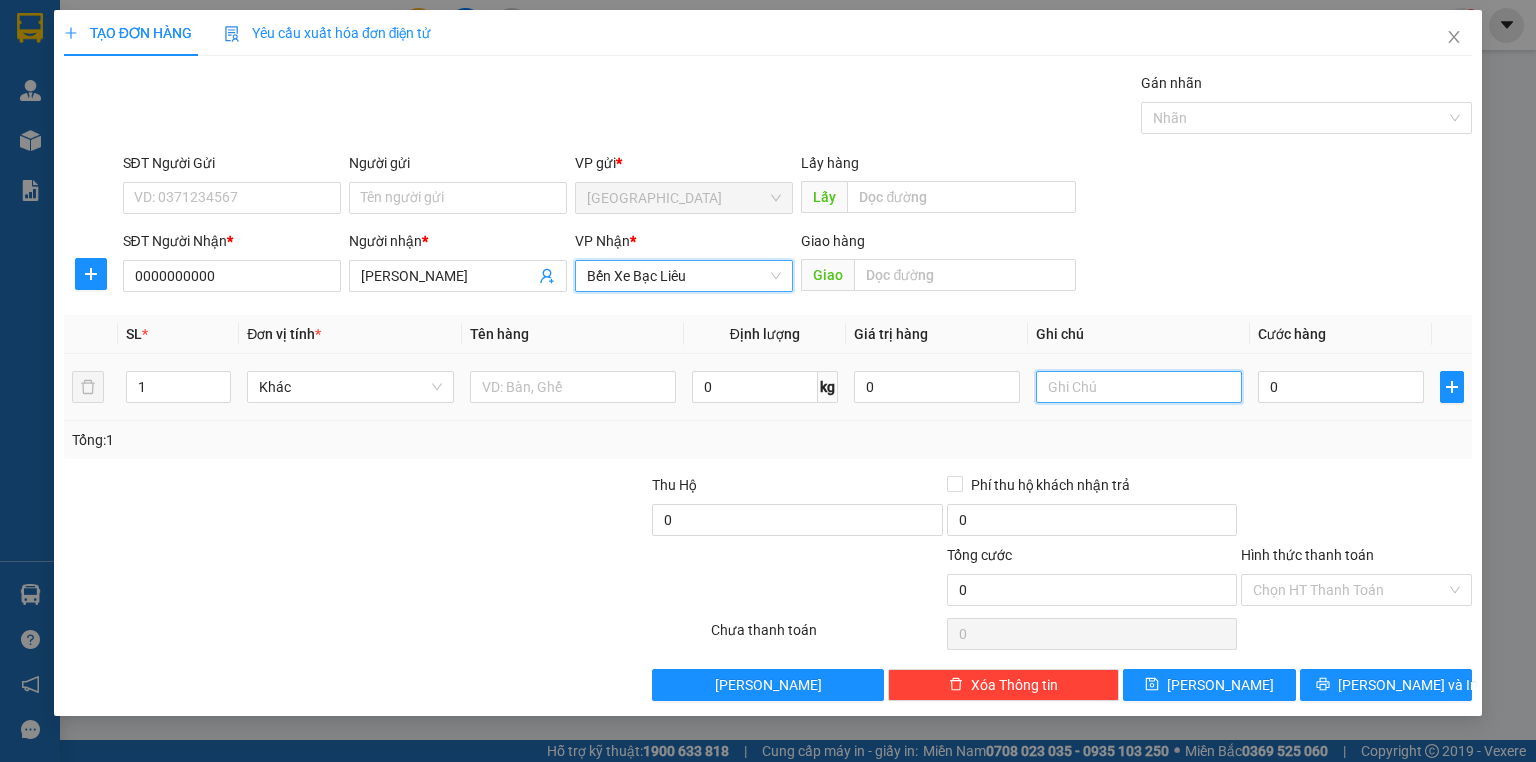 click at bounding box center [1139, 387] 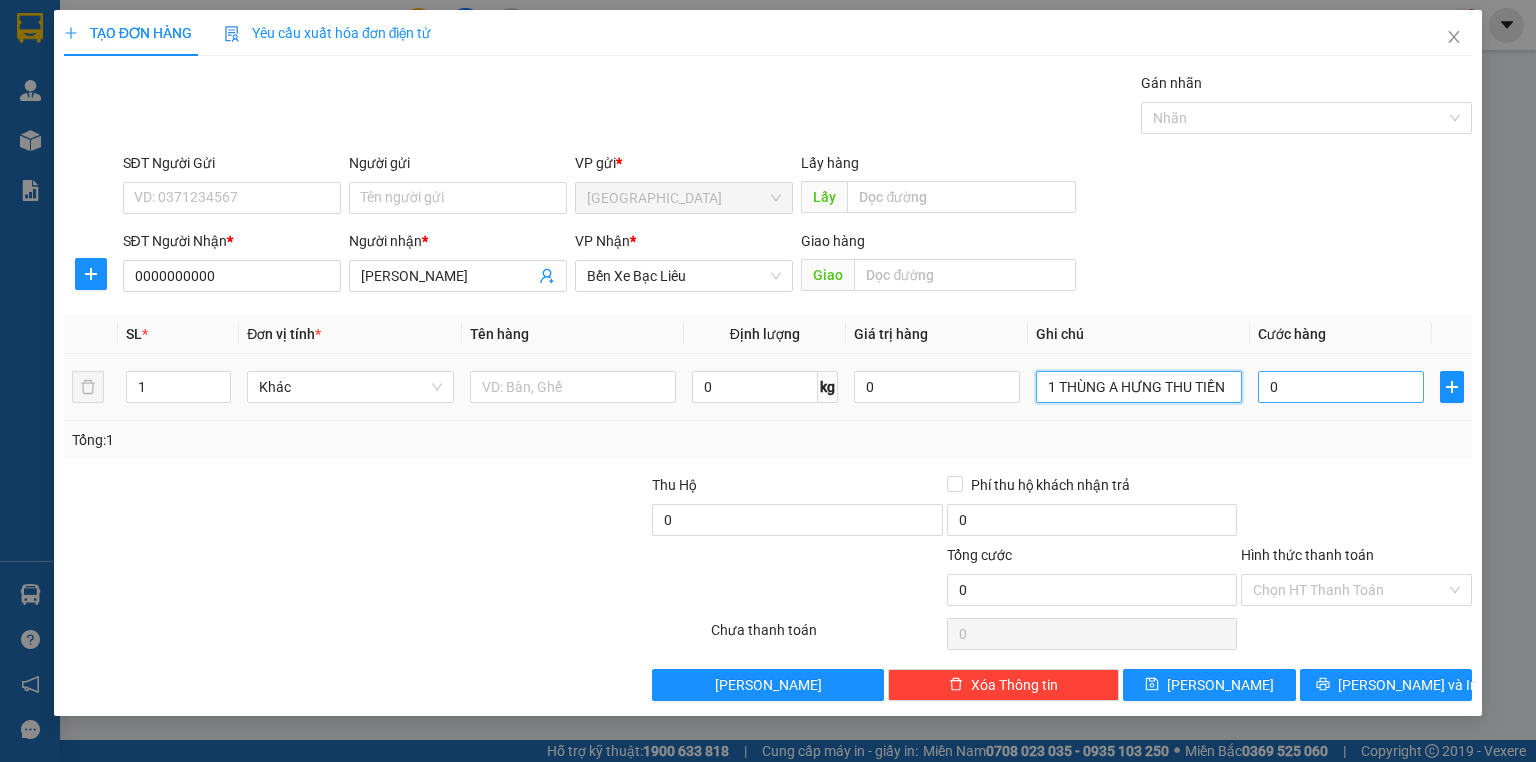 type on "1 THÙNG A HƯNG THU TIỀN" 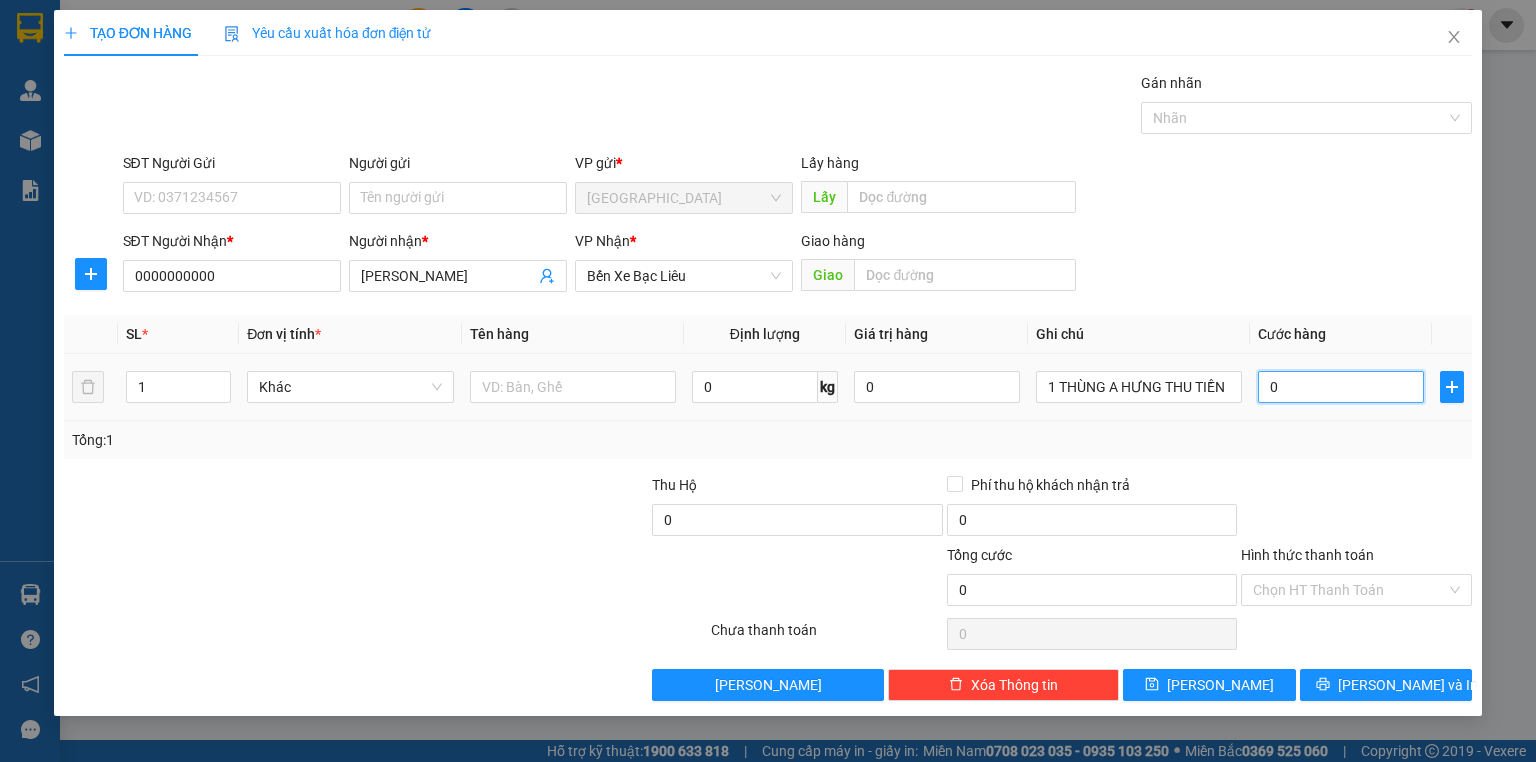 click on "0" at bounding box center [1341, 387] 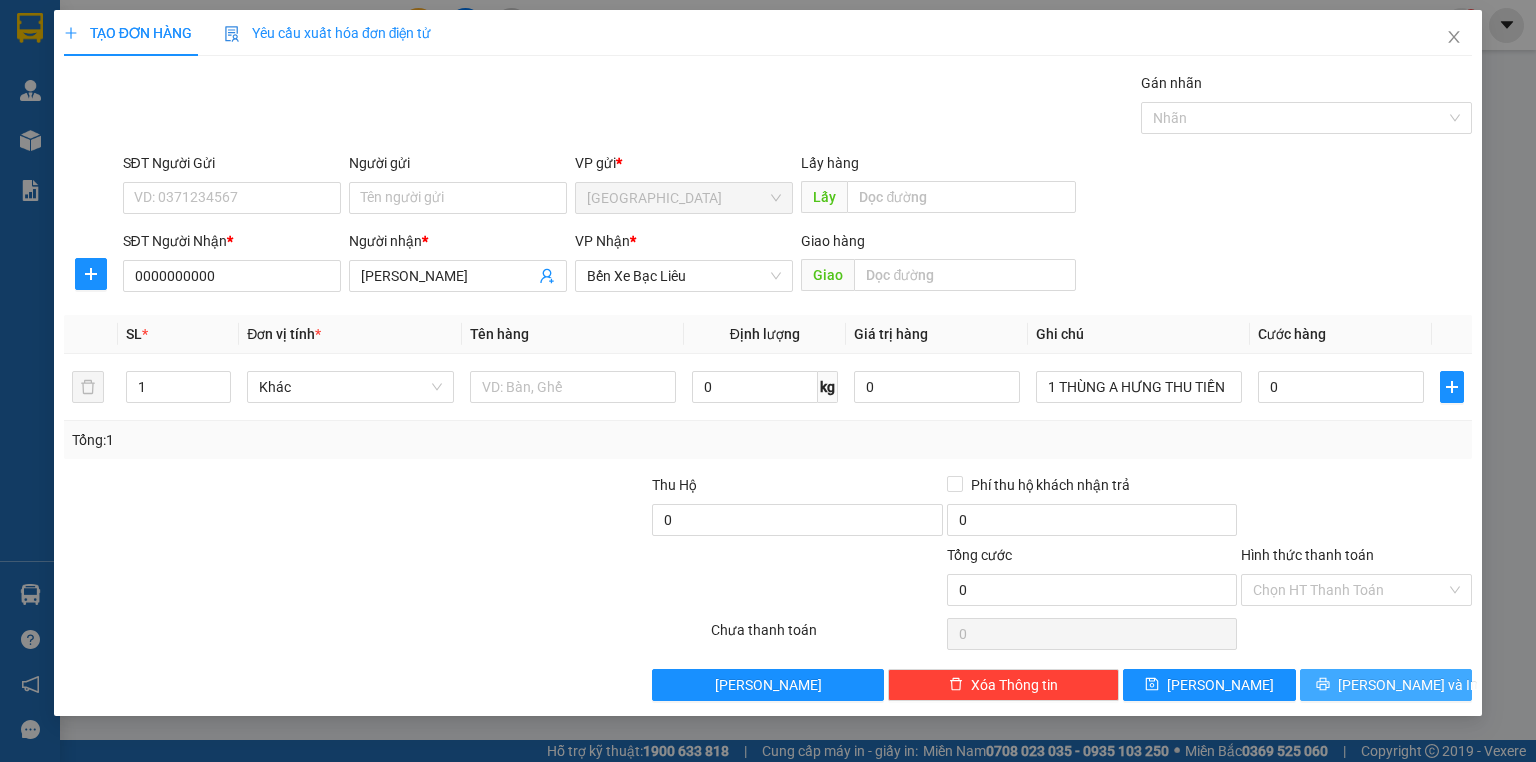 click 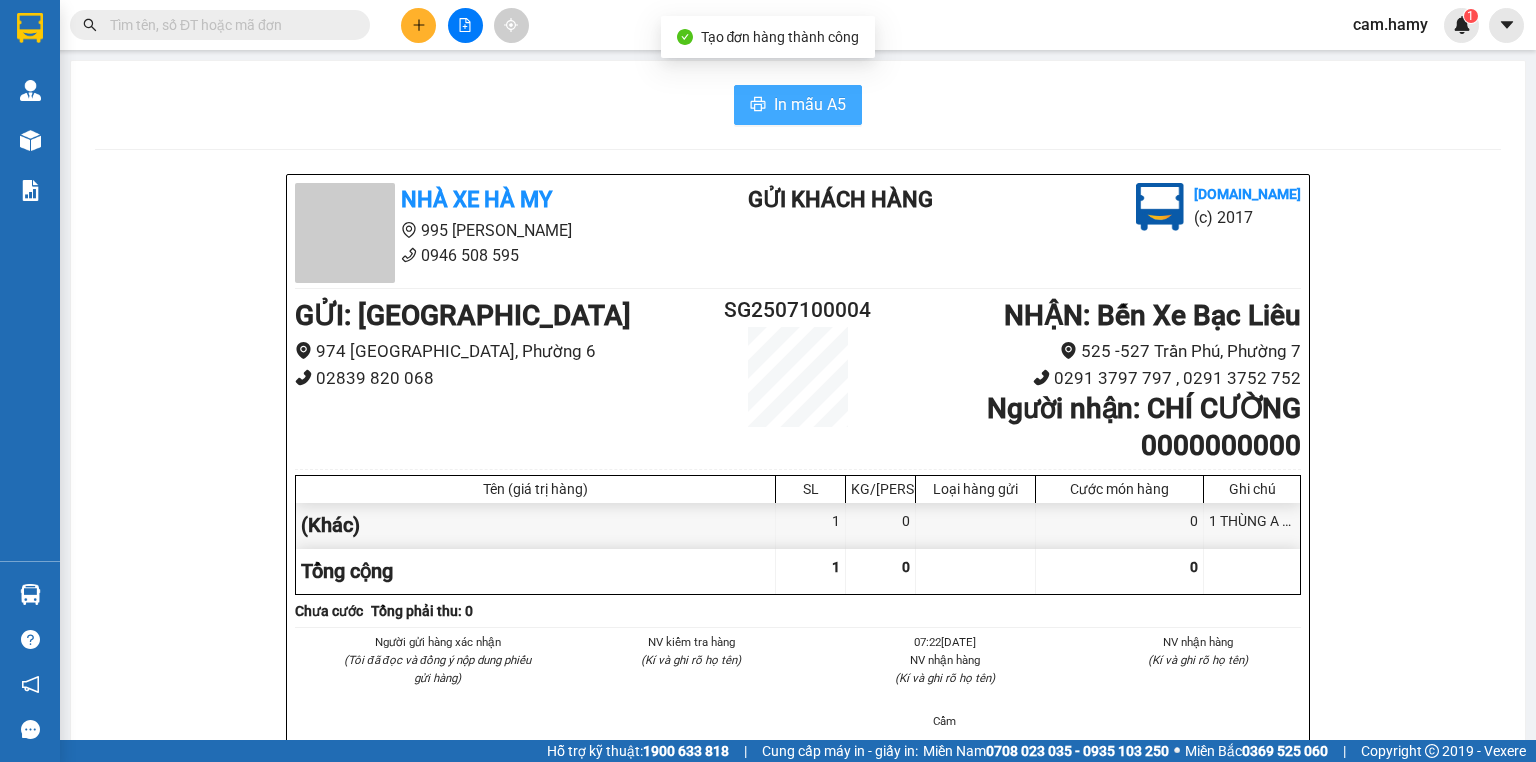 click on "In mẫu A5" at bounding box center (810, 104) 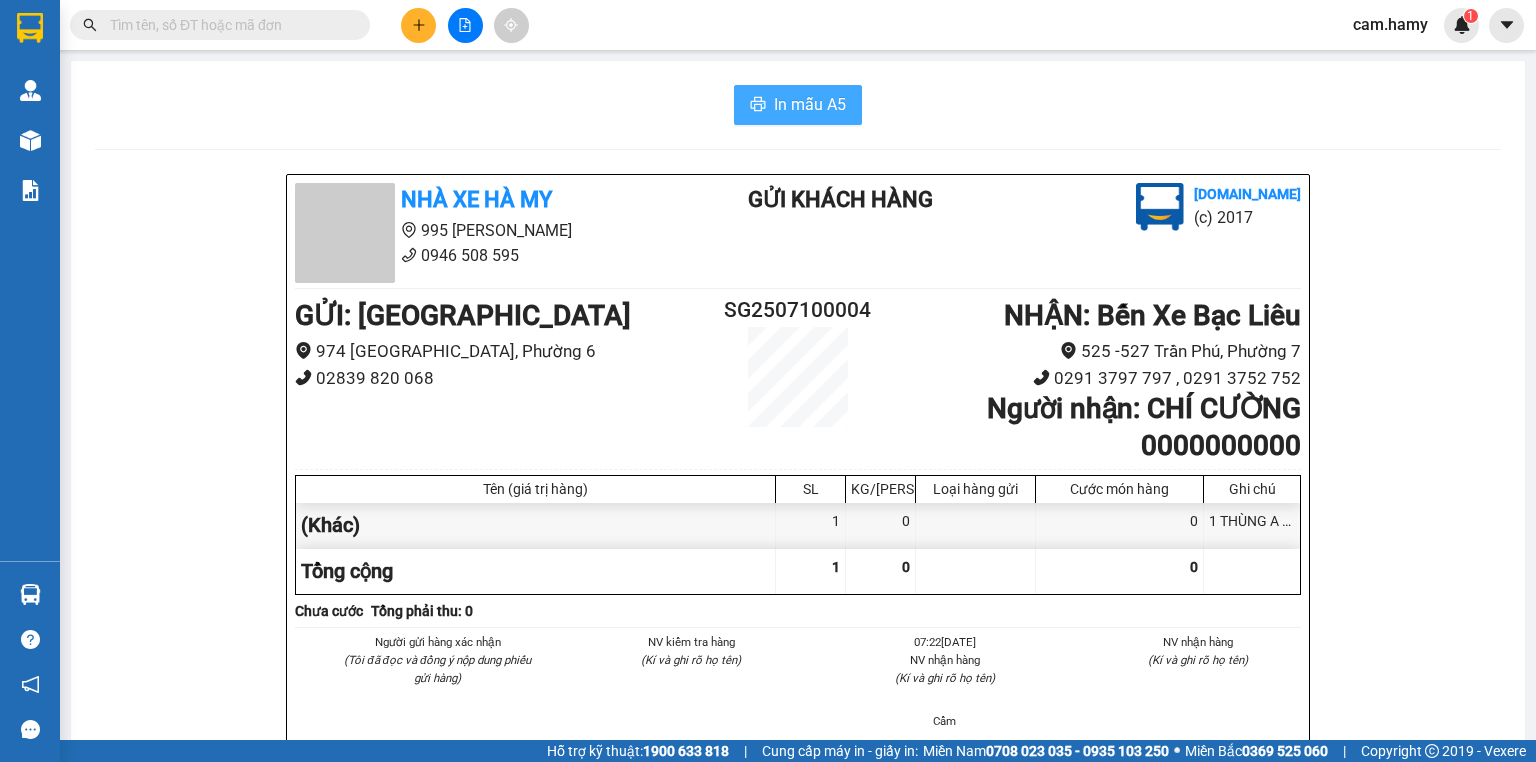 scroll, scrollTop: 0, scrollLeft: 0, axis: both 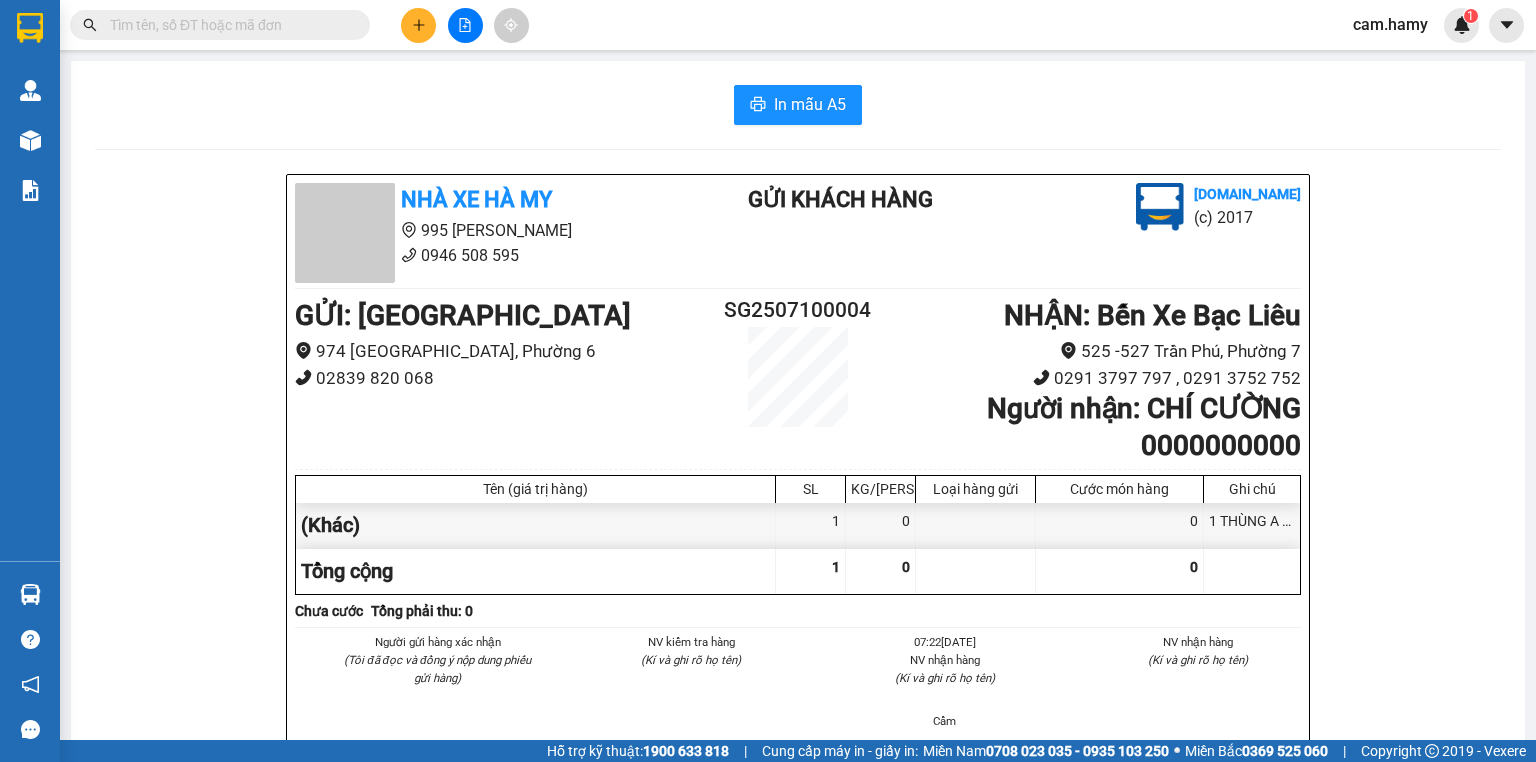 click on "In mẫu A5
Nhà Xe Hà My   995 Tạ Quang Bửu   0946 508 595 Gửi khách hàng [DOMAIN_NAME] (c) 2017 GỬI :   [GEOGRAPHIC_DATA]   974  [GEOGRAPHIC_DATA] 6   02839 820 068 SG2507100004 NHẬN :   Bến Xe Bạc Liêu   525 -527 [GEOGRAPHIC_DATA] Phú, Phường 7   0291 3797 797 , 0291 3752 752 Người nhận :   CHÍ CƯỜNG 0000000000 Tên (giá trị hàng) SL KG/Món Loại hàng gửi Cước món hàng Ghi chú  (Khác) 1 0 0 1 THÙNG A HƯNG THU TIỀN Tổng cộng 1 0 0 Loading... Chưa cước Tổng phải thu: 0 Người gửi hàng xác nhận (Tôi đã đọc và đồng ý nộp dung phiếu gửi hàng) NV kiểm tra hàng (Kí và ghi rõ họ tên) 07:22[DATE] NV nhận hàng (Kí và ghi rõ họ tên) Cẩm NV nhận hàng (Kí và ghi rõ họ tên) Quy định nhận/gửi hàng : Vui lòng mang theo điện thoại/CMND khi tới nhận hàng Thời gian nhận hàng tròng 3 ngày kể từ ngày gửi hàng Nhà Xe Hà My [DOMAIN_NAME] SG2507100004   SL:" at bounding box center (798, 879) 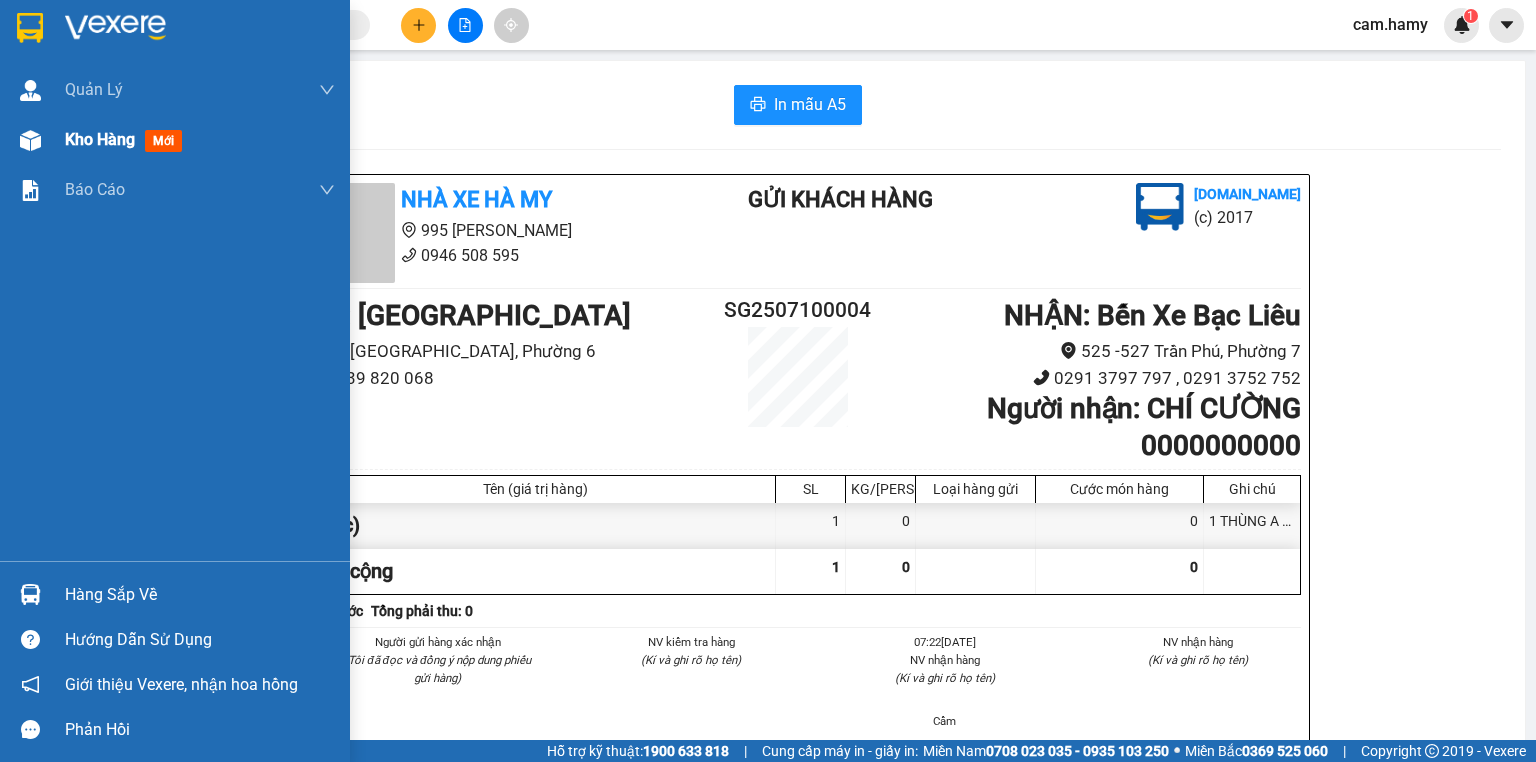click on "Kho hàng" at bounding box center [100, 139] 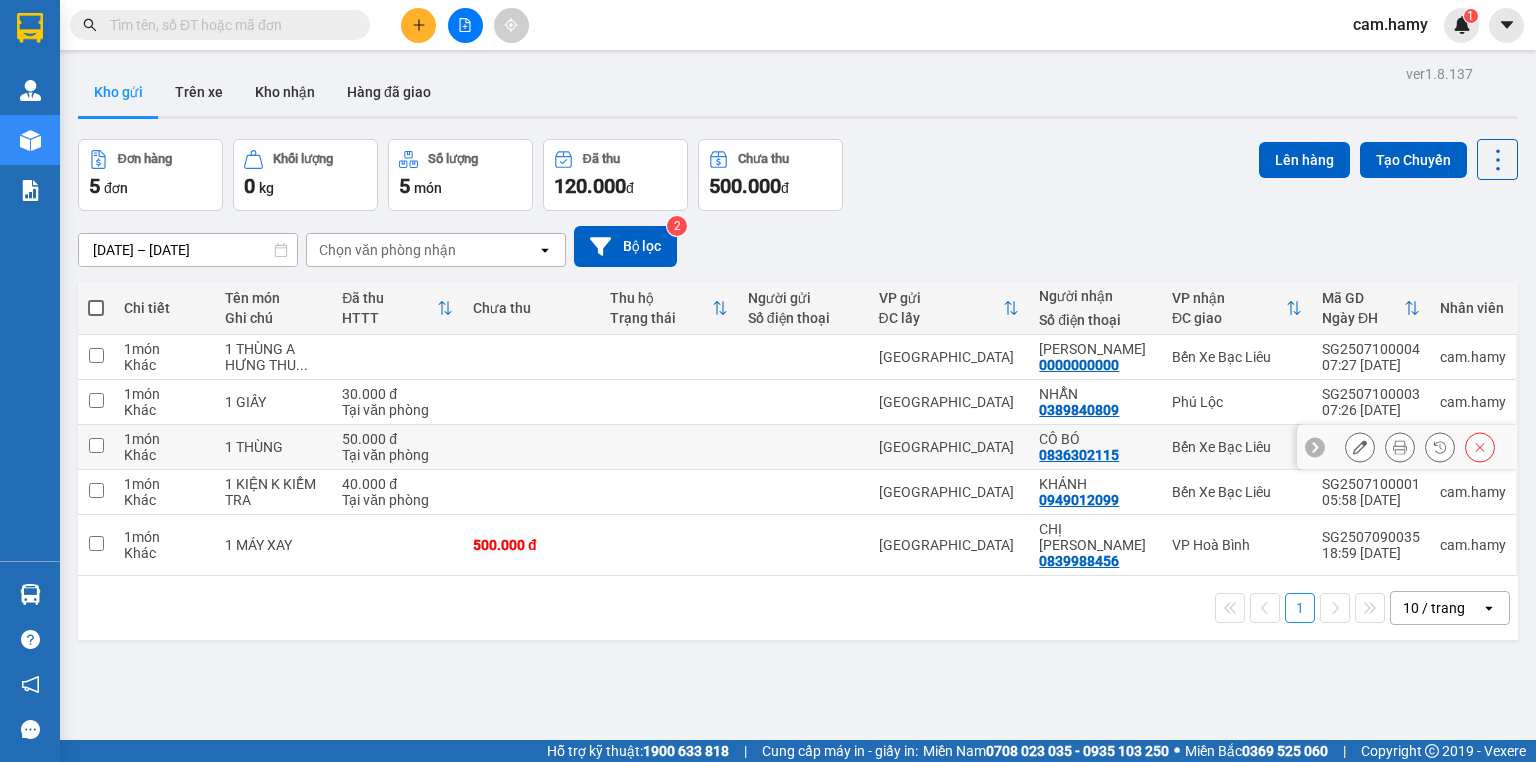 click at bounding box center [668, 447] 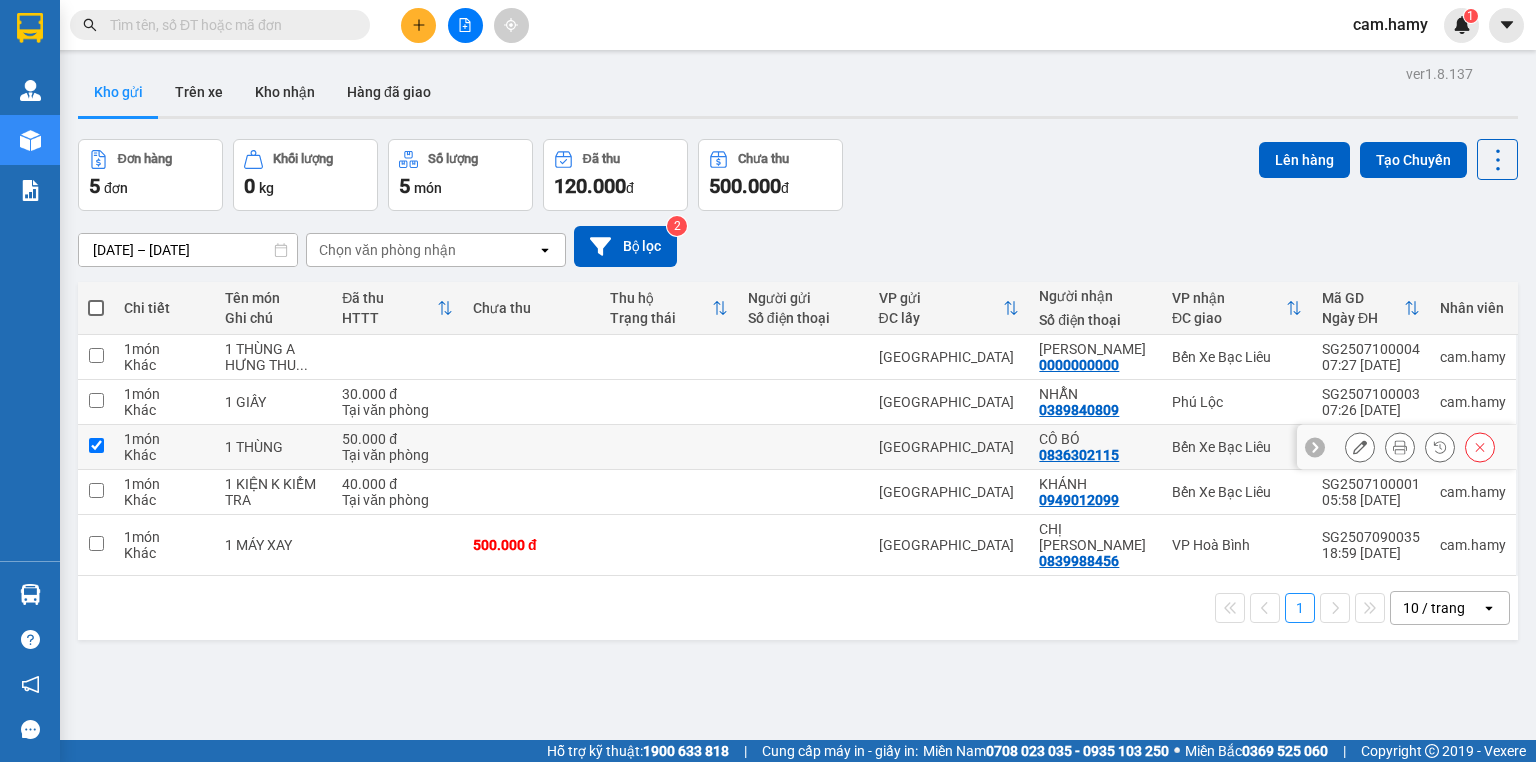 checkbox on "true" 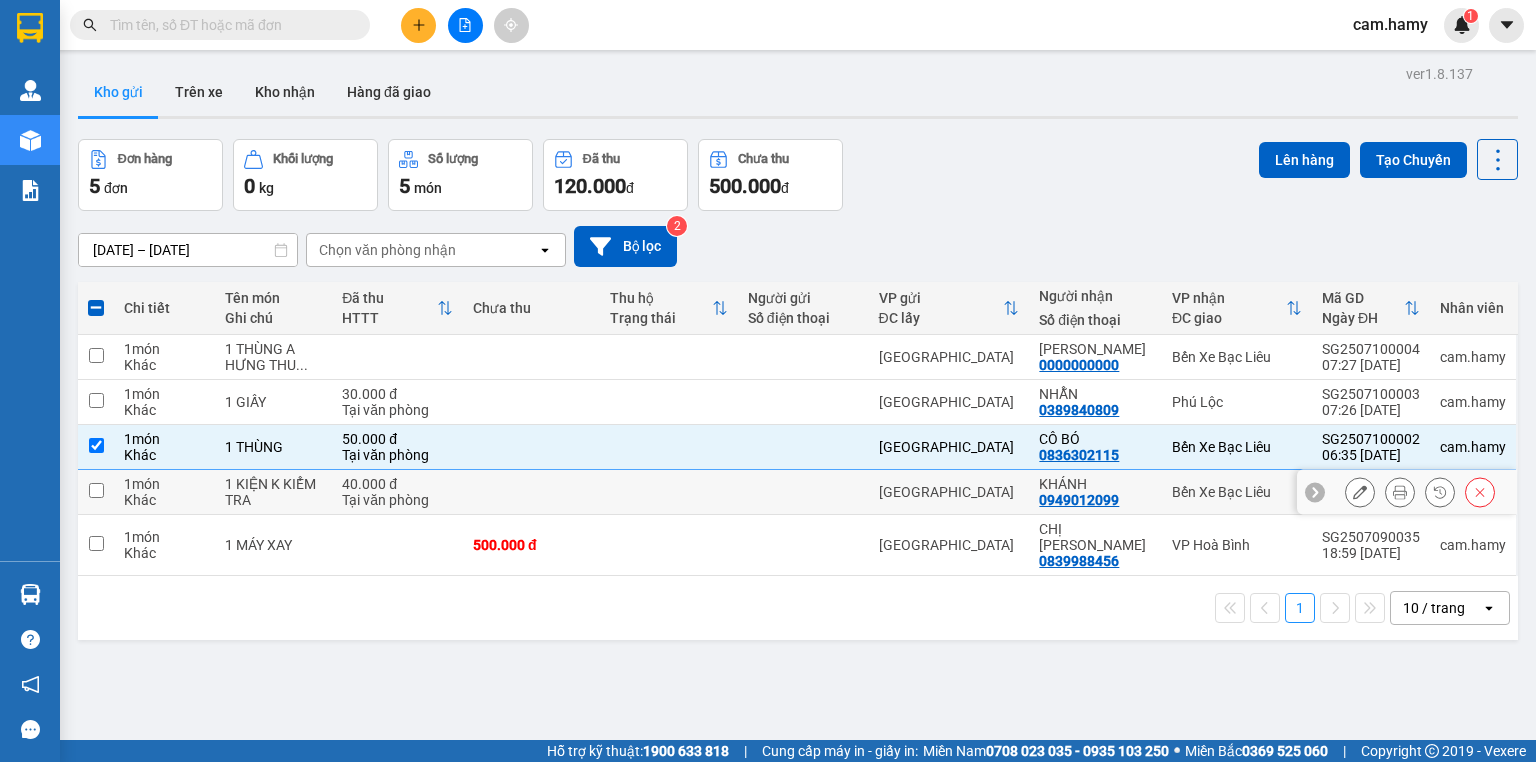 click at bounding box center (668, 492) 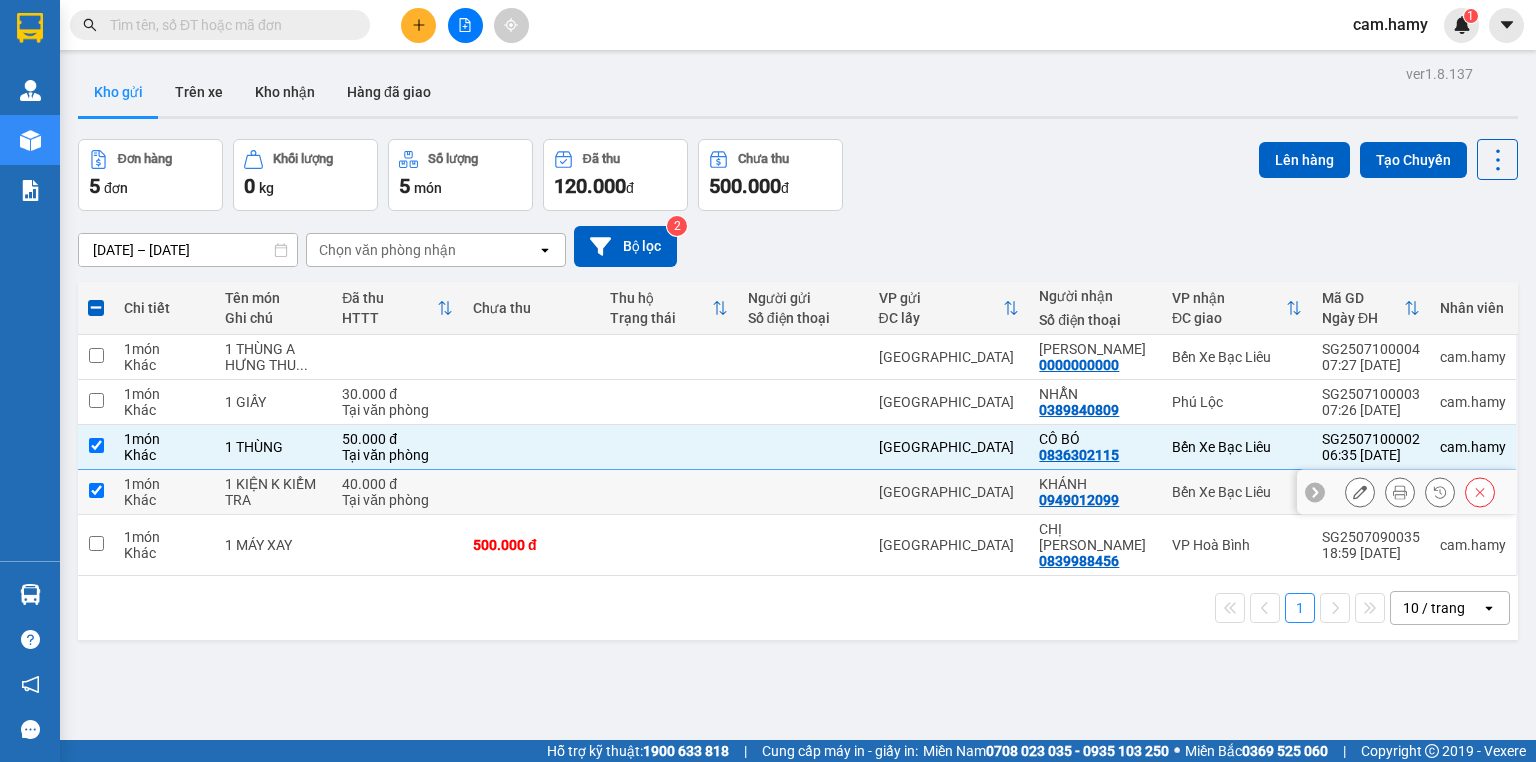 checkbox on "true" 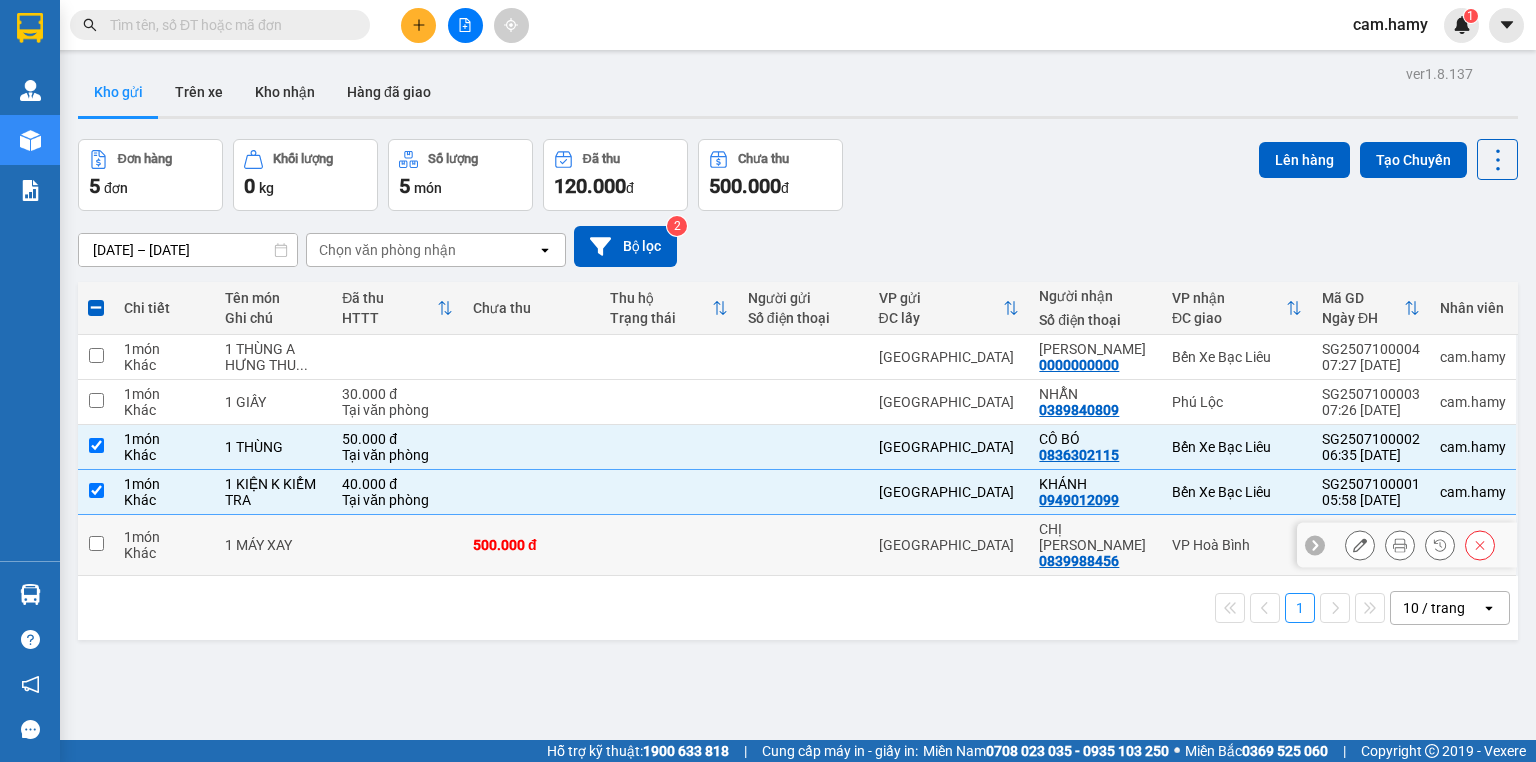 click at bounding box center [803, 545] 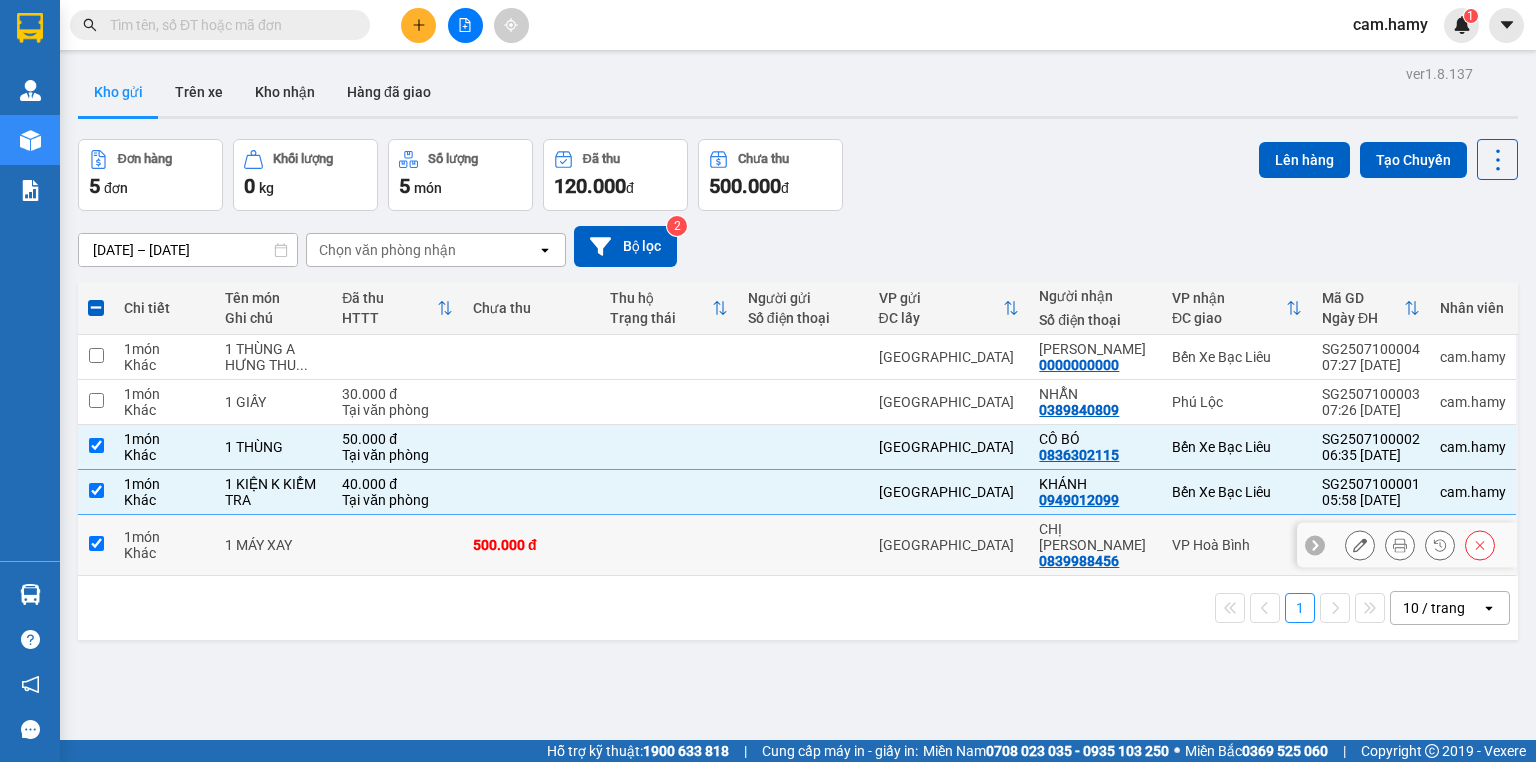 checkbox on "true" 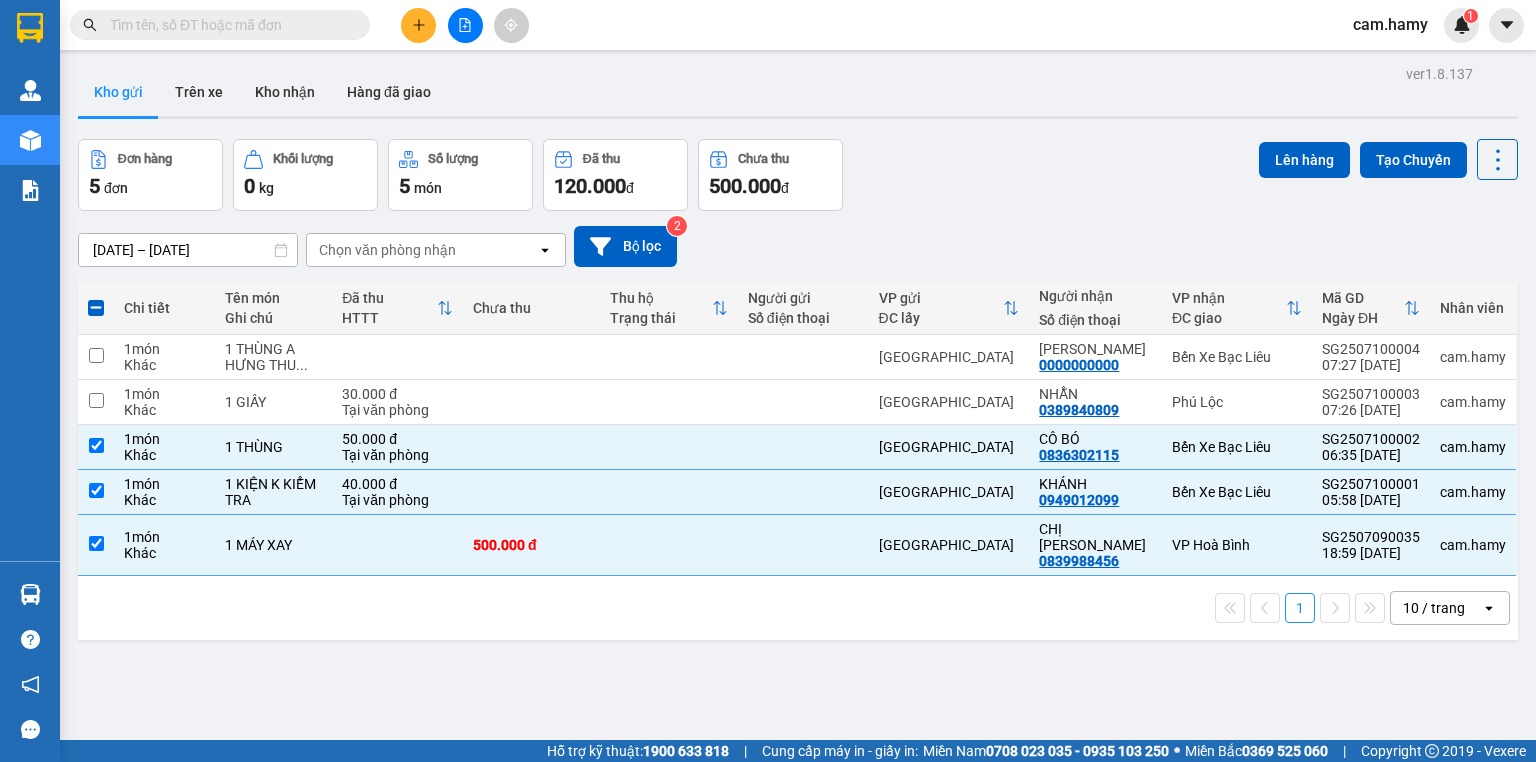 click on "10 / trang" at bounding box center [1434, 608] 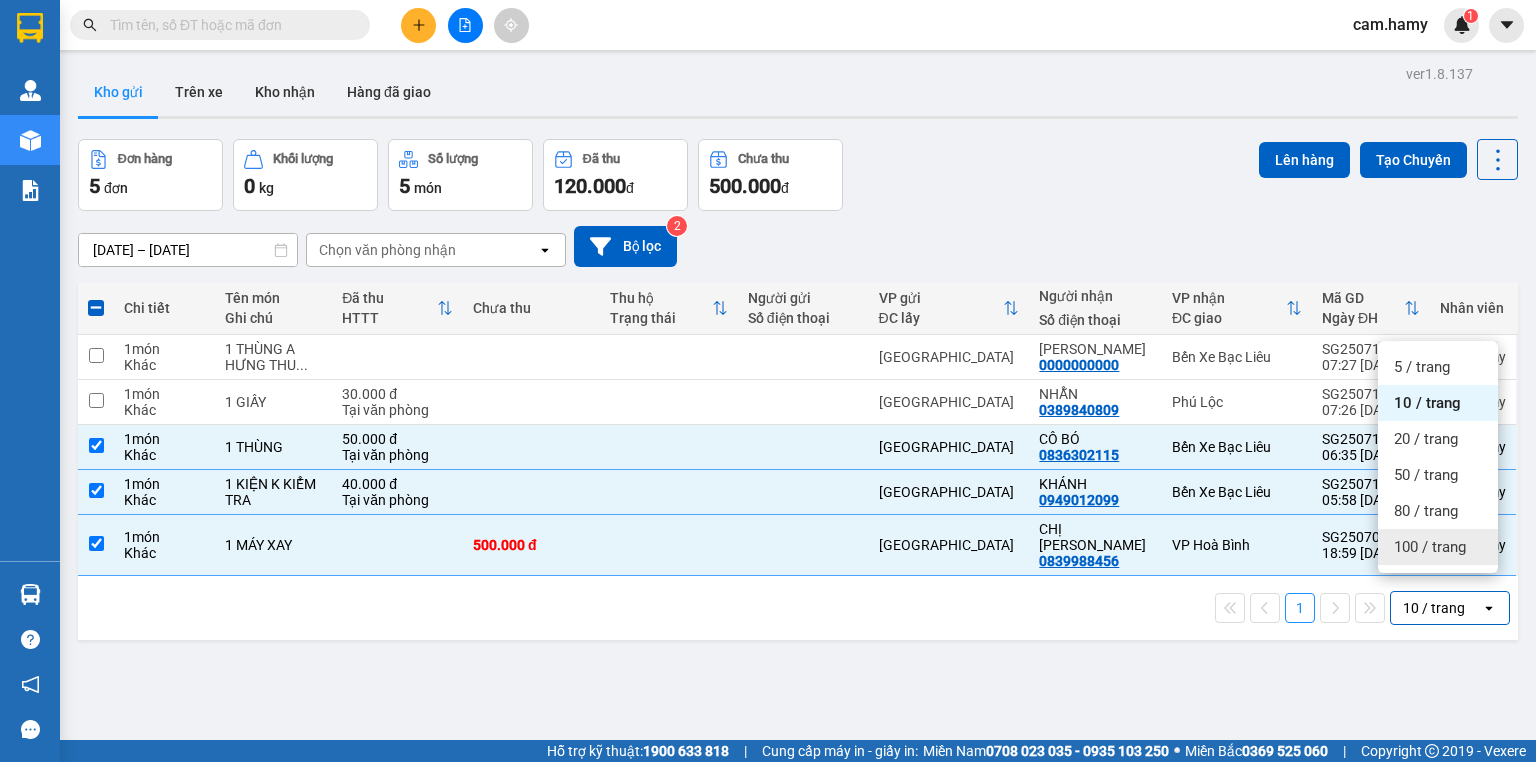 click on "100 / trang" at bounding box center (1430, 547) 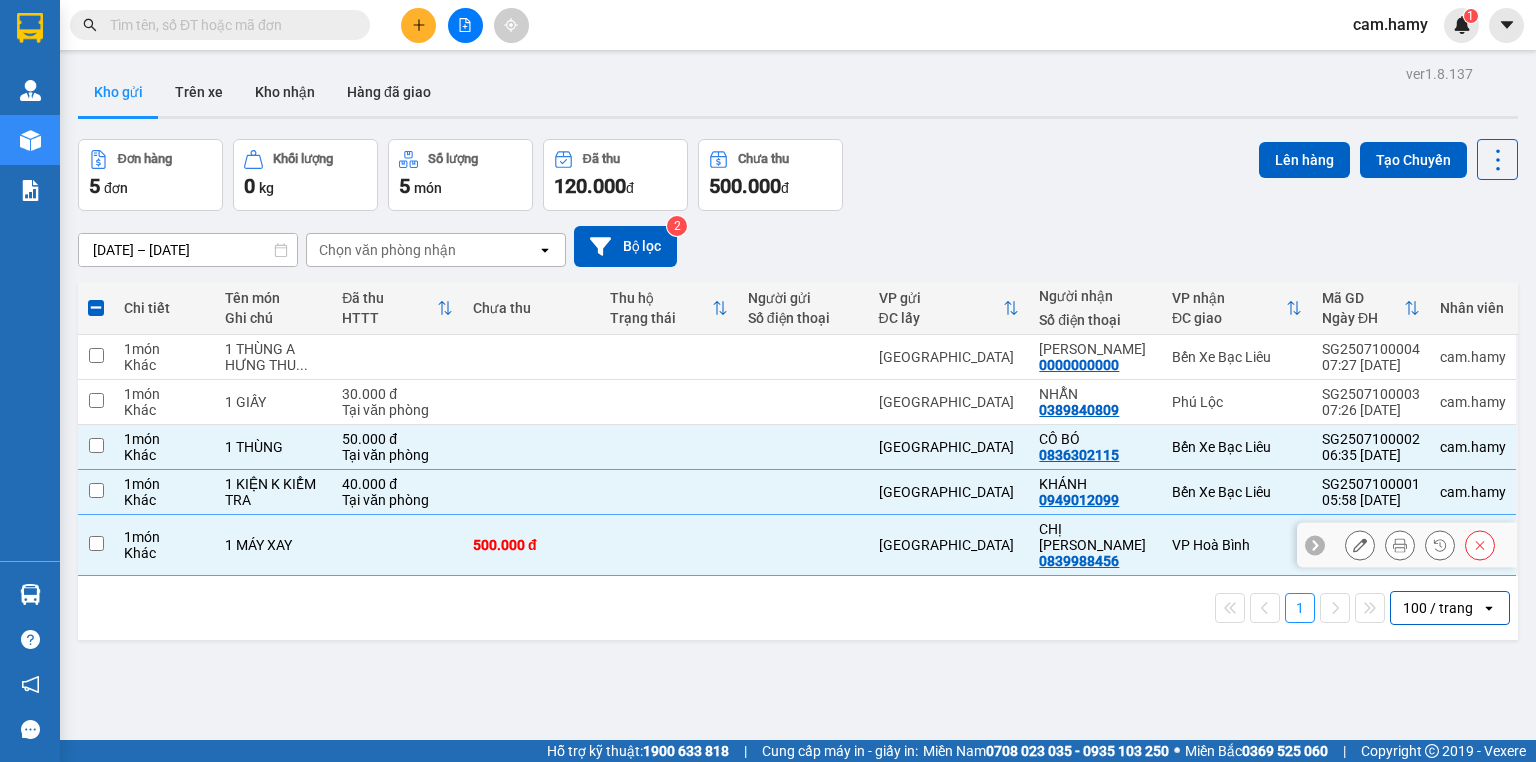 checkbox on "false" 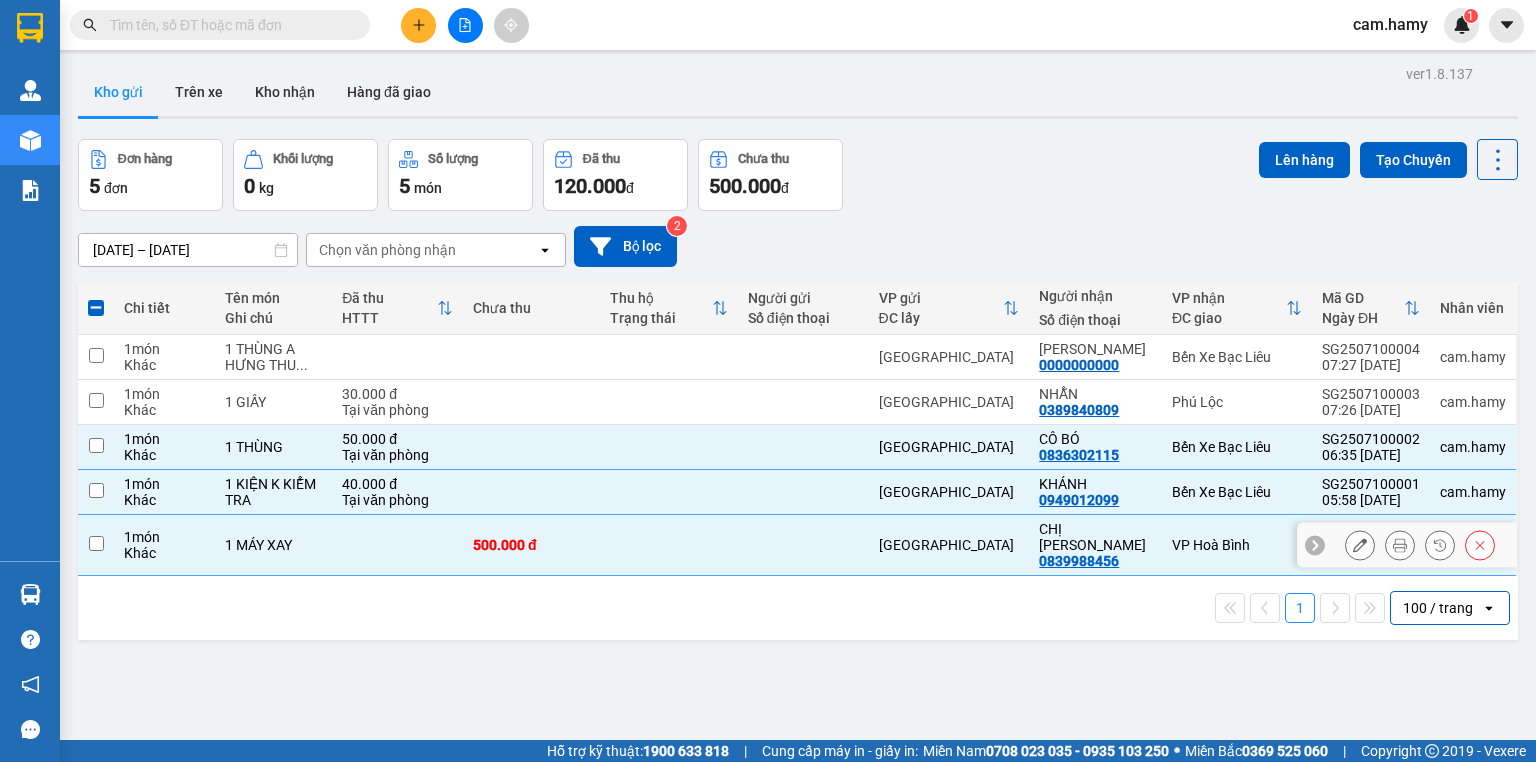 checkbox on "false" 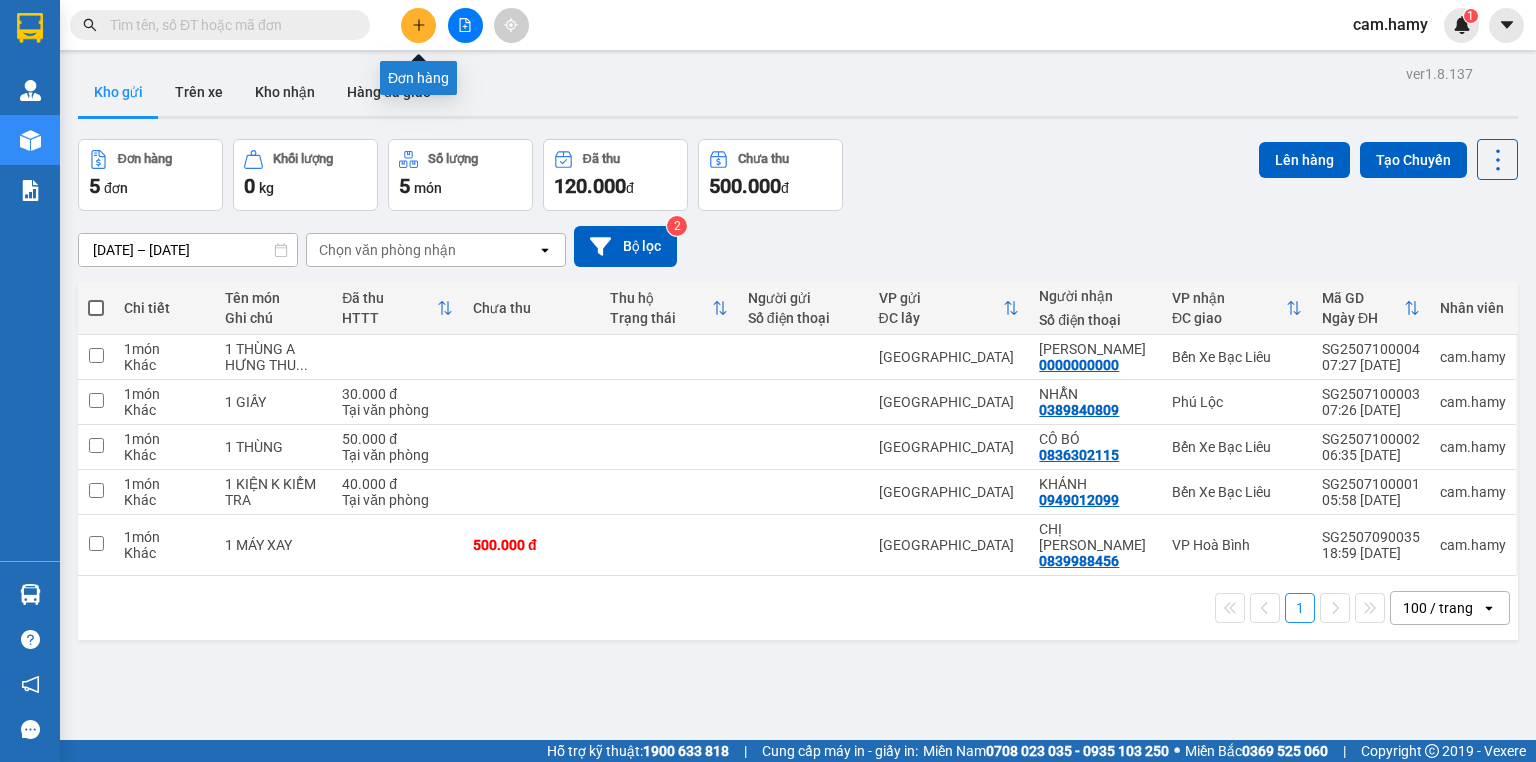 click 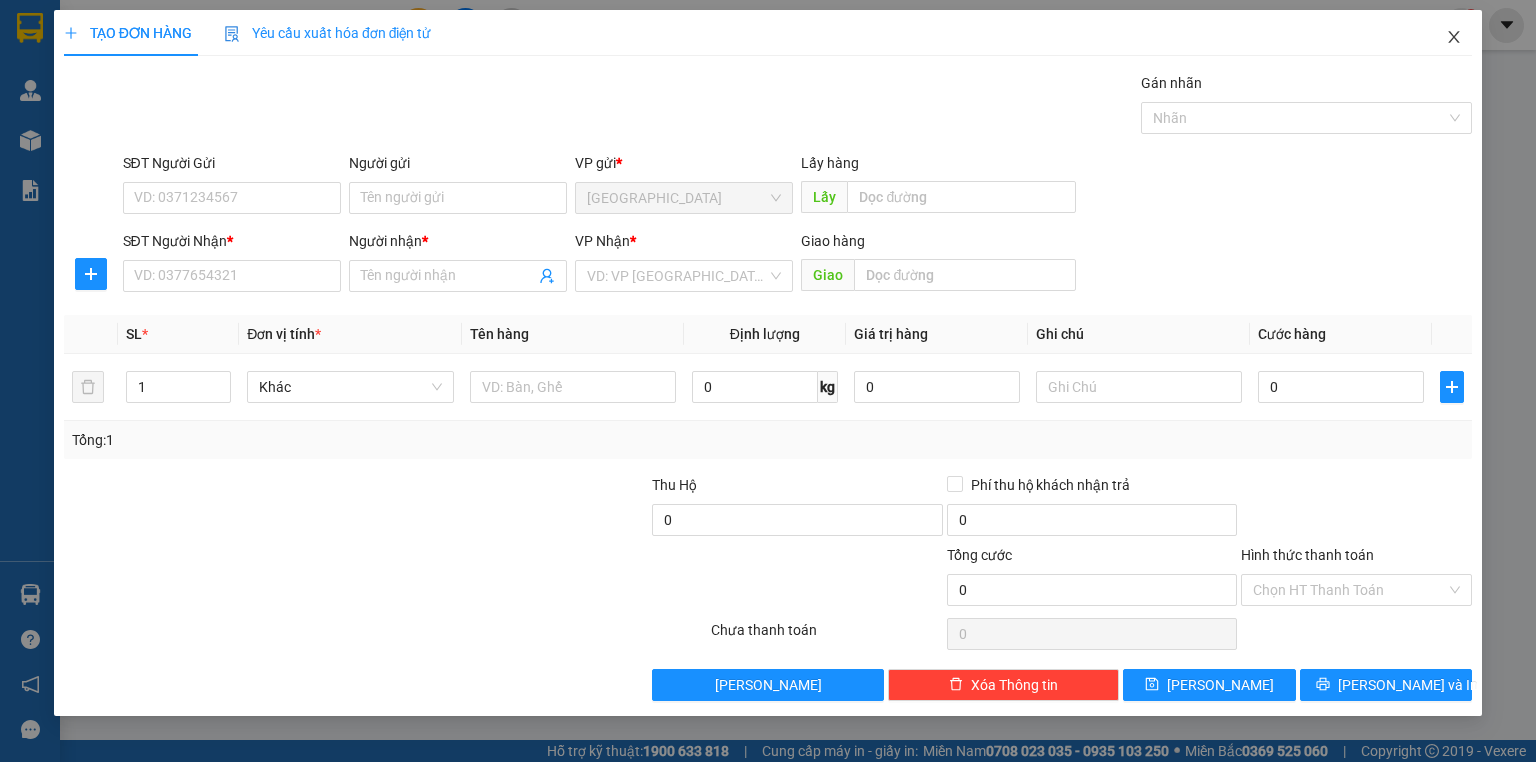 click 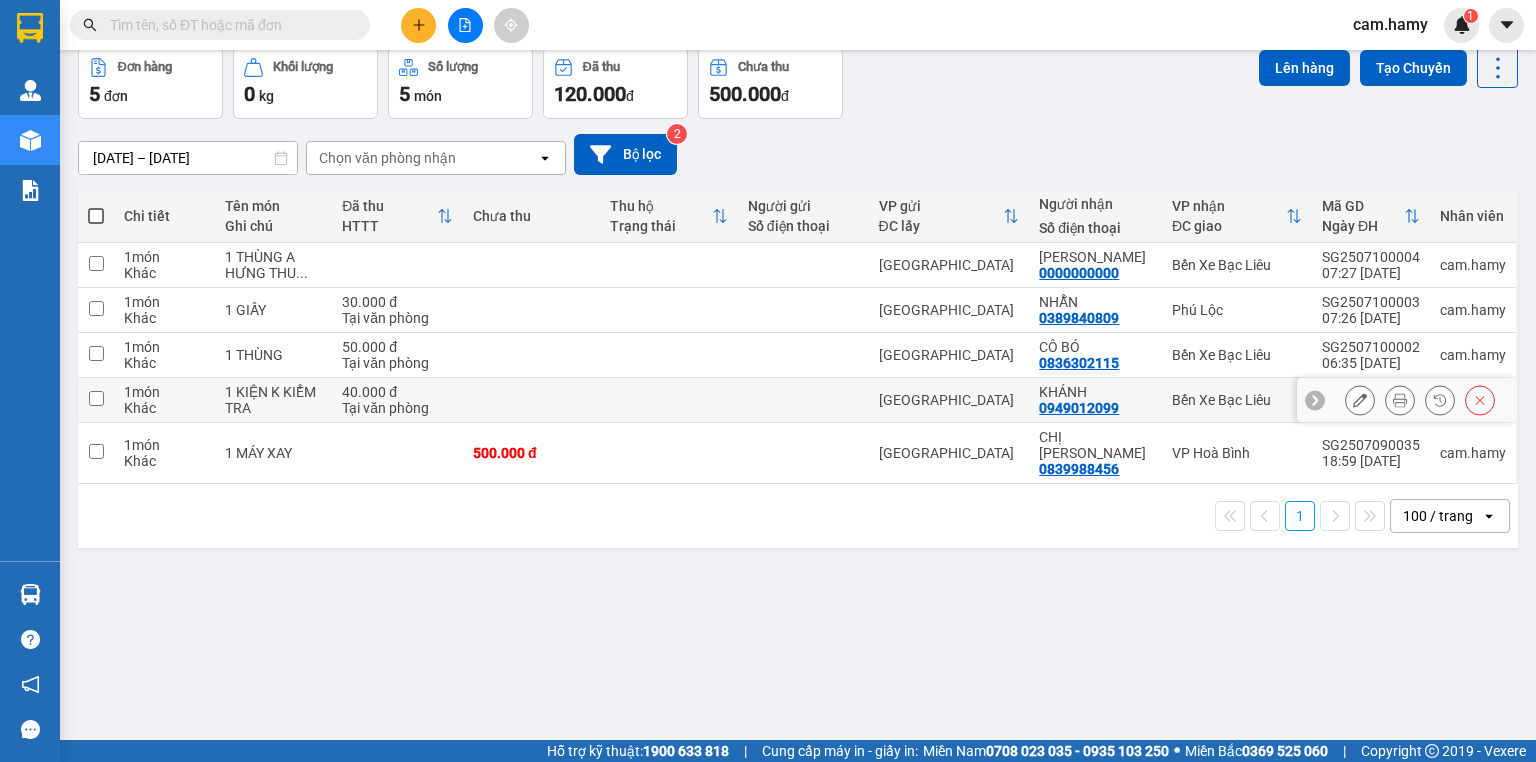 scroll, scrollTop: 0, scrollLeft: 0, axis: both 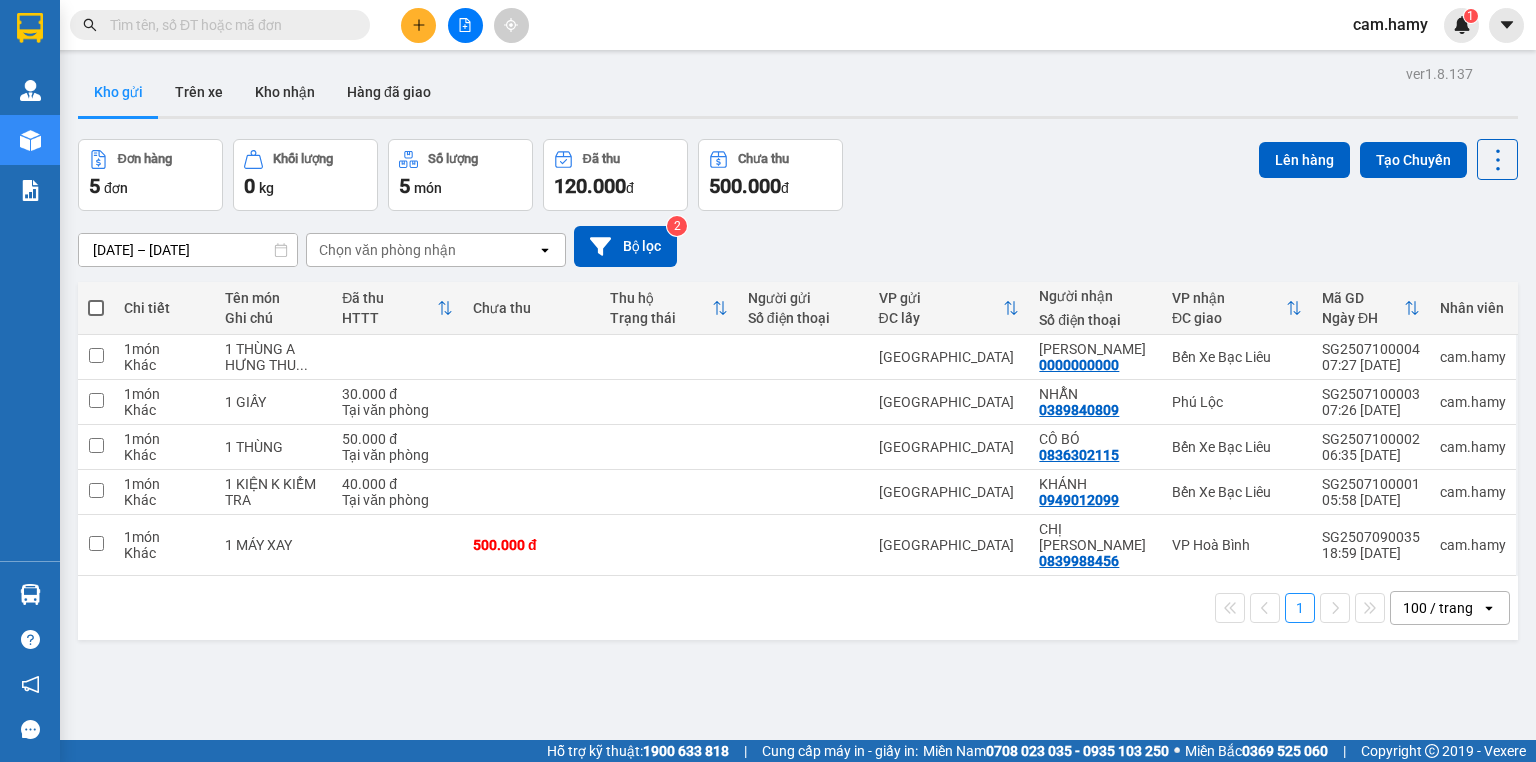 click on "100 / trang" at bounding box center (1438, 608) 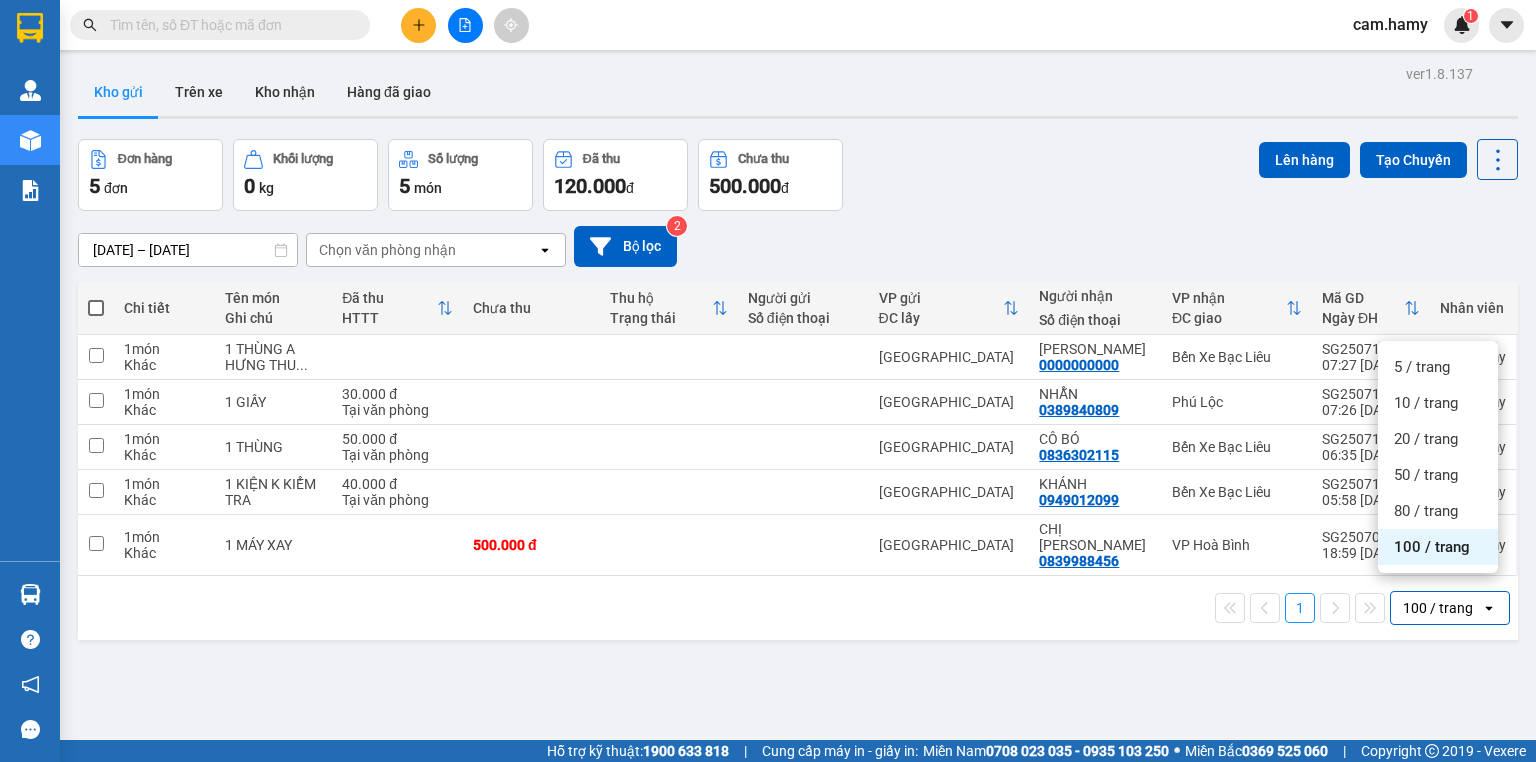 click on "100 / trang" at bounding box center [1432, 547] 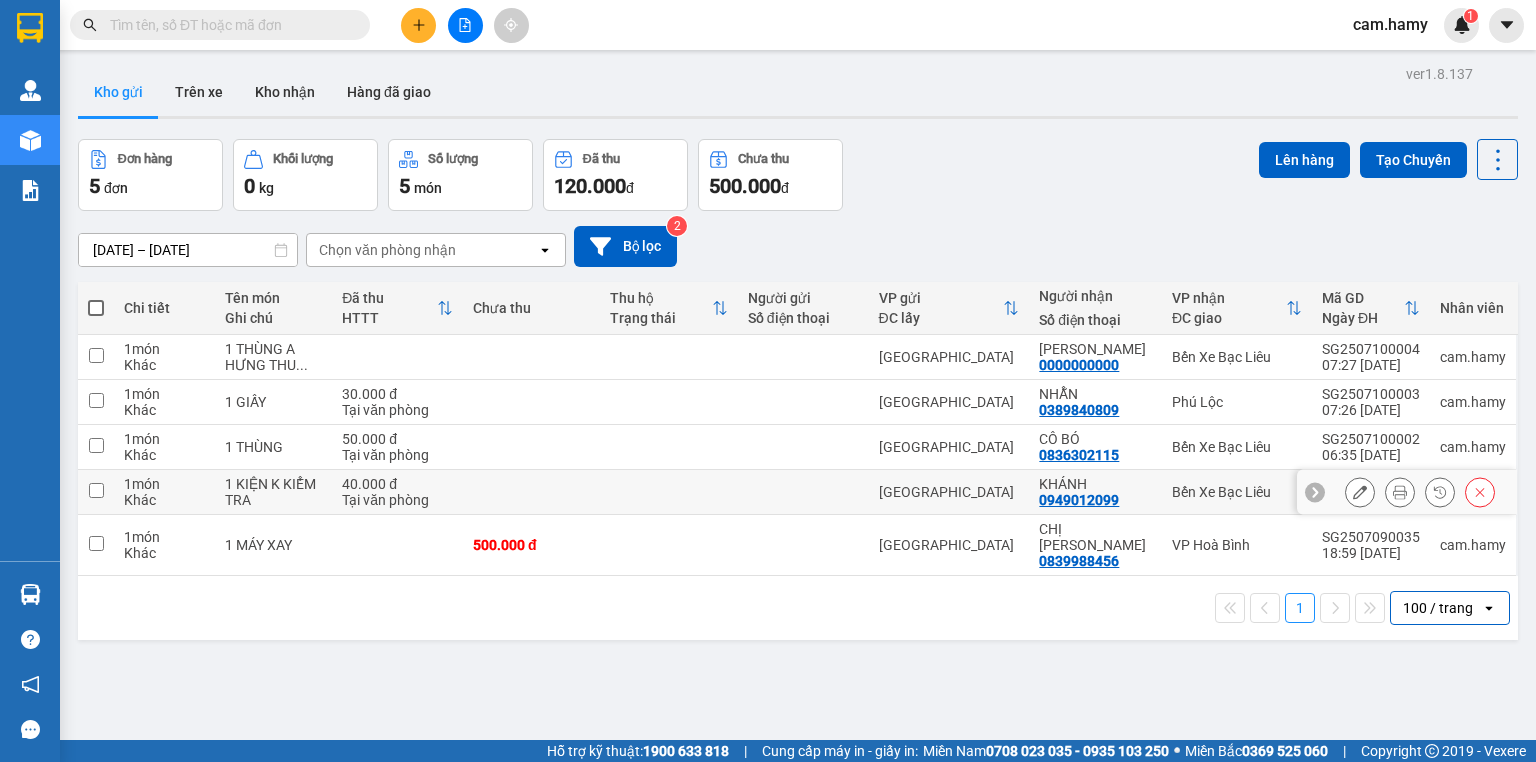 click at bounding box center (803, 447) 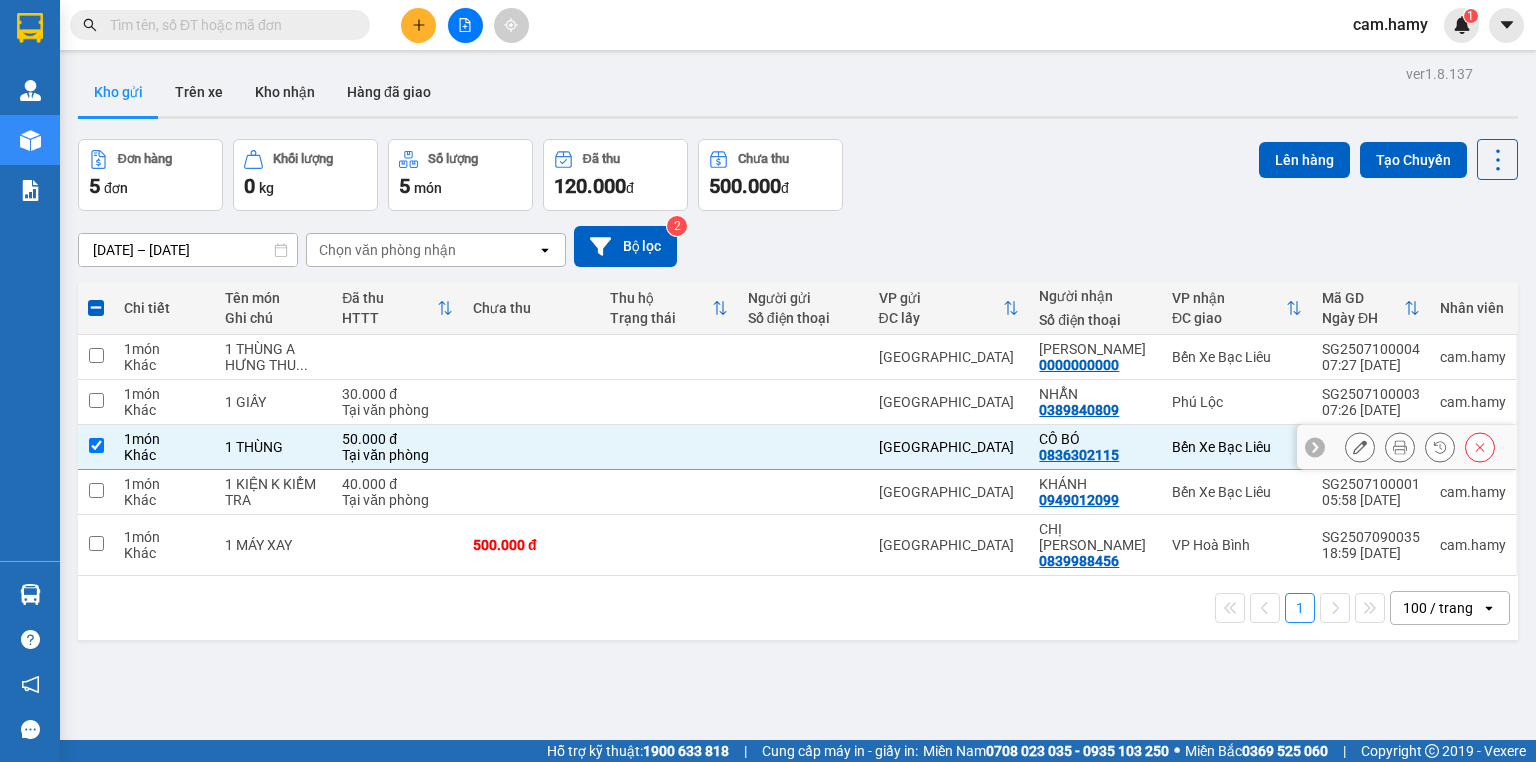click at bounding box center (803, 447) 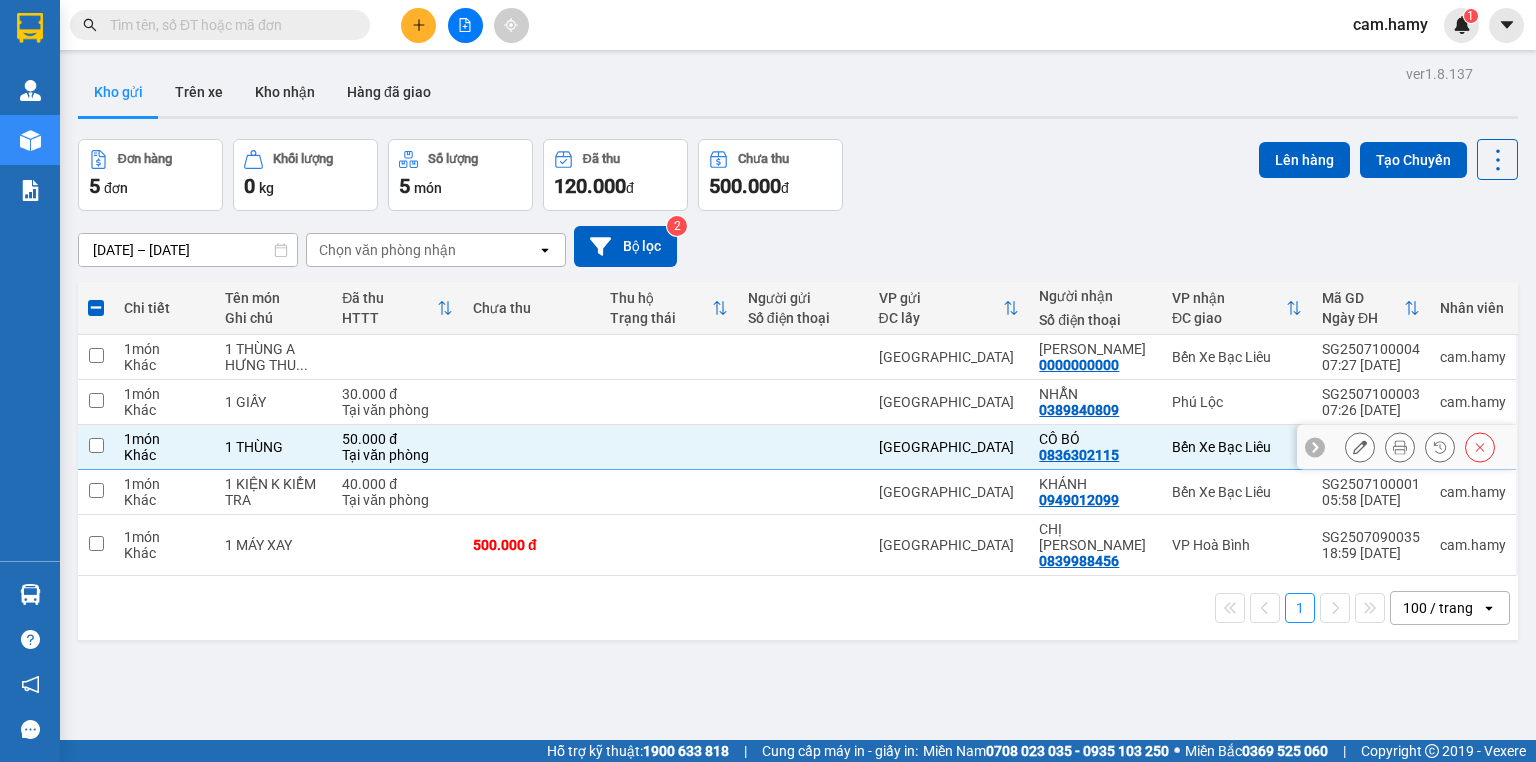 checkbox on "false" 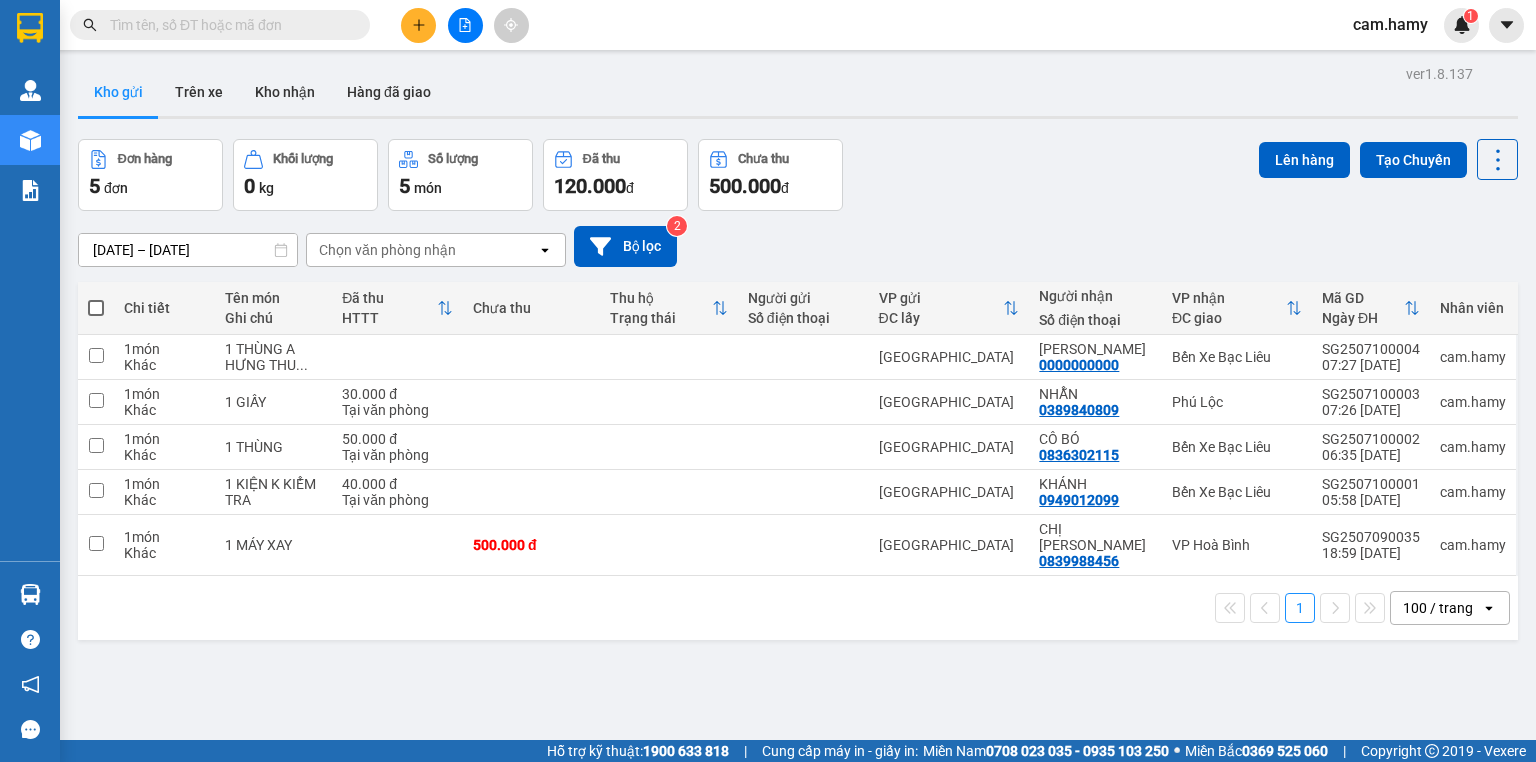click 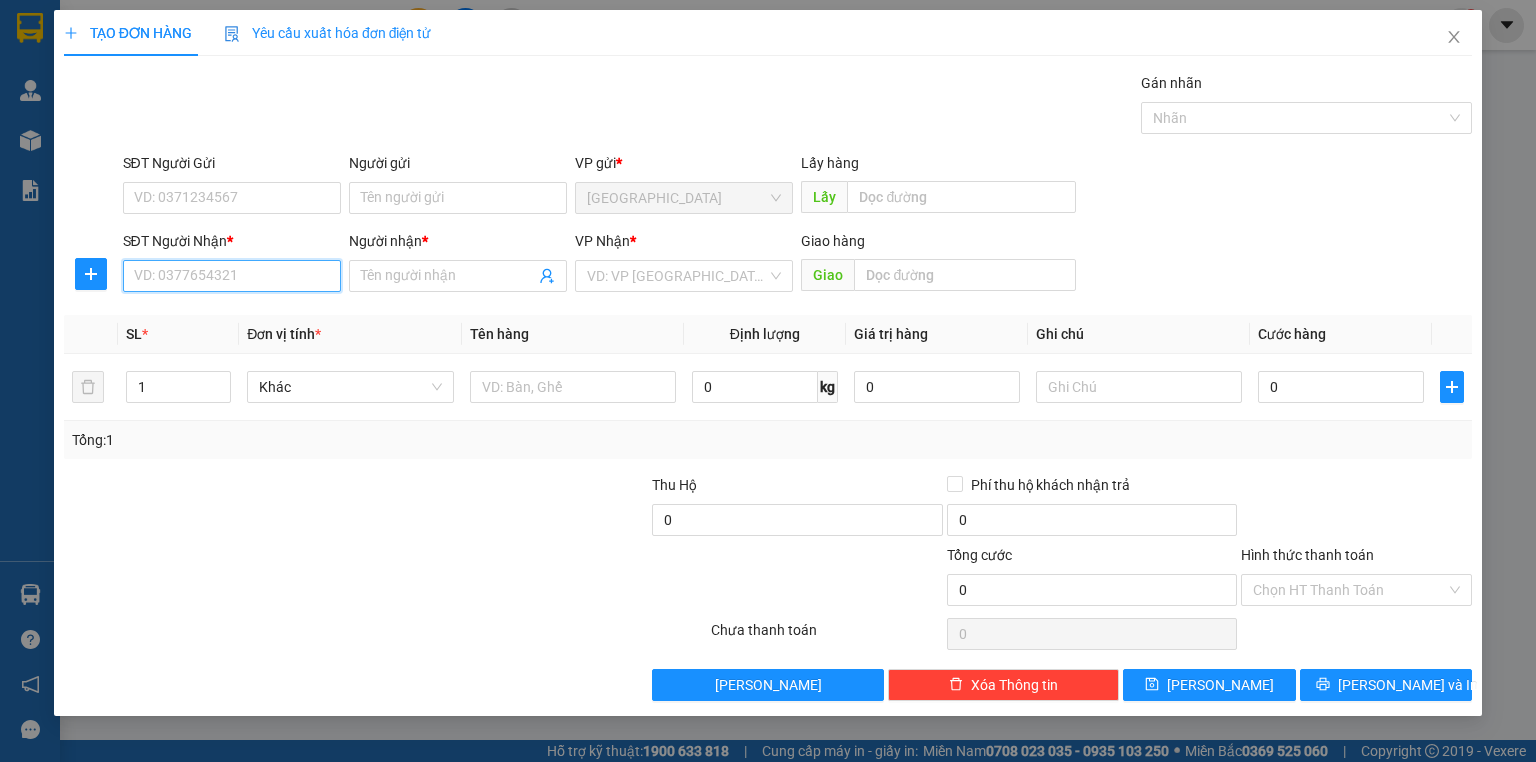 click on "SĐT Người Nhận  *" at bounding box center (232, 276) 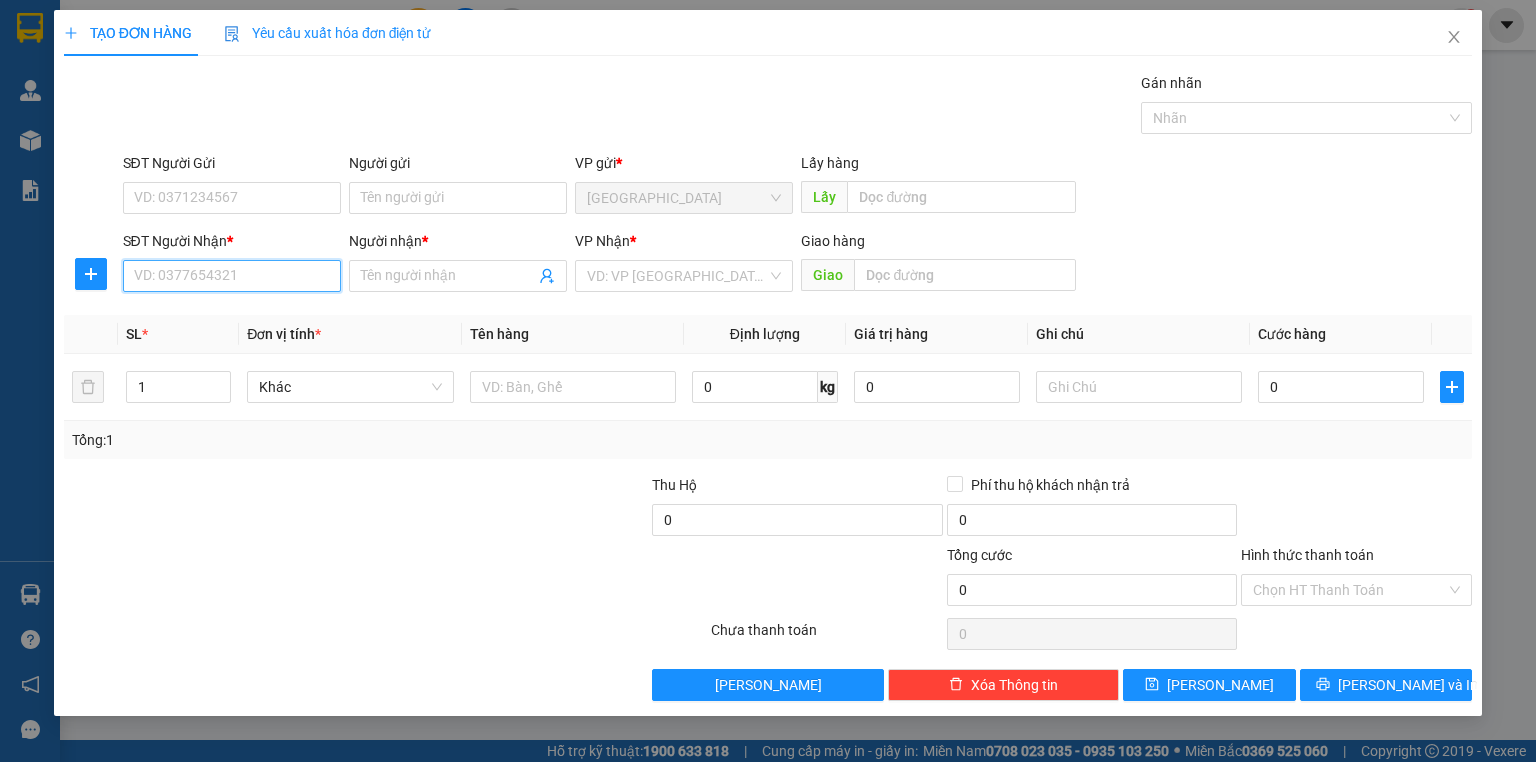 click on "SĐT Người Nhận  *" at bounding box center [232, 276] 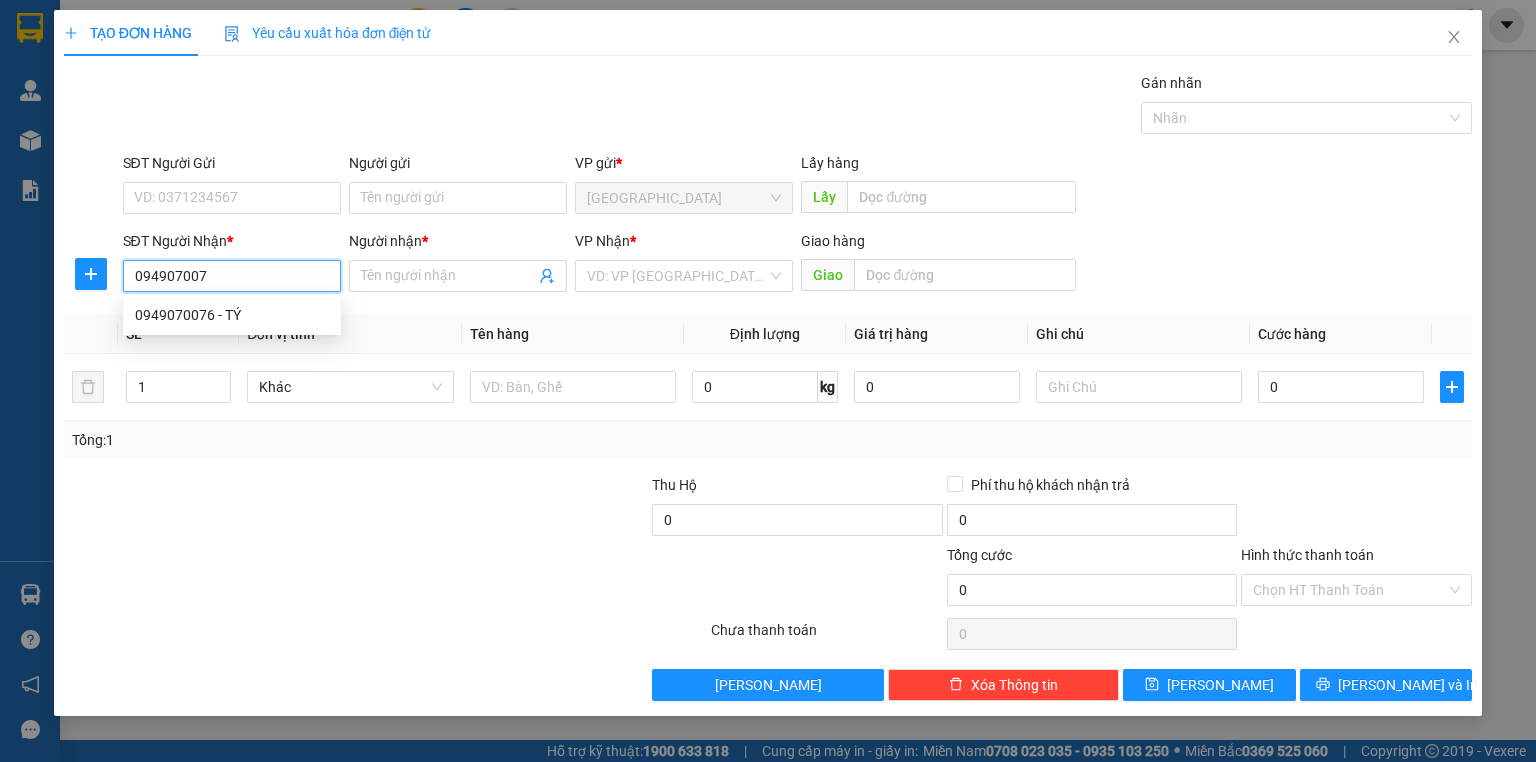 type on "0949070076" 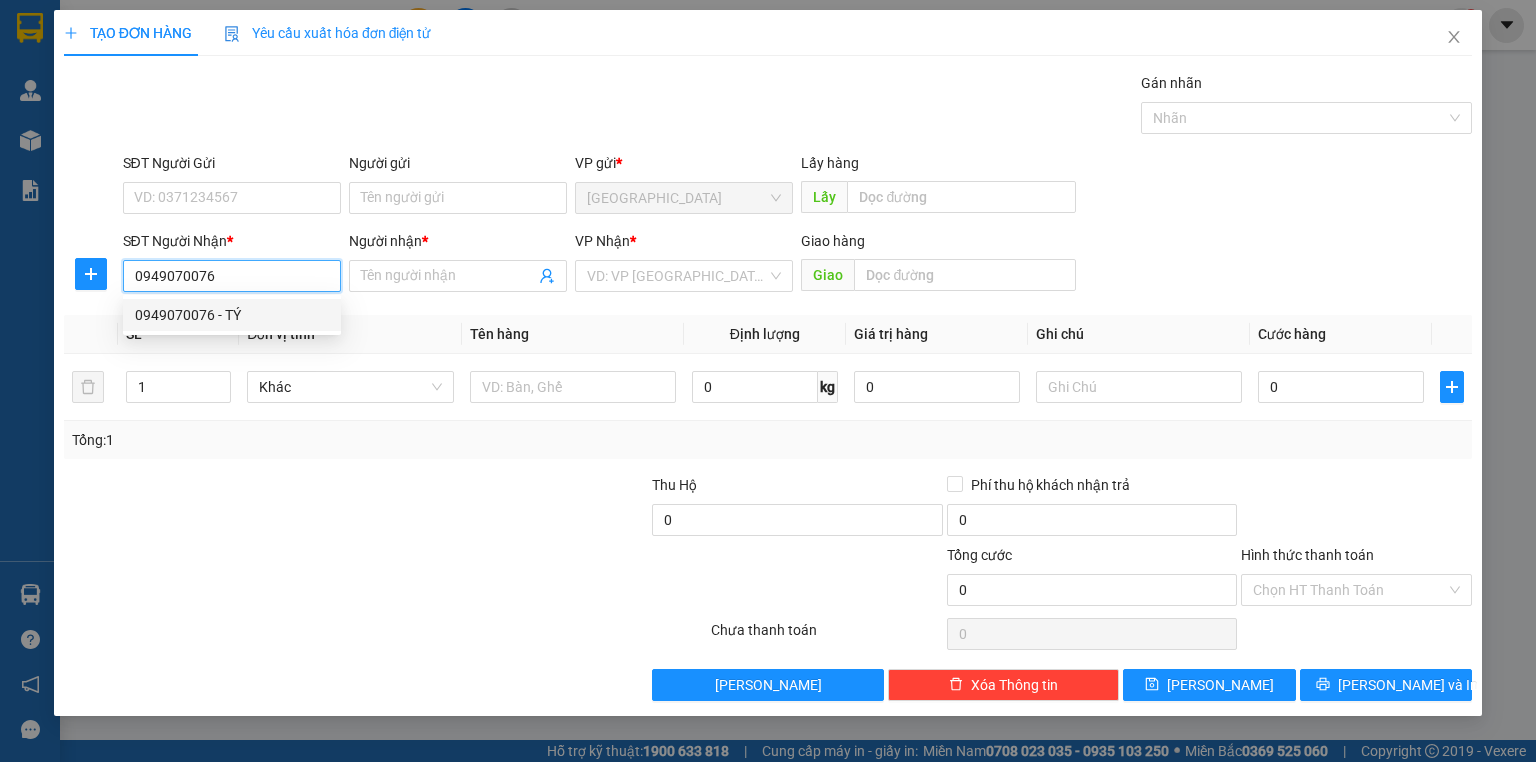 click on "0949070076 - TÝ" at bounding box center (232, 315) 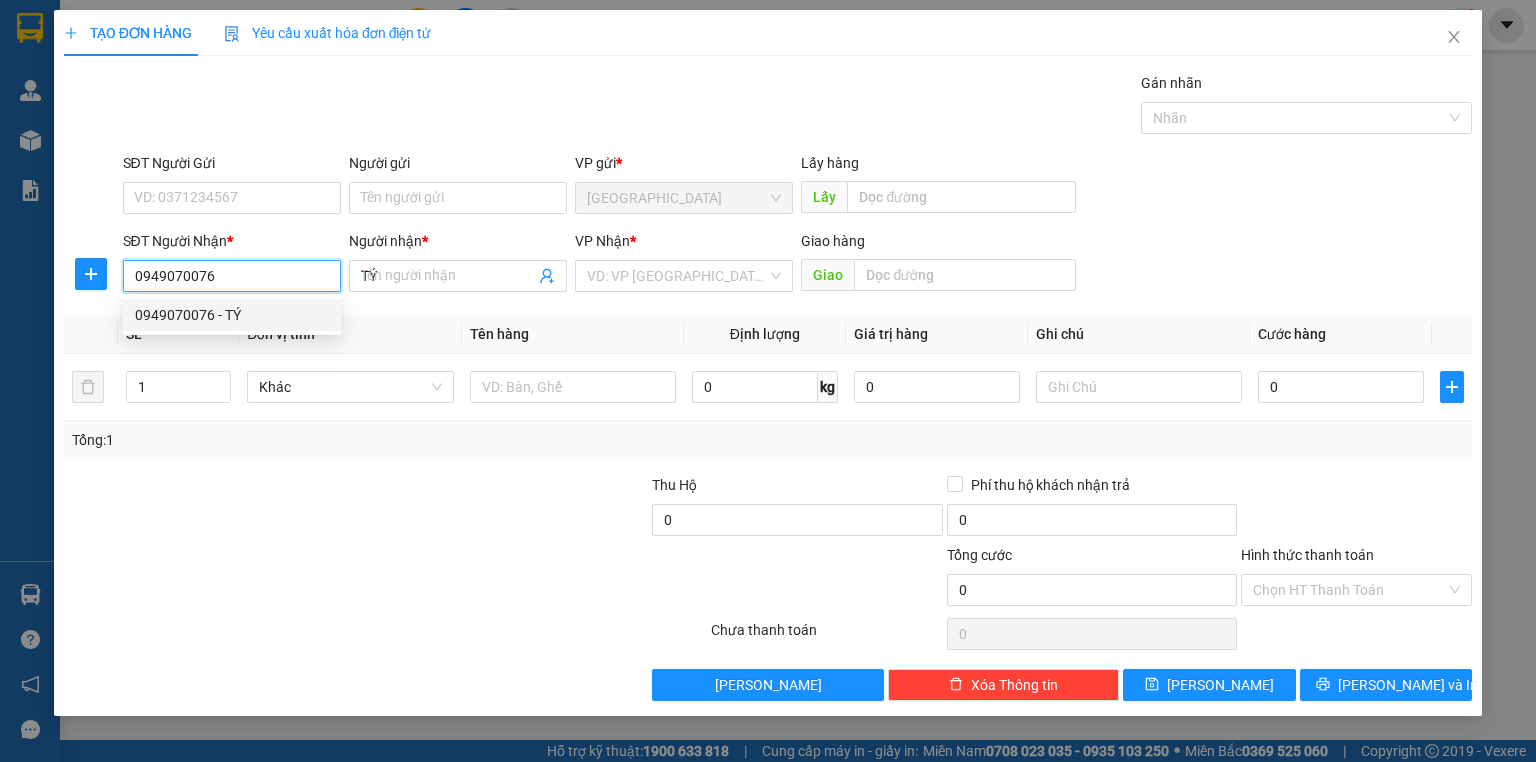 type on "50.000" 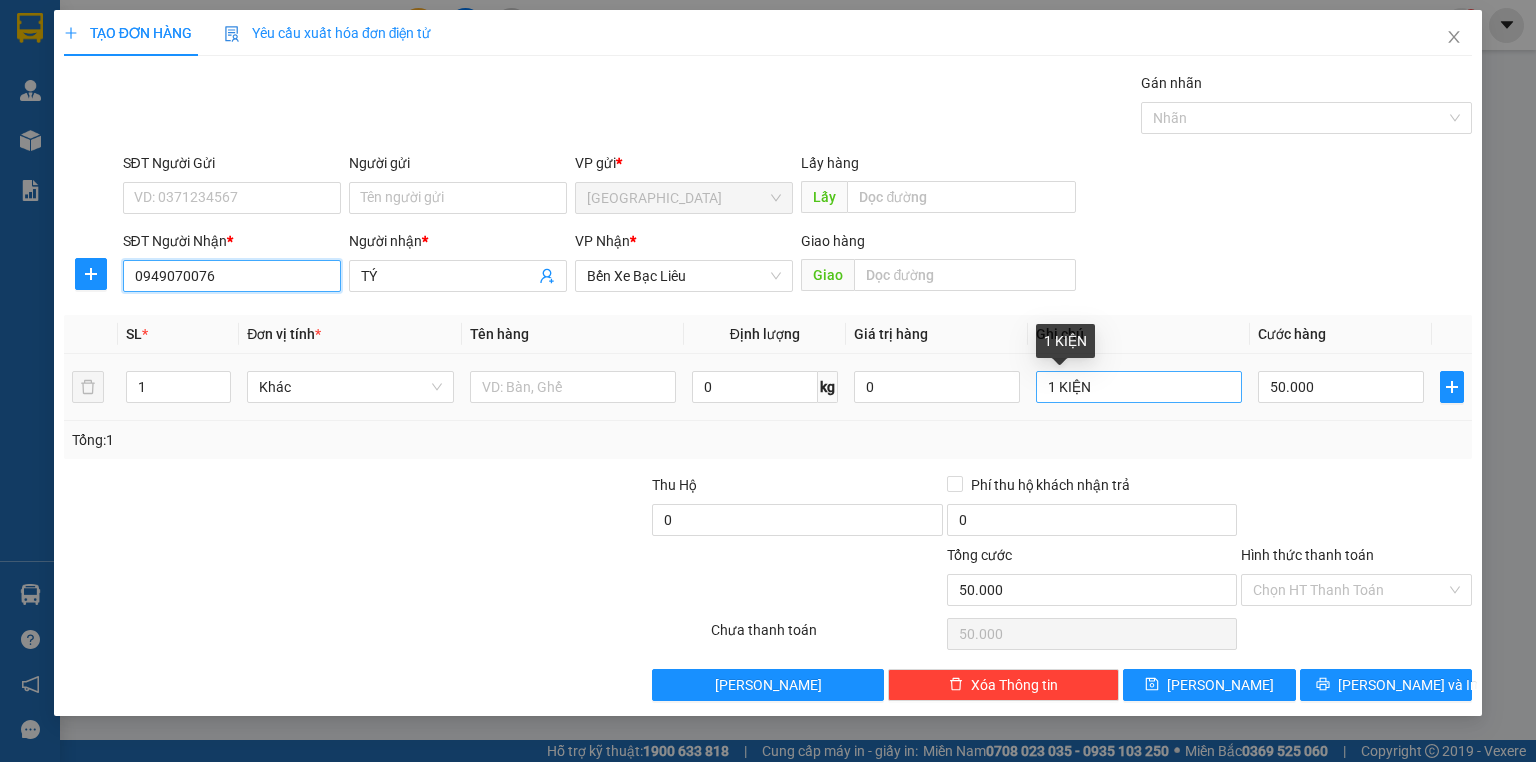type on "0949070076" 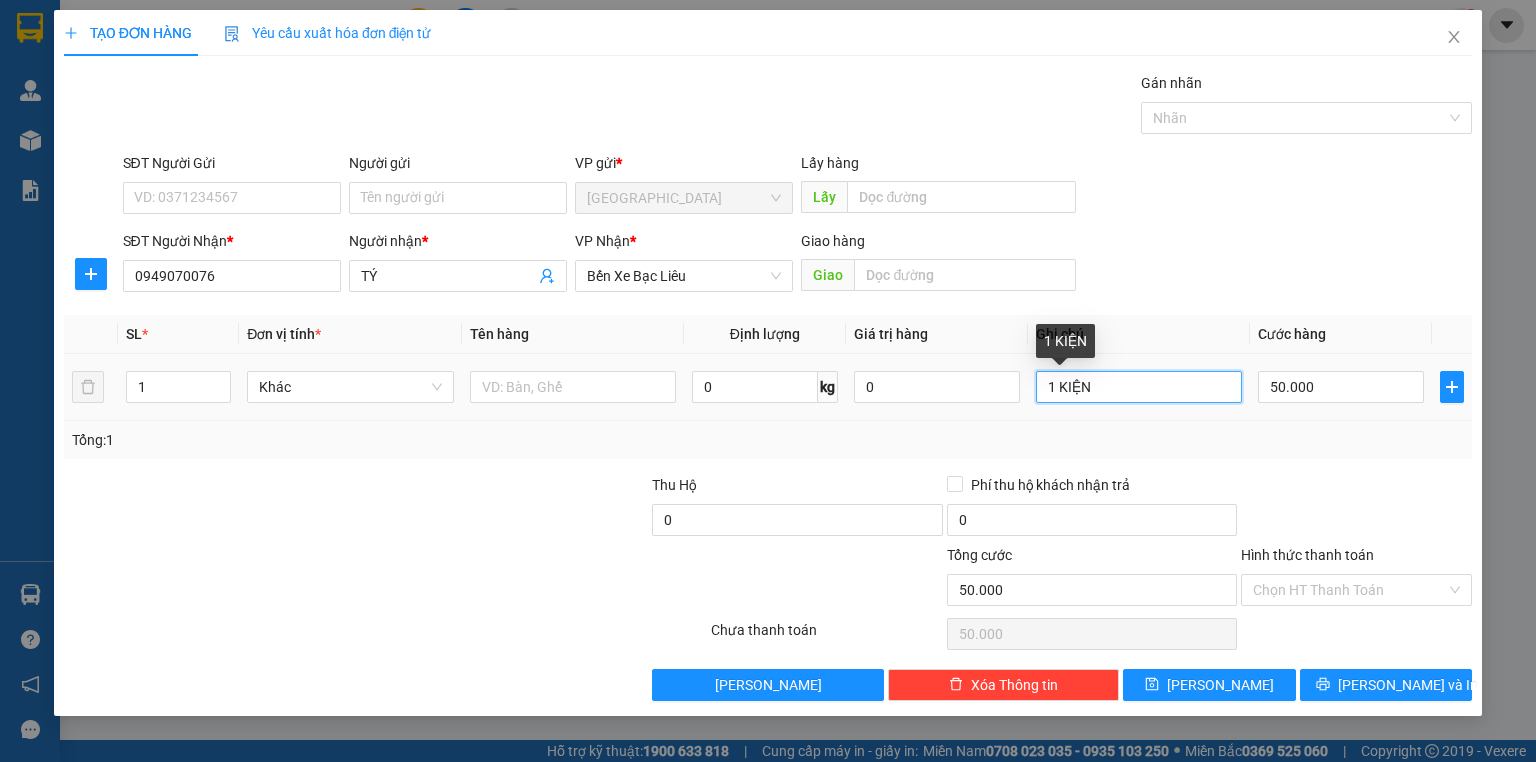 click on "1 KIỆN" at bounding box center [1139, 387] 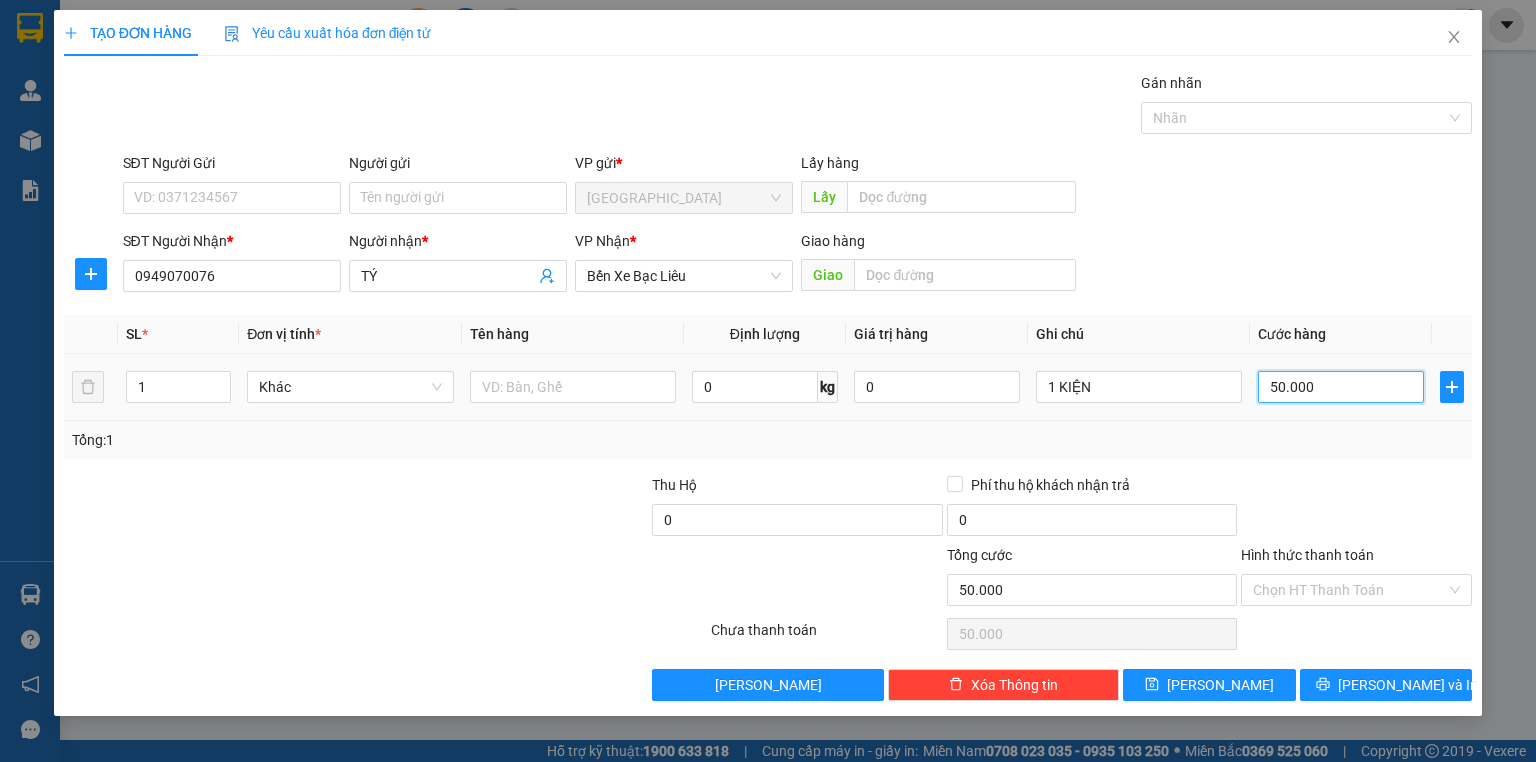 click on "50.000" at bounding box center [1341, 387] 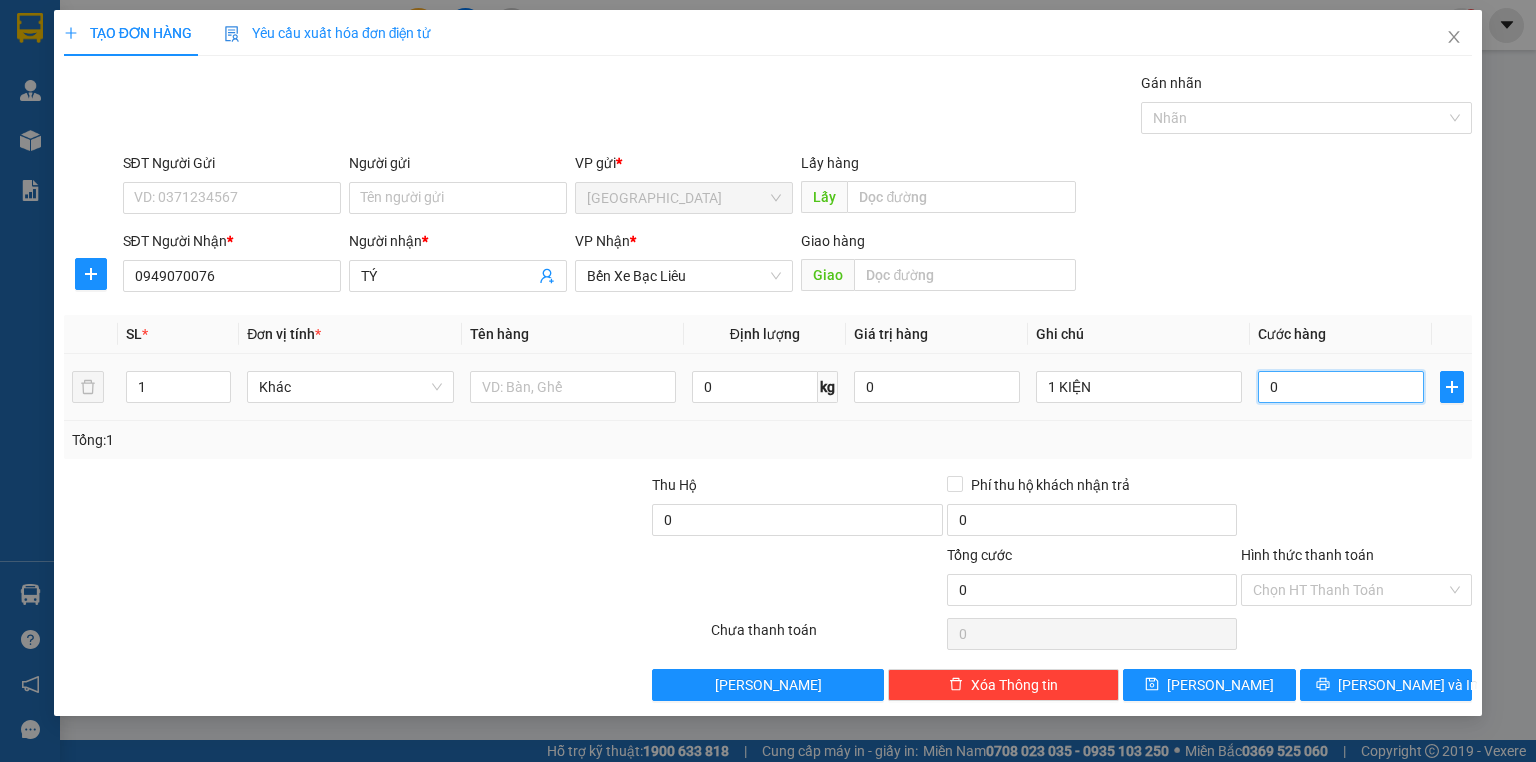 type on "03" 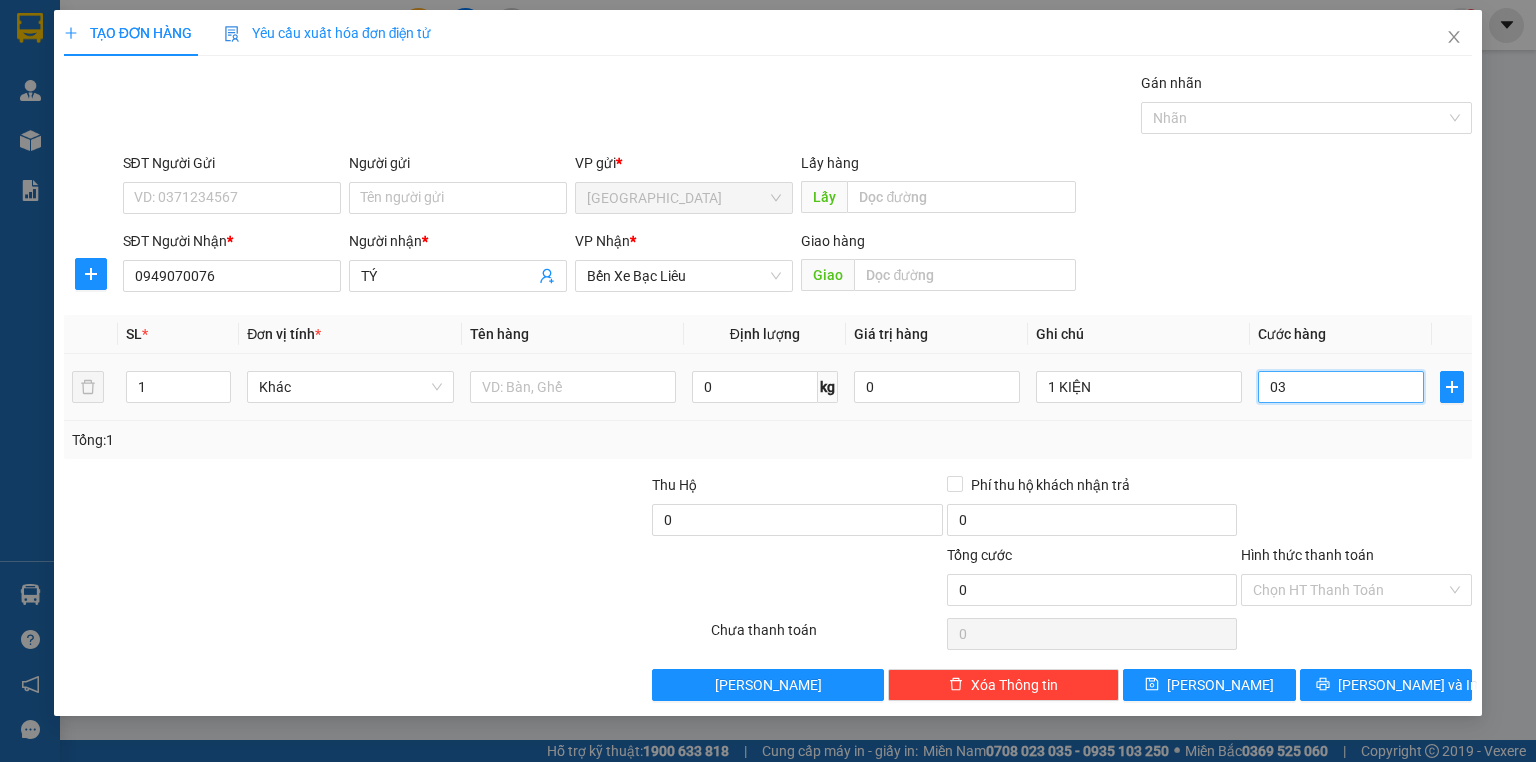 type on "3" 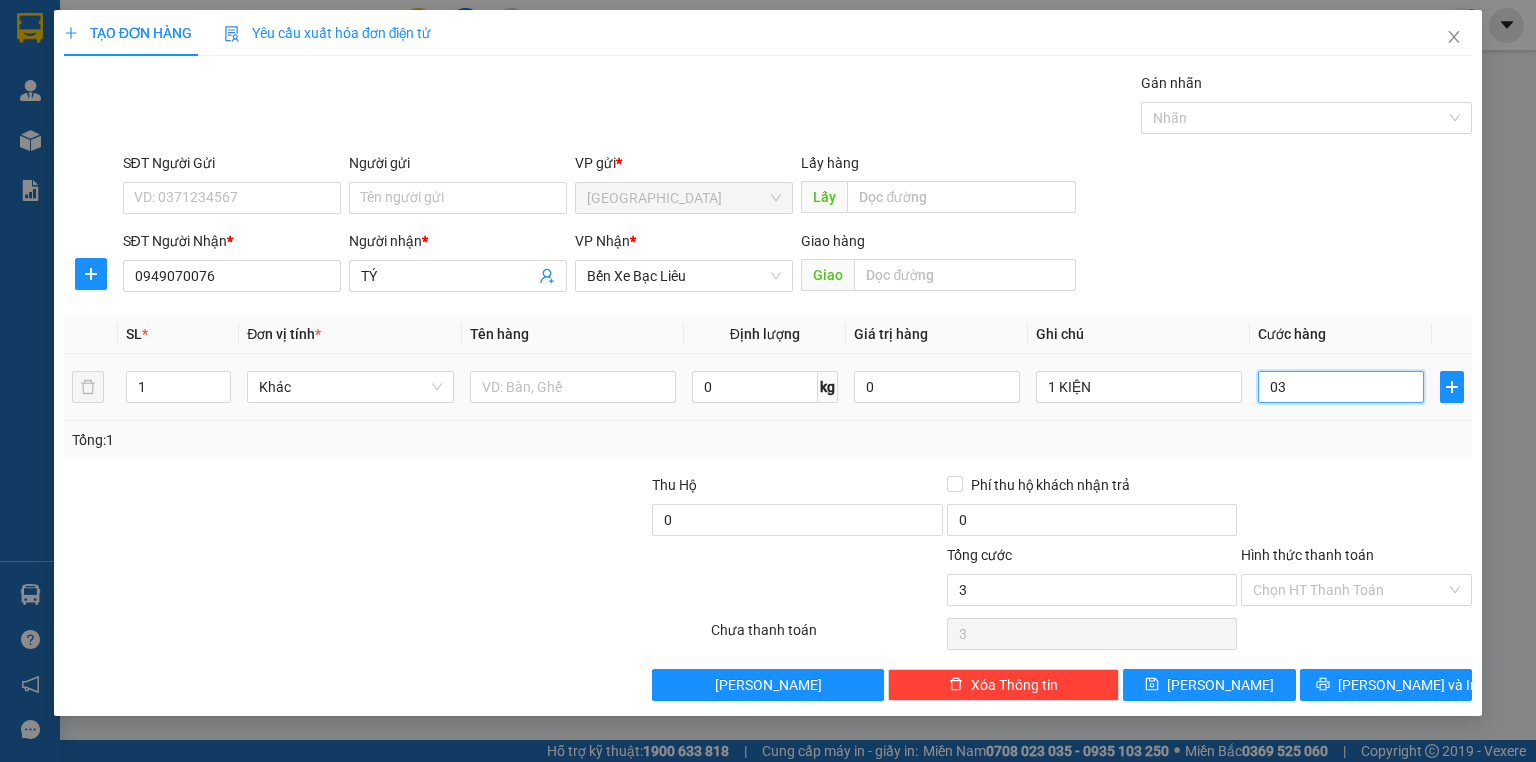 type on "30" 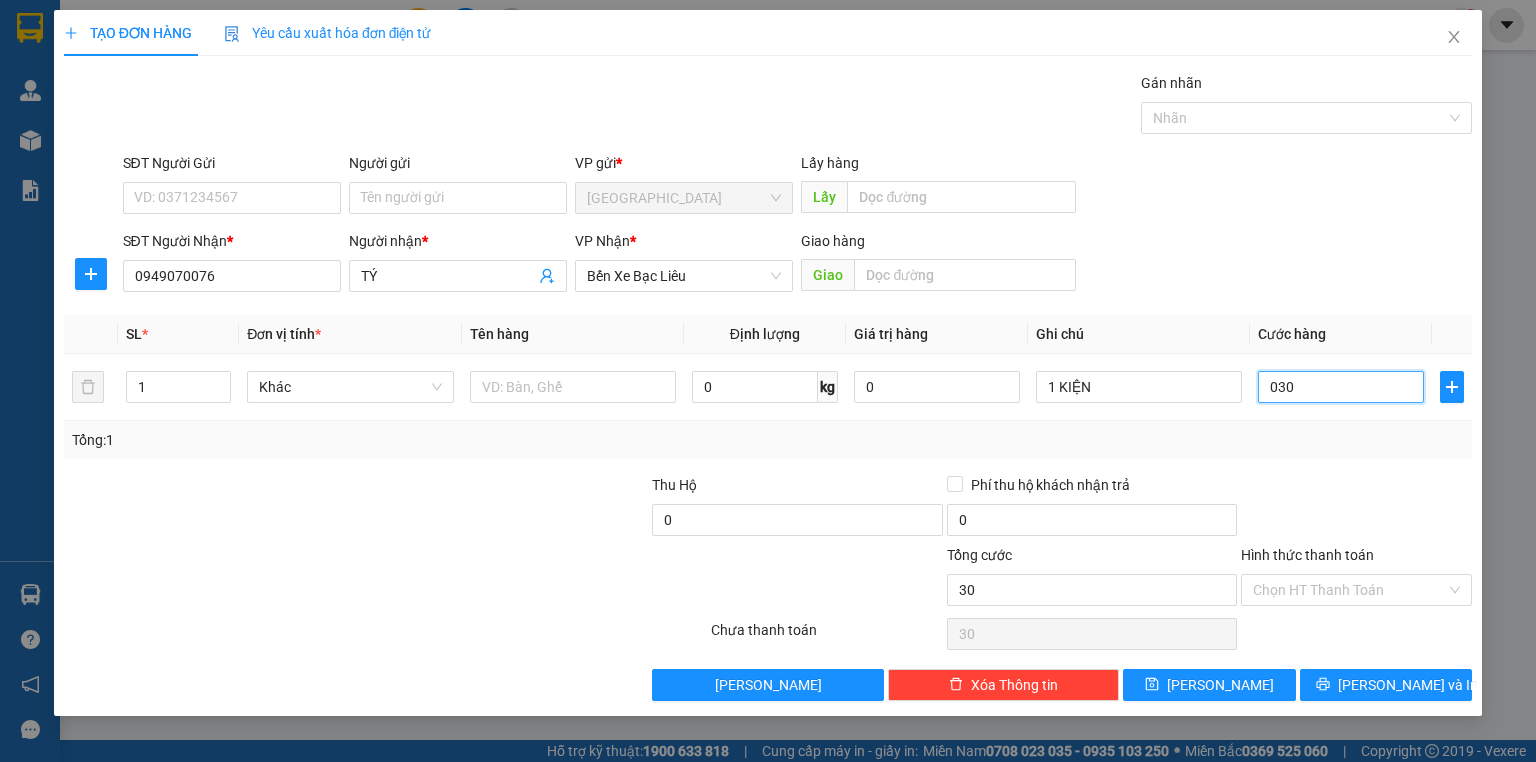 type on "030" 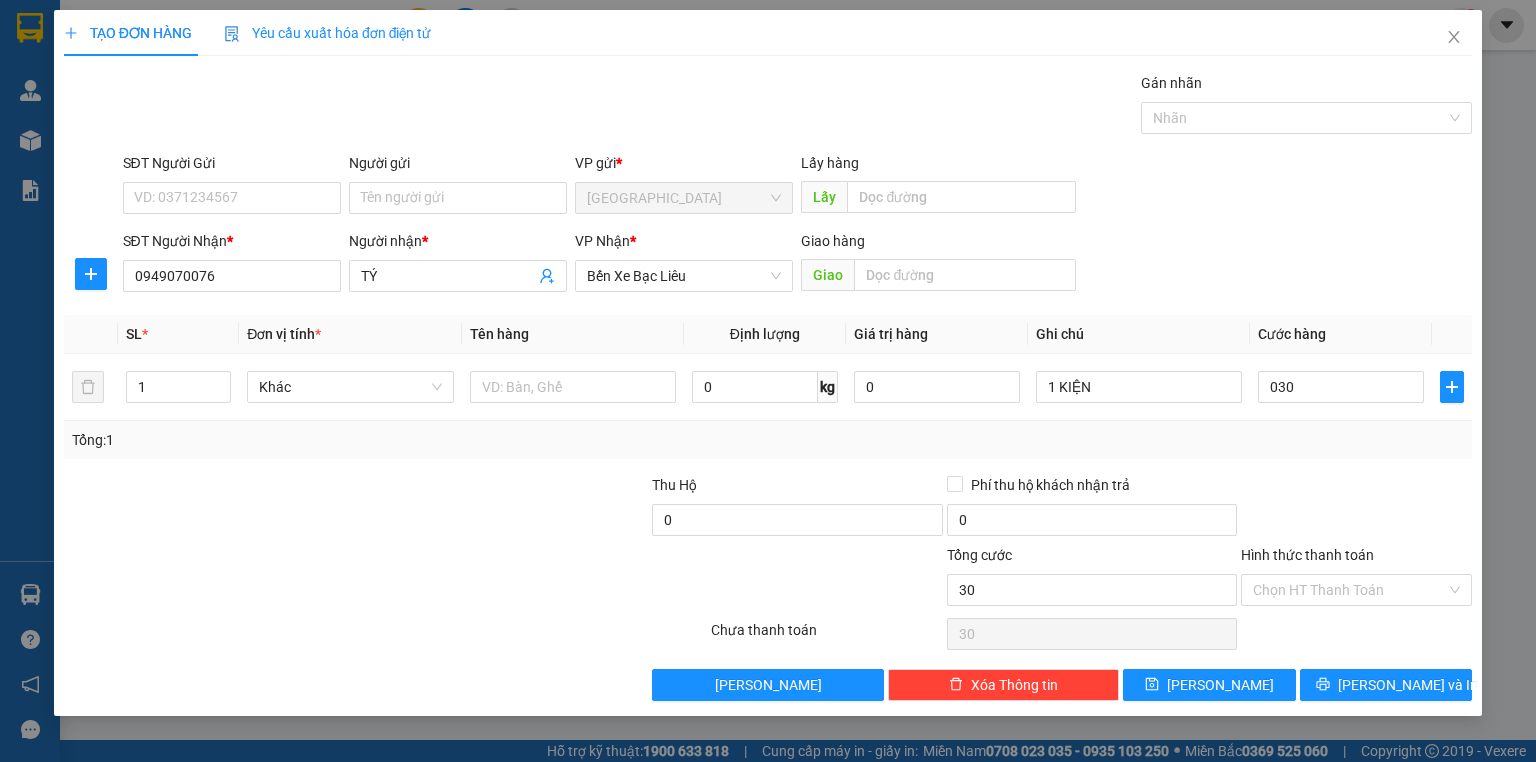 type on "30.000" 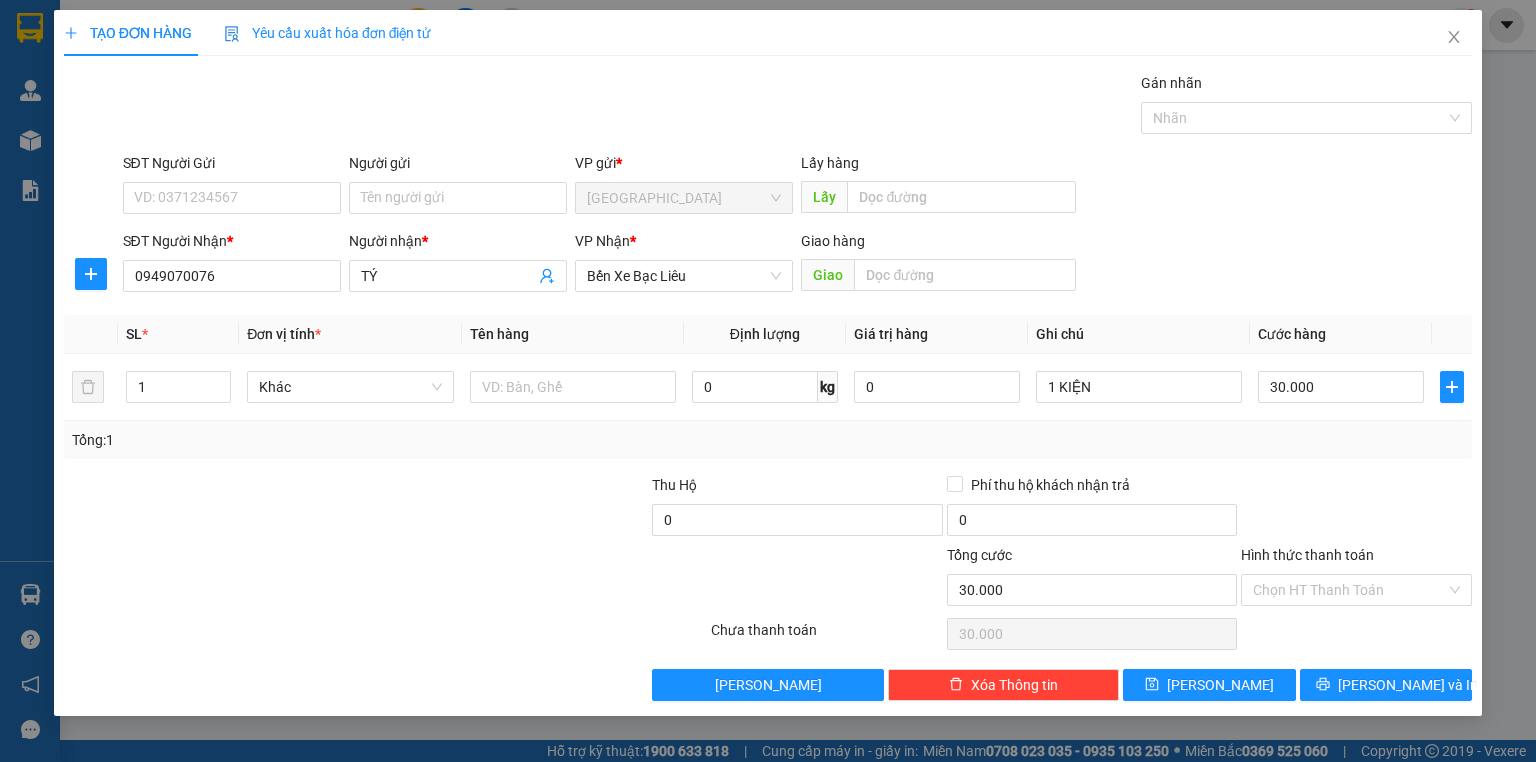 click on "Transit Pickup Surcharge Ids Transit Deliver Surcharge Ids Transit Deliver Surcharge Transit Deliver Surcharge Gói vận chuyển  * Tiêu chuẩn Gán nhãn   Nhãn SĐT Người Gửi VD: 0371234567 Người gửi Tên người gửi VP gửi  * [GEOGRAPHIC_DATA] Lấy hàng Lấy SĐT Người Nhận  * 0949070076 Người nhận  * TÝ VP Nhận  * Bến Xe Bạc Liêu Giao hàng Giao SL  * Đơn vị tính  * Tên hàng  Định lượng Giá trị hàng Ghi chú Cước hàng                   1 Khác 0 kg 0 1 KIỆN 30.000 Tổng:  1 Thu Hộ 0 Phí thu hộ khách nhận trả 0 Tổng cước 30.000 Hình thức thanh toán Chọn HT Thanh Toán Số tiền thu trước 0 Chưa thanh toán 30.000 Chọn HT Thanh Toán Lưu nháp Xóa Thông tin [PERSON_NAME] và In 1 KIỆN" at bounding box center (768, 386) 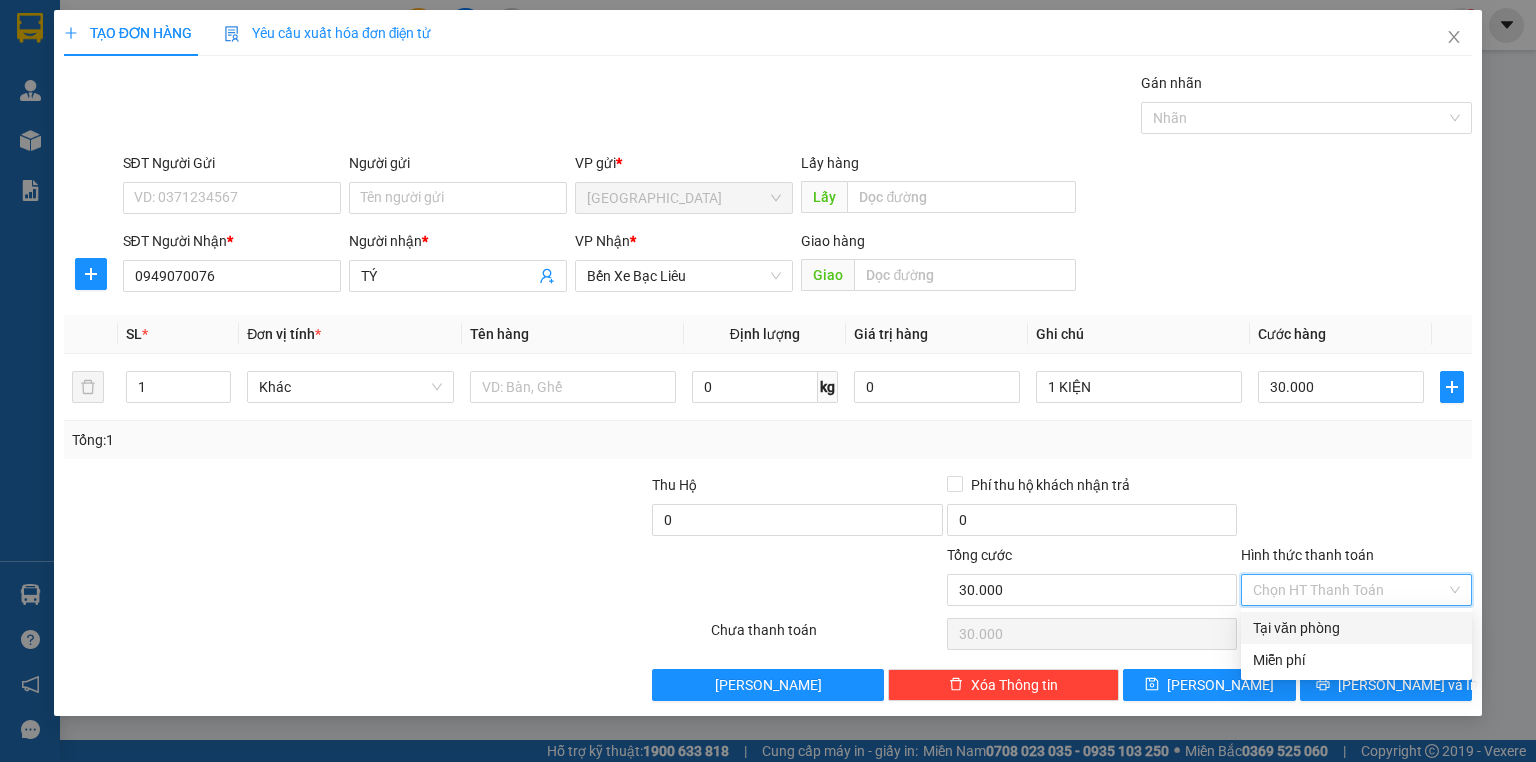 click on "Tại văn phòng" at bounding box center (1356, 628) 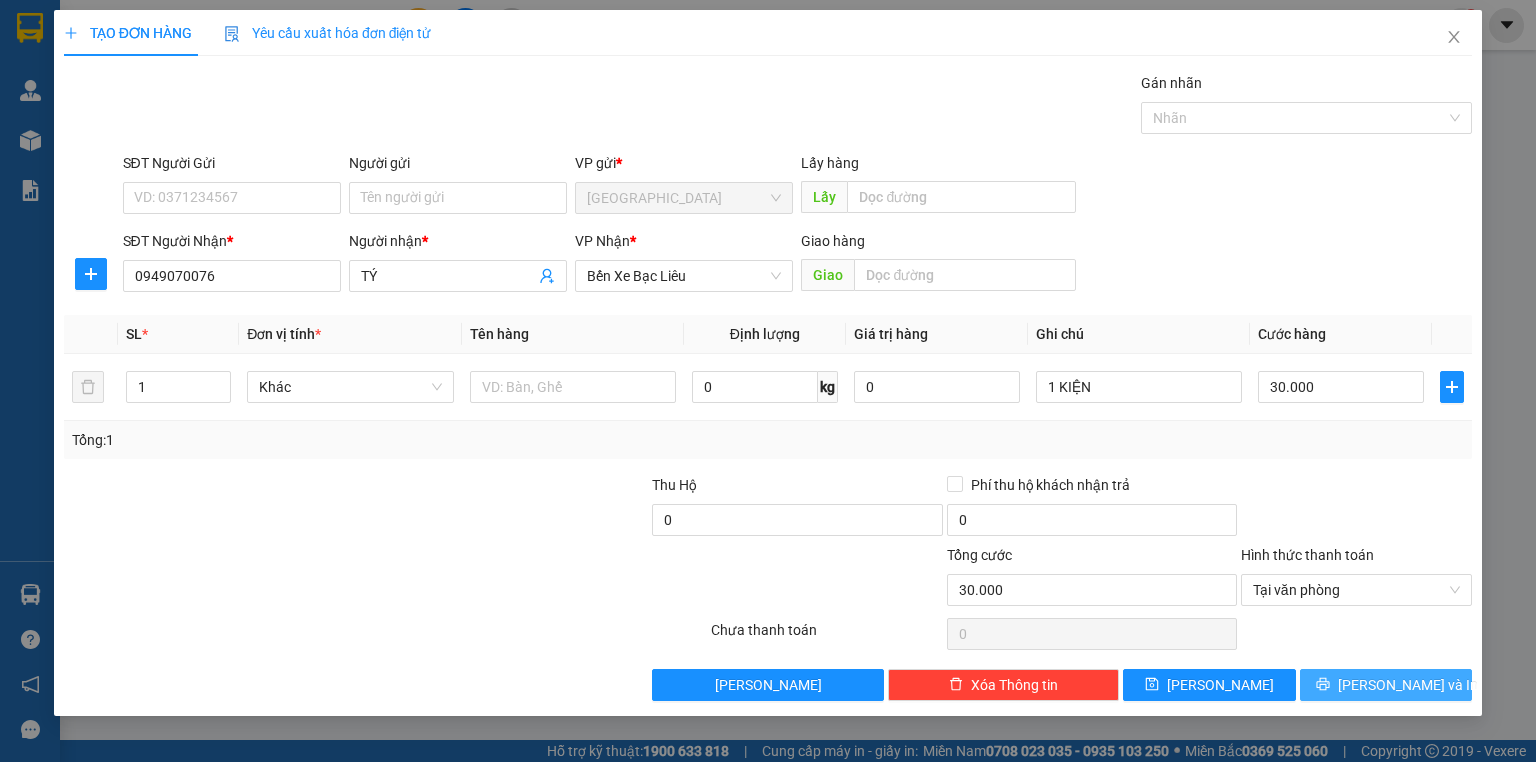 click on "[PERSON_NAME] và In" at bounding box center [1386, 685] 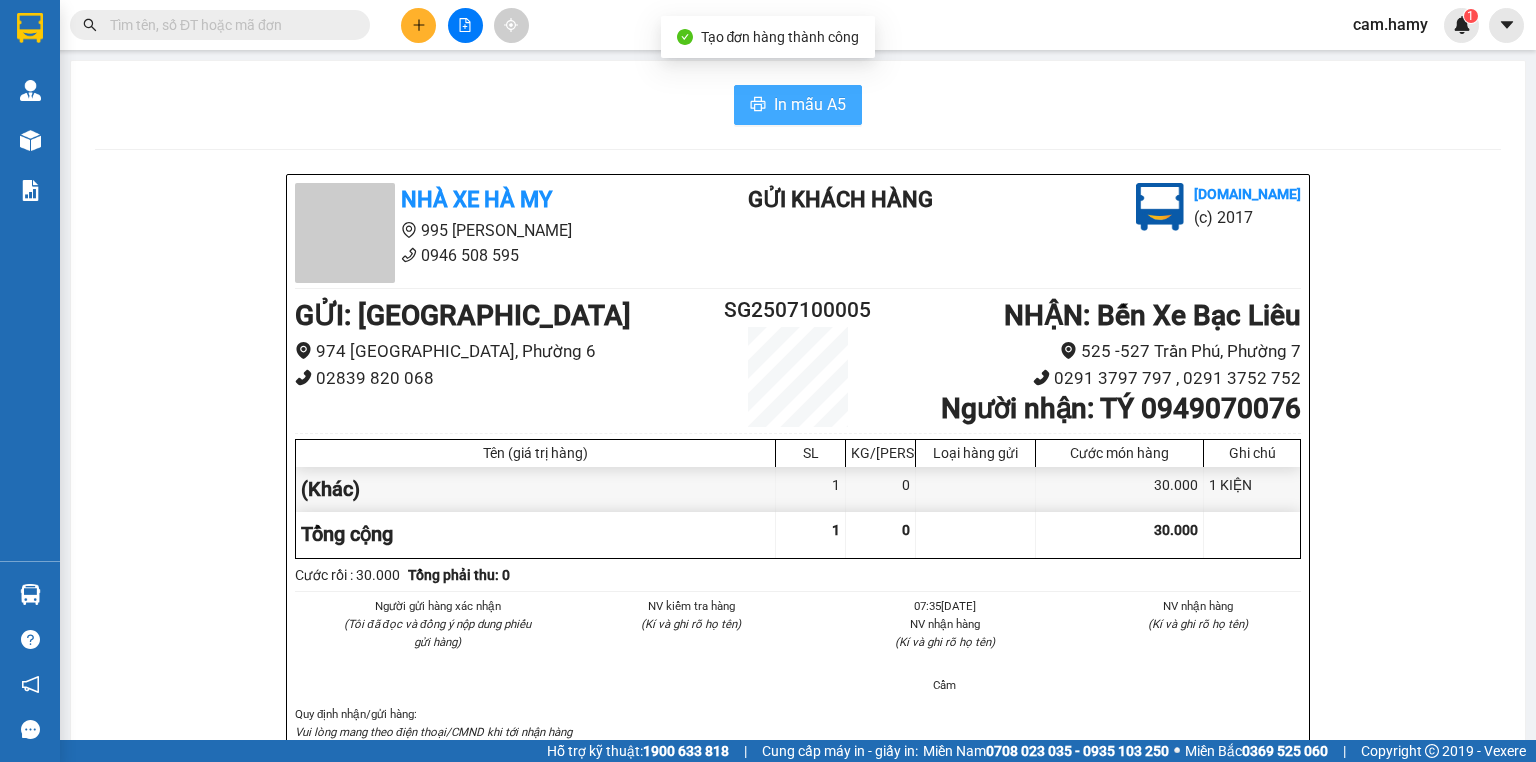 click on "In mẫu A5" at bounding box center [810, 104] 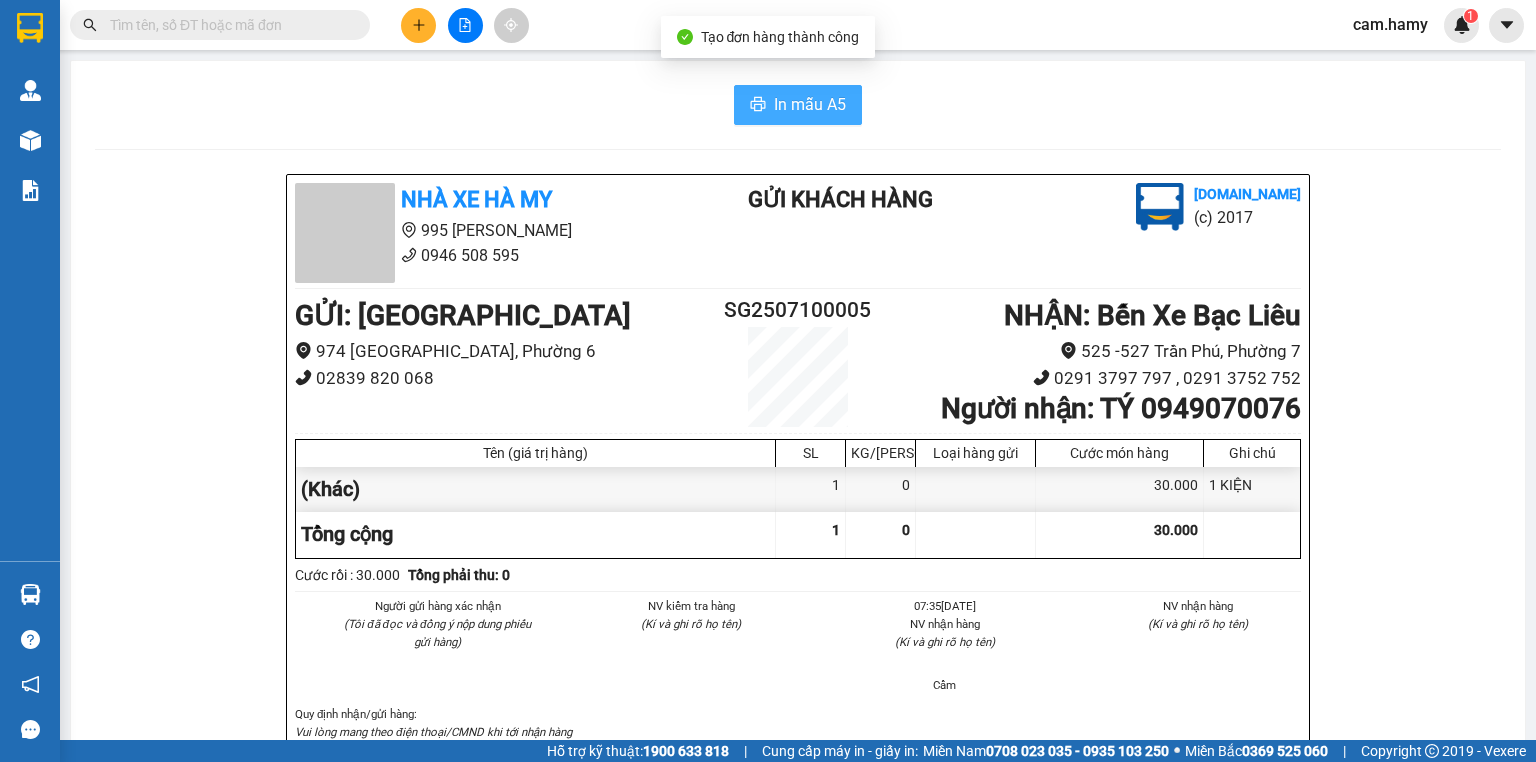 scroll, scrollTop: 0, scrollLeft: 0, axis: both 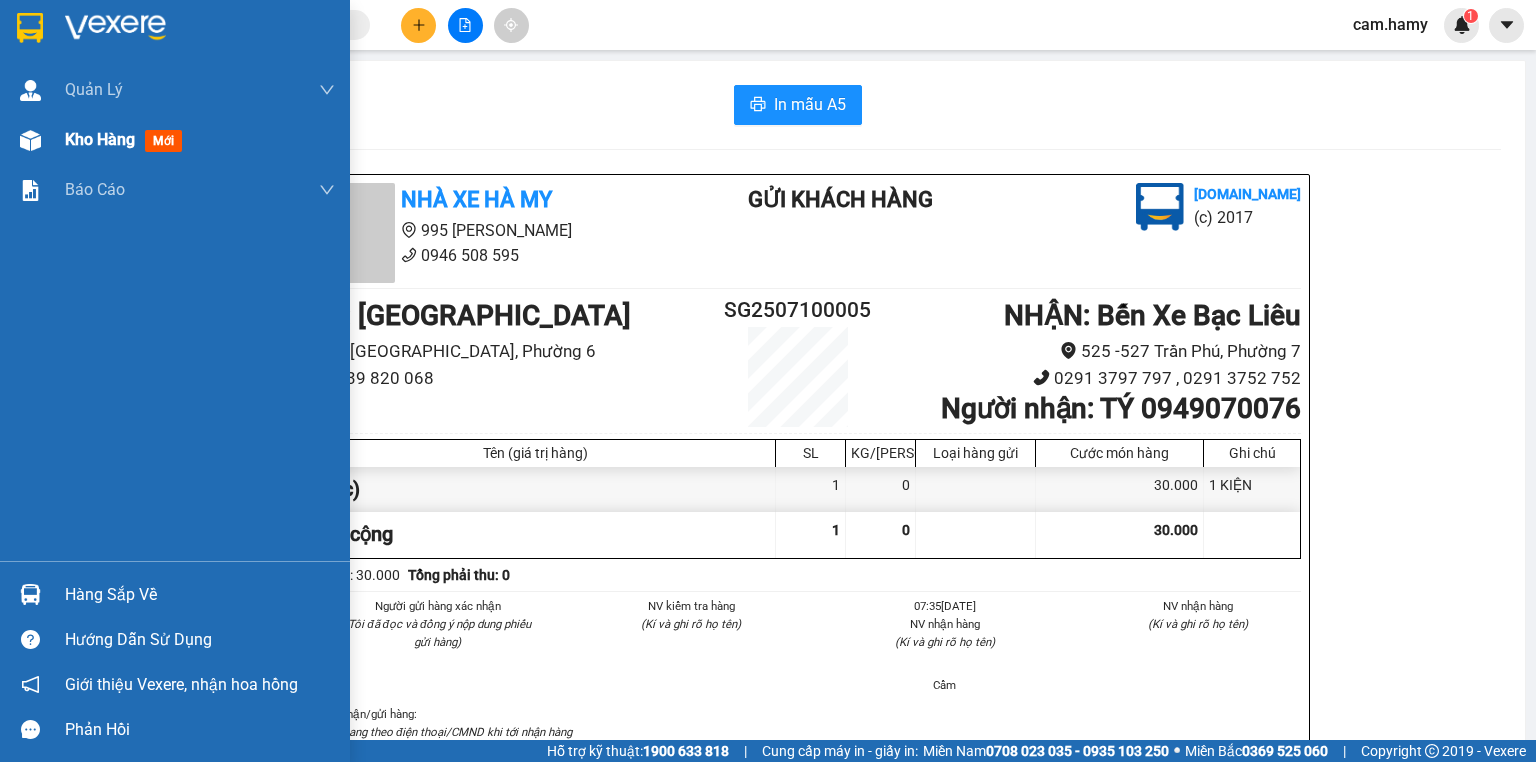 click at bounding box center (30, 140) 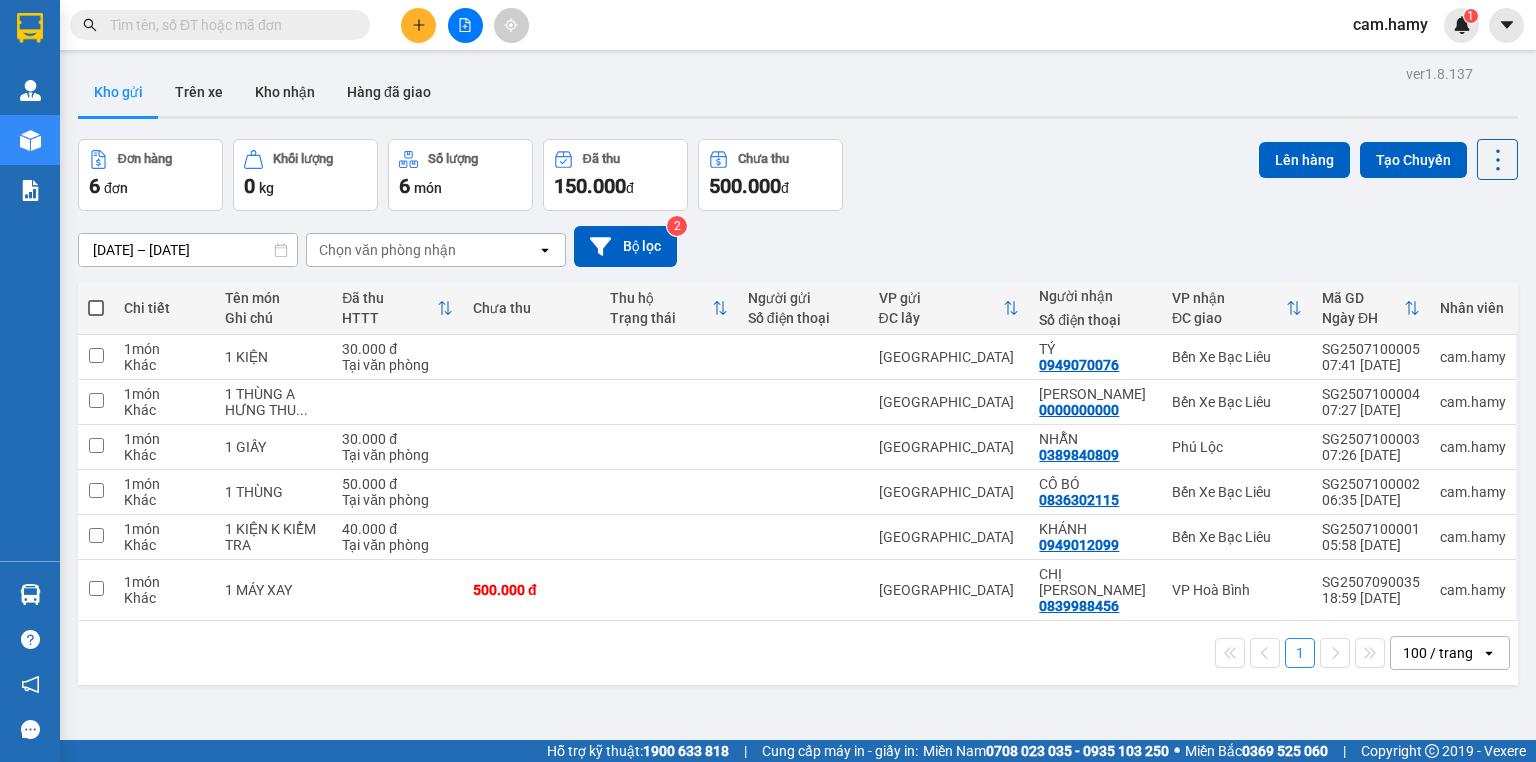 click at bounding box center [96, 308] 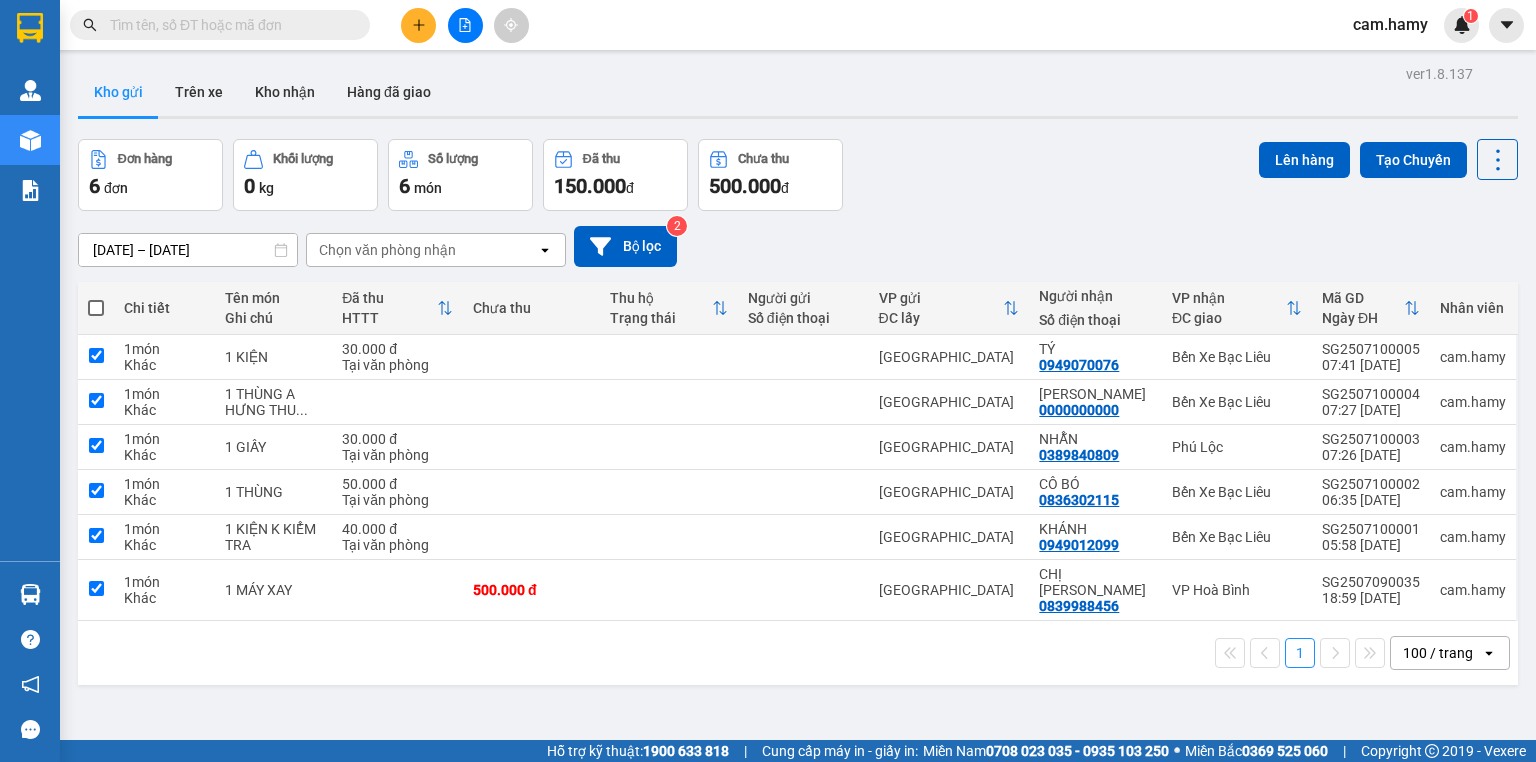 checkbox on "true" 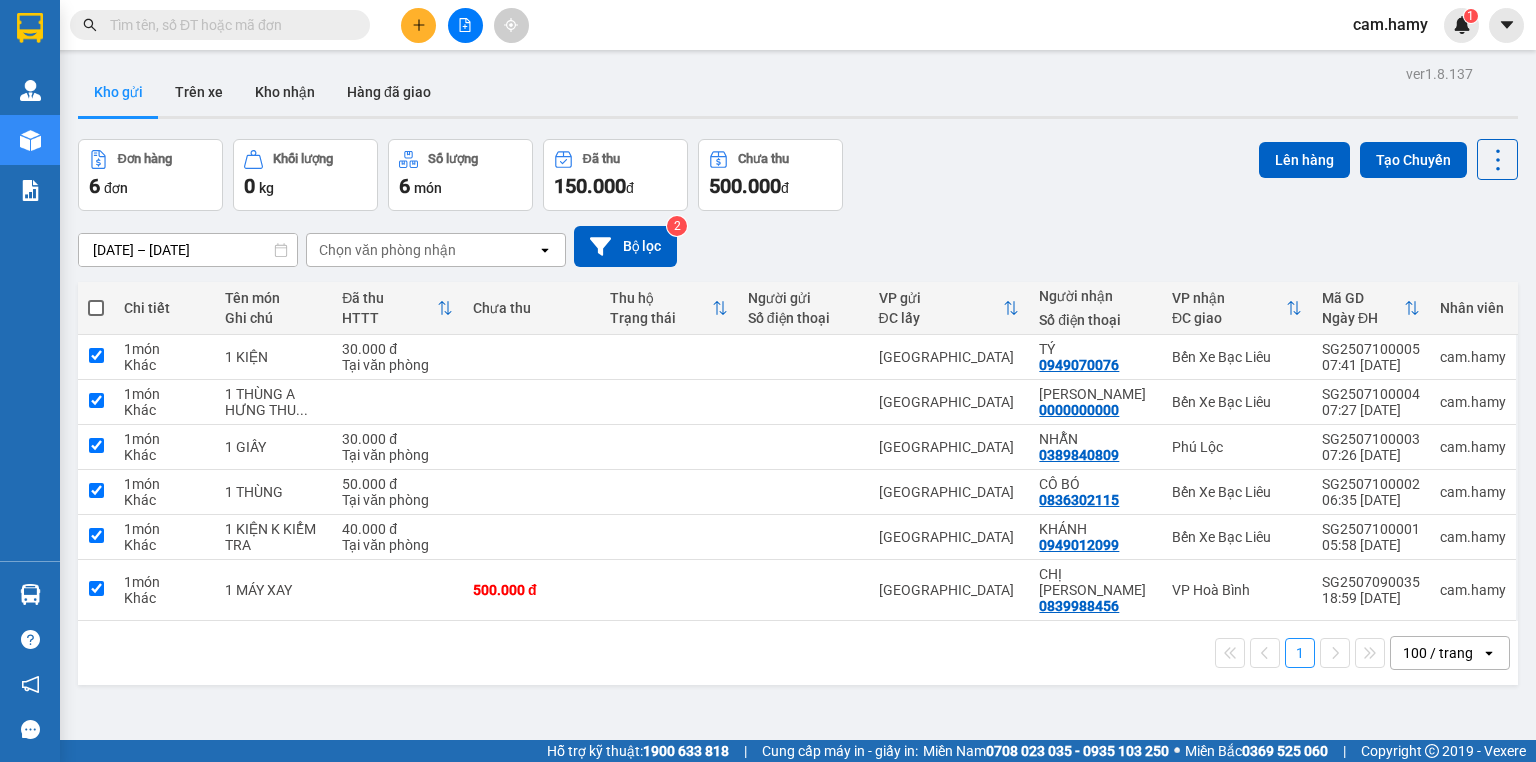 checkbox on "true" 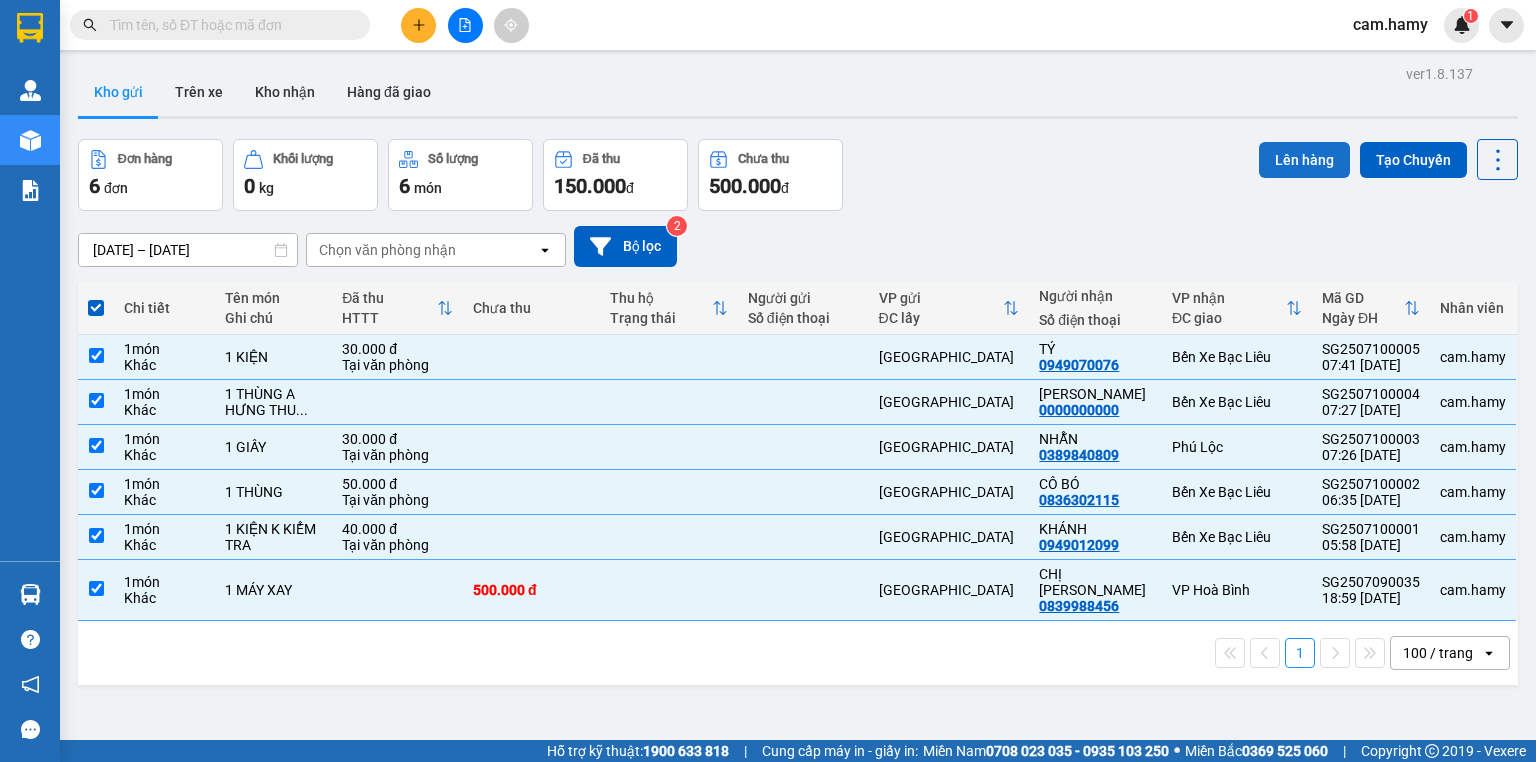 click on "Lên hàng" at bounding box center [1304, 160] 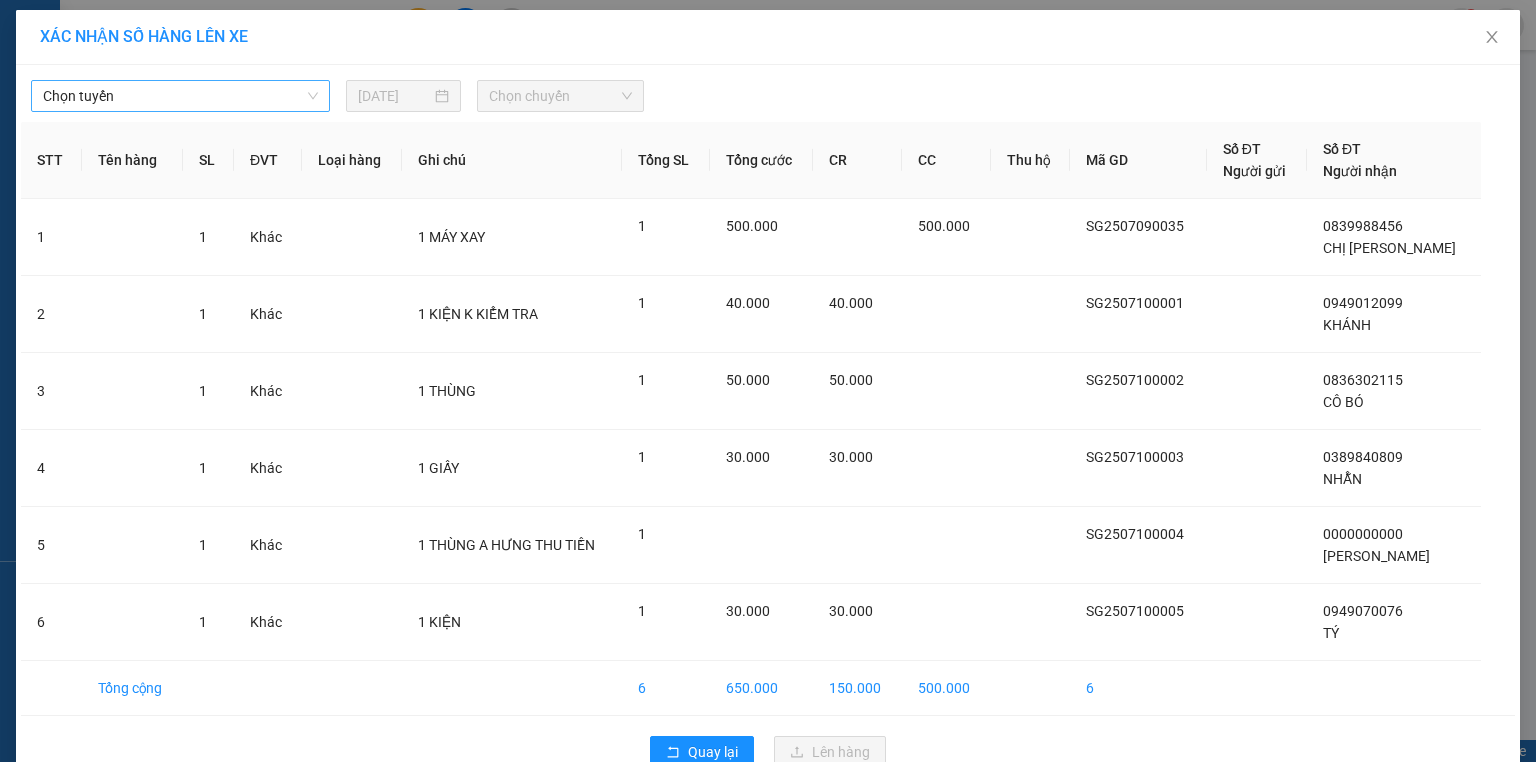 click on "Chọn tuyến" at bounding box center [180, 96] 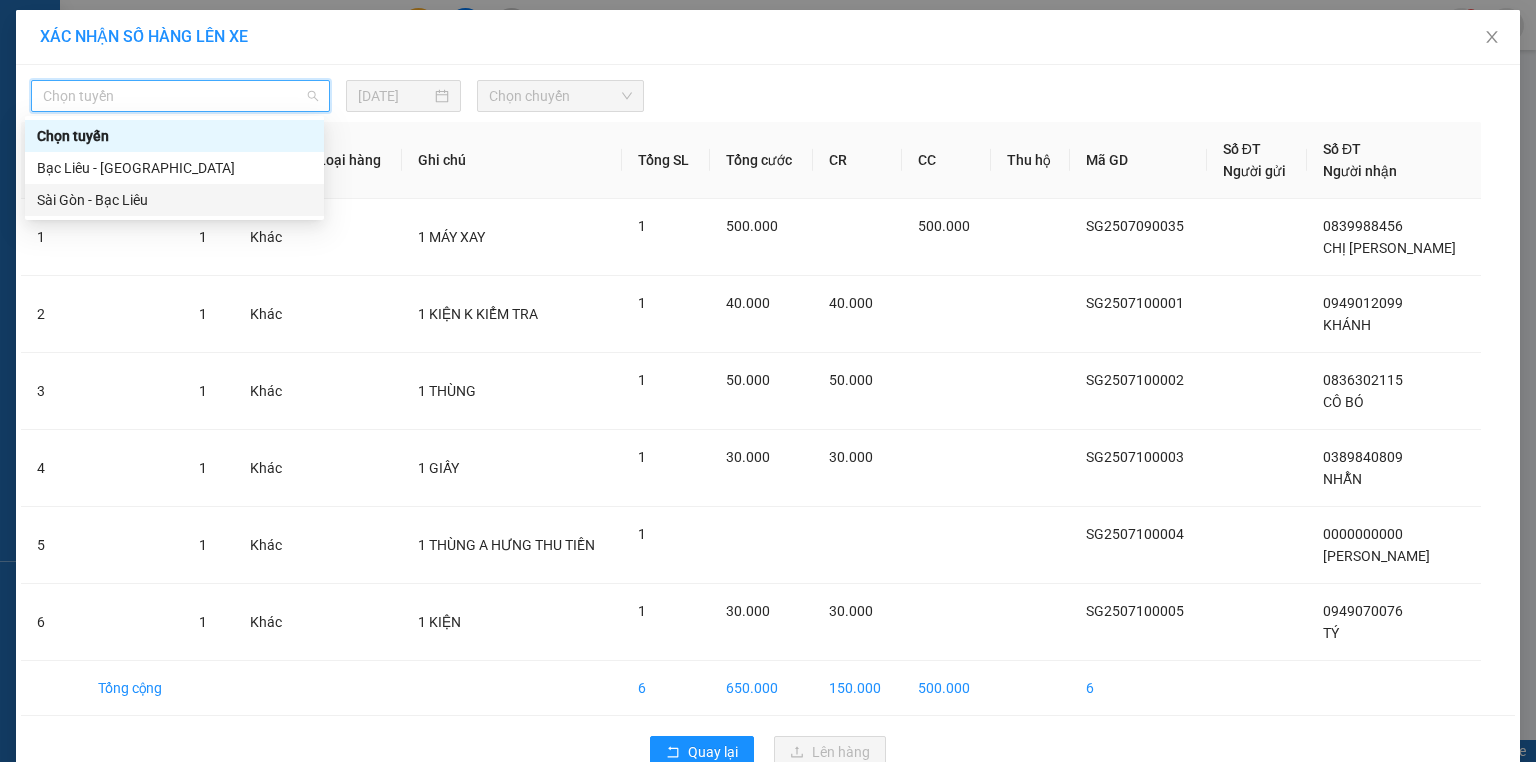 click on "Sài Gòn - Bạc Liêu" at bounding box center (174, 200) 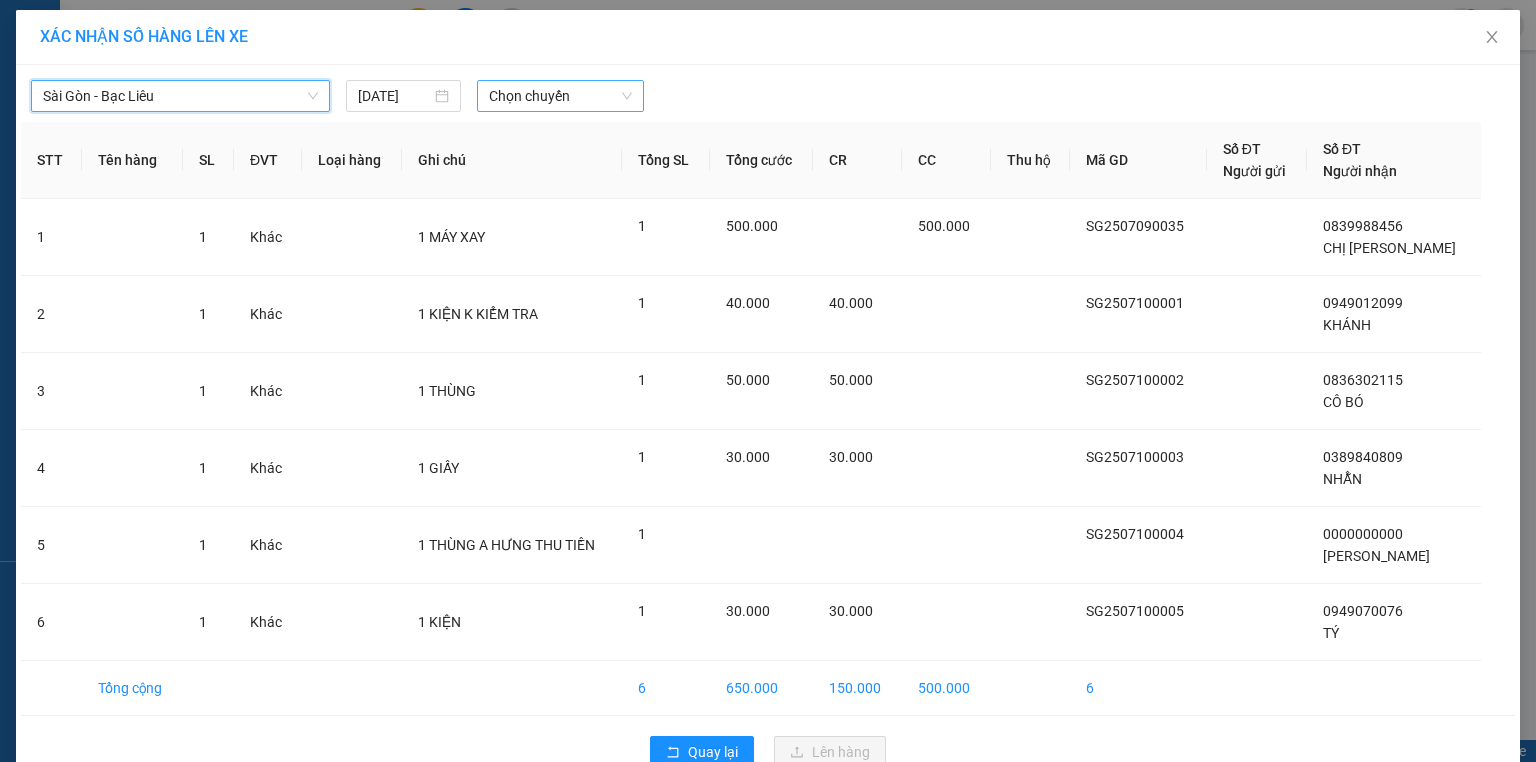 click on "Chọn chuyến" at bounding box center [561, 96] 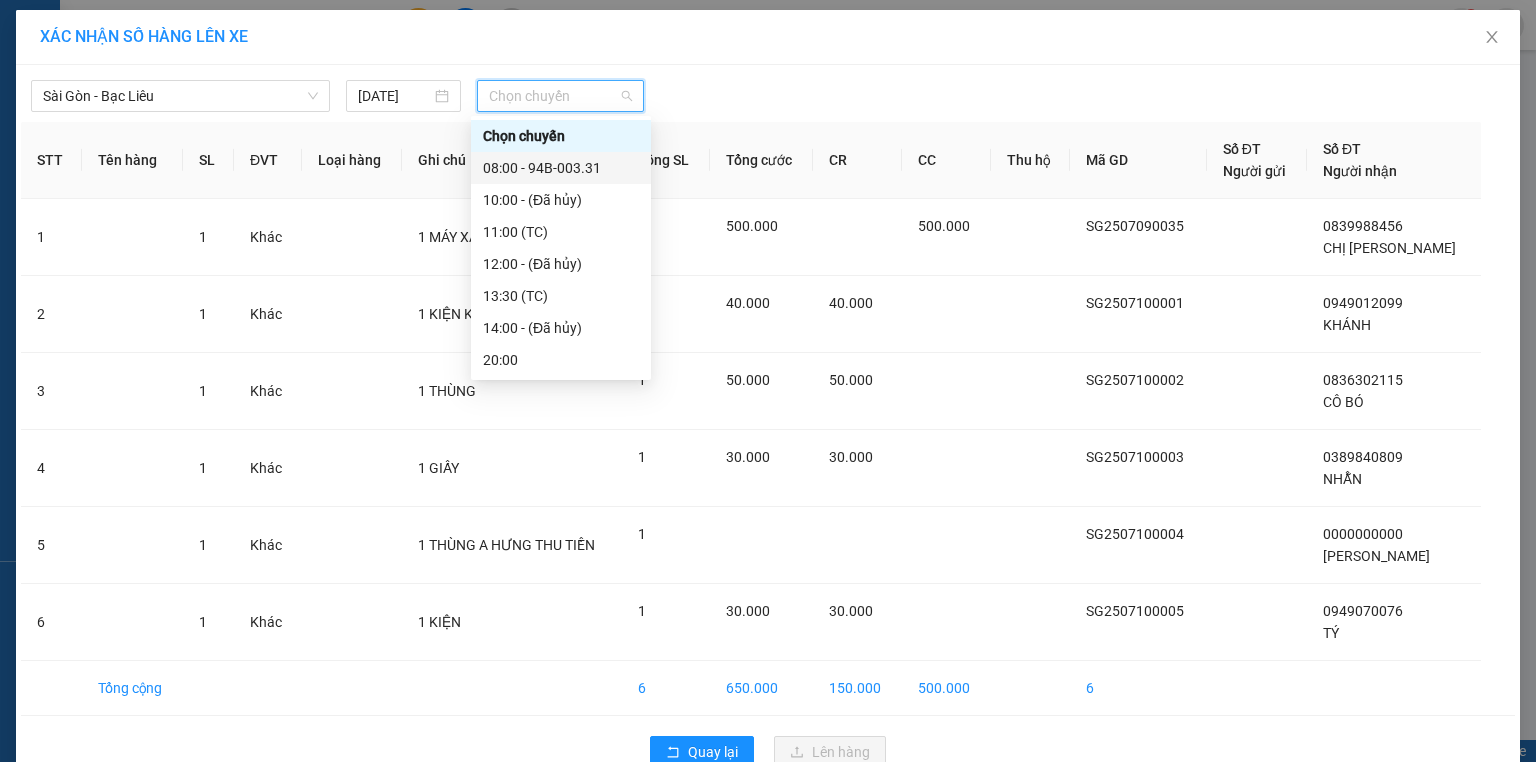 click on "08:00     - 94B-003.31" at bounding box center [561, 168] 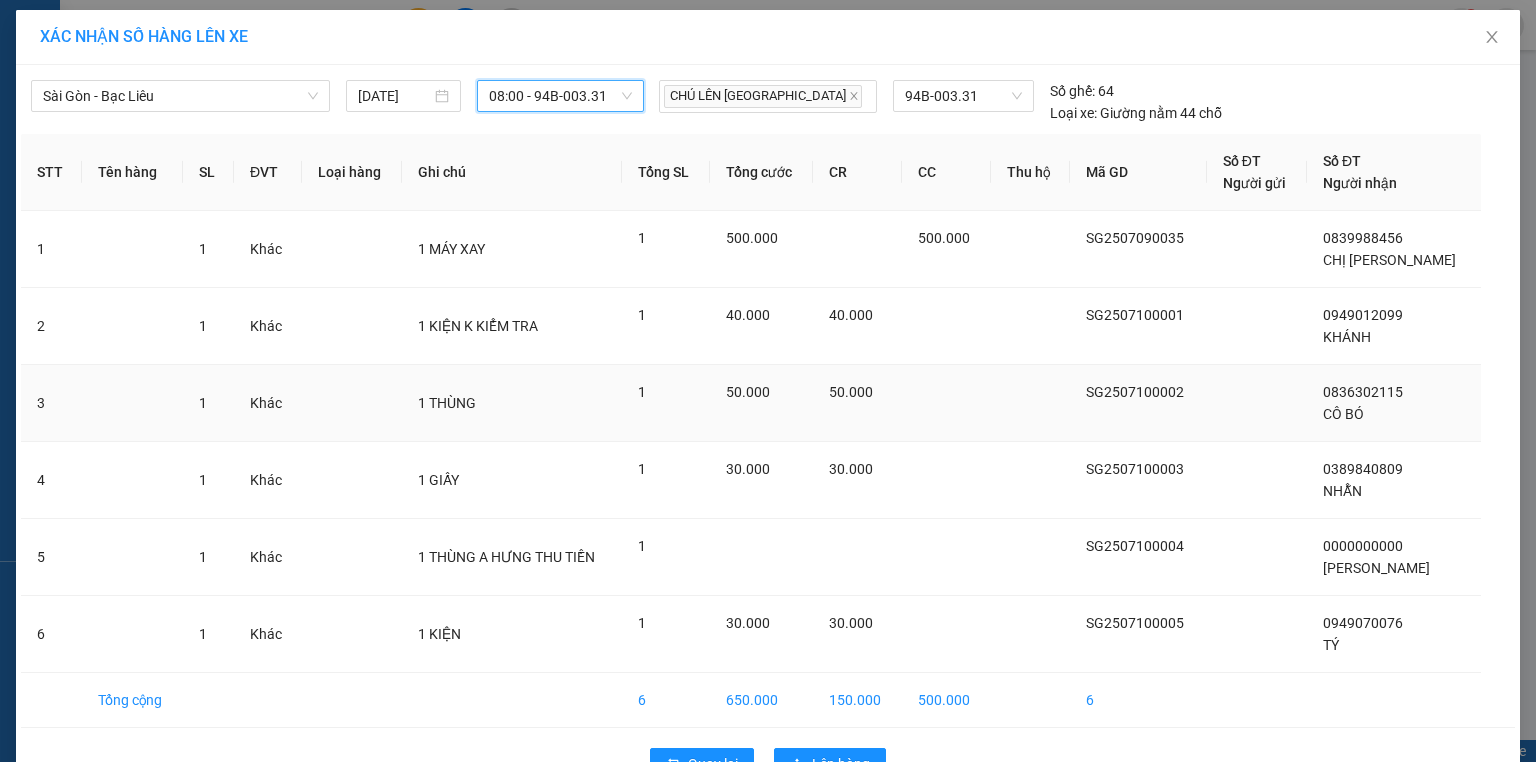 scroll, scrollTop: 55, scrollLeft: 0, axis: vertical 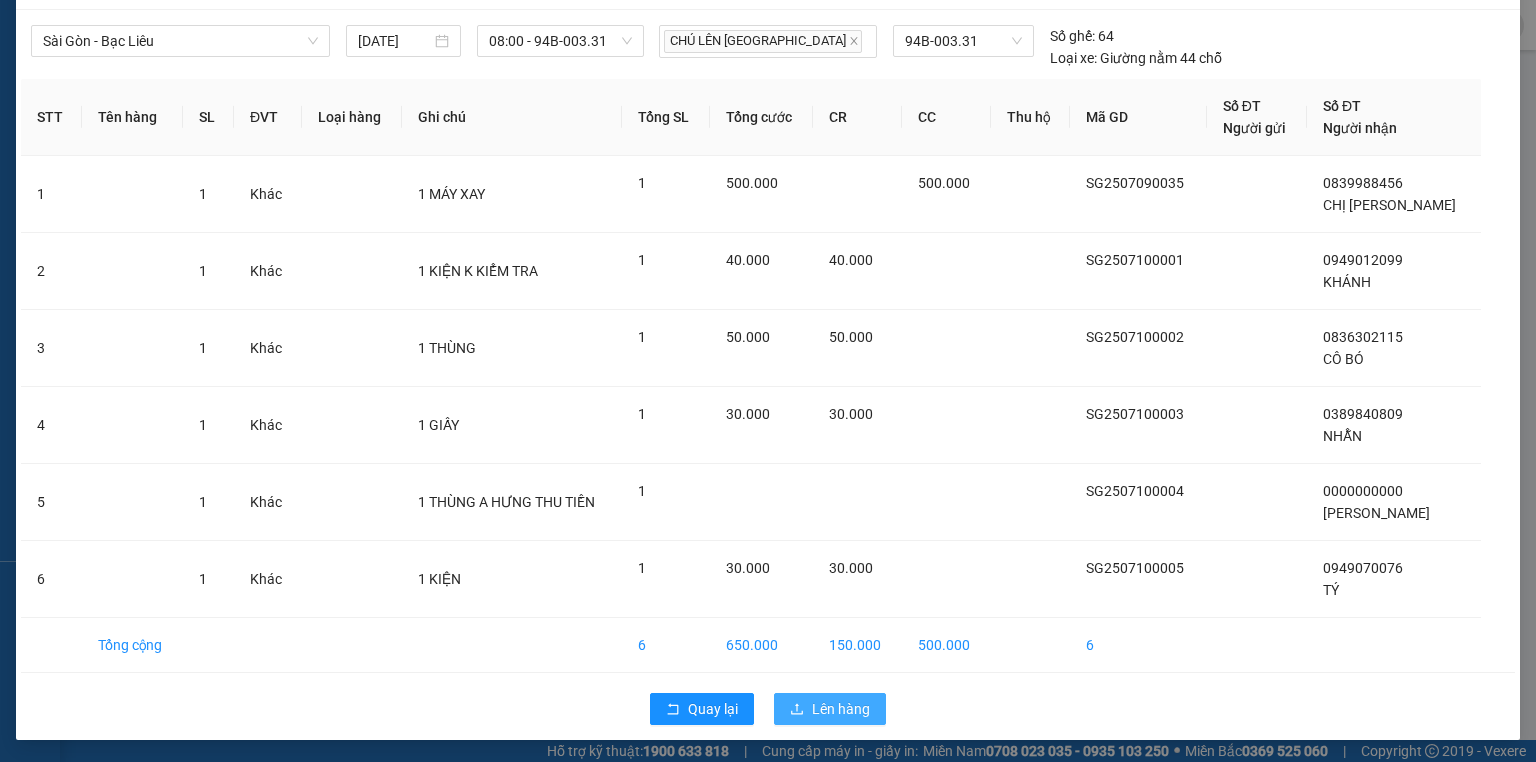 click on "Lên hàng" at bounding box center (841, 709) 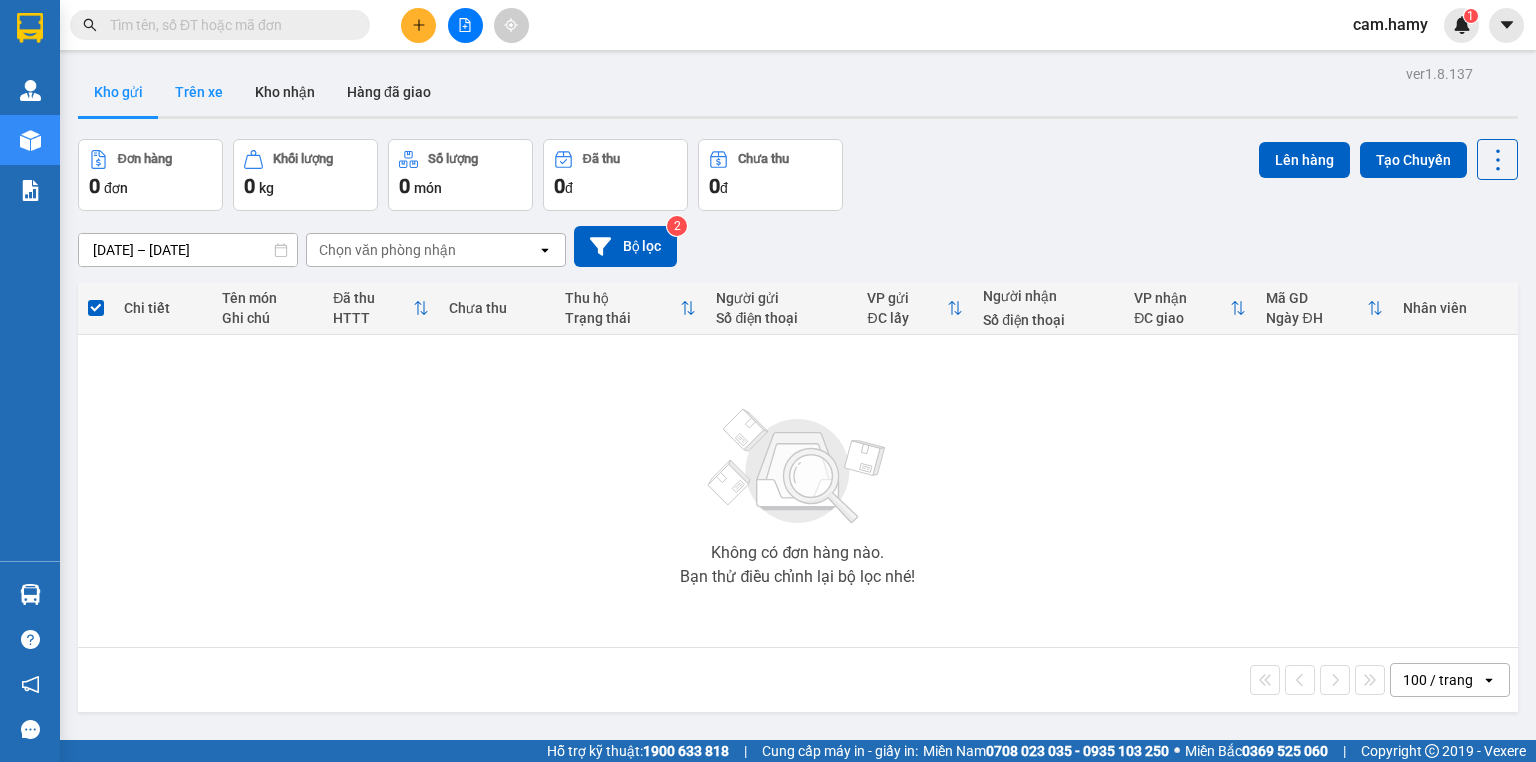 click on "Trên xe" at bounding box center (199, 92) 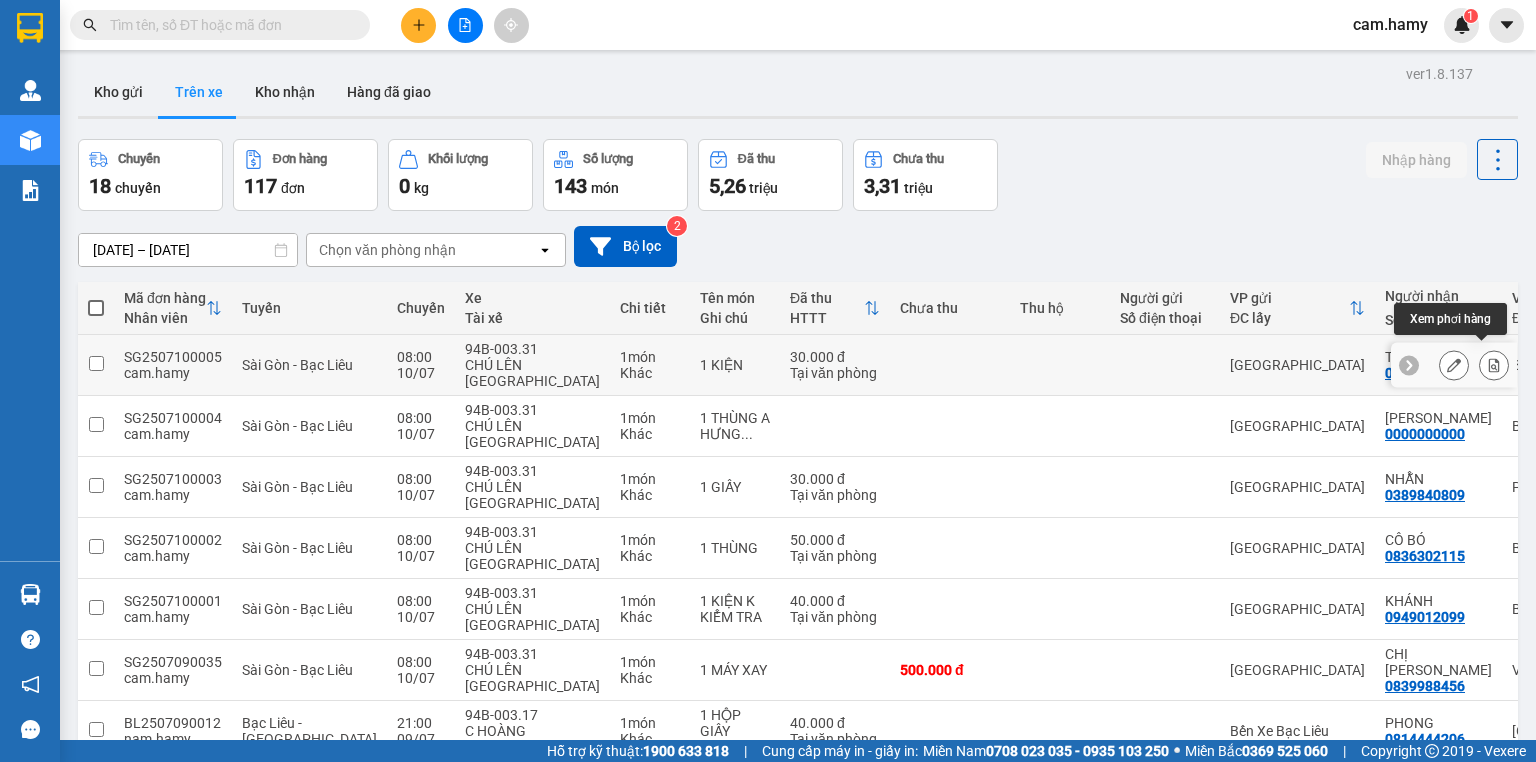 click 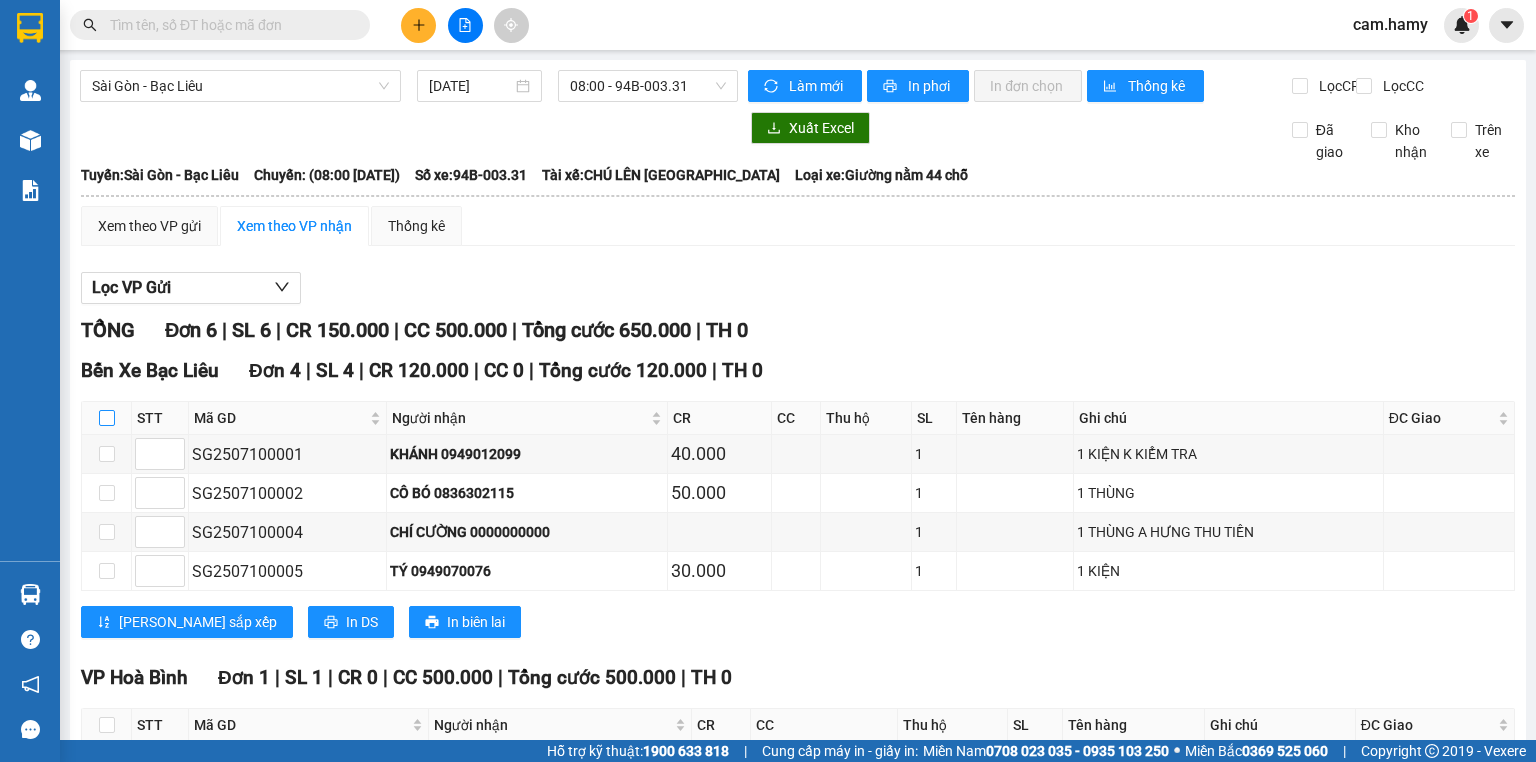 click at bounding box center (107, 418) 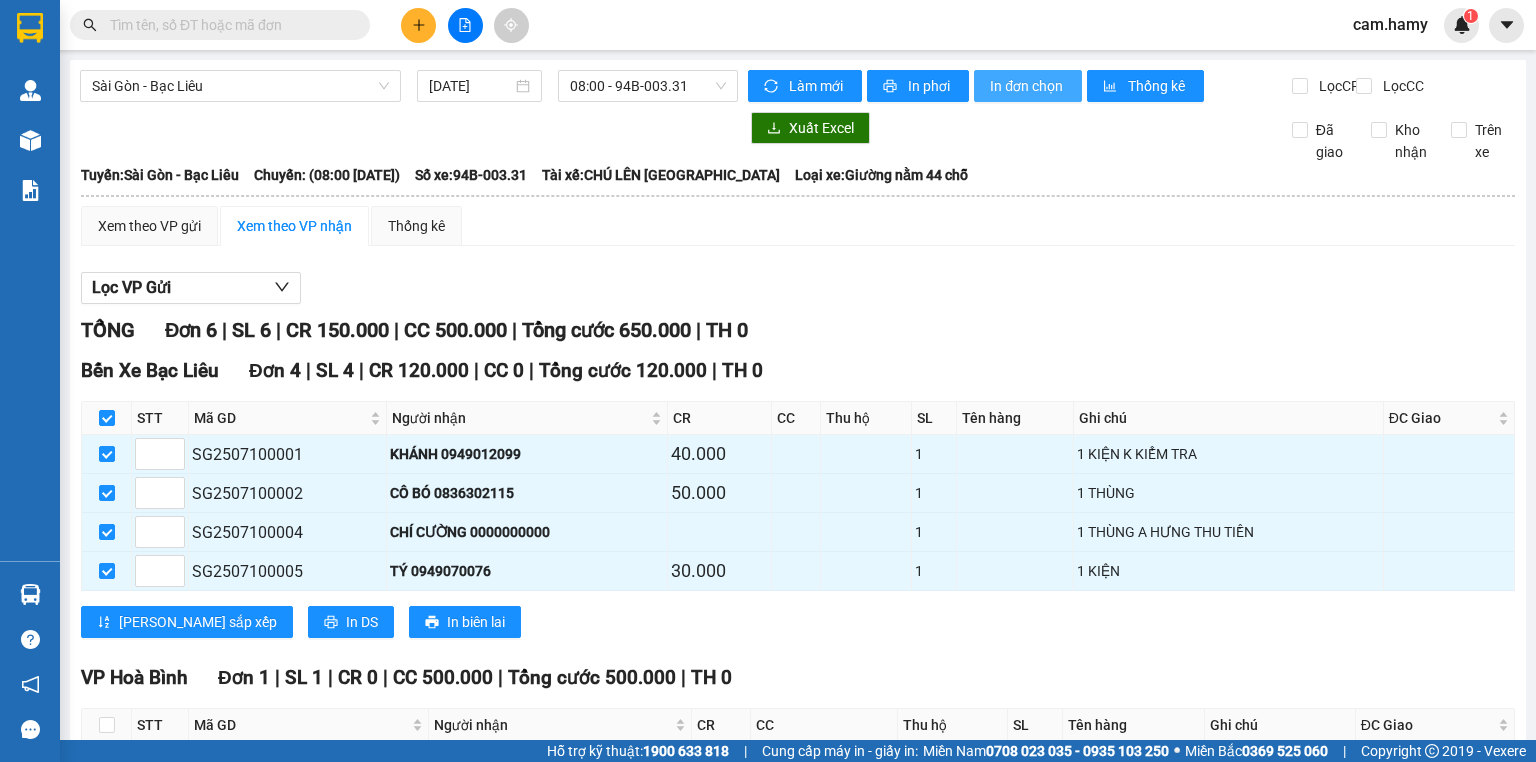 click on "In đơn chọn" at bounding box center (1028, 86) 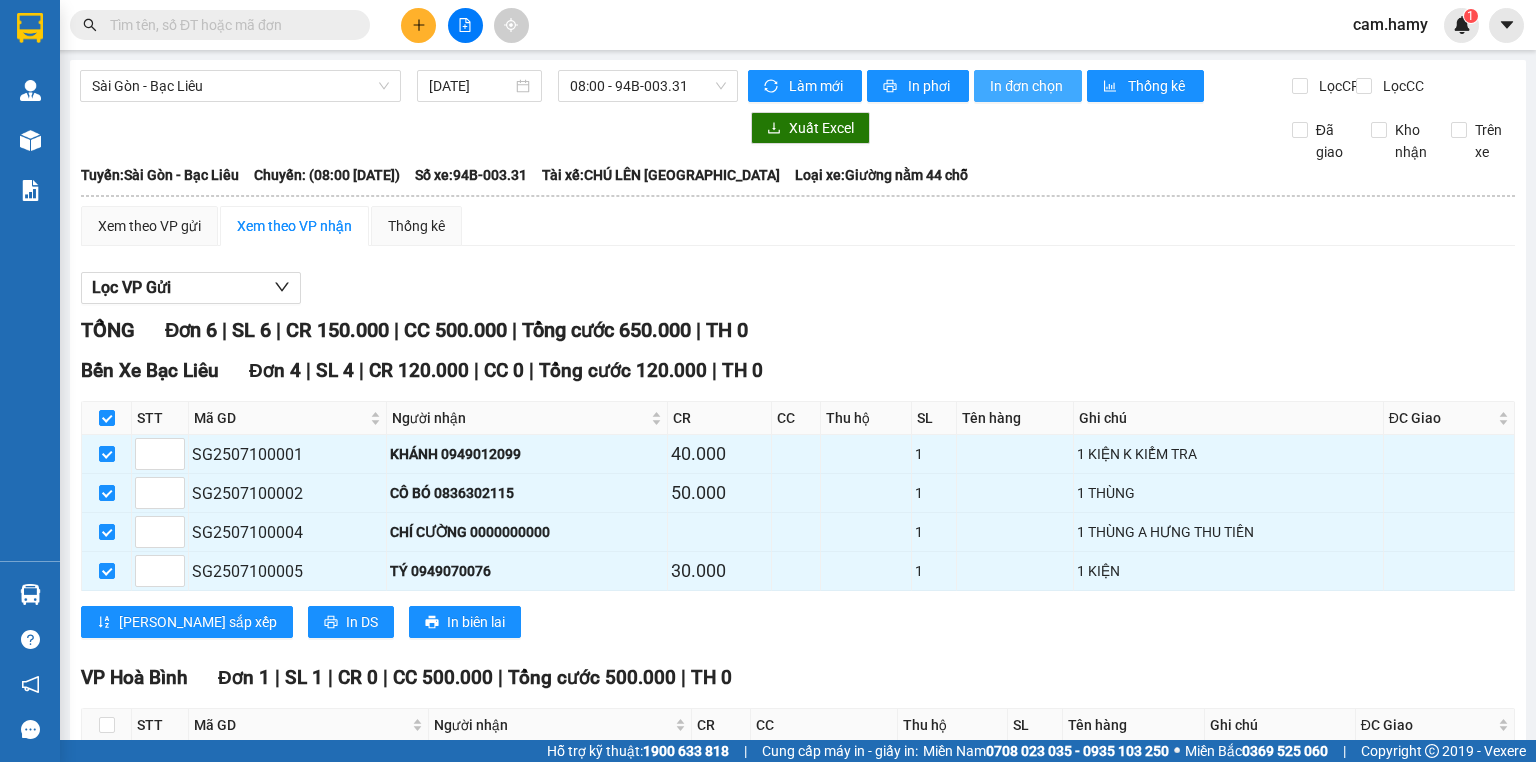 scroll, scrollTop: 0, scrollLeft: 0, axis: both 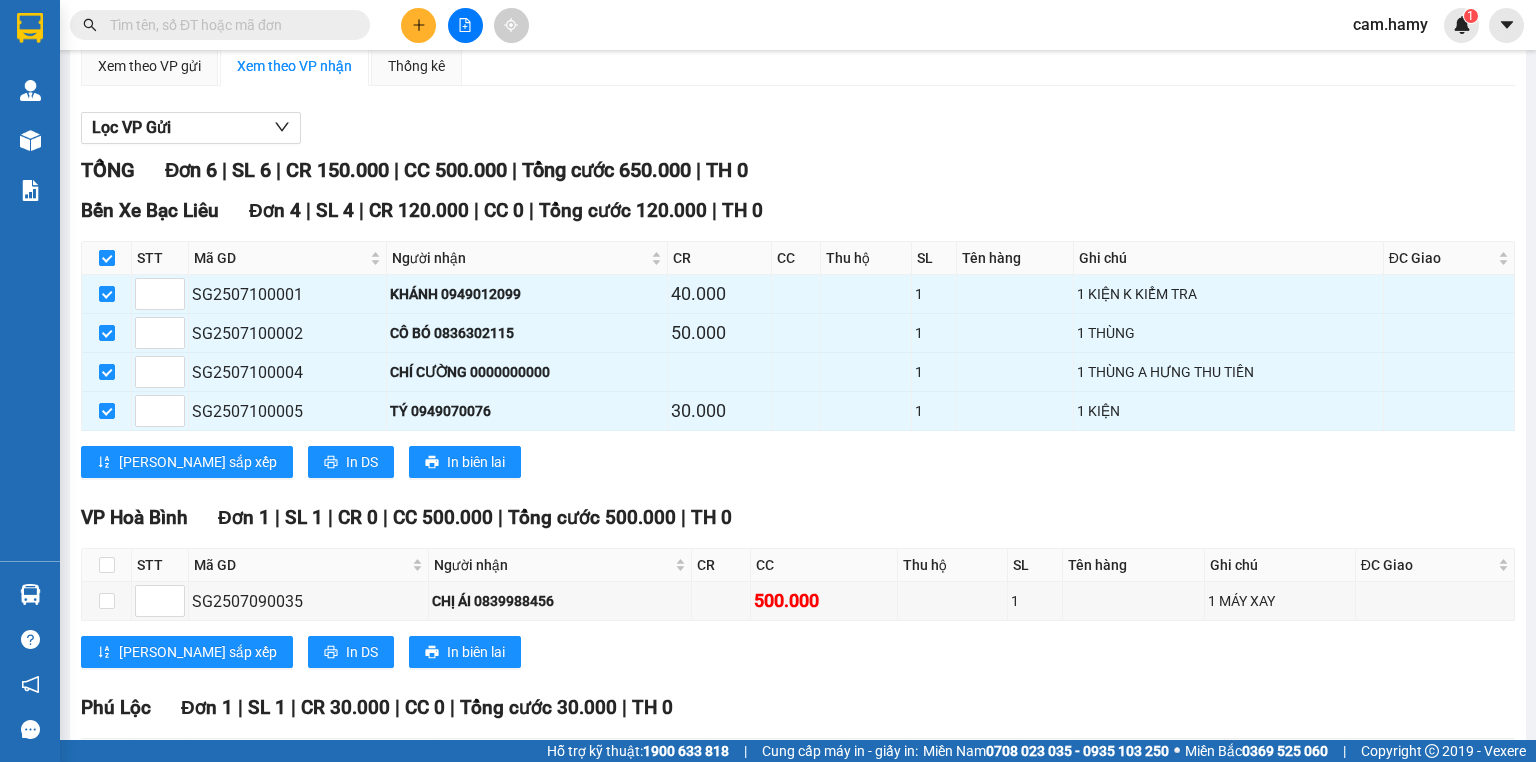 click at bounding box center [107, 258] 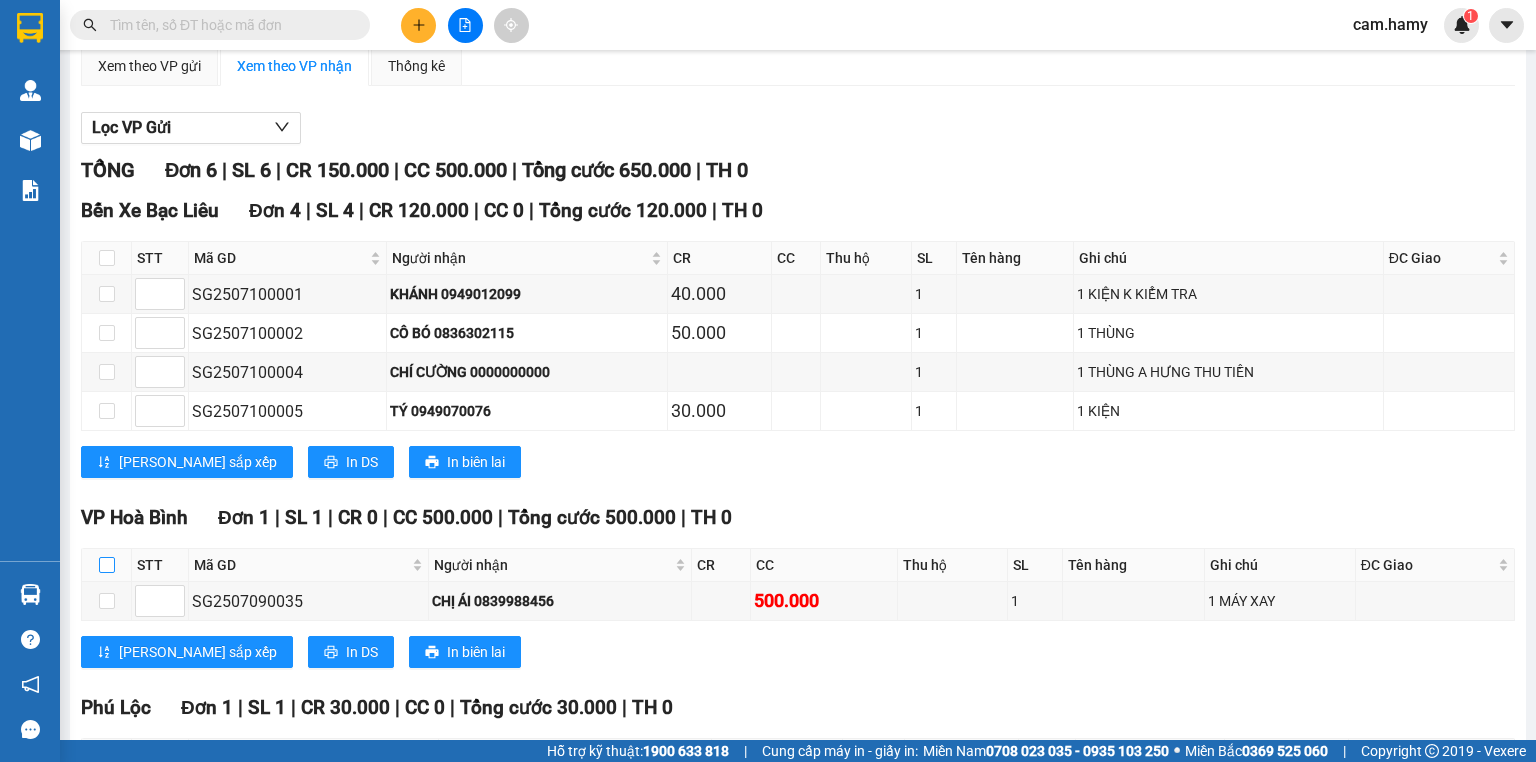 click at bounding box center (107, 565) 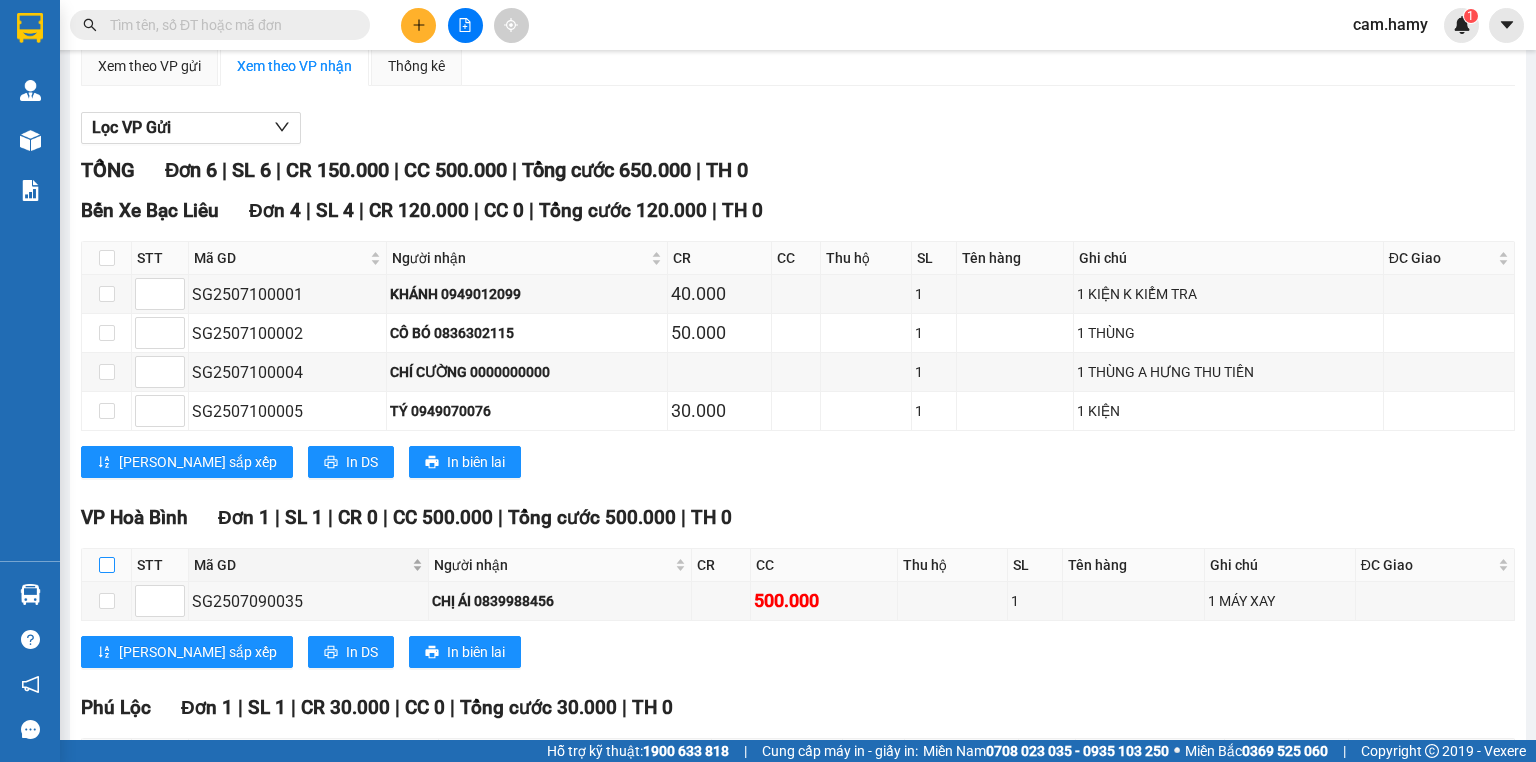 checkbox on "true" 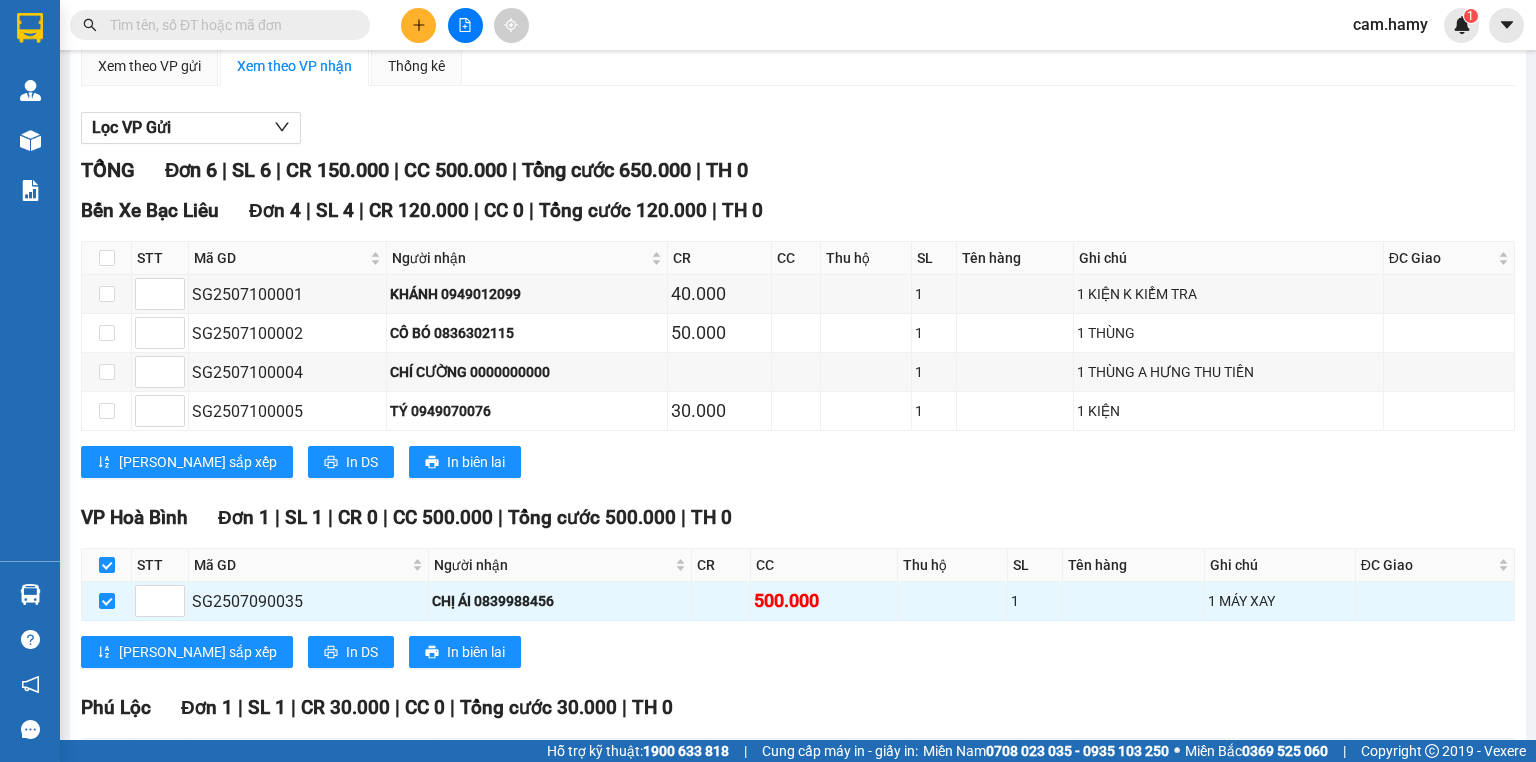 scroll, scrollTop: 0, scrollLeft: 0, axis: both 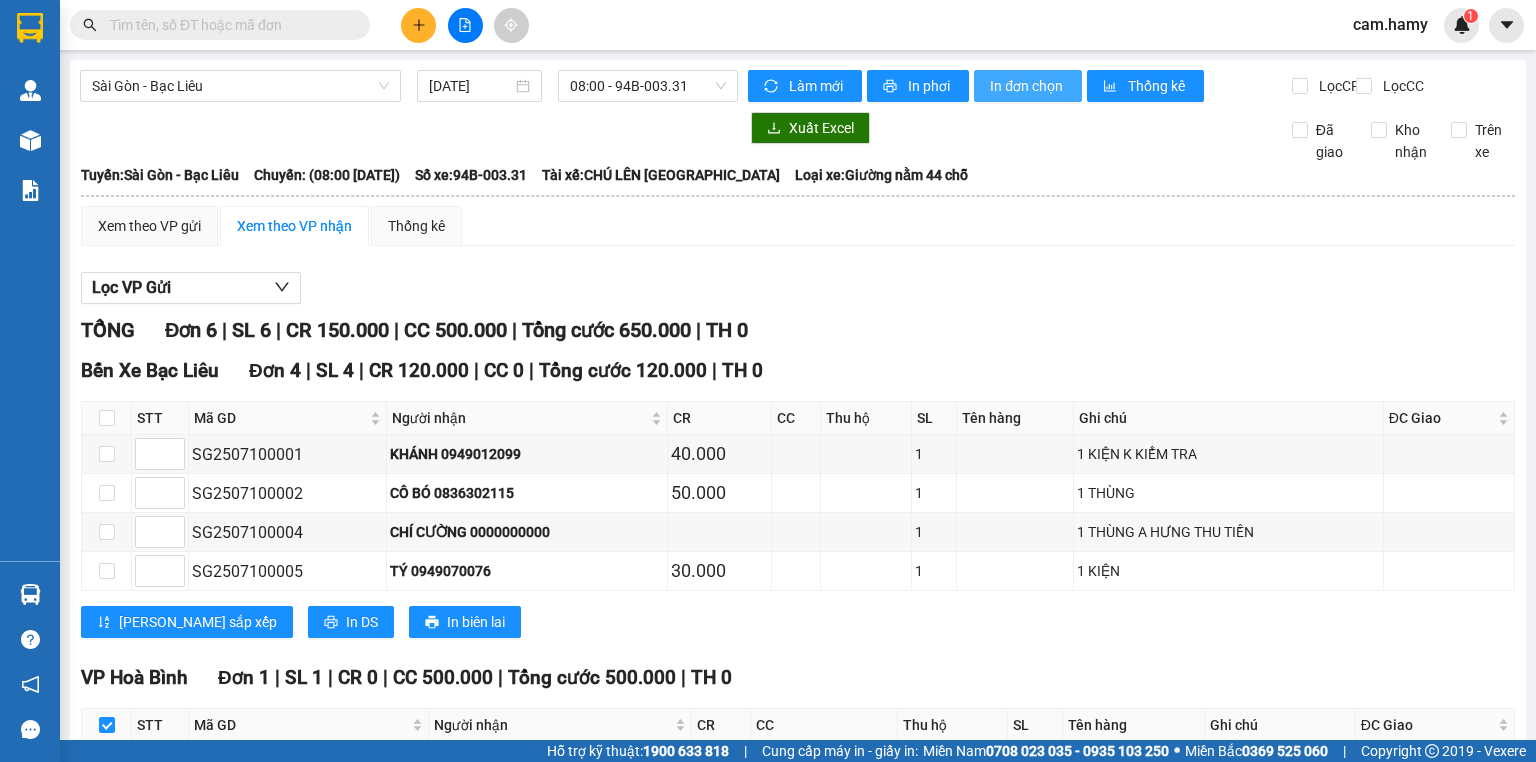 click on "In đơn chọn" at bounding box center (1028, 86) 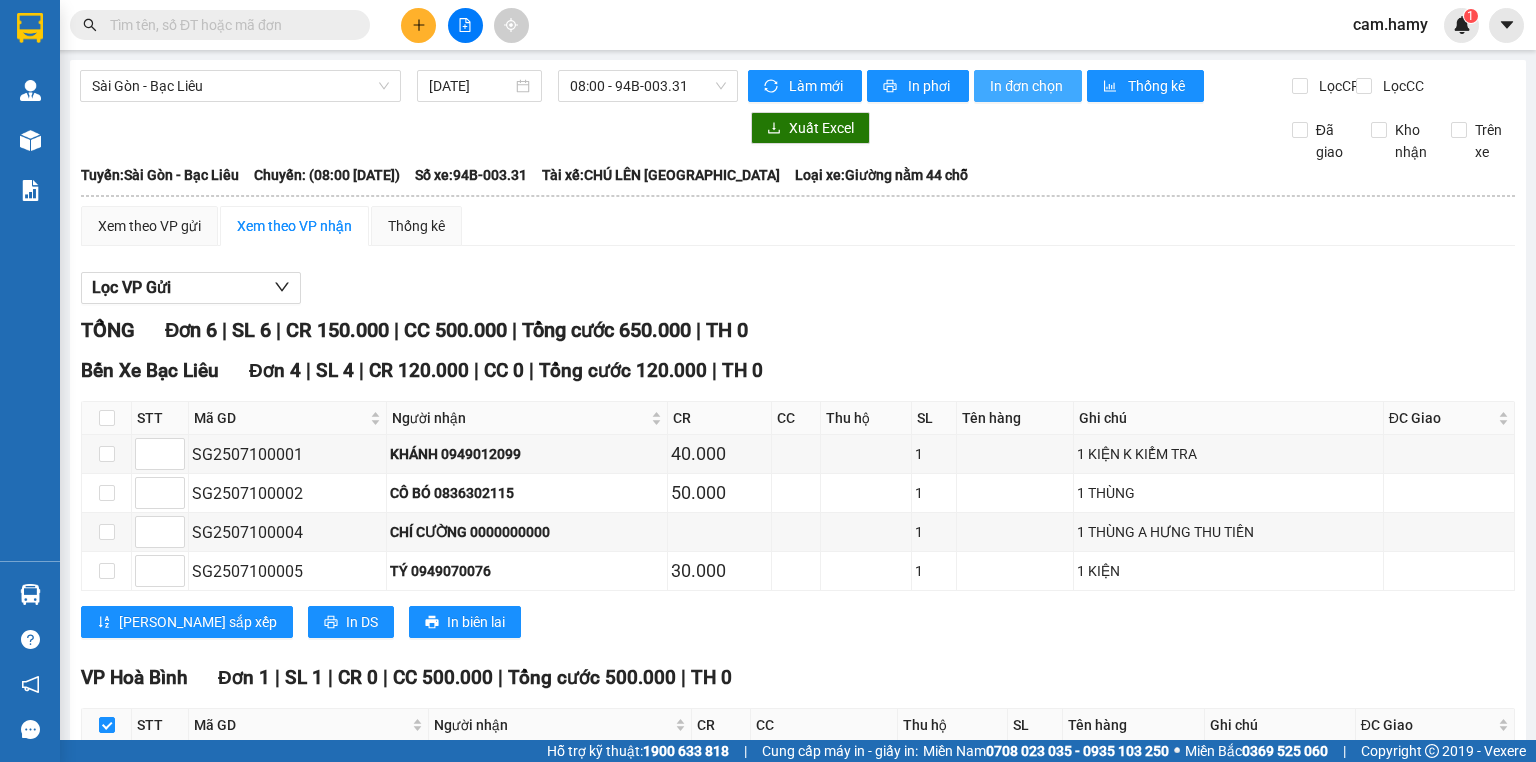 scroll, scrollTop: 0, scrollLeft: 0, axis: both 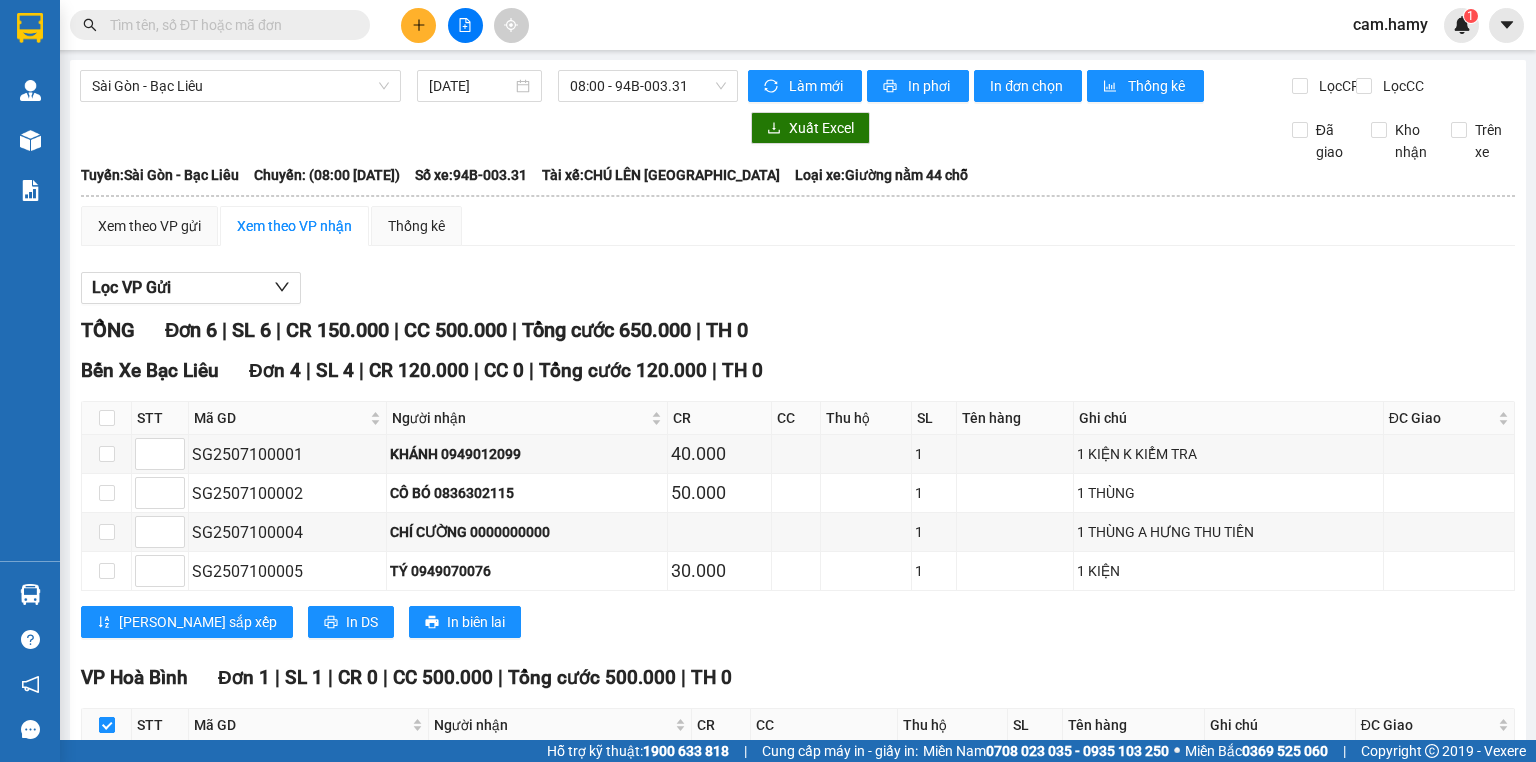 click at bounding box center (107, 725) 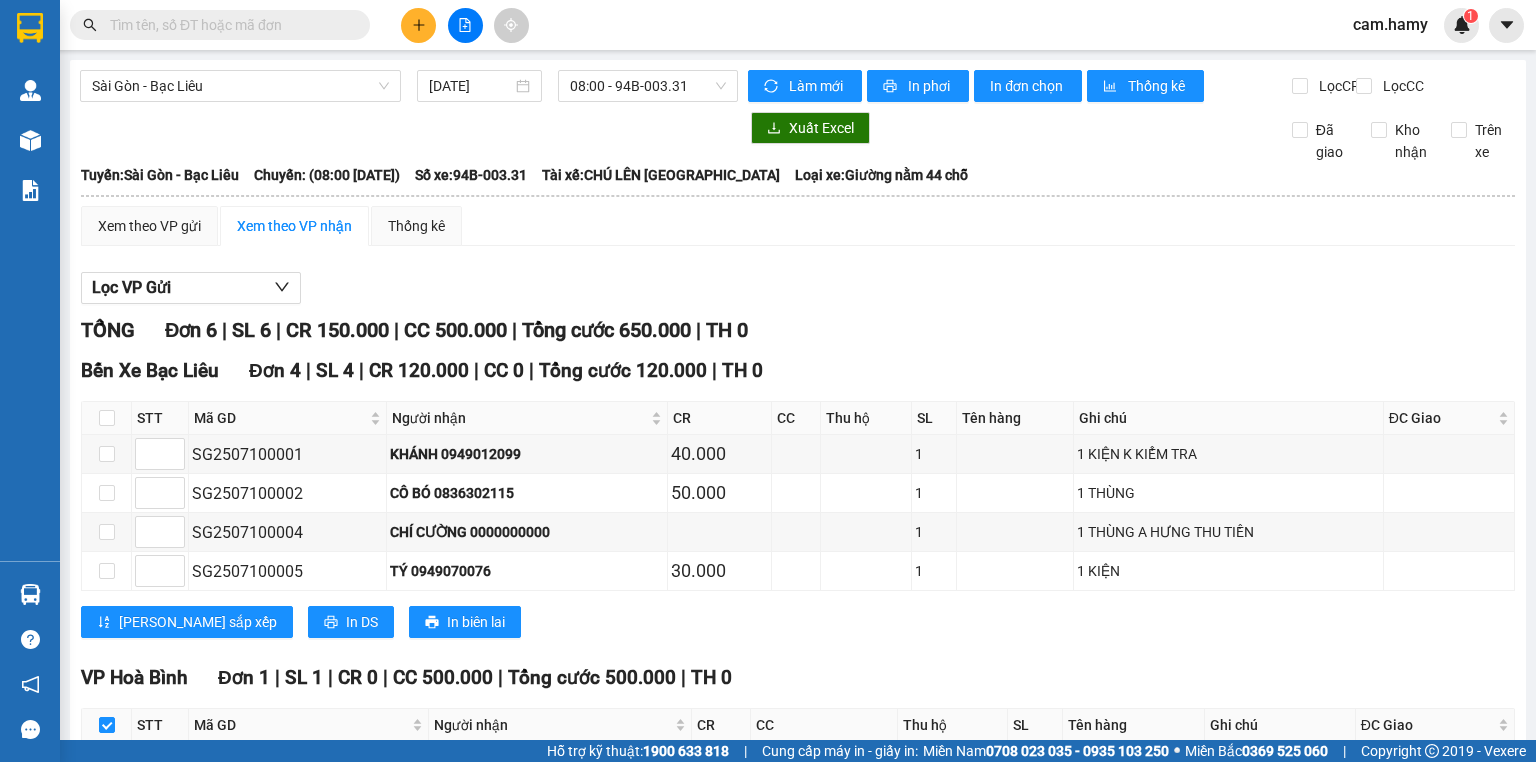 checkbox on "false" 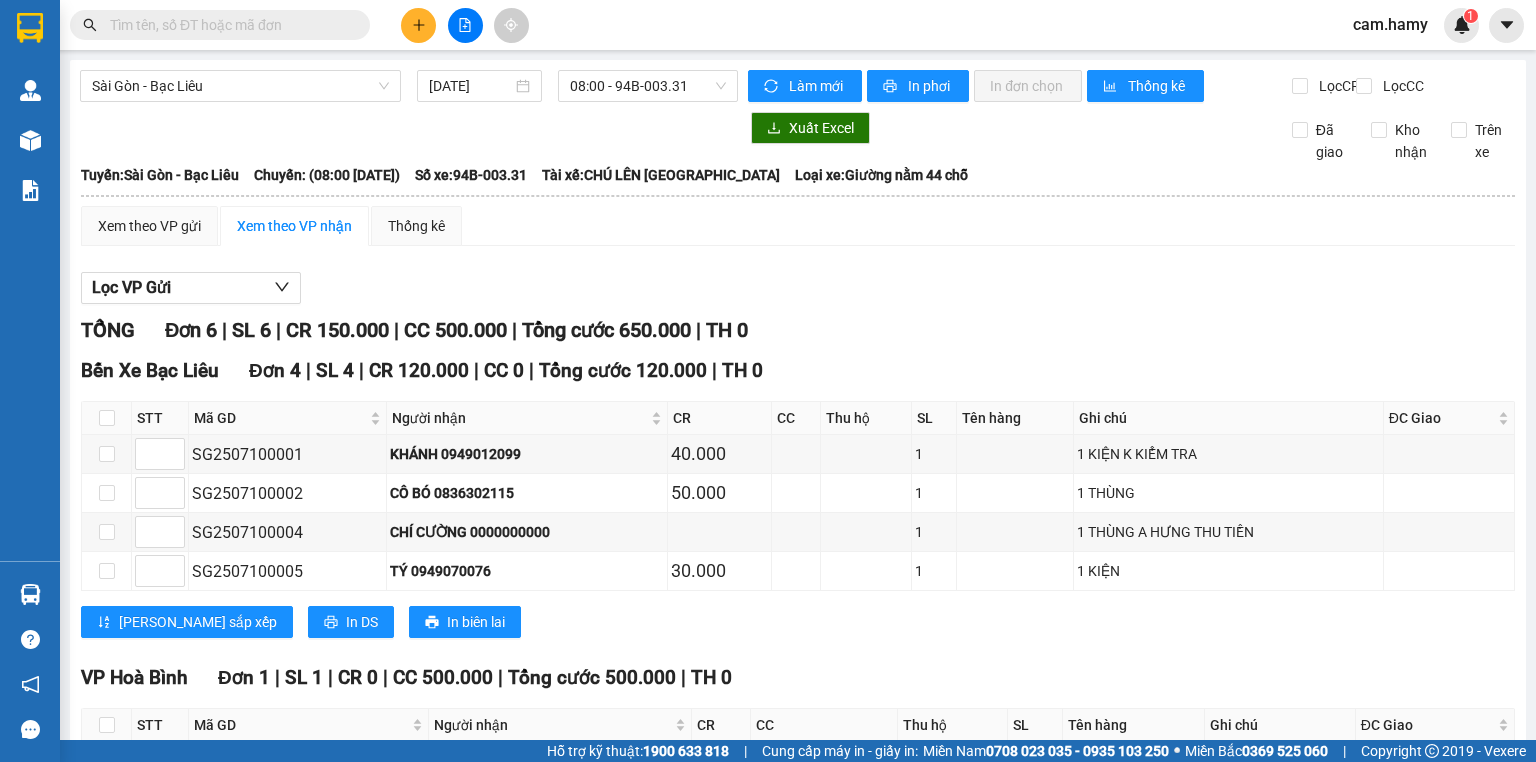 click at bounding box center [107, 915] 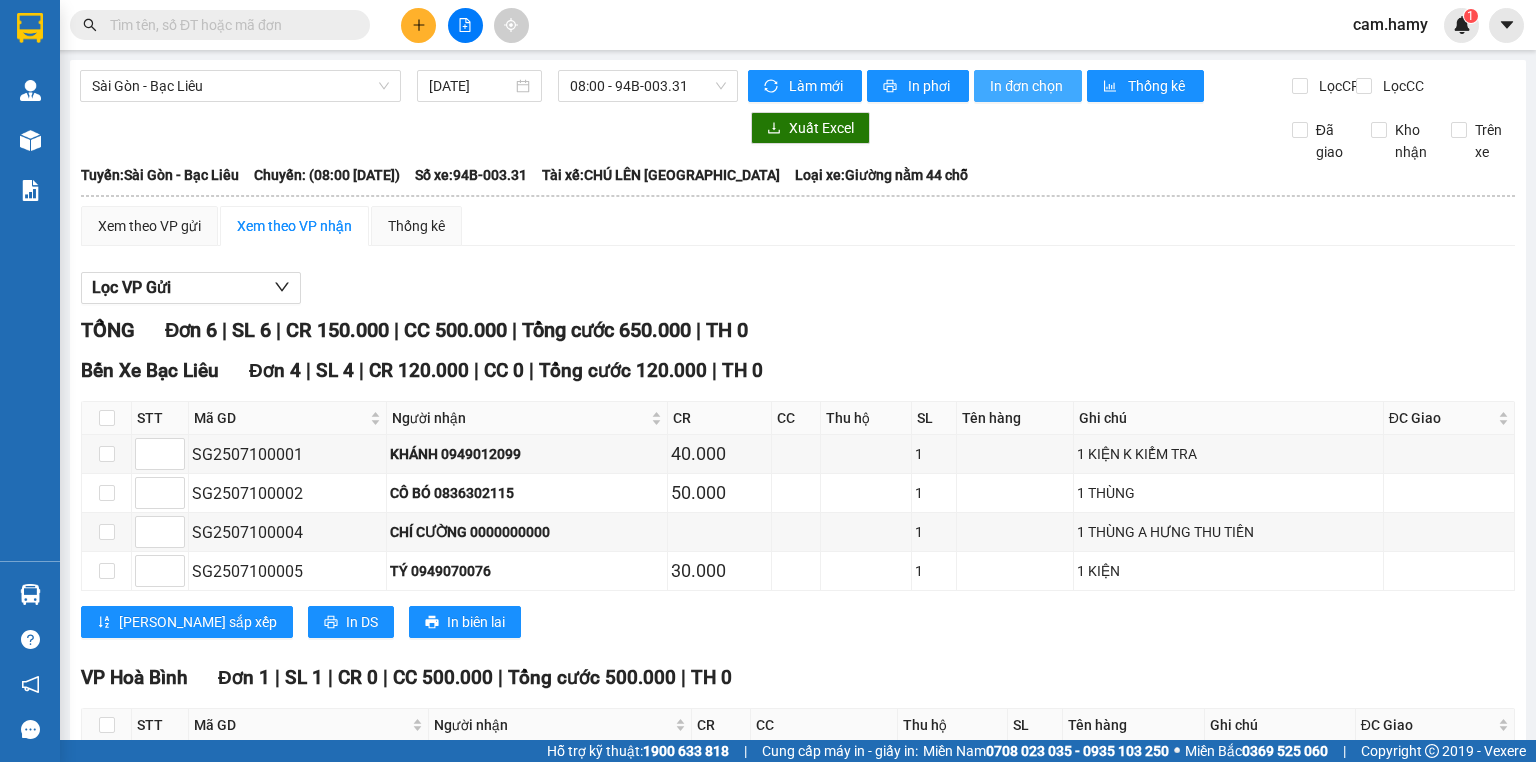 click on "In đơn chọn" at bounding box center [1028, 86] 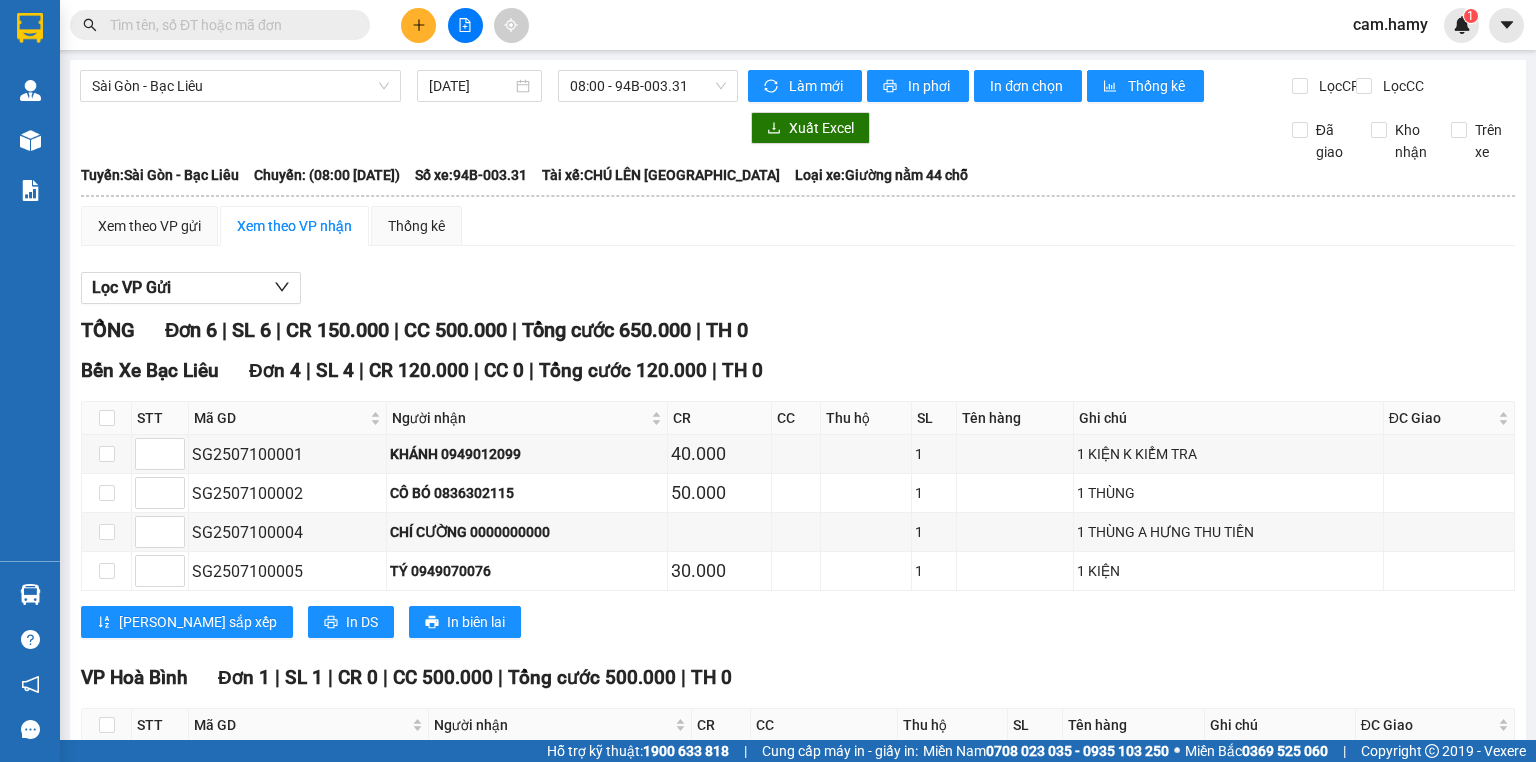 click at bounding box center (107, 915) 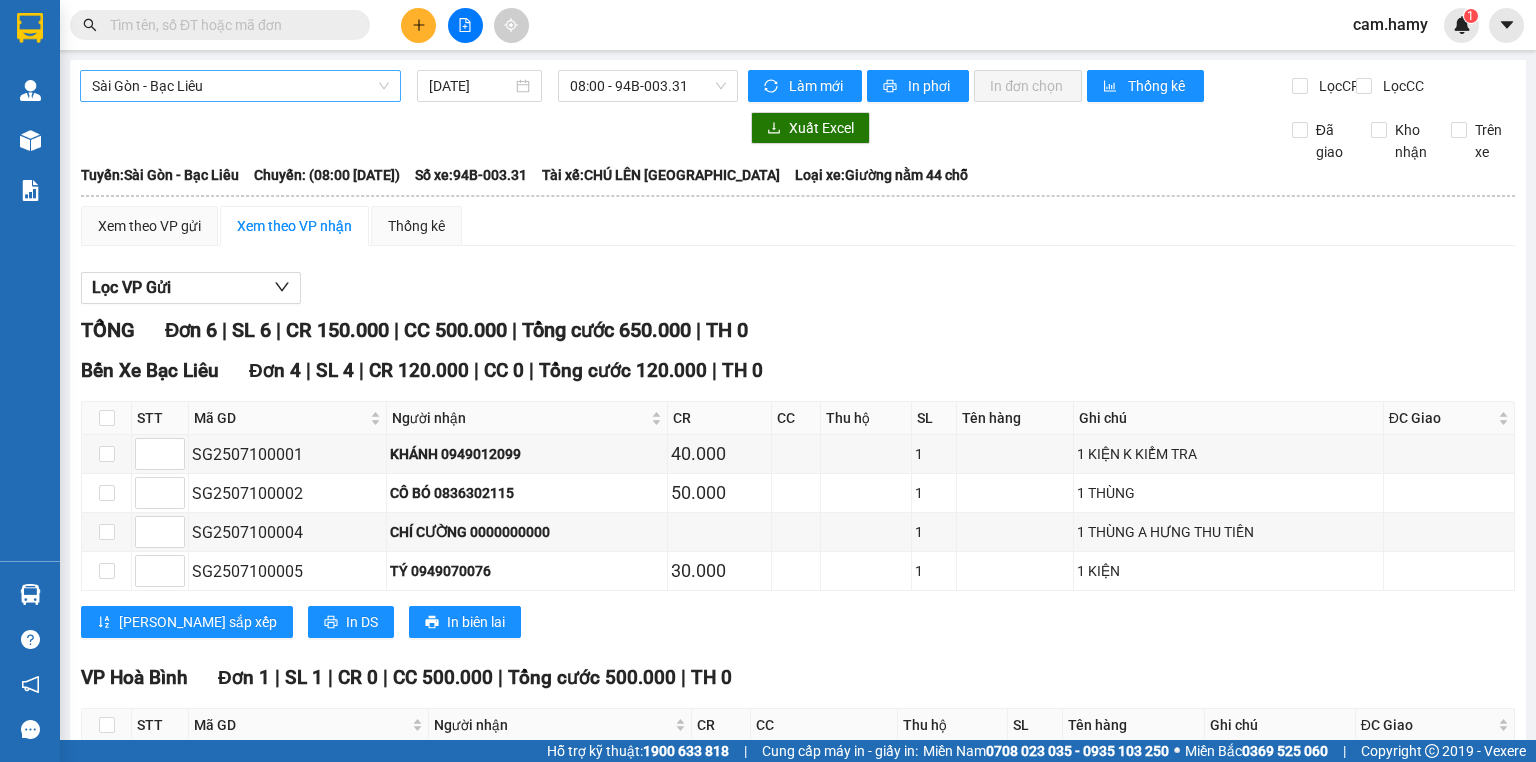 click on "Sài Gòn - Bạc Liêu" at bounding box center [240, 86] 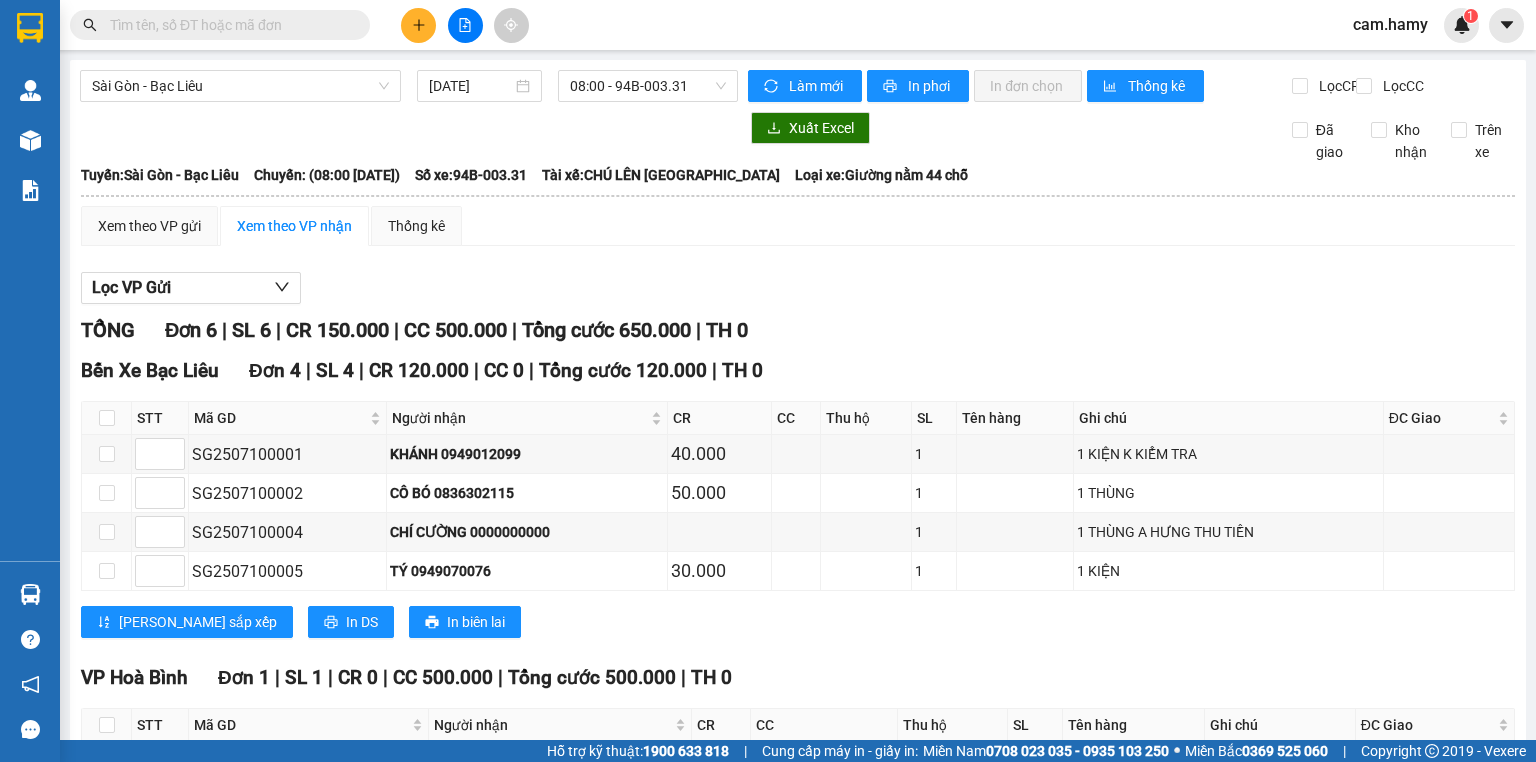 click on "[GEOGRAPHIC_DATA] - Bạc Liêu [DATE] 08:00     - 94B-003.31  Làm mới In phơi In đơn chọn Thống kê Lọc  CR Lọc  CC Xuất Excel Đã giao Kho nhận Trên xe Hà My   0946 508 595   995 Tạ Quang Bửu PHƠI HÀNG 07:38 [DATE] [GEOGRAPHIC_DATA]:  [GEOGRAPHIC_DATA] - [GEOGRAPHIC_DATA] Liêu Chuyến:   (08:00 [DATE]) Tài xế:  CHÚ LÊN [GEOGRAPHIC_DATA]    Số xe:  94B-003.31 Loại xe:  [GEOGRAPHIC_DATA] nằm 44 chỗ [GEOGRAPHIC_DATA]:  [GEOGRAPHIC_DATA] - [GEOGRAPHIC_DATA]:   (08:00 [DATE]) Số xe:  94B-003.31 Tài xế:  CHÚ LÊN [GEOGRAPHIC_DATA]  Loại xe:  Giường nằm 44 chỗ Xem theo VP gửi Xem theo VP nhận Thống kê Lọc VP Gửi TỔNG Đơn   6 | SL   6 | CR   150.000 | CC   500.000 | Tổng cước   650.000 | TH   0 Bến Xe Bạc Liêu Đơn   4 | SL   4 | CR   120.000 | CC   0 | Tổng cước   120.000 | TH   0 STT Mã GD Người nhận CR CC Thu hộ SL Tên hàng Ghi chú ĐC Giao Ký nhận                         SG2507100001 KHÁNH  0949012099 40.000 1 1 KIỆN K KIỂM TRA  SG2507100002 CÔ BÓ  0836302115" at bounding box center (798, 562) 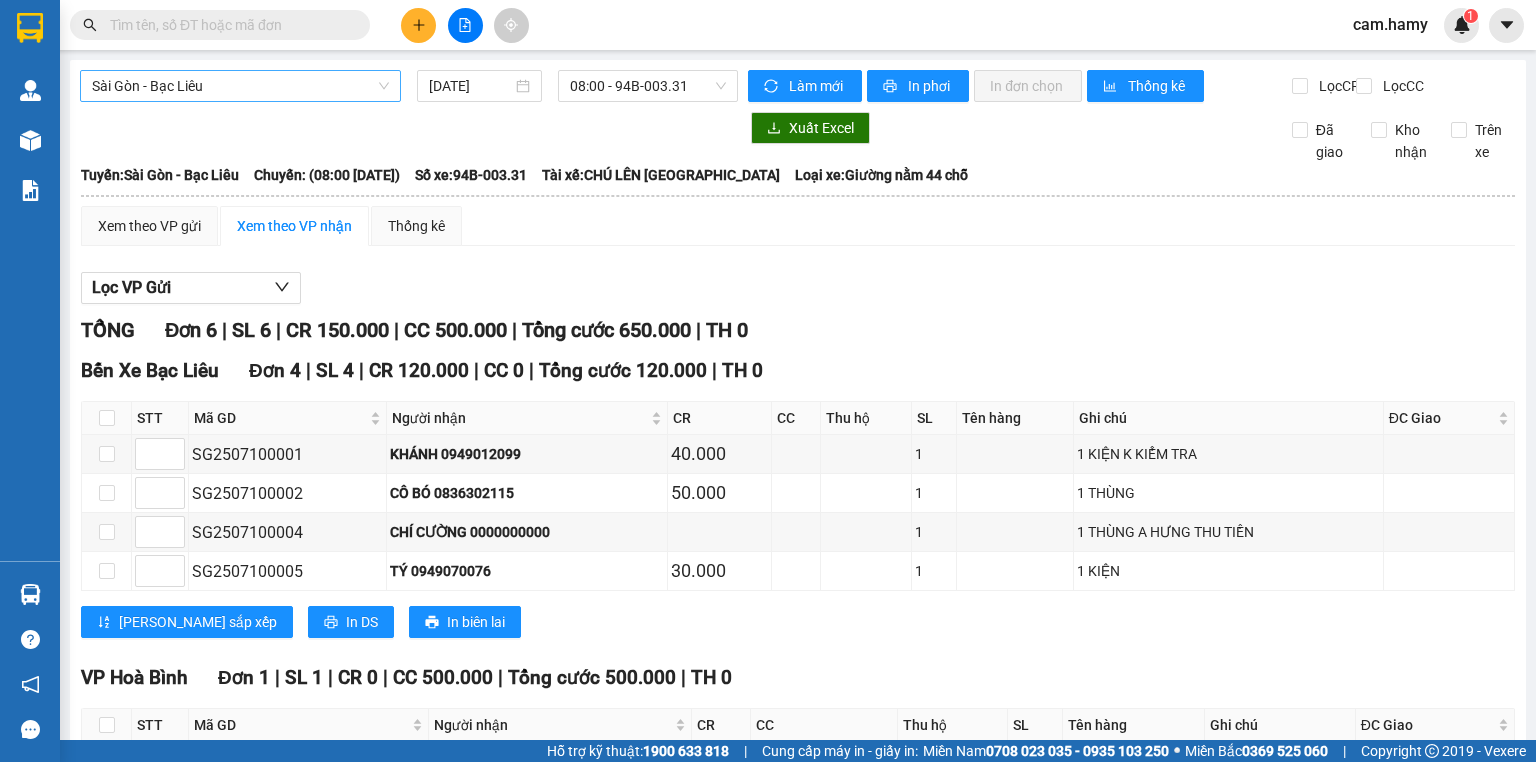 click on "Sài Gòn - Bạc Liêu" at bounding box center [240, 86] 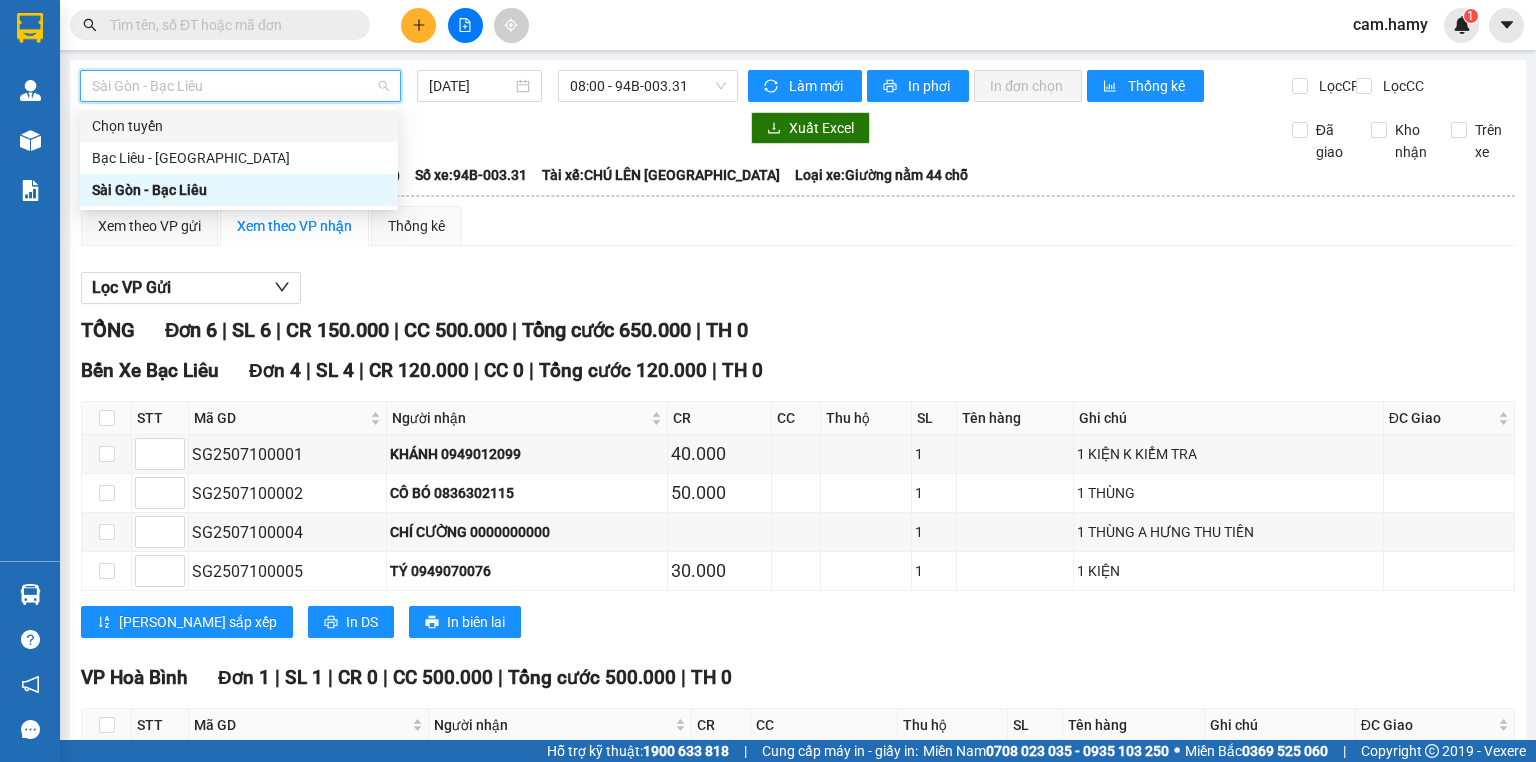 click on "[GEOGRAPHIC_DATA] - Bạc Liêu [DATE] 08:00     - 94B-003.31  Làm mới In phơi In đơn chọn Thống kê Lọc  CR Lọc  CC Xuất Excel Đã giao Kho nhận Trên xe Hà My   0946 508 595   995 Tạ Quang Bửu PHƠI HÀNG 07:38 [DATE] [GEOGRAPHIC_DATA]:  [GEOGRAPHIC_DATA] - [GEOGRAPHIC_DATA] Liêu Chuyến:   (08:00 [DATE]) Tài xế:  CHÚ LÊN [GEOGRAPHIC_DATA]    Số xe:  94B-003.31 Loại xe:  [GEOGRAPHIC_DATA] nằm 44 chỗ [GEOGRAPHIC_DATA]:  [GEOGRAPHIC_DATA] - [GEOGRAPHIC_DATA]:   (08:00 [DATE]) Số xe:  94B-003.31 Tài xế:  CHÚ LÊN [GEOGRAPHIC_DATA]  Loại xe:  Giường nằm 44 chỗ Xem theo VP gửi Xem theo VP nhận Thống kê Lọc VP Gửi TỔNG Đơn   6 | SL   6 | CR   150.000 | CC   500.000 | Tổng cước   650.000 | TH   0 Bến Xe Bạc Liêu Đơn   4 | SL   4 | CR   120.000 | CC   0 | Tổng cước   120.000 | TH   0 STT Mã GD Người nhận CR CC Thu hộ SL Tên hàng Ghi chú ĐC Giao Ký nhận                         SG2507100001 KHÁNH  0949012099 40.000 1 1 KIỆN K KIỂM TRA  SG2507100002 CÔ BÓ  0836302115" at bounding box center (798, 562) 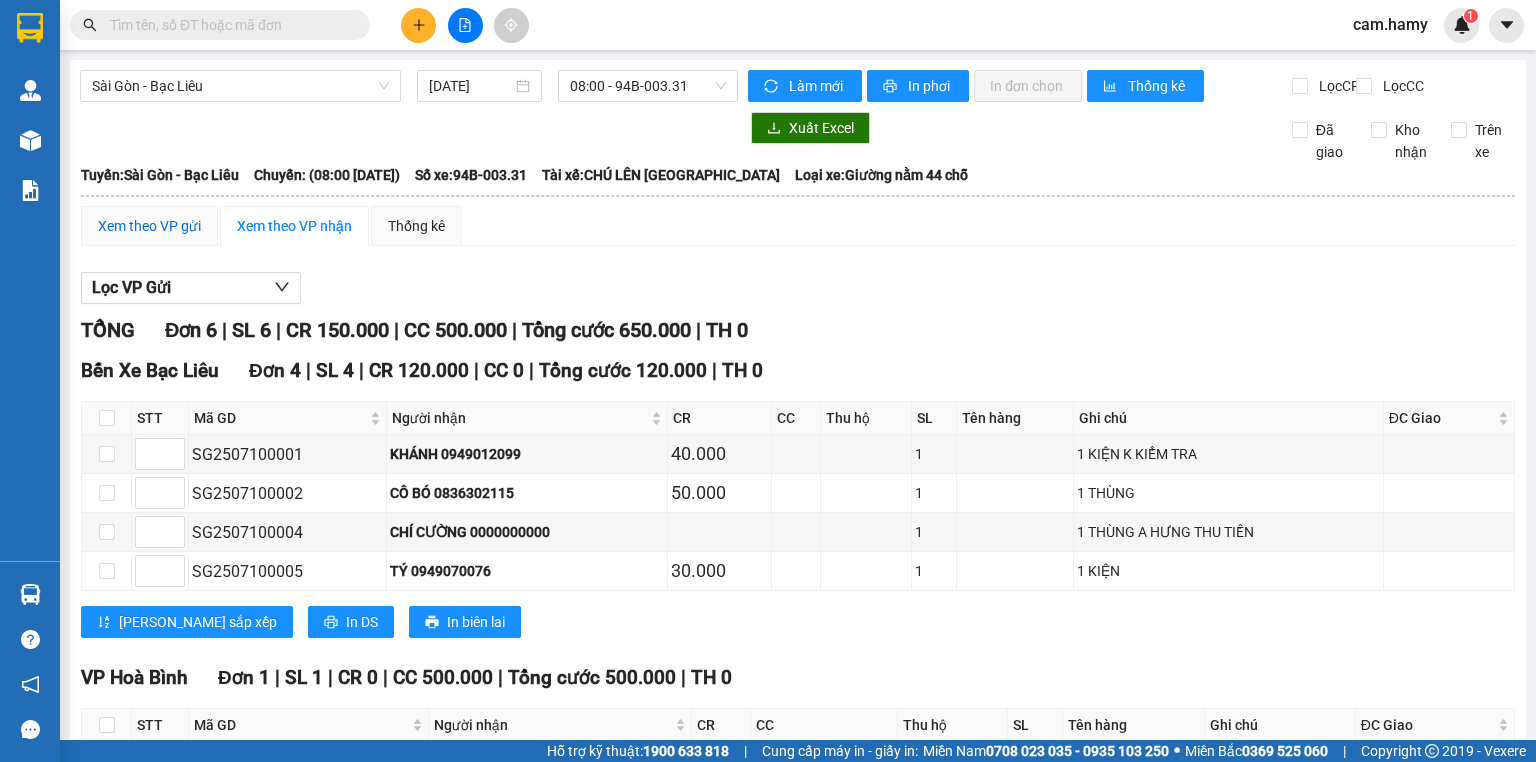 click on "Xem theo VP gửi" at bounding box center [149, 226] 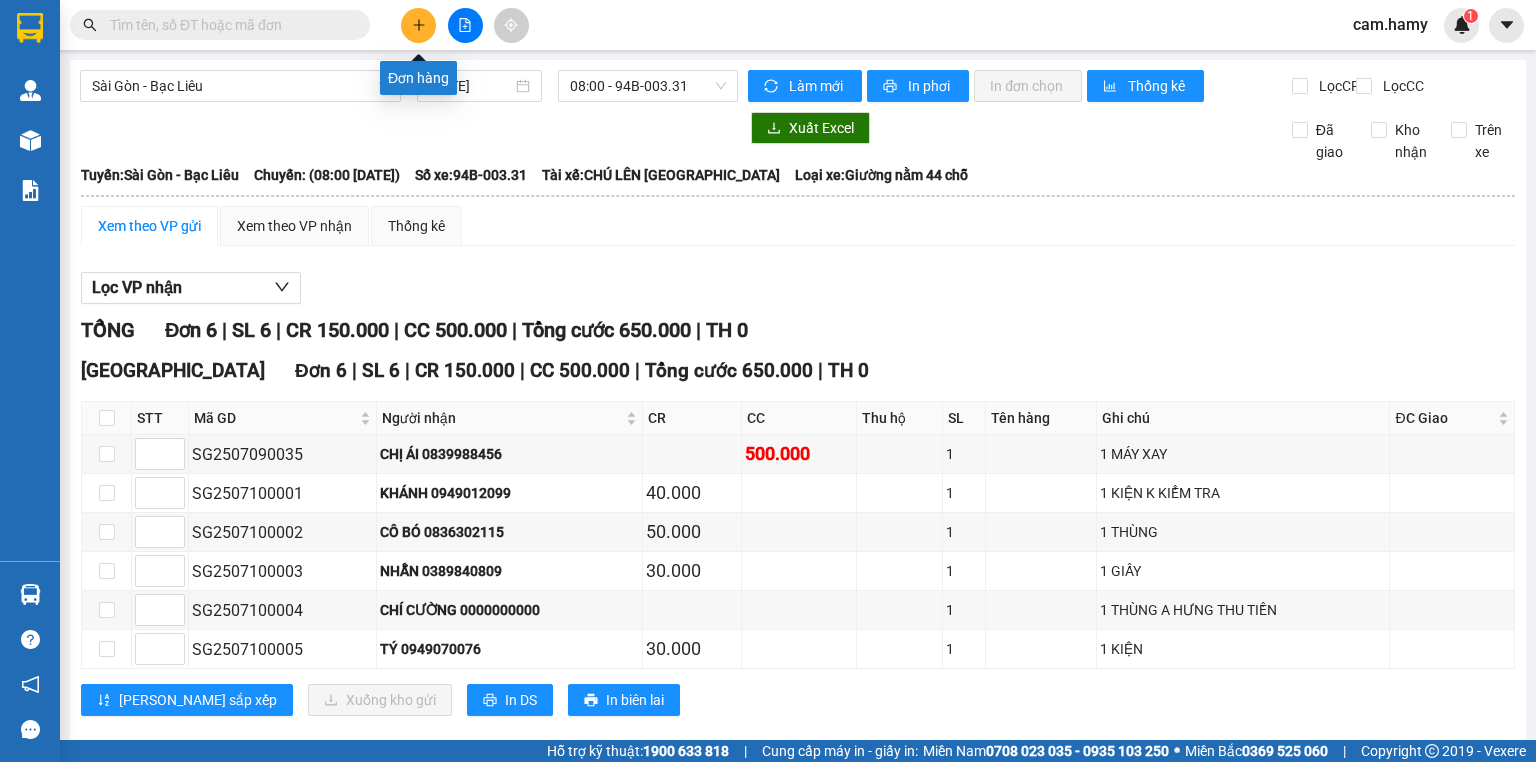 click 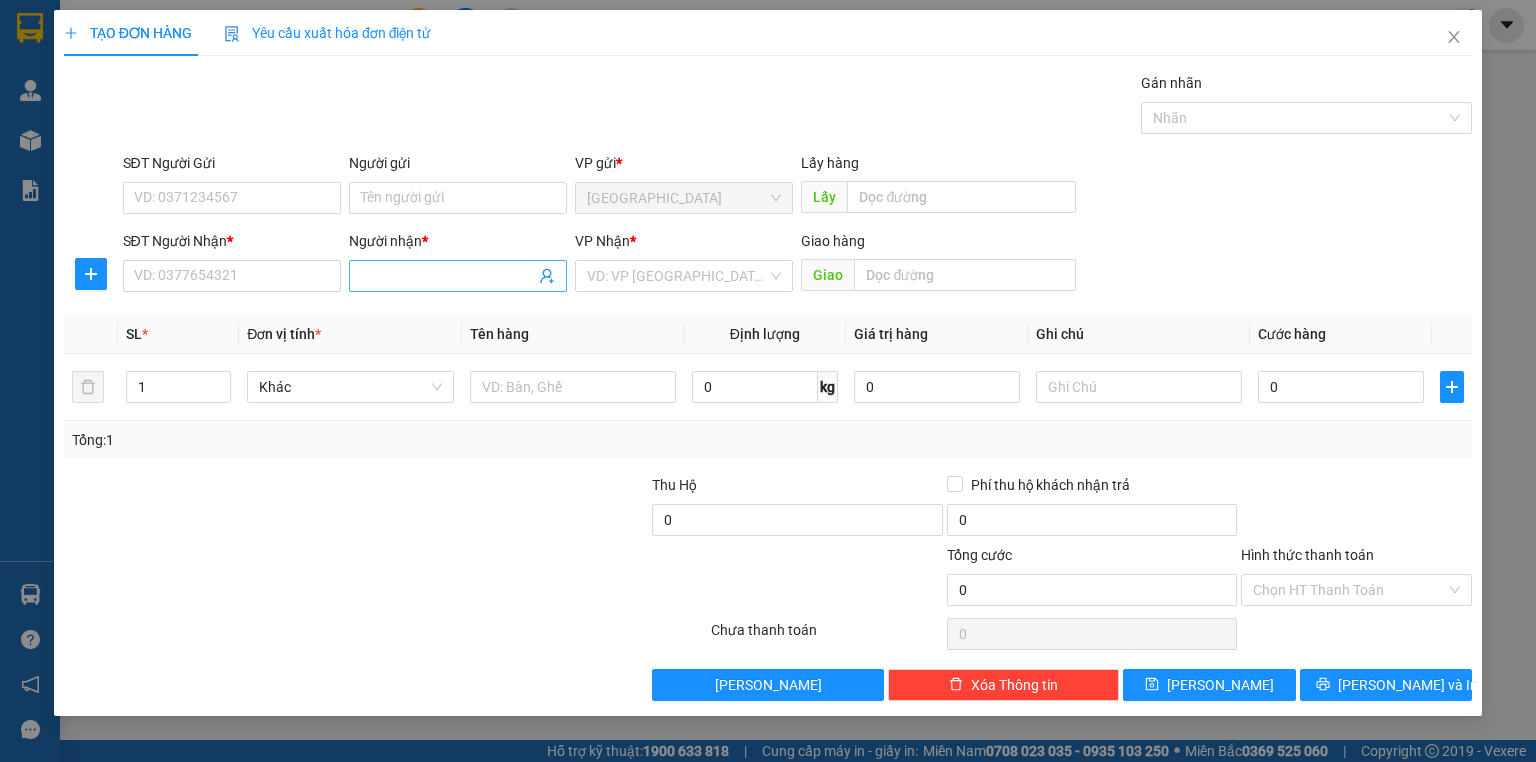 click on "Người nhận  *" at bounding box center [448, 276] 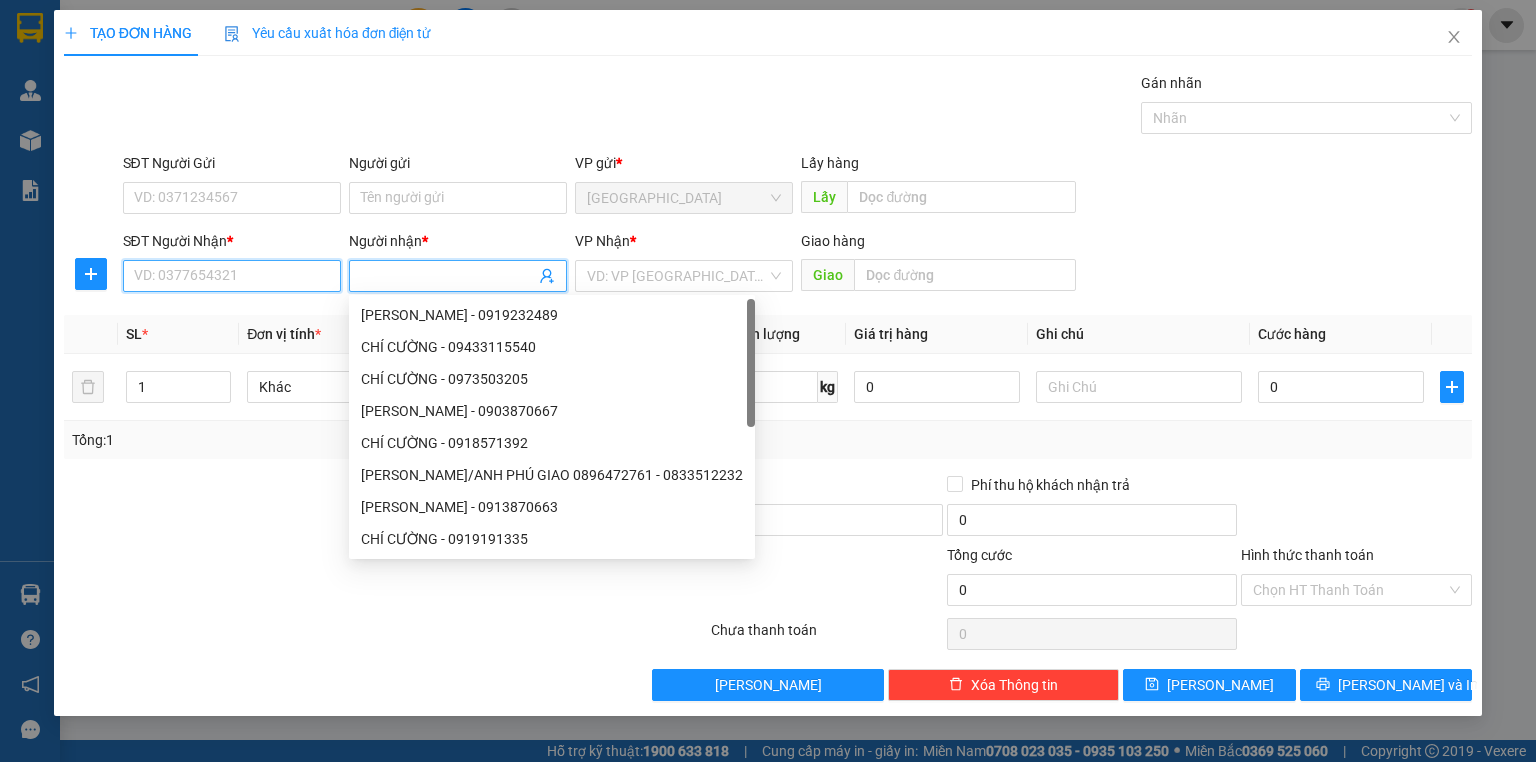 click on "SĐT Người Nhận  *" at bounding box center (232, 276) 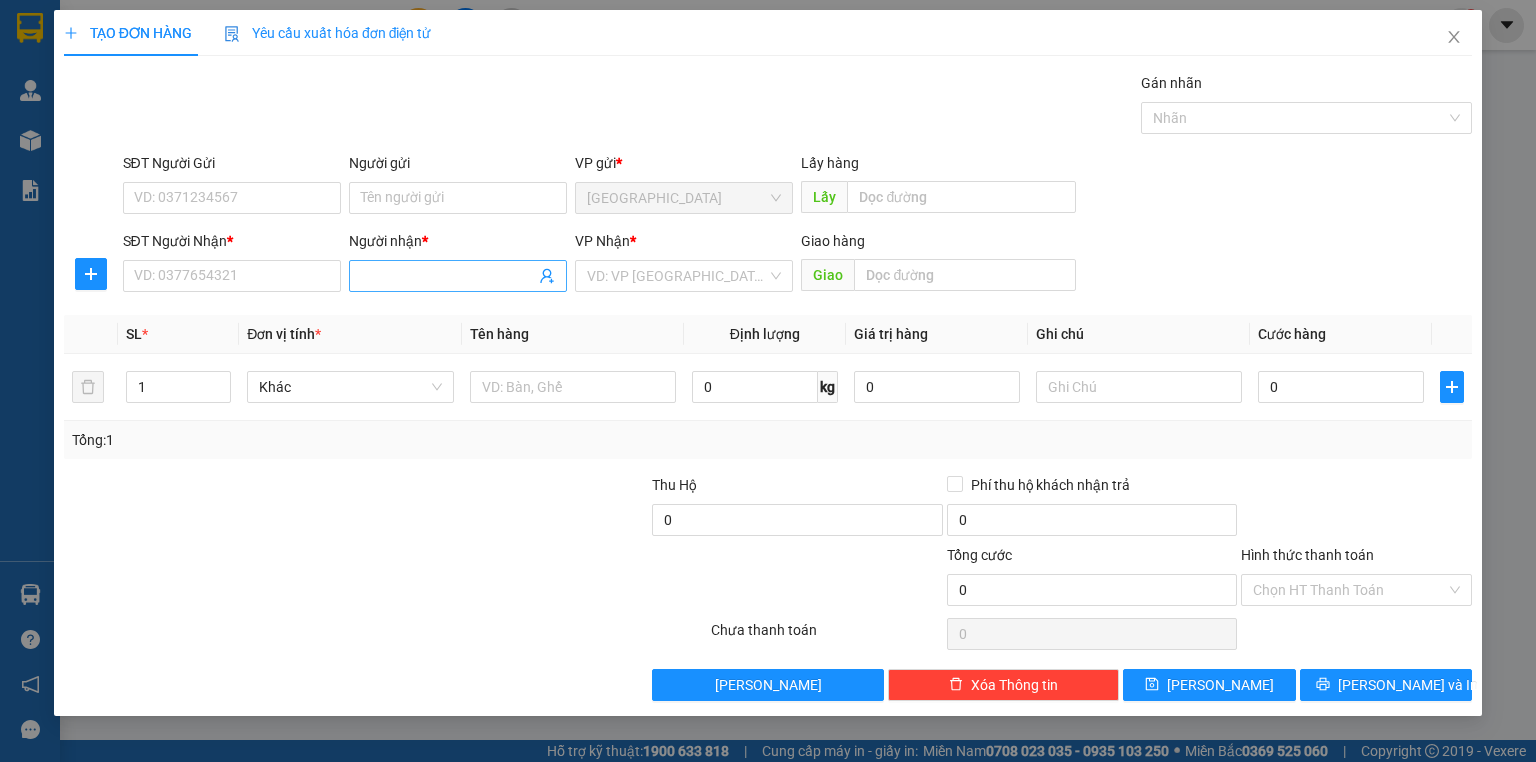 click on "Người nhận  *" at bounding box center [448, 276] 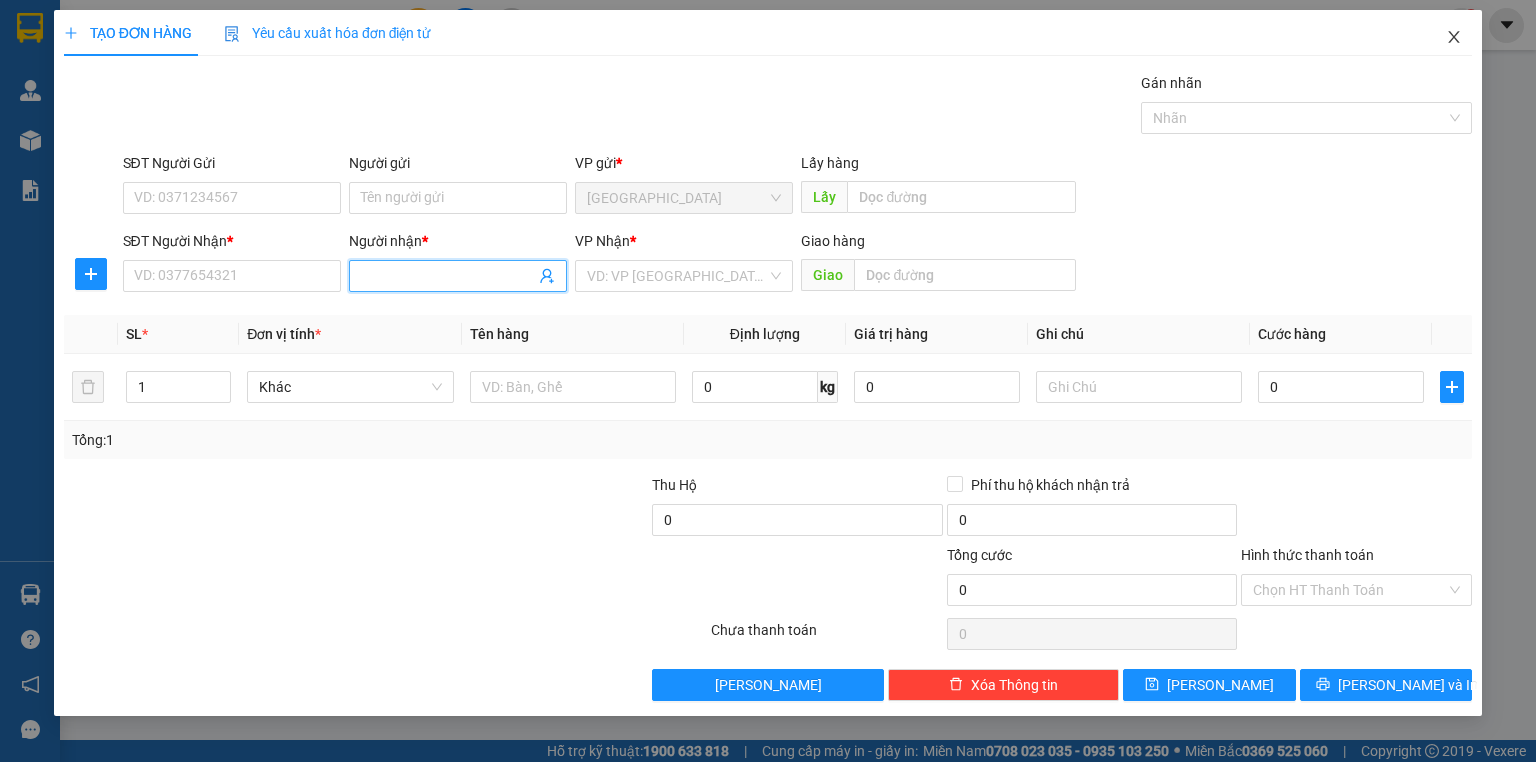 drag, startPoint x: 1455, startPoint y: 37, endPoint x: 1441, endPoint y: 35, distance: 14.142136 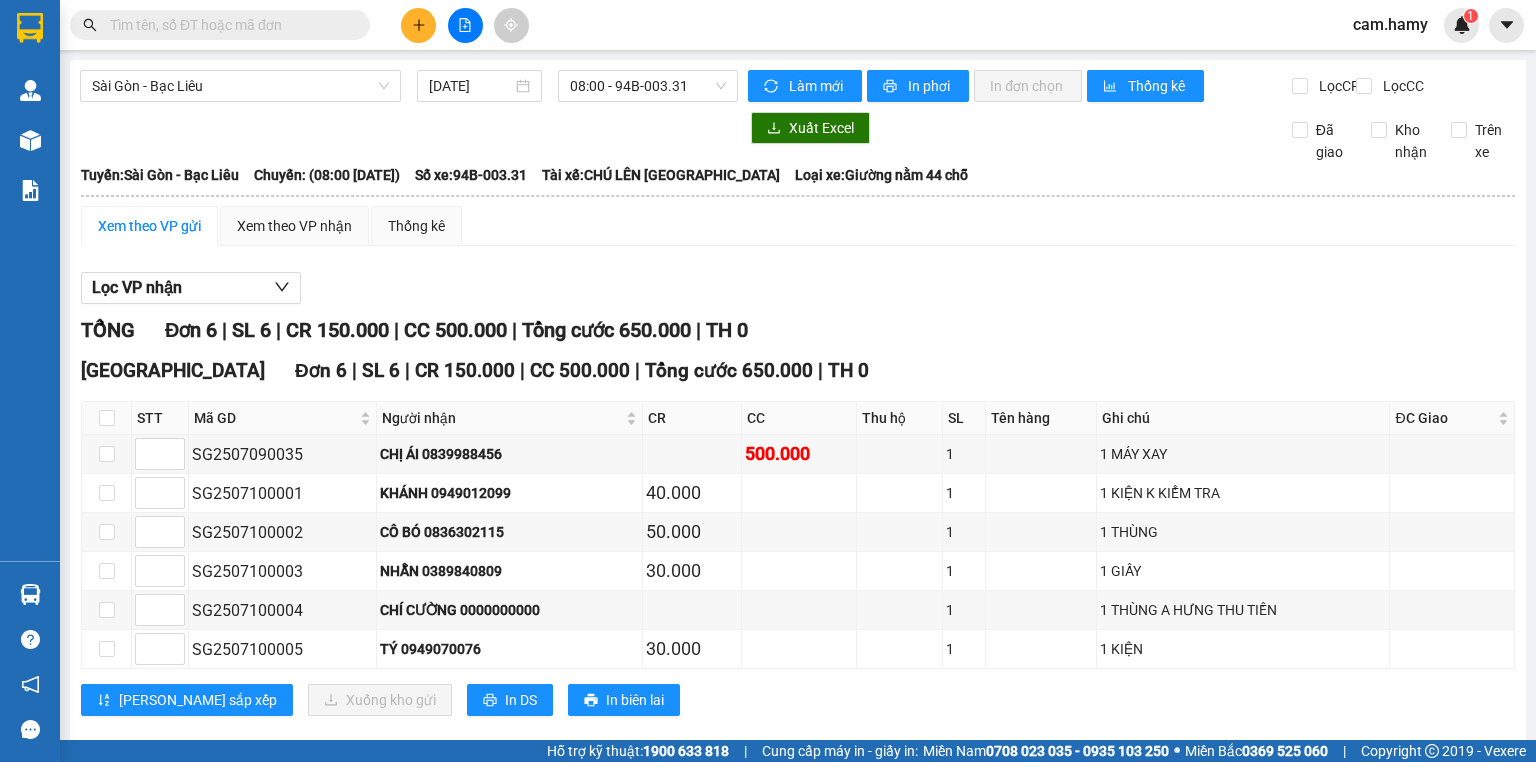 click at bounding box center [228, 25] 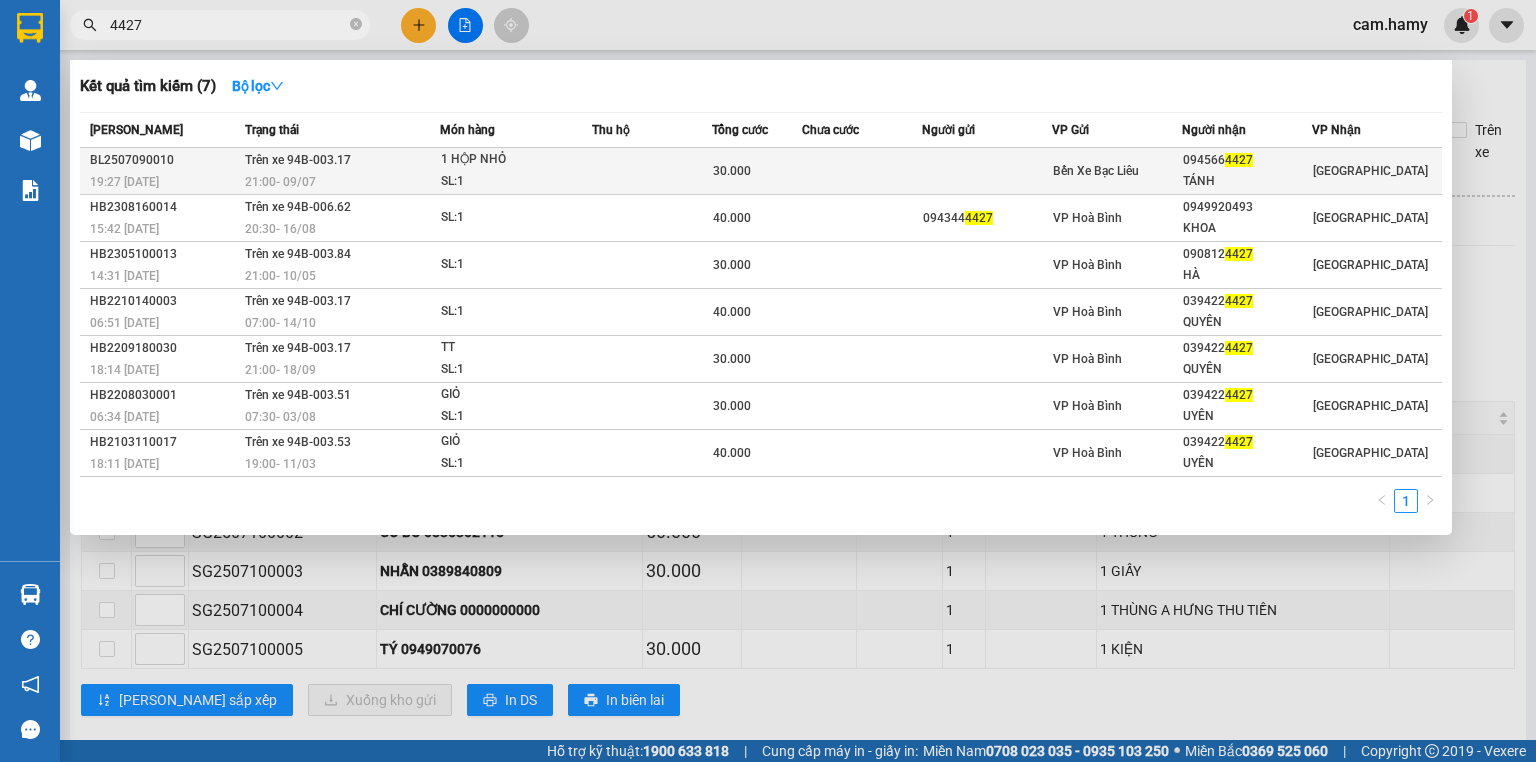 type on "4427" 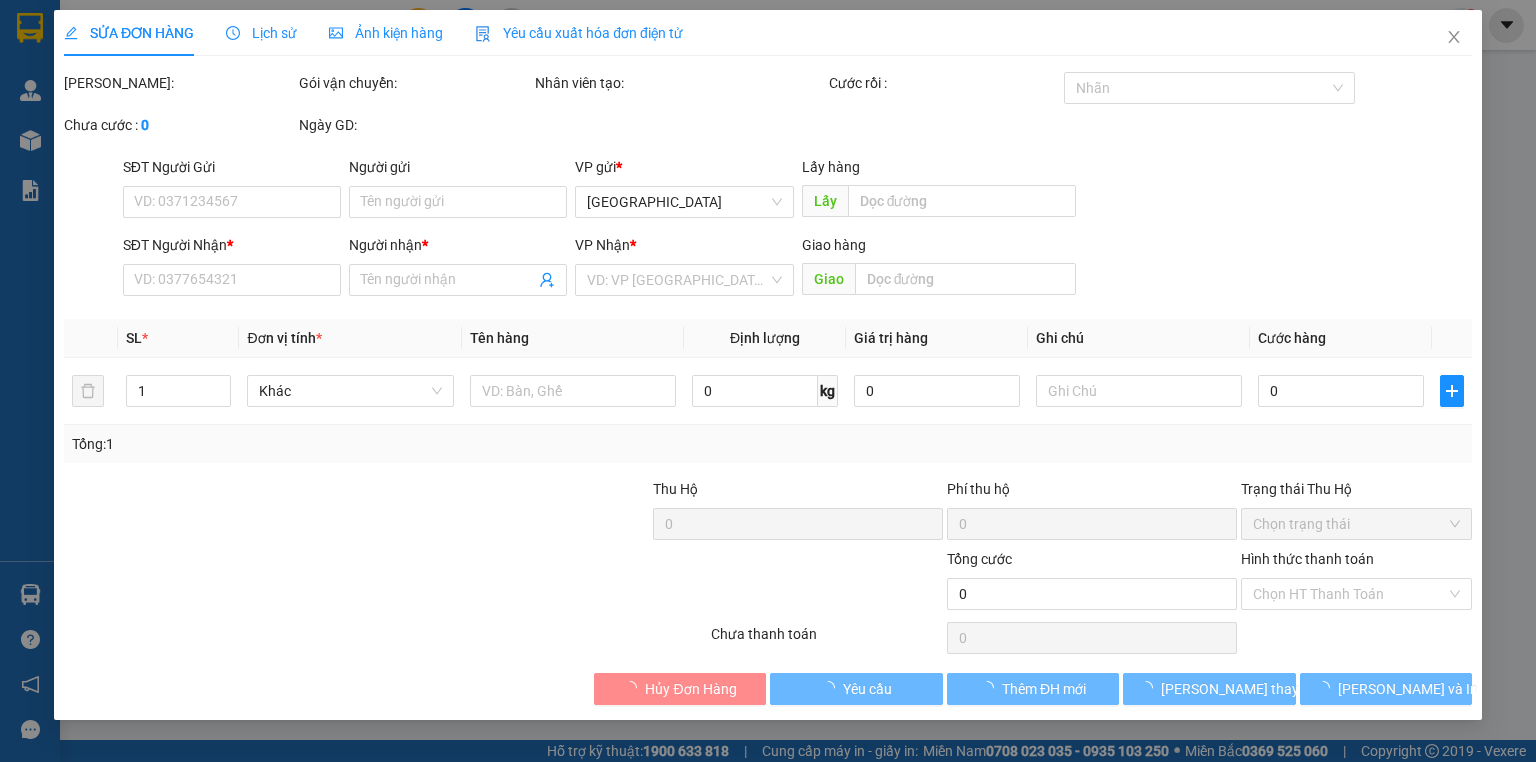 type on "0945664427" 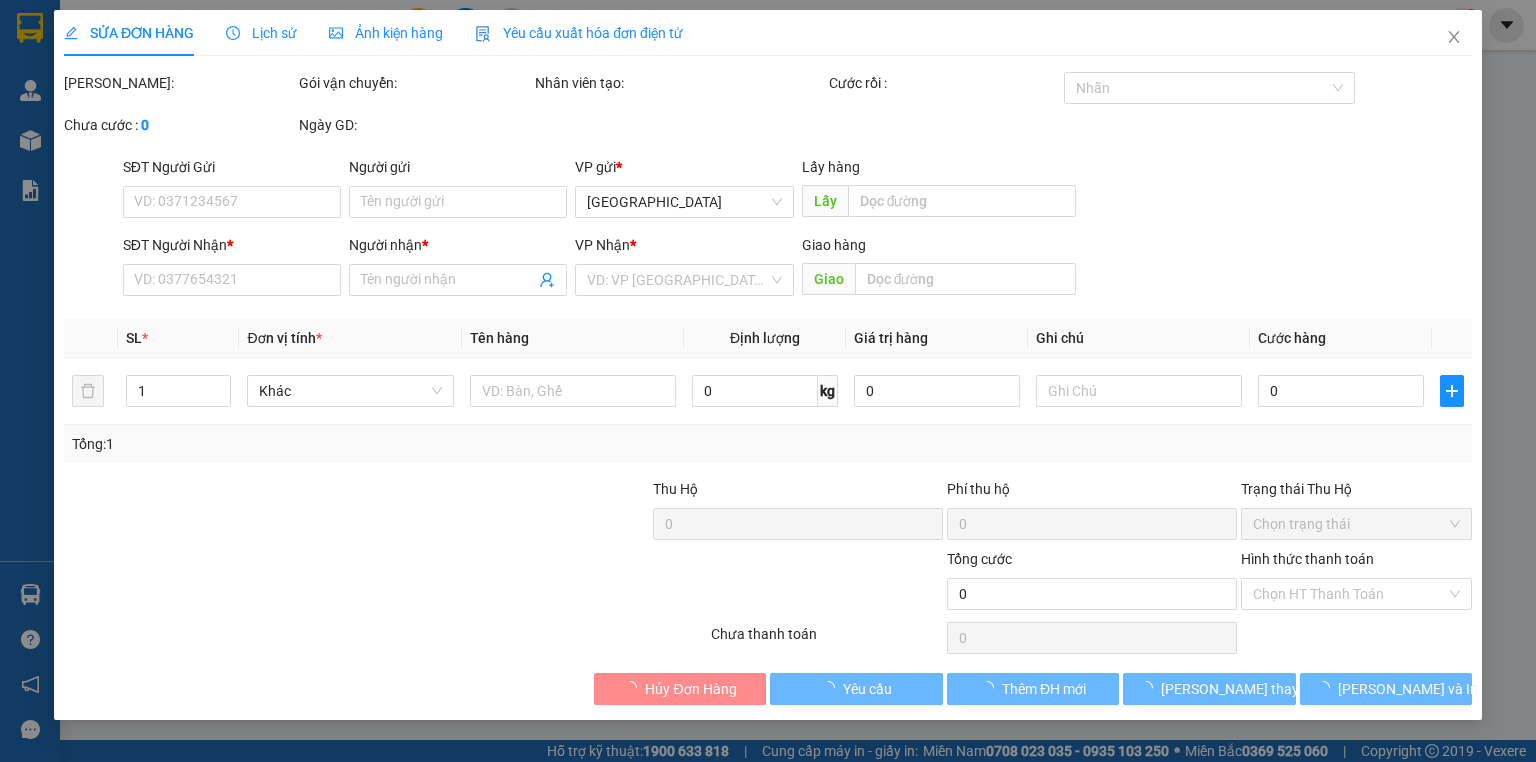 type on "TÁNH" 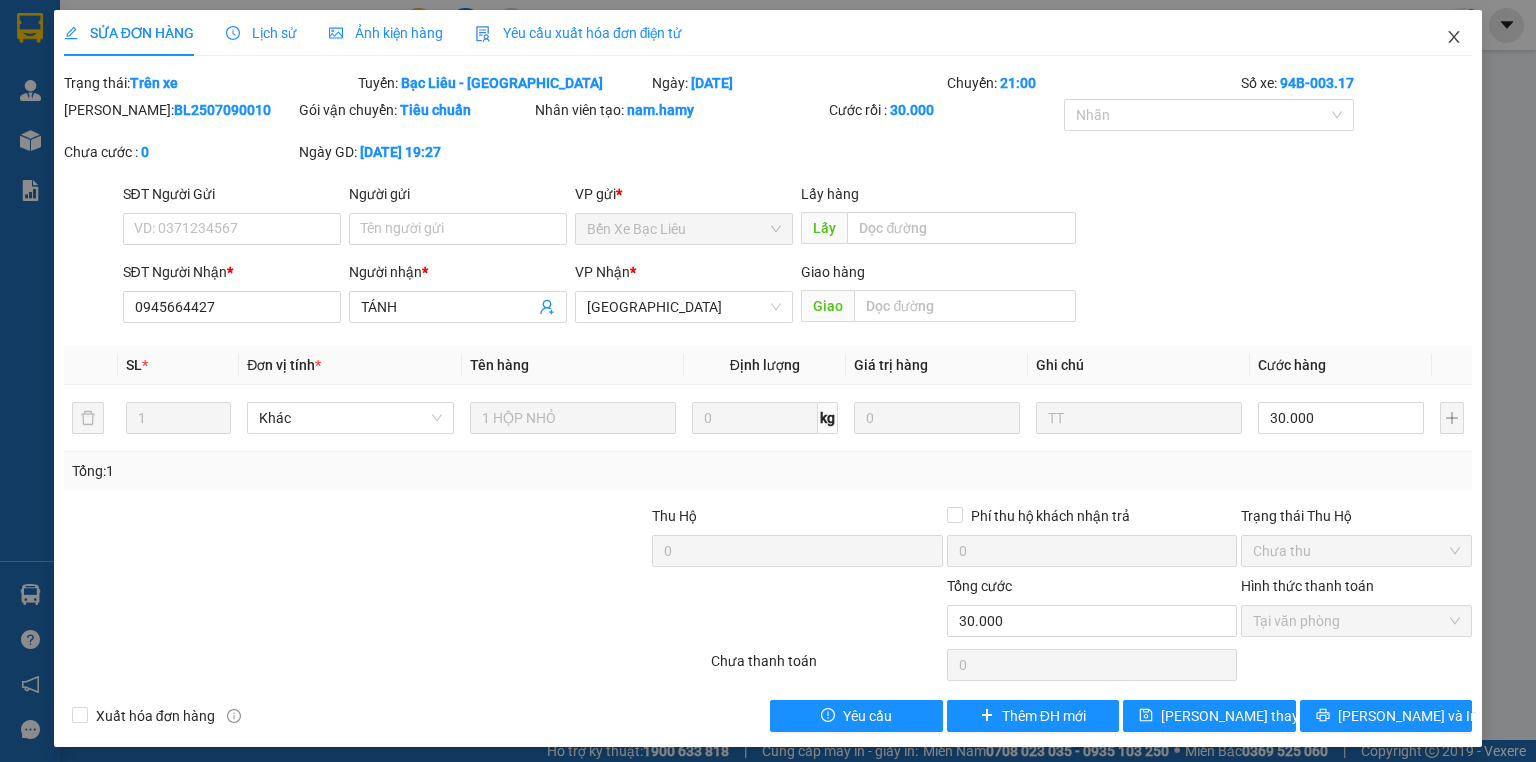 click 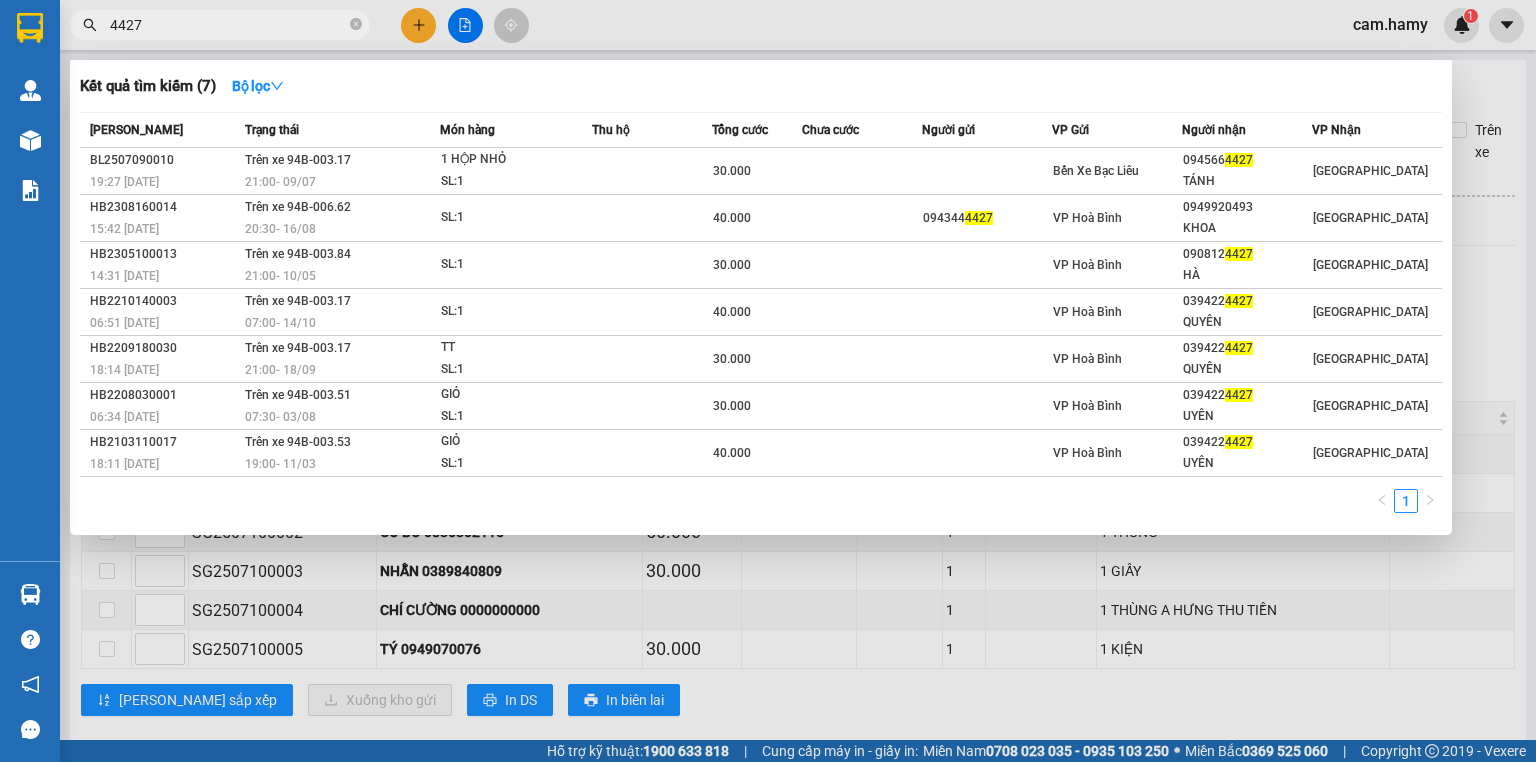 click on "4427" at bounding box center [228, 25] 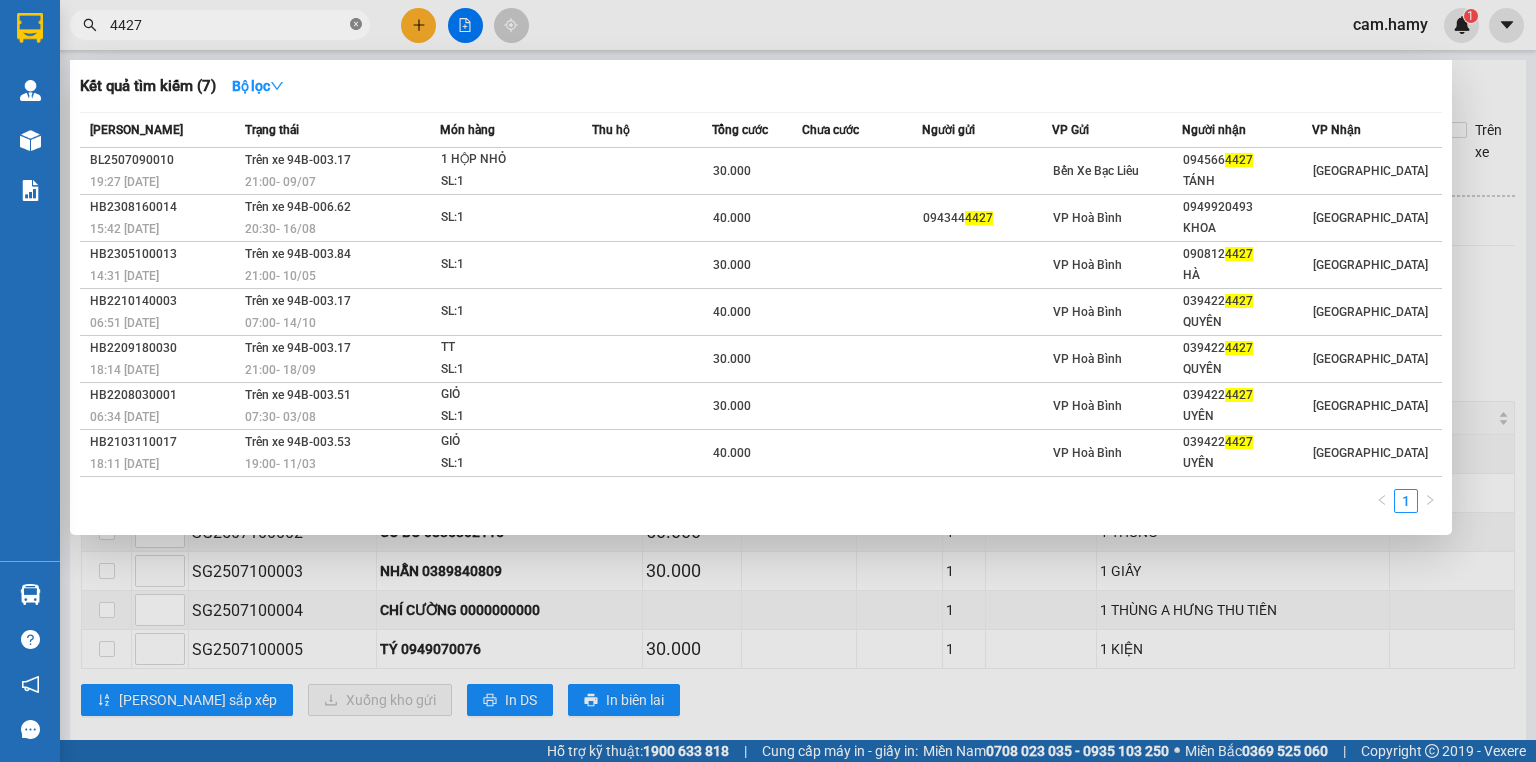click 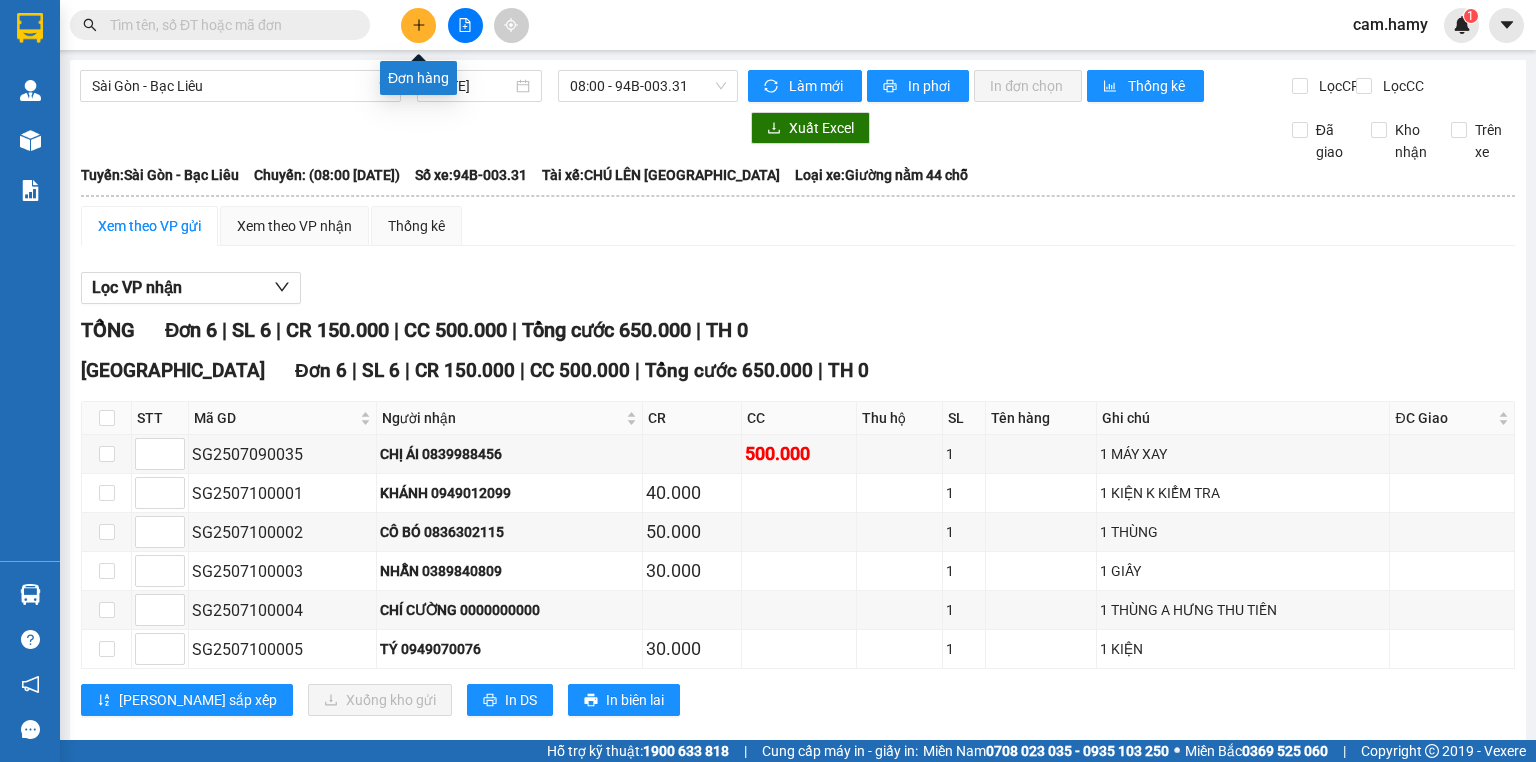 click at bounding box center (418, 25) 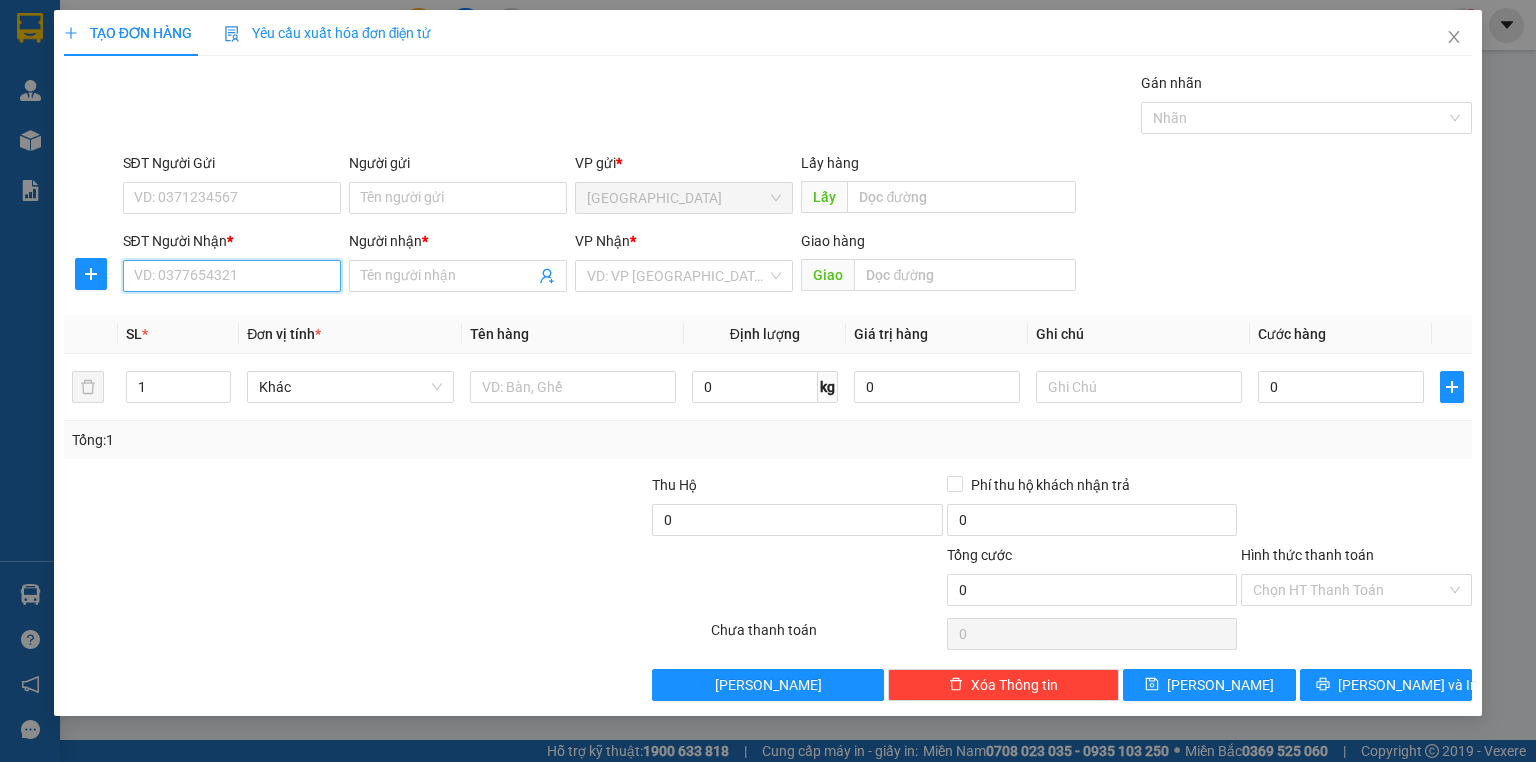 click on "SĐT Người Nhận  *" at bounding box center [232, 276] 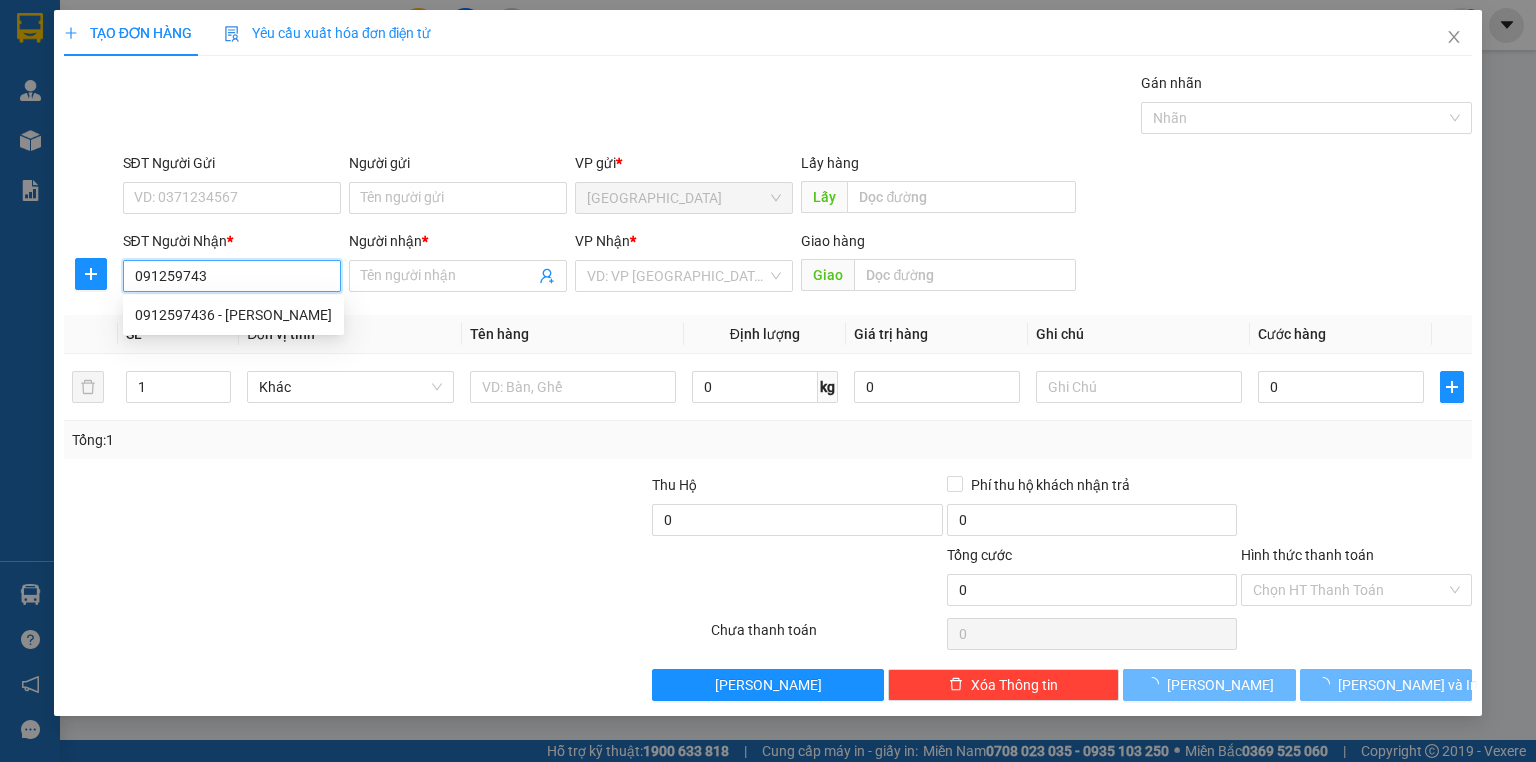 type on "0912597436" 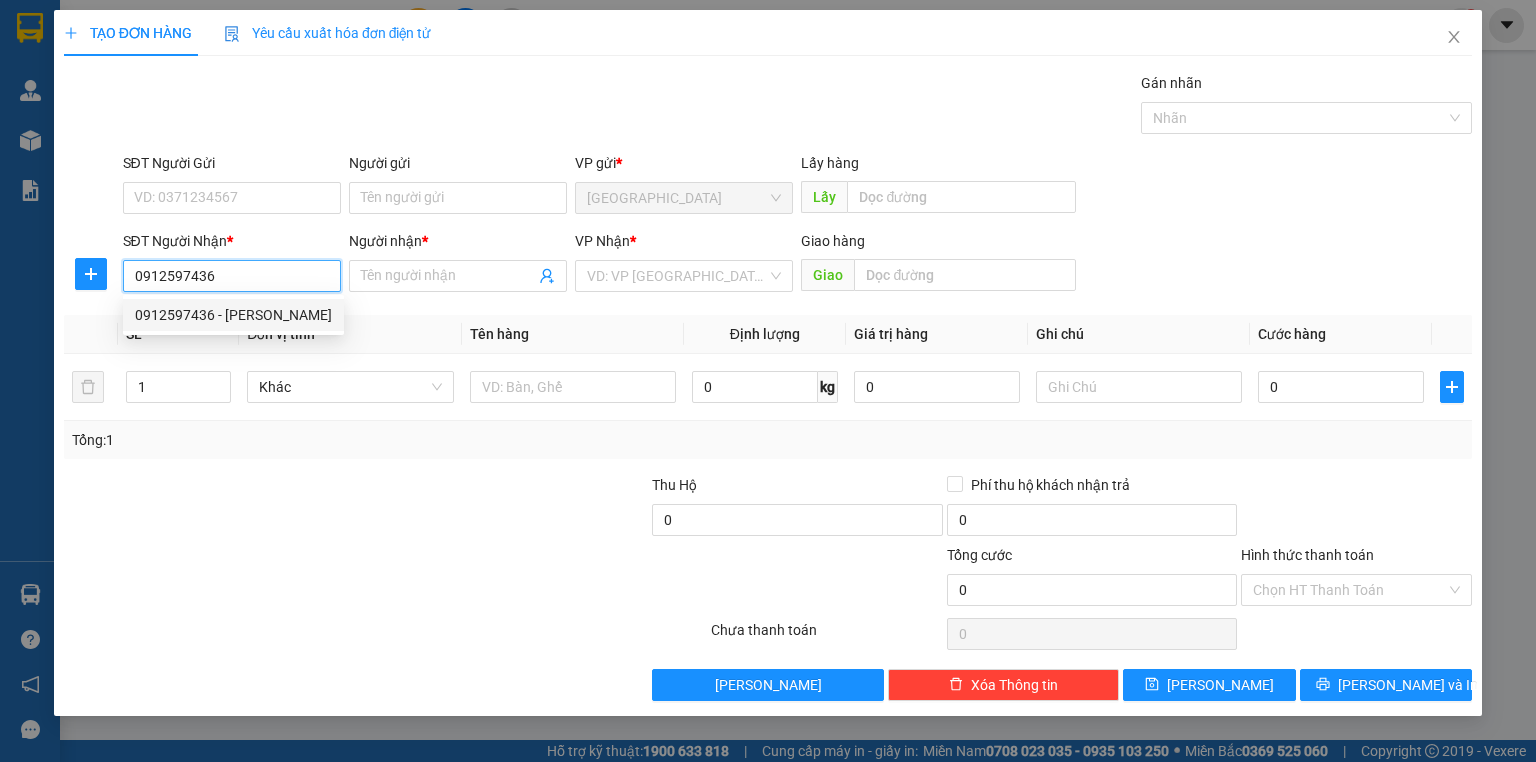 click on "0912597436 - [PERSON_NAME]" at bounding box center [233, 315] 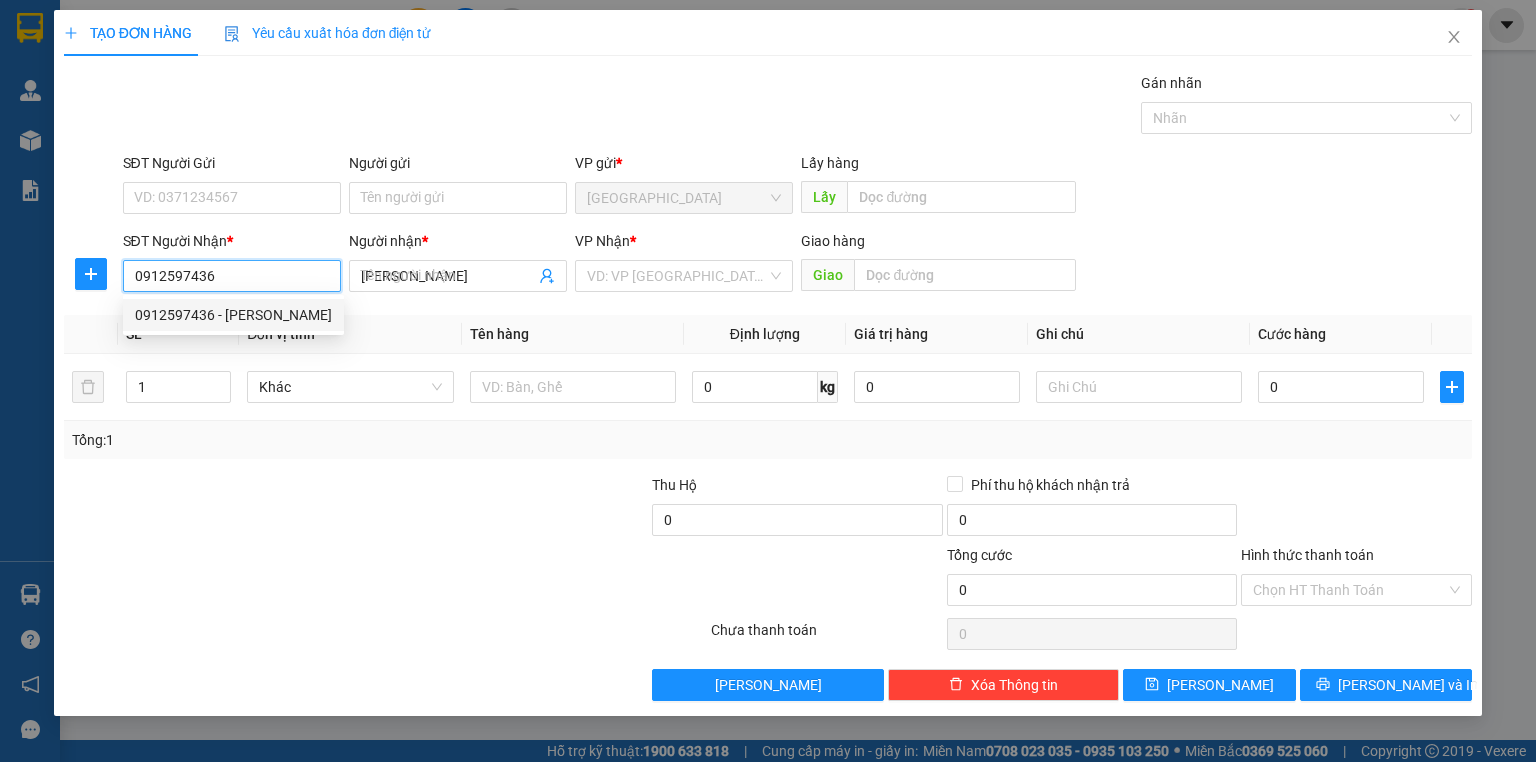 type on "30.000" 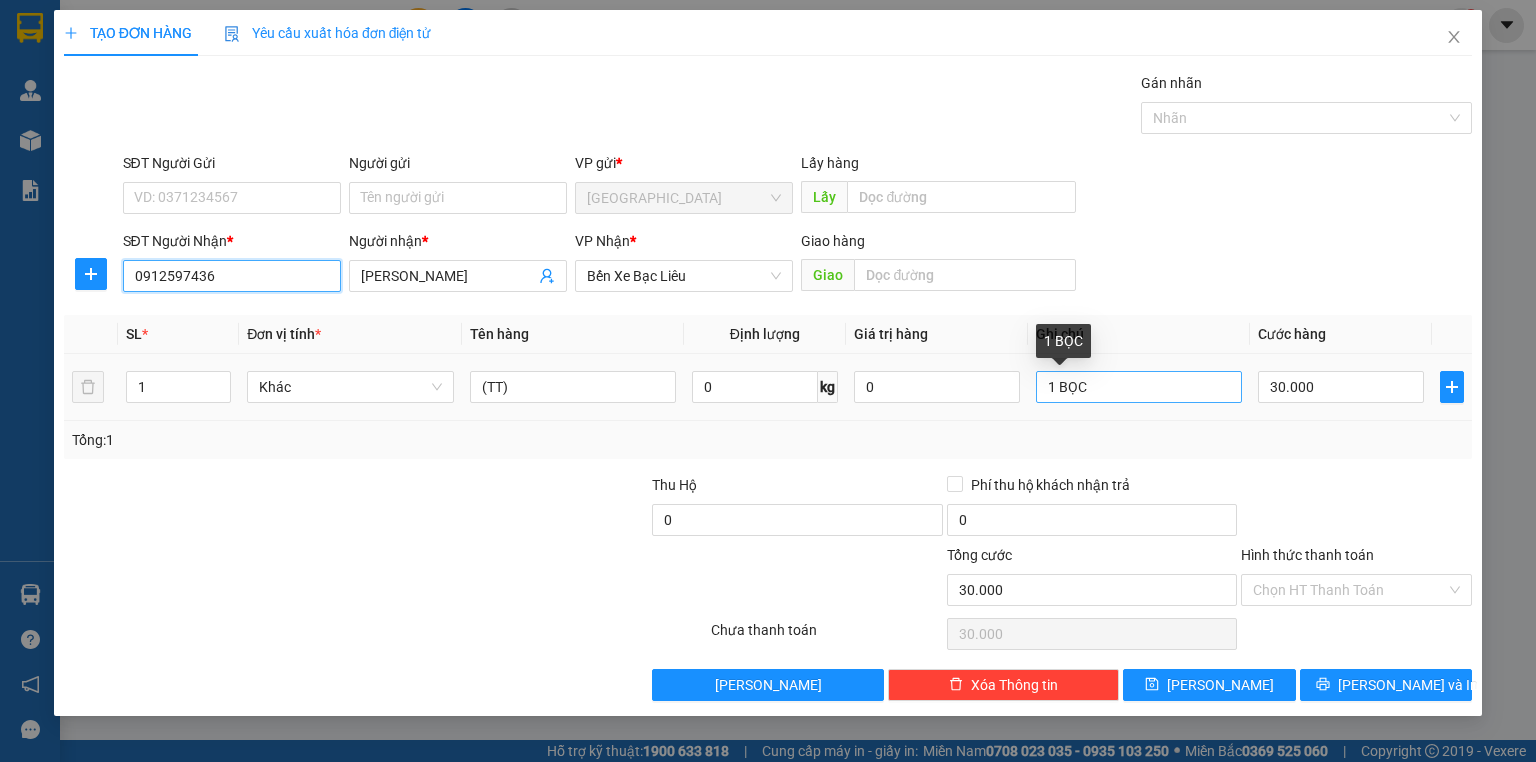 type on "0912597436" 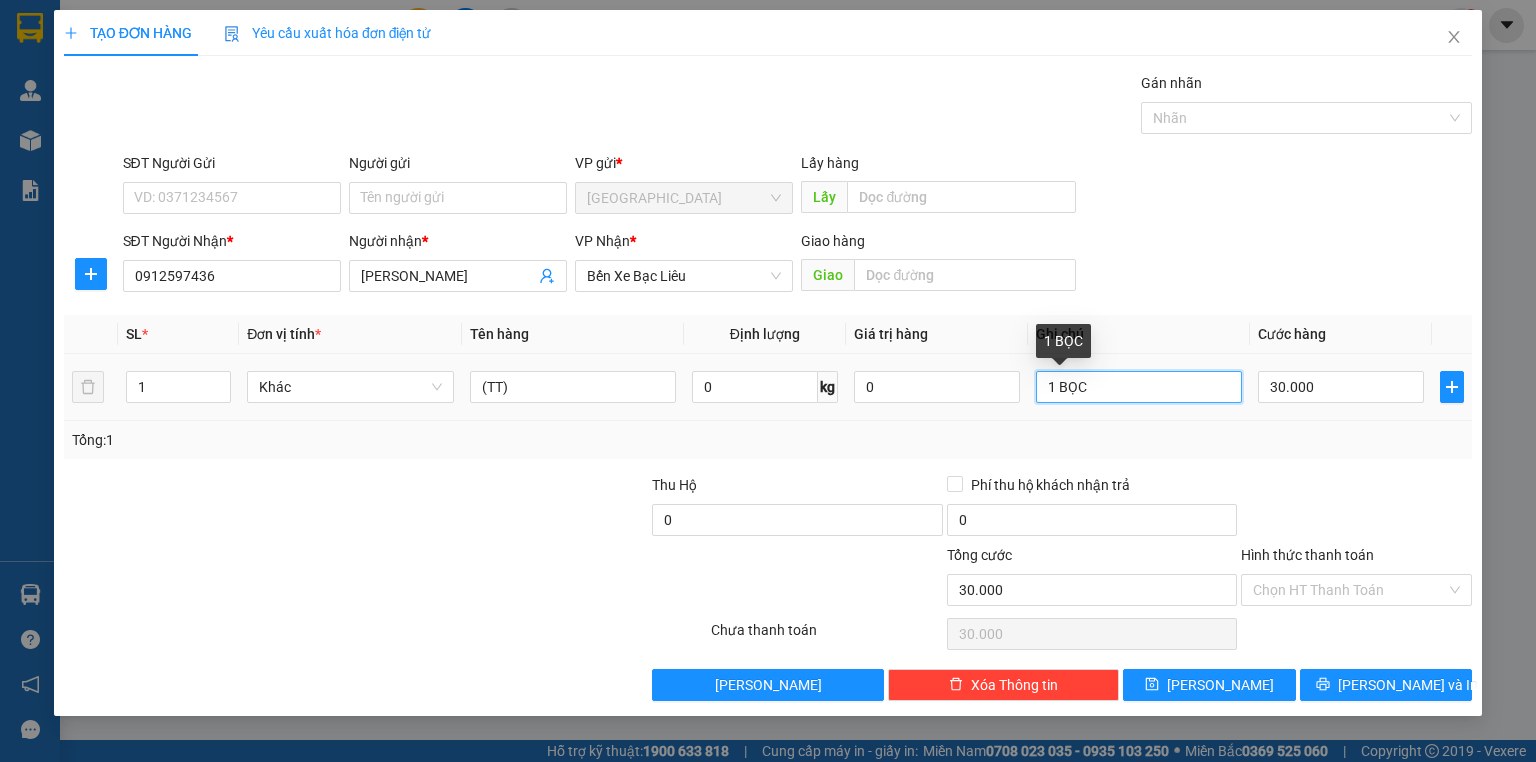 click on "1 BỌC" at bounding box center [1139, 387] 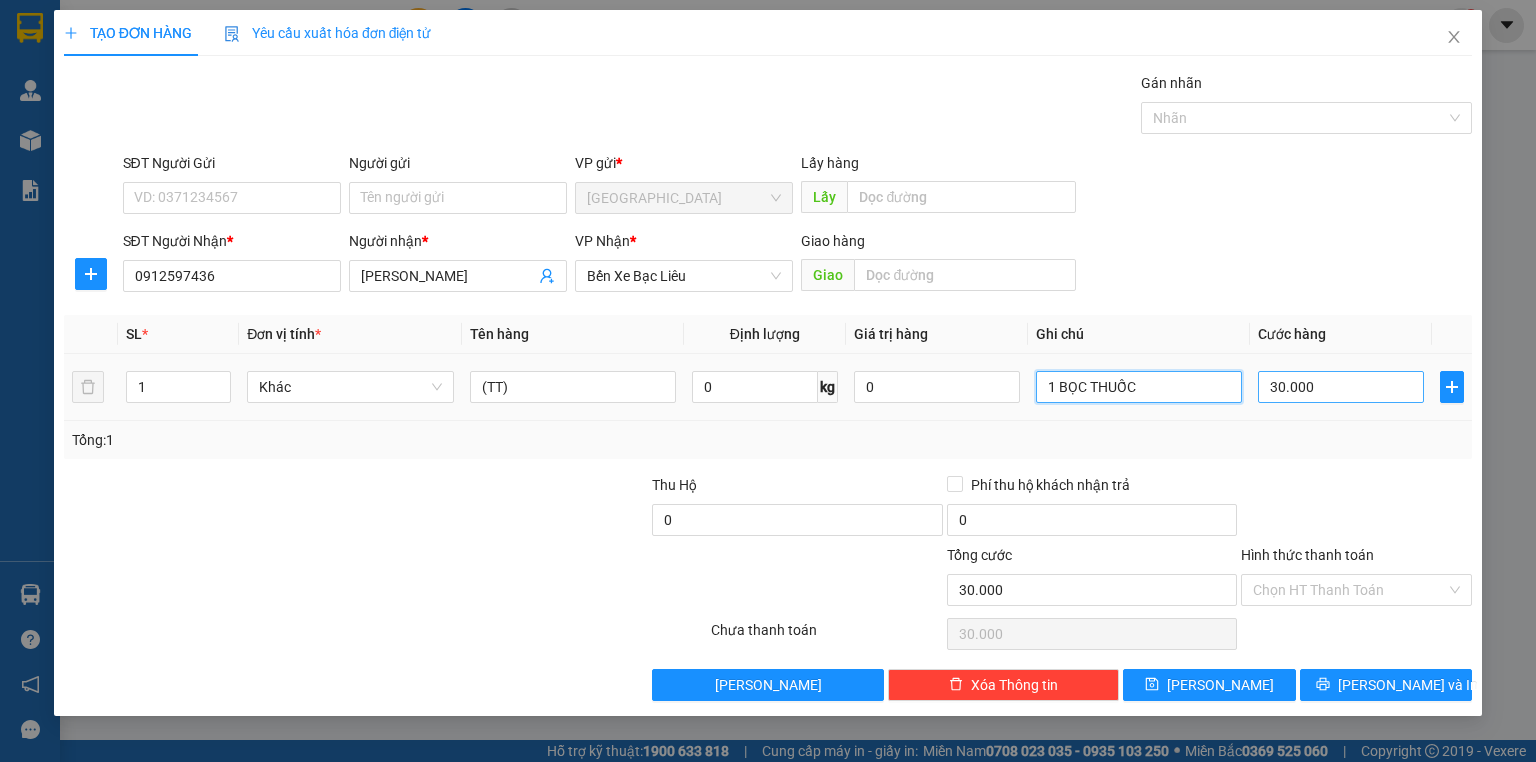 type on "1 BỌC THUỐC" 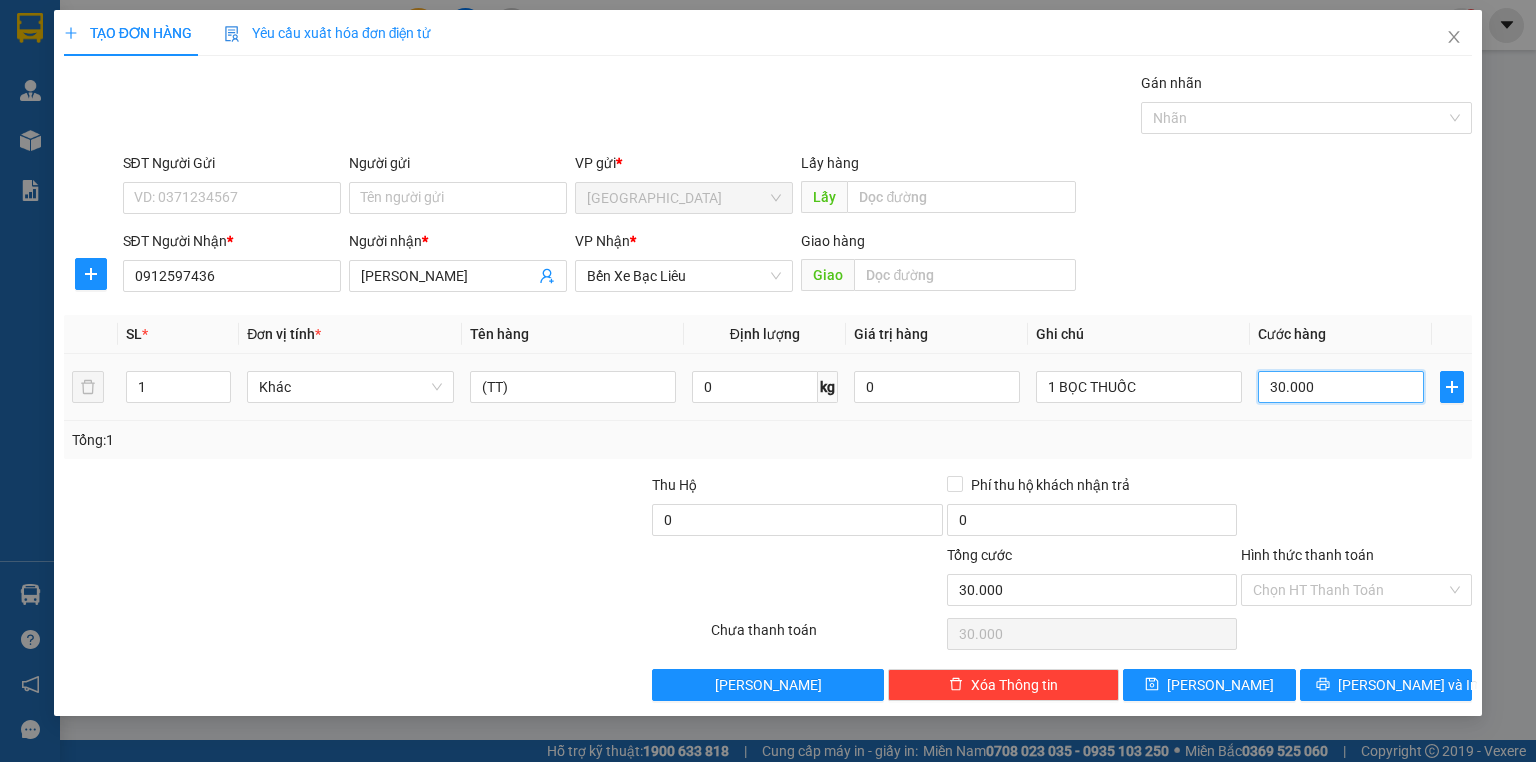 click on "30.000" at bounding box center [1341, 387] 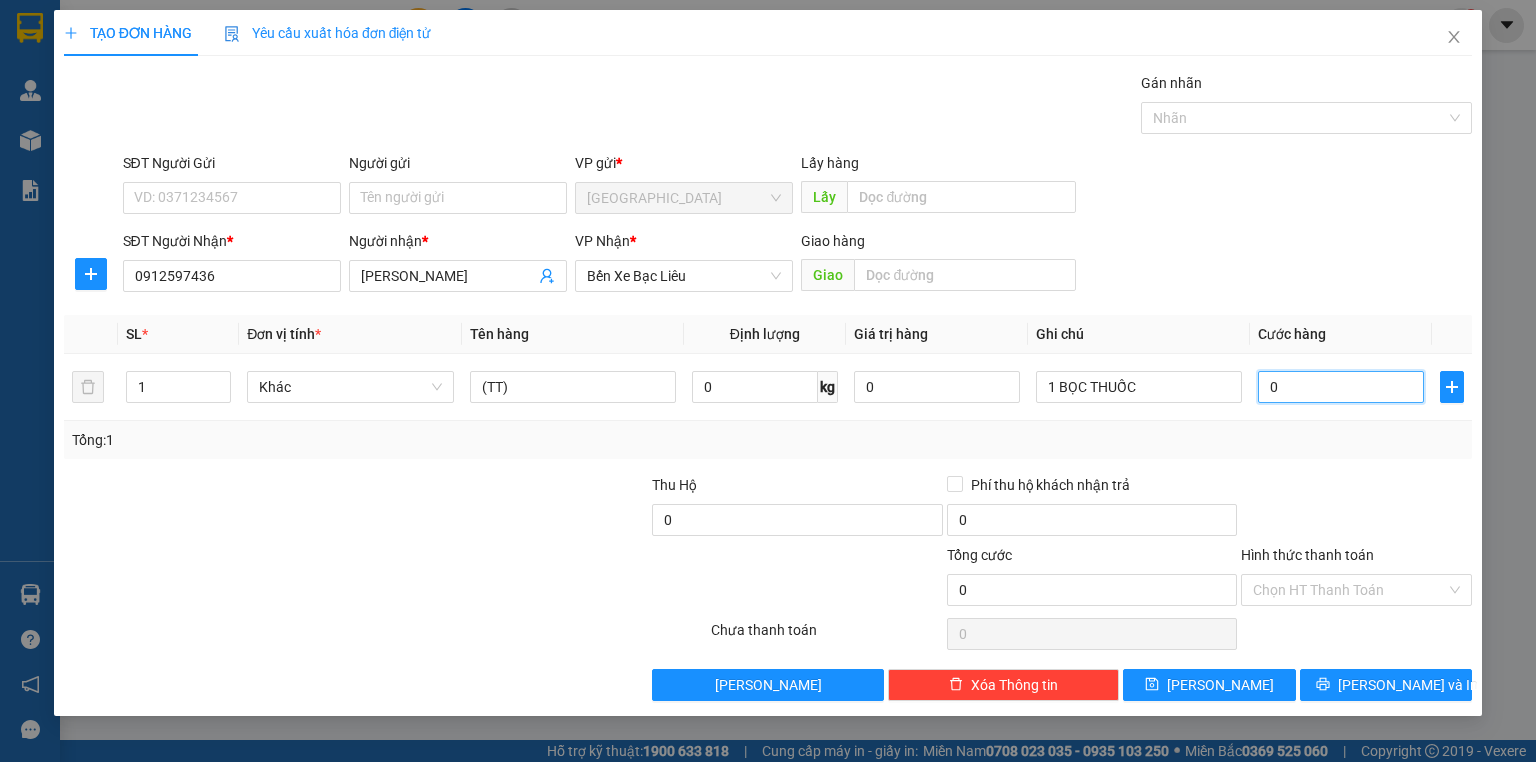 type on "0" 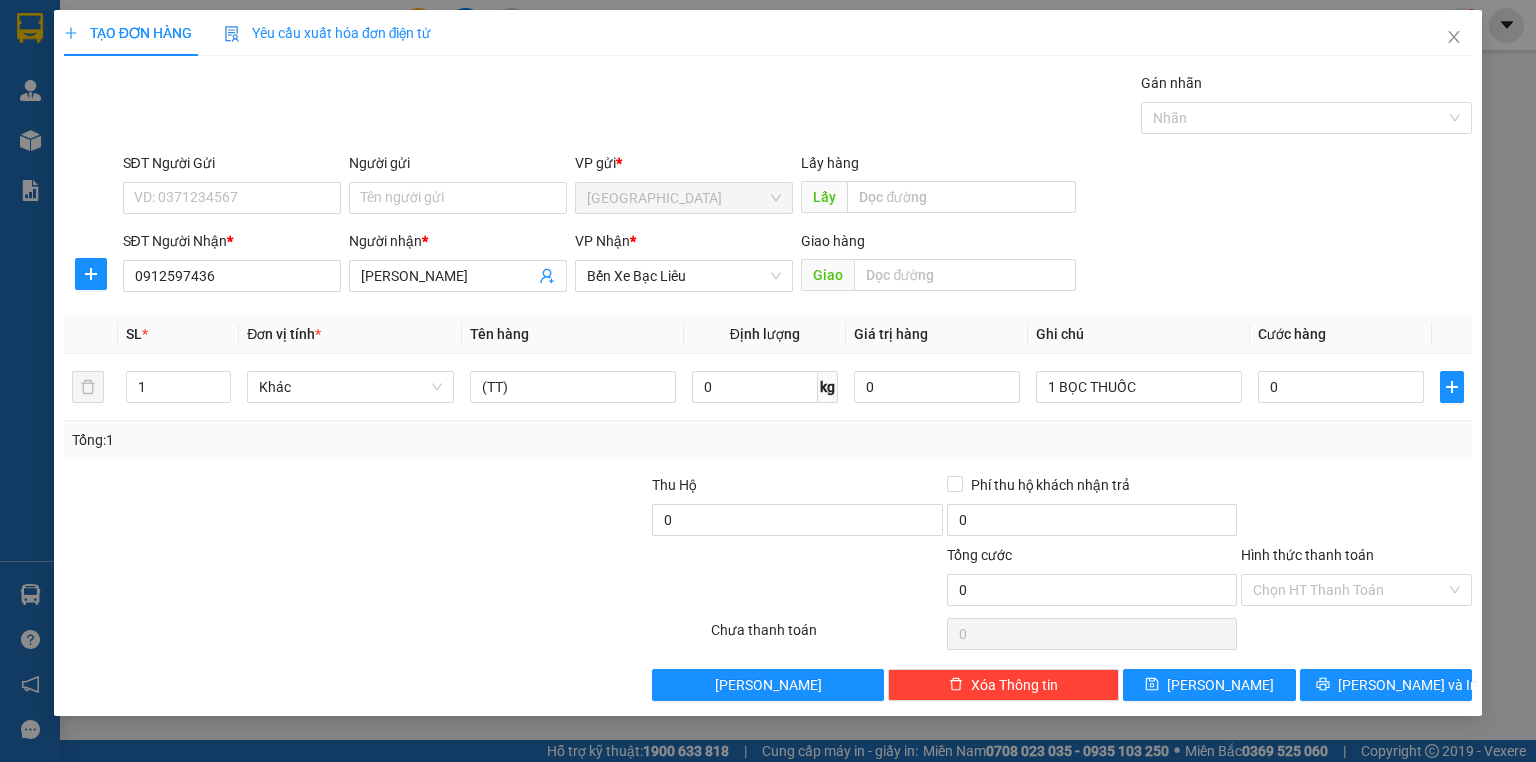 click on "Hình thức thanh toán" at bounding box center (1356, 559) 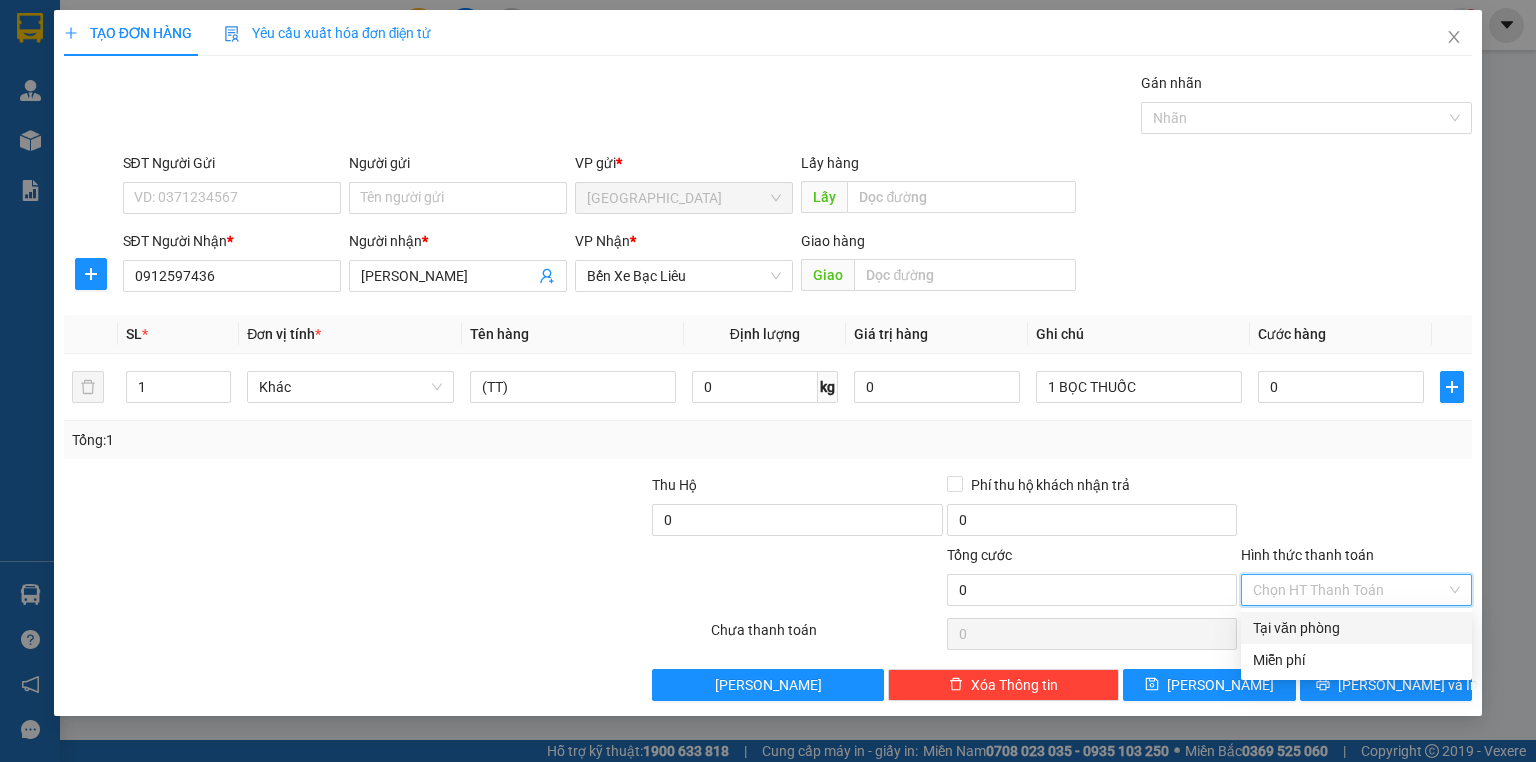 drag, startPoint x: 1284, startPoint y: 591, endPoint x: 1279, endPoint y: 624, distance: 33.37664 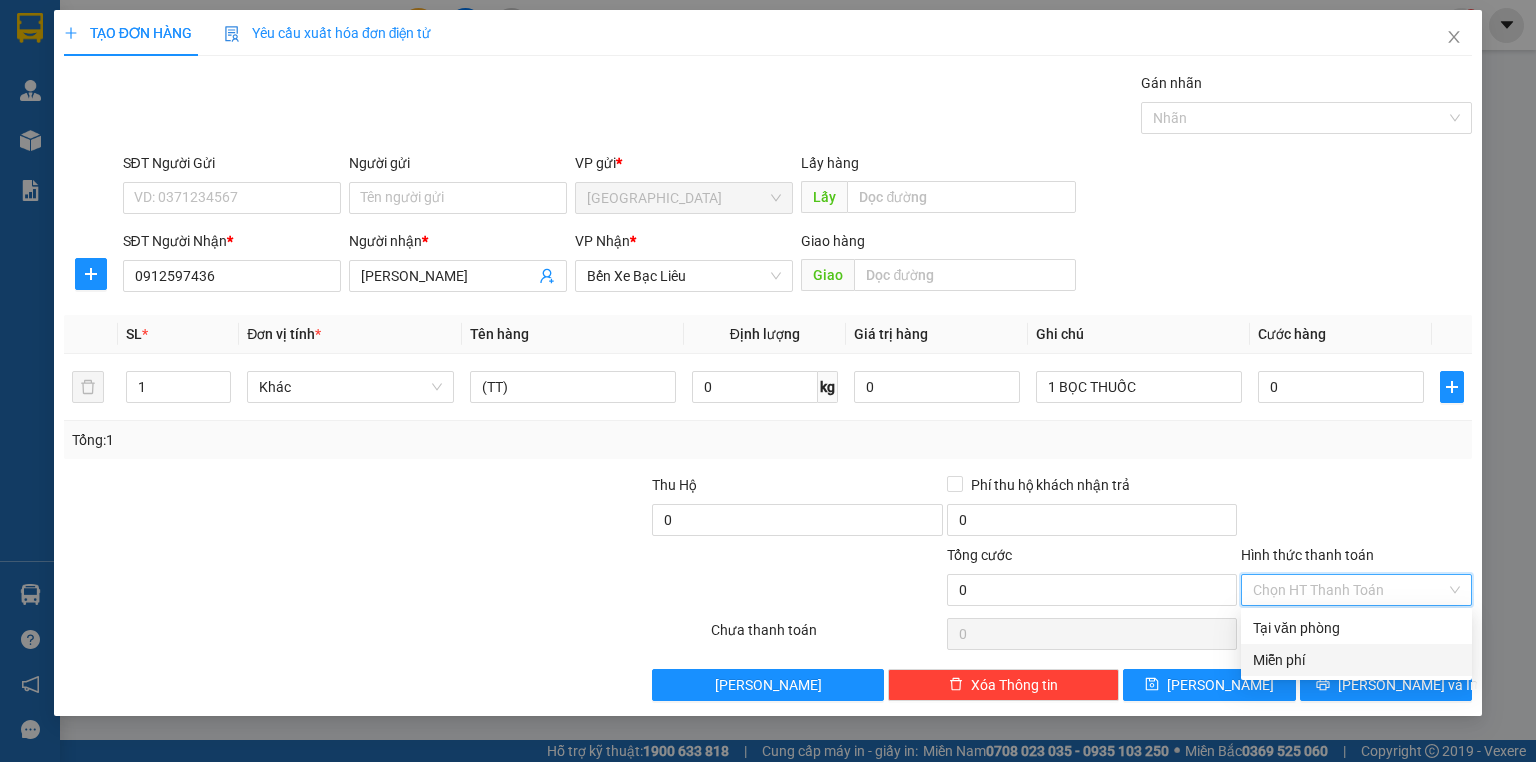 click on "Miễn phí" at bounding box center (1356, 660) 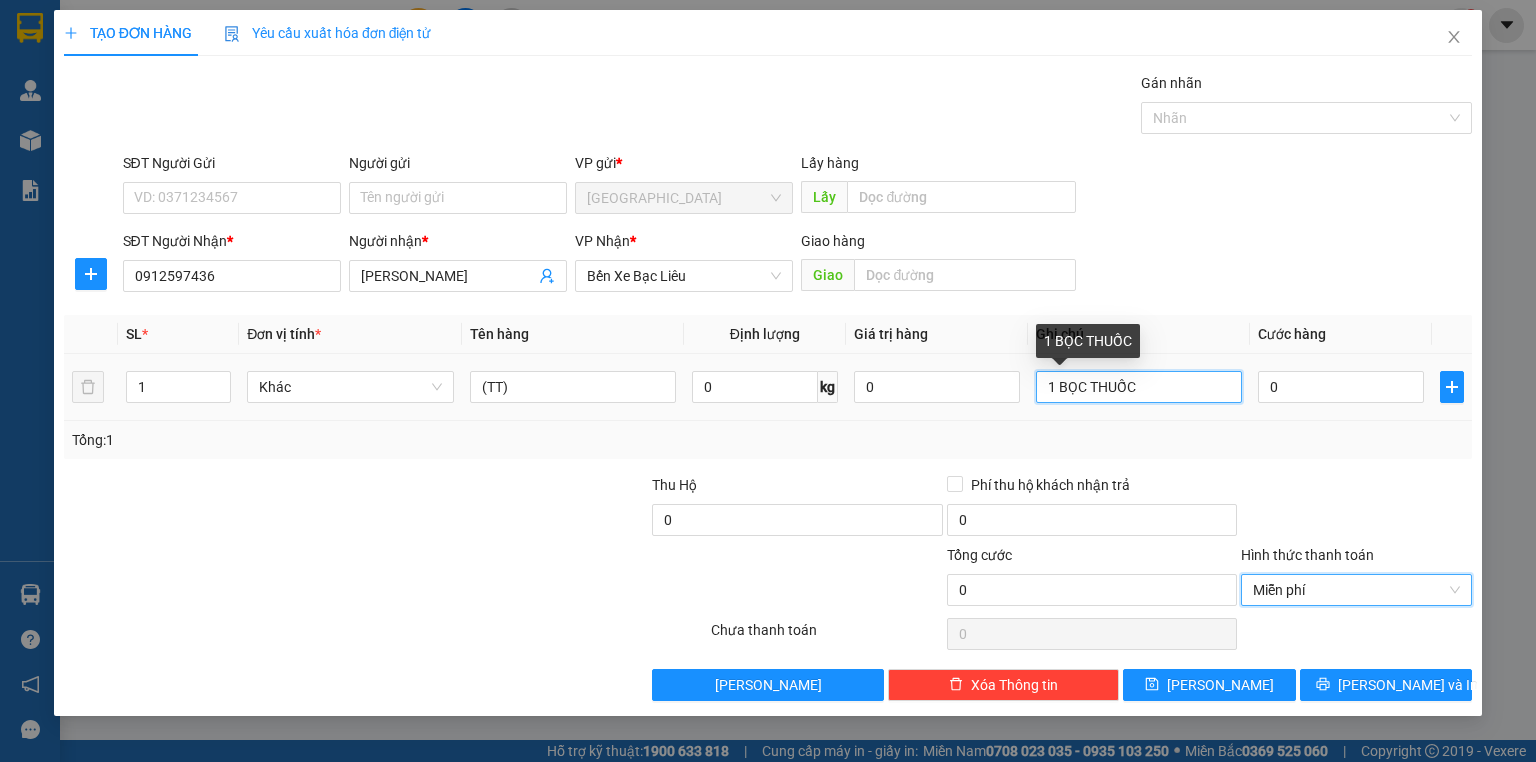 click on "1 BỌC THUỐC" at bounding box center [1139, 387] 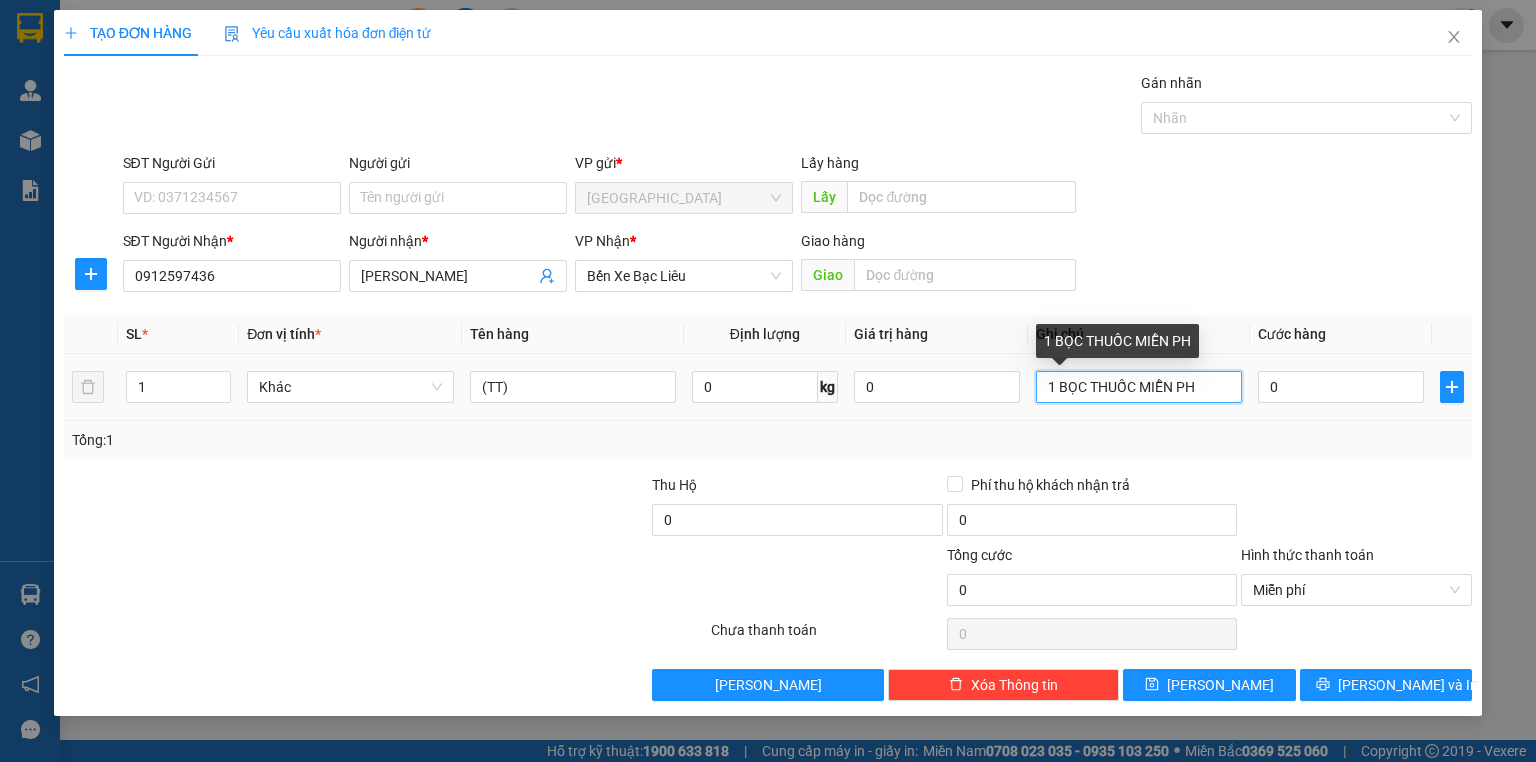 type on "1 BỌC THUỐC MIỄN PHI" 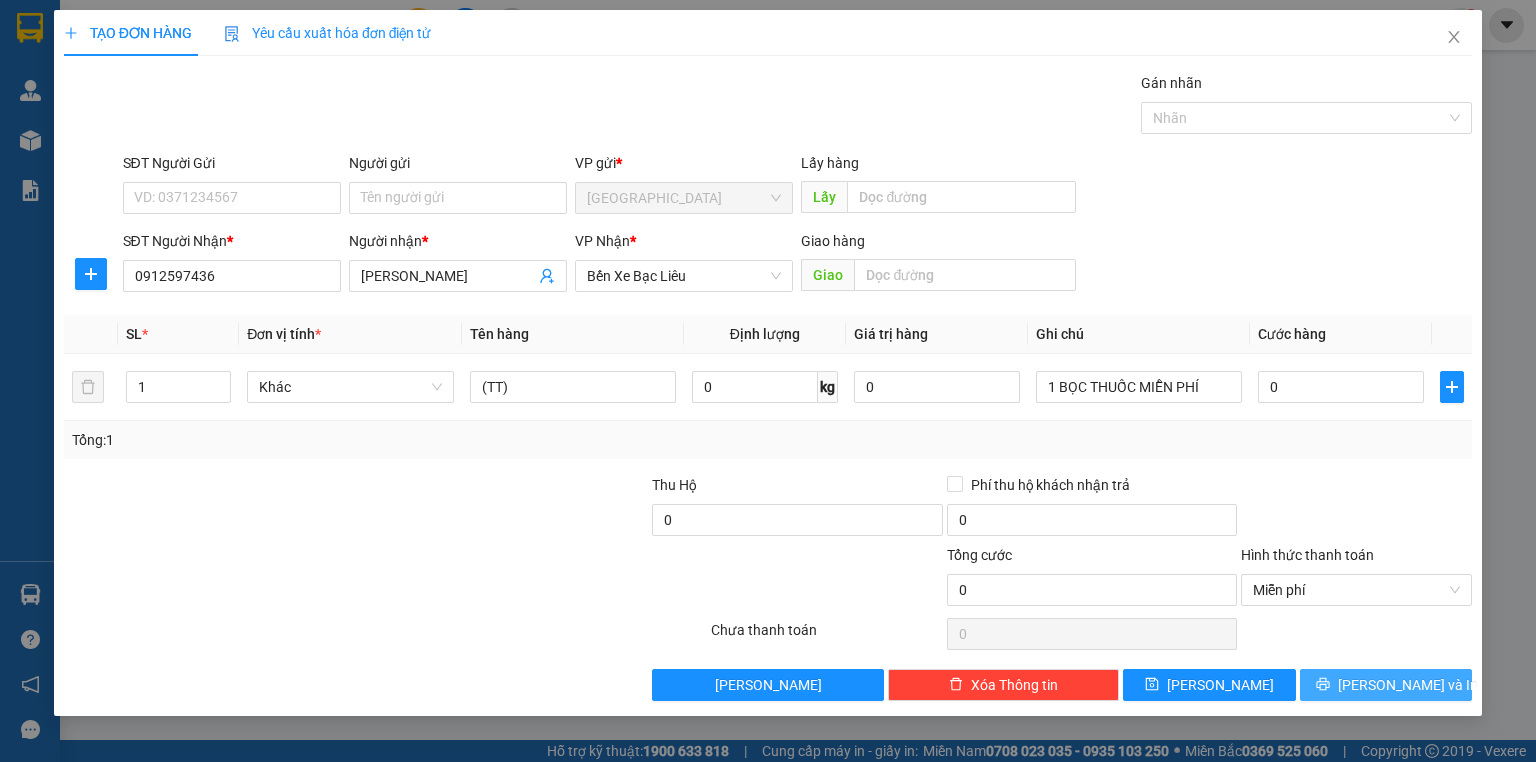 click on "[PERSON_NAME] và In" at bounding box center [1386, 685] 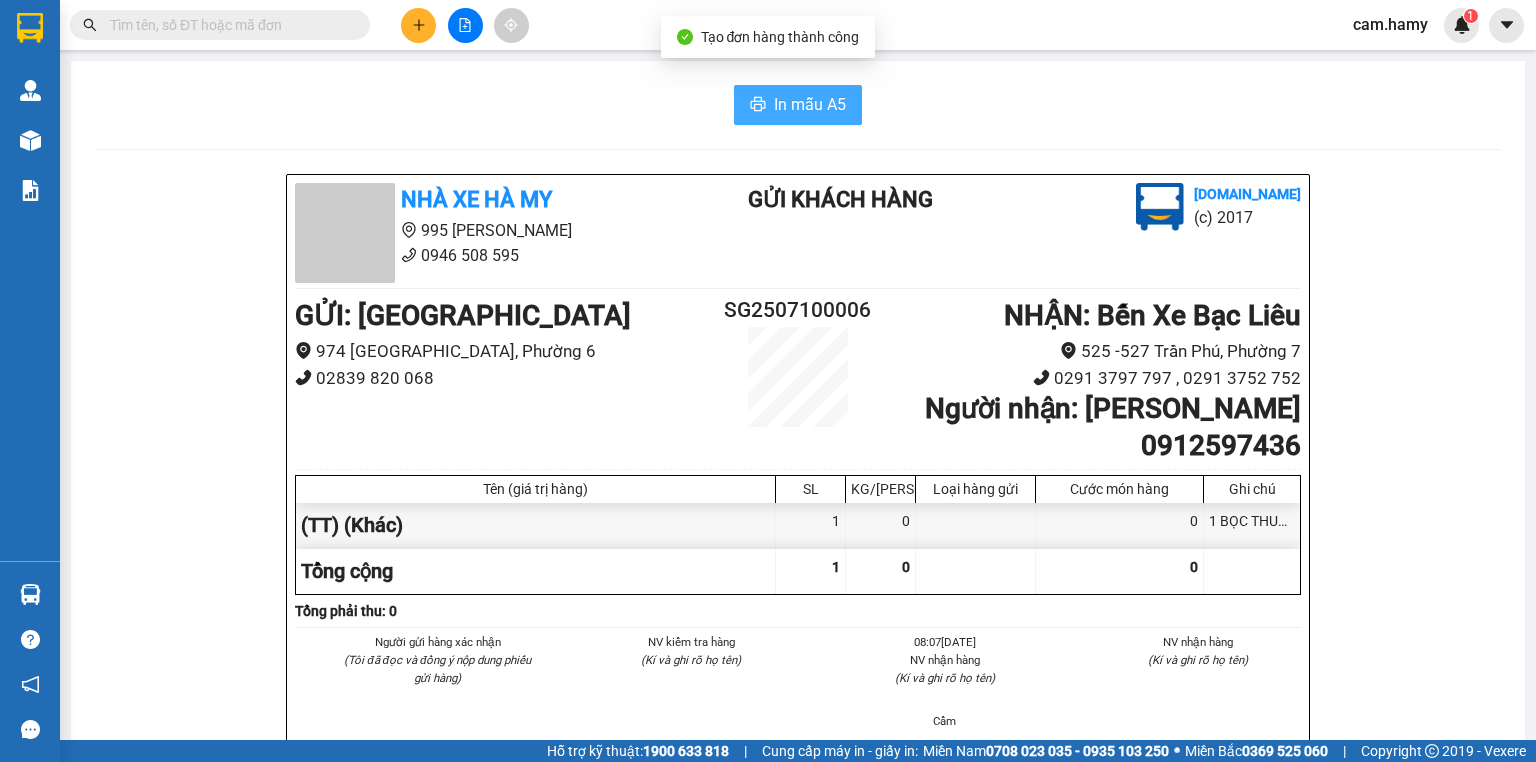click on "In mẫu A5" at bounding box center (810, 104) 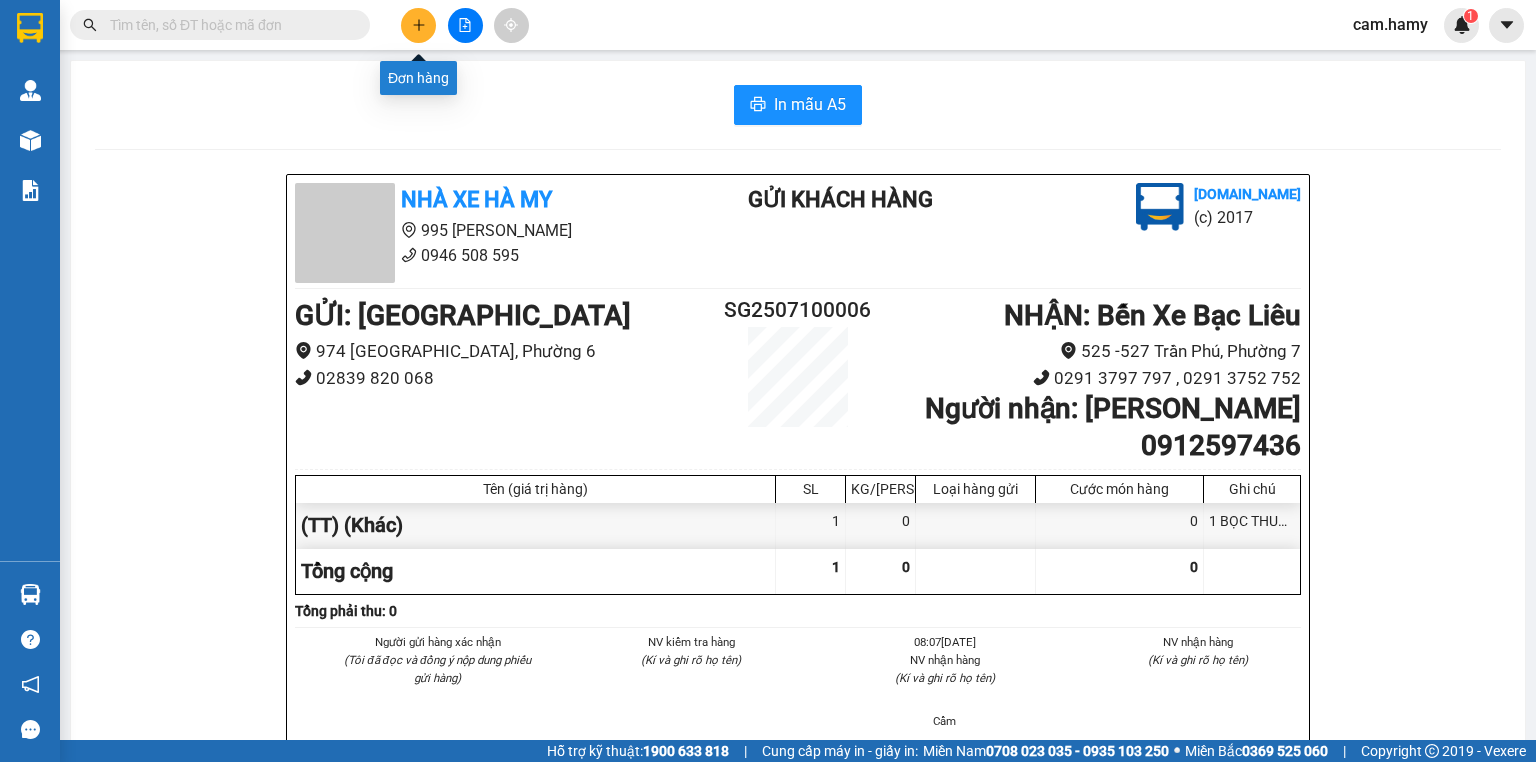 click 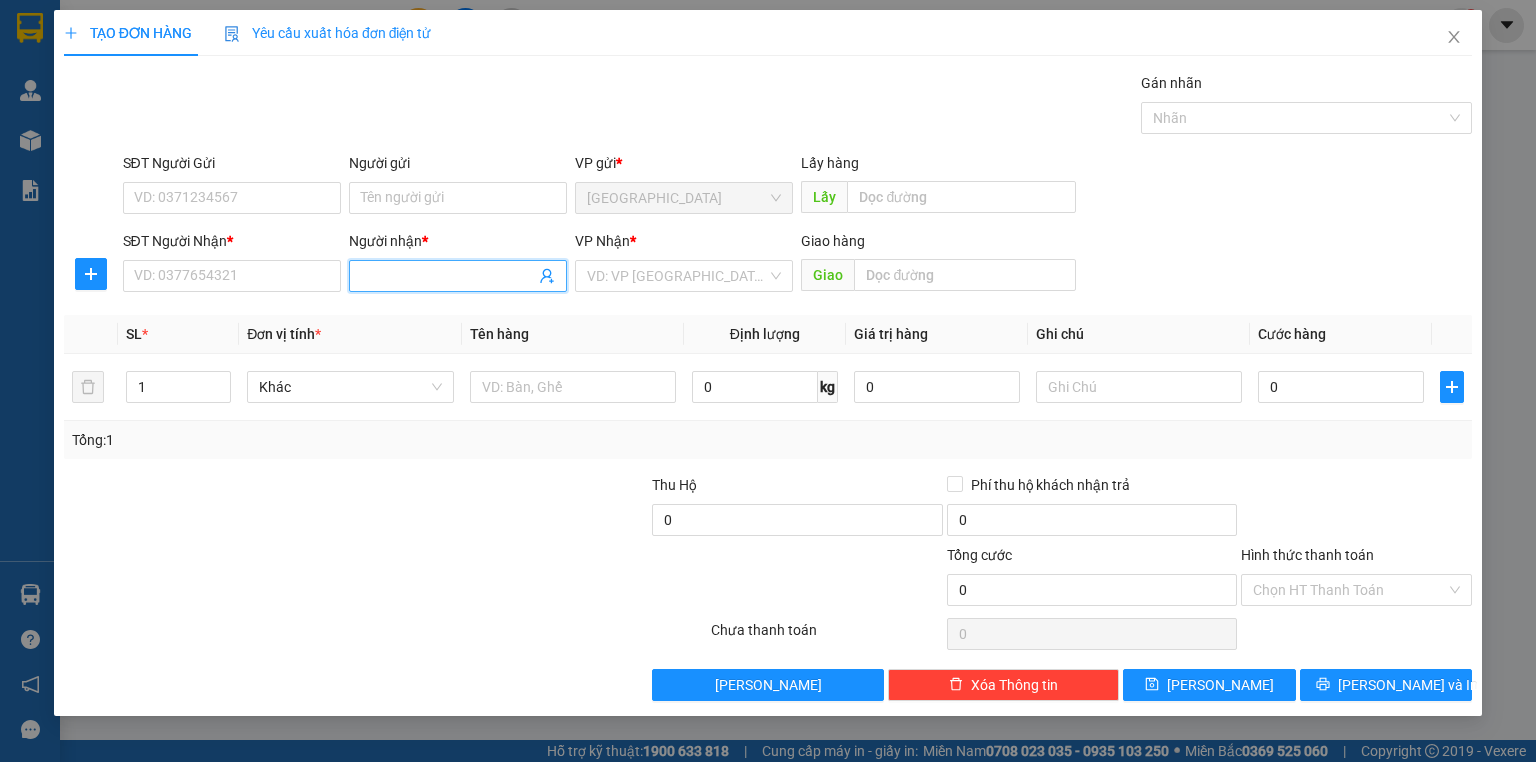 click on "Người nhận  *" at bounding box center (448, 276) 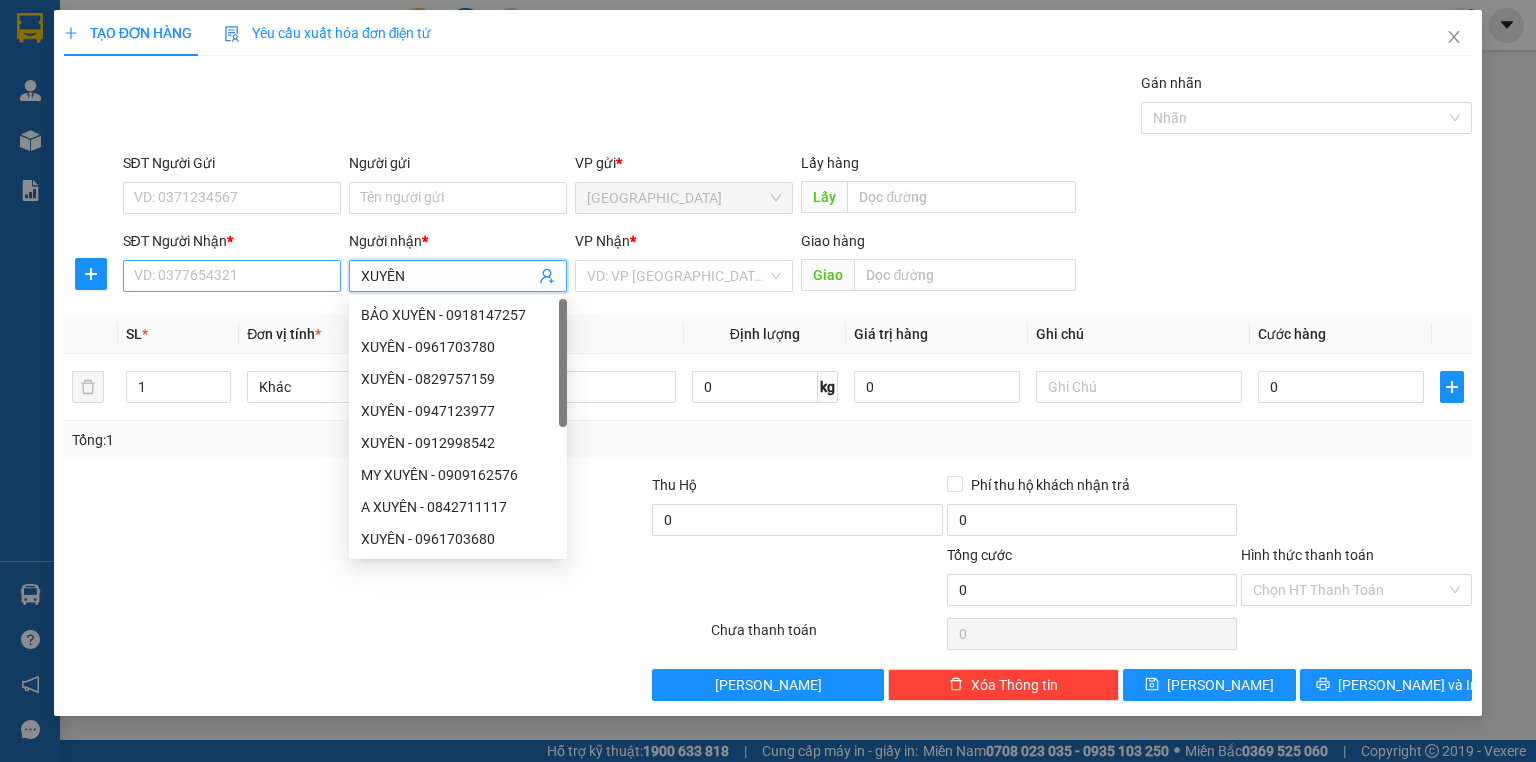 type on "XUYÊN" 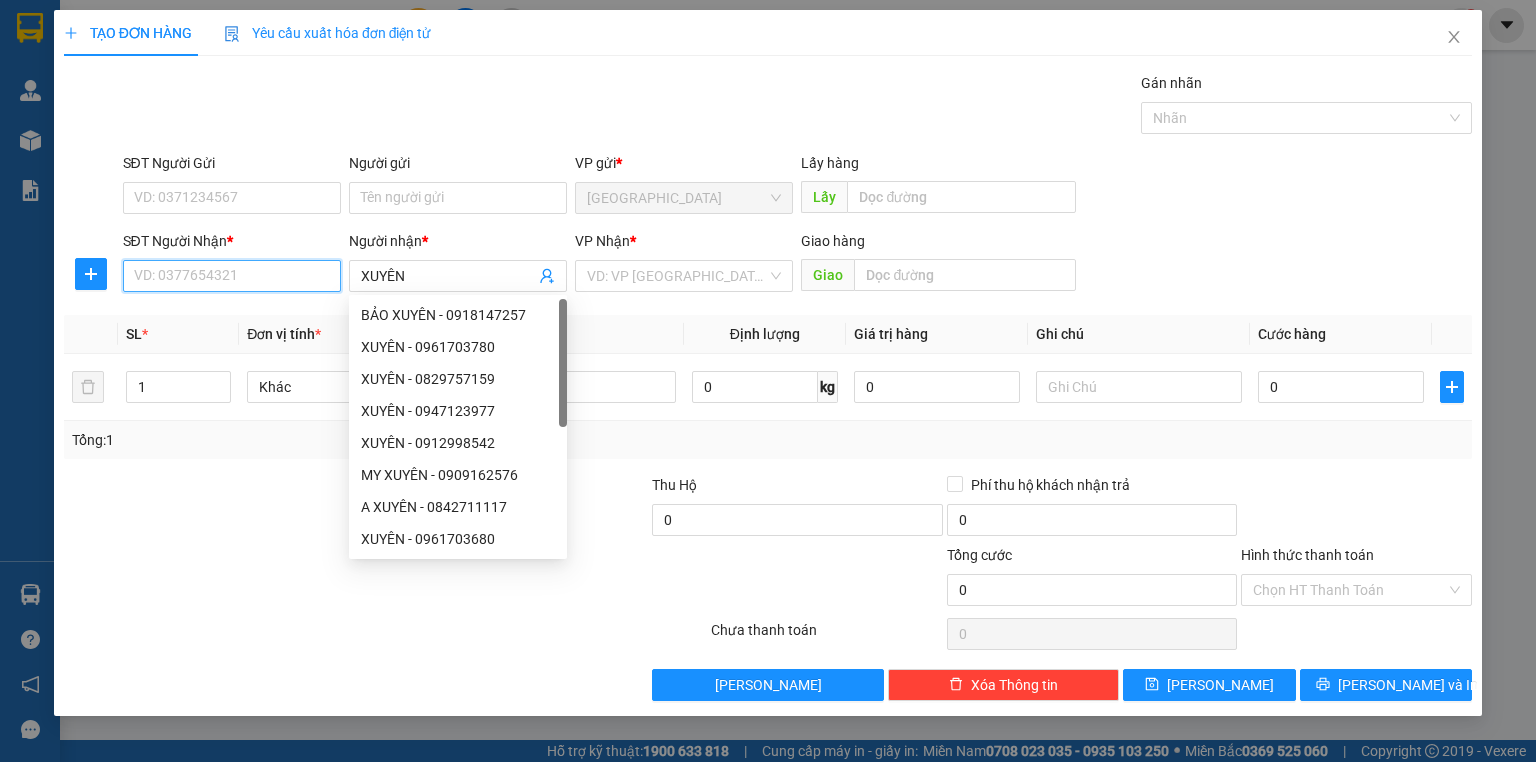 click on "SĐT Người Nhận  *" at bounding box center (232, 276) 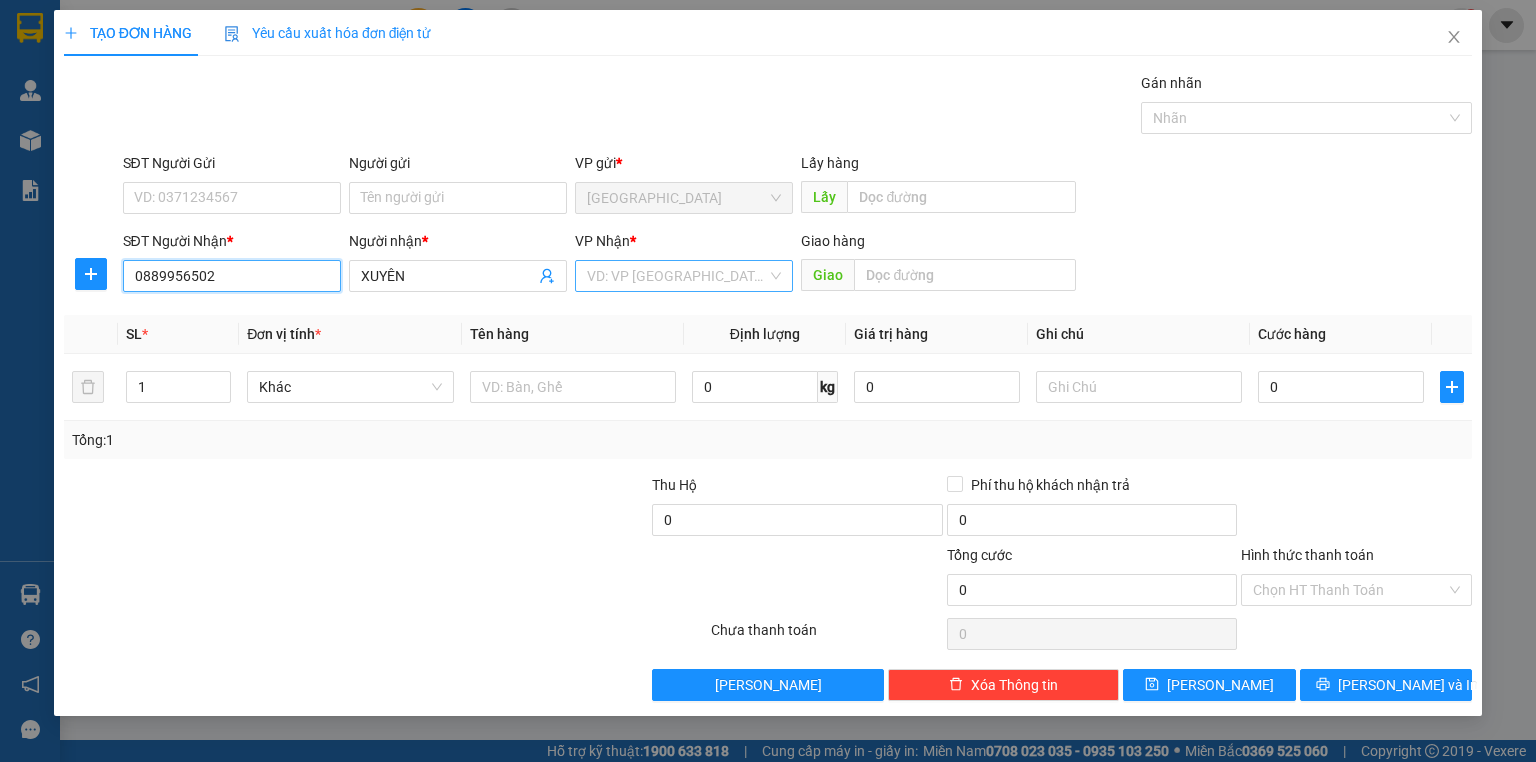 type on "0889956502" 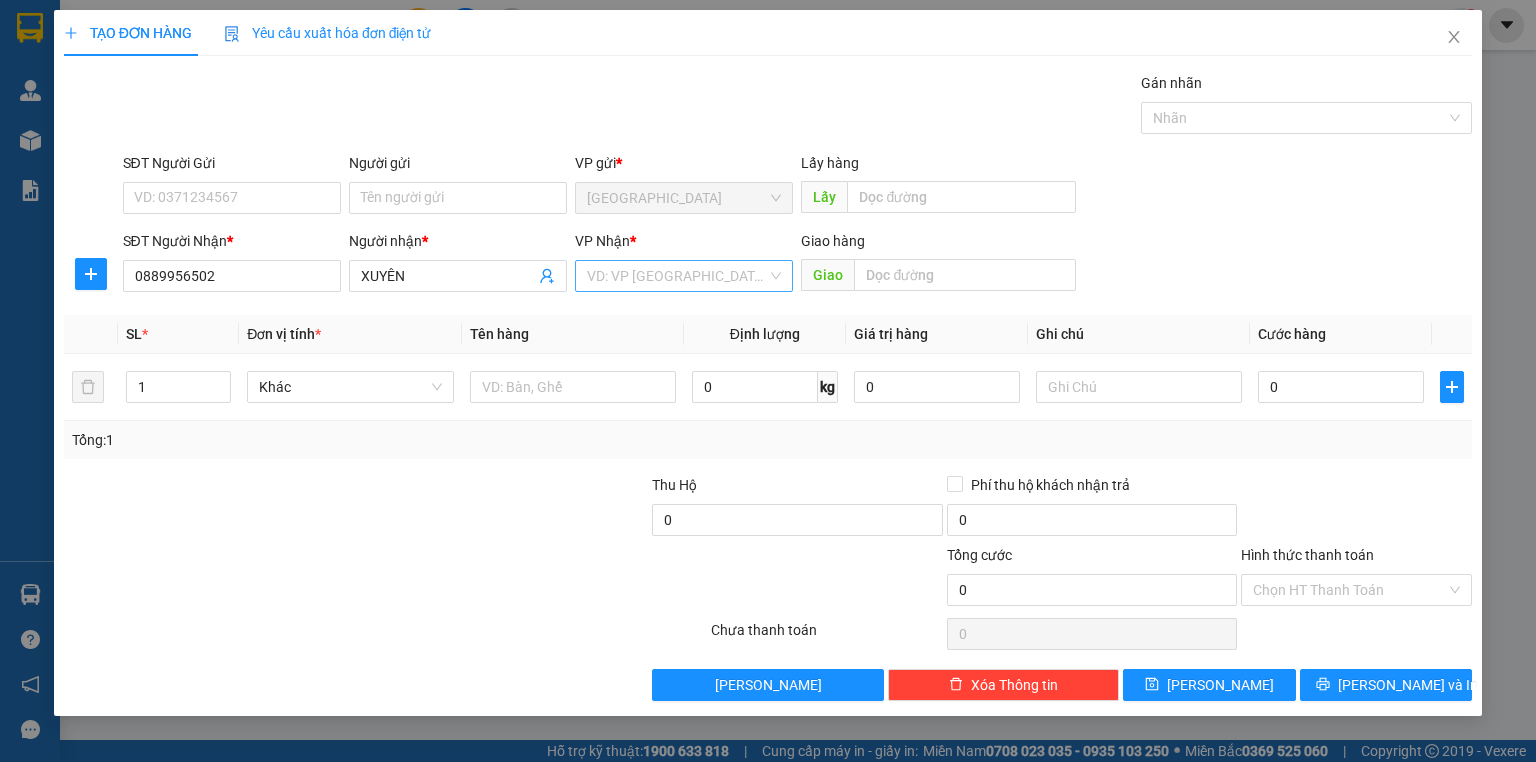 click at bounding box center [677, 276] 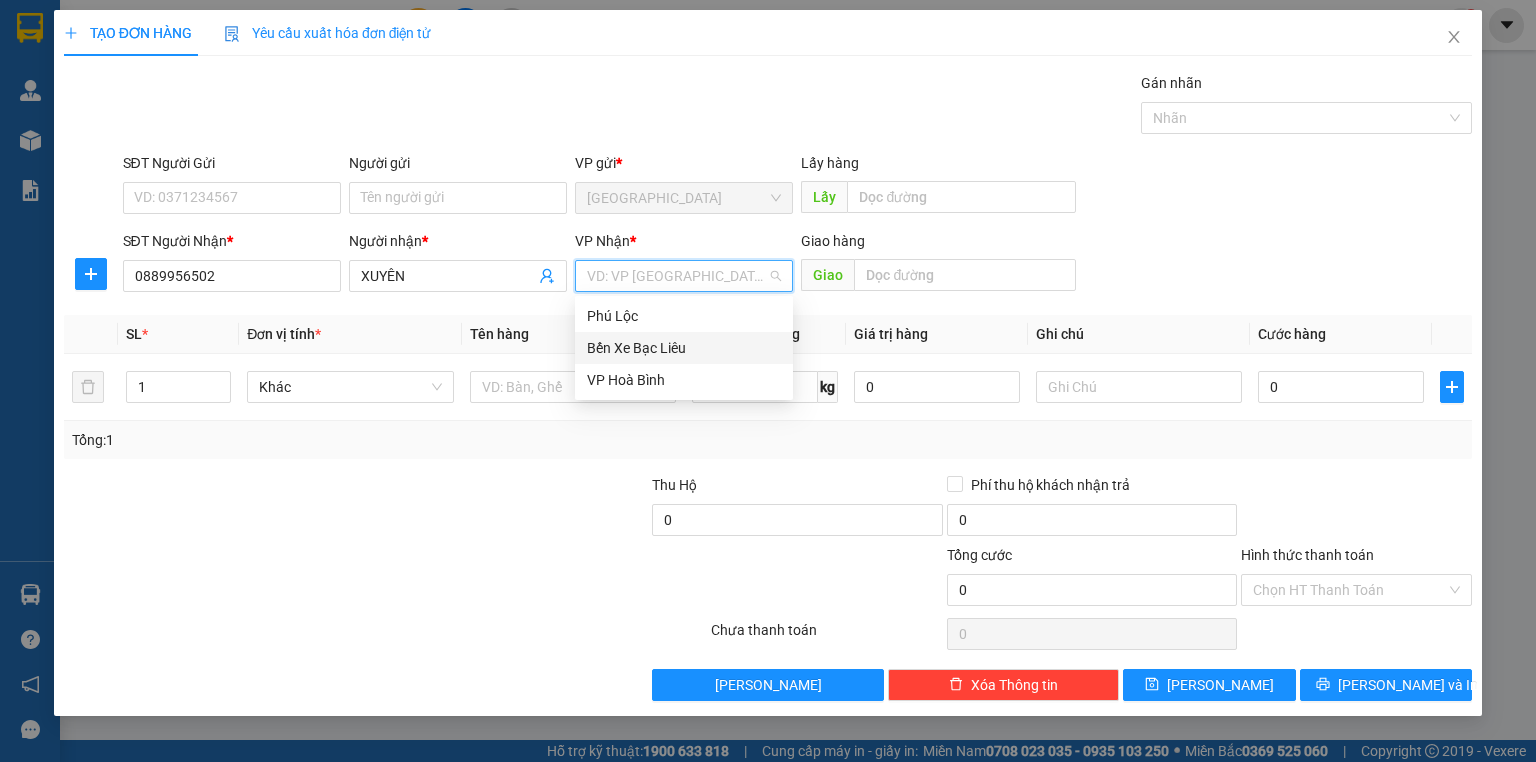 click on "Bến Xe Bạc Liêu" at bounding box center (684, 348) 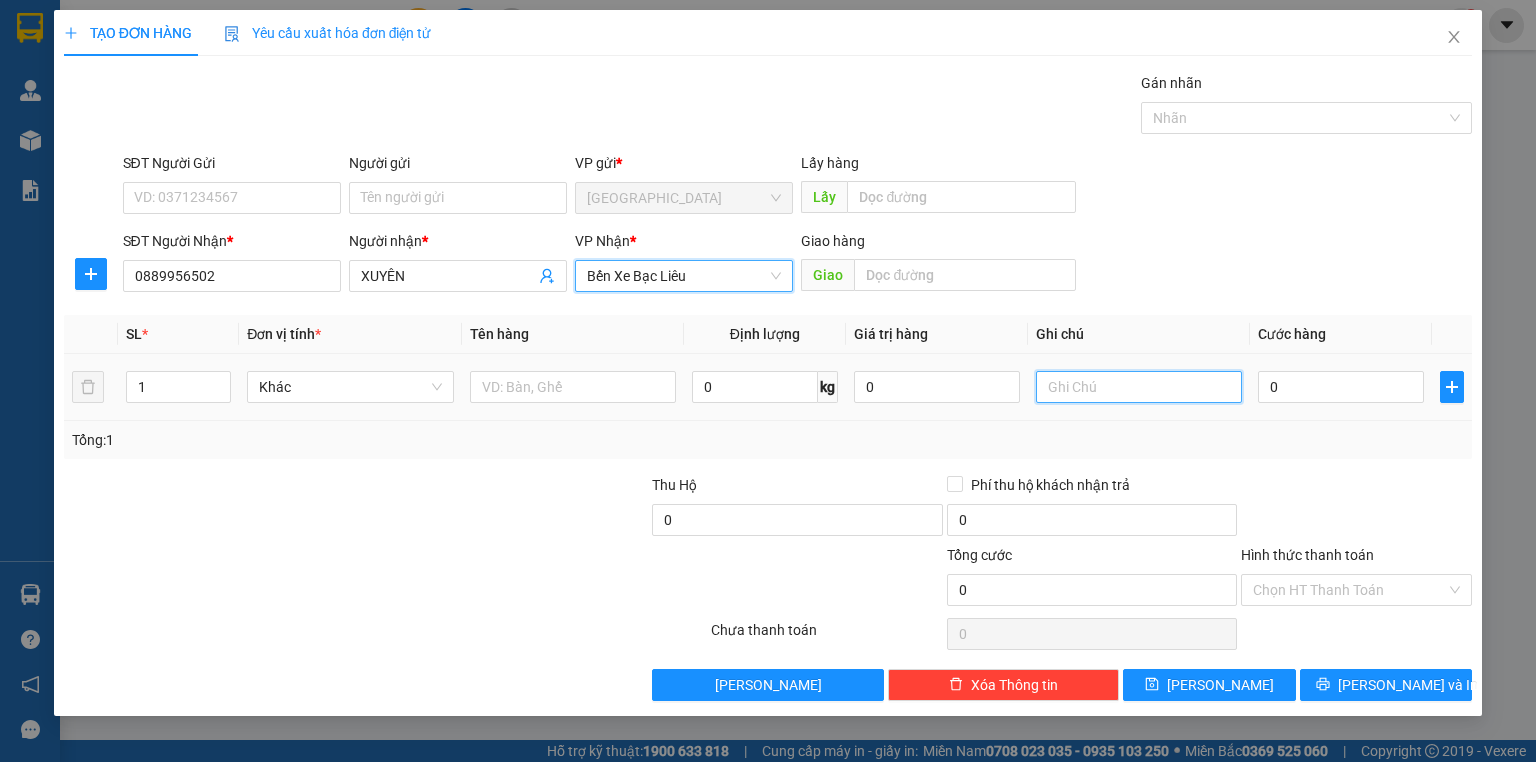click at bounding box center (1139, 387) 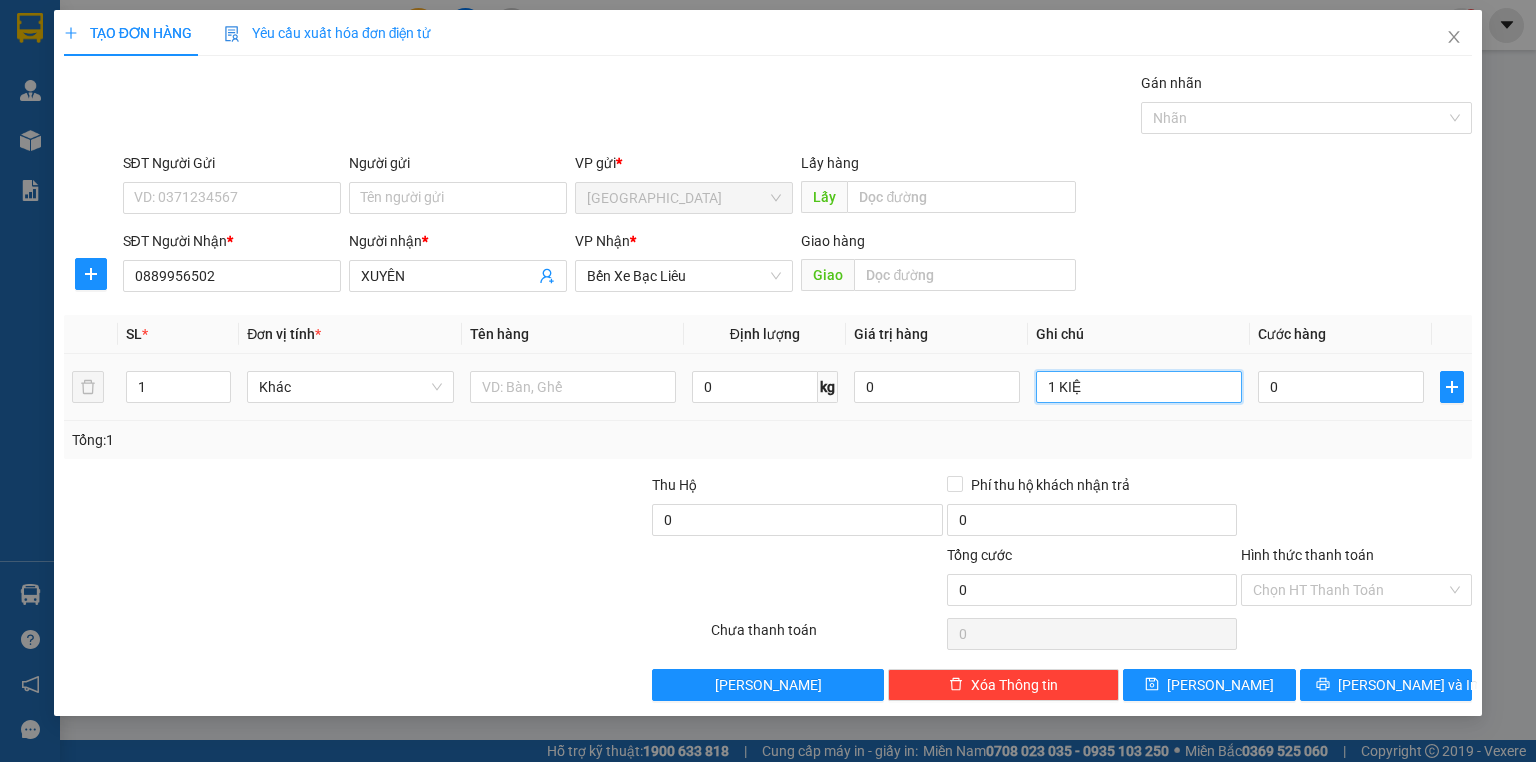 type on "1 KIỆN" 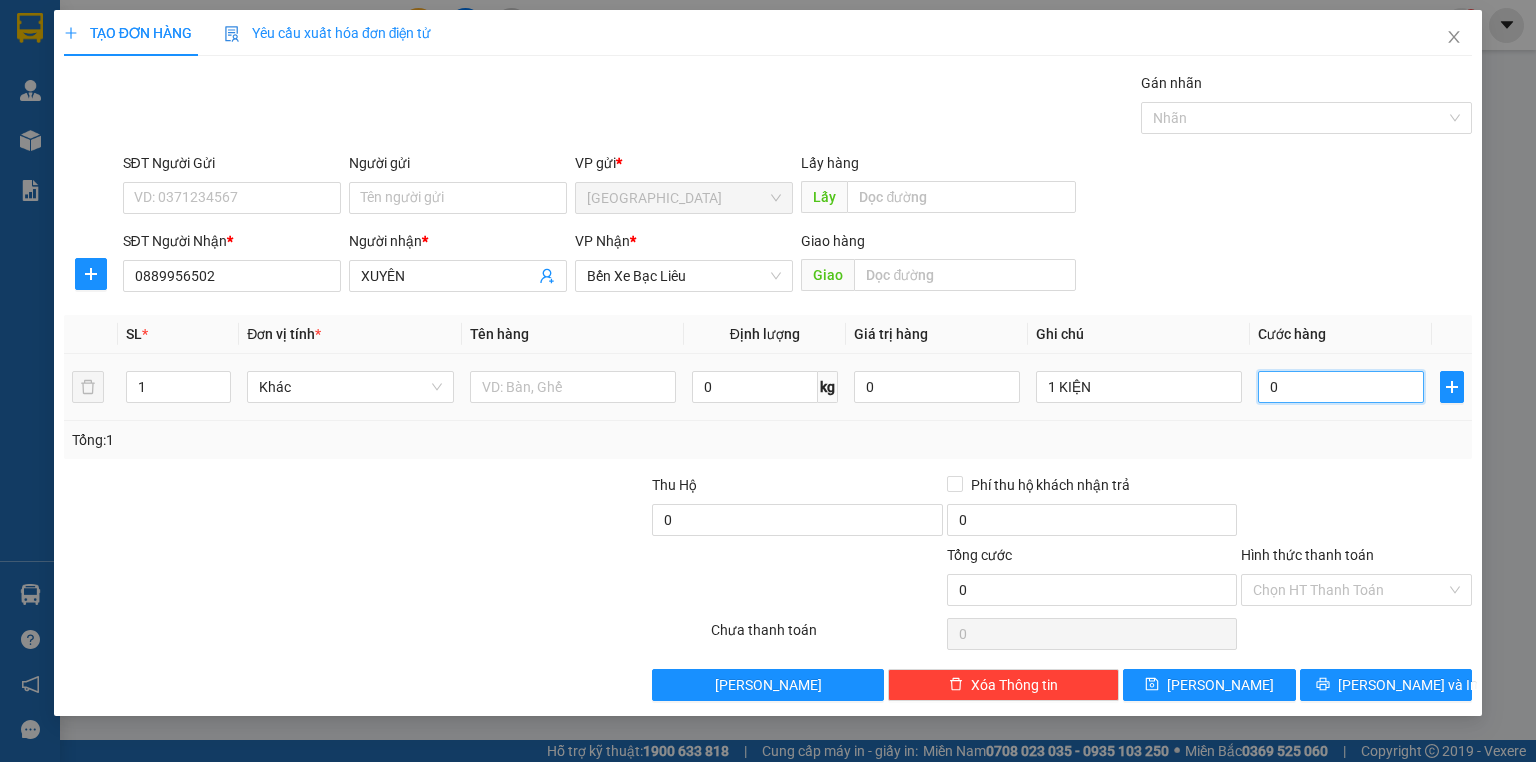click on "0" at bounding box center (1341, 387) 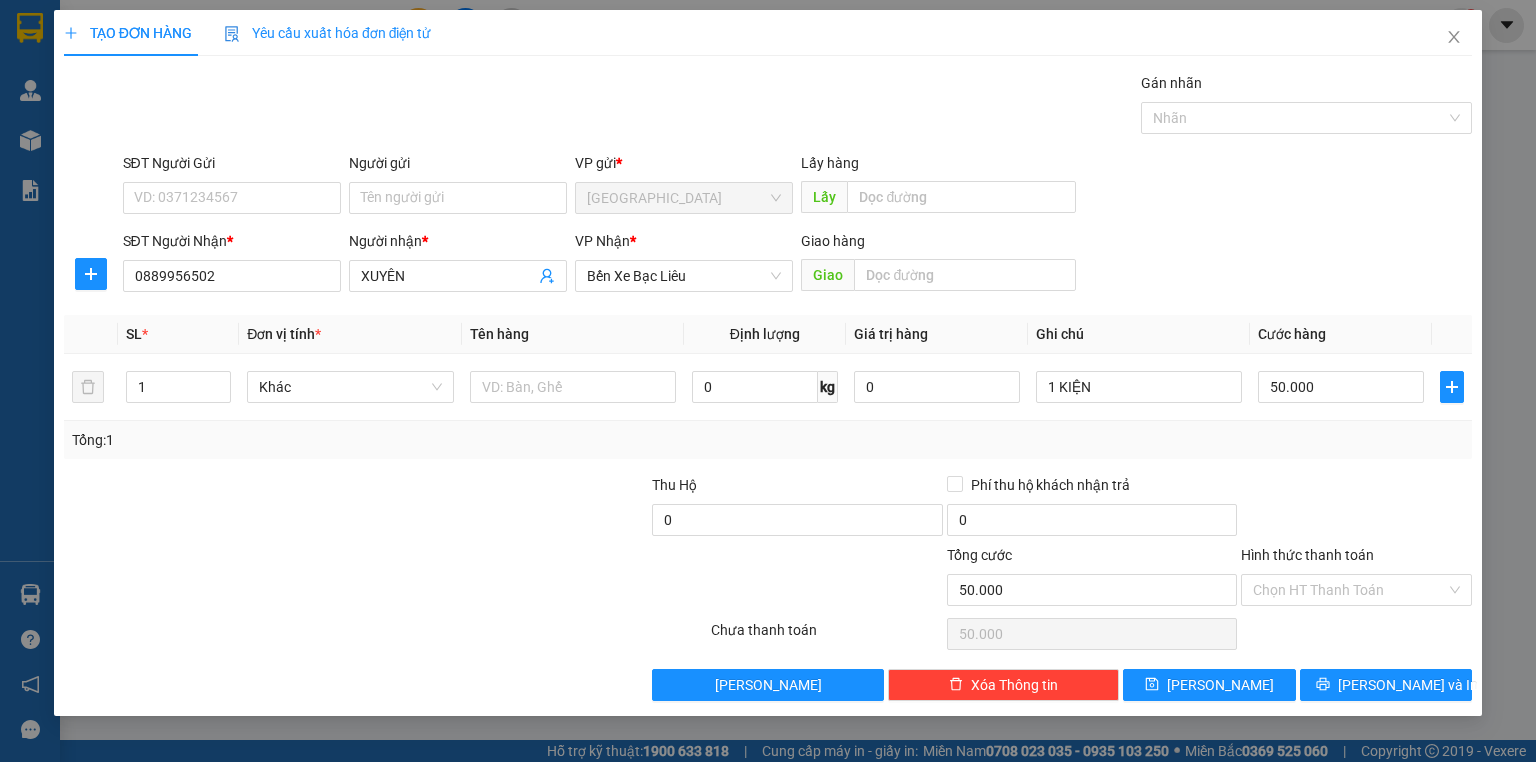 click on "Transit Pickup Surcharge Ids Transit Deliver Surcharge Ids Transit Deliver Surcharge Transit Deliver Surcharge Gói vận chuyển  * Tiêu chuẩn Gán nhãn   Nhãn SĐT Người Gửi VD: 0371234567 Người gửi Tên người gửi VP gửi  * [GEOGRAPHIC_DATA] Lấy hàng Lấy SĐT Người Nhận  * 0889956502 Người nhận  * XUYÊN VP Nhận  * Bến Xe Bạc Liêu Giao hàng Giao SL  * Đơn vị tính  * Tên hàng  Định lượng Giá trị hàng Ghi chú Cước hàng                   1 Khác 0 kg 0 1 KIỆN 50.000 Tổng:  1 Thu Hộ 0 Phí thu hộ khách nhận trả 0 Tổng cước 50.000 Hình thức thanh toán Chọn HT Thanh Toán Số tiền thu trước 0 Chưa thanh toán 50.000 Chọn HT Thanh Toán Lưu nháp Xóa Thông tin [PERSON_NAME] và In" at bounding box center [768, 386] 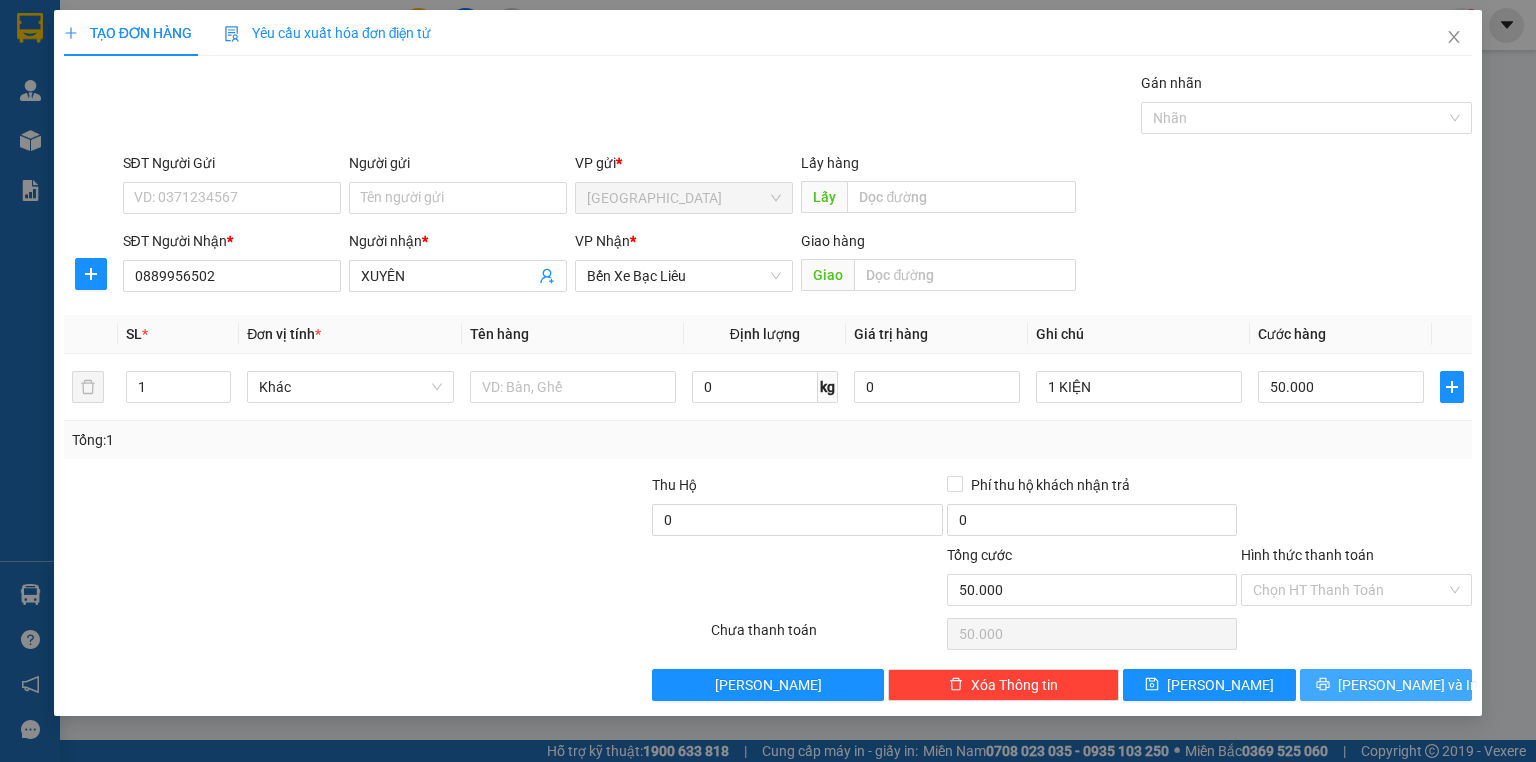 click 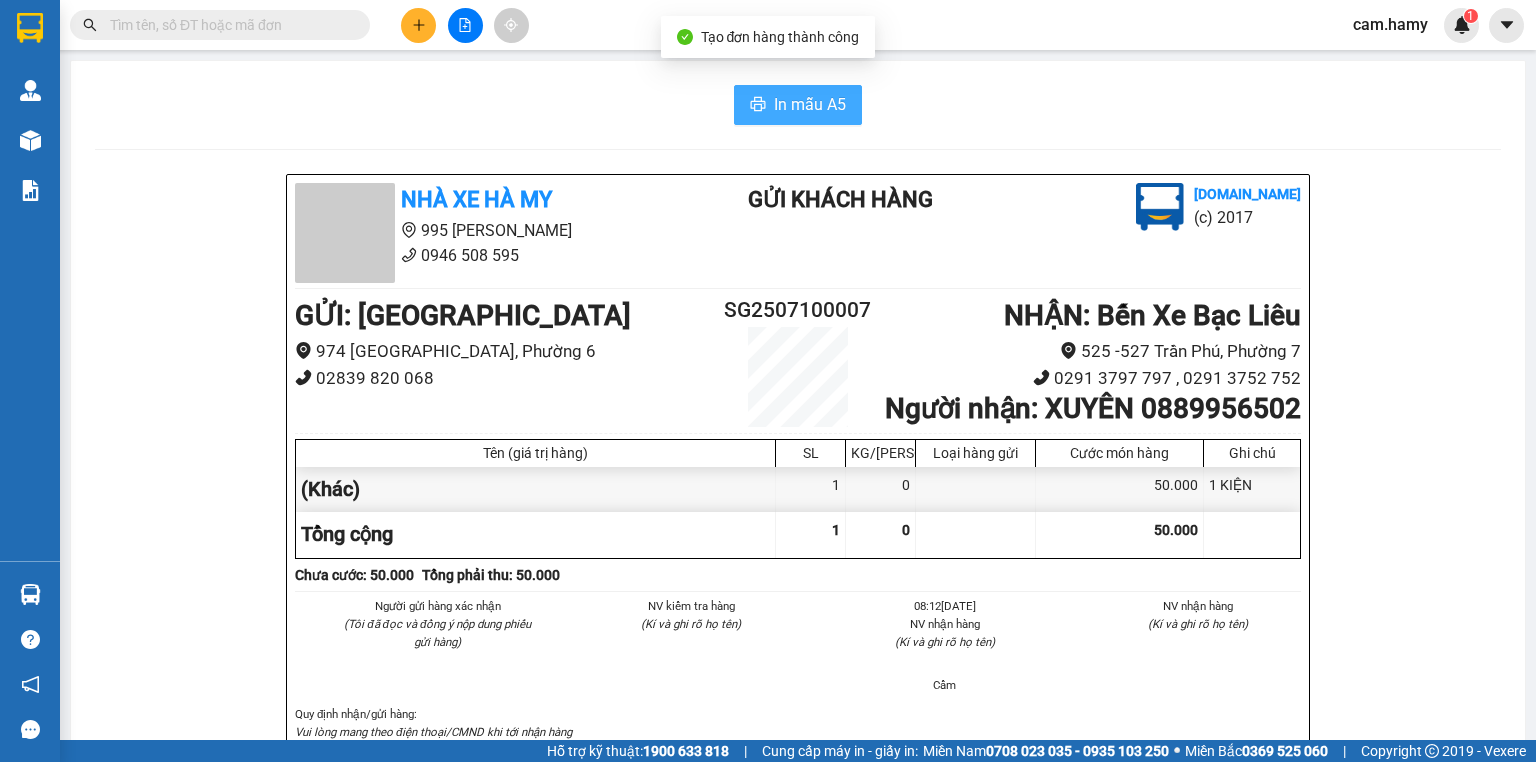 click on "In mẫu A5" at bounding box center (810, 104) 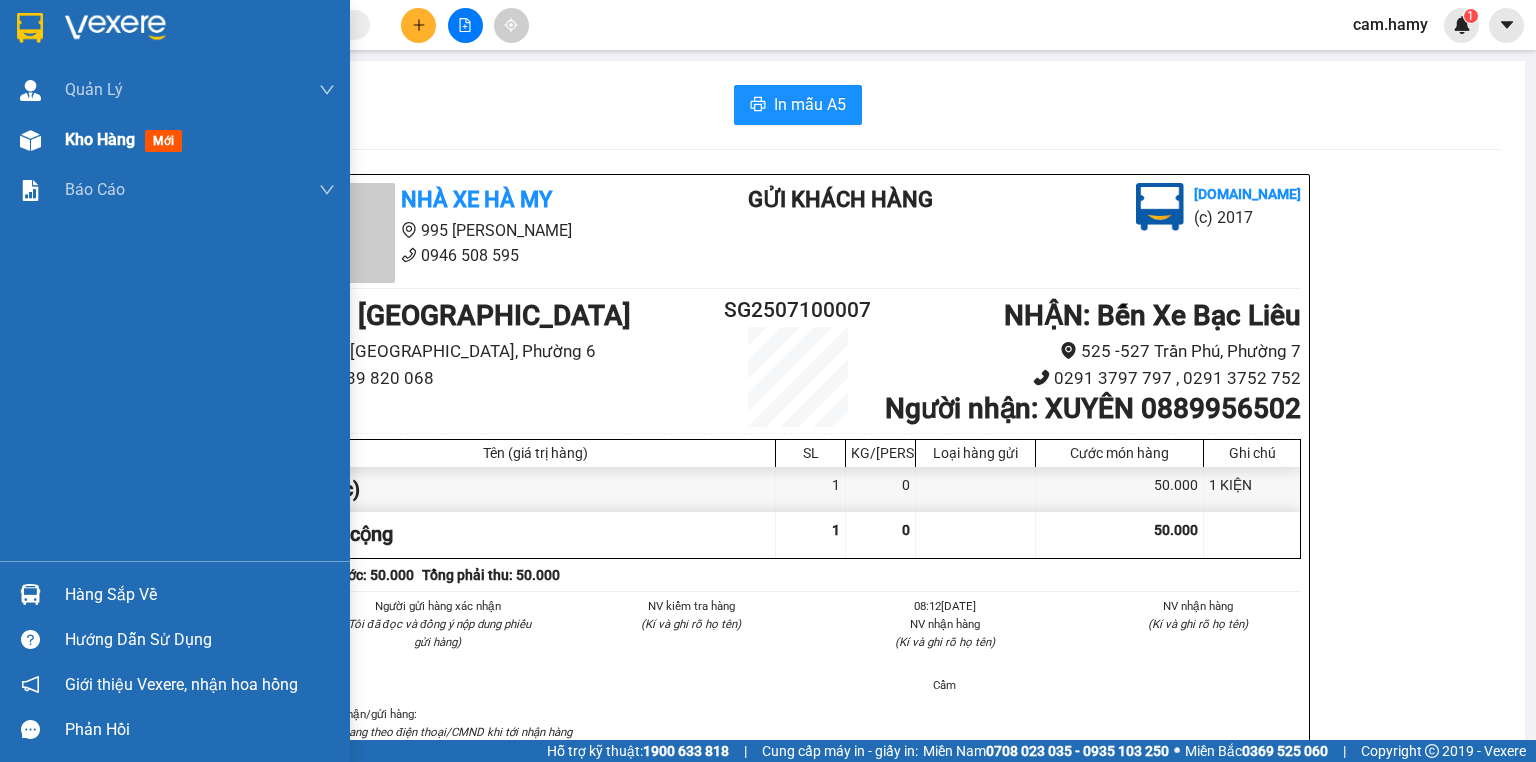 click at bounding box center (30, 140) 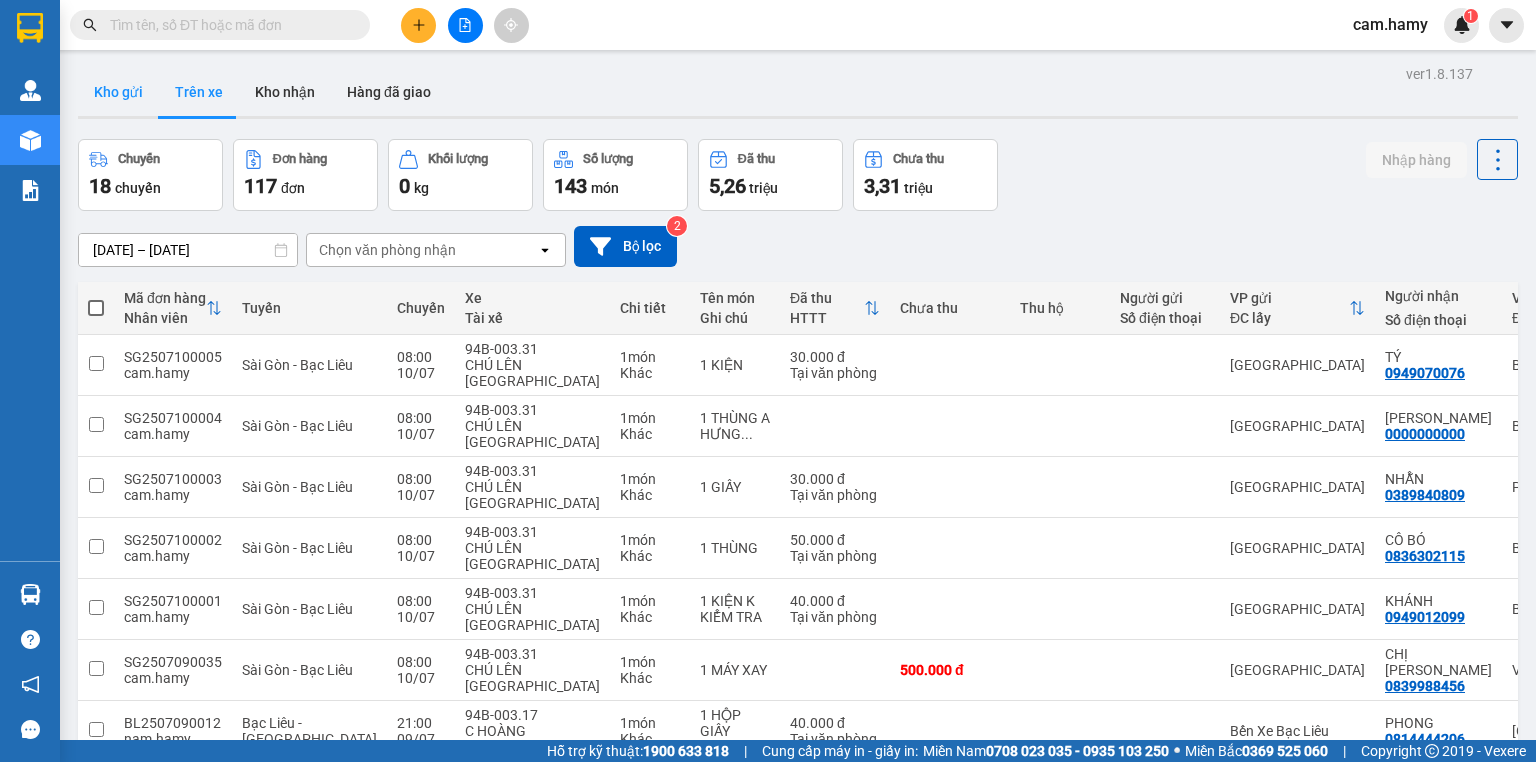 click on "Kho gửi" at bounding box center [118, 92] 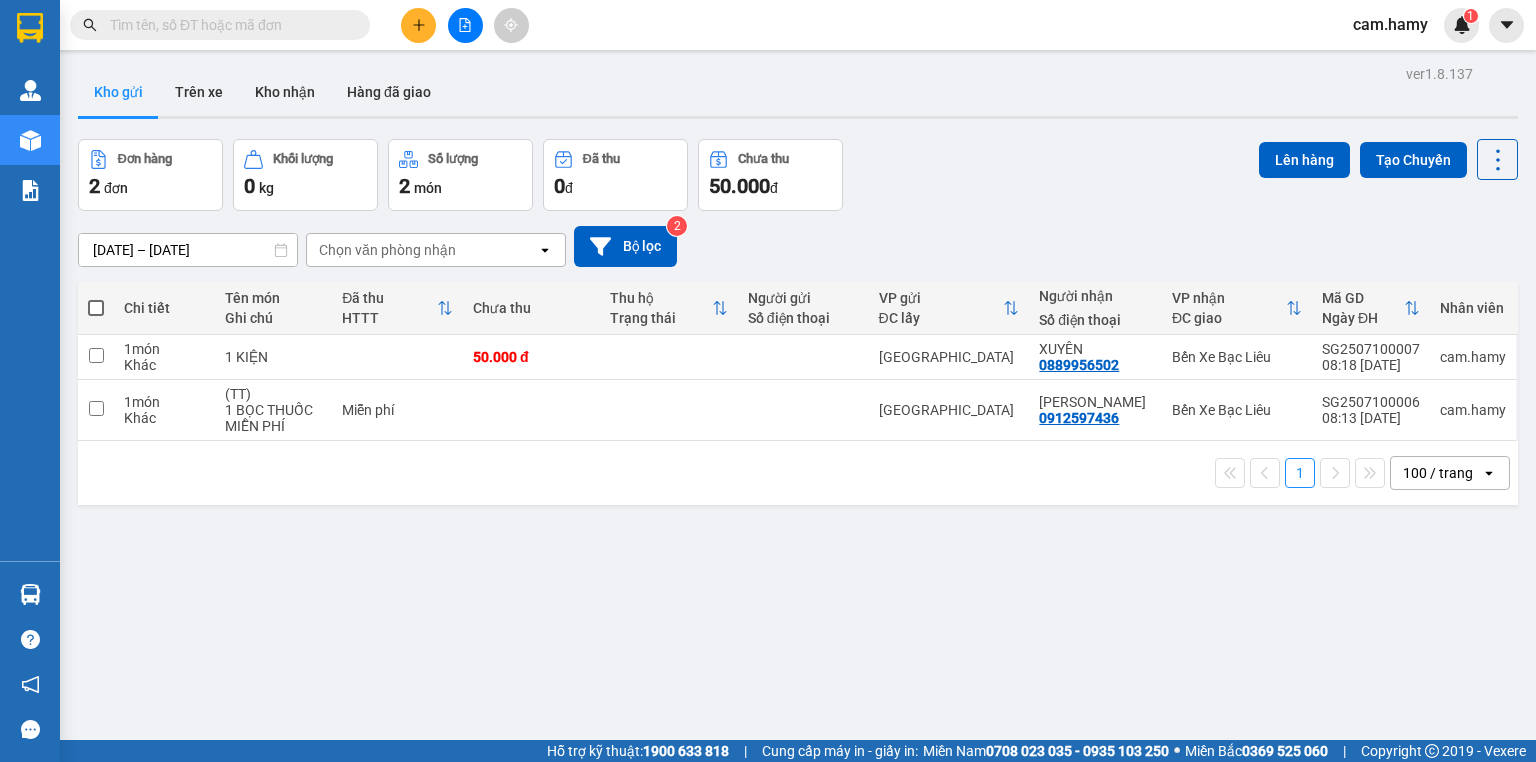 click 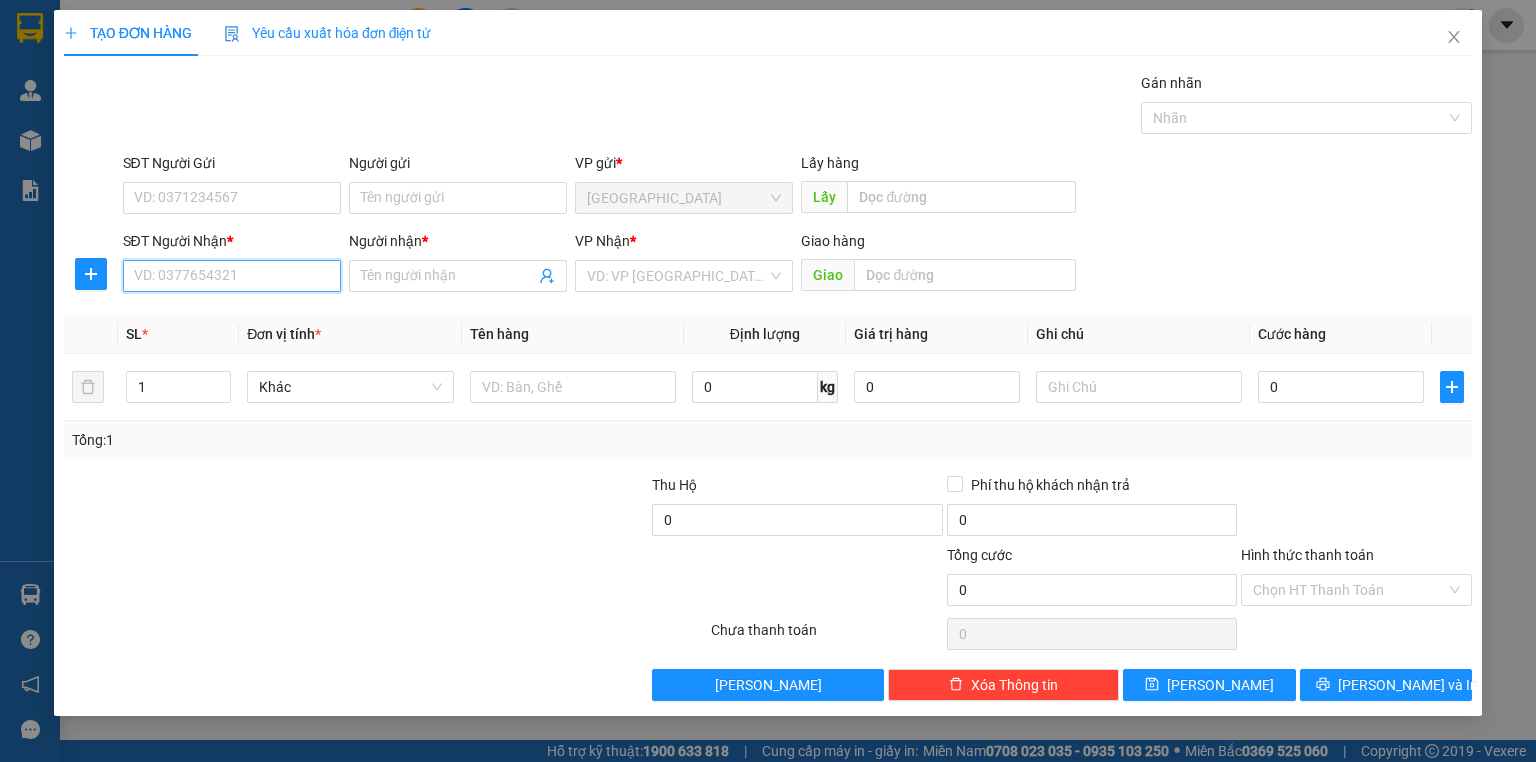 click on "SĐT Người Nhận  *" at bounding box center (232, 276) 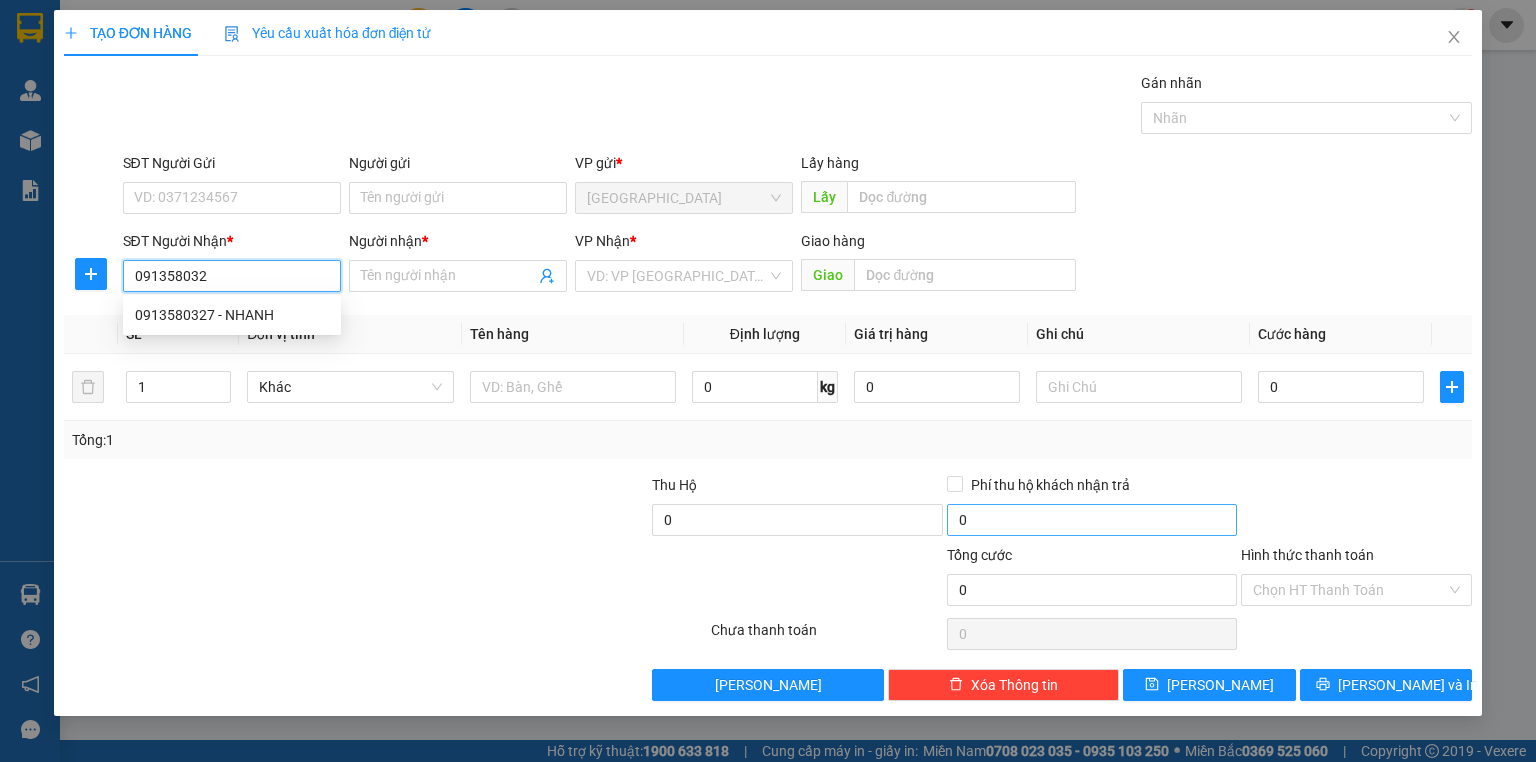 type on "0913580327" 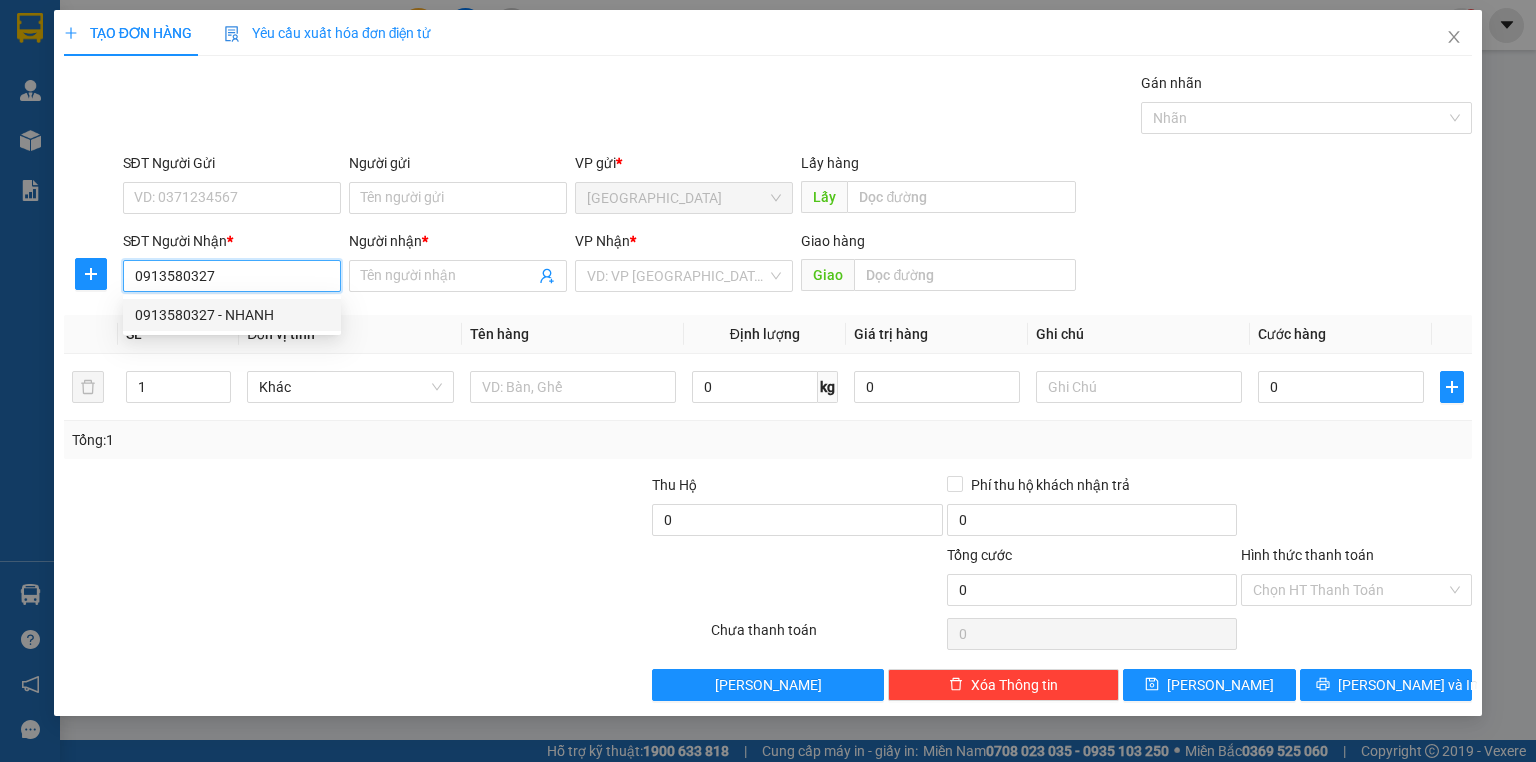 click on "0913580327 - NHANH" at bounding box center [232, 315] 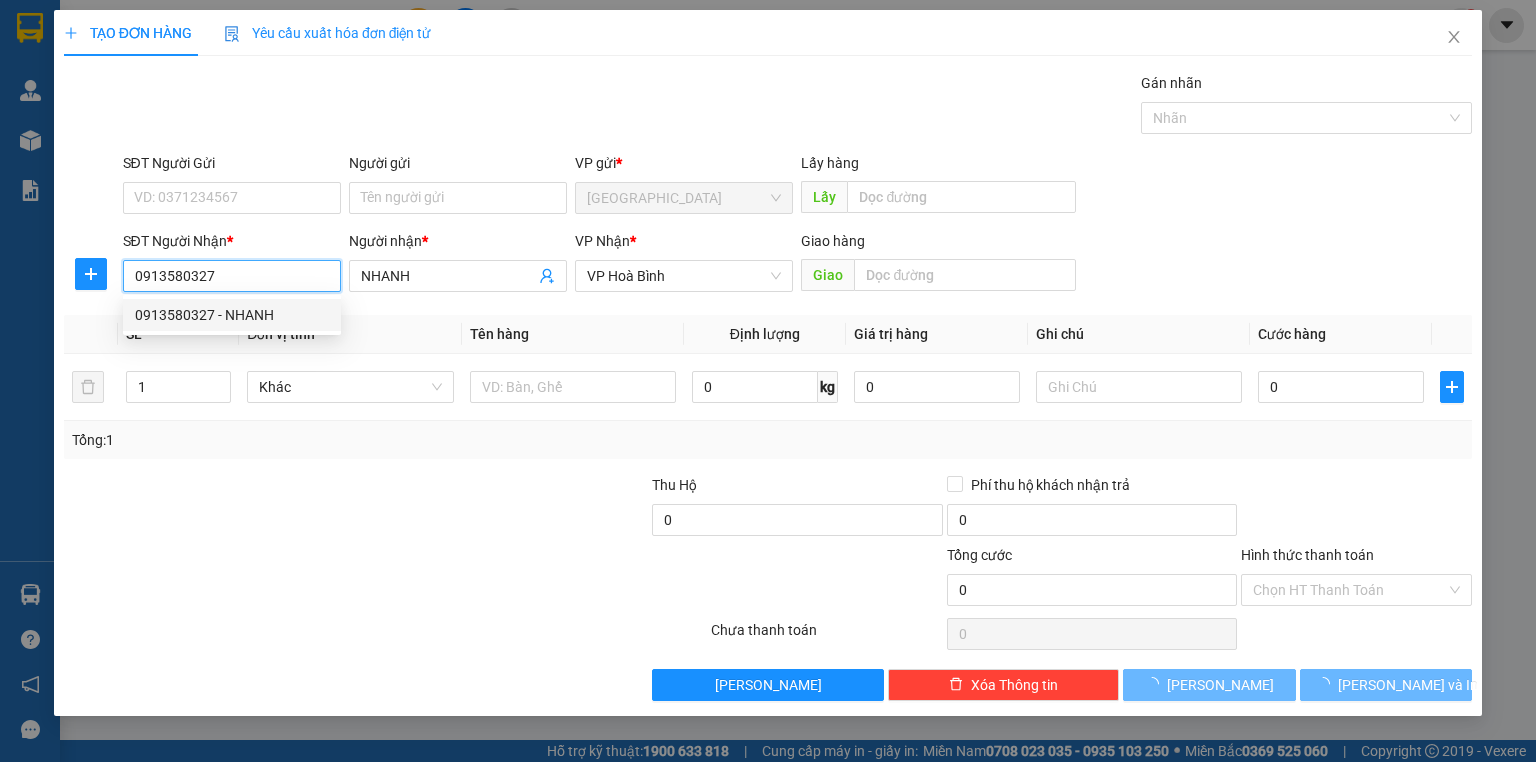 type on "50.000" 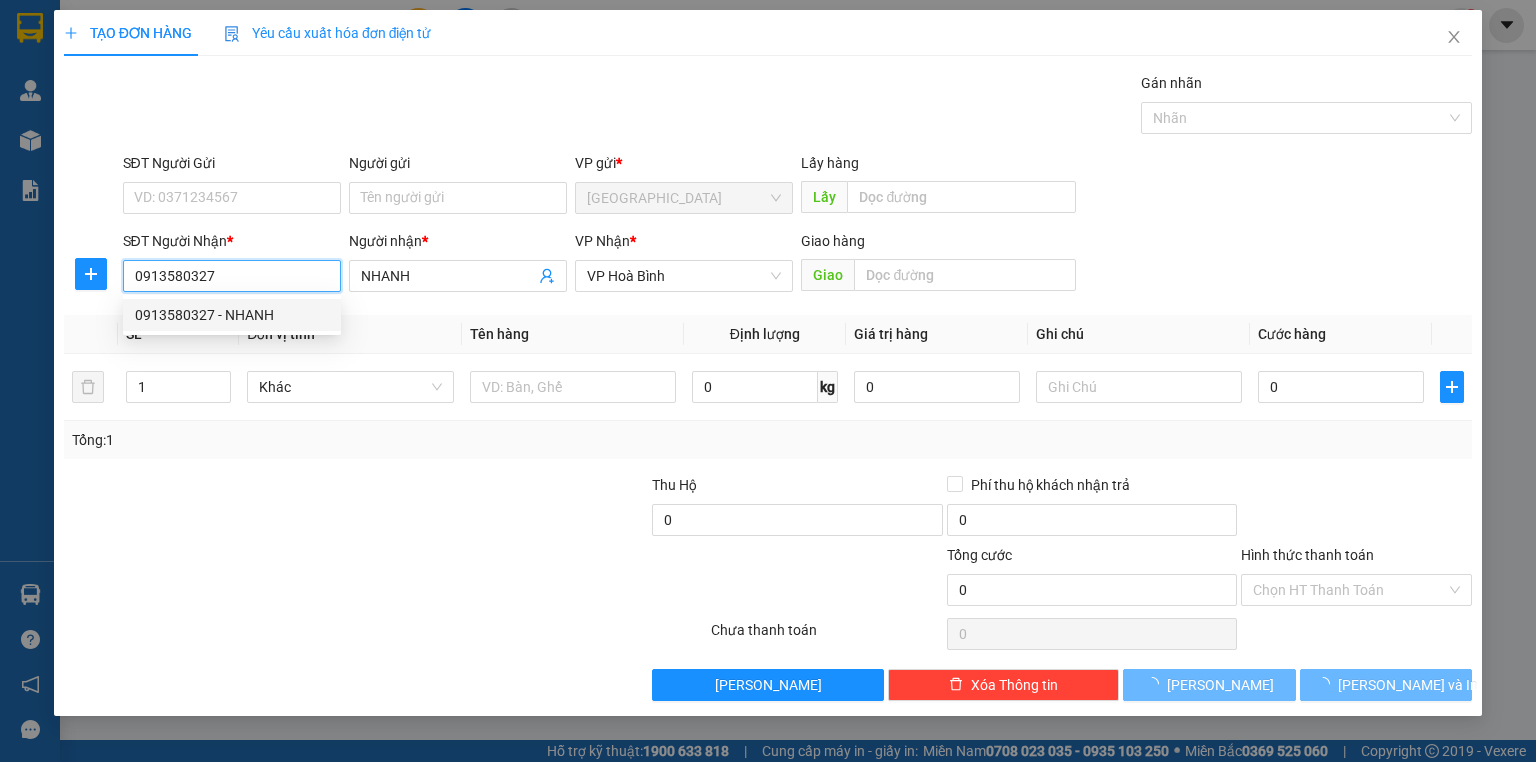 type on "50.000" 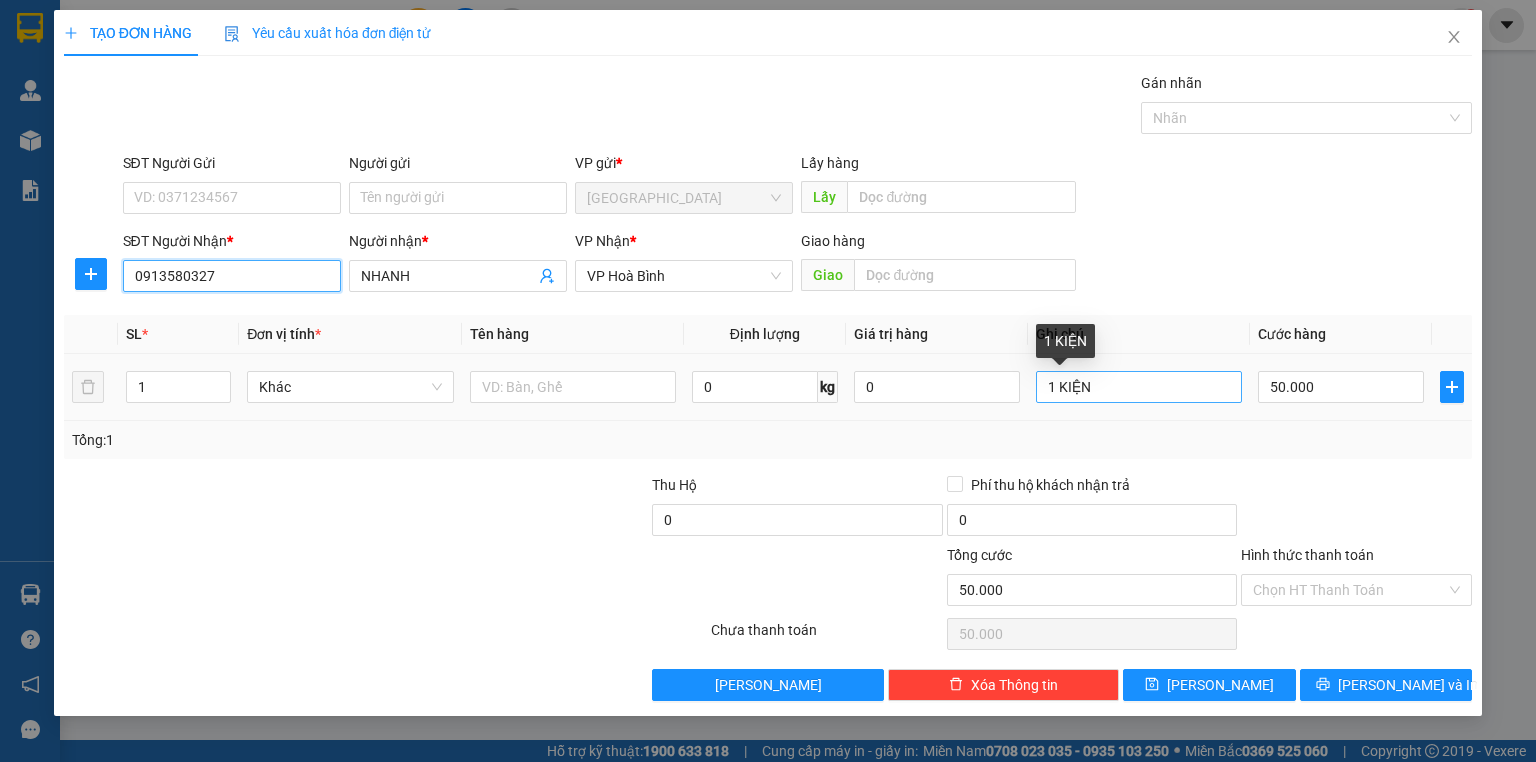 type on "0913580327" 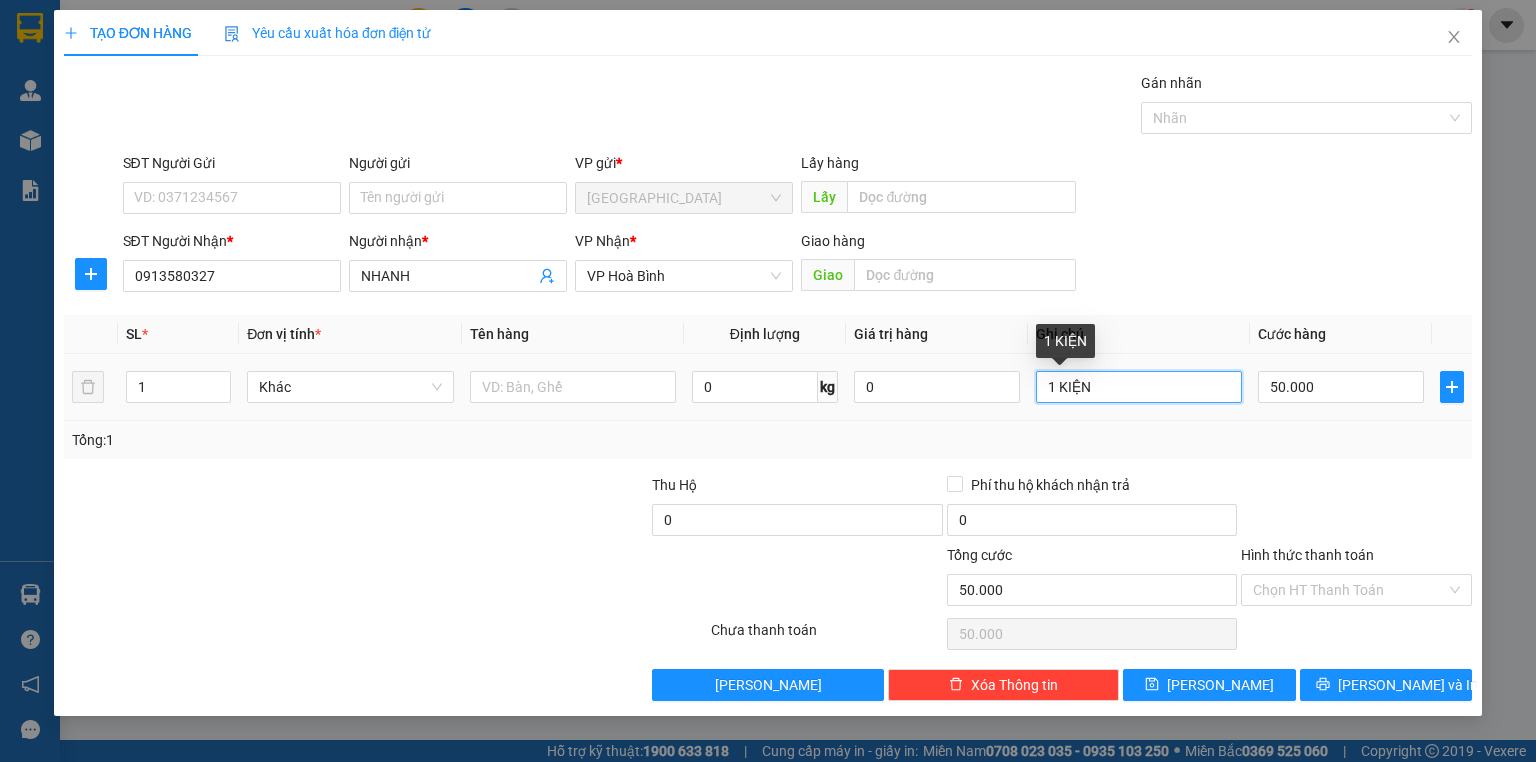 drag, startPoint x: 1103, startPoint y: 386, endPoint x: 1148, endPoint y: 400, distance: 47.127487 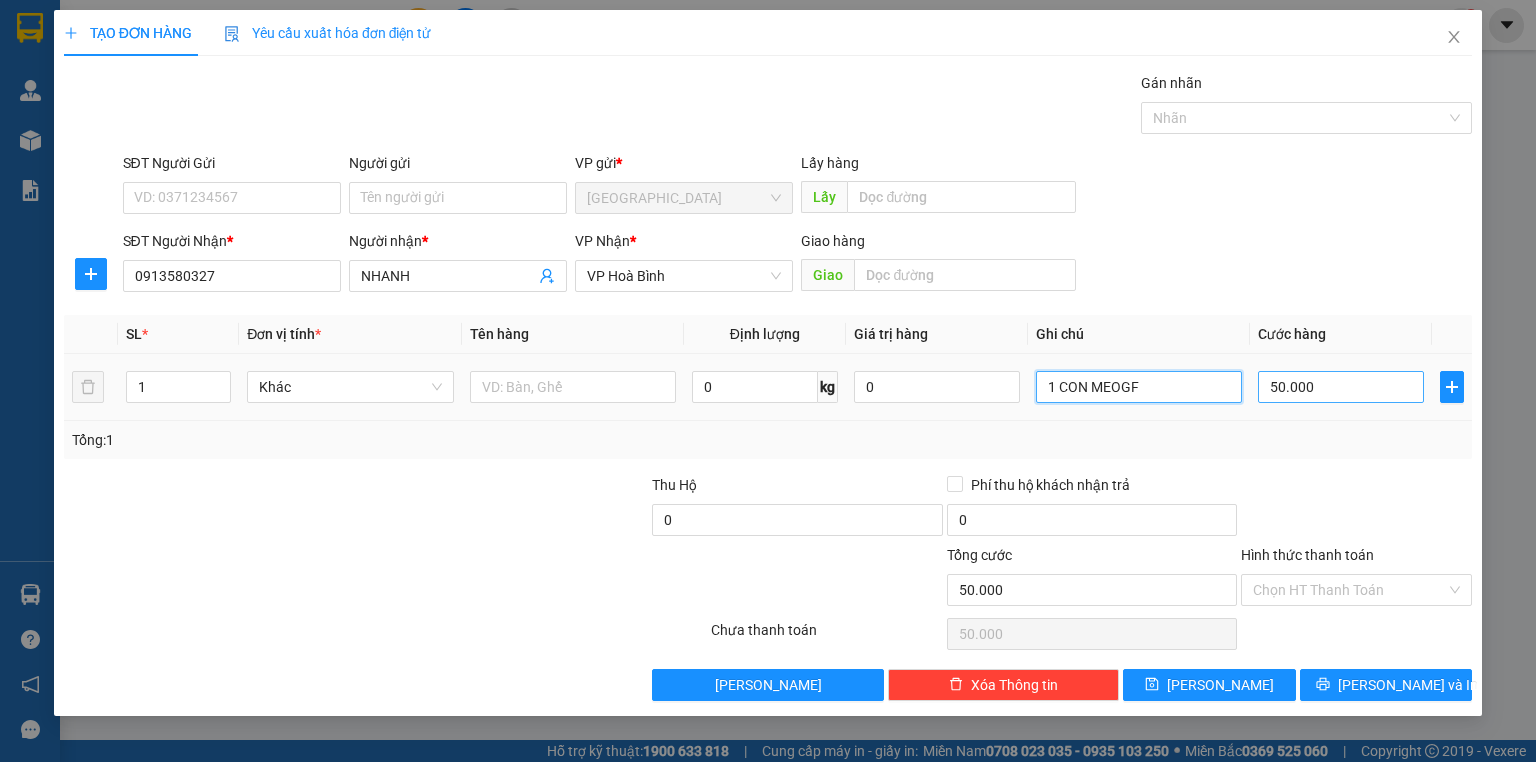 type on "1 CON MEOGF" 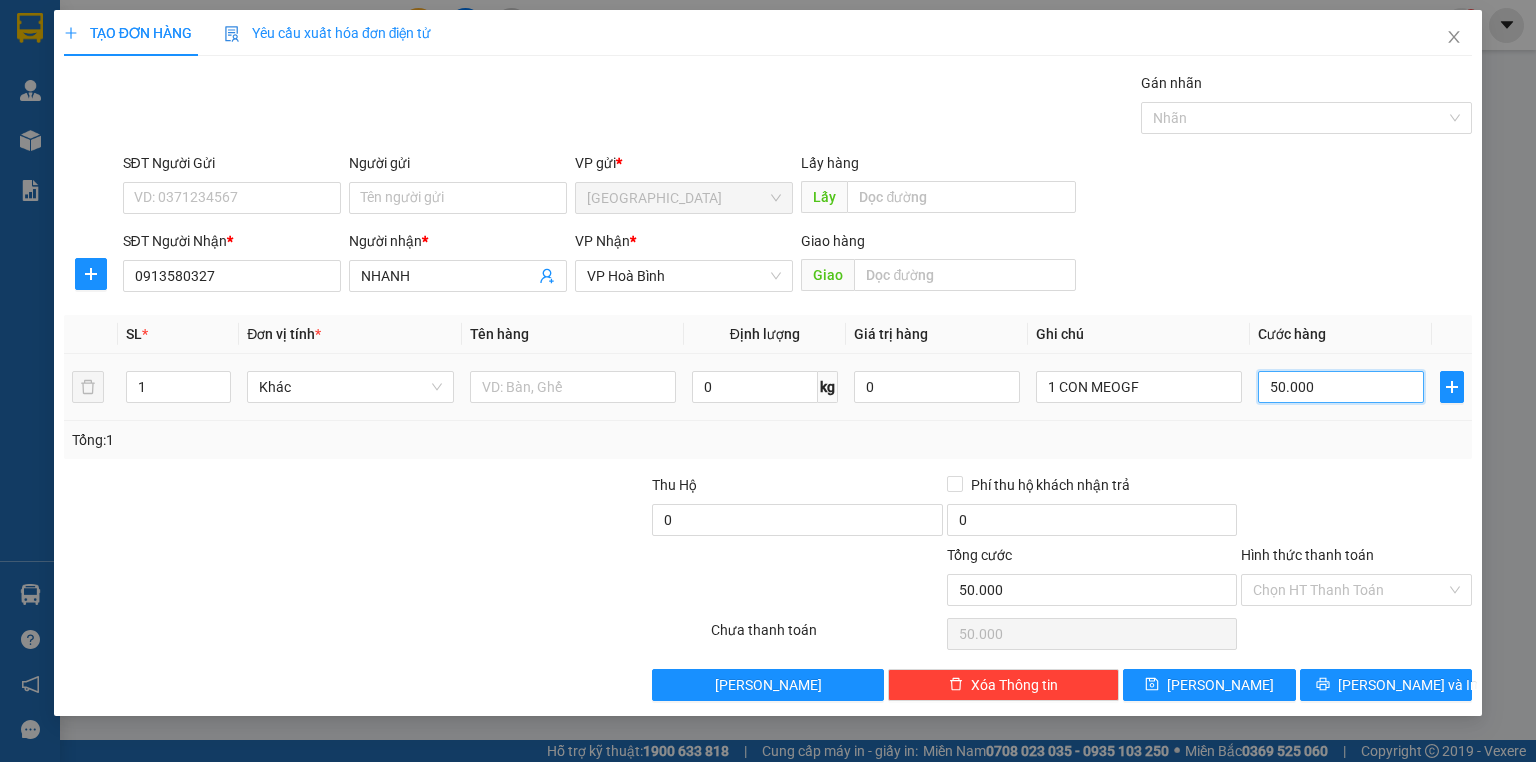 click on "50.000" at bounding box center (1341, 387) 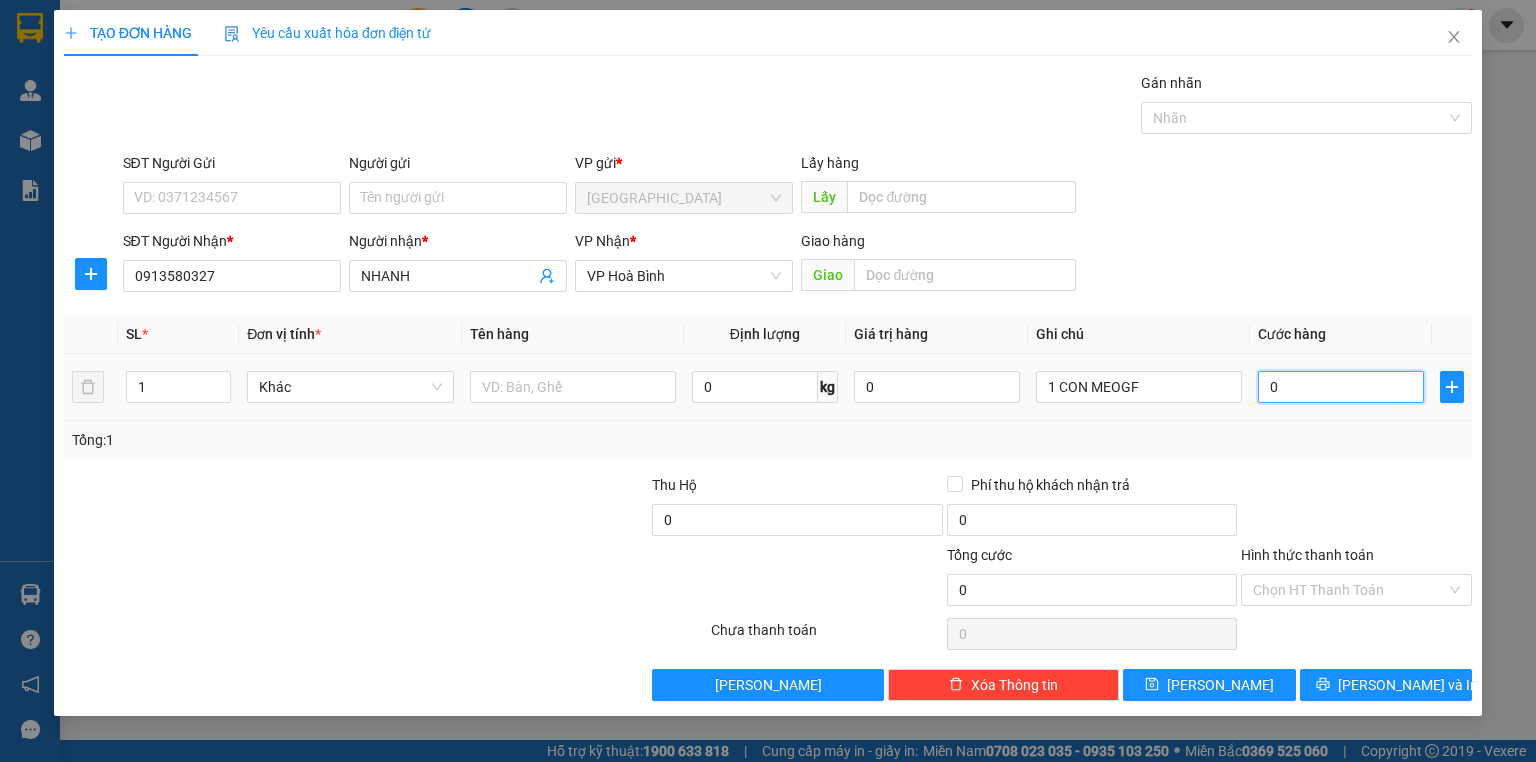 type on "3" 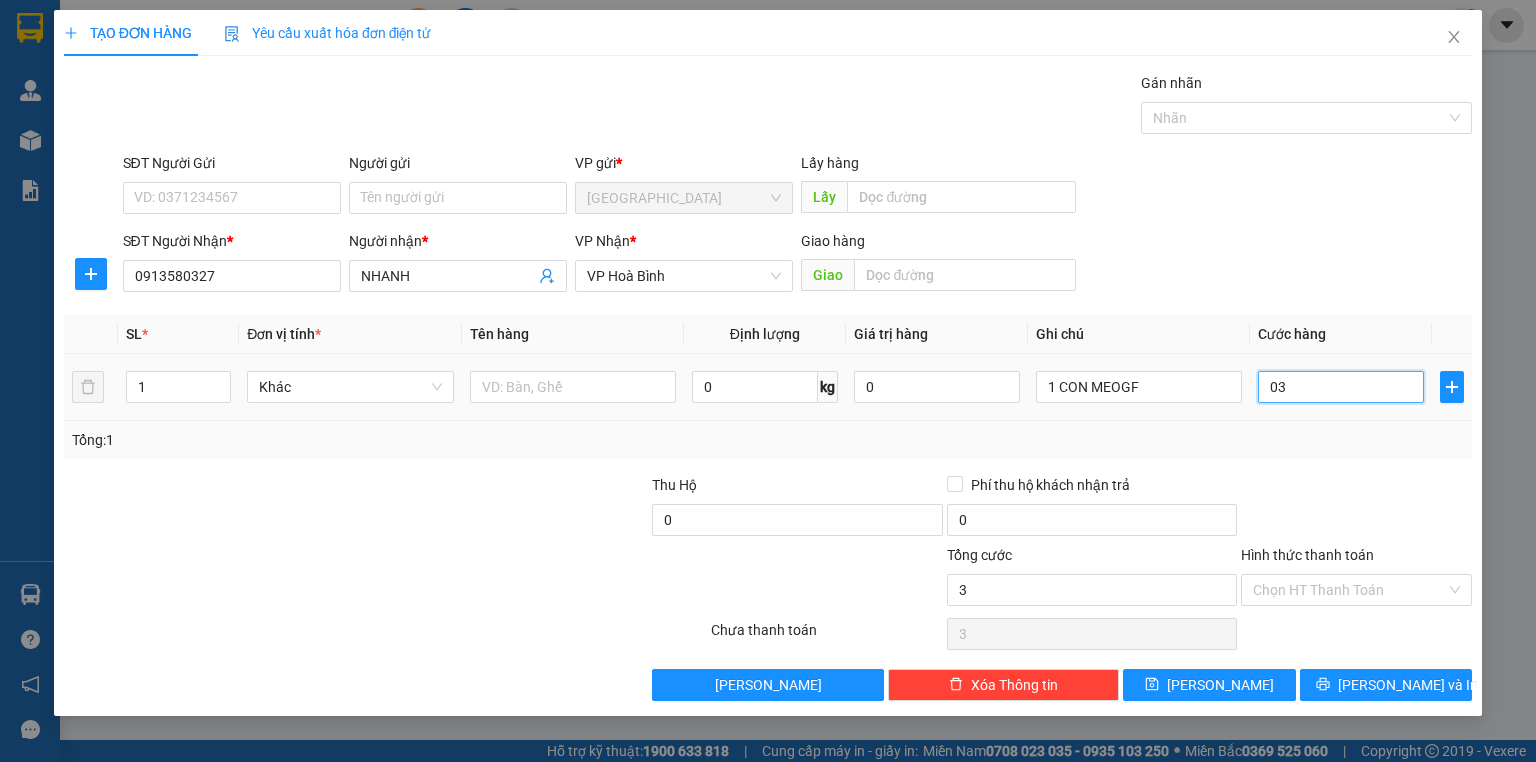 type on "30" 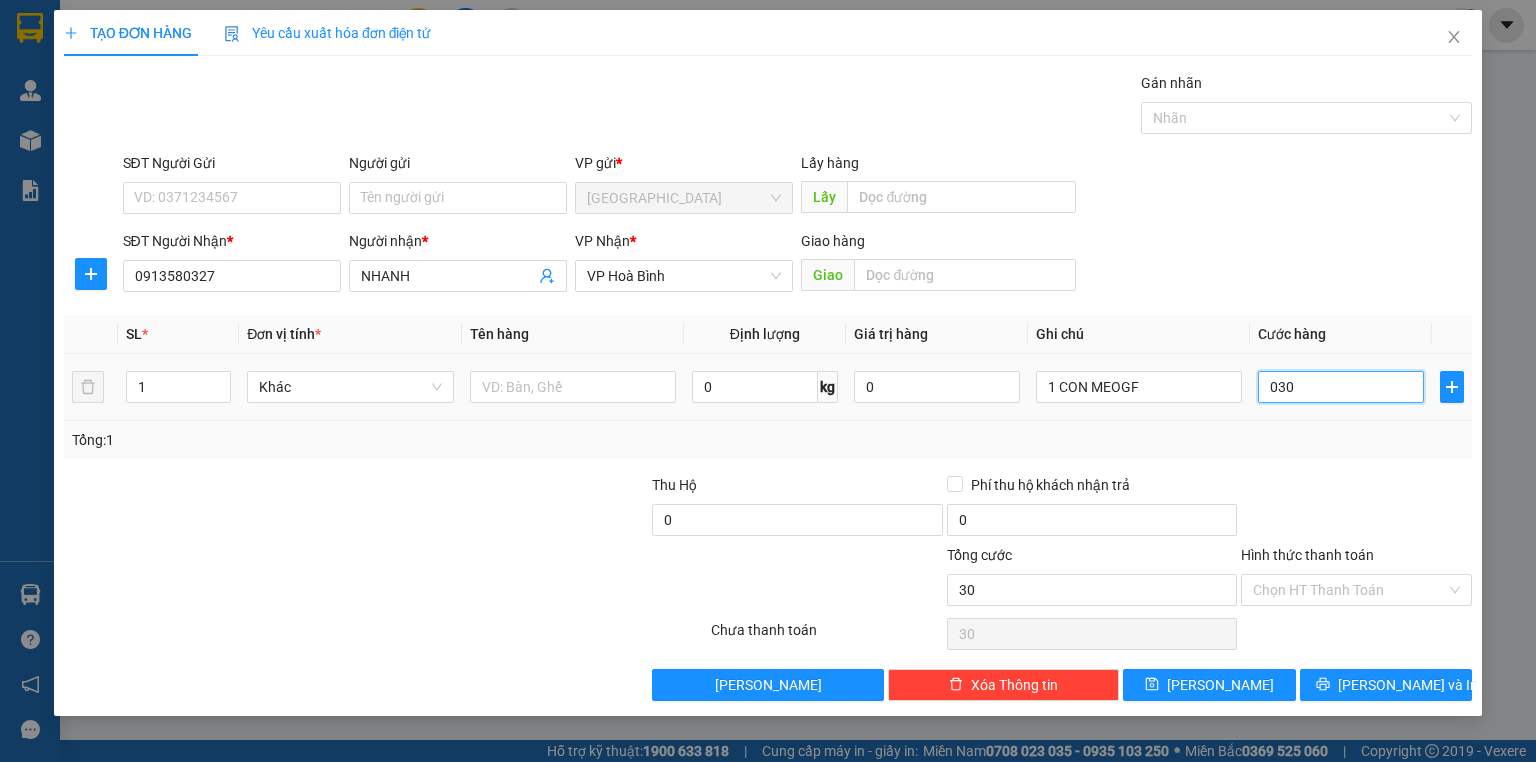 type on "300" 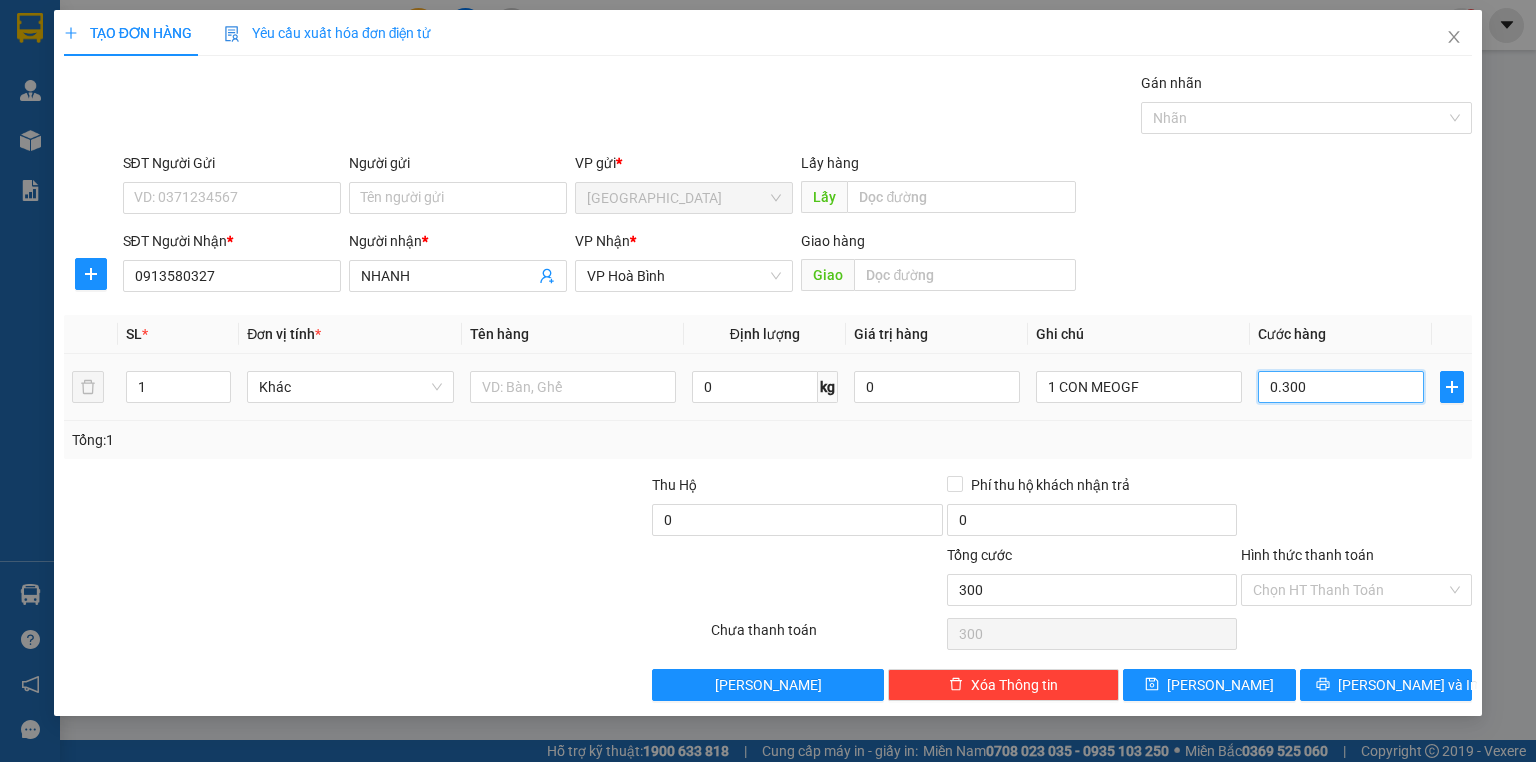 type on "0.300" 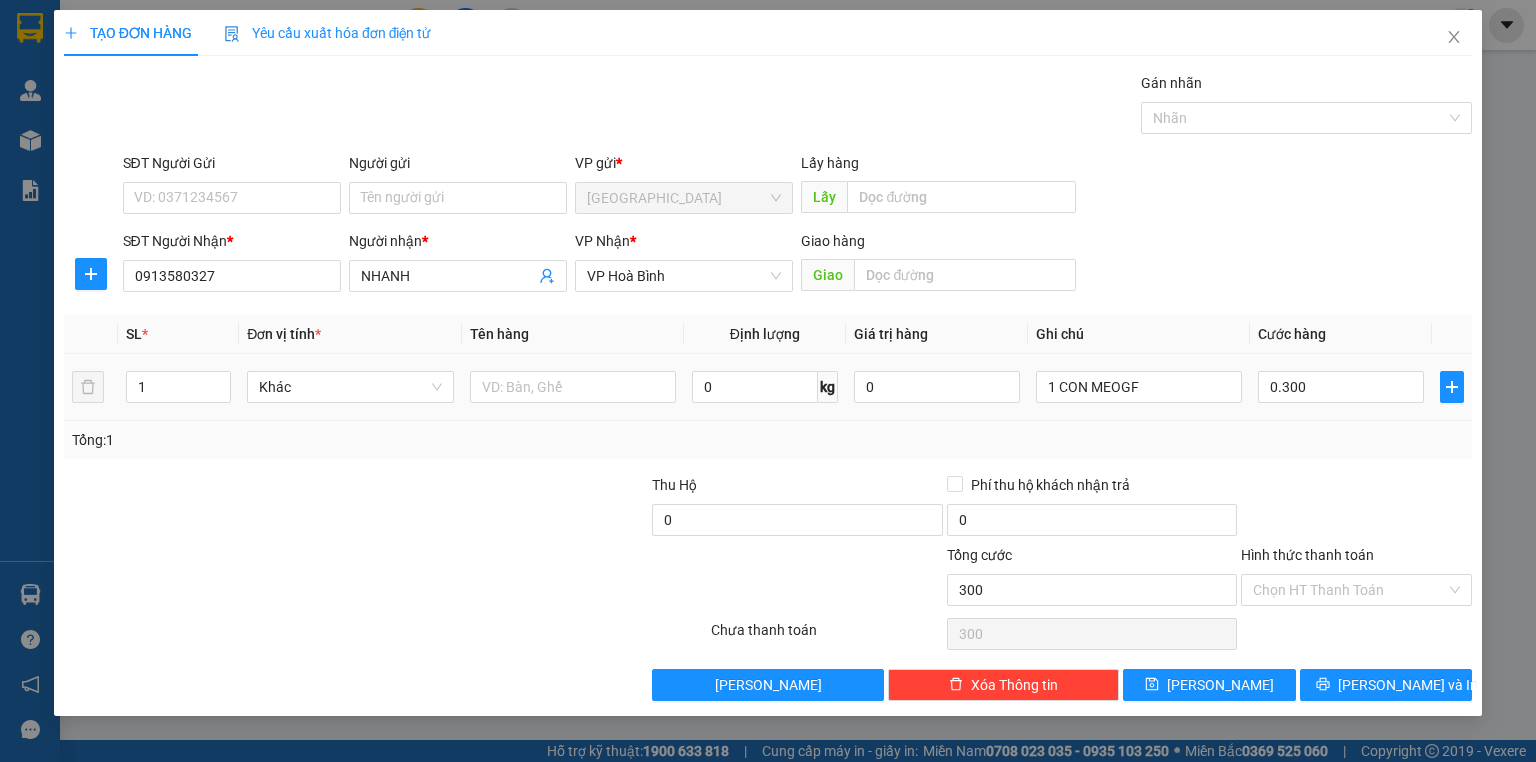 type on "300.000" 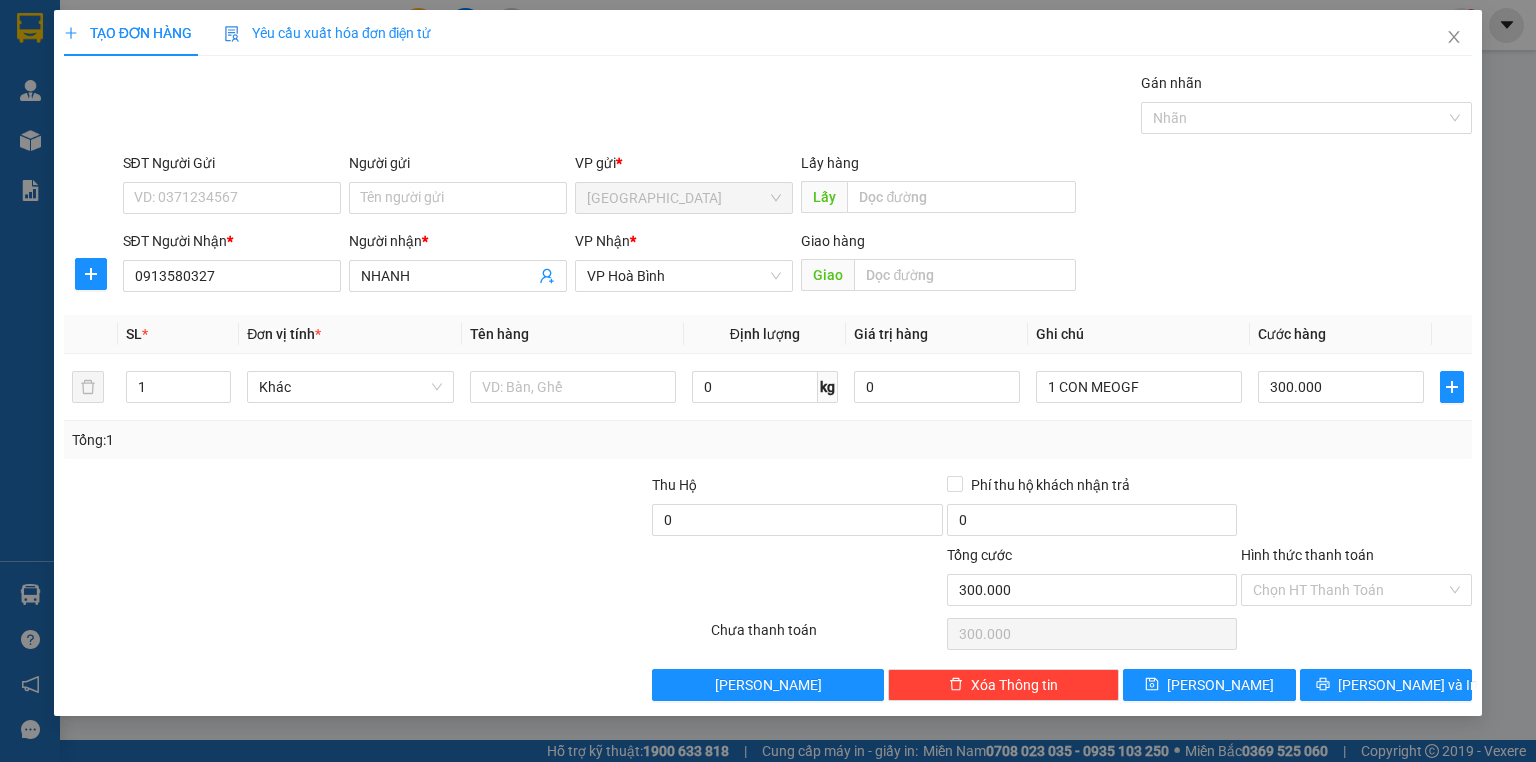 click on "Tổng:  1" at bounding box center [768, 440] 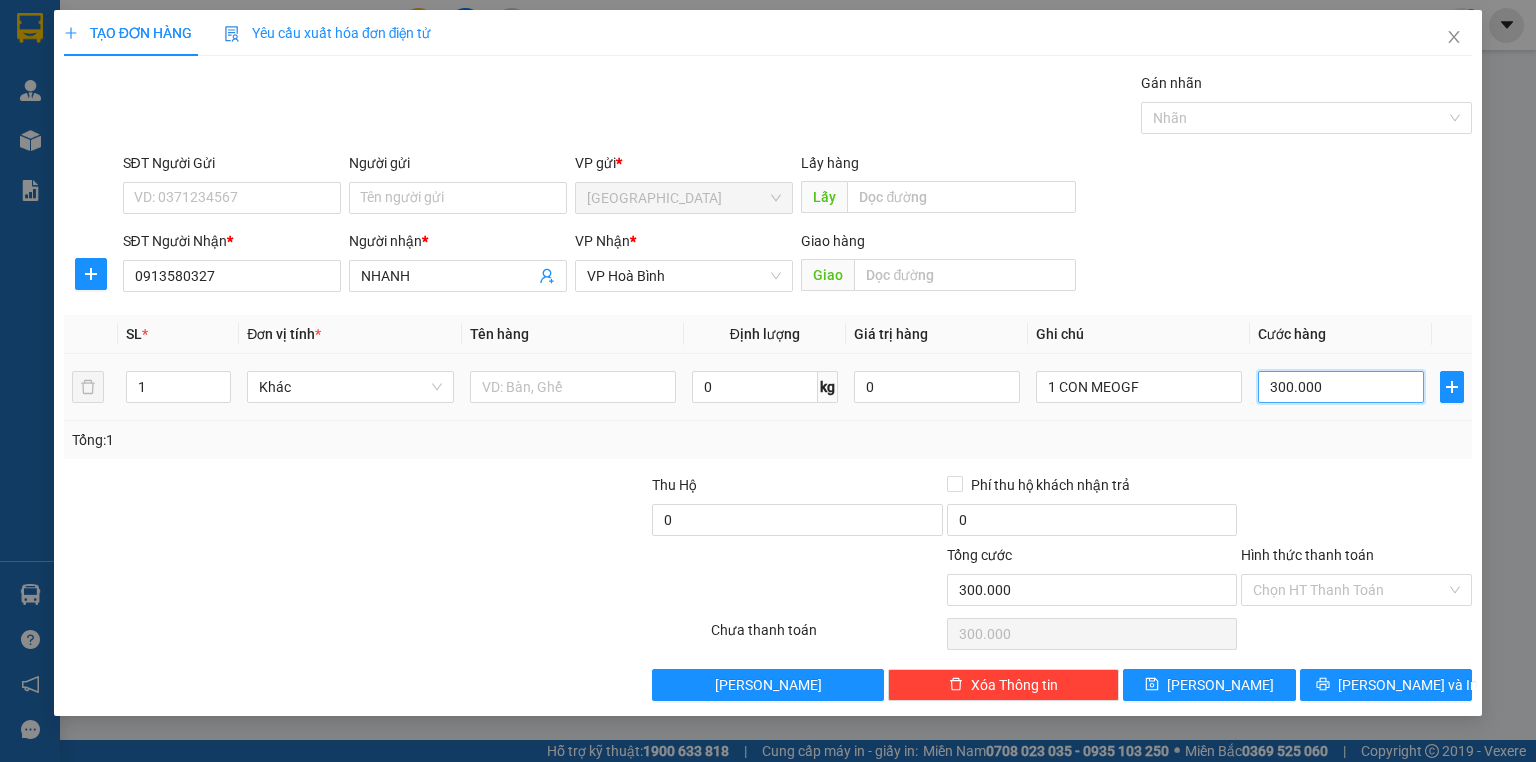 click on "300.000" at bounding box center (1341, 387) 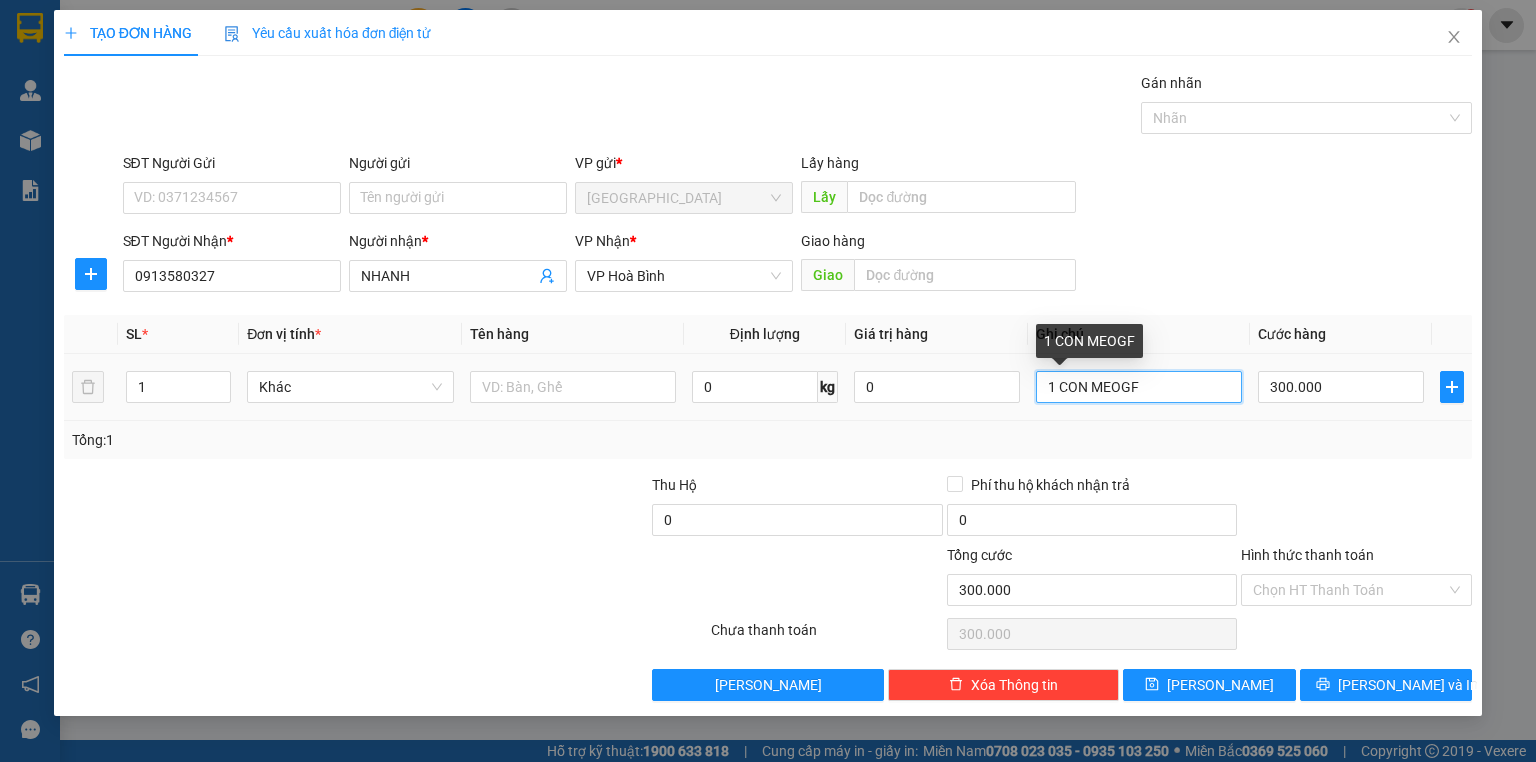 click on "1 CON MEOGF" at bounding box center (1139, 387) 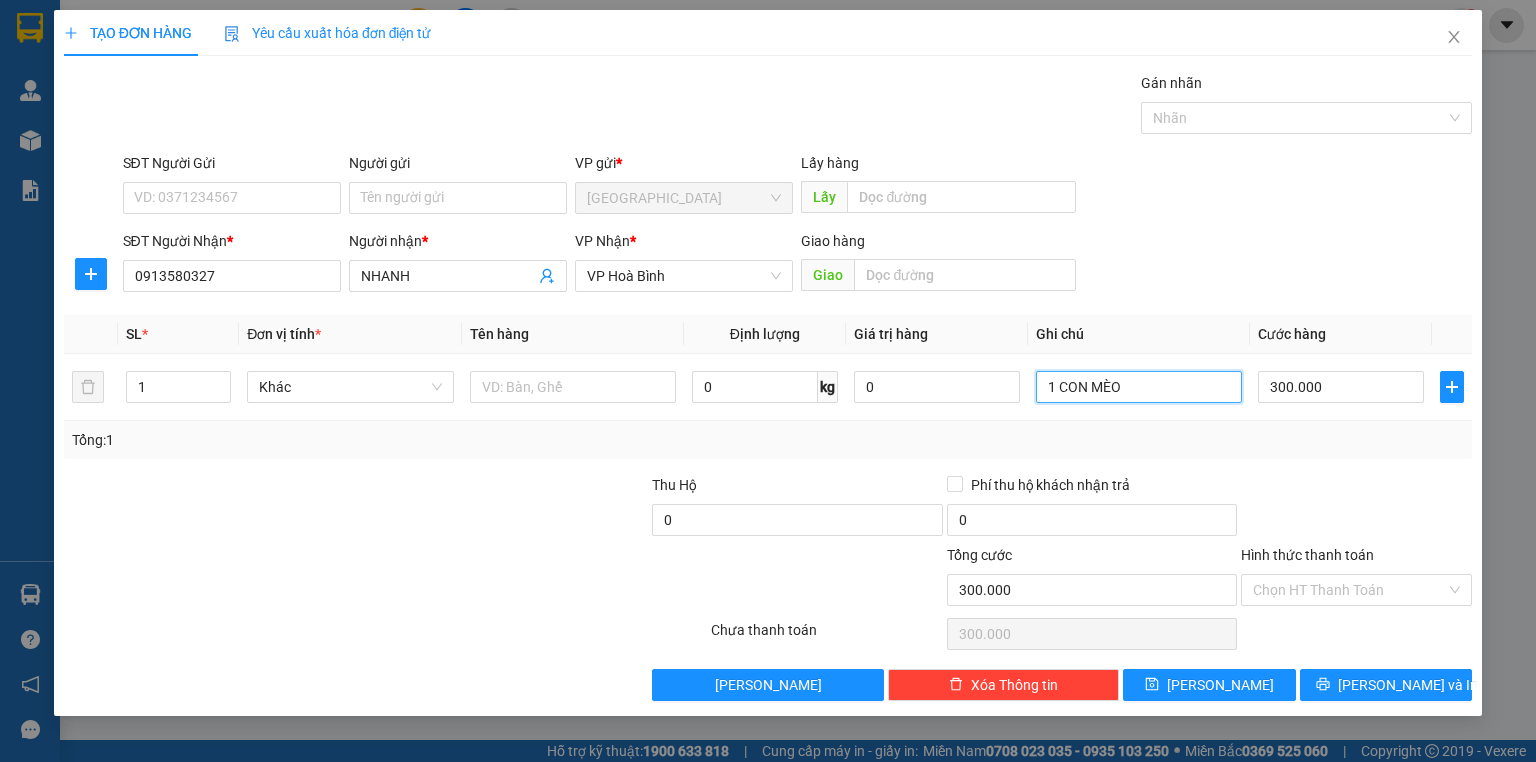 type on "1 CON MÈO" 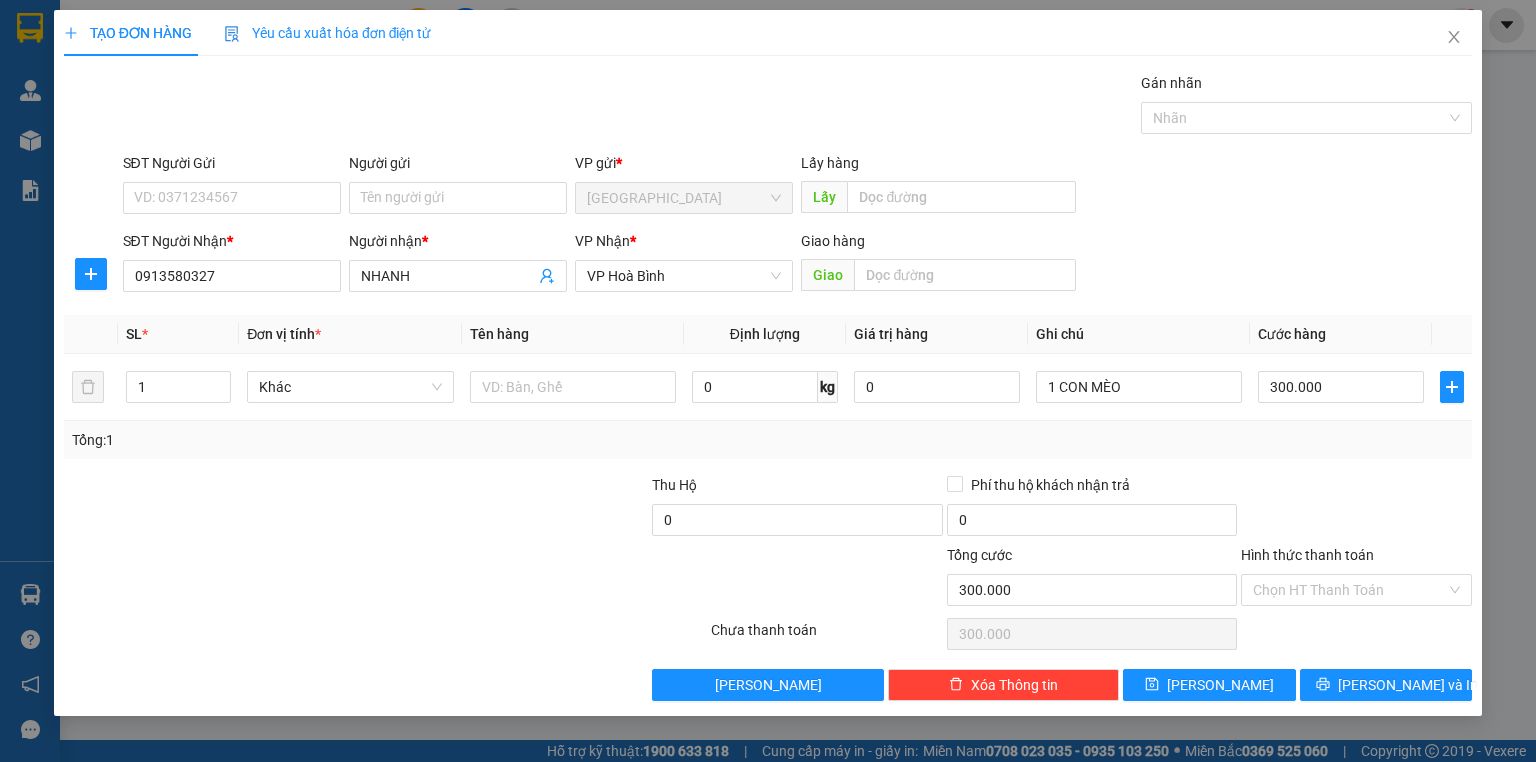 click at bounding box center (1356, 509) 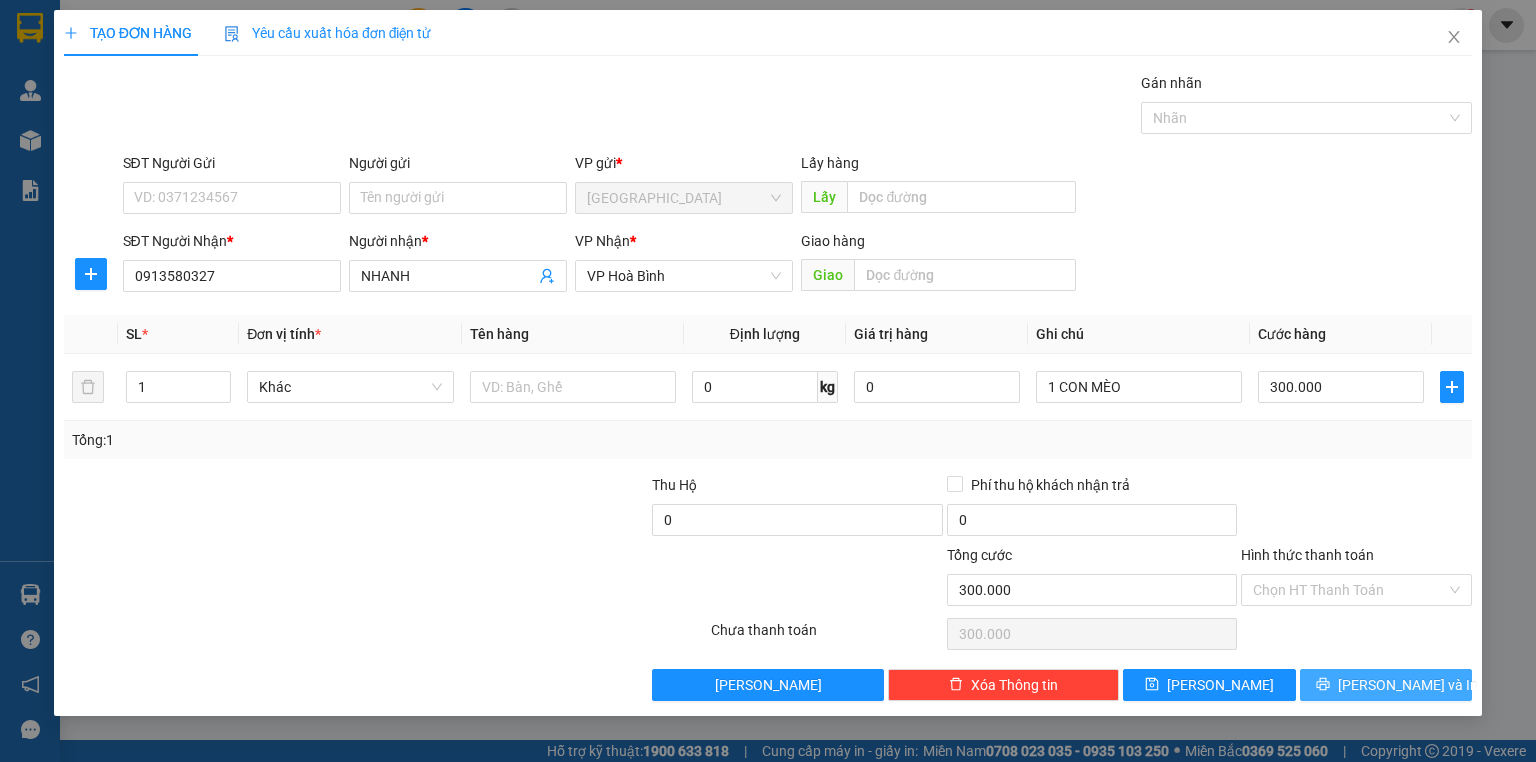 click on "[PERSON_NAME] và In" at bounding box center (1386, 685) 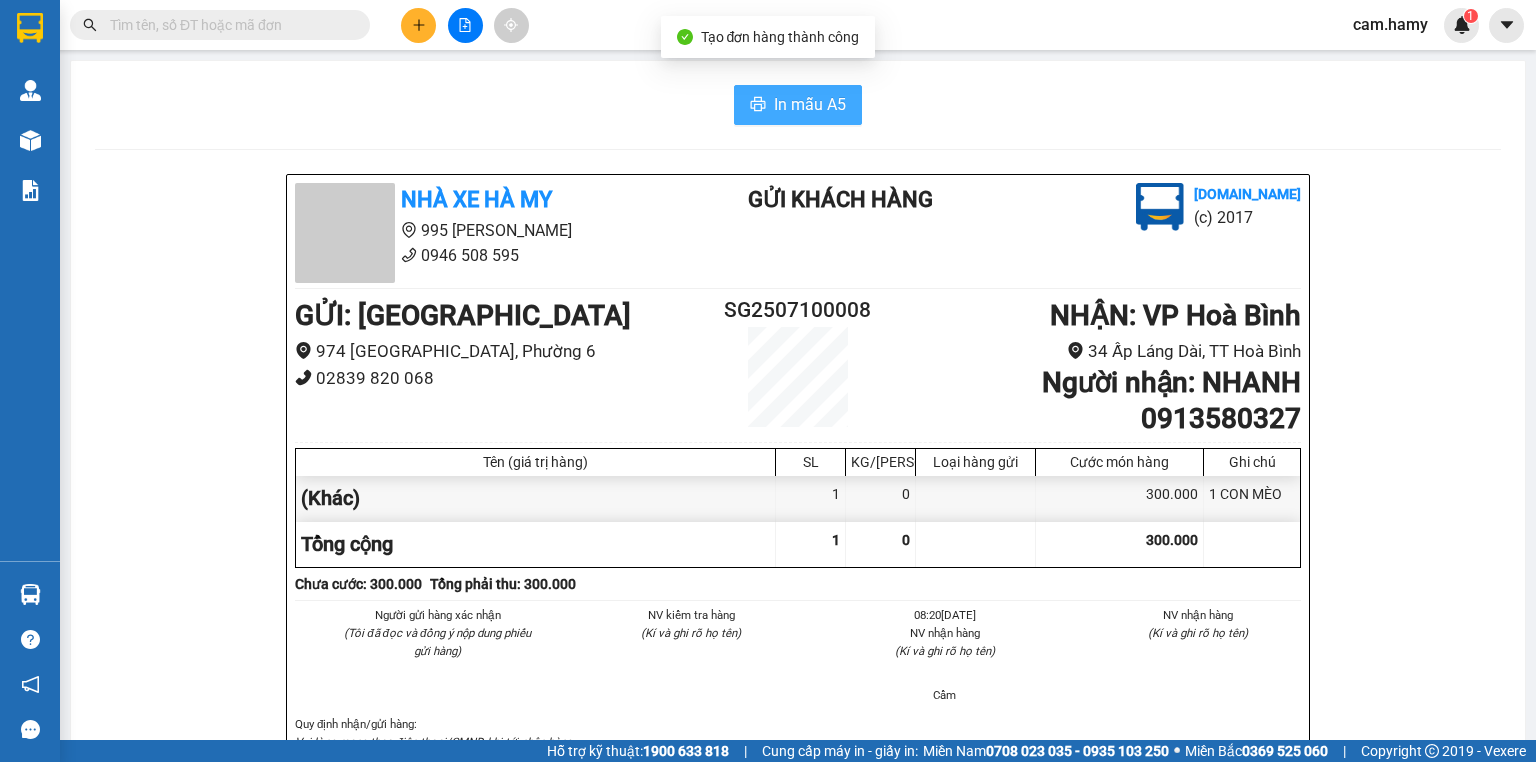 click on "In mẫu A5" at bounding box center (810, 104) 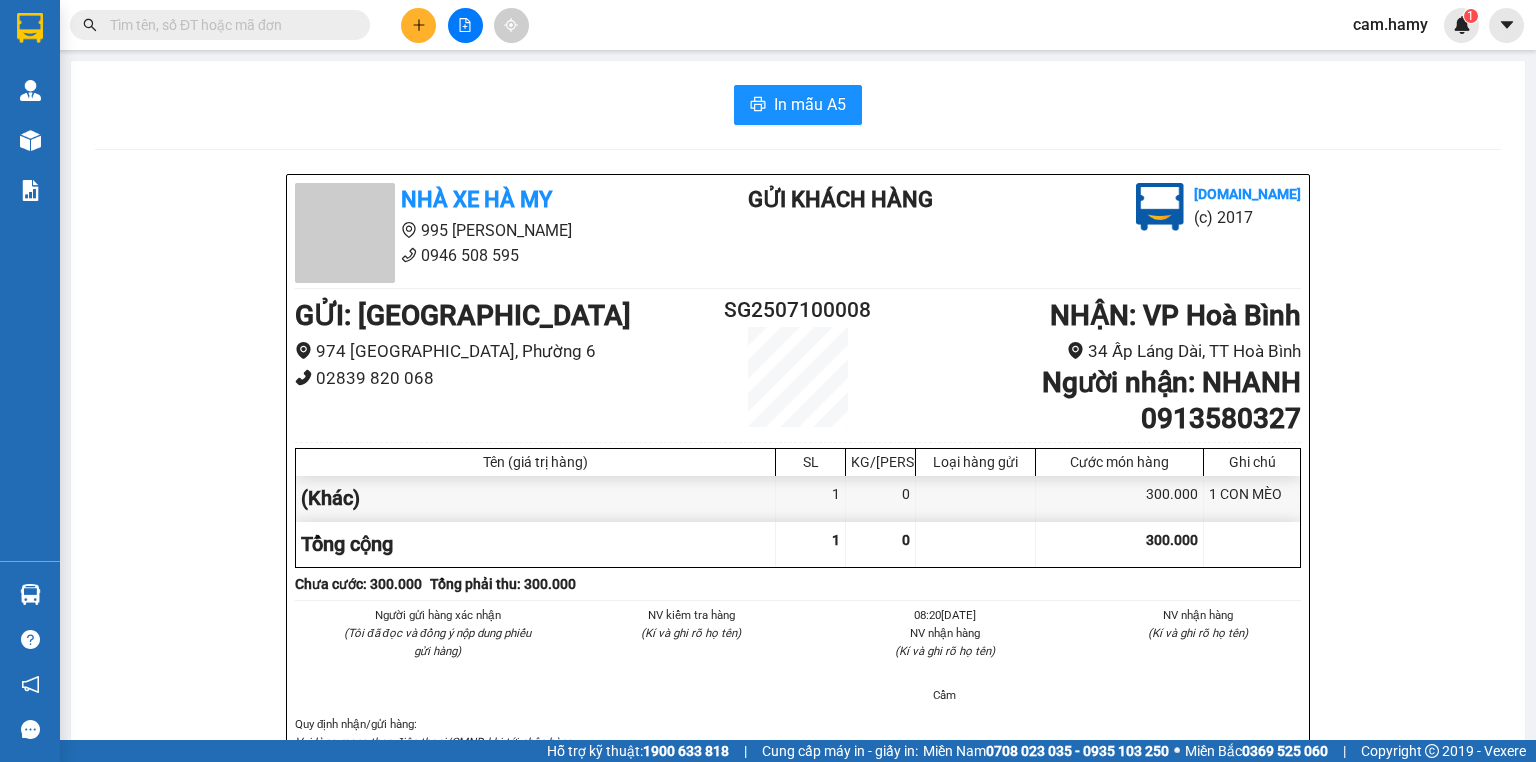 click at bounding box center (220, 25) 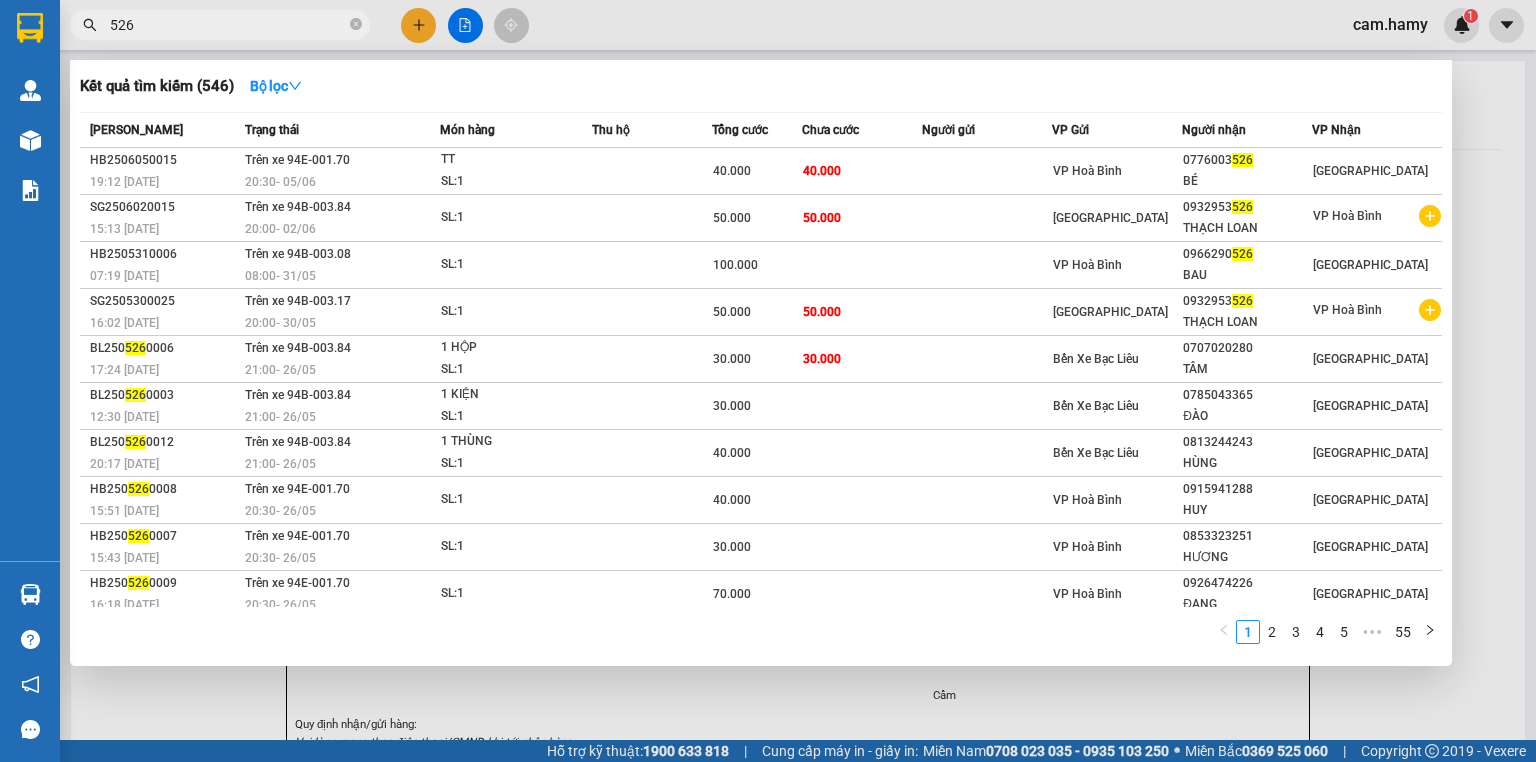 type on "526" 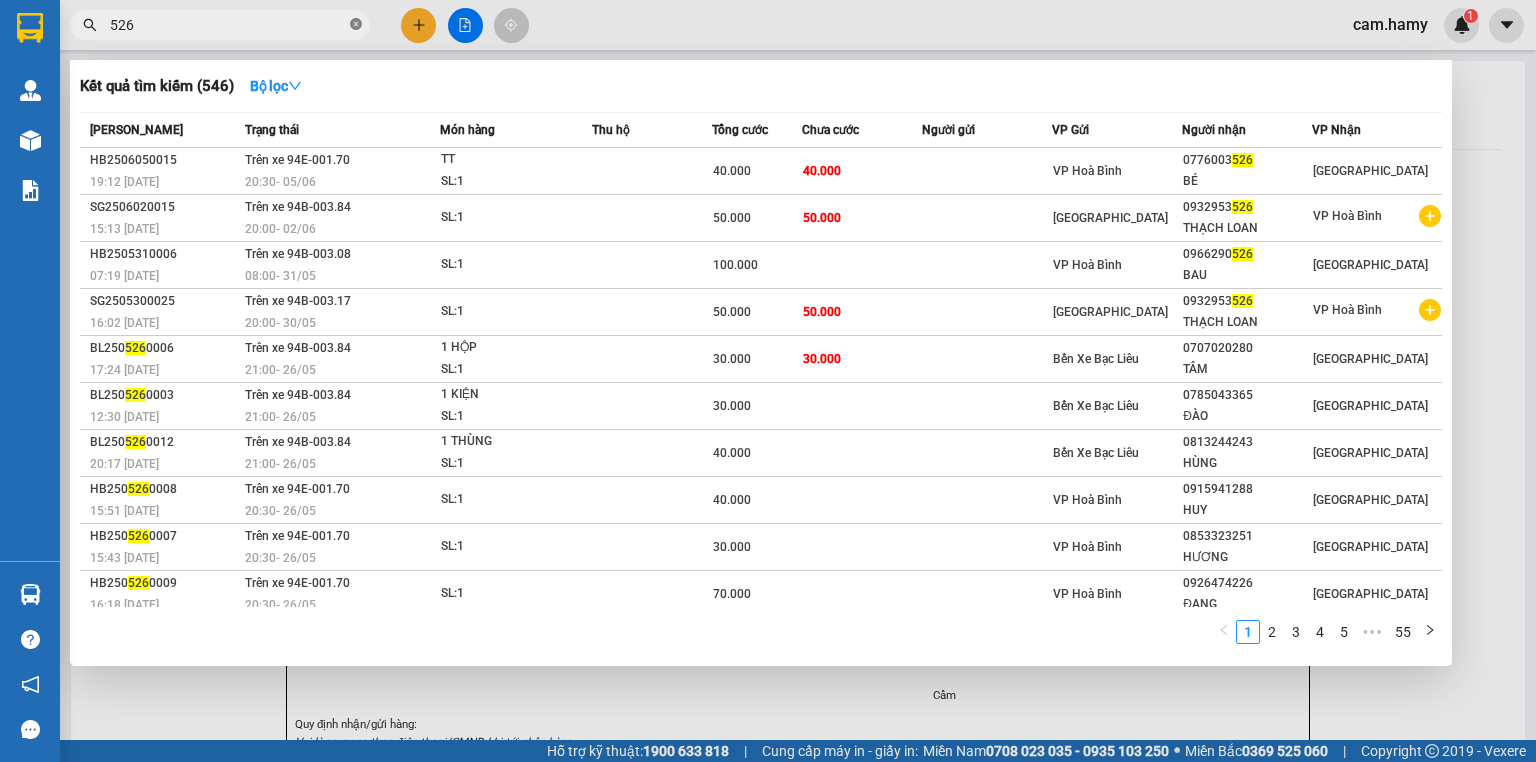 click 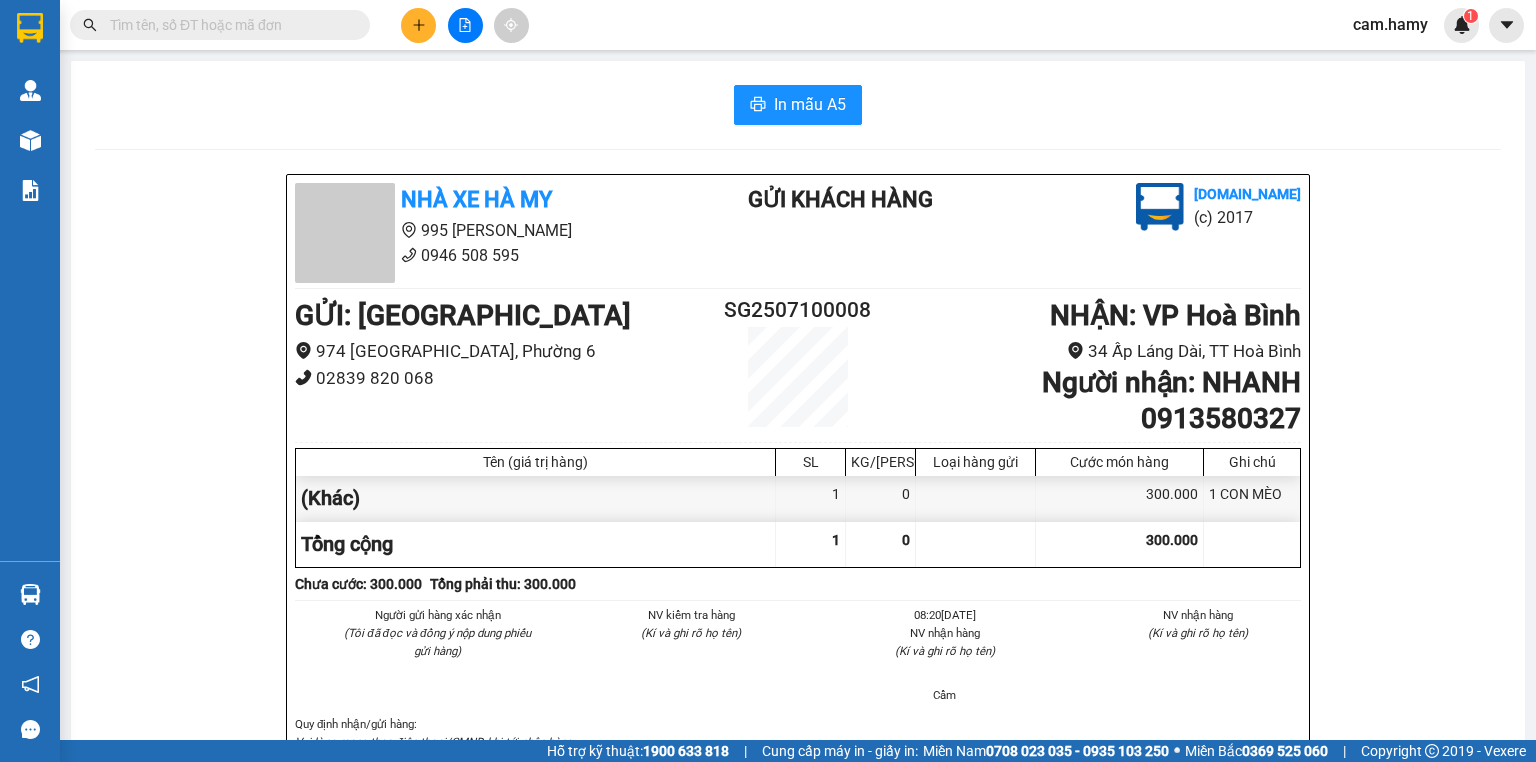 click at bounding box center (228, 25) 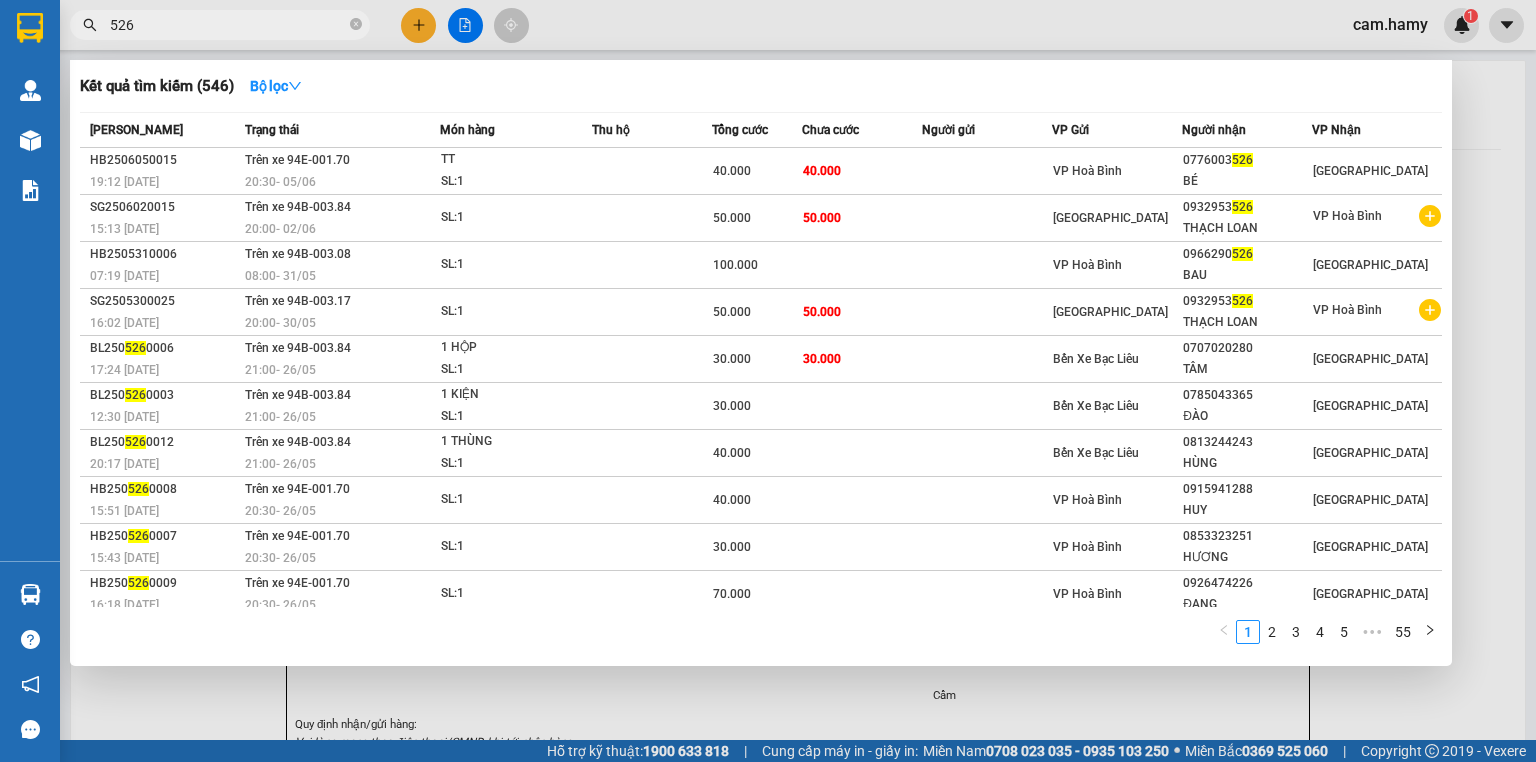 click on "526" at bounding box center (220, 25) 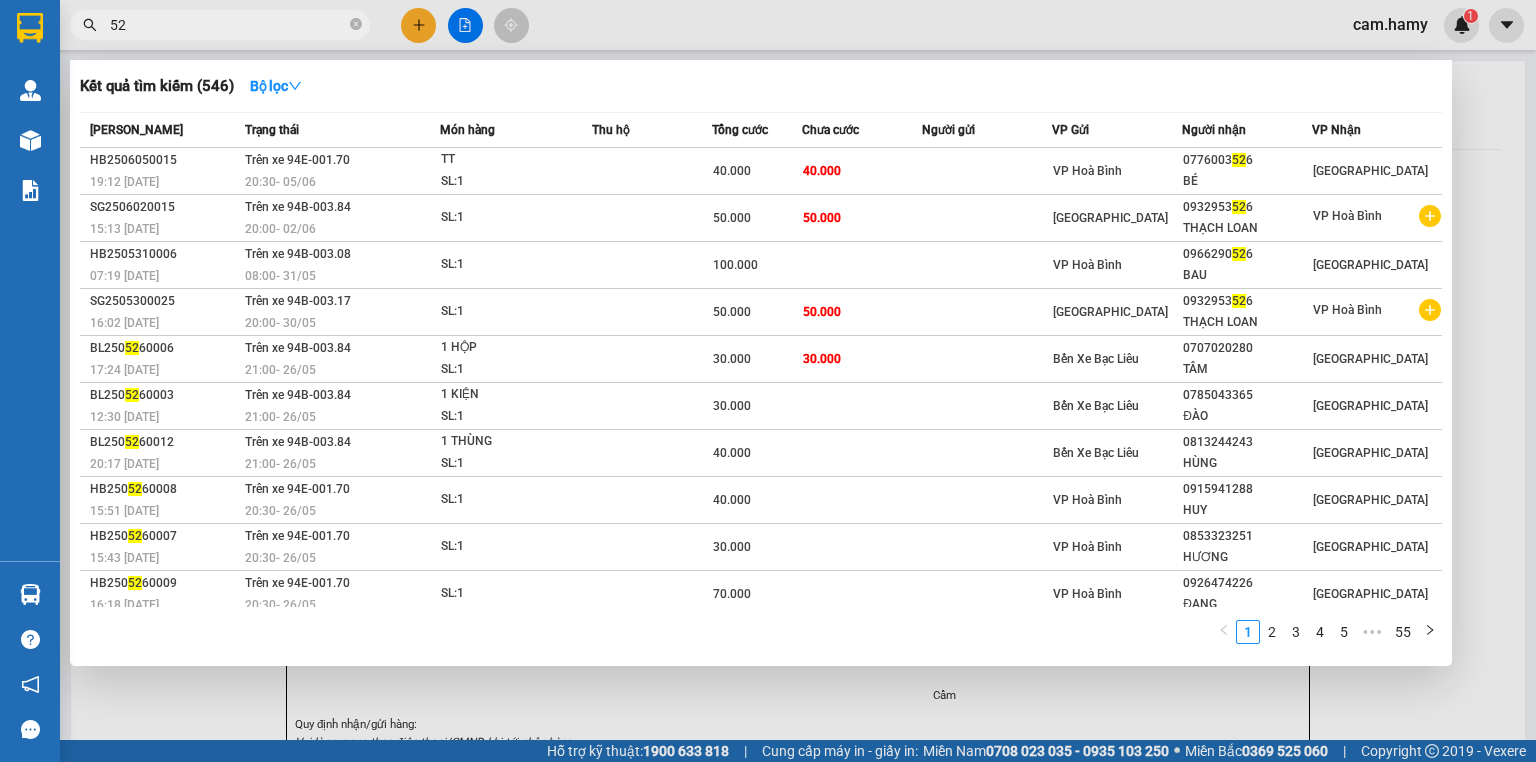 type on "5" 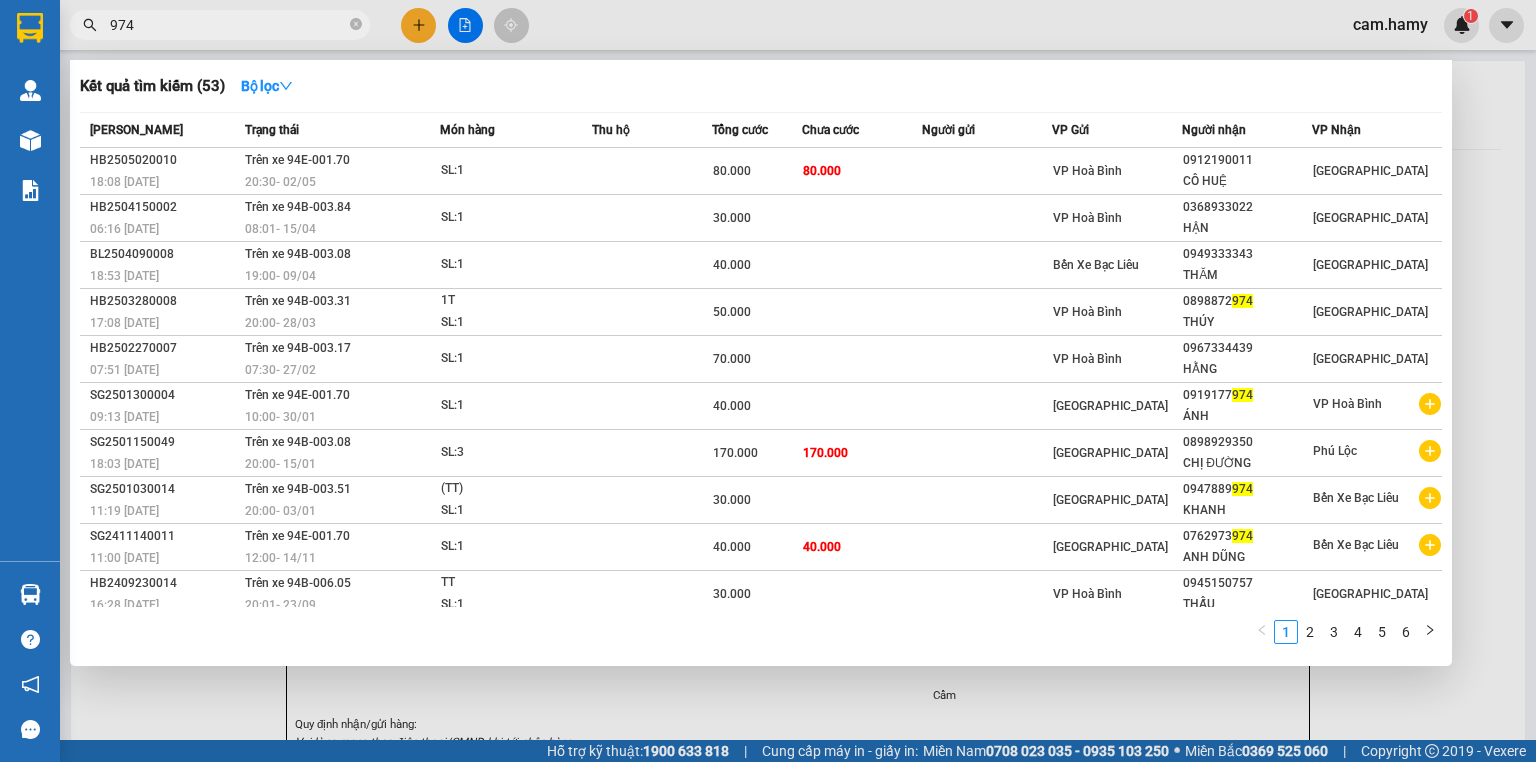type on "974" 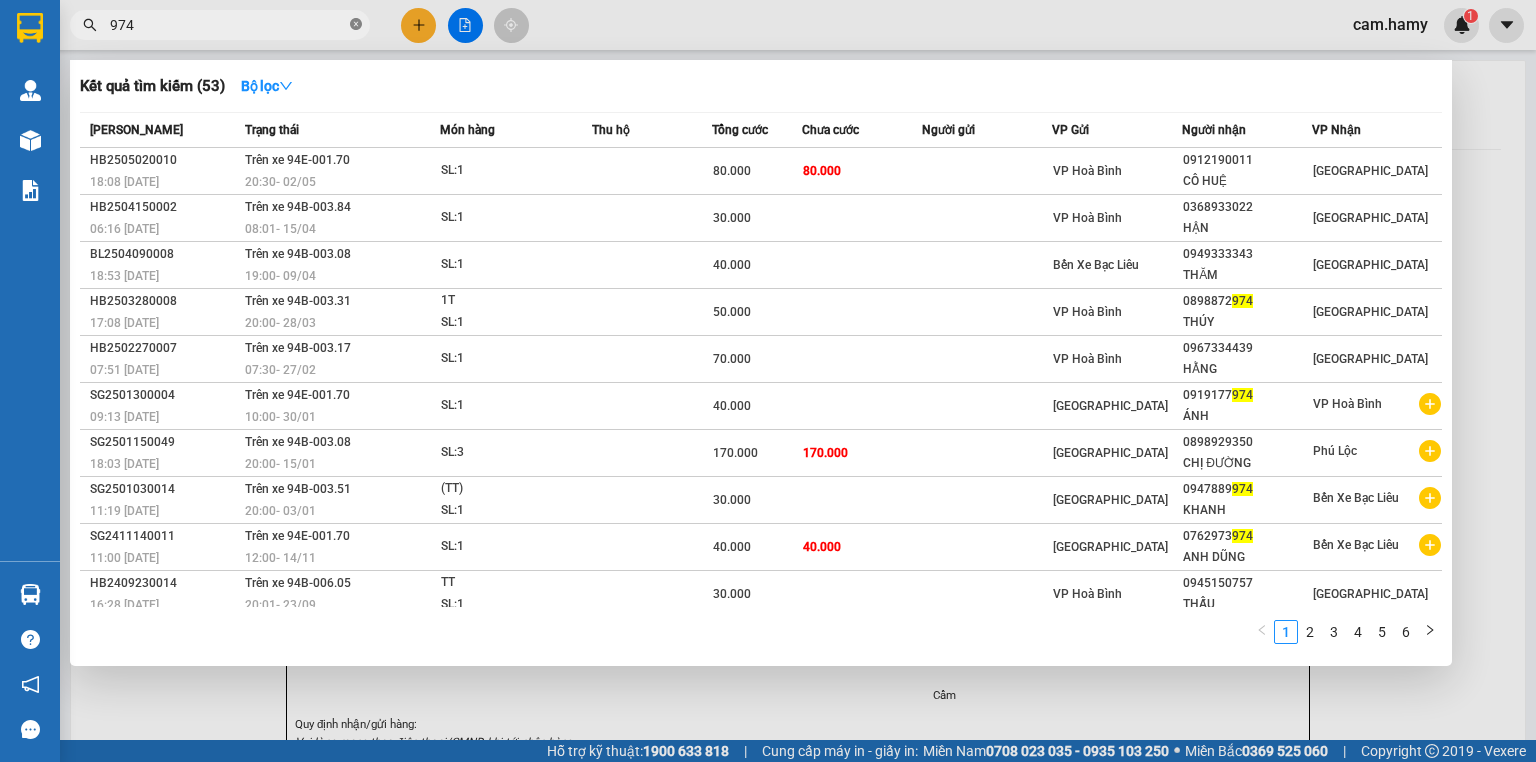 click 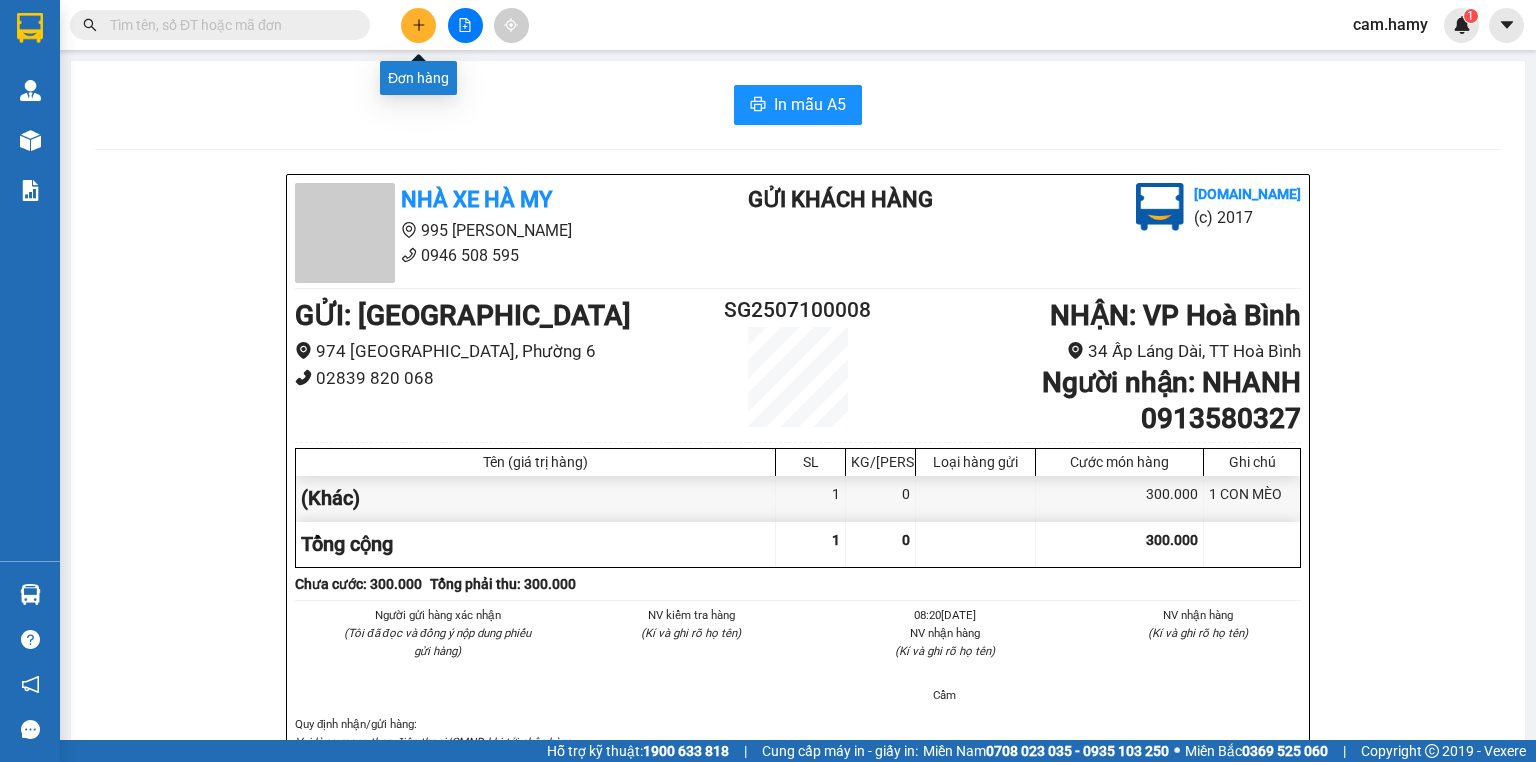 click at bounding box center [418, 25] 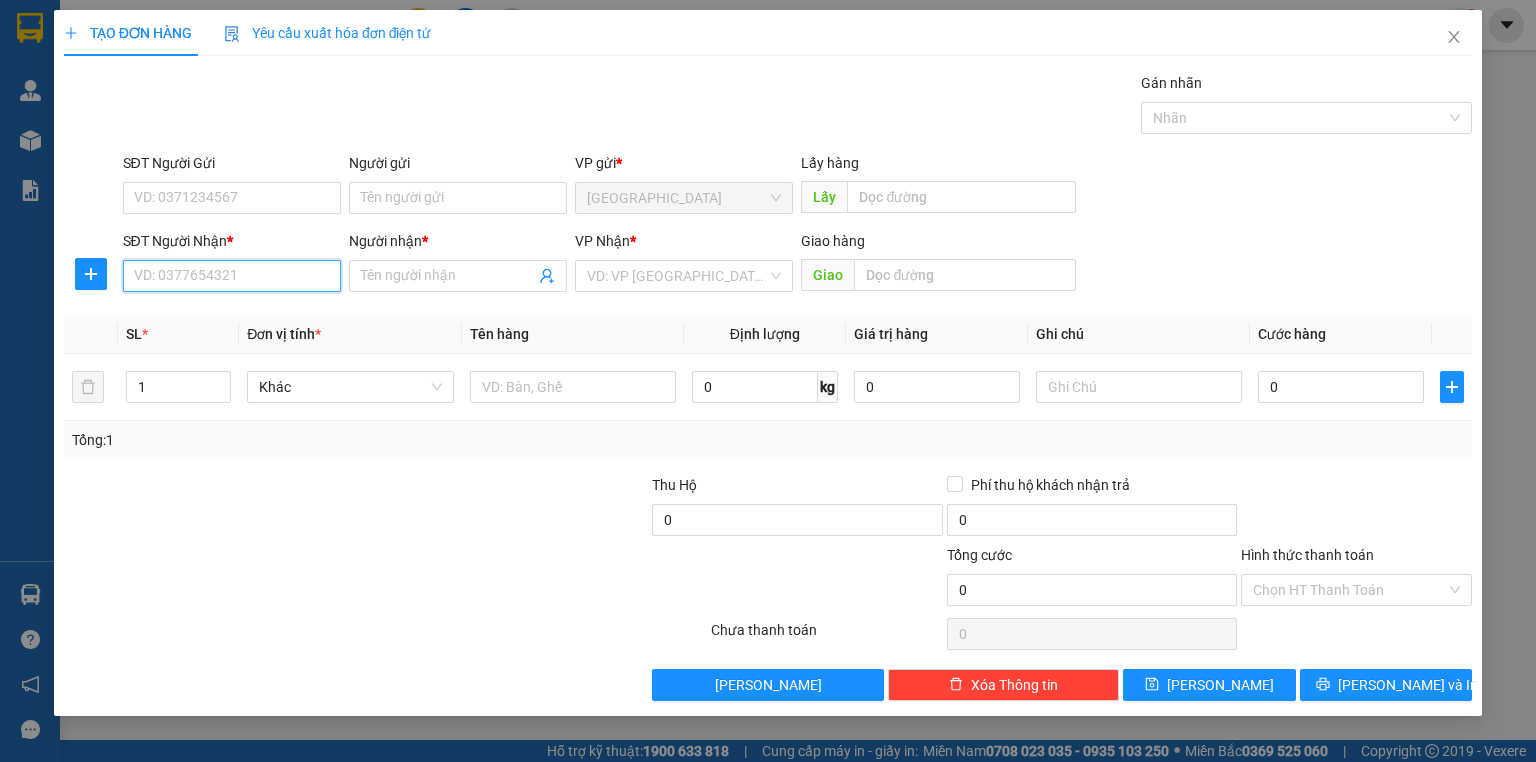 click on "SĐT Người Nhận  *" at bounding box center [232, 276] 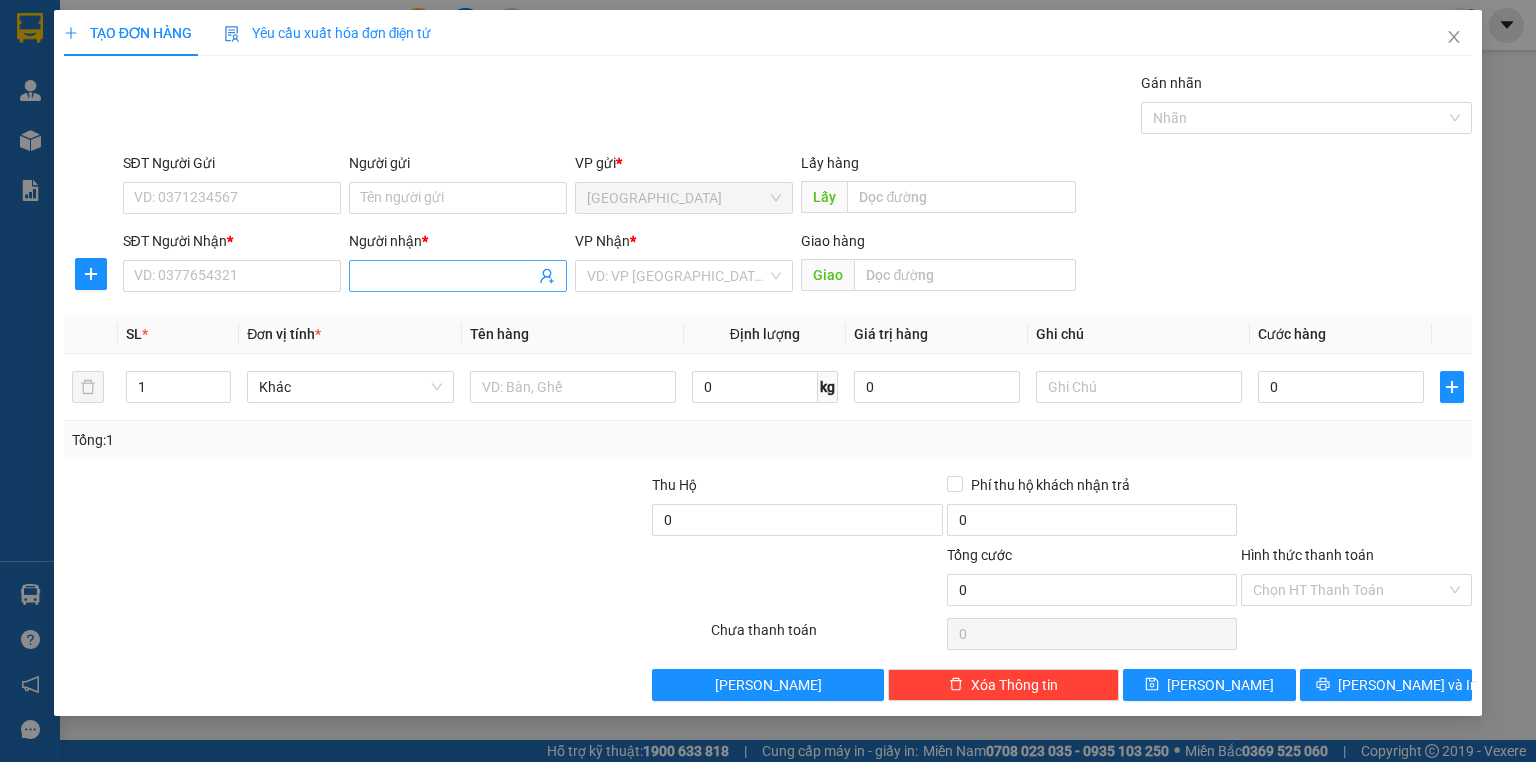 click on "Người nhận  *" at bounding box center (448, 276) 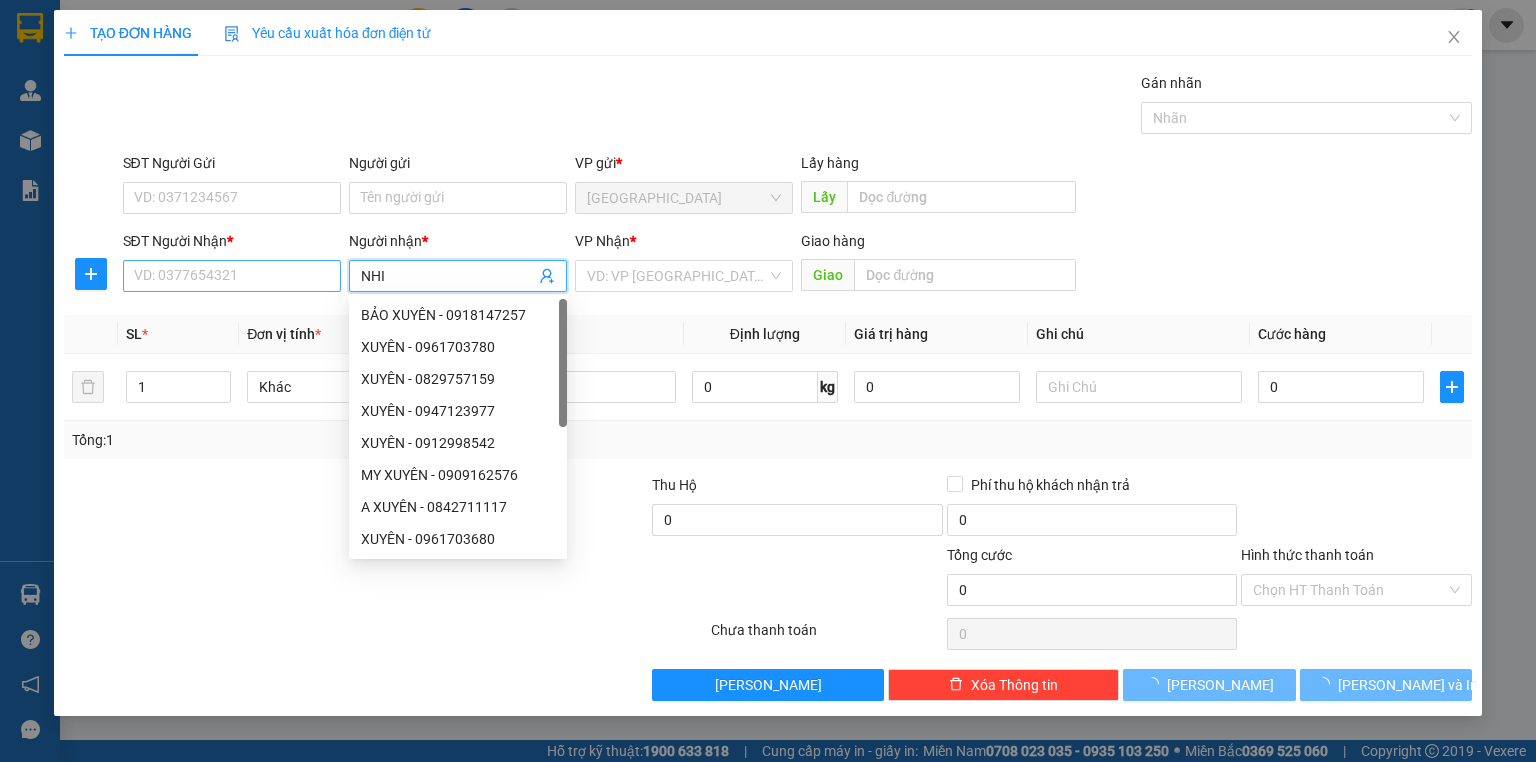 type on "NHI" 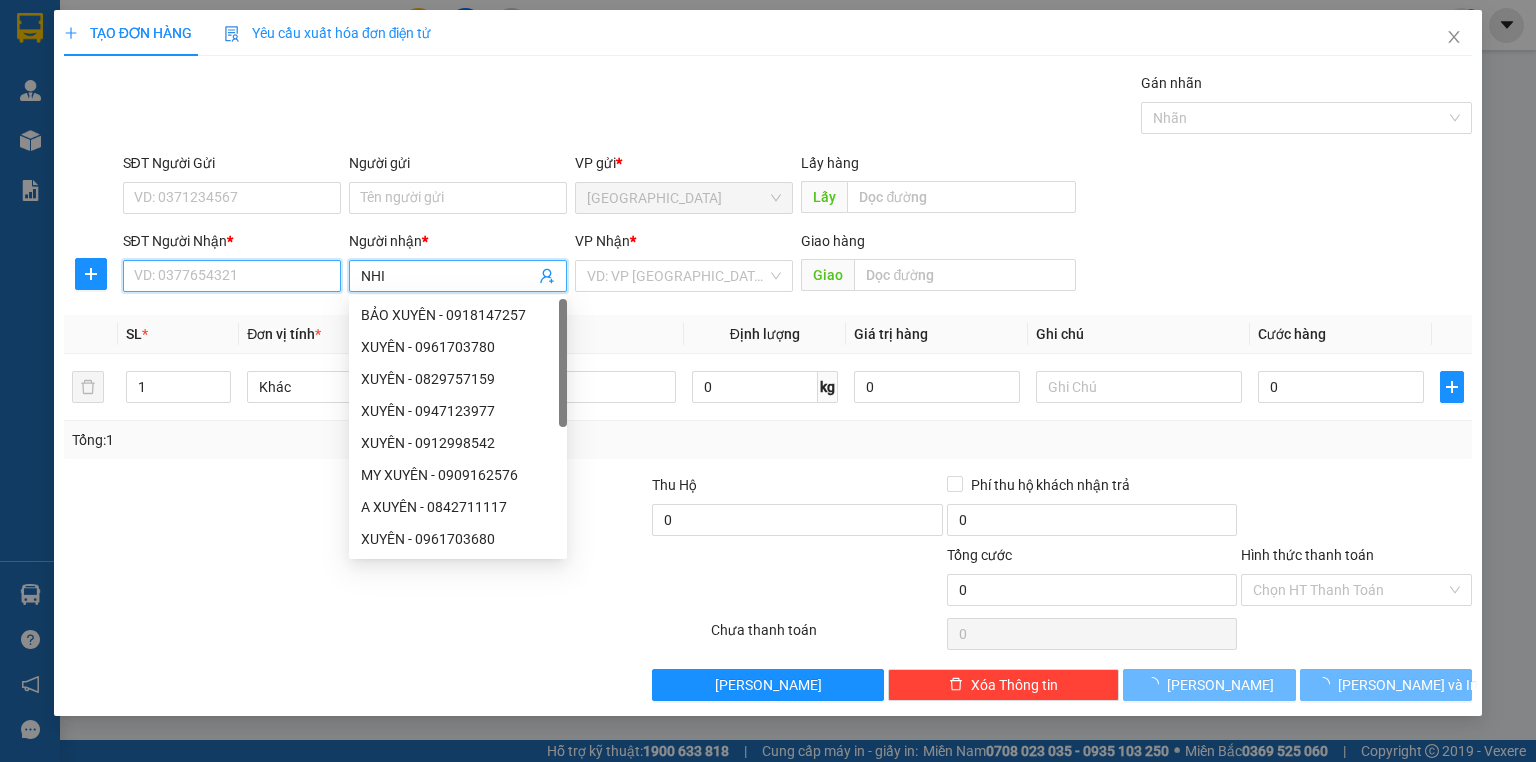 click on "SĐT Người Nhận  *" at bounding box center [232, 276] 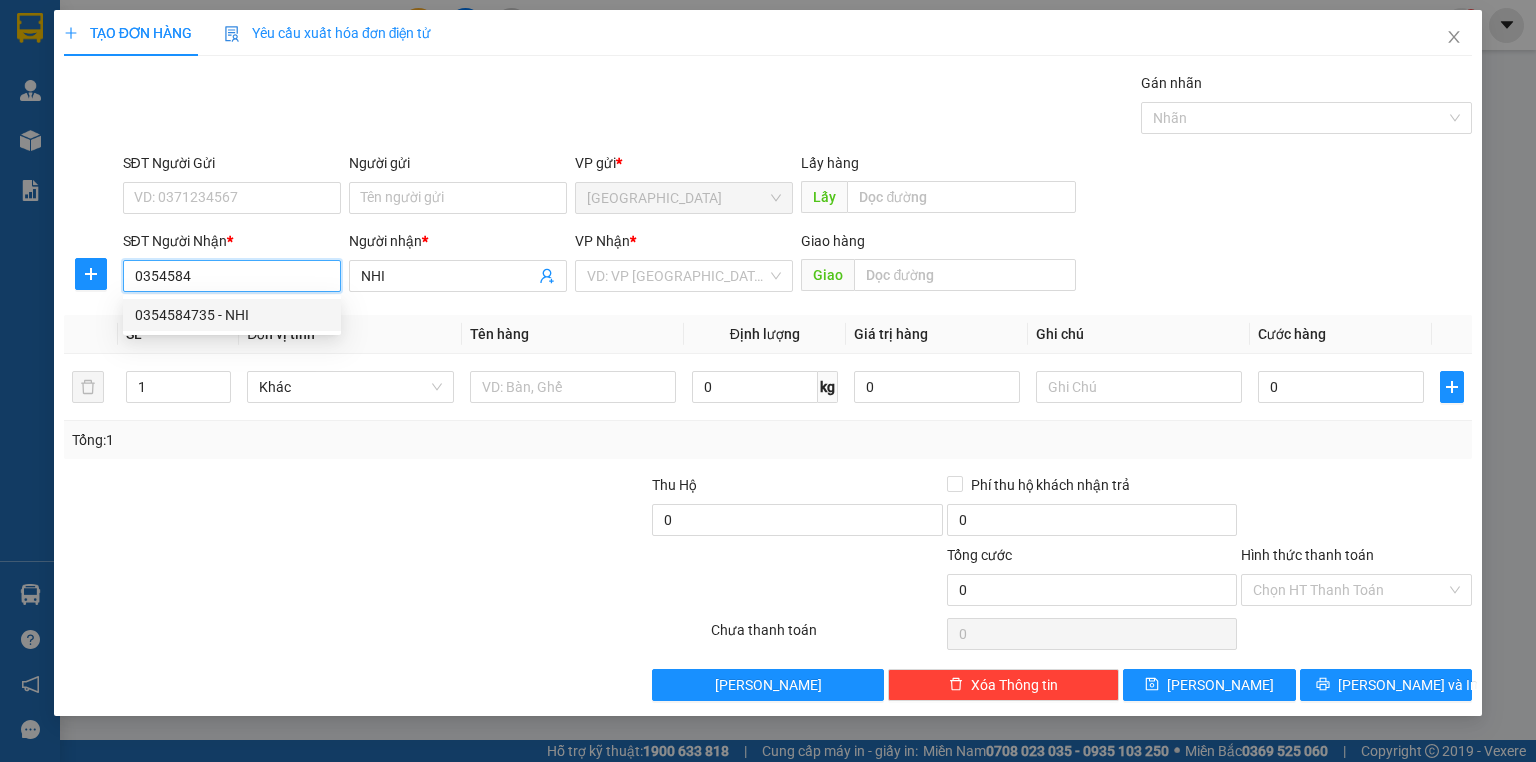 click on "0354584735 - NHI" at bounding box center (232, 315) 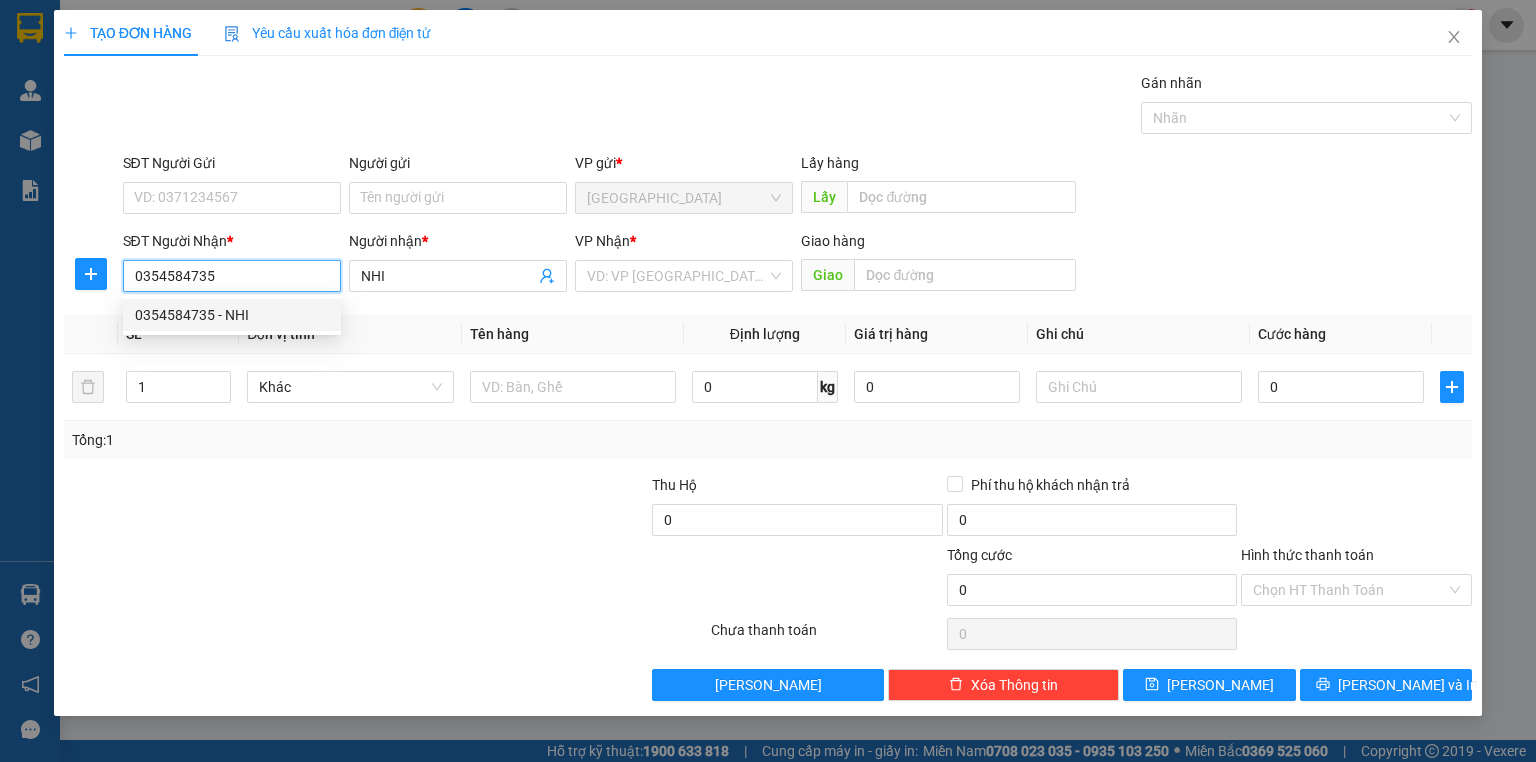 type on "70.000" 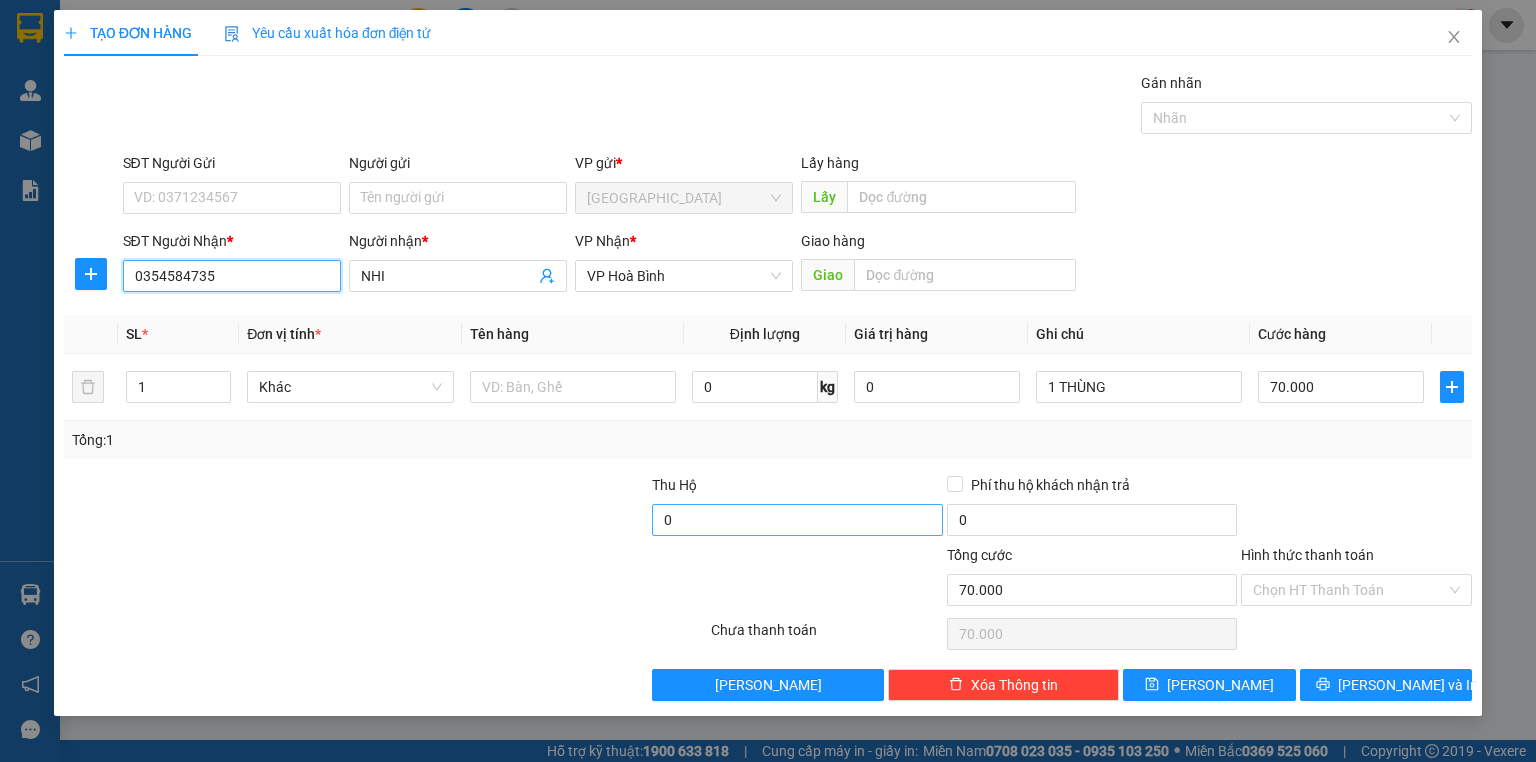 type on "0354584735" 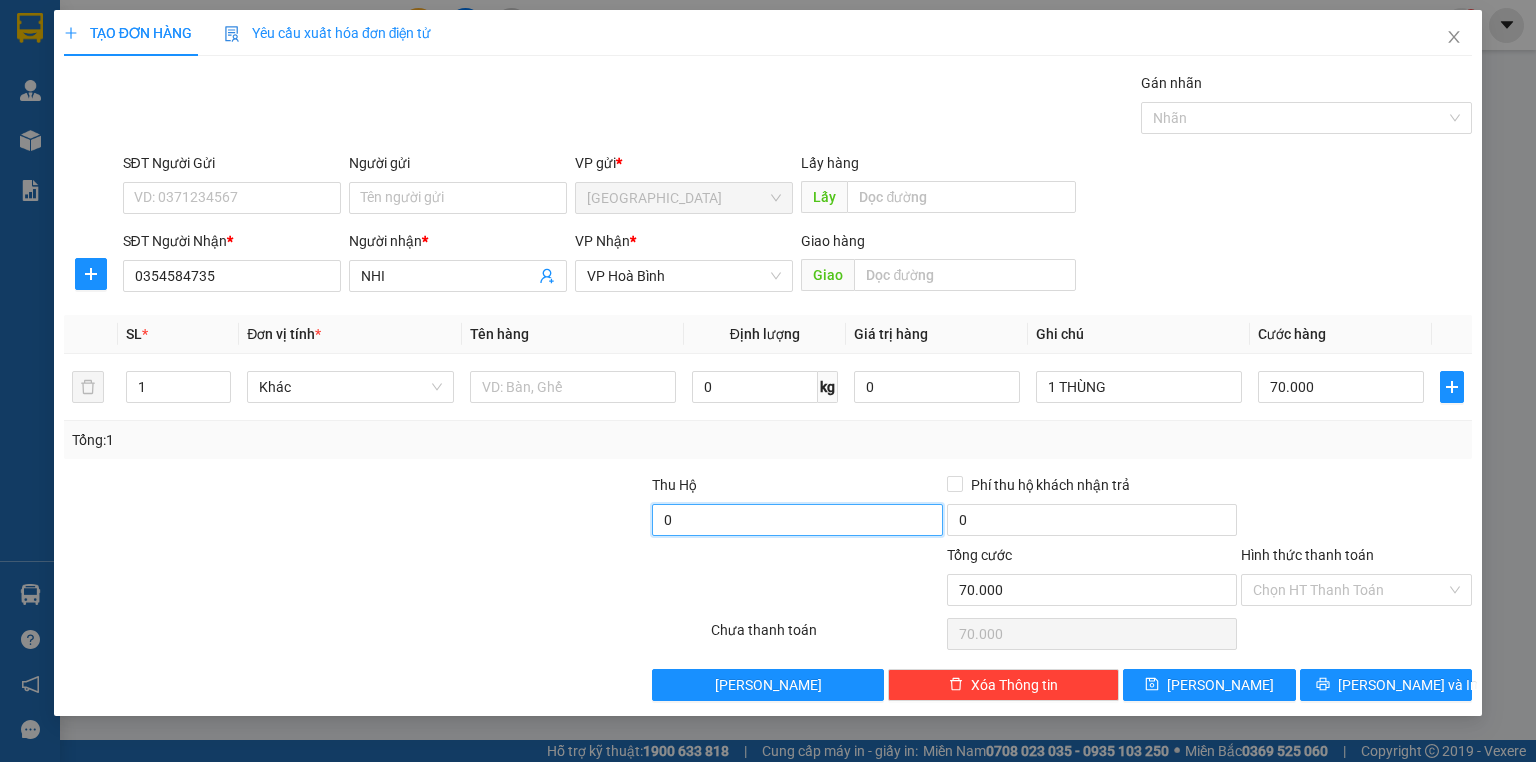 click on "0" at bounding box center (797, 520) 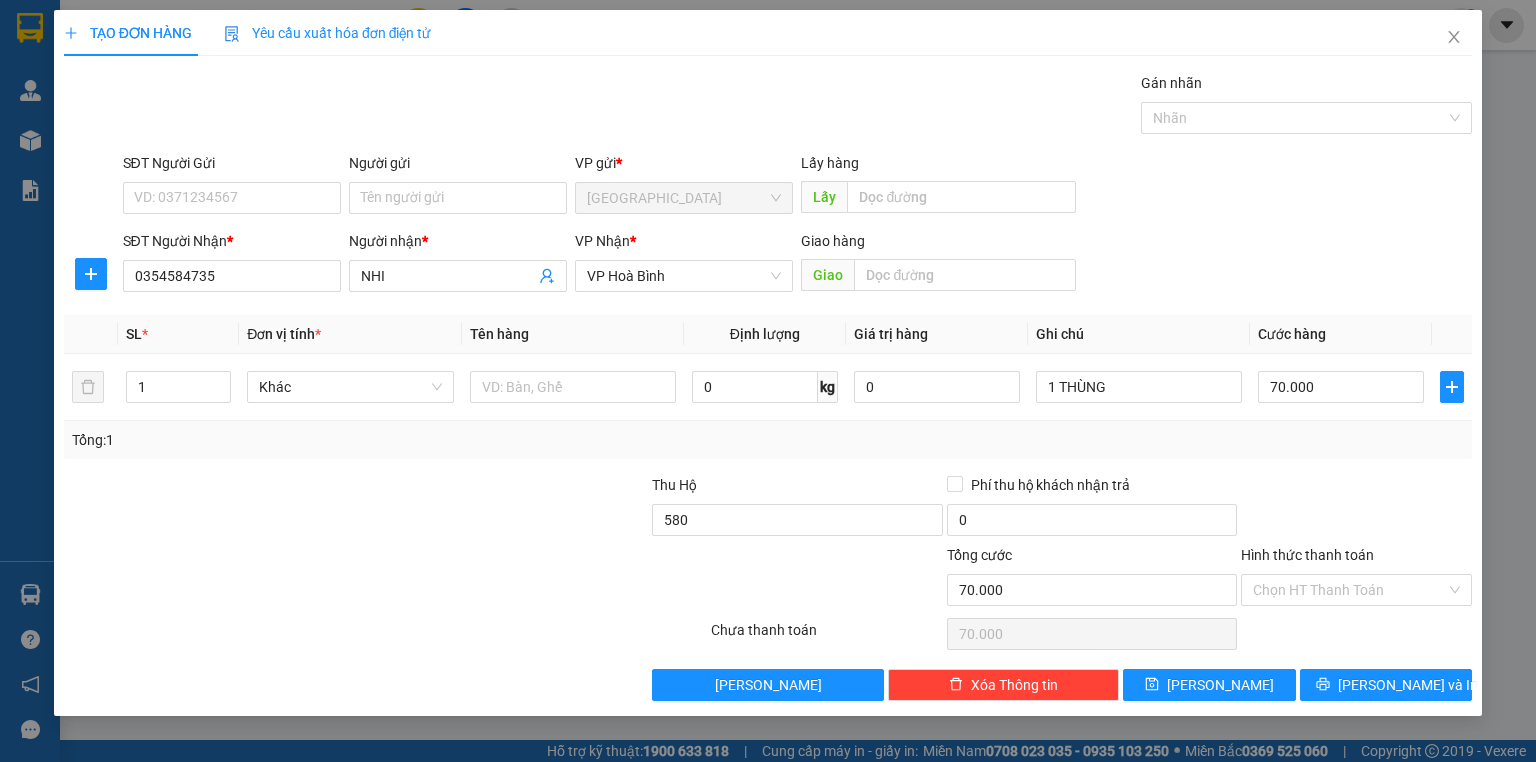 click on "Thu Hộ" at bounding box center (797, 485) 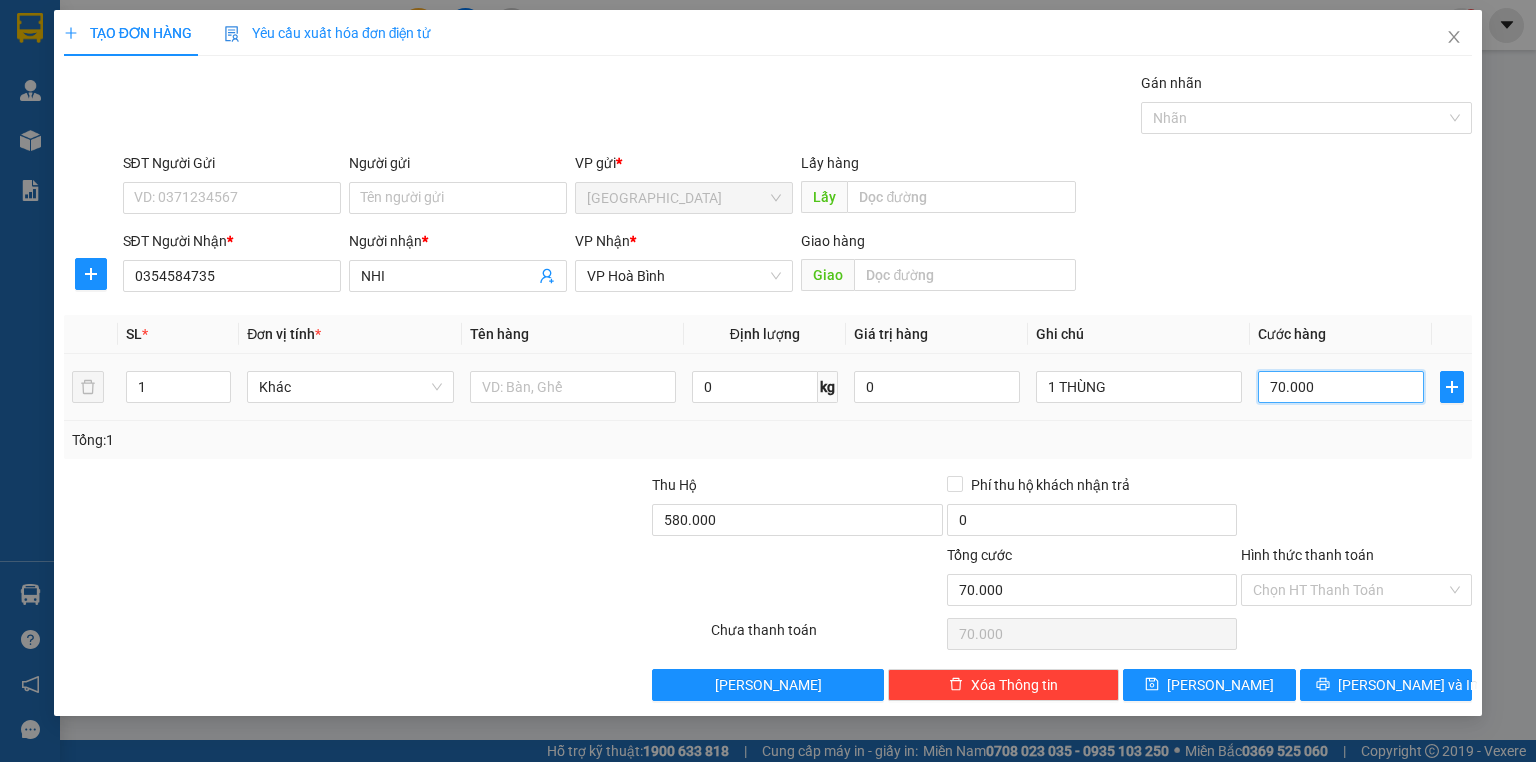 click on "70.000" at bounding box center [1341, 387] 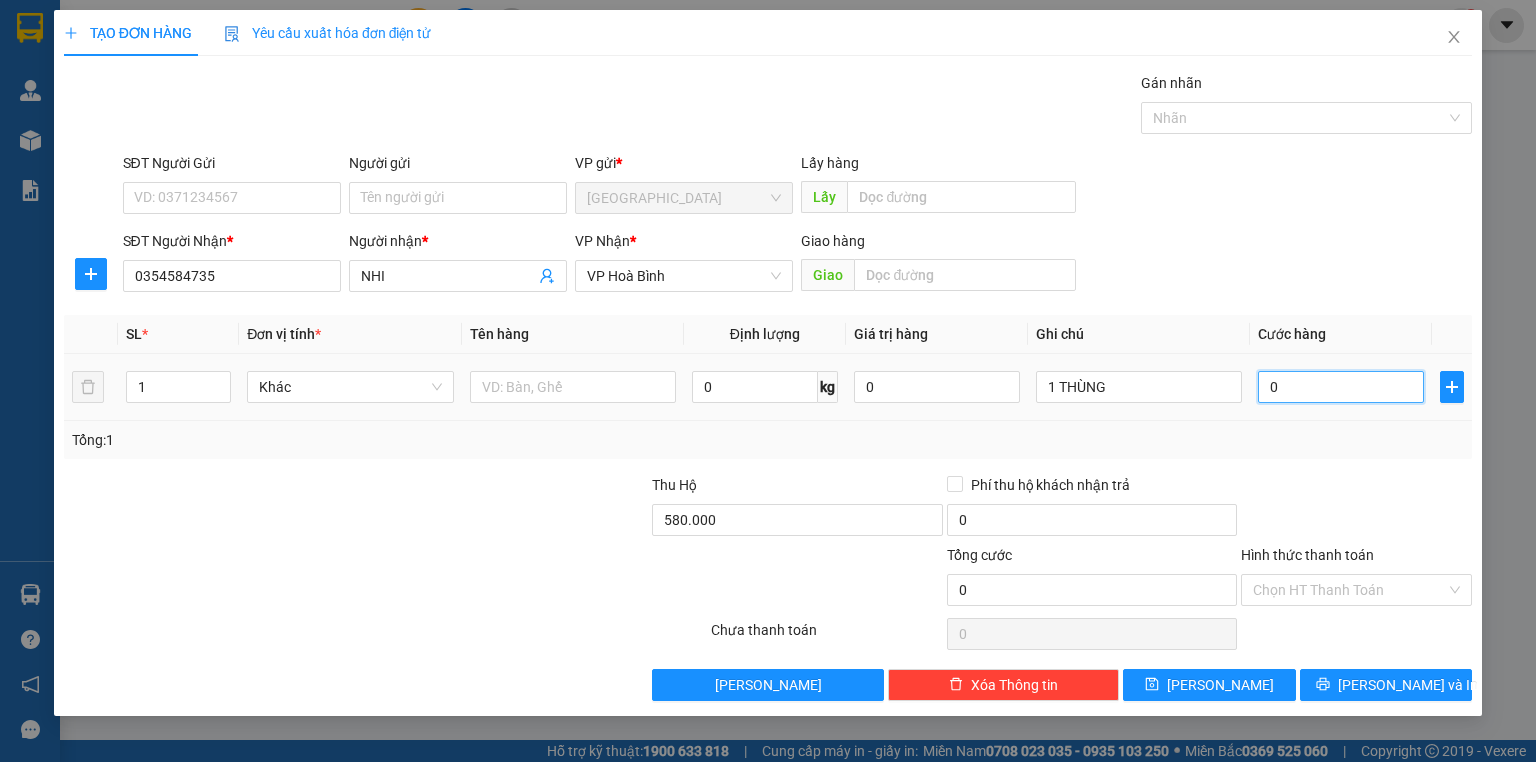 type on "5" 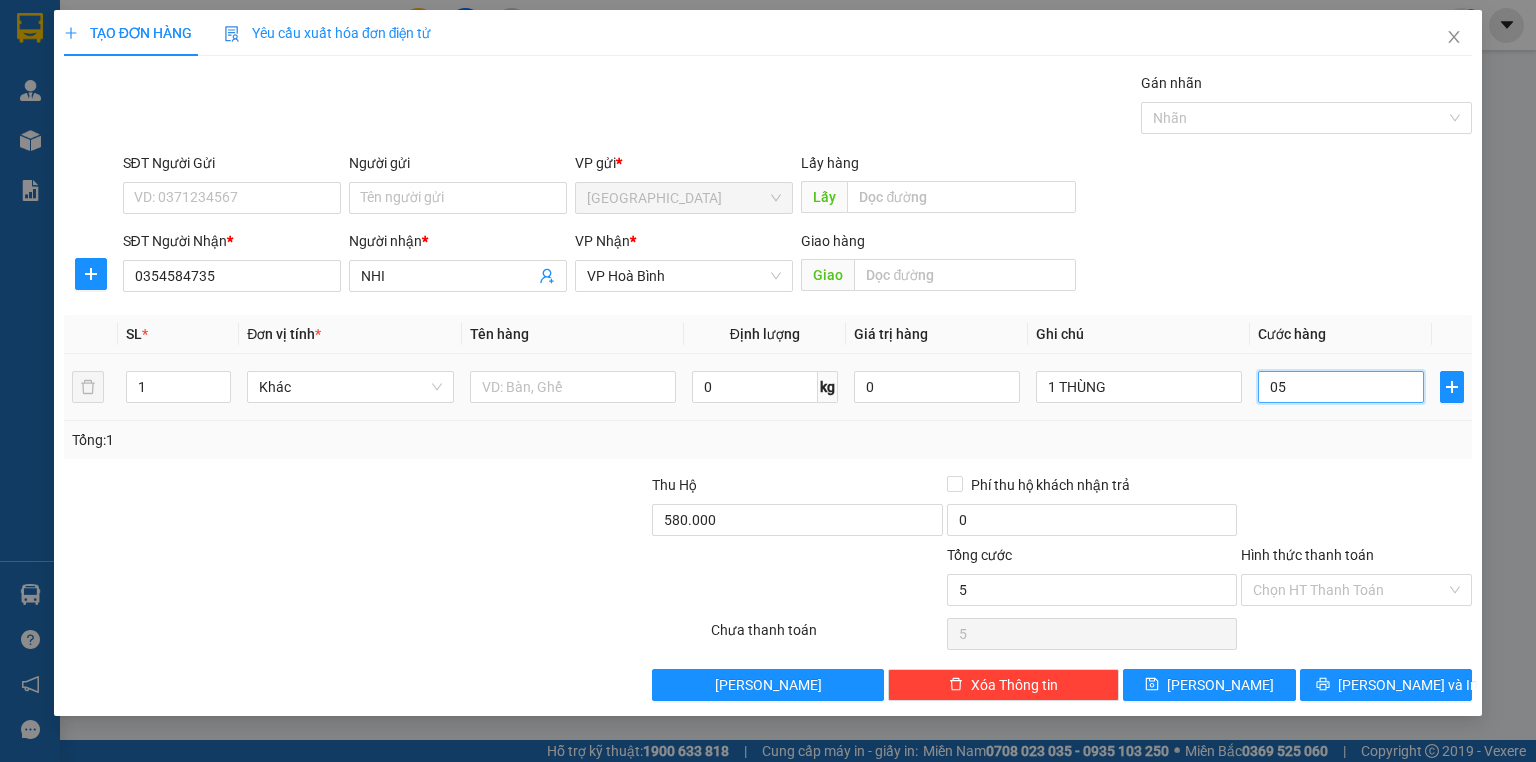 type on "50" 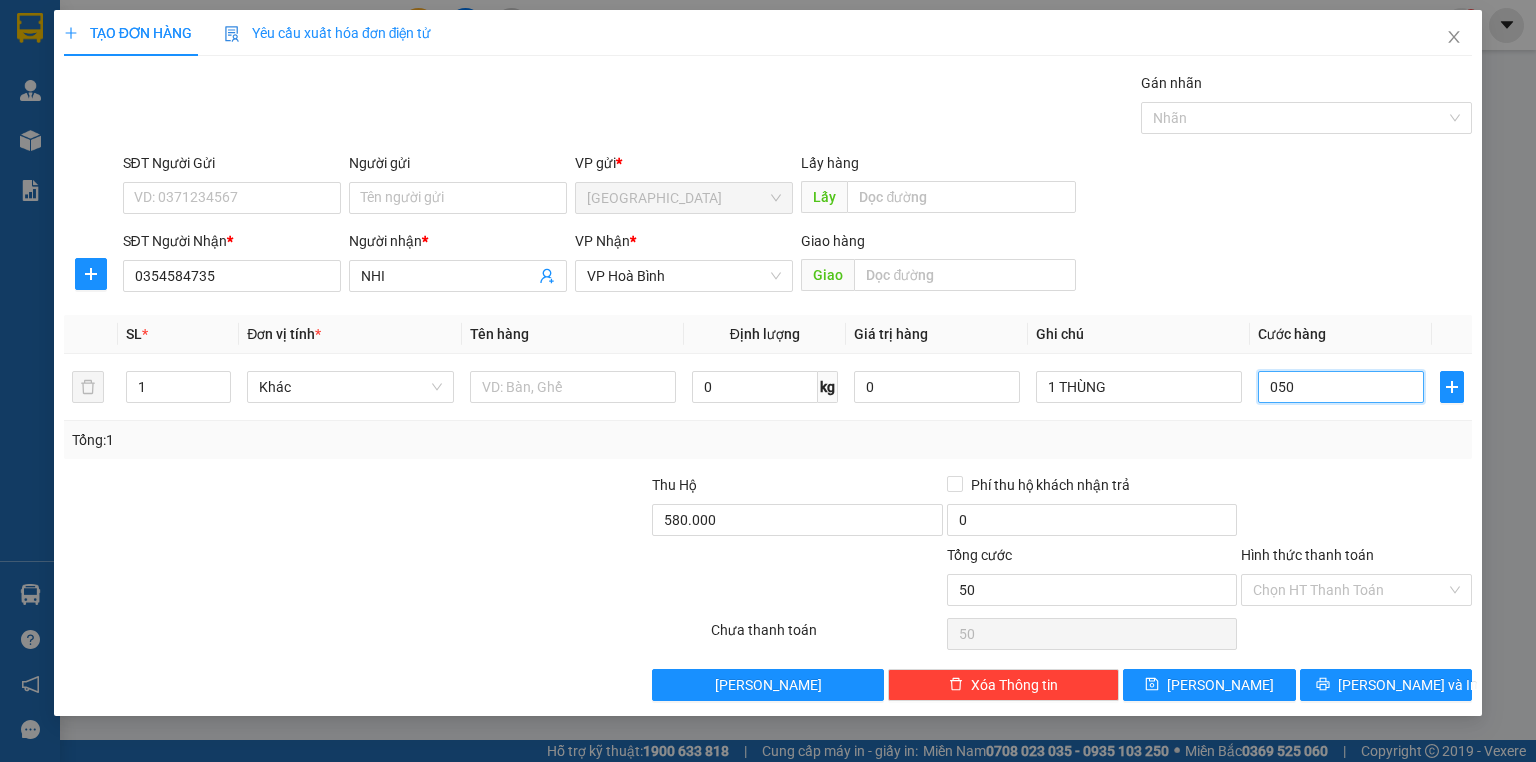 type on "050" 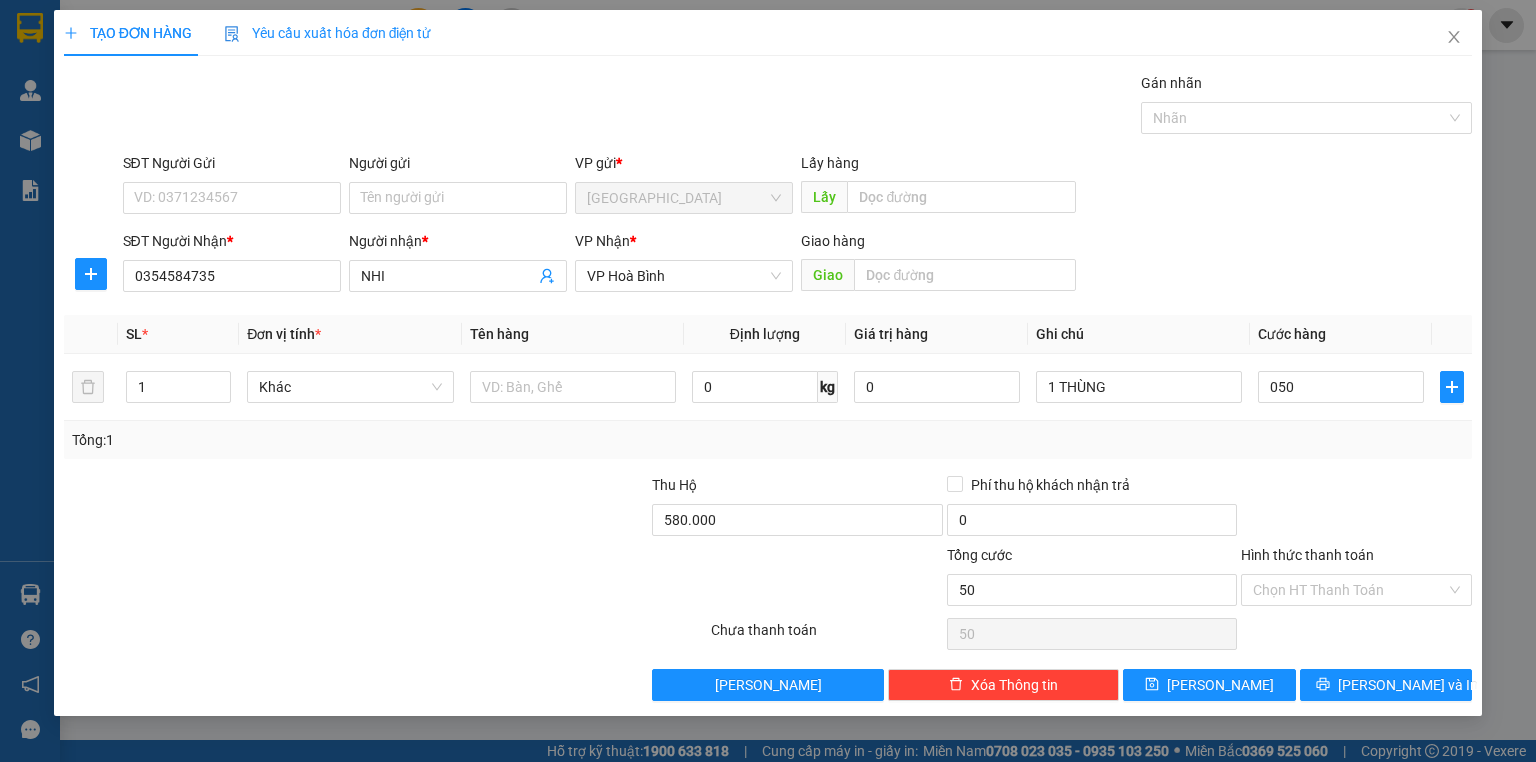 type on "50.000" 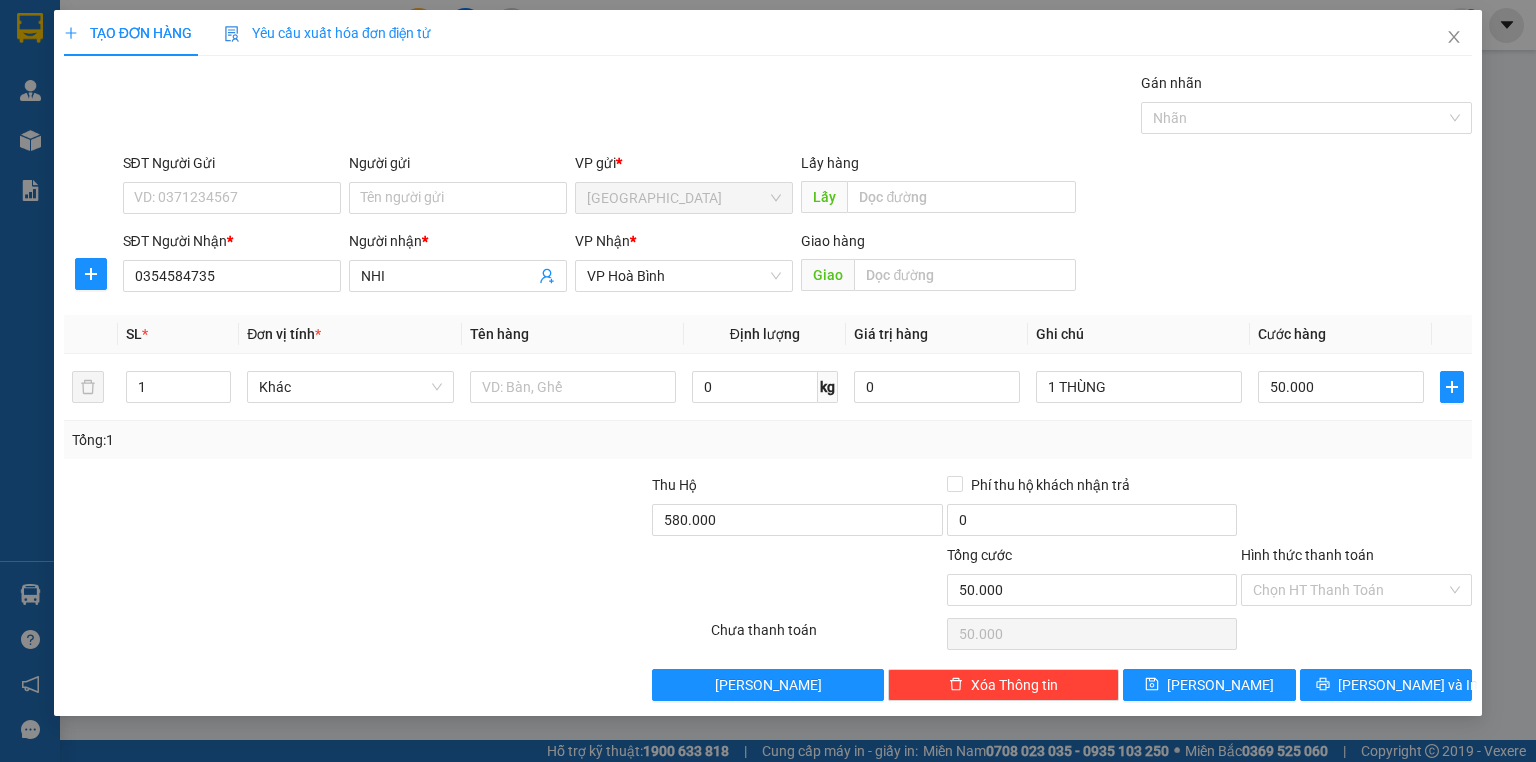 click on "Tổng:  1" at bounding box center (768, 440) 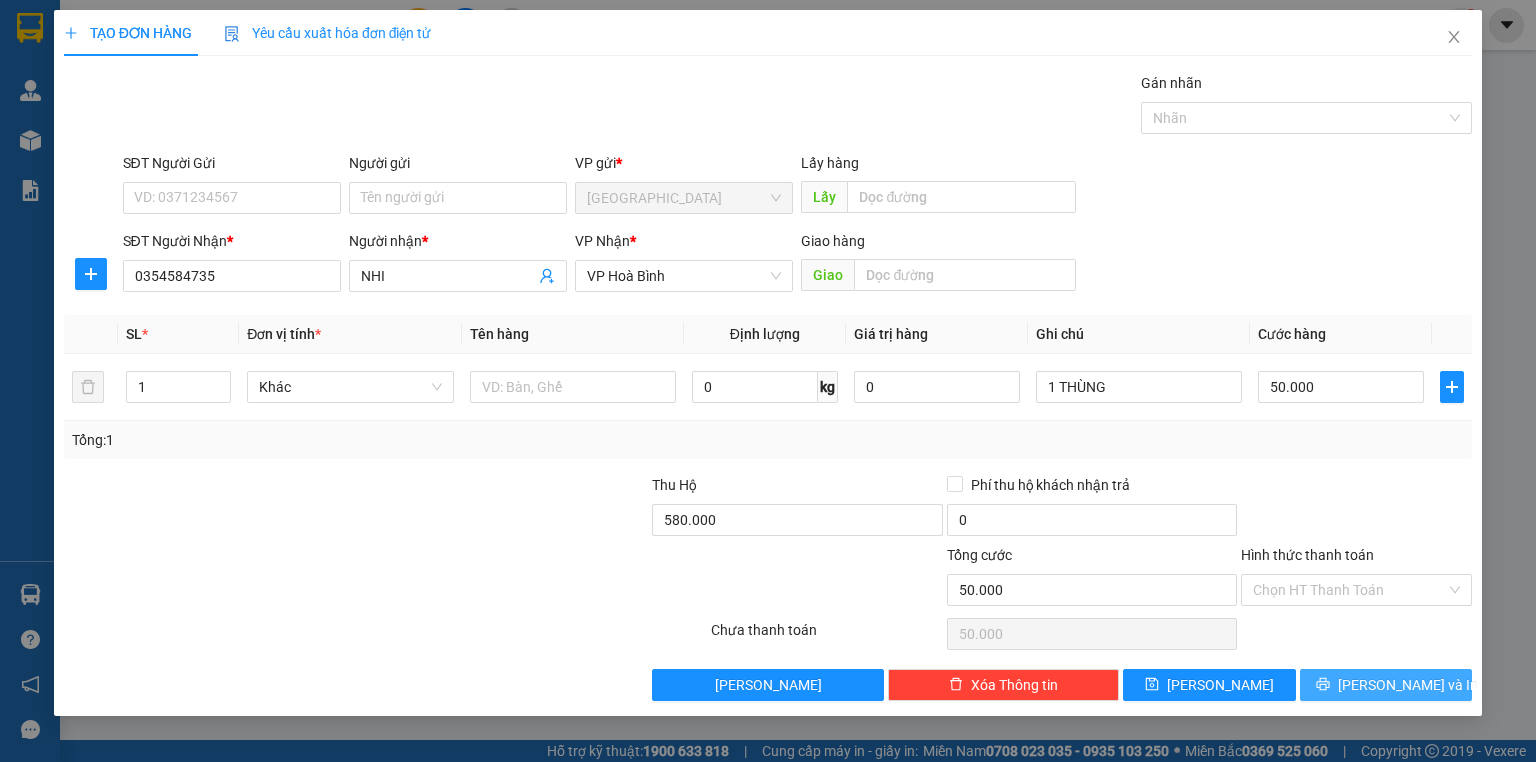 drag, startPoint x: 1353, startPoint y: 683, endPoint x: 1336, endPoint y: 682, distance: 17.029387 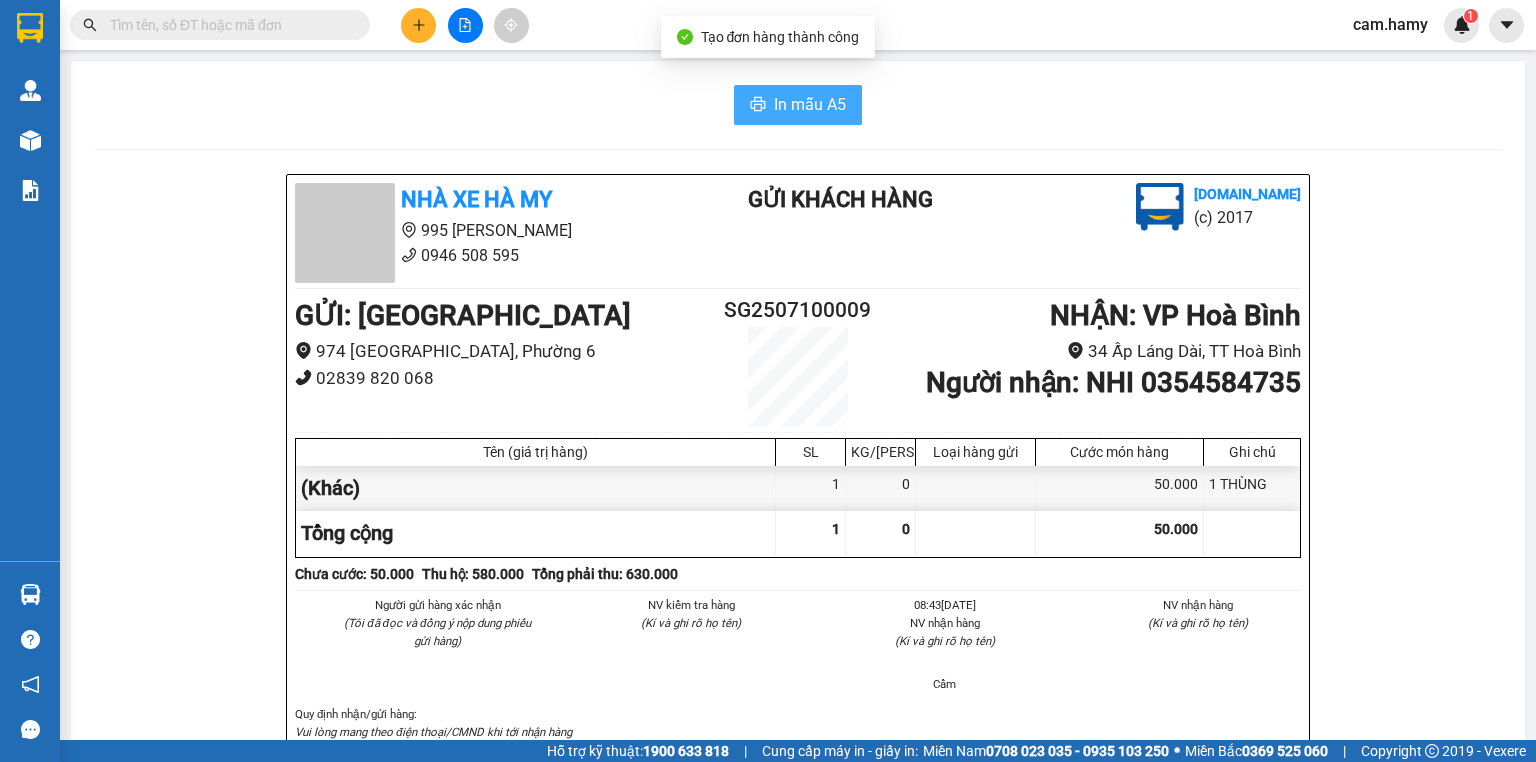 click on "In mẫu A5" at bounding box center (810, 104) 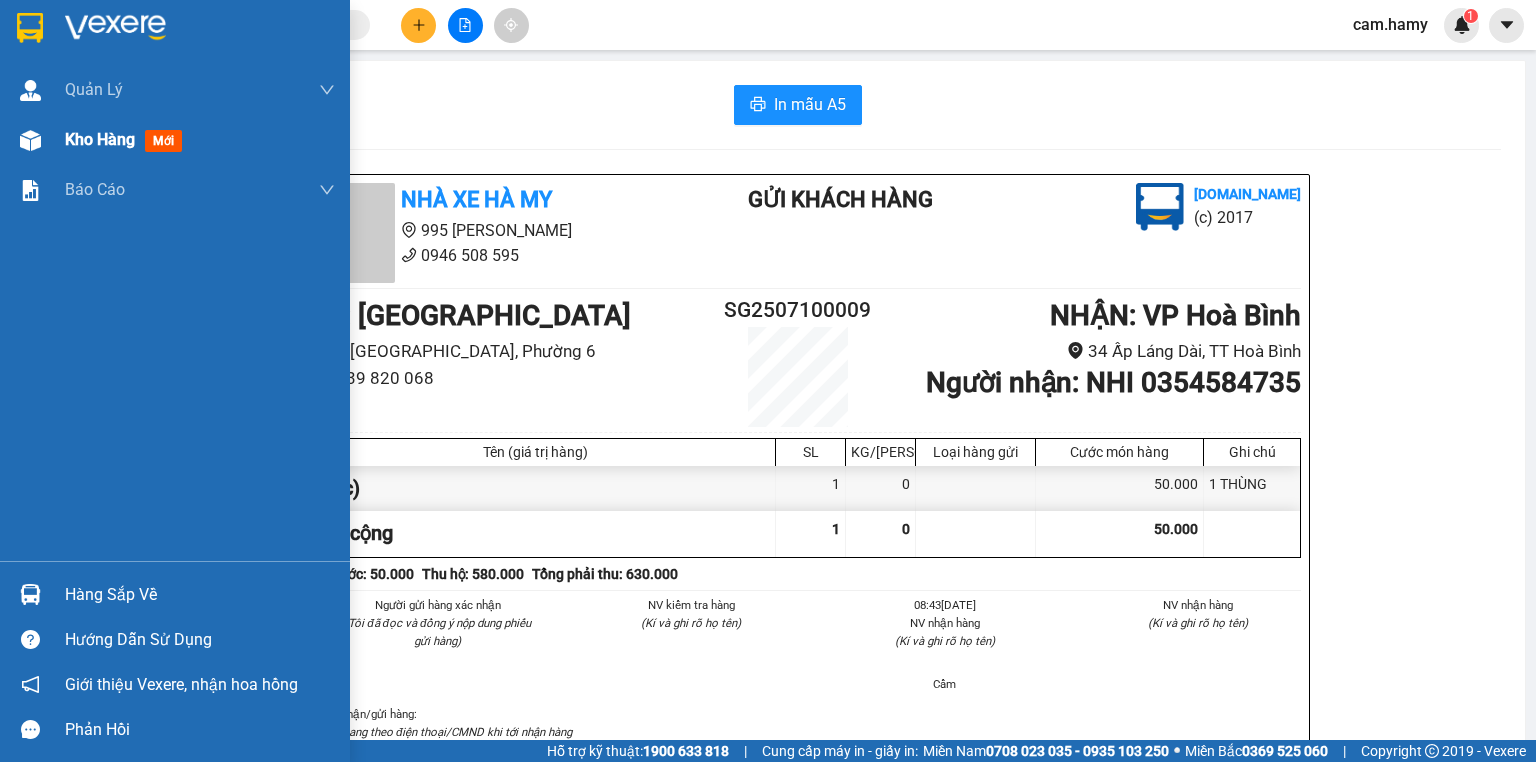 click on "Kho hàng" at bounding box center (100, 139) 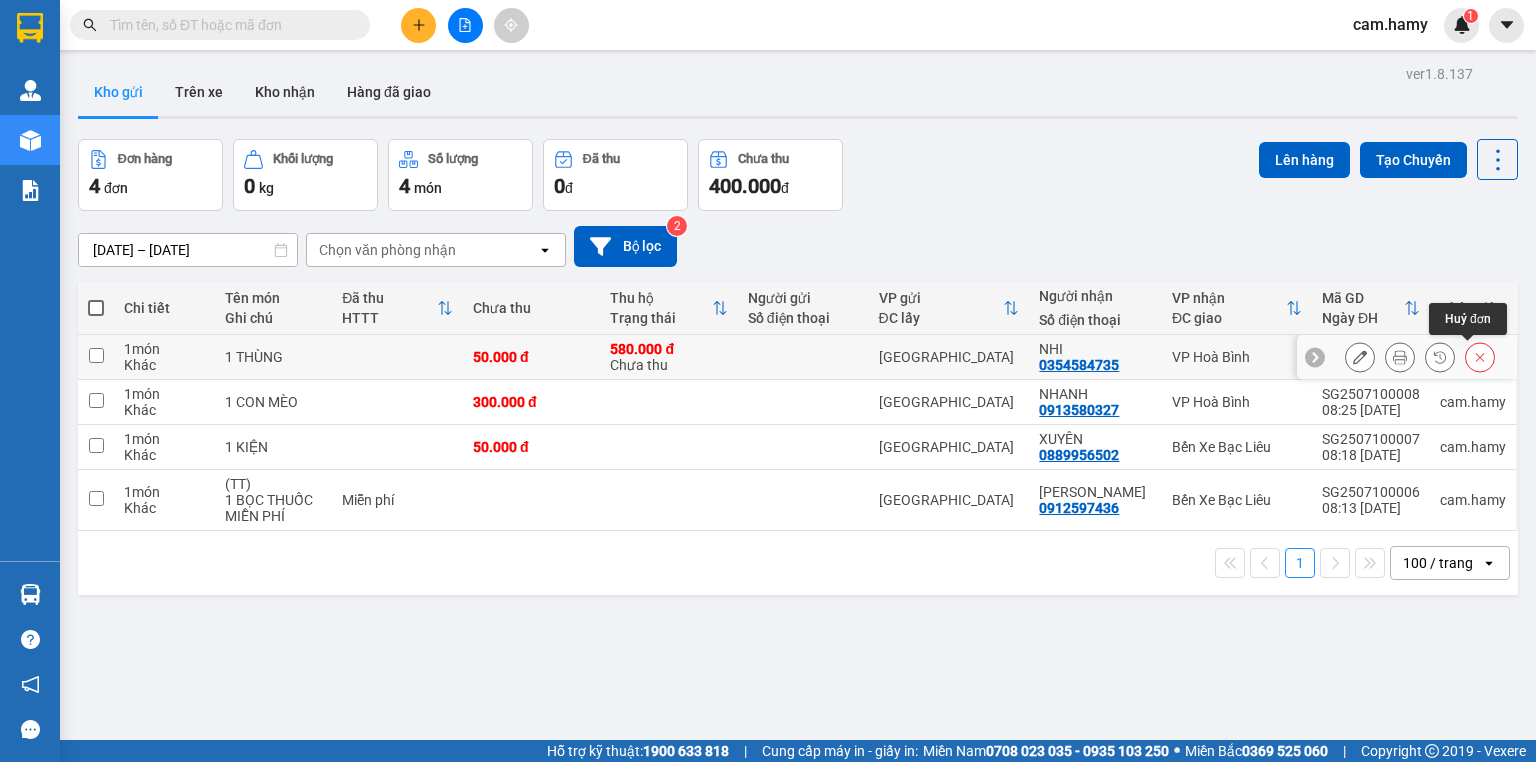 click 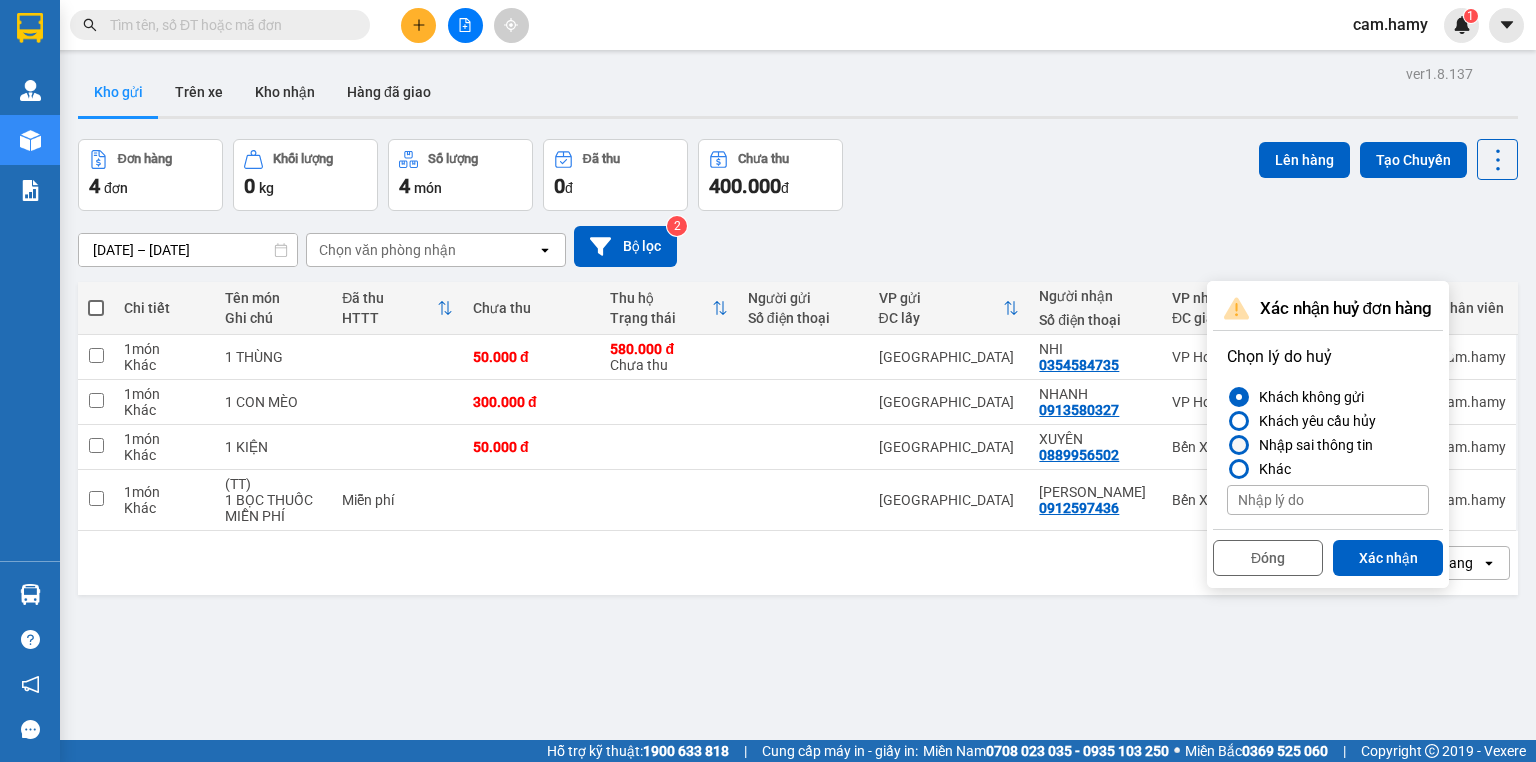 click at bounding box center [1239, 445] 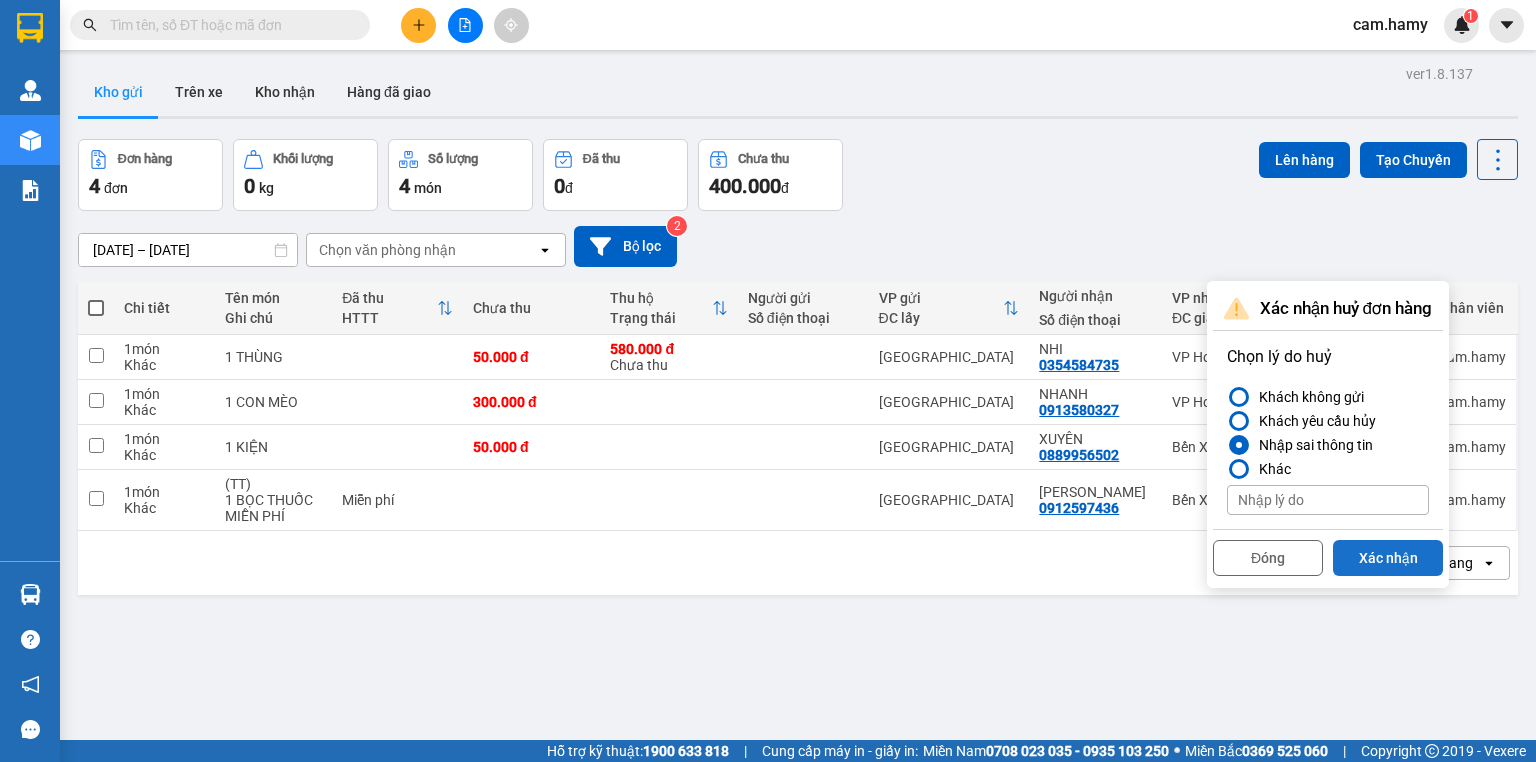click on "Xác nhận" at bounding box center [1388, 558] 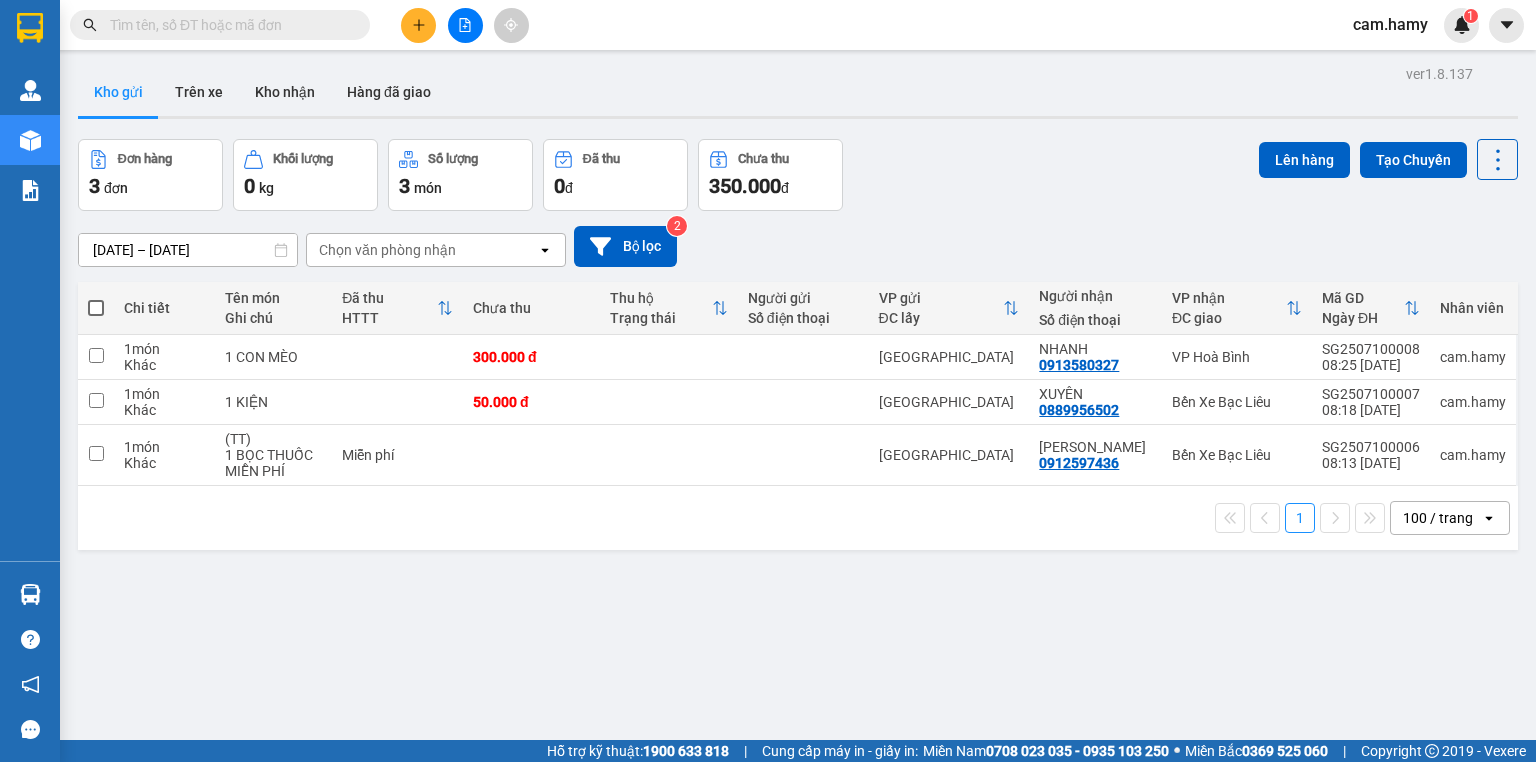 click 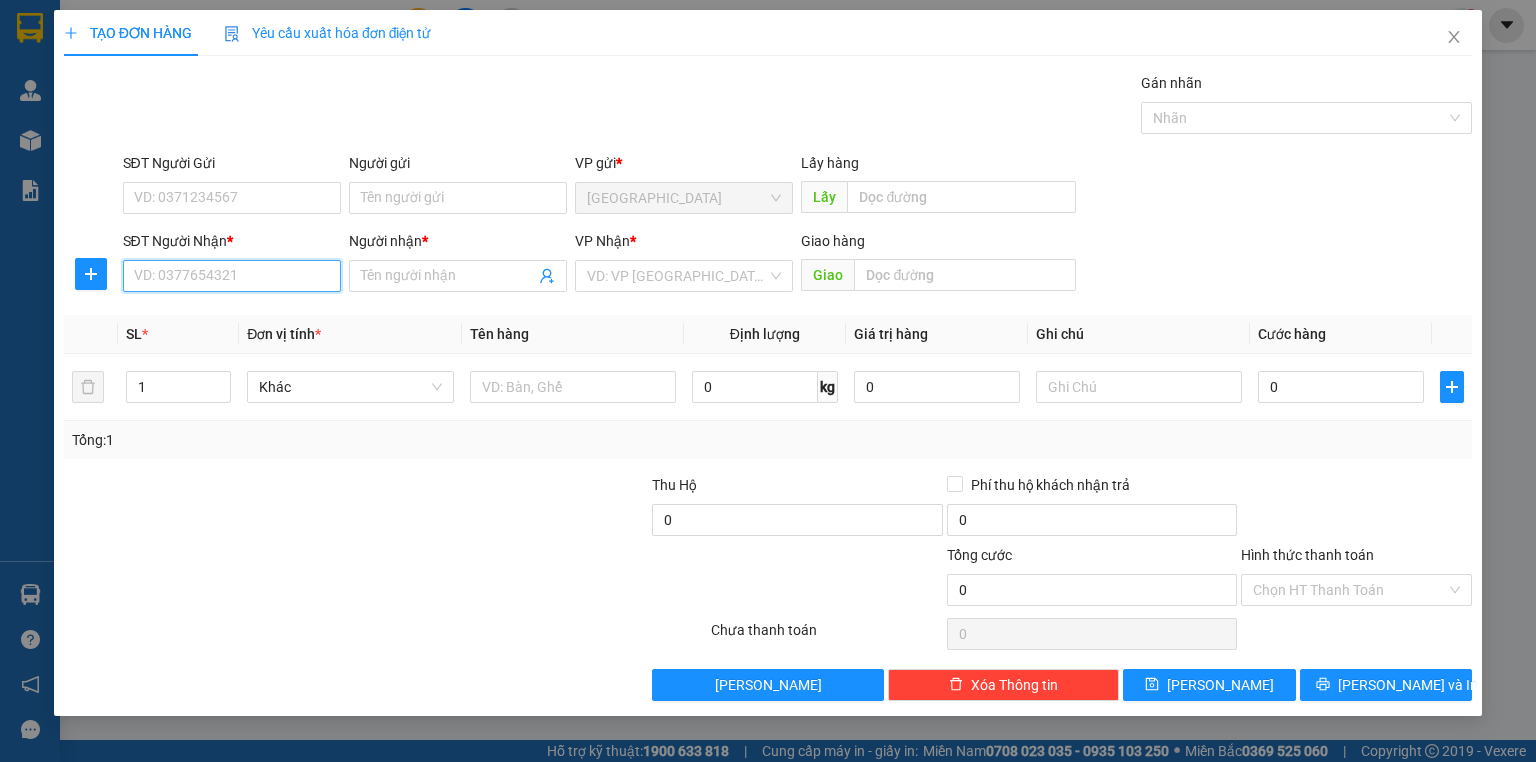 click on "SĐT Người Nhận  *" at bounding box center [232, 276] 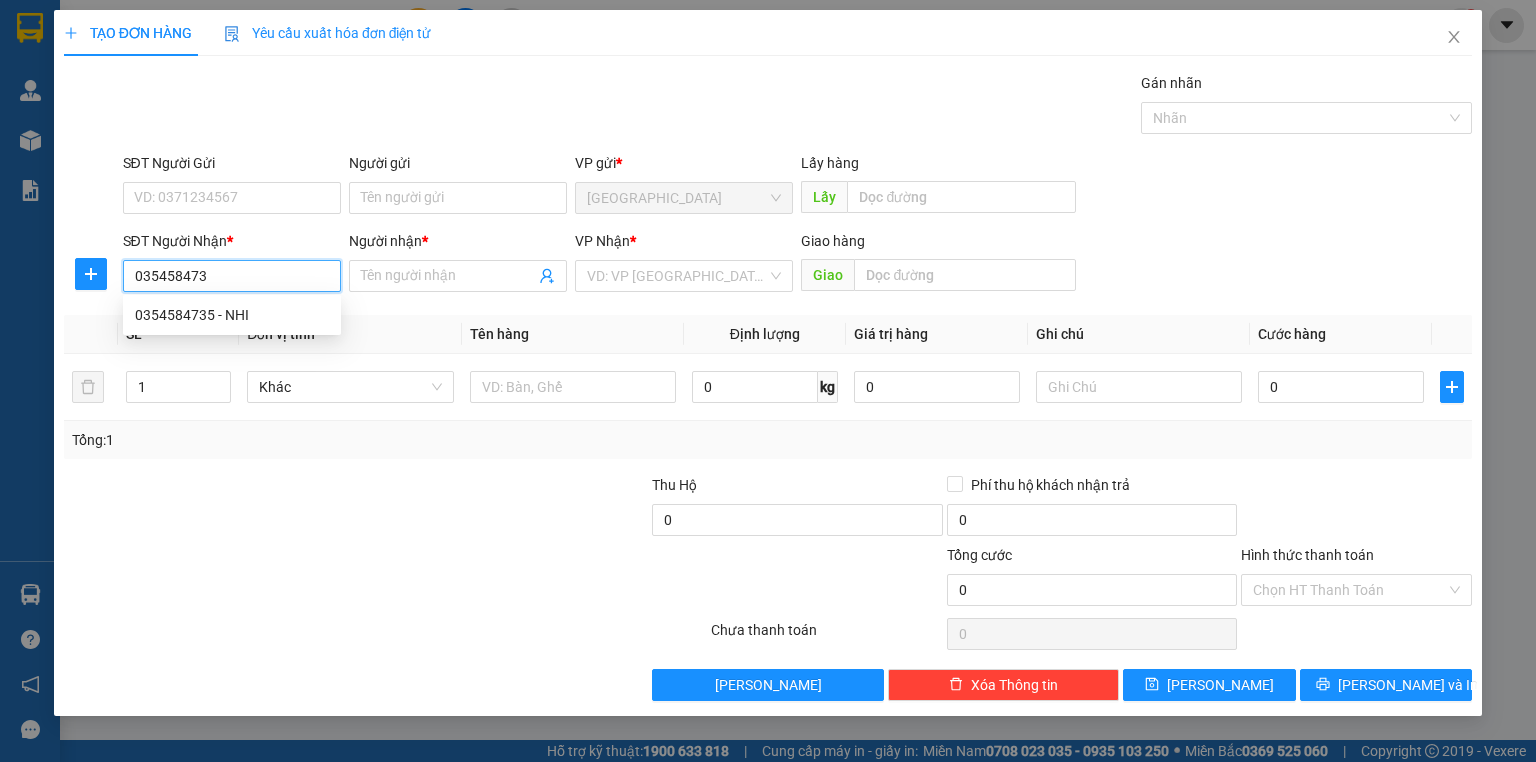 type on "0354584735" 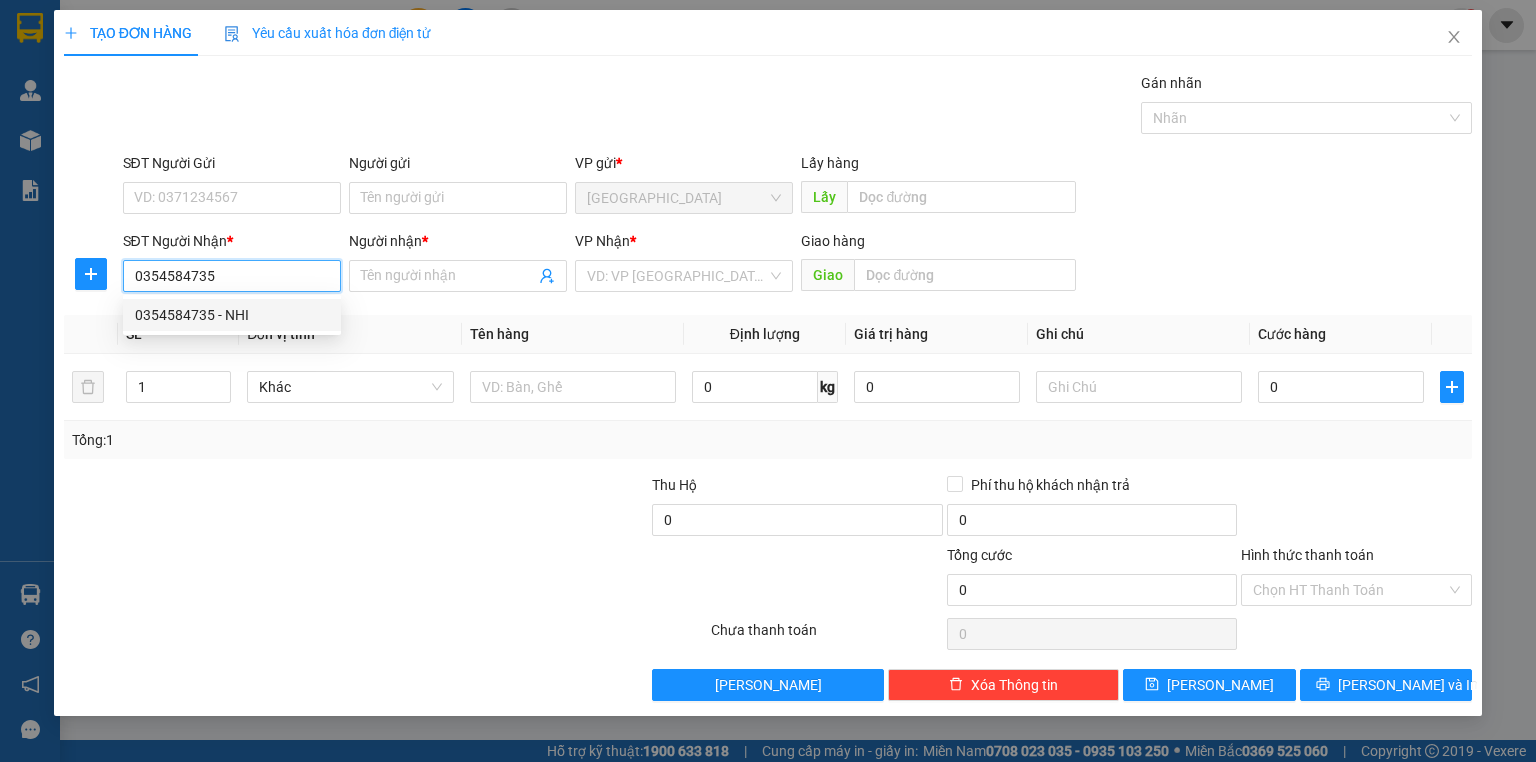 click on "0354584735 - NHI" at bounding box center [232, 315] 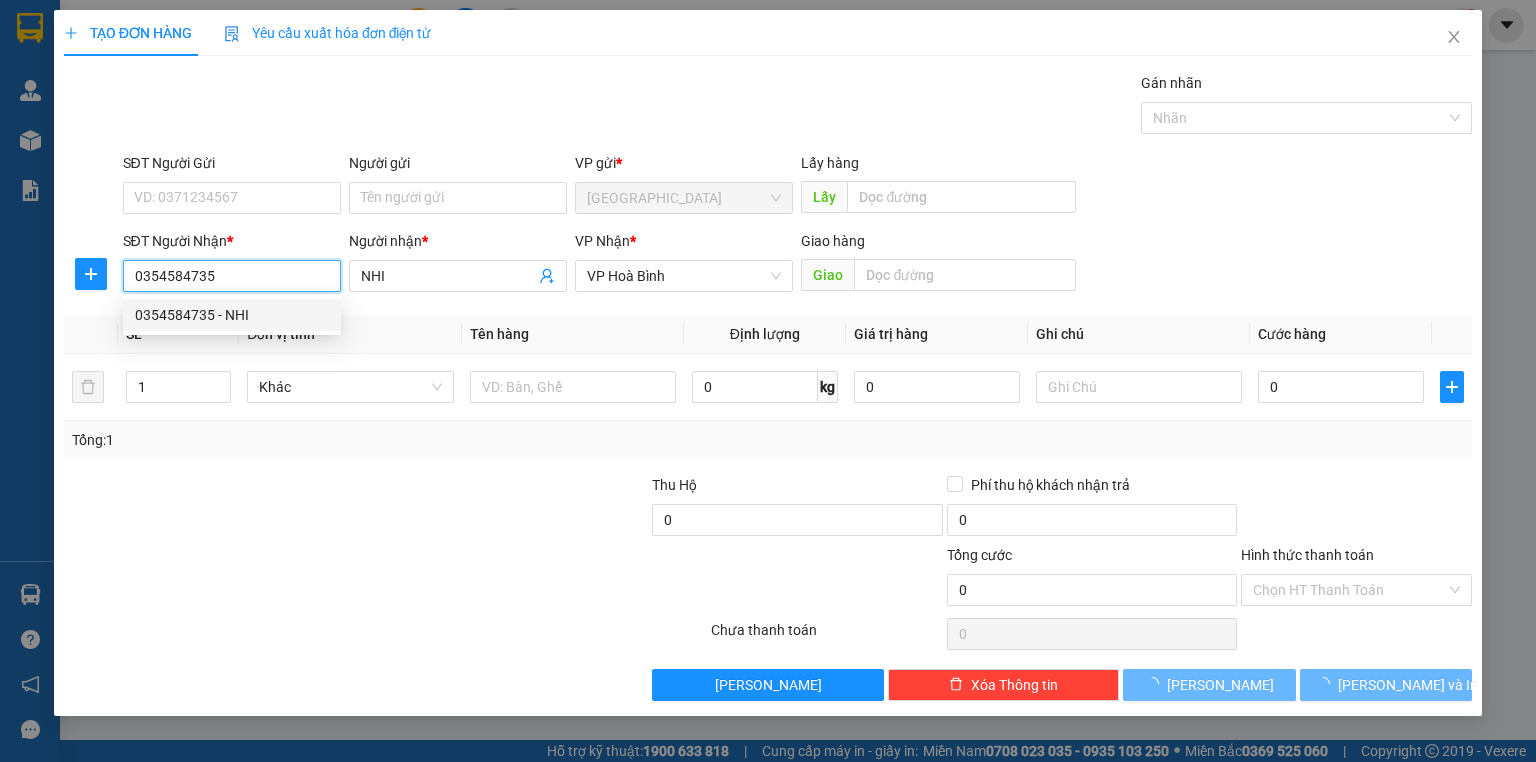 type on "70.000" 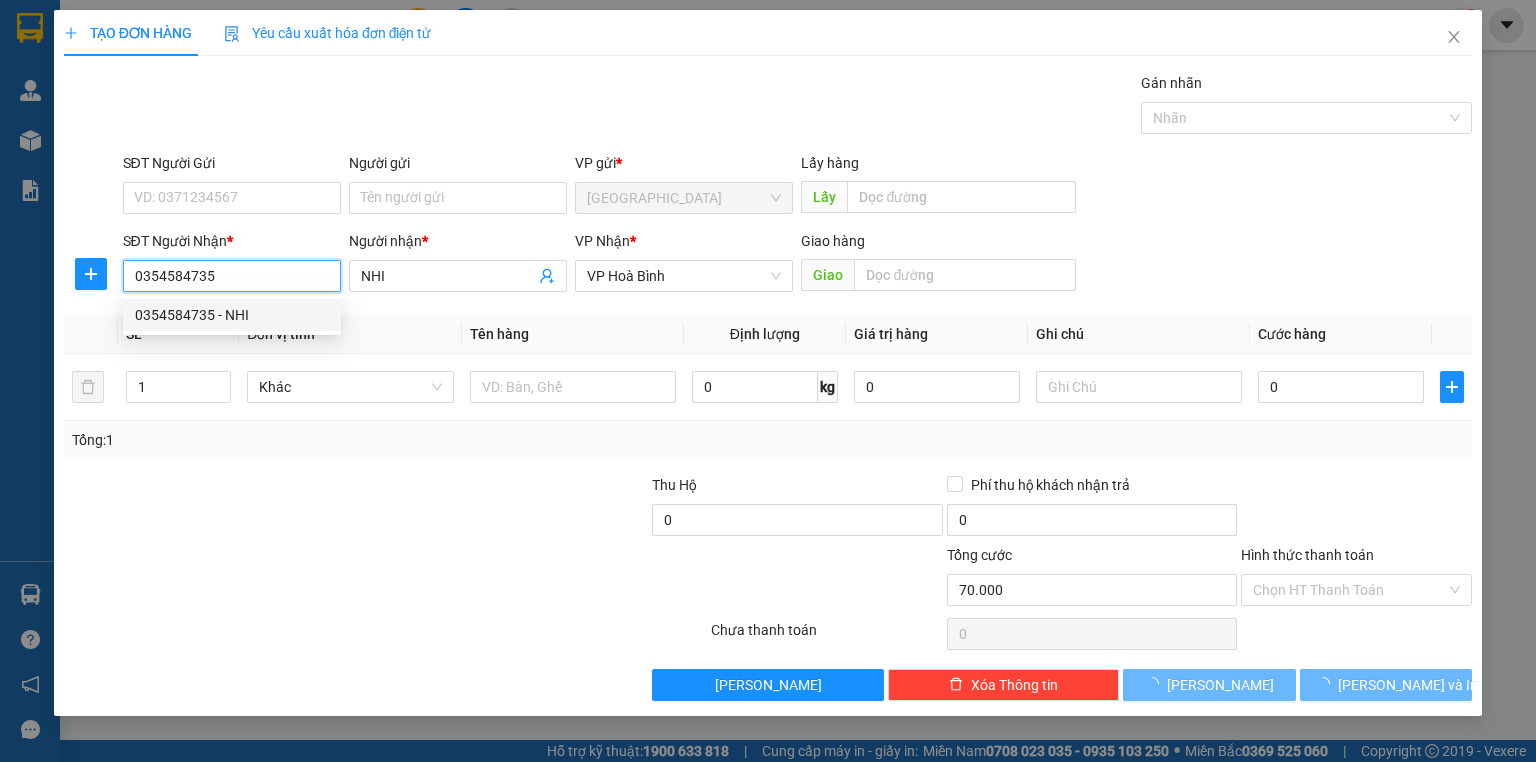type on "70.000" 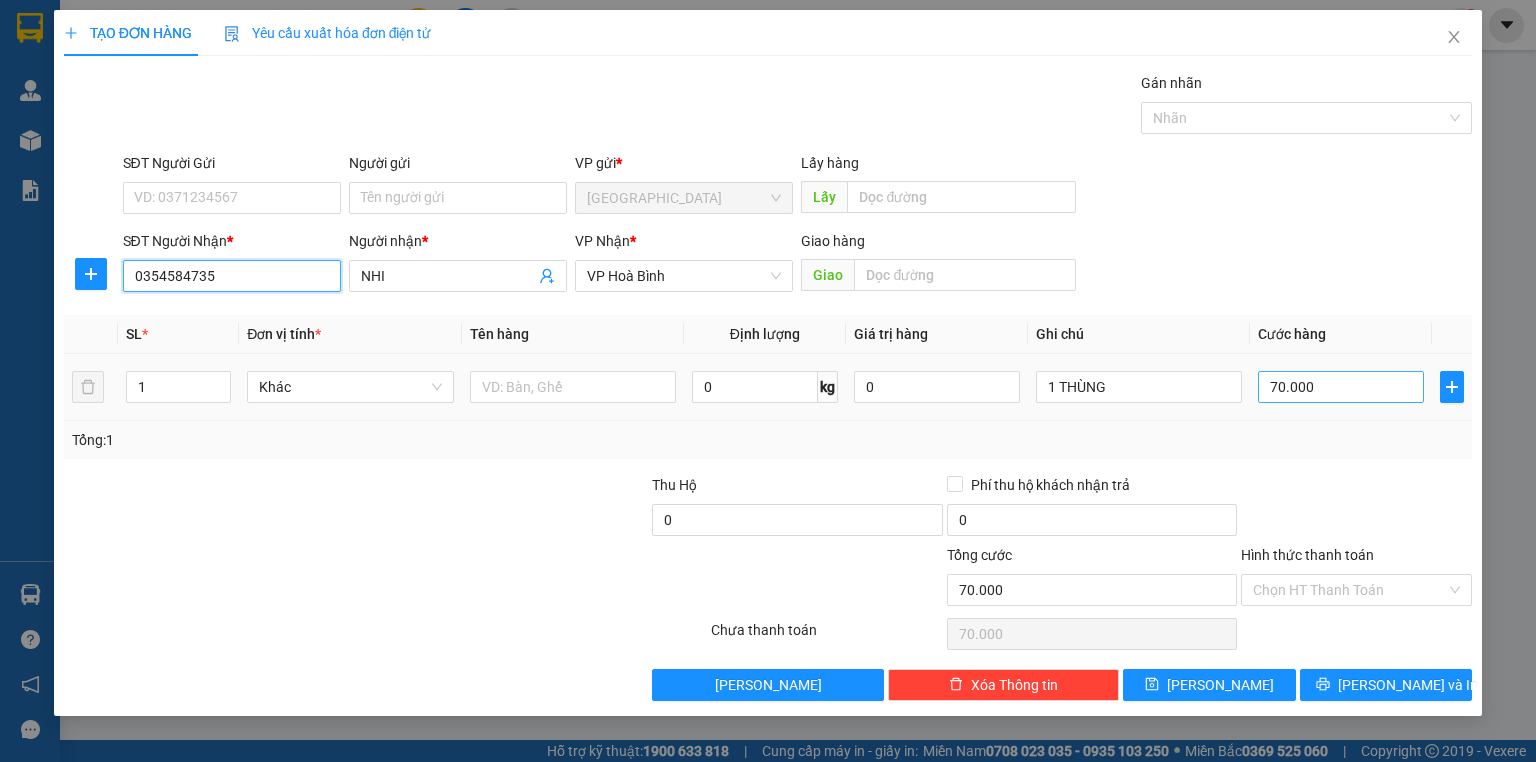 type on "0354584735" 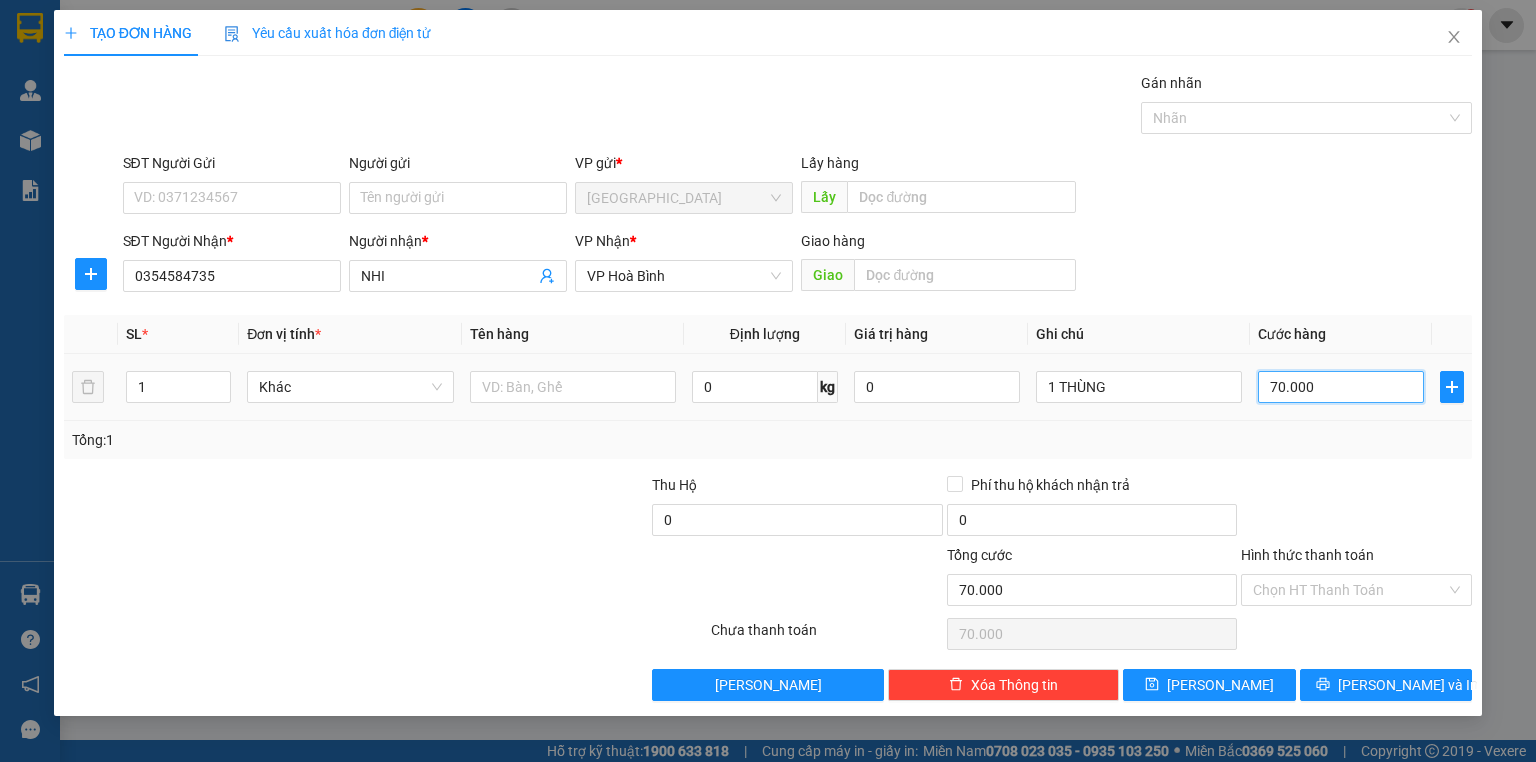 click on "70.000" at bounding box center [1341, 387] 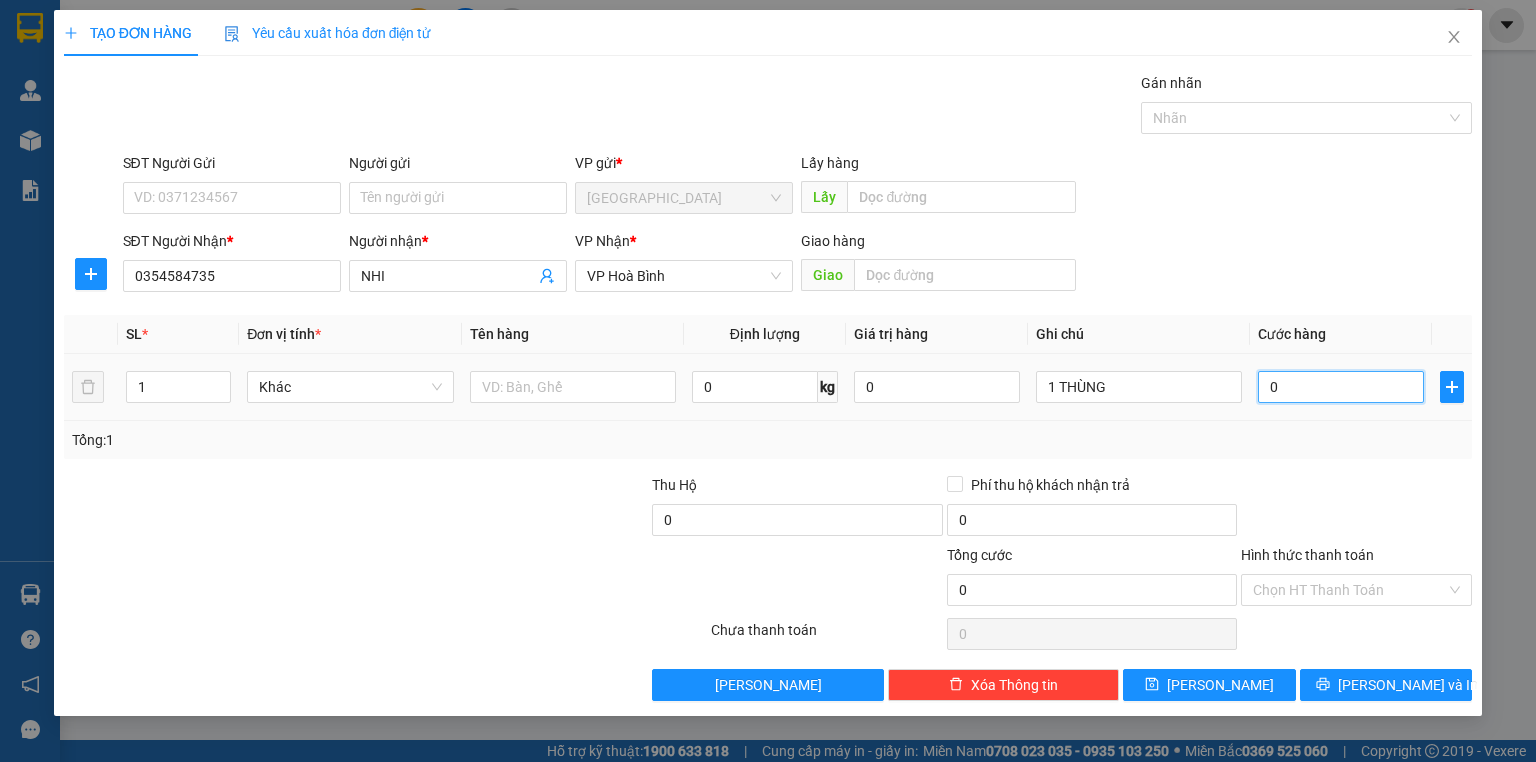 type on "5" 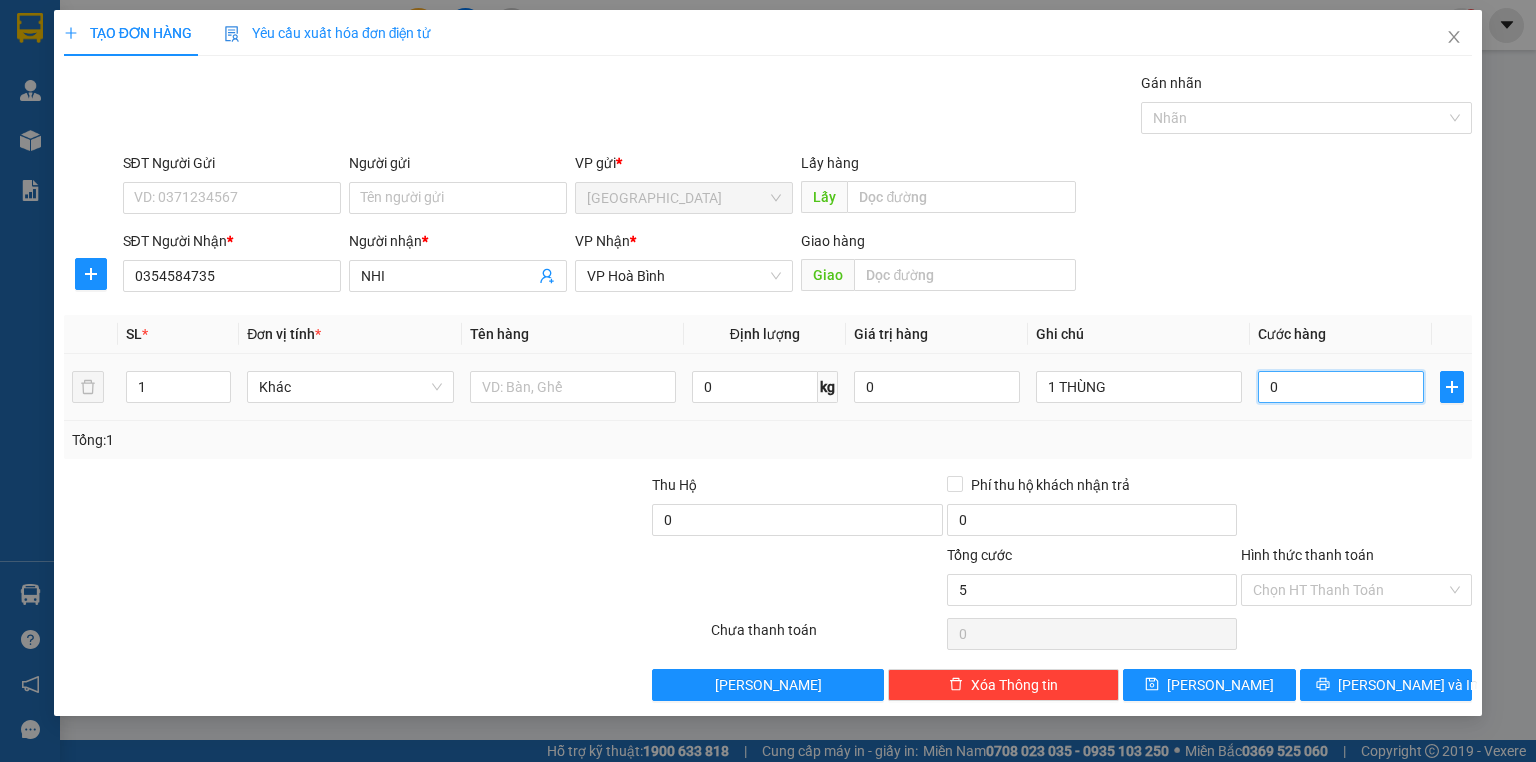 type on "5" 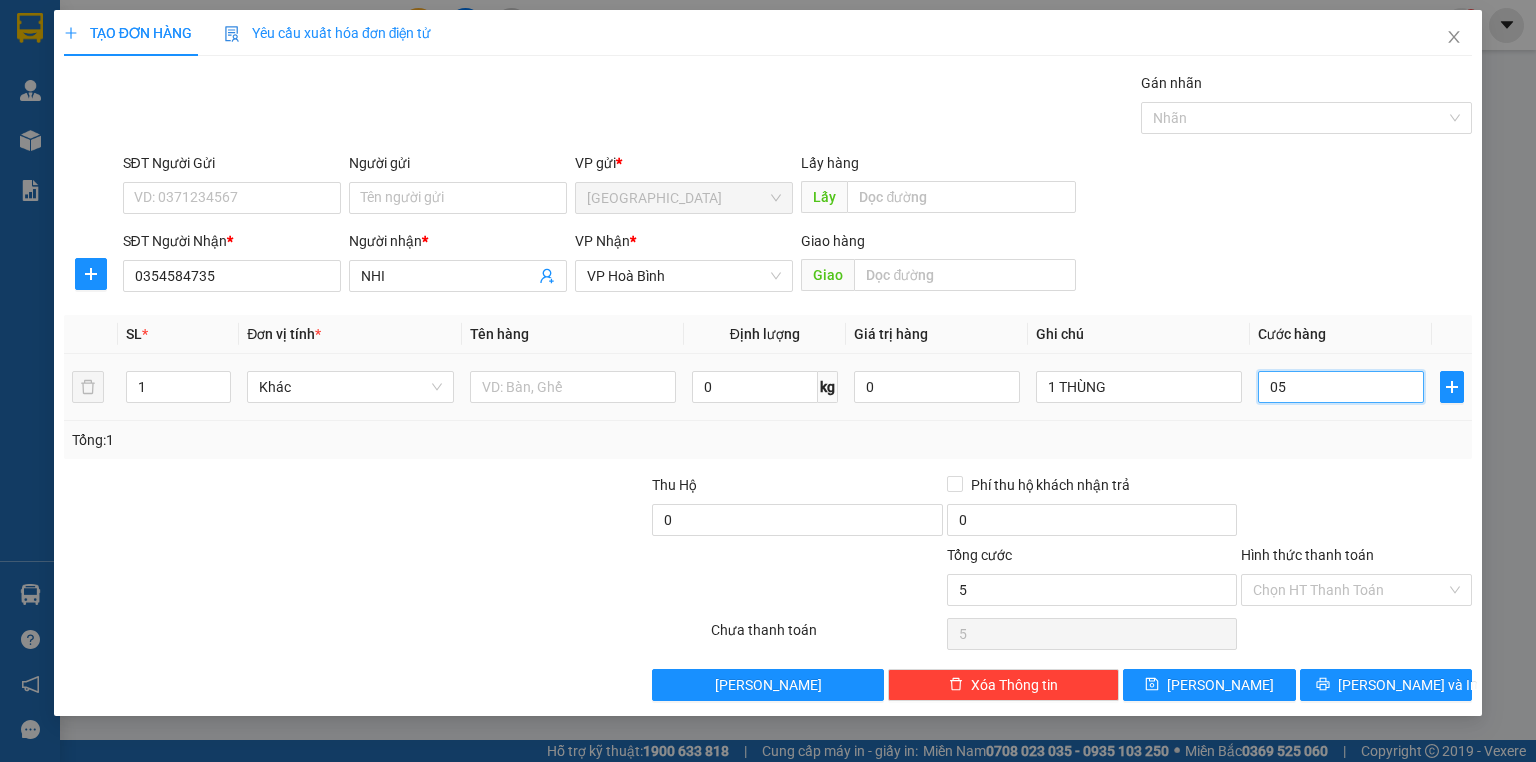 type on "50" 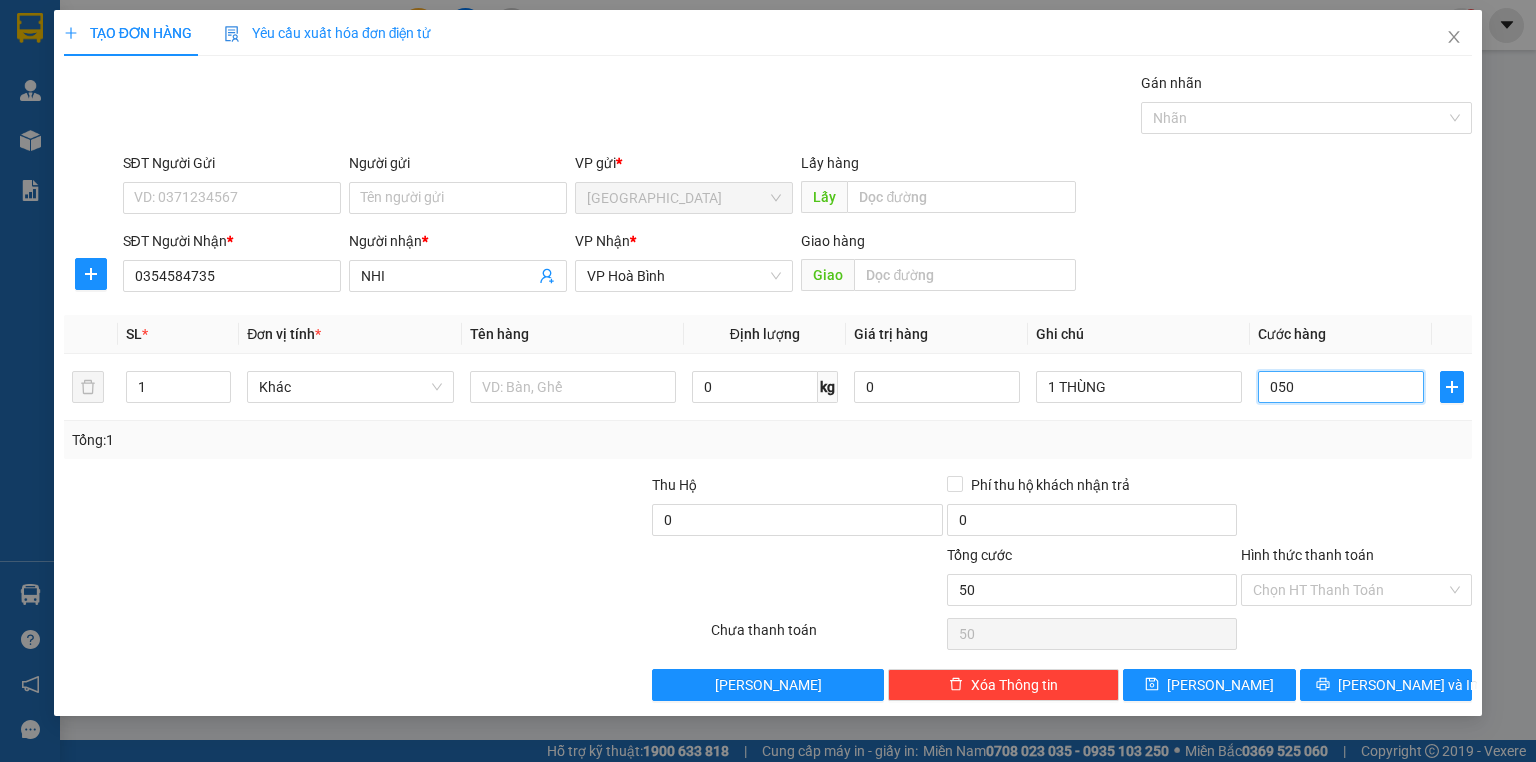 type on "050" 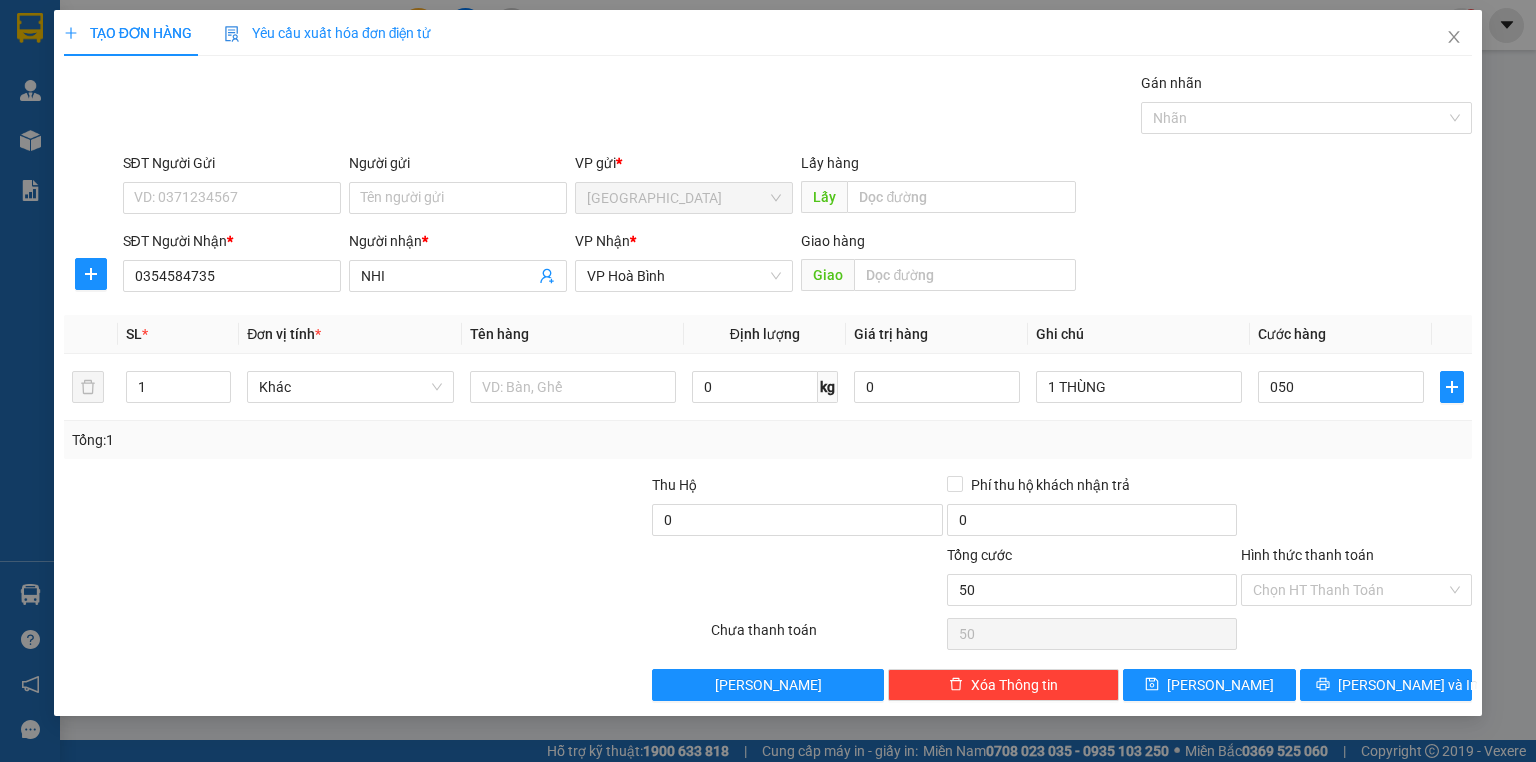 click on "Tổng:  1" at bounding box center (768, 440) 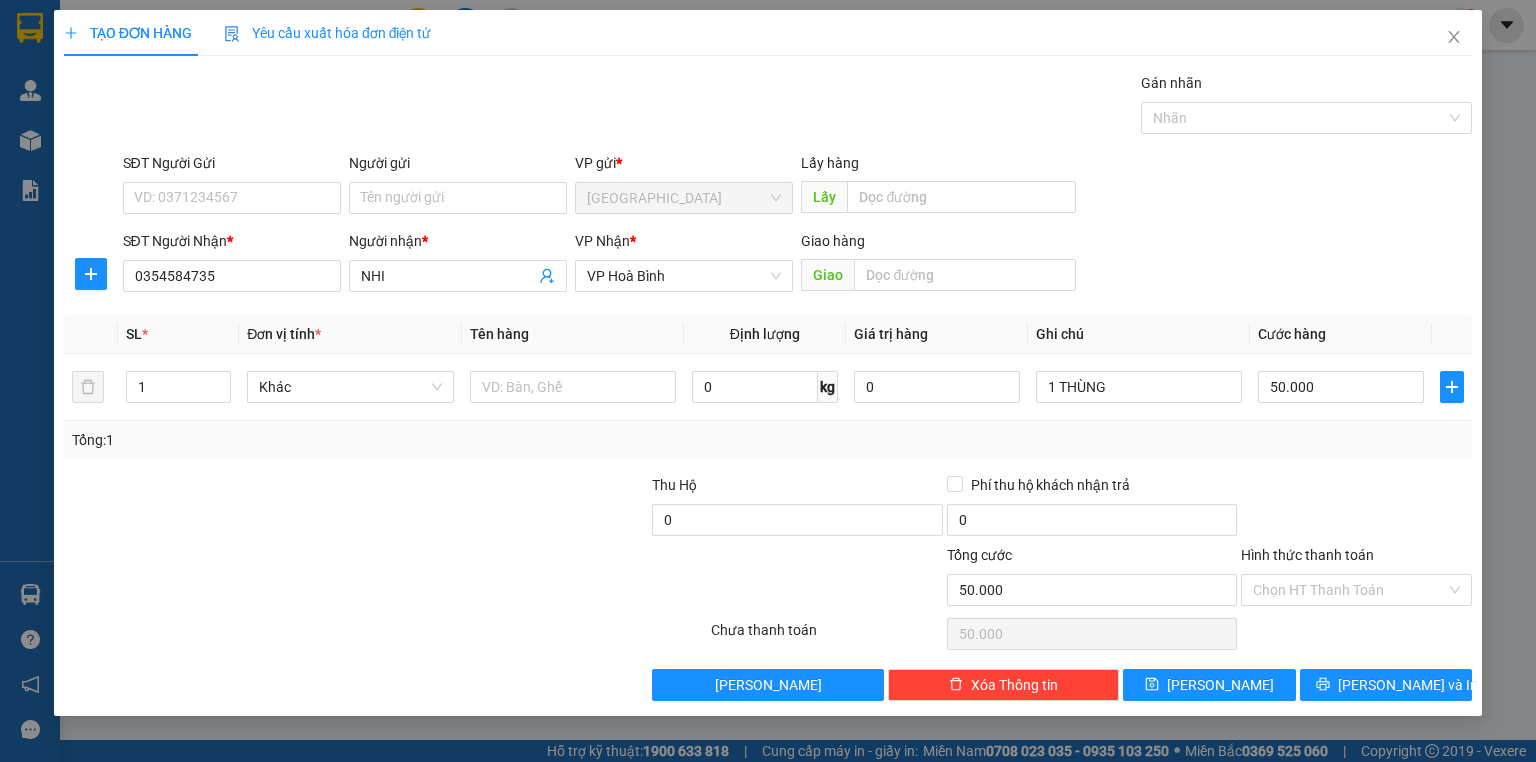click on "Hình thức thanh toán" at bounding box center [1307, 555] 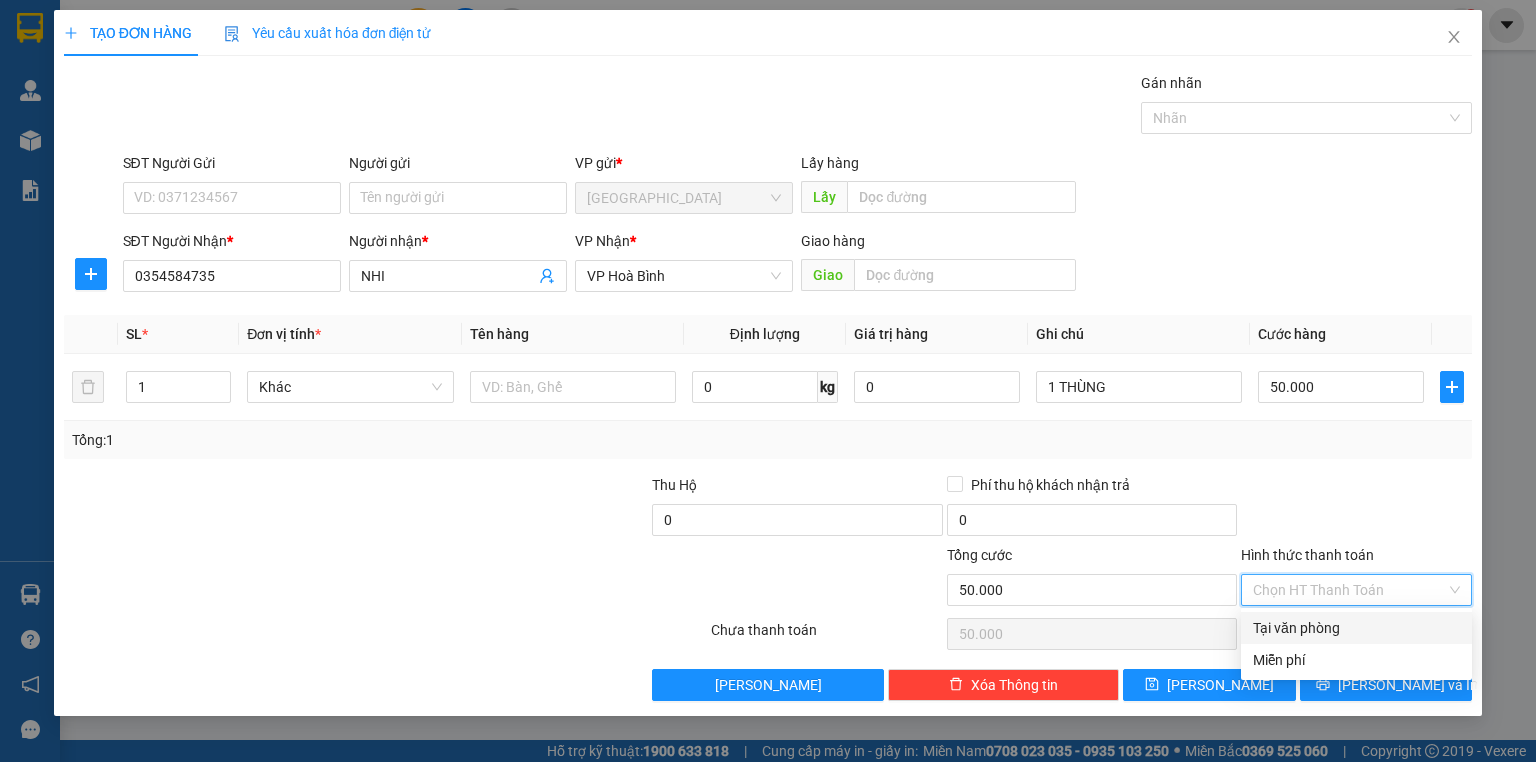 click at bounding box center [1356, 509] 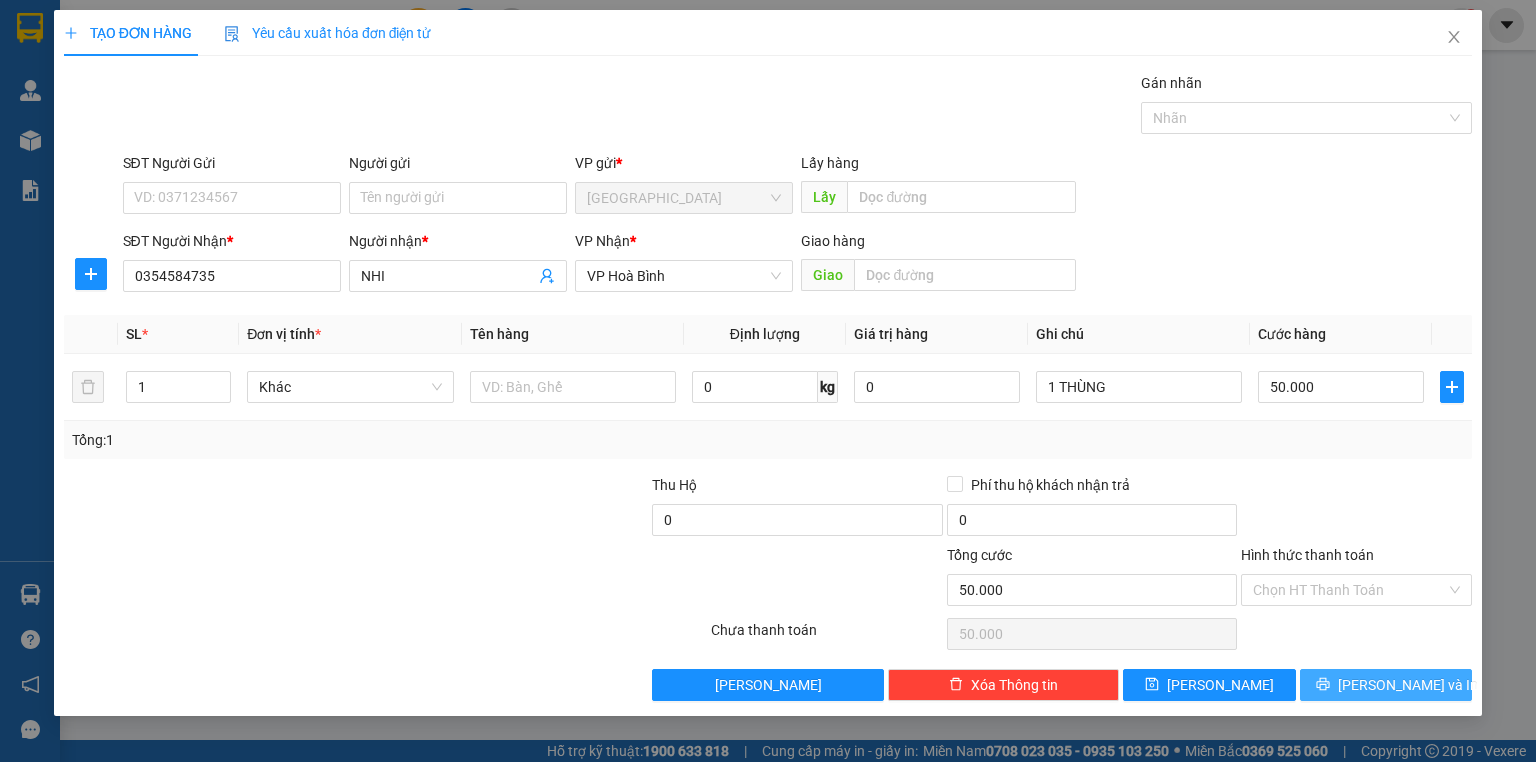click on "[PERSON_NAME] và In" at bounding box center (1408, 685) 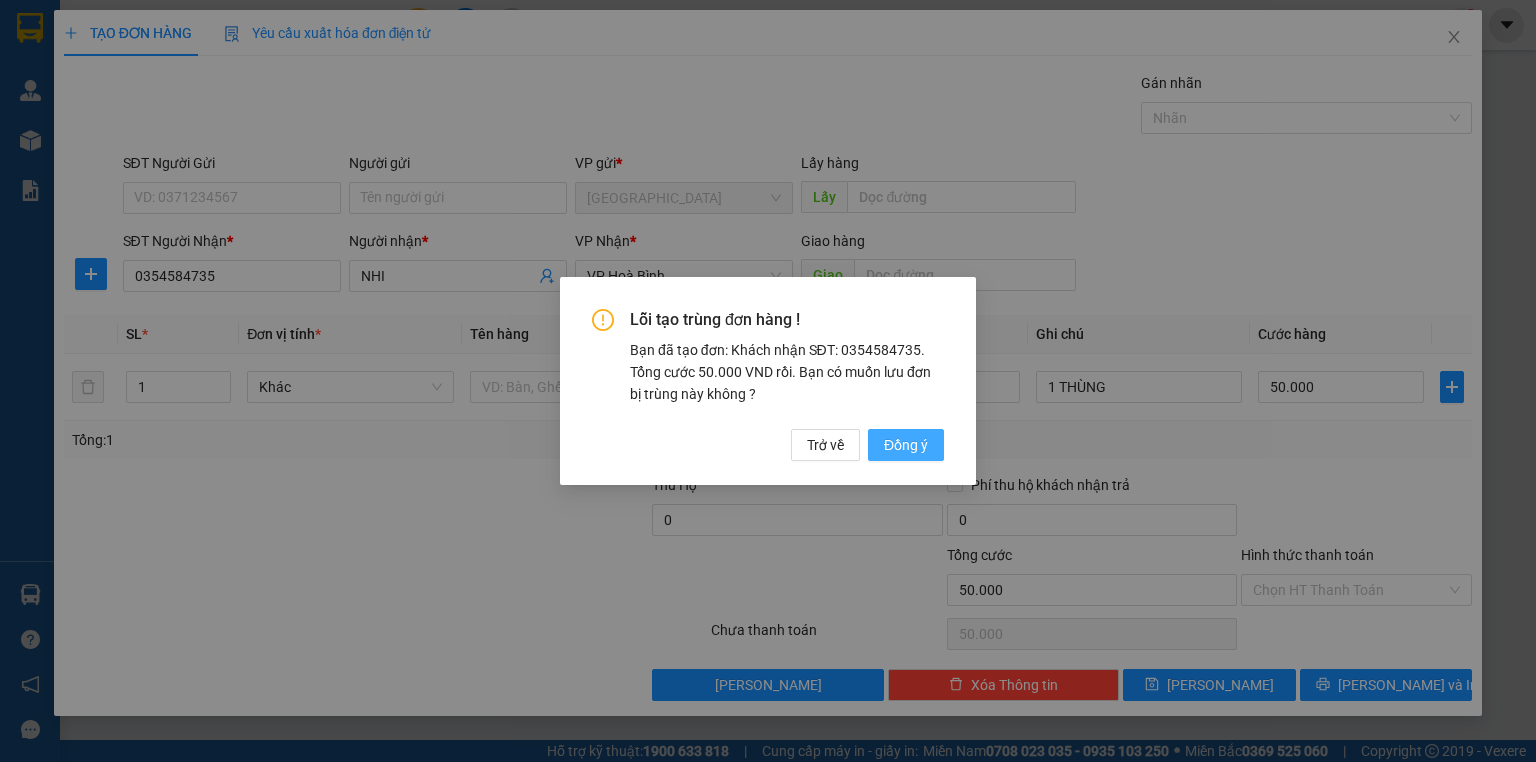 click on "Đồng ý" at bounding box center (906, 445) 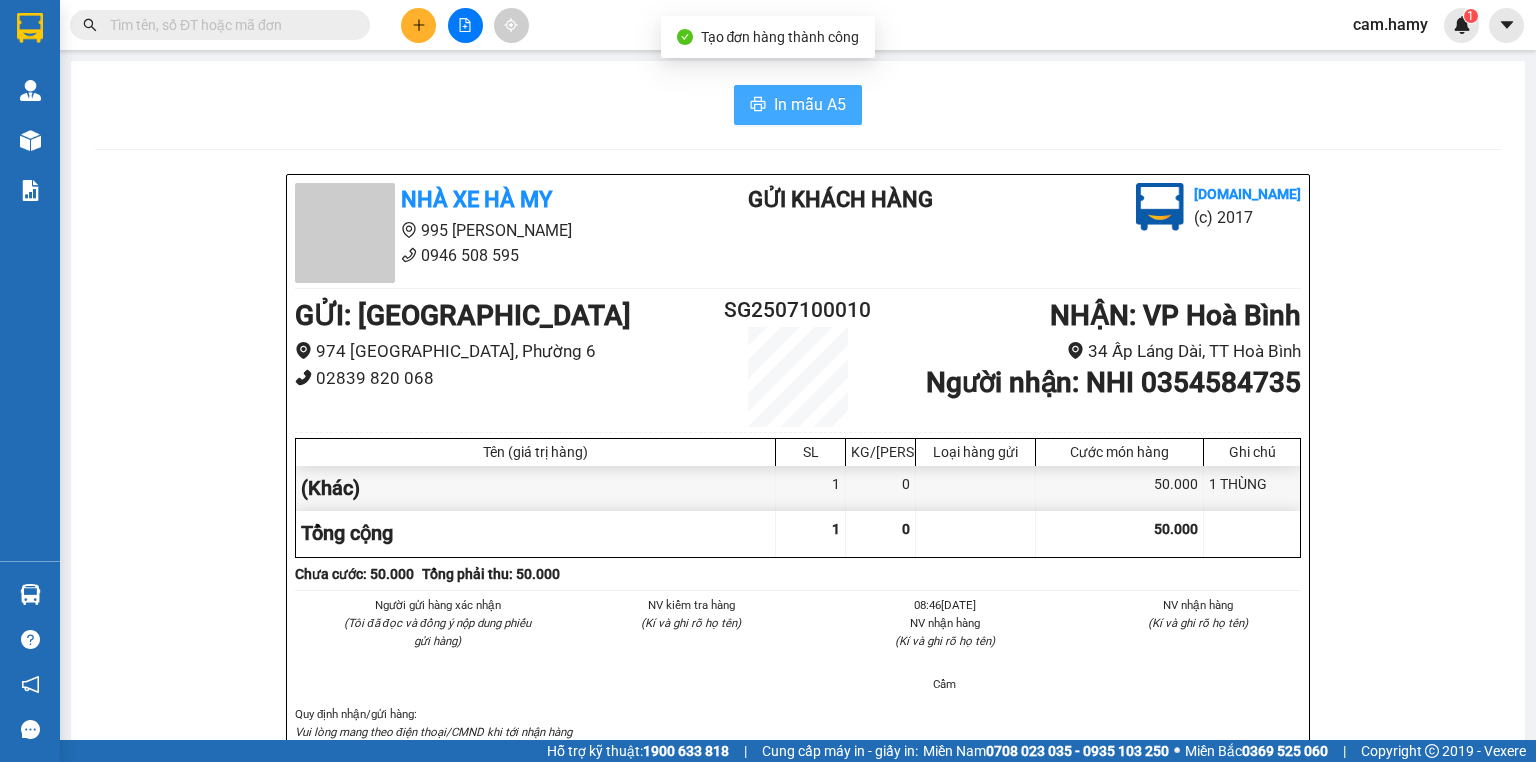 click on "In mẫu A5" at bounding box center (810, 104) 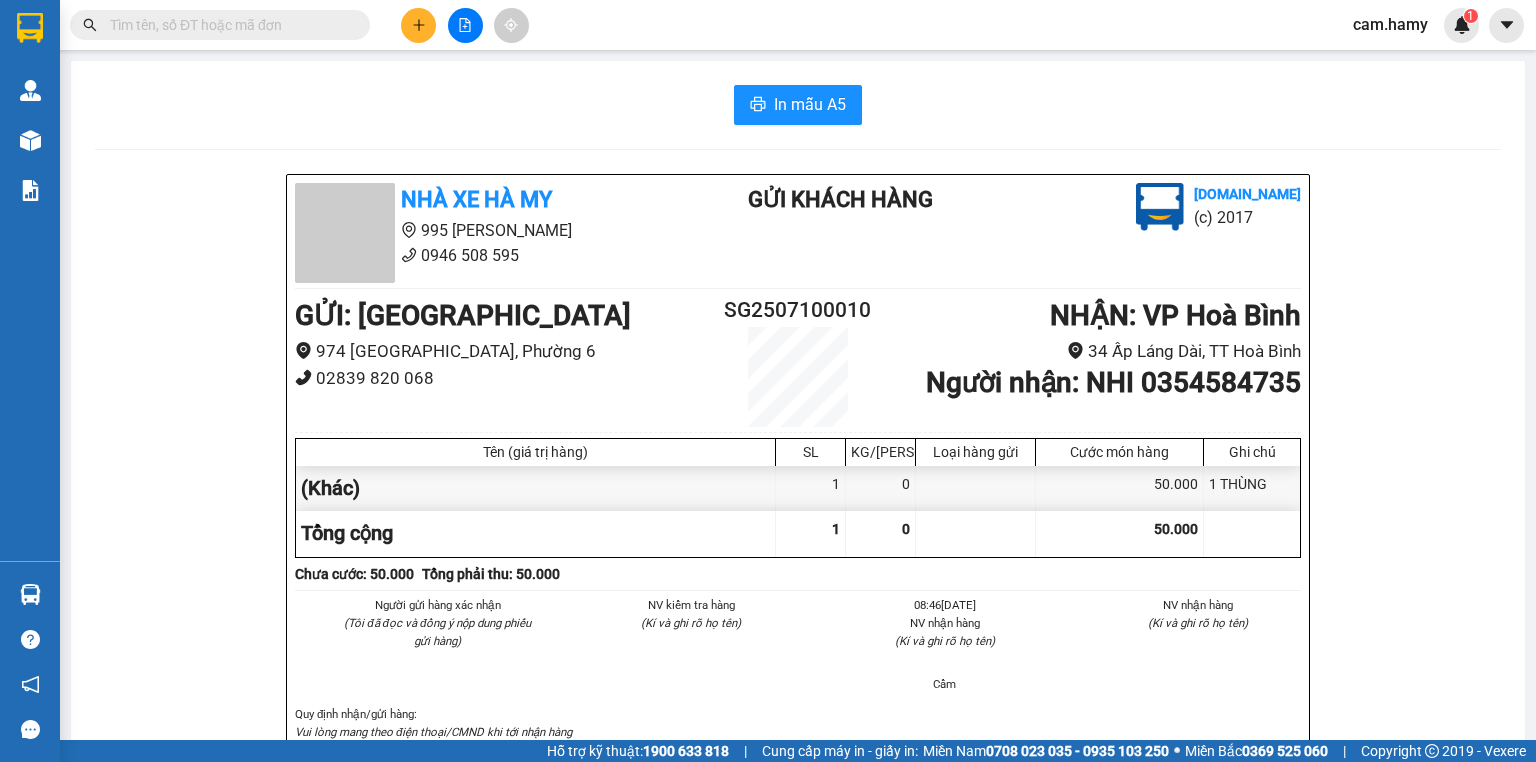 click 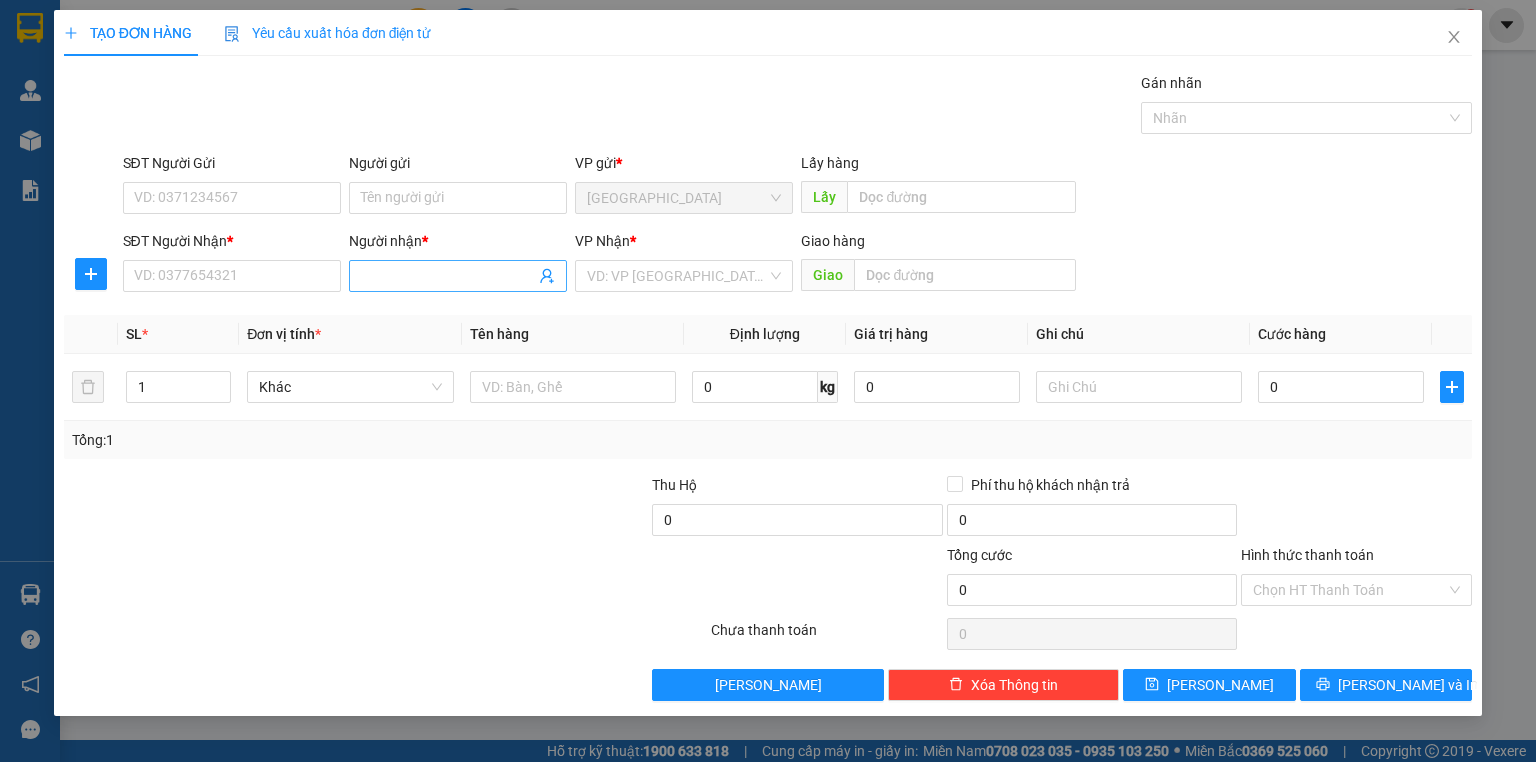 click on "Người nhận  *" at bounding box center (448, 276) 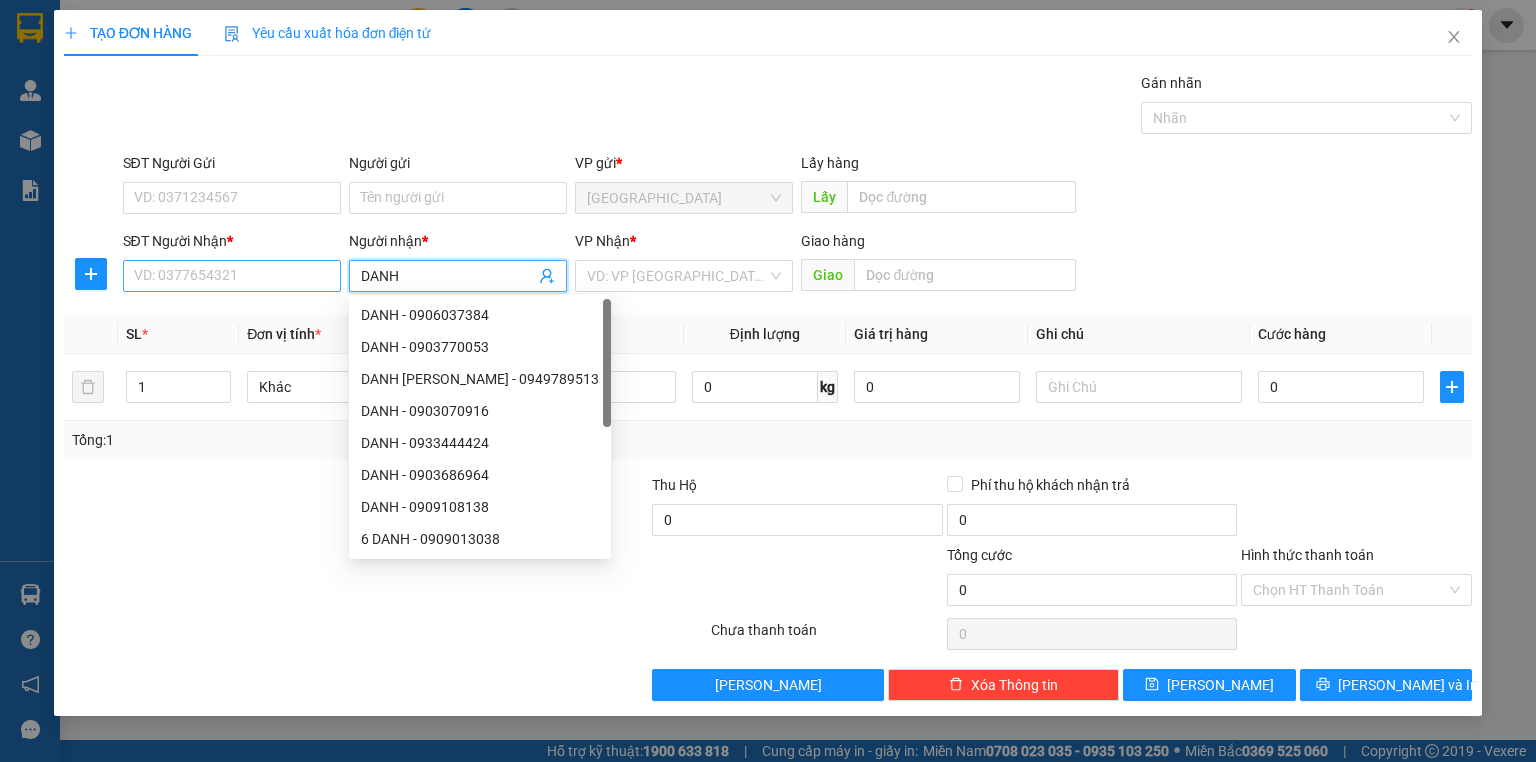 type on "DANH" 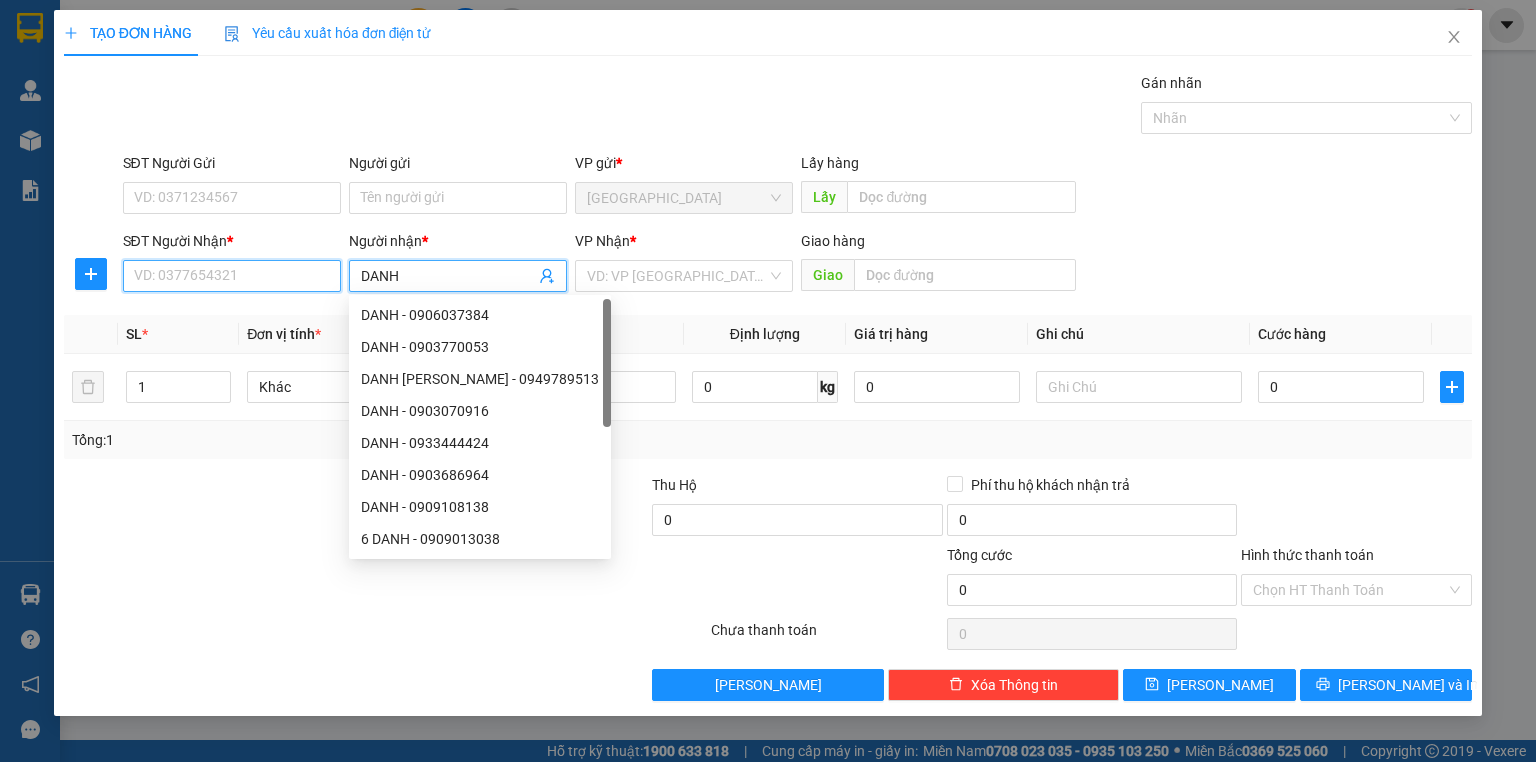 click on "SĐT Người Nhận  *" at bounding box center (232, 276) 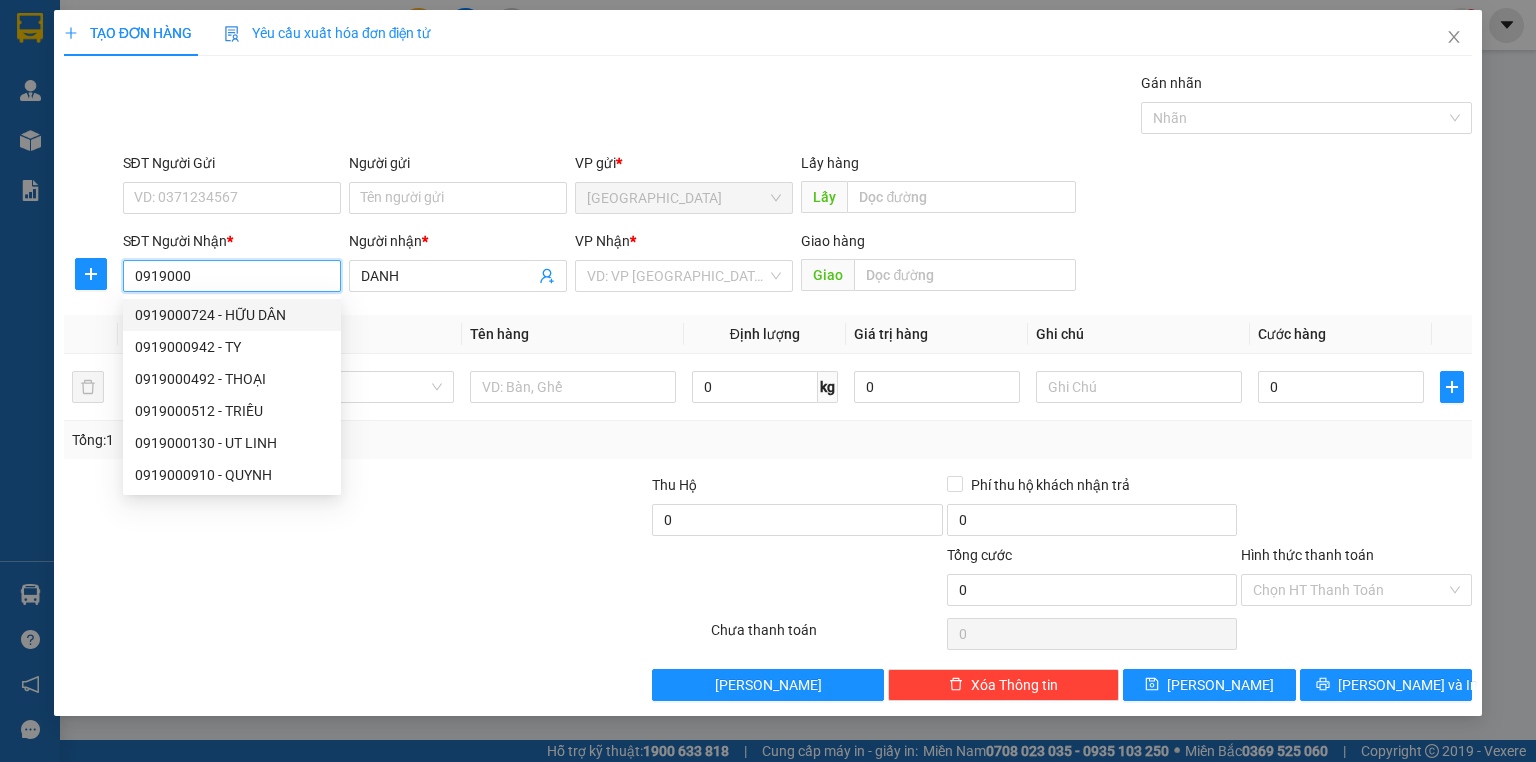 click on "0919000724 - HỮU DÂN" at bounding box center [232, 315] 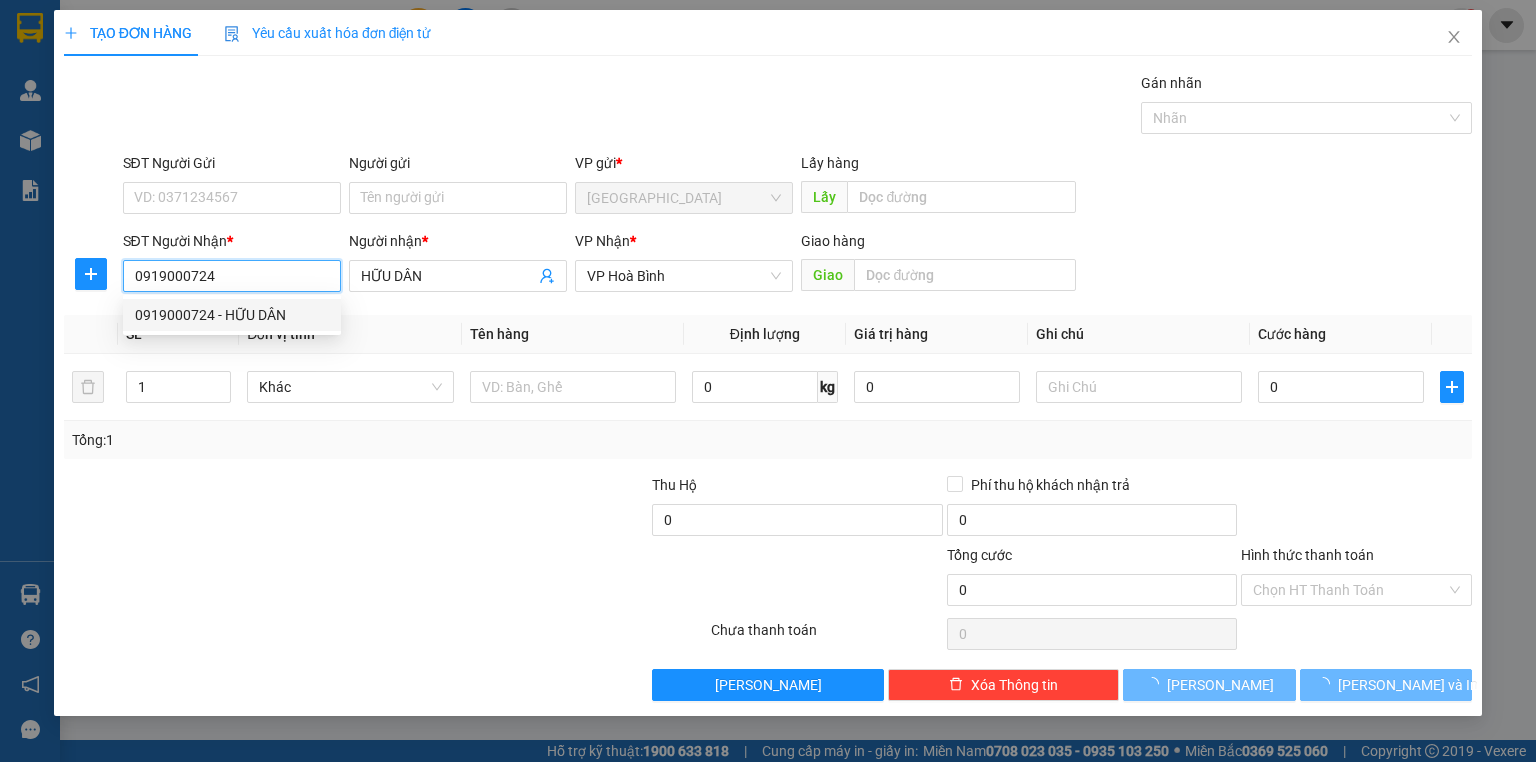 type on "50.000" 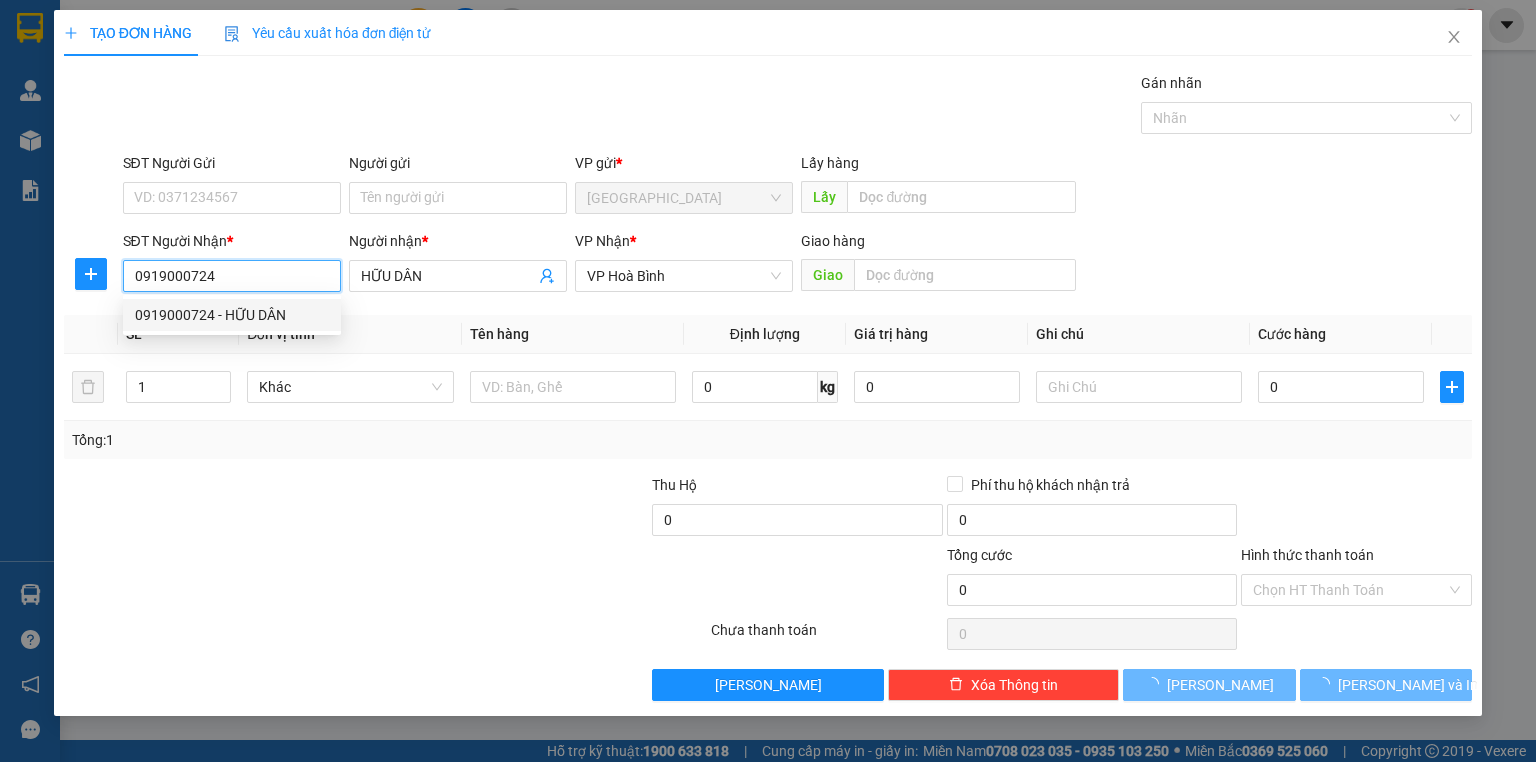 type on "50.000" 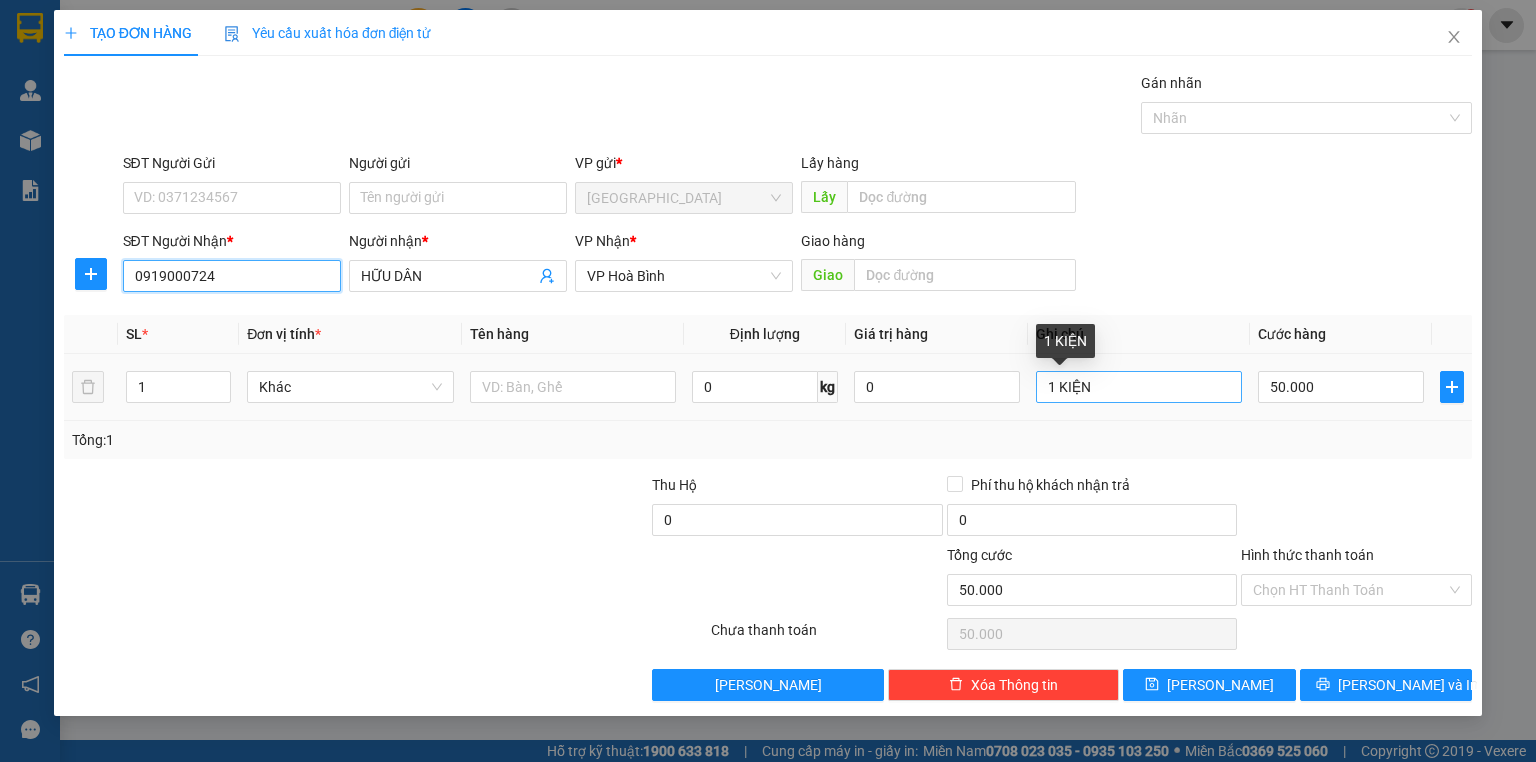 type on "0919000724" 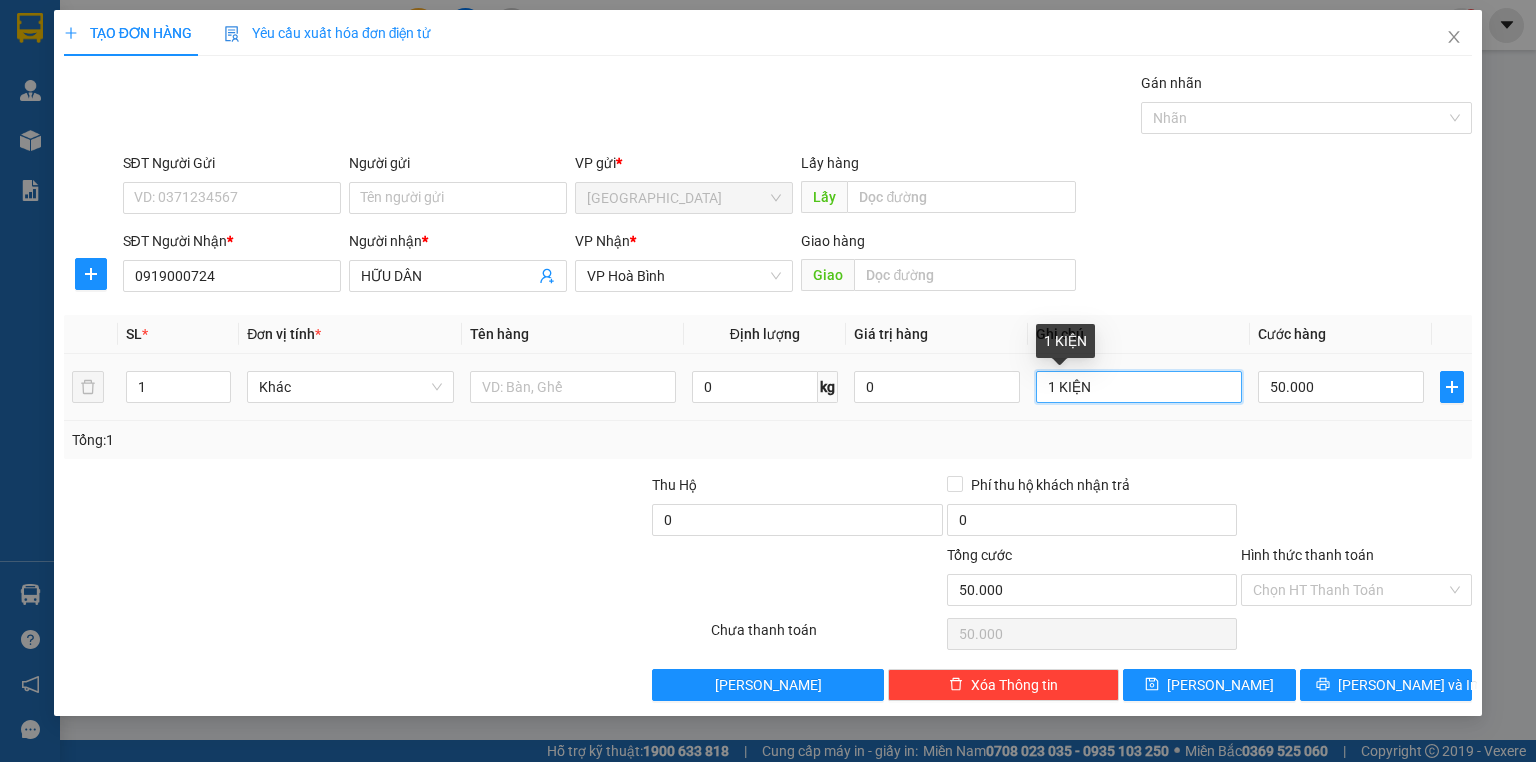 click on "1 KIỆN" at bounding box center (1139, 387) 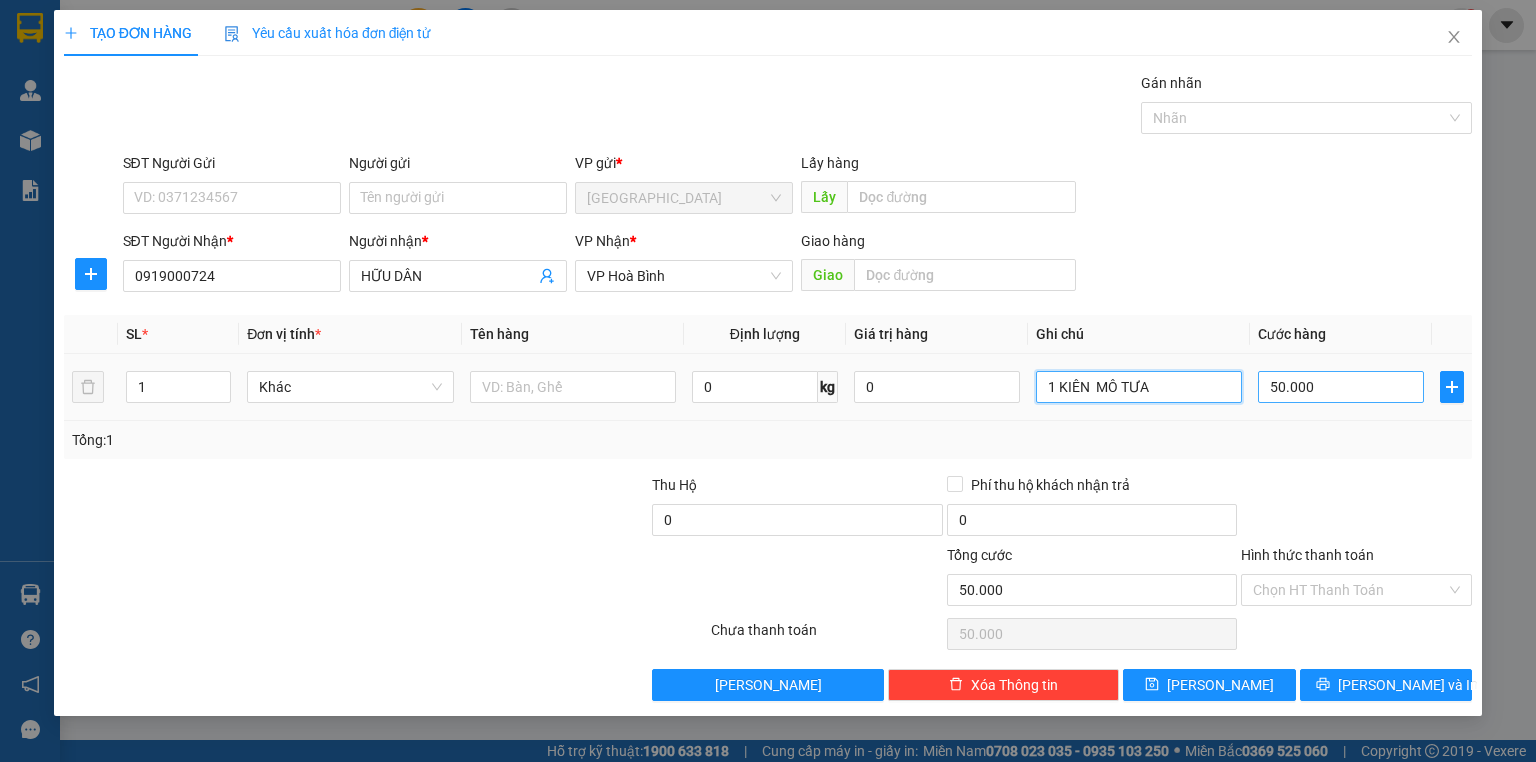 type on "1 KIÊN  MÔ TƯA" 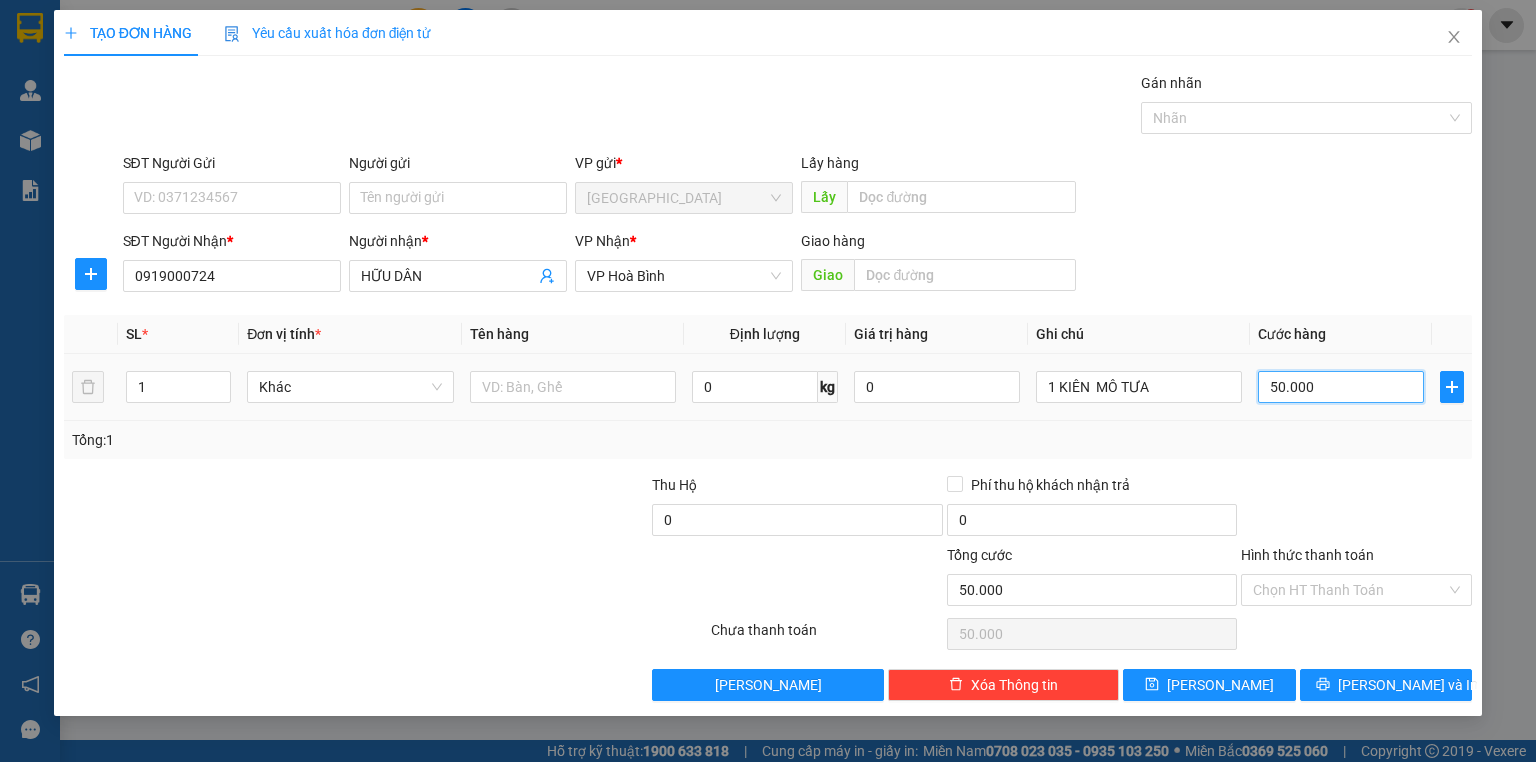 click on "50.000" at bounding box center [1341, 387] 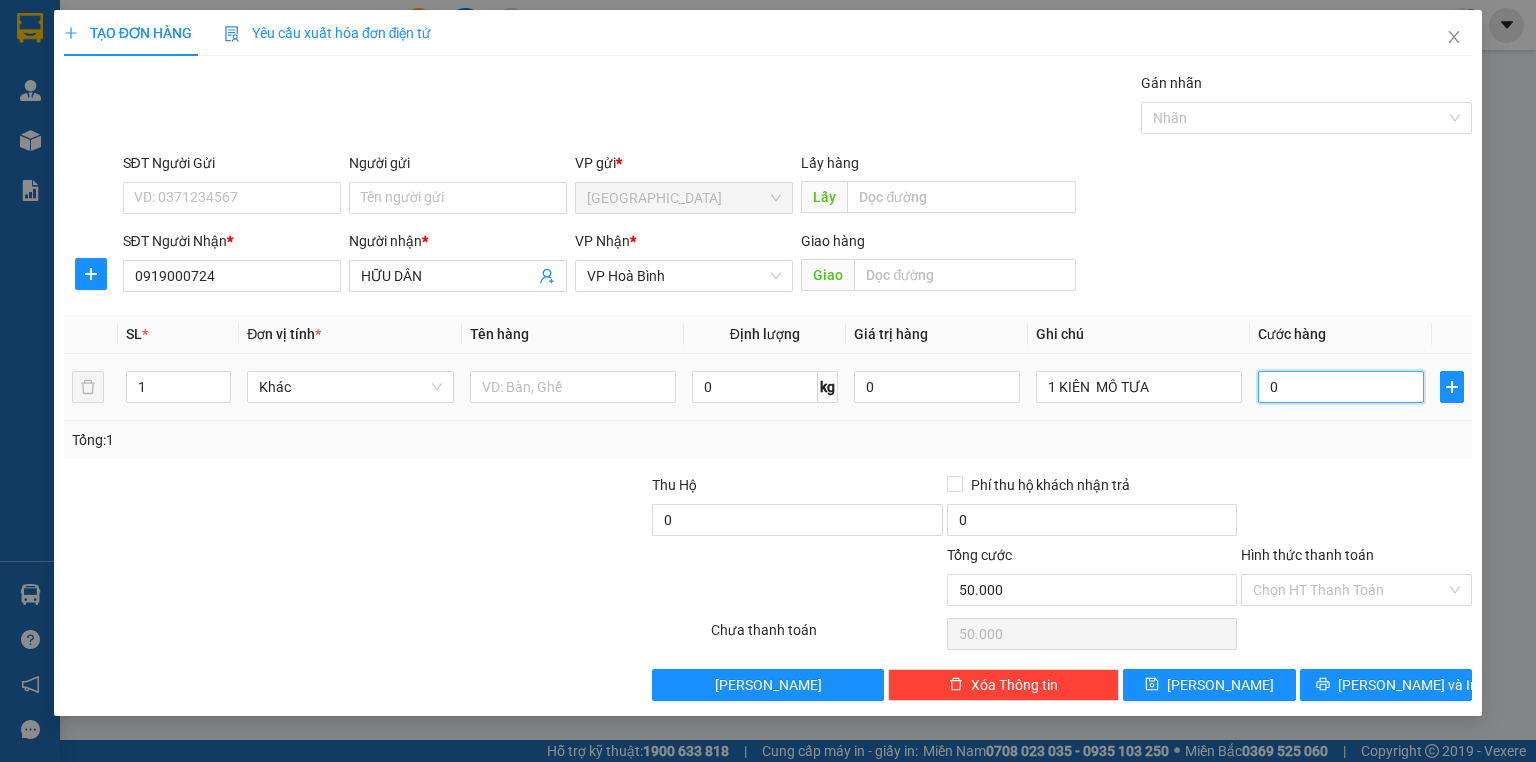type on "0" 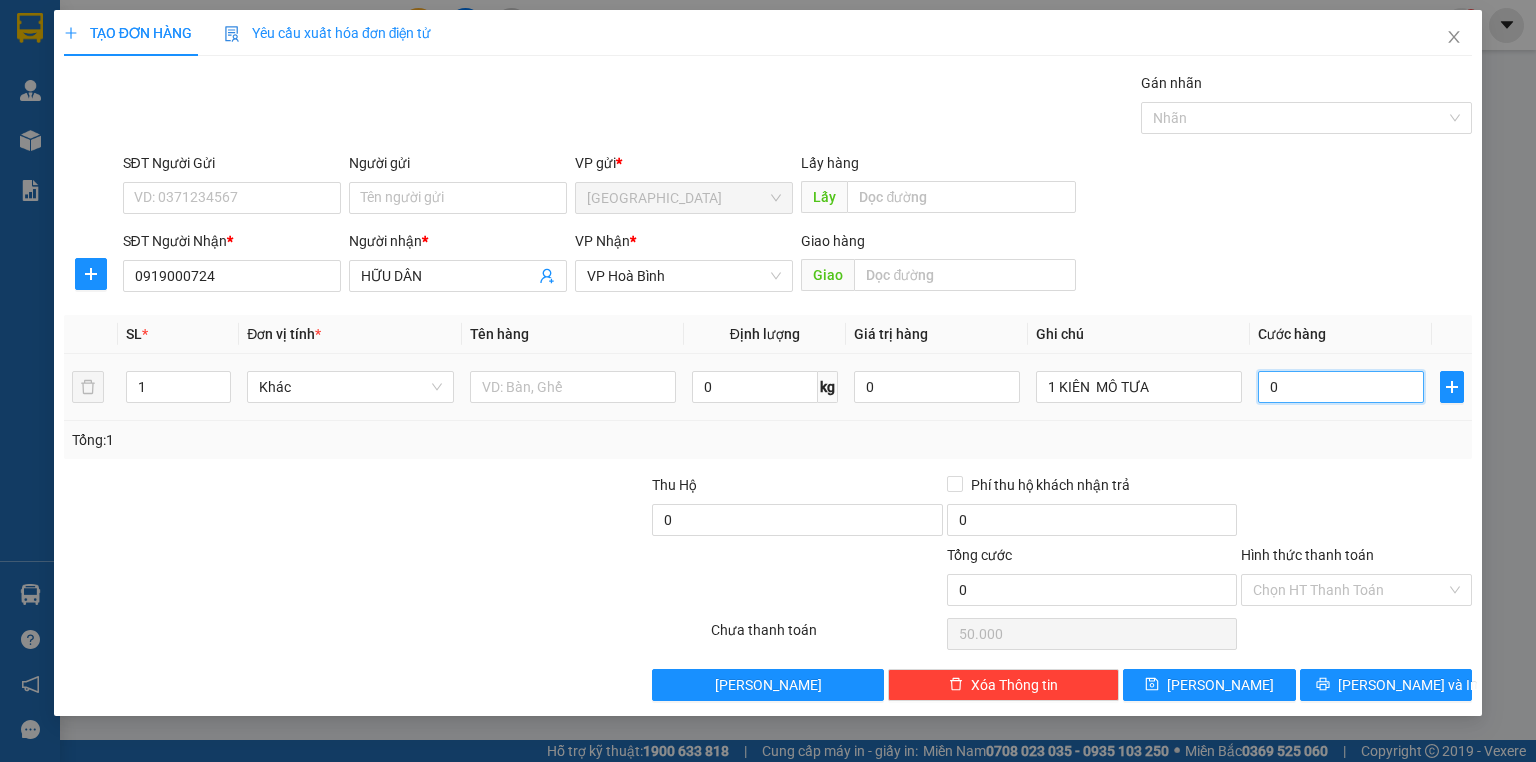 type on "0" 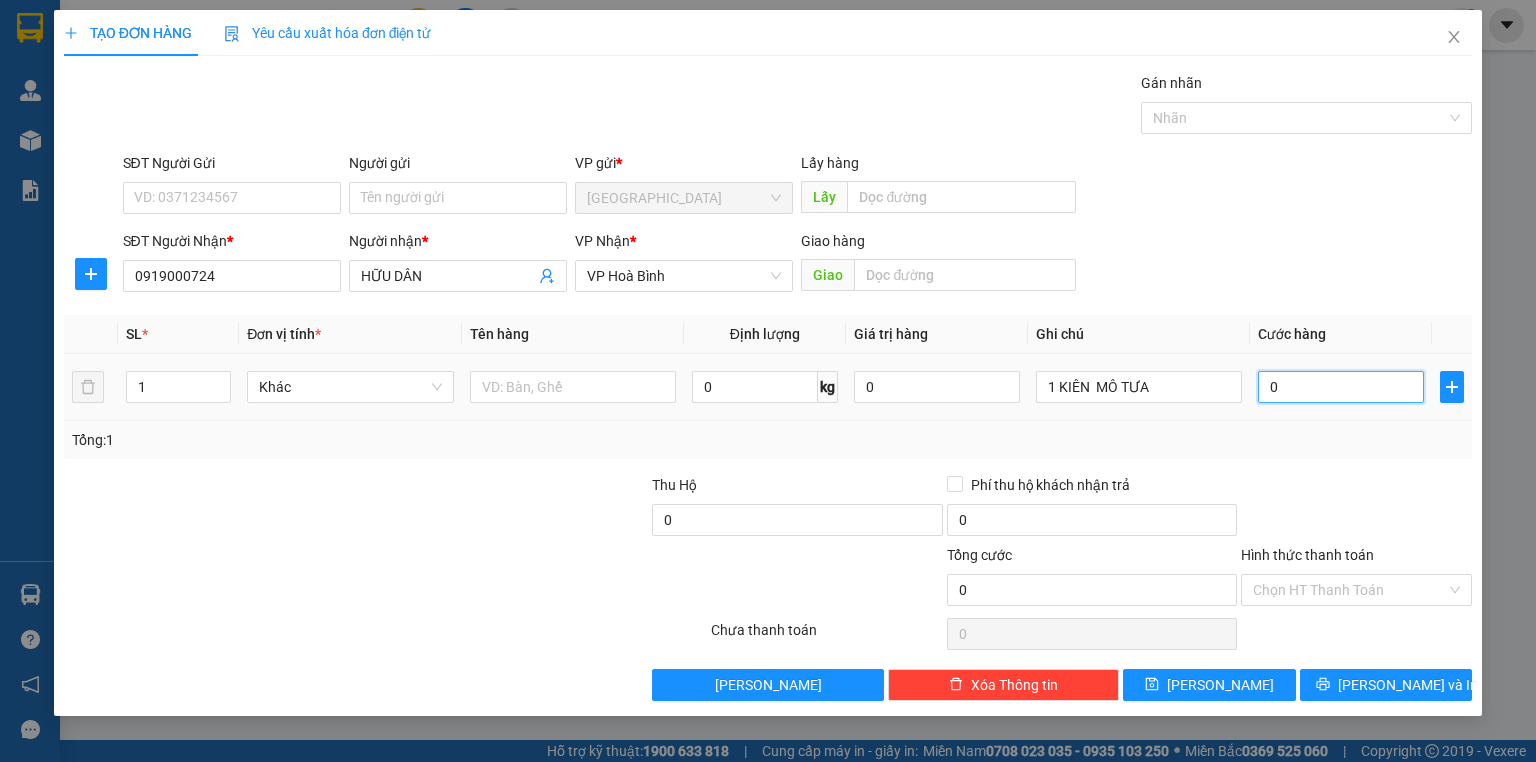 type on "7" 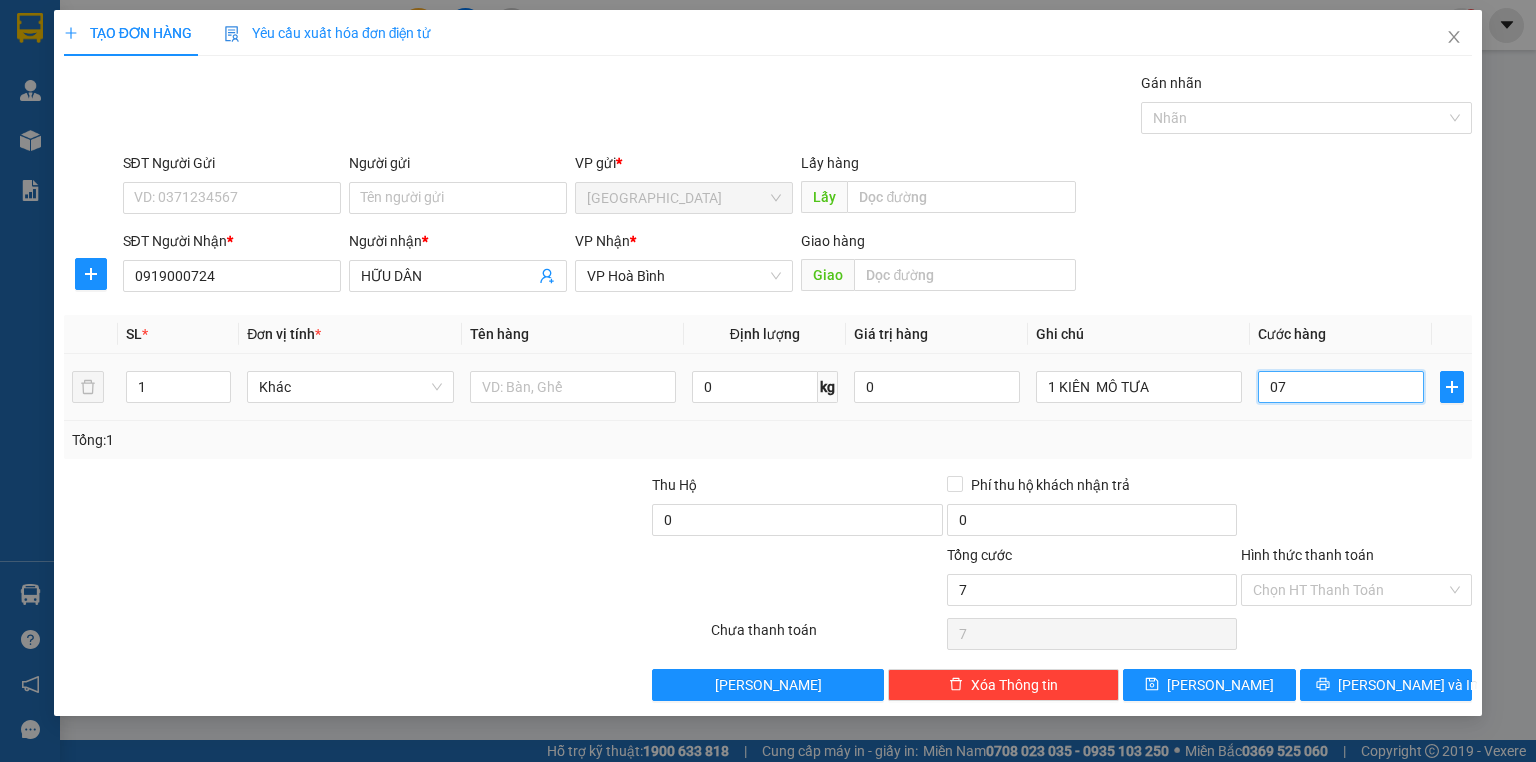 type on "70" 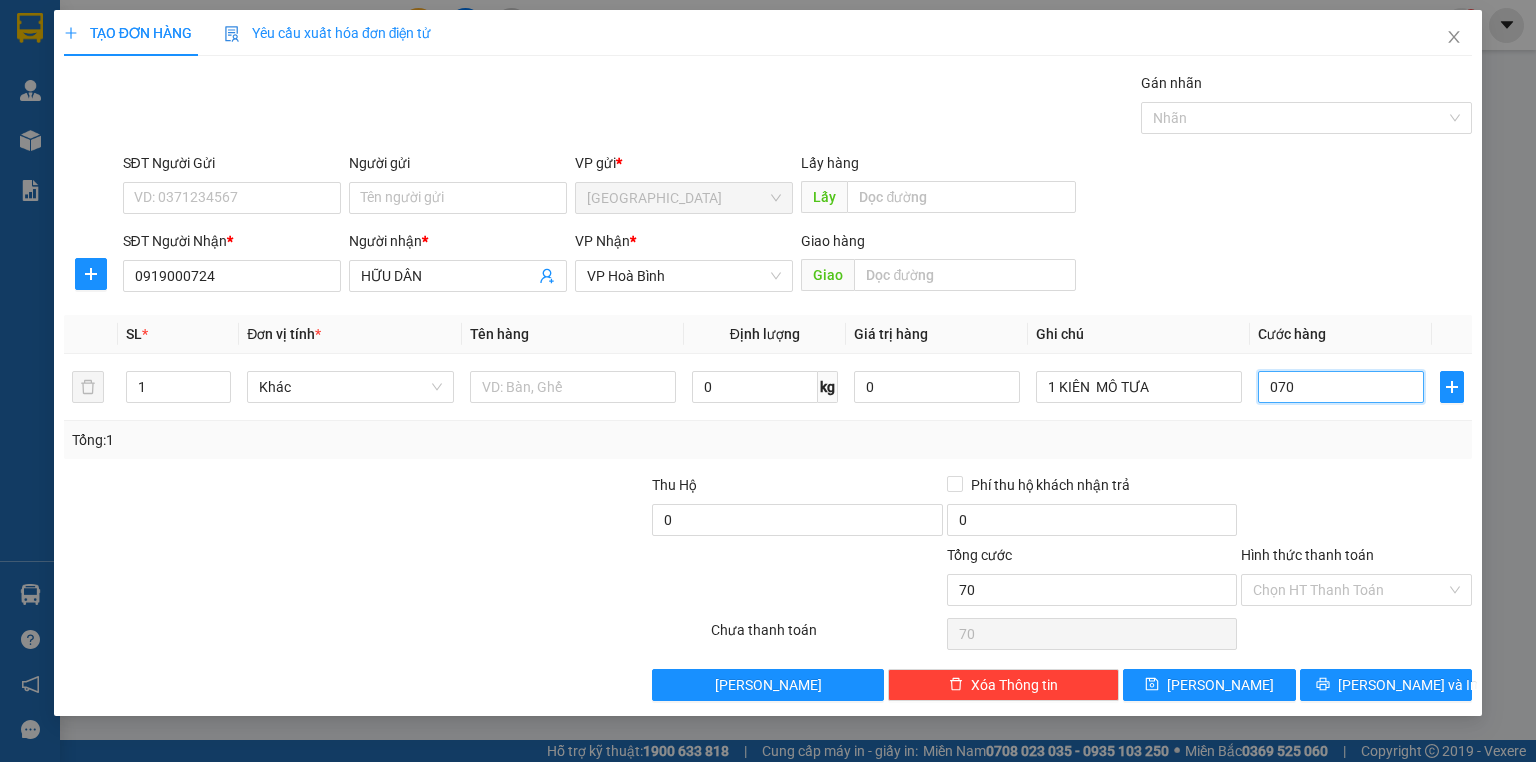 type on "070" 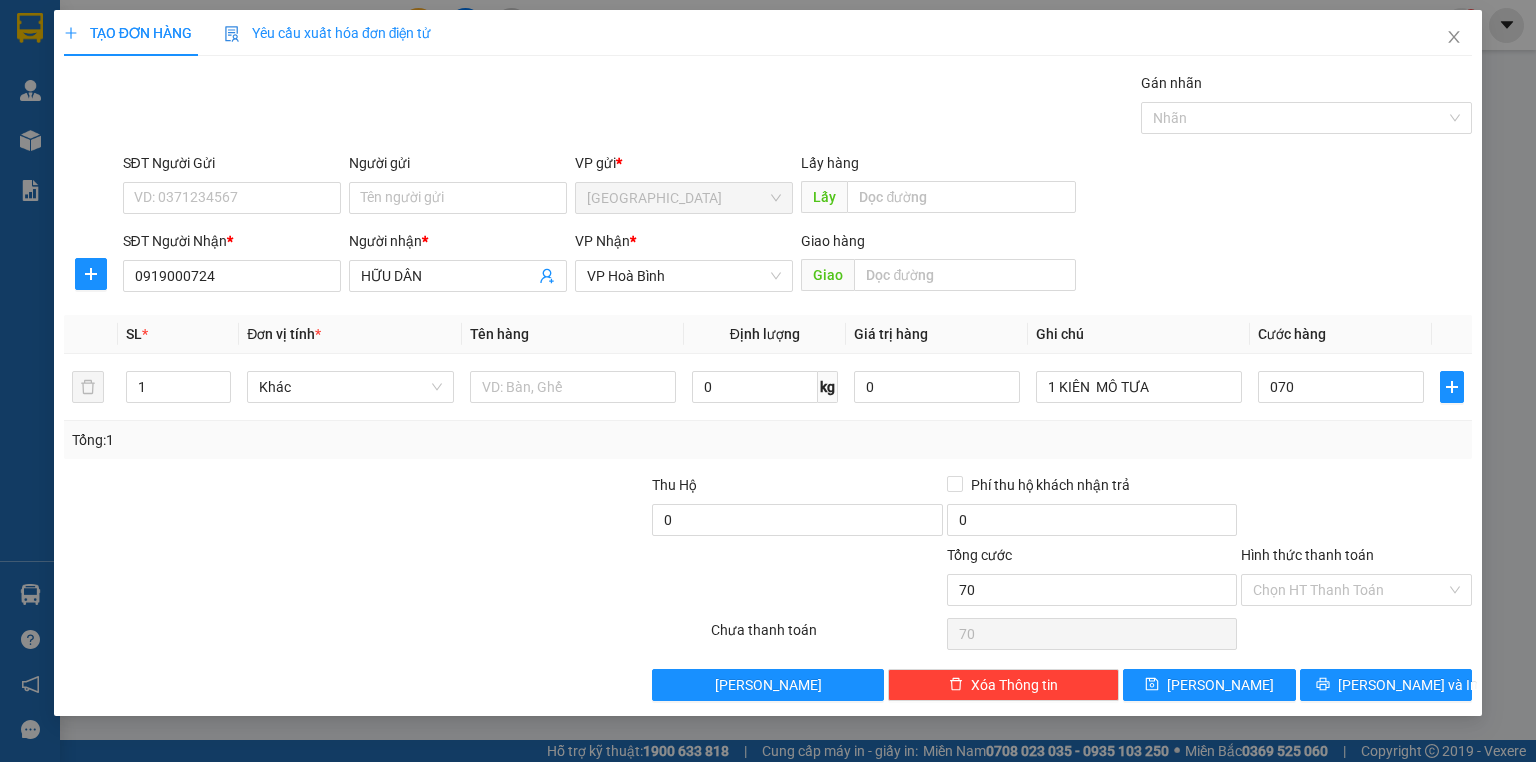 click on "Tổng:  1" at bounding box center [768, 440] 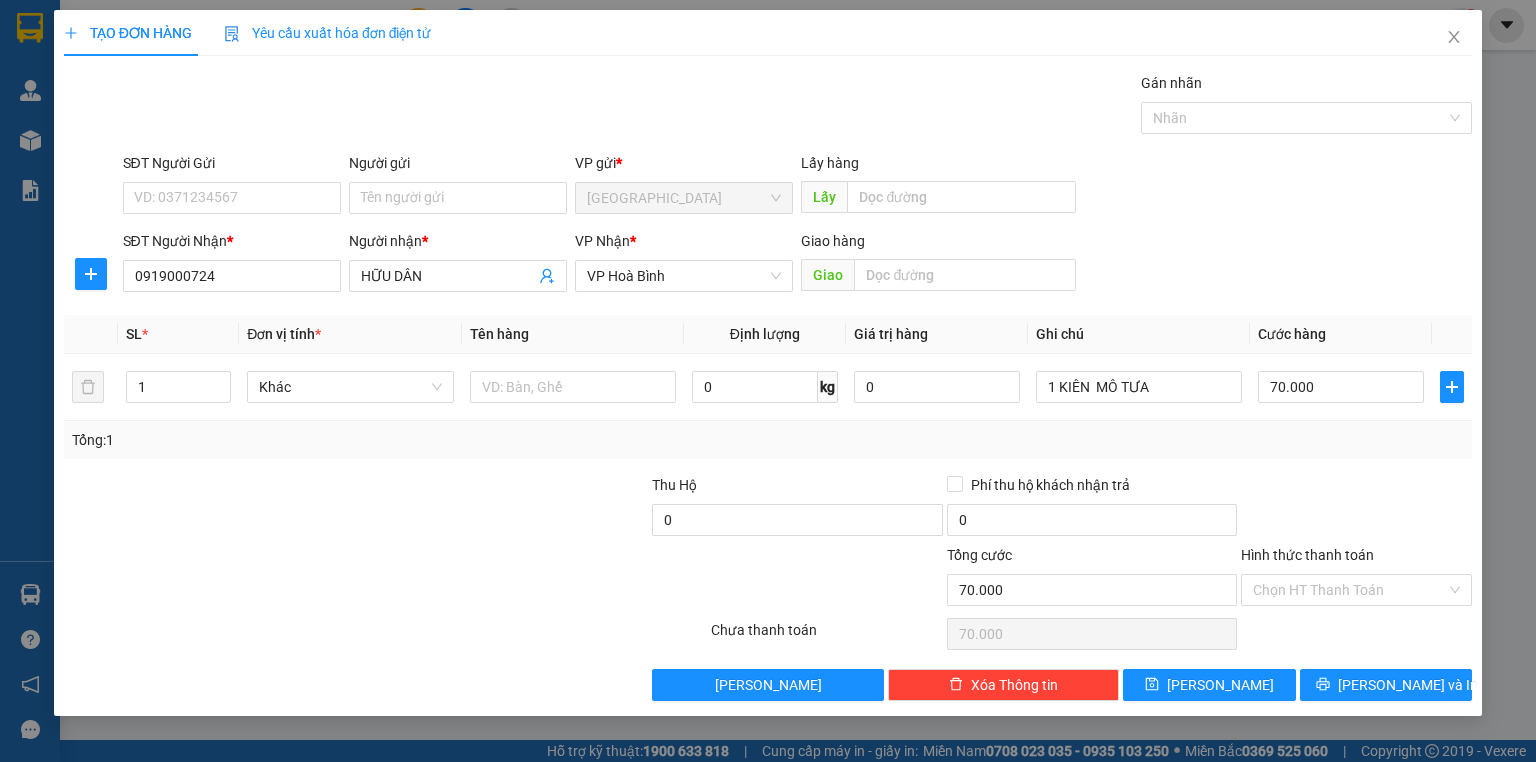 click on "Hình thức thanh toán" at bounding box center (1307, 555) 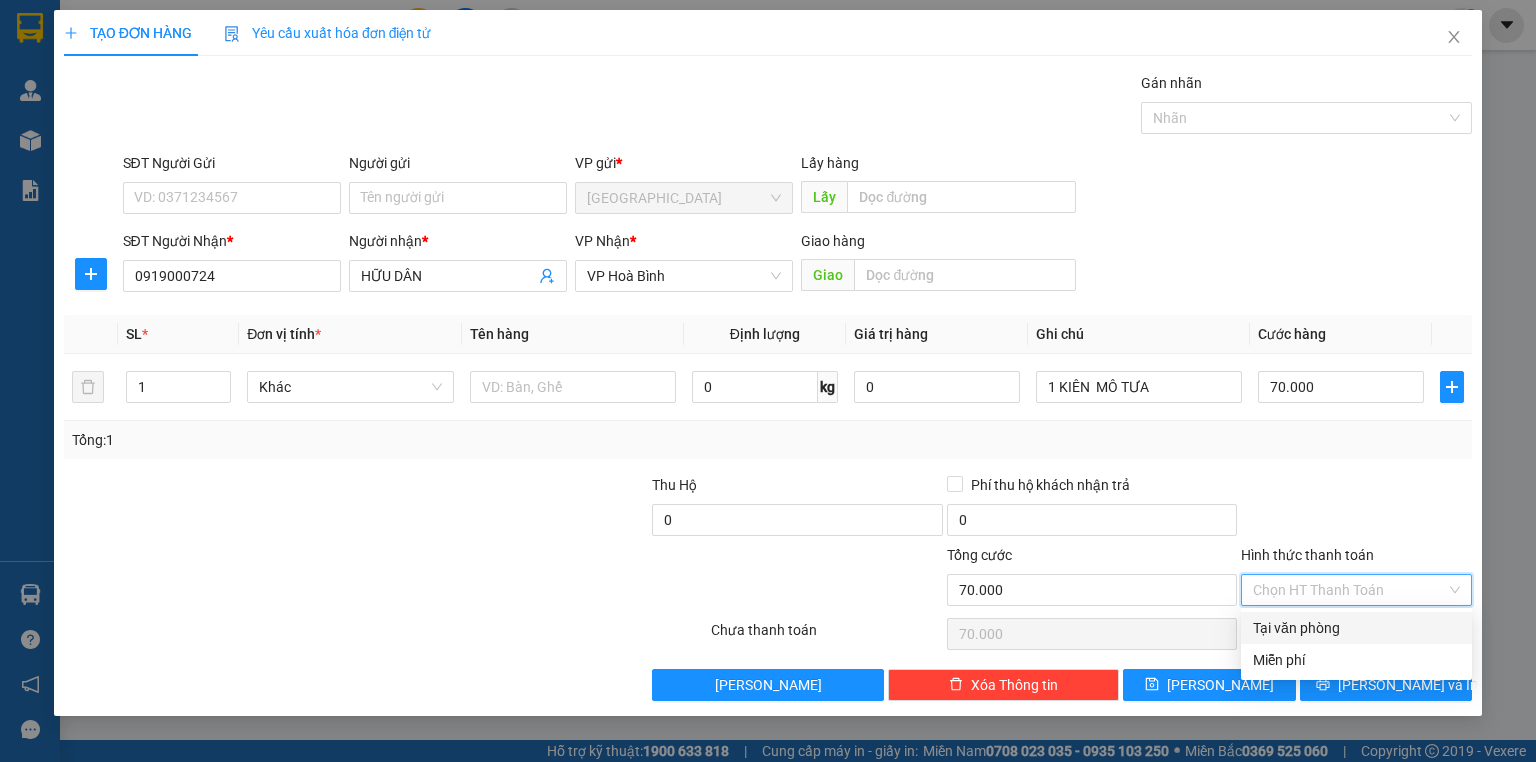click at bounding box center (1356, 509) 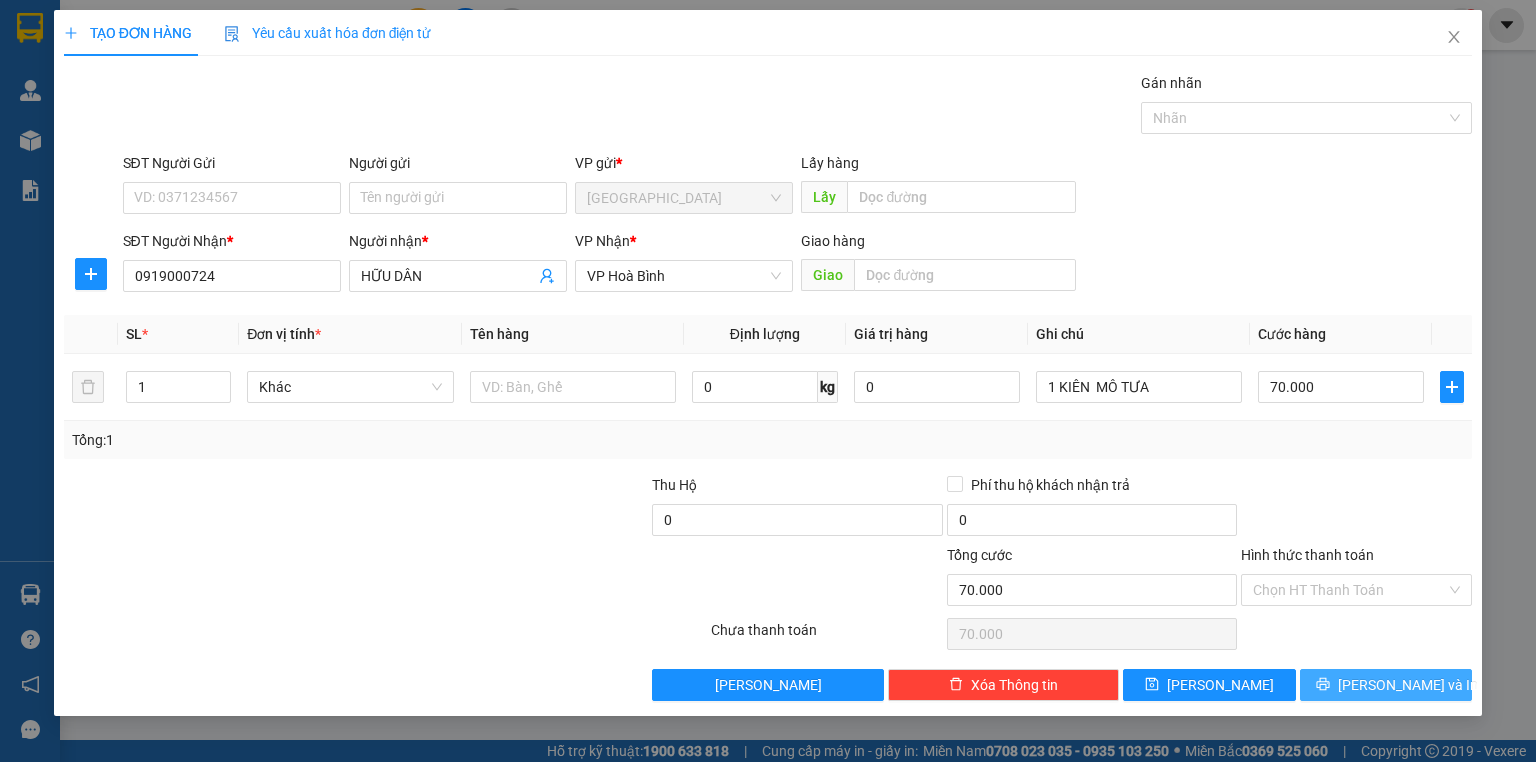 click on "[PERSON_NAME] và In" at bounding box center [1408, 685] 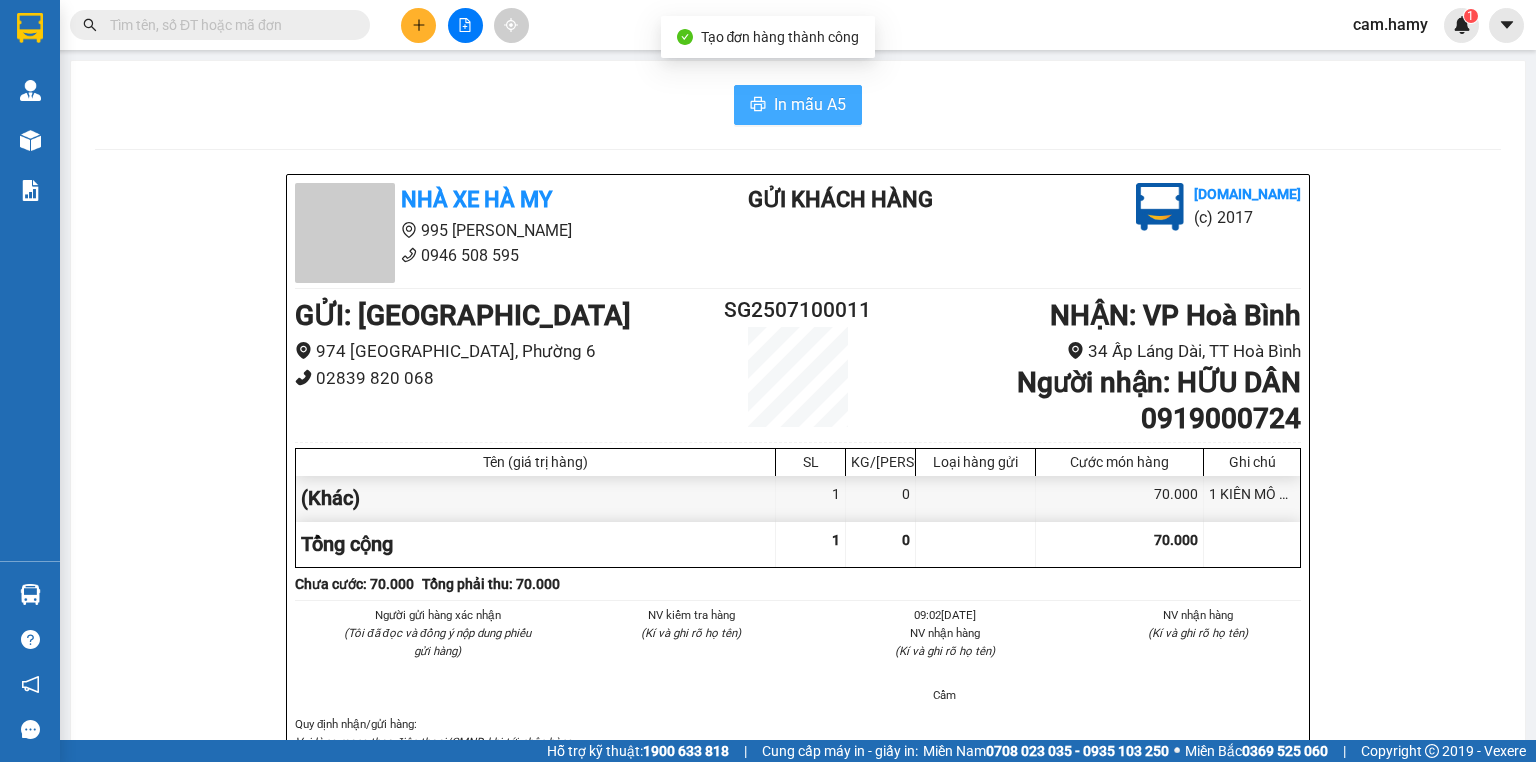 click on "In mẫu A5" at bounding box center (810, 104) 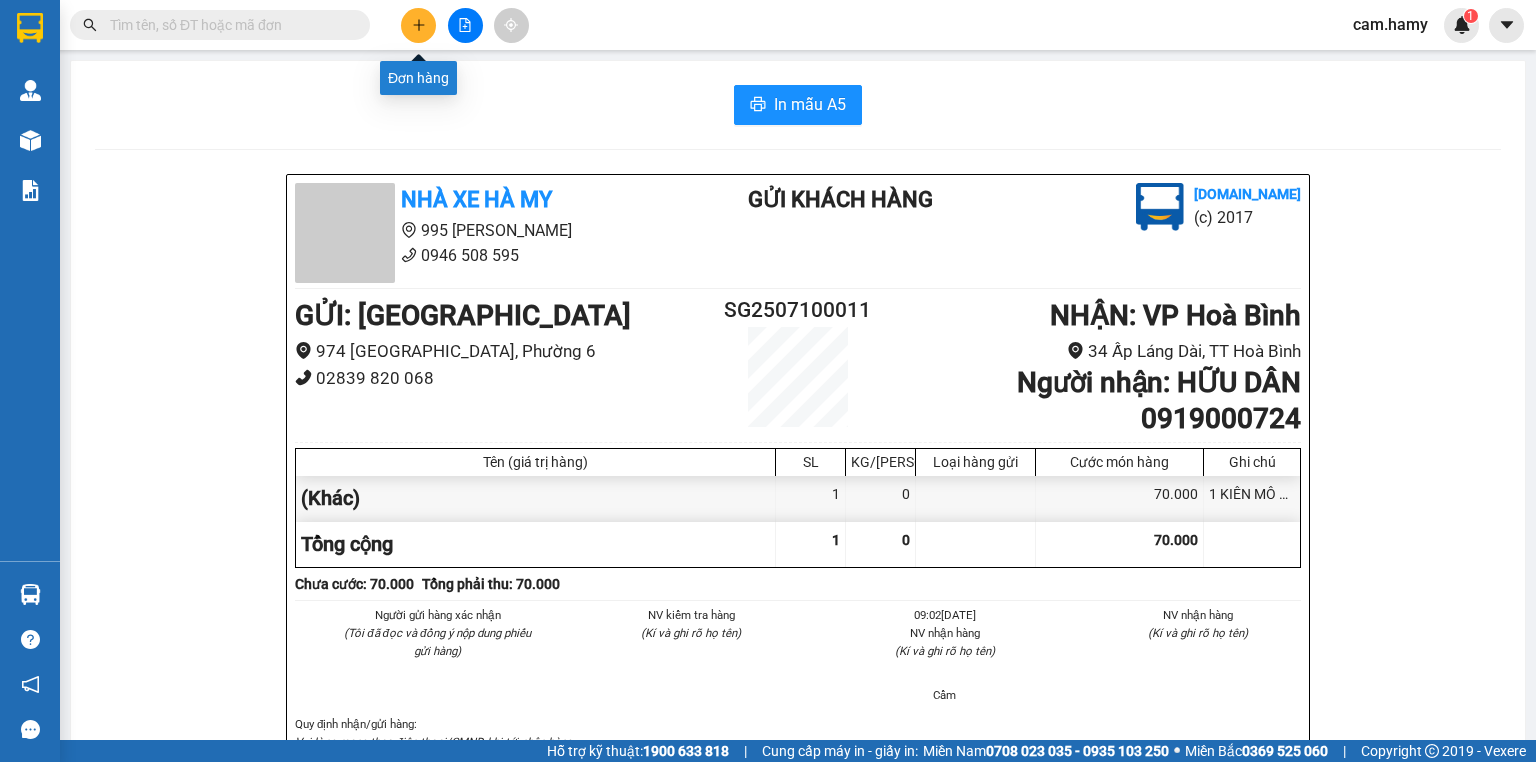 click 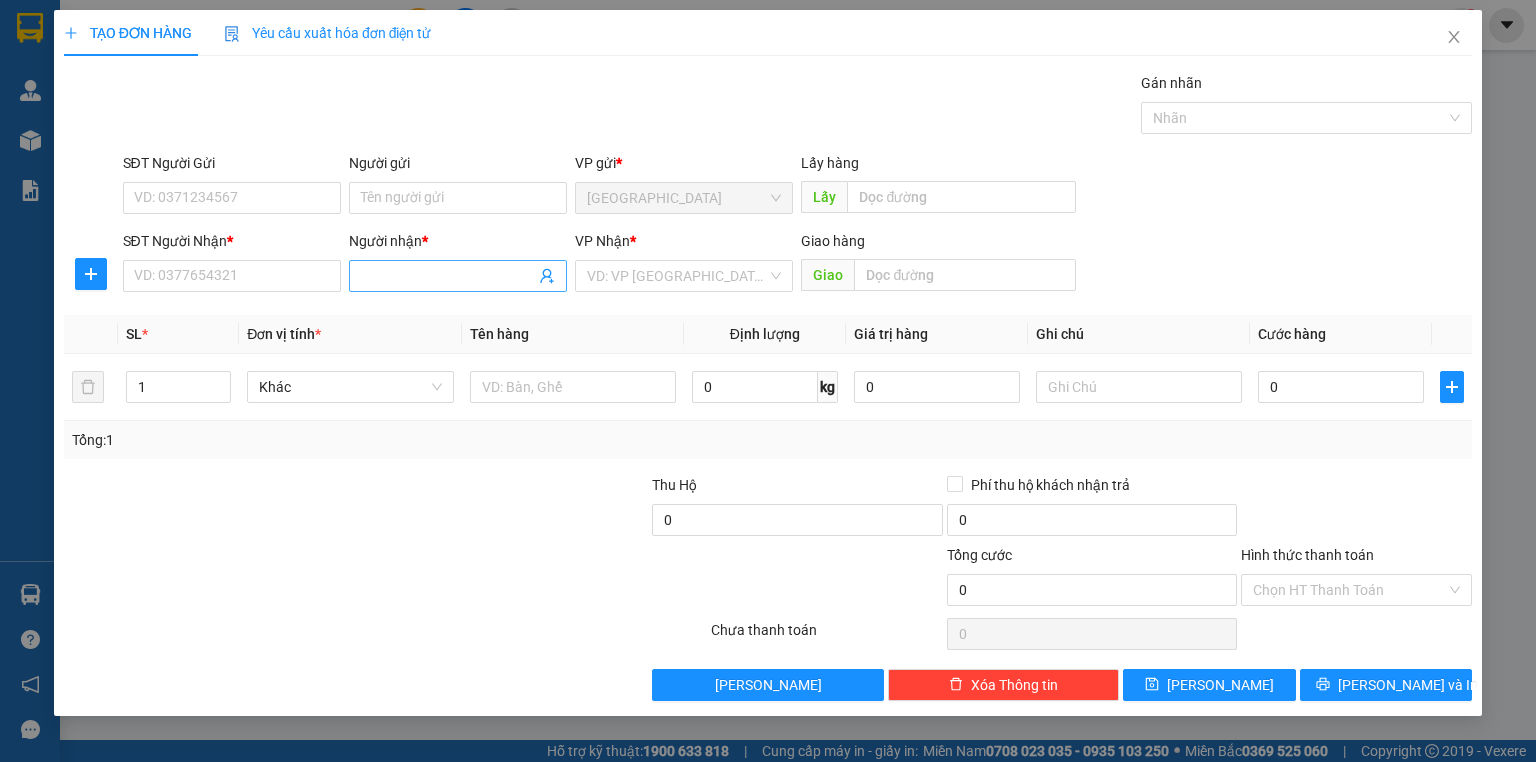 click on "Người nhận  *" at bounding box center (448, 276) 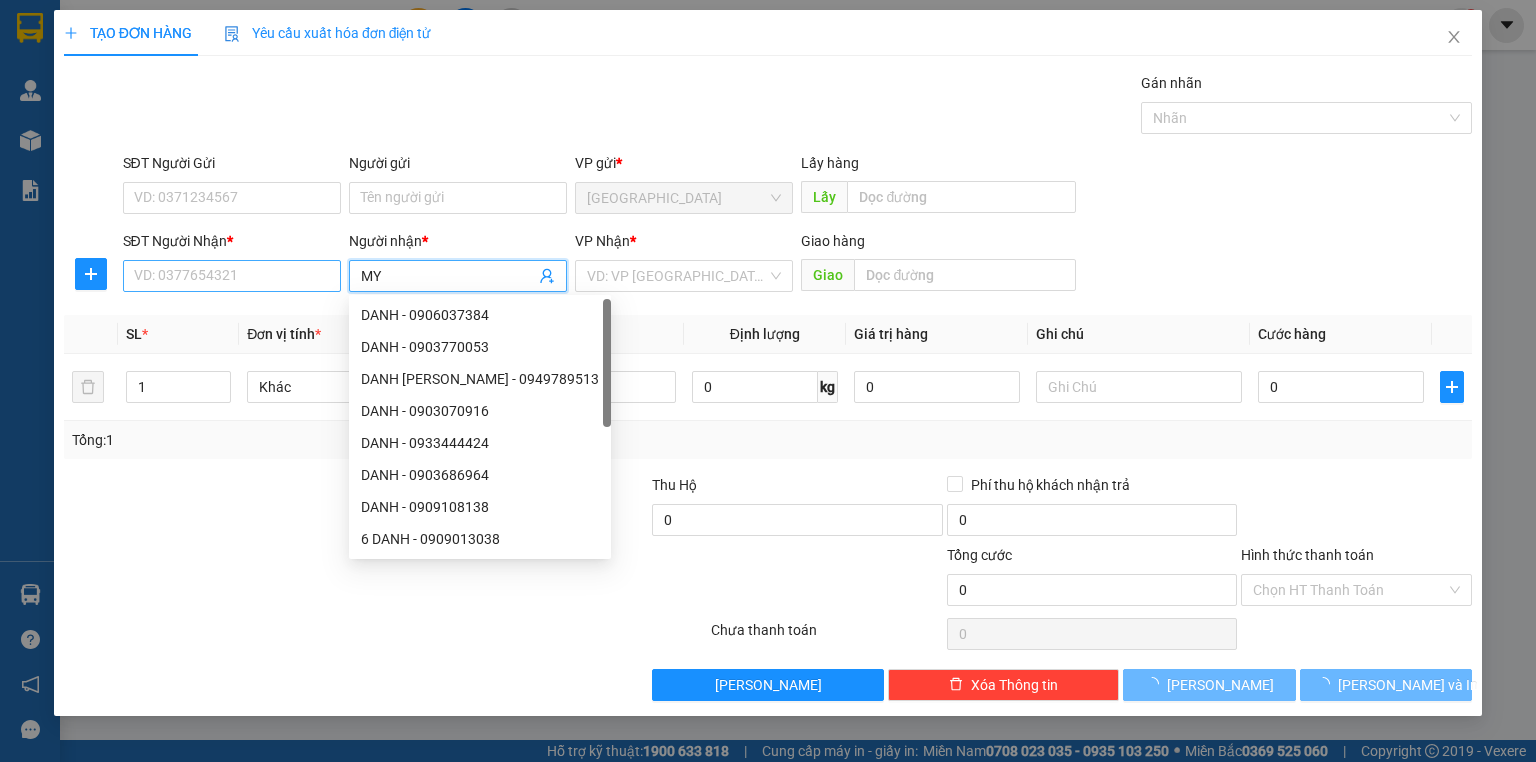 type on "MY" 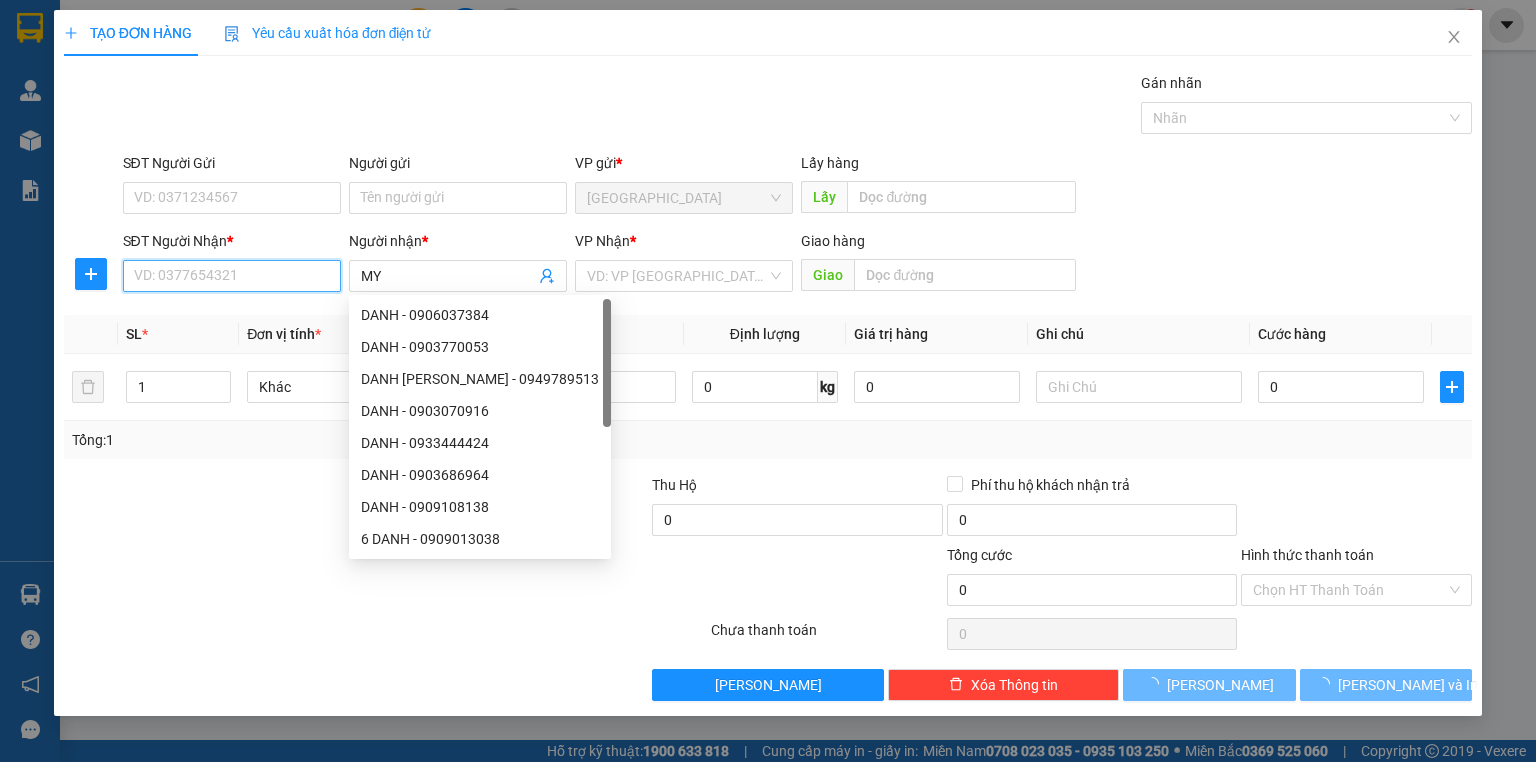 click on "SĐT Người Nhận  *" at bounding box center [232, 276] 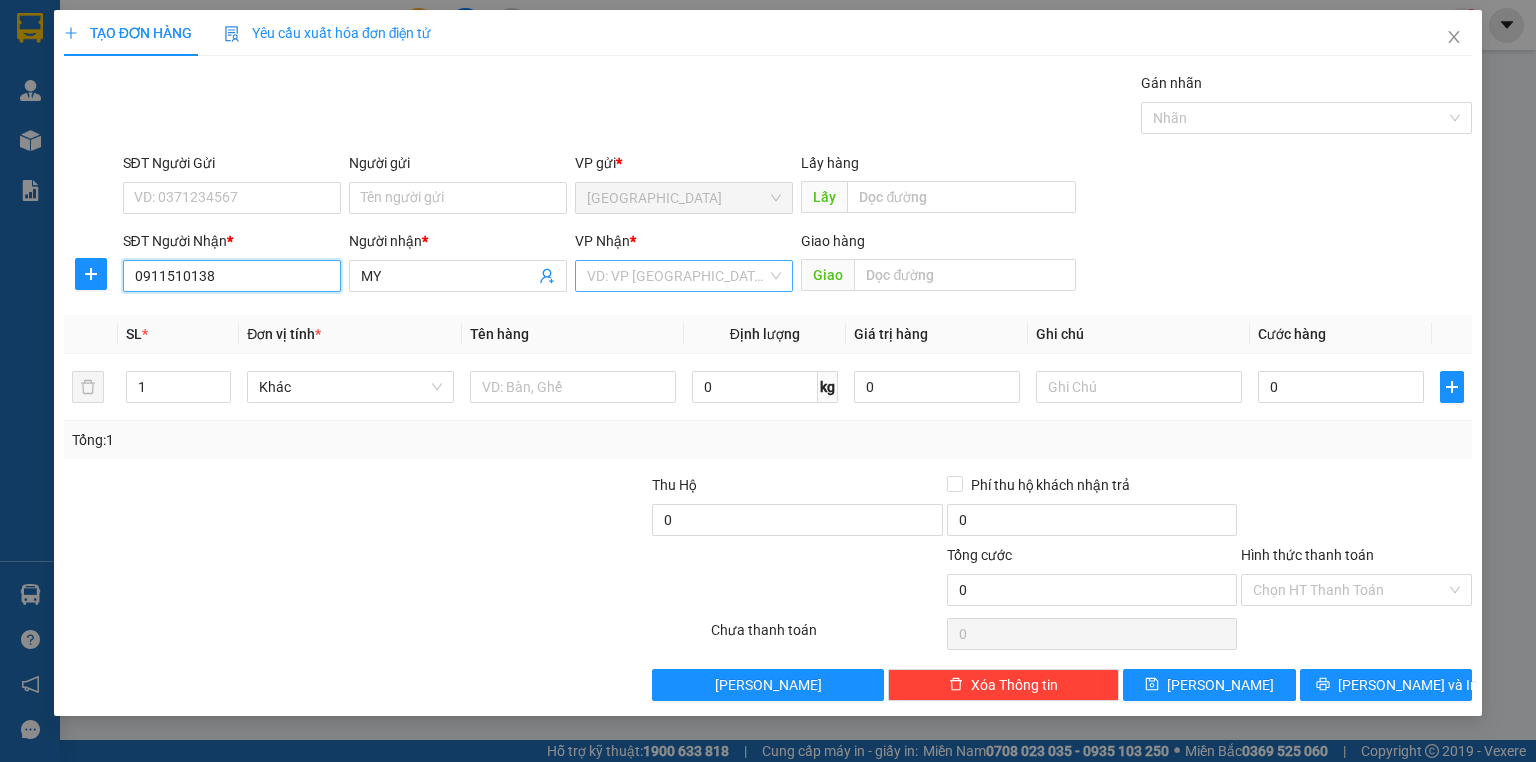 type on "0911510138" 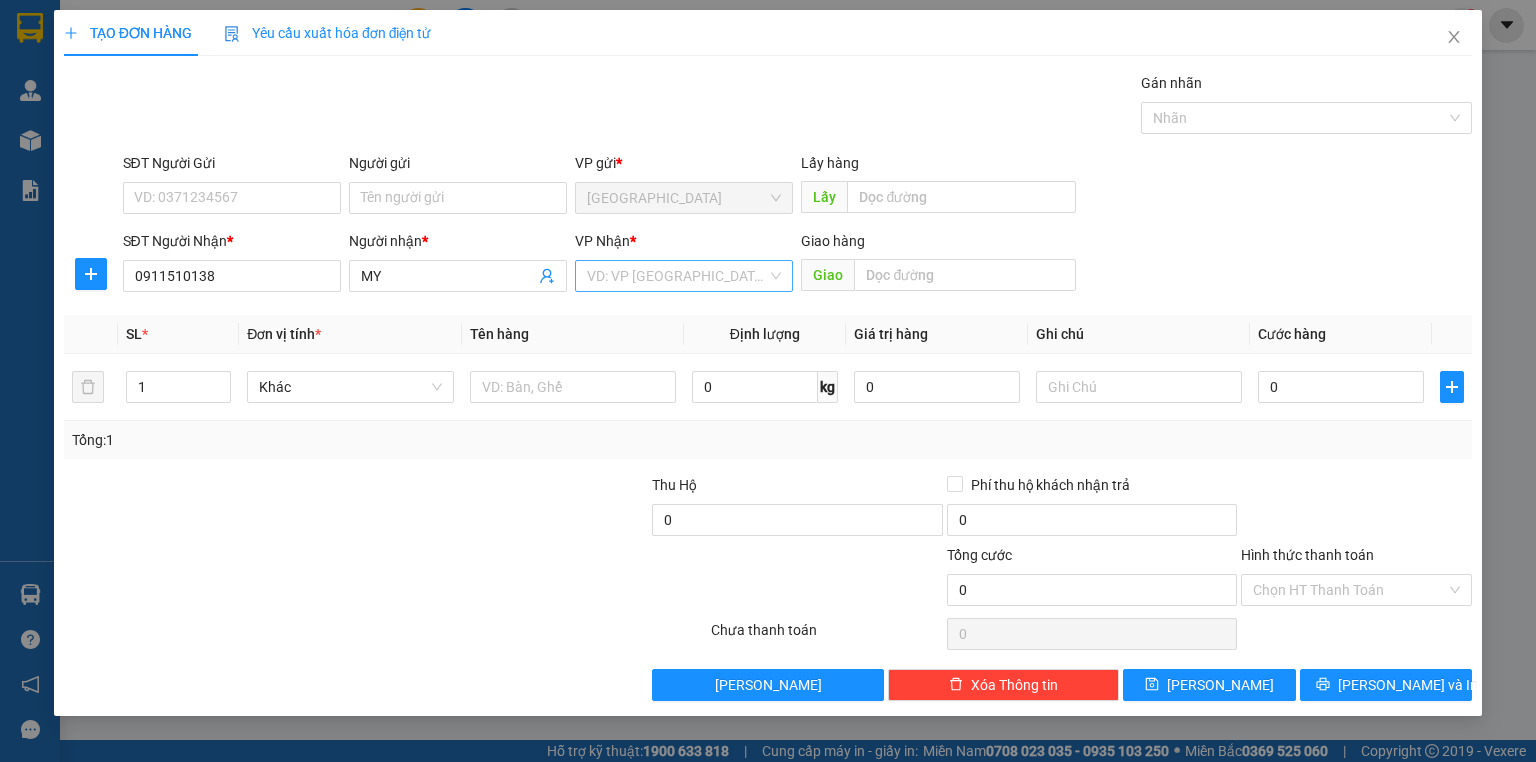 click at bounding box center (677, 276) 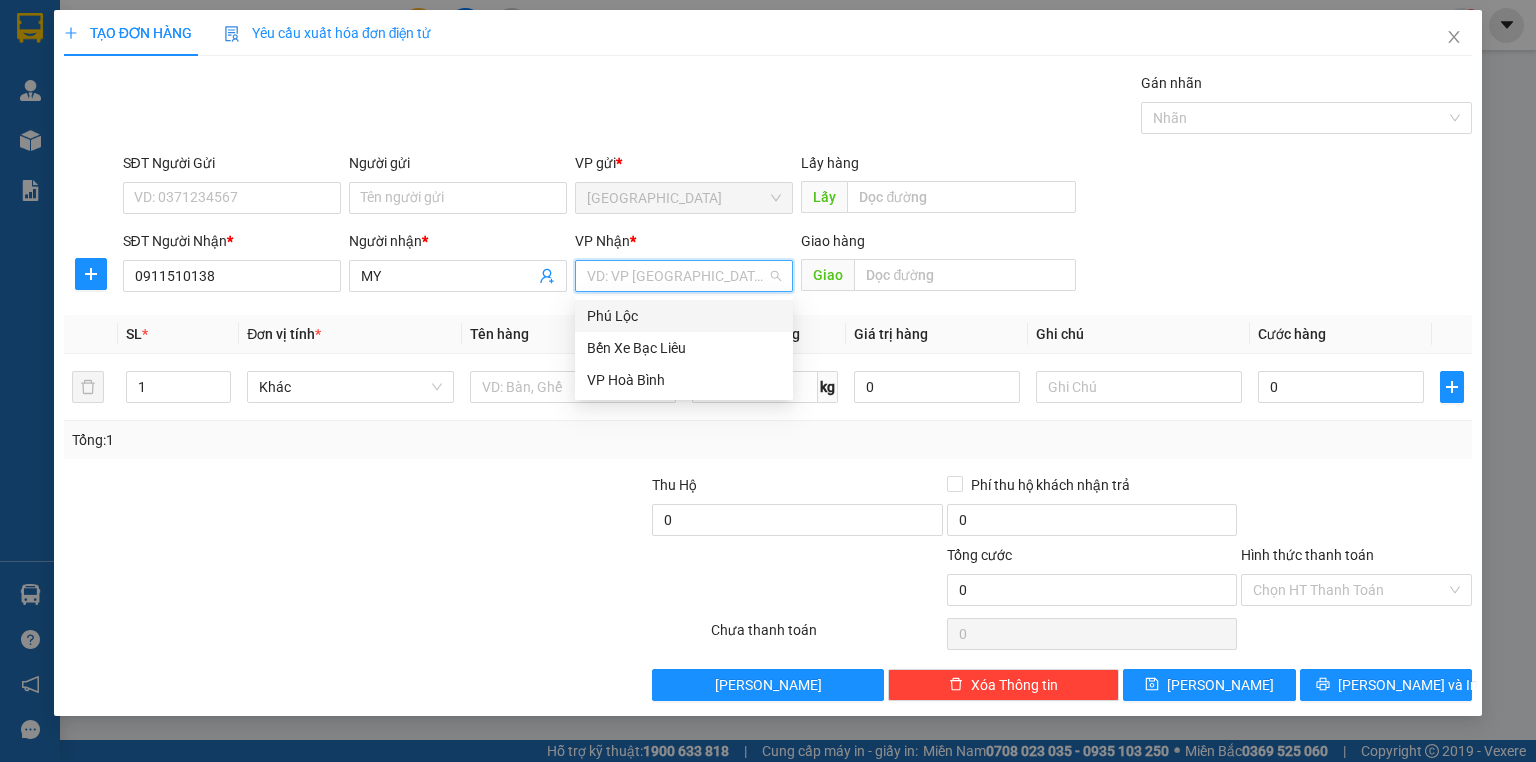 click on "Phú Lộc" at bounding box center [684, 316] 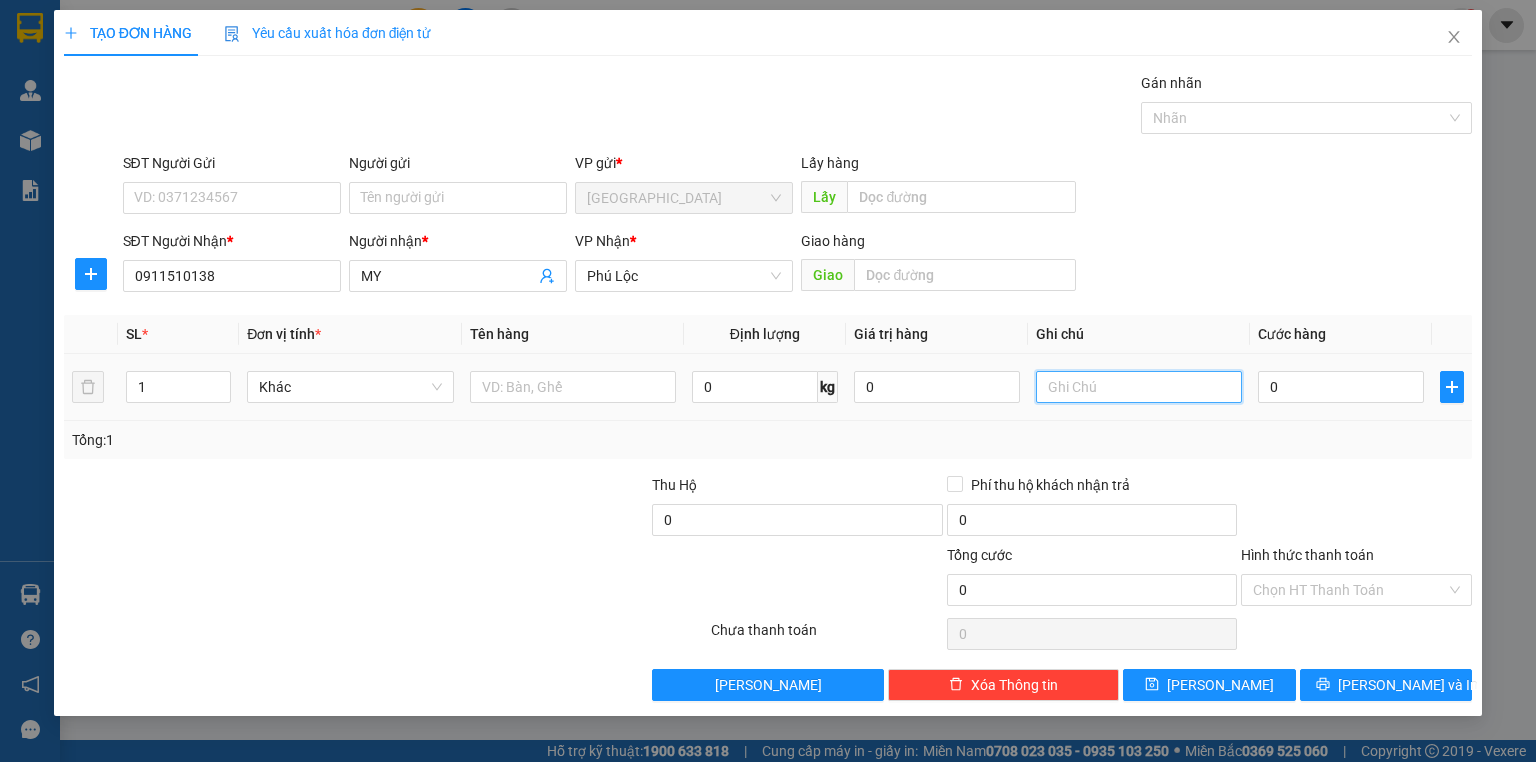 click at bounding box center (1139, 387) 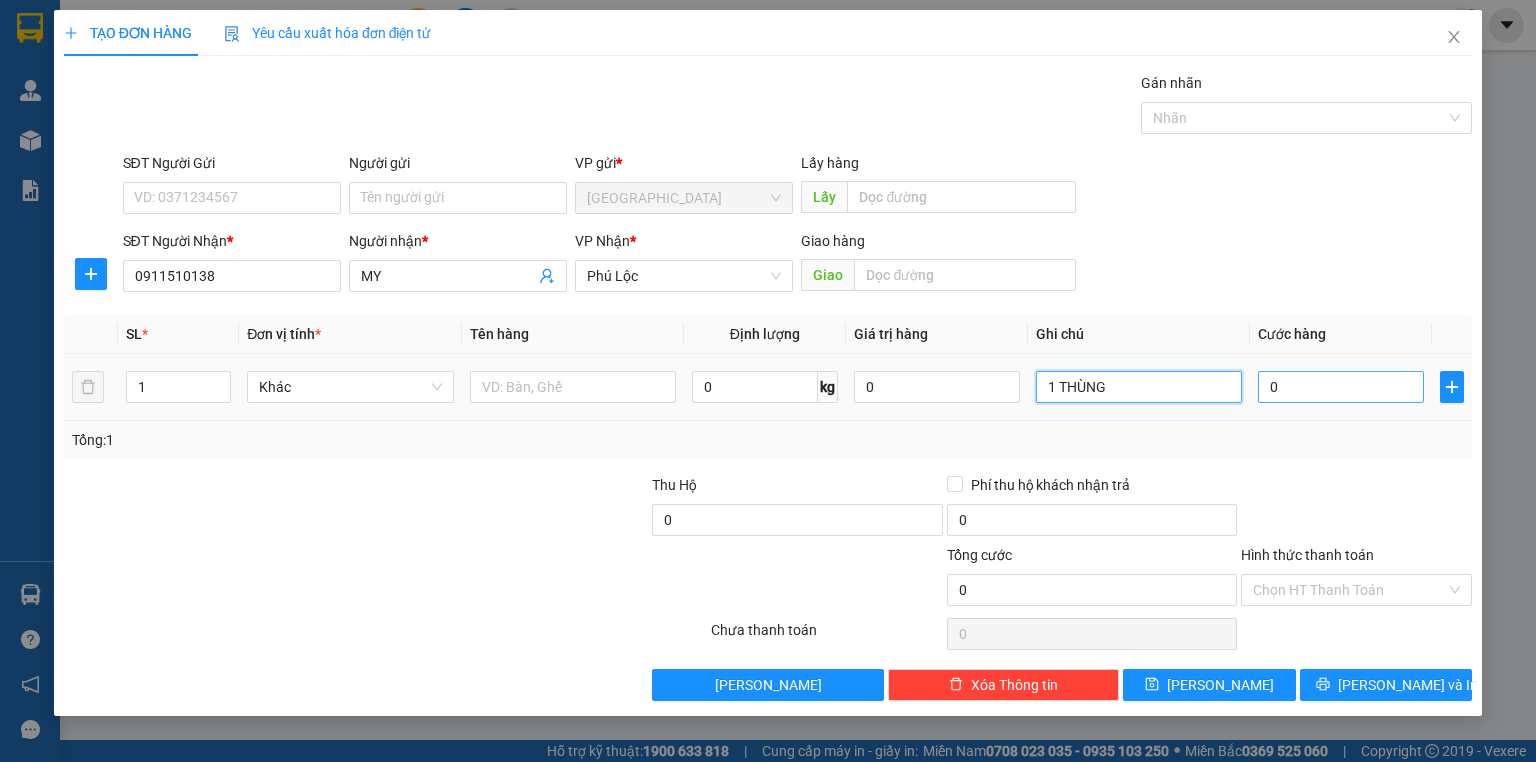 type on "1 THÙNG" 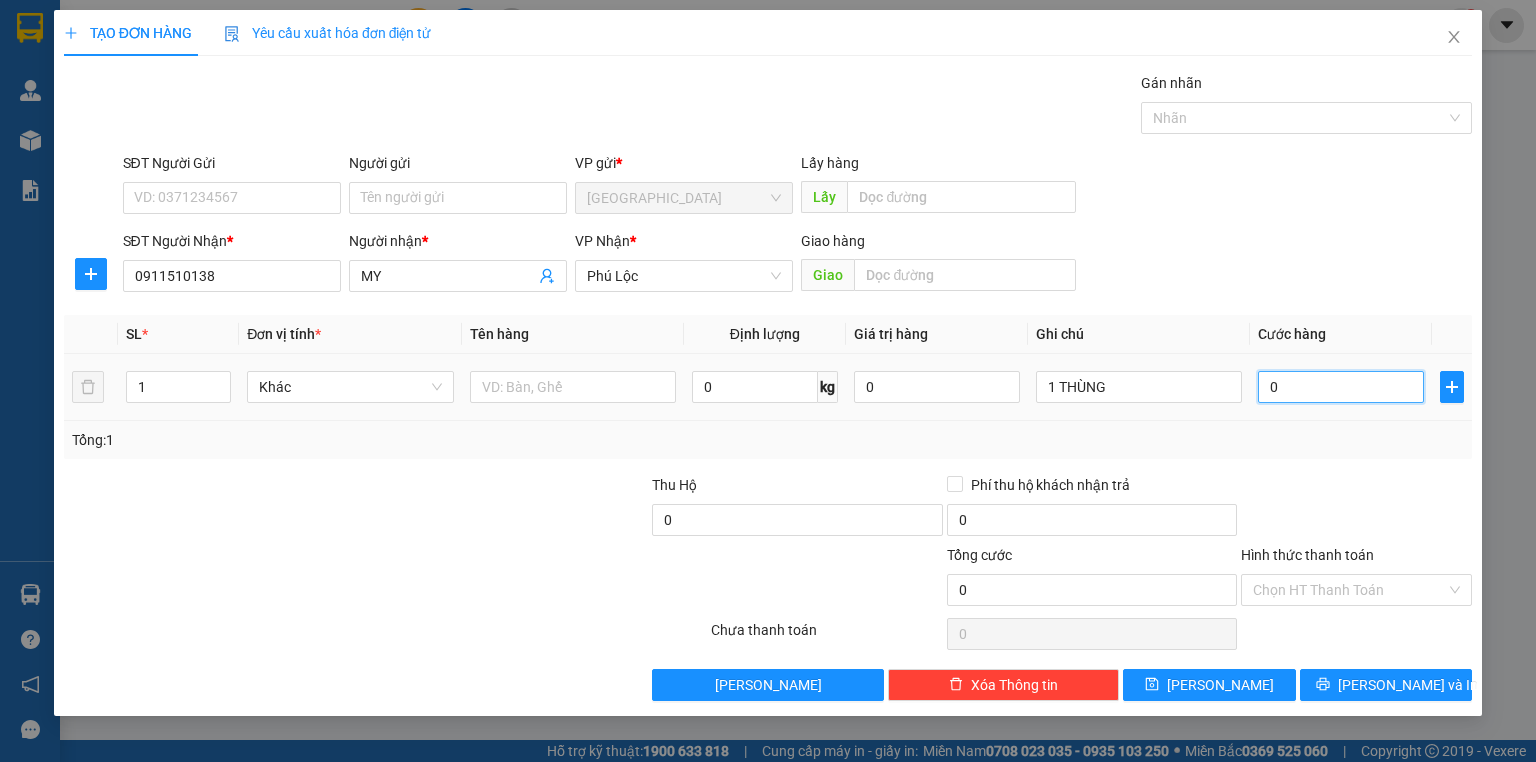 click on "0" at bounding box center [1341, 387] 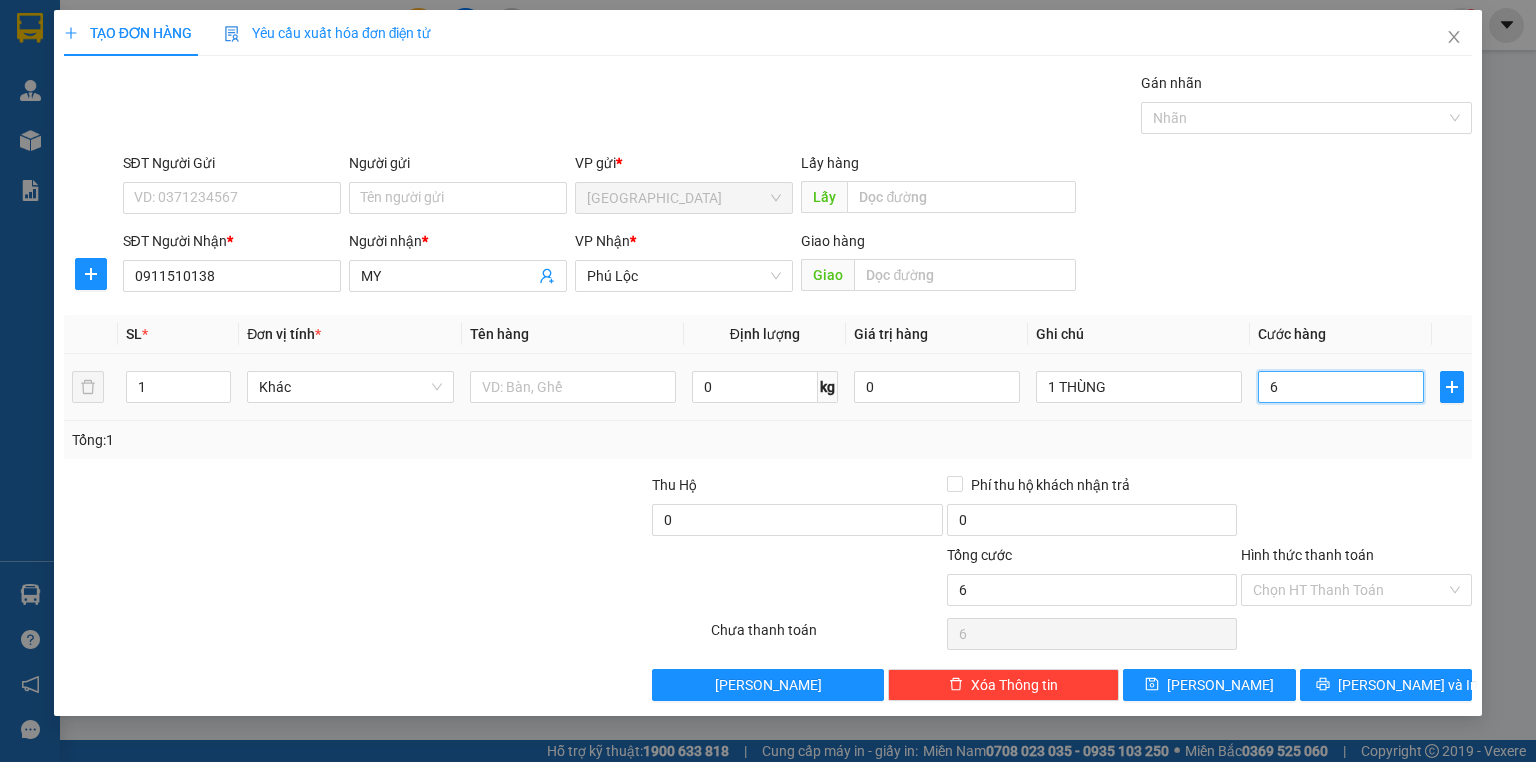 type on "60" 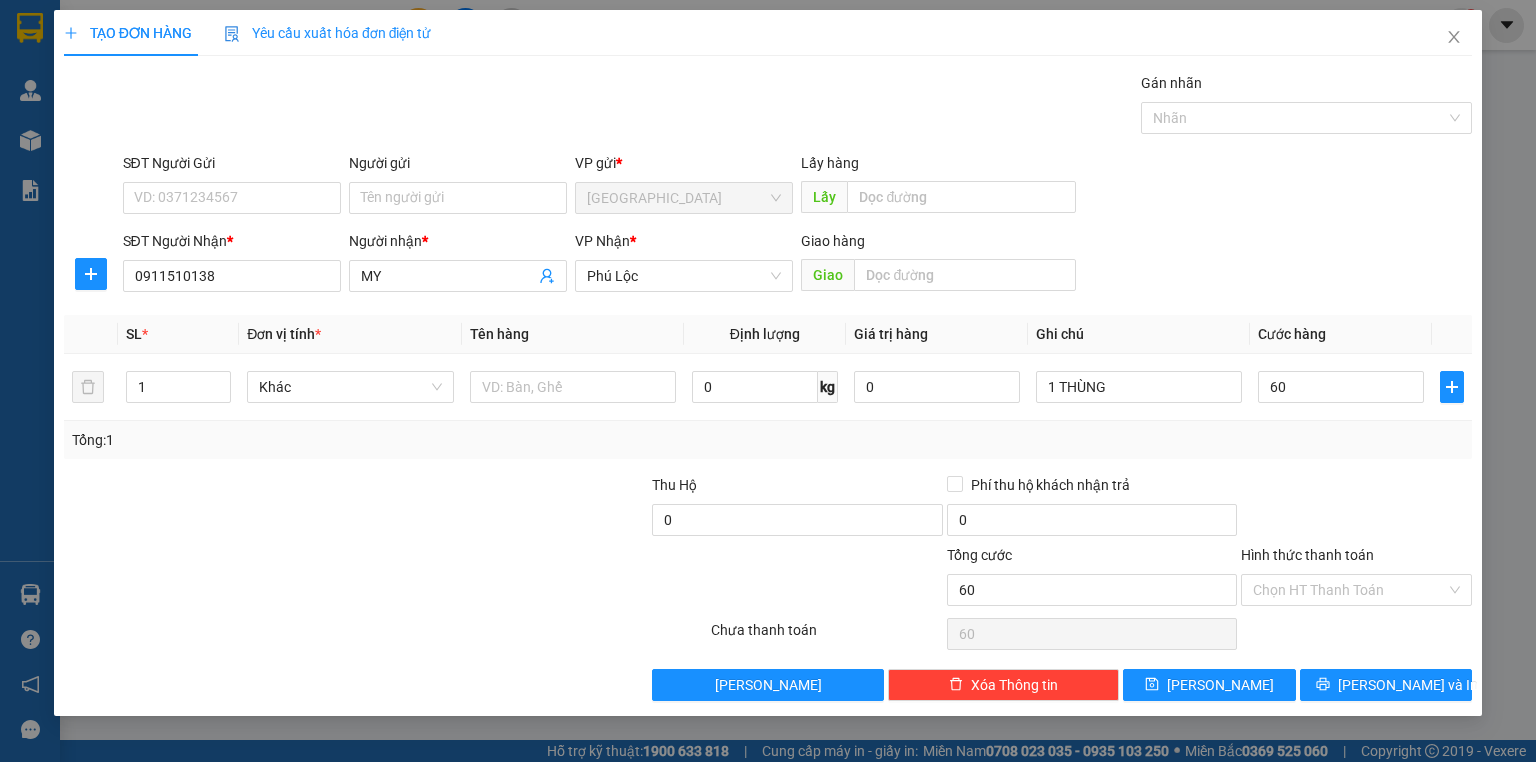 type on "60.000" 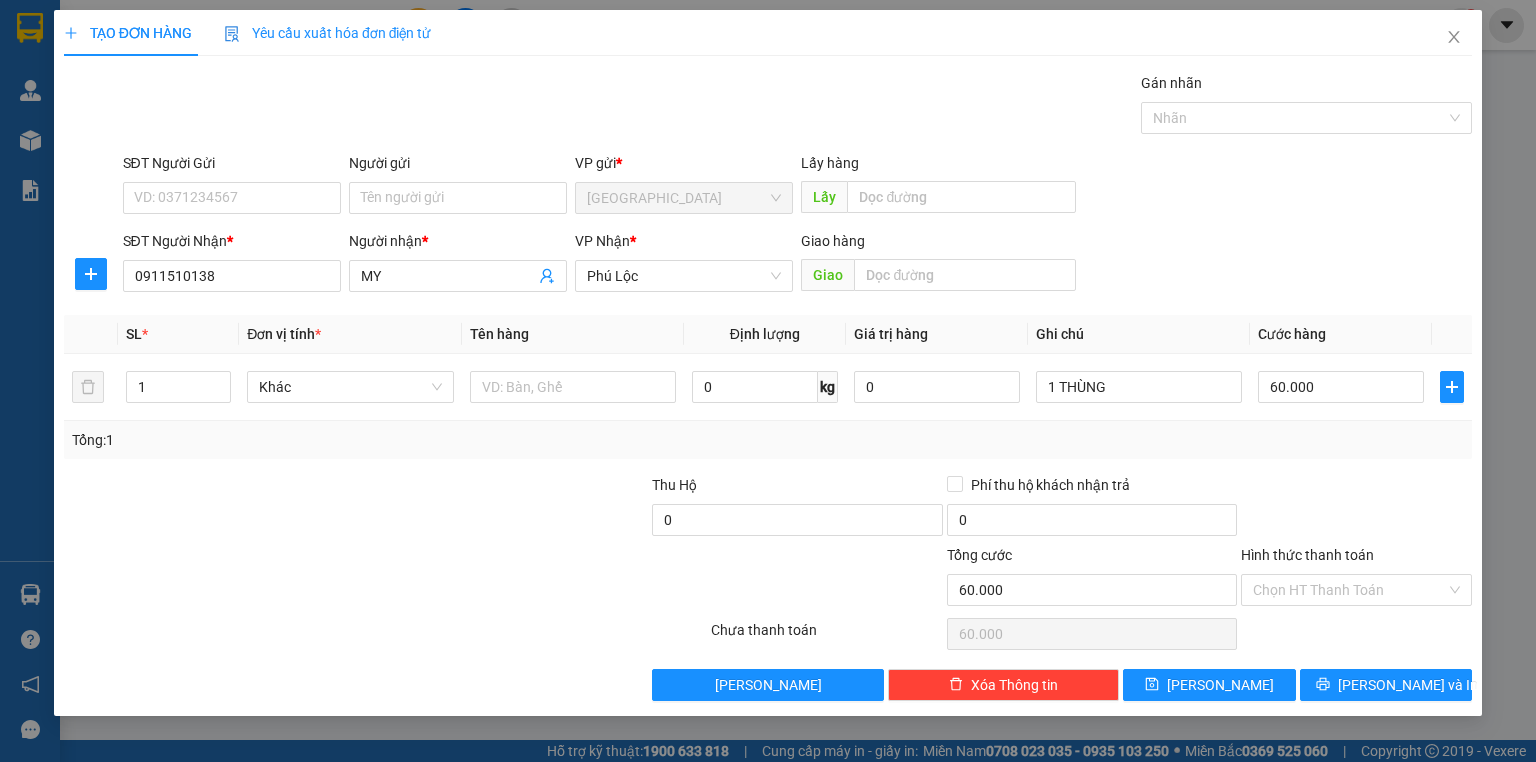 click at bounding box center [1356, 509] 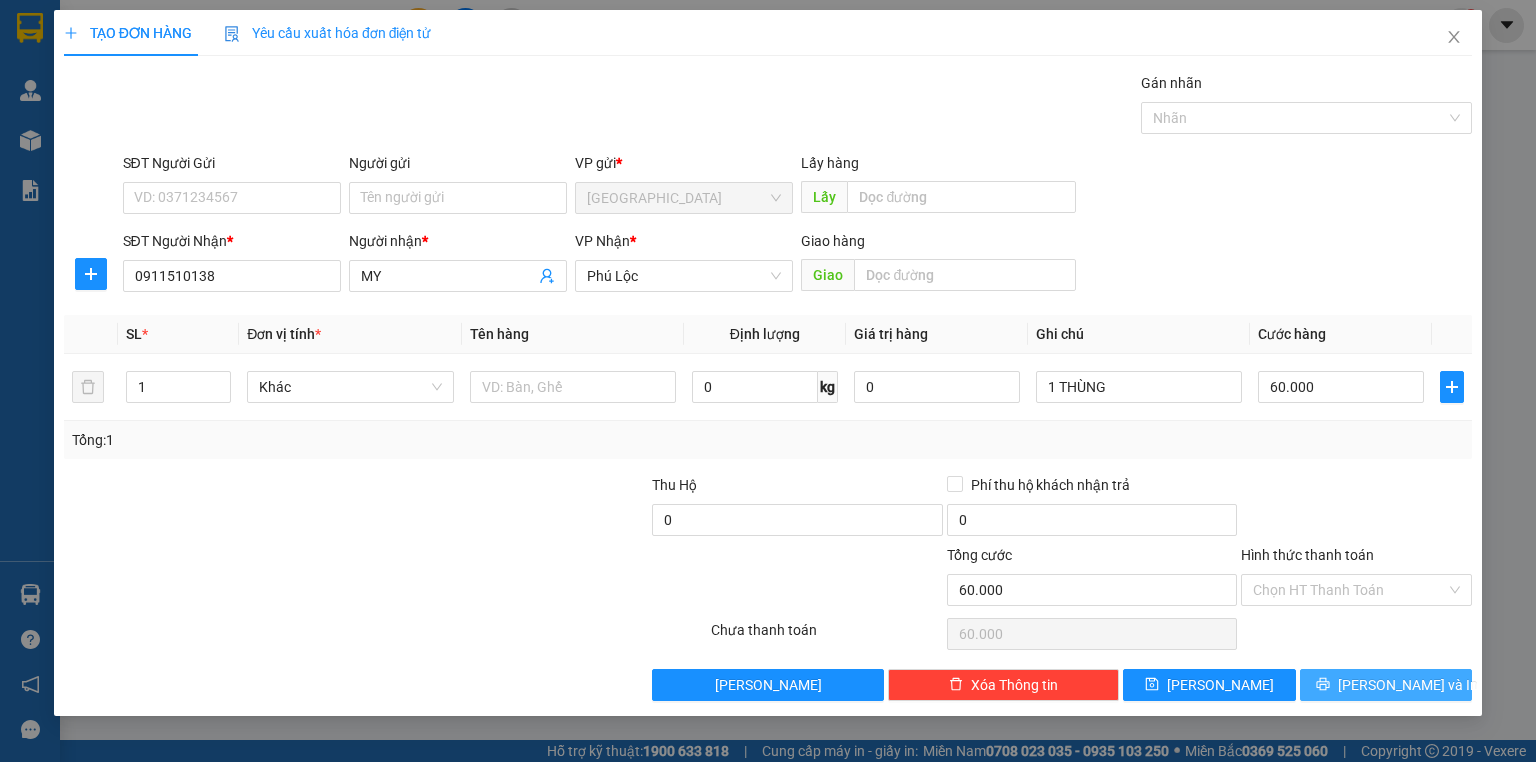 click on "[PERSON_NAME] và In" at bounding box center [1386, 685] 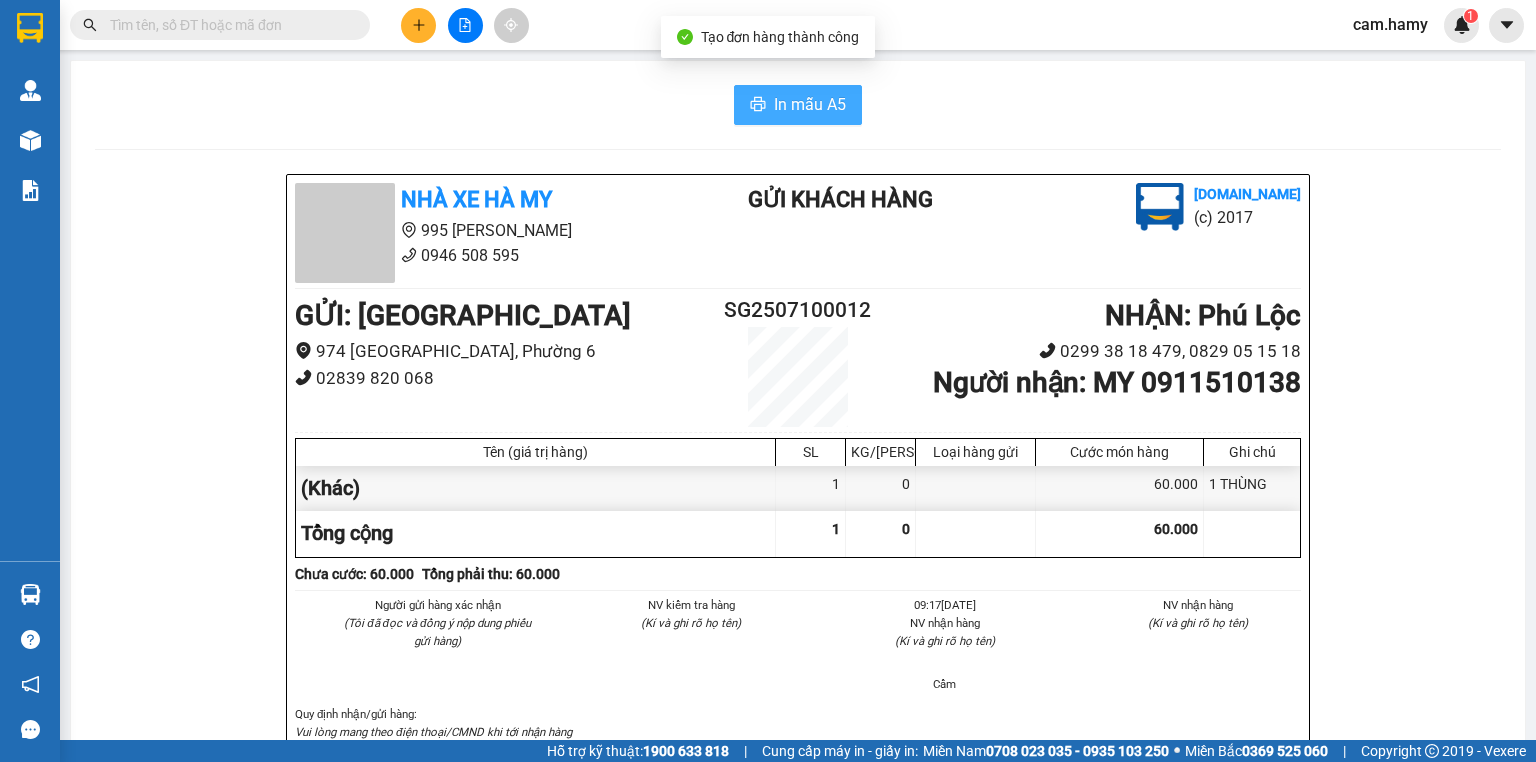 click on "In mẫu A5" at bounding box center [810, 104] 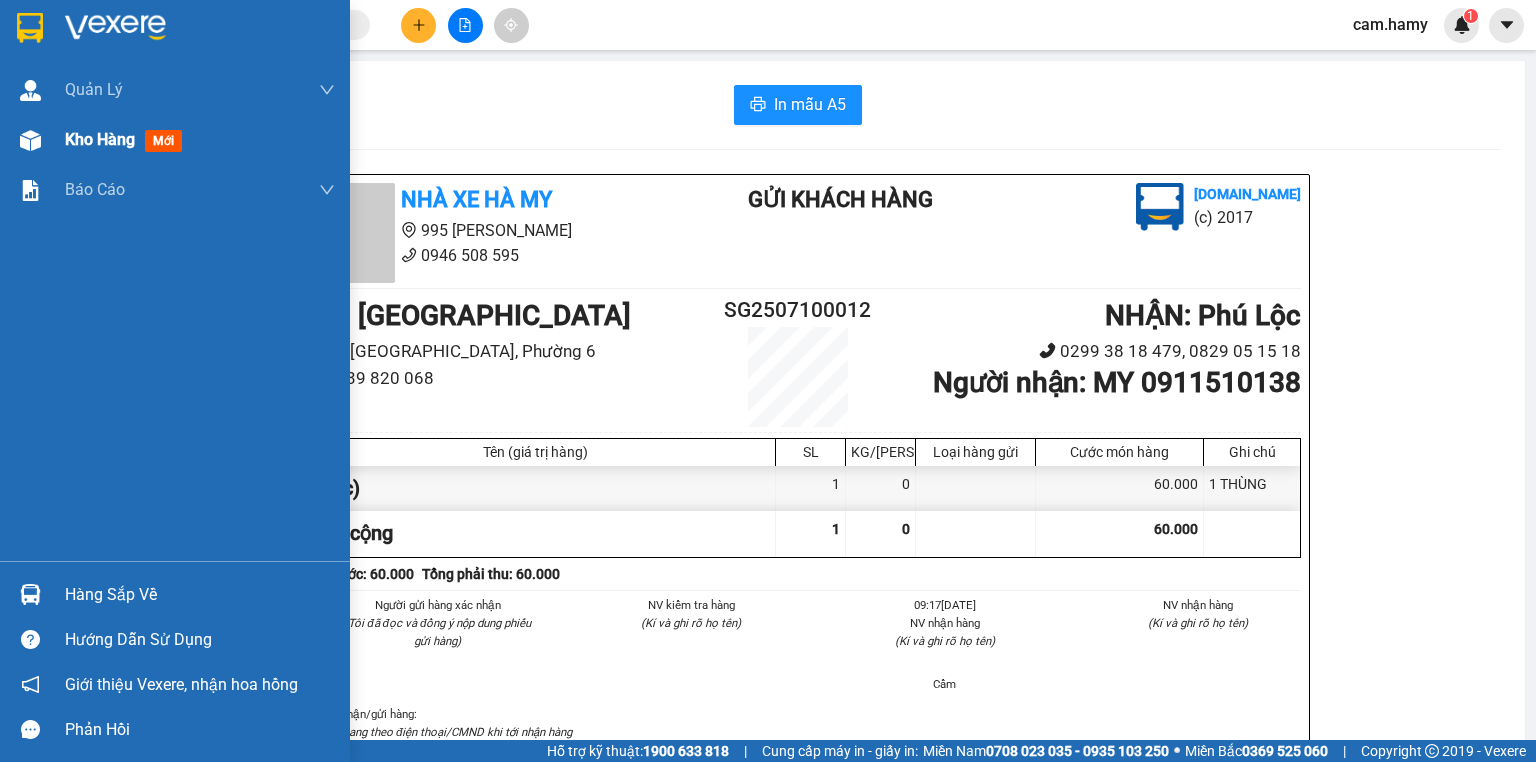 click on "Kho hàng mới" at bounding box center (175, 140) 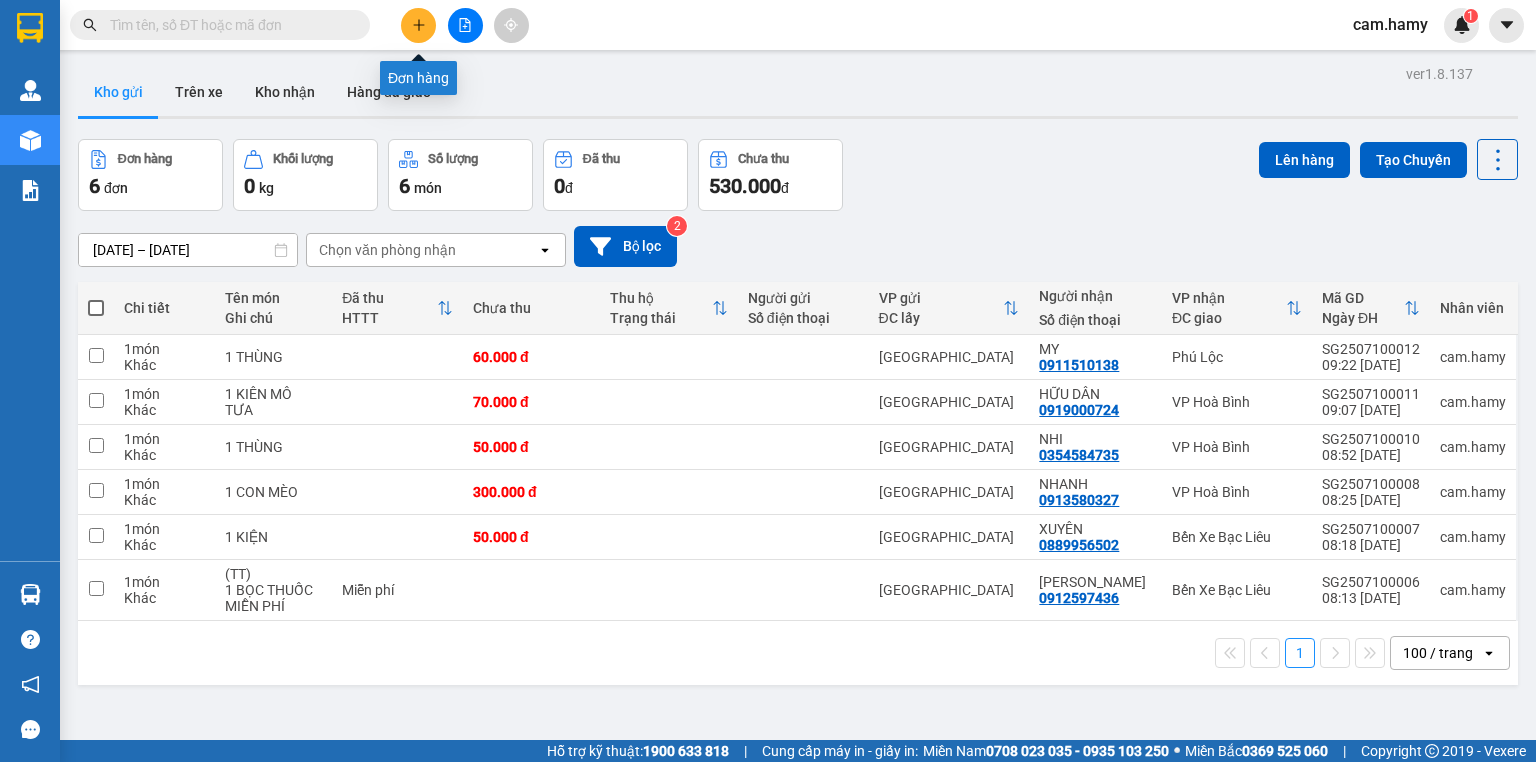 click 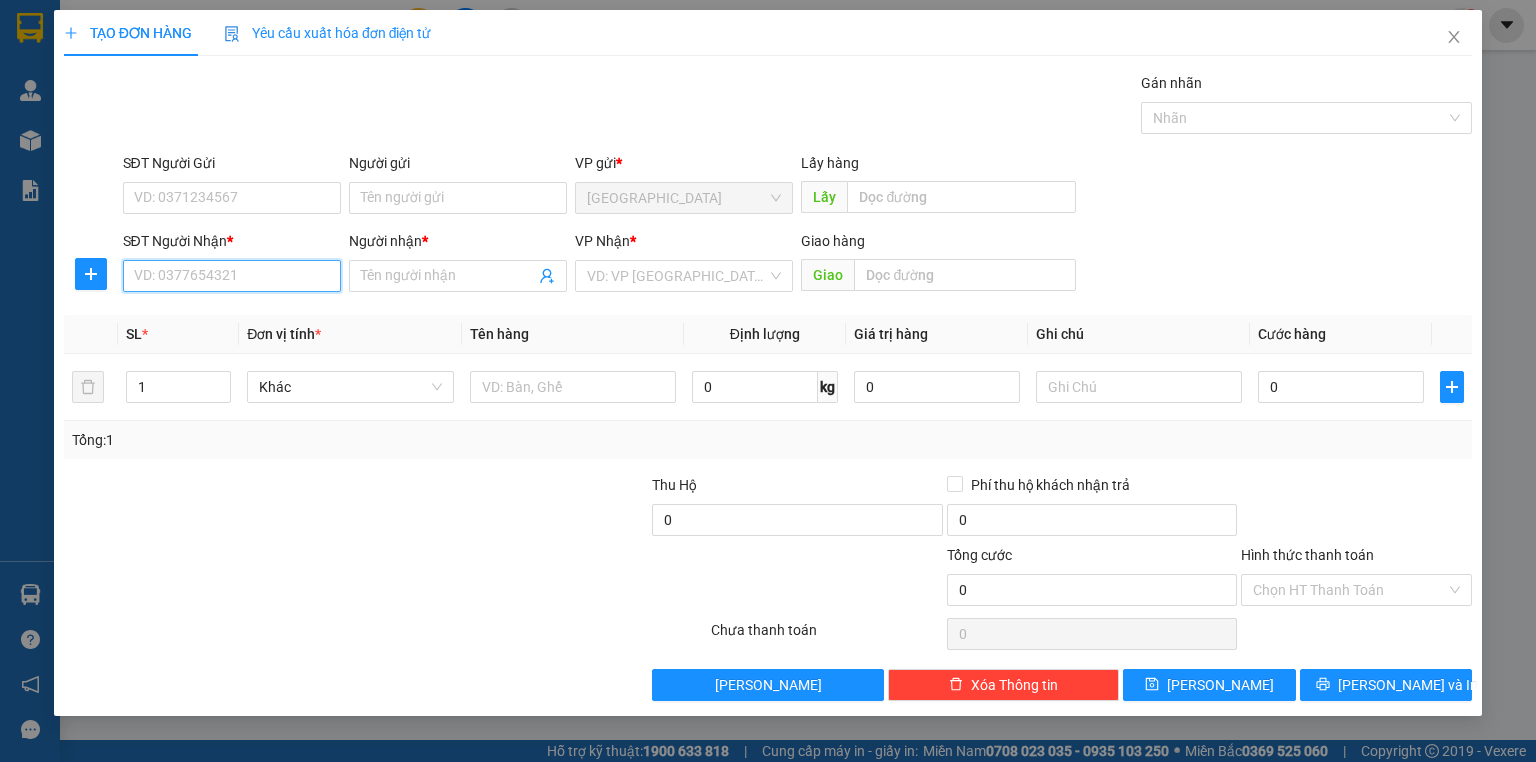 click on "SĐT Người Nhận  *" at bounding box center [232, 276] 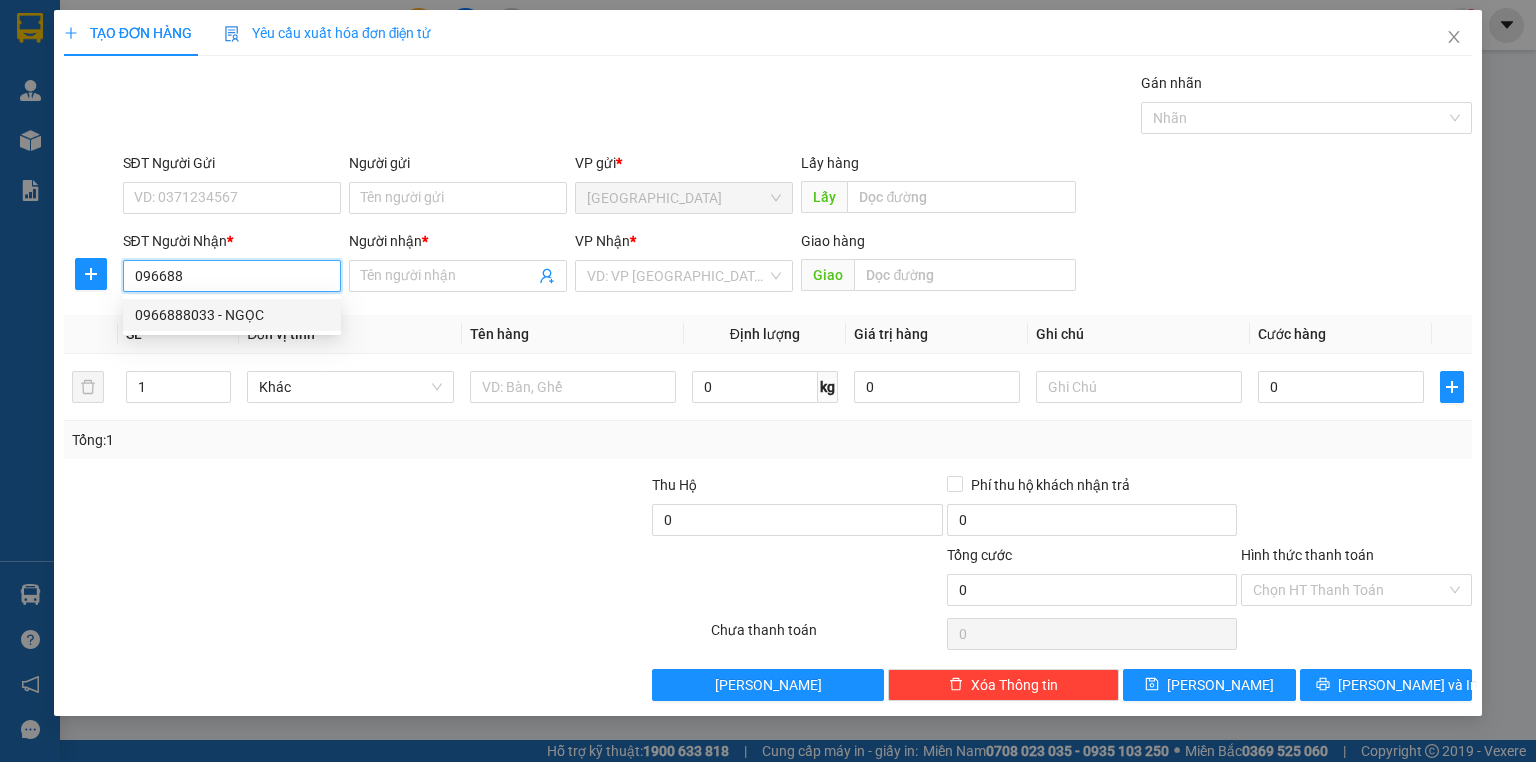 click on "0966888033 - NGỌC" at bounding box center (232, 315) 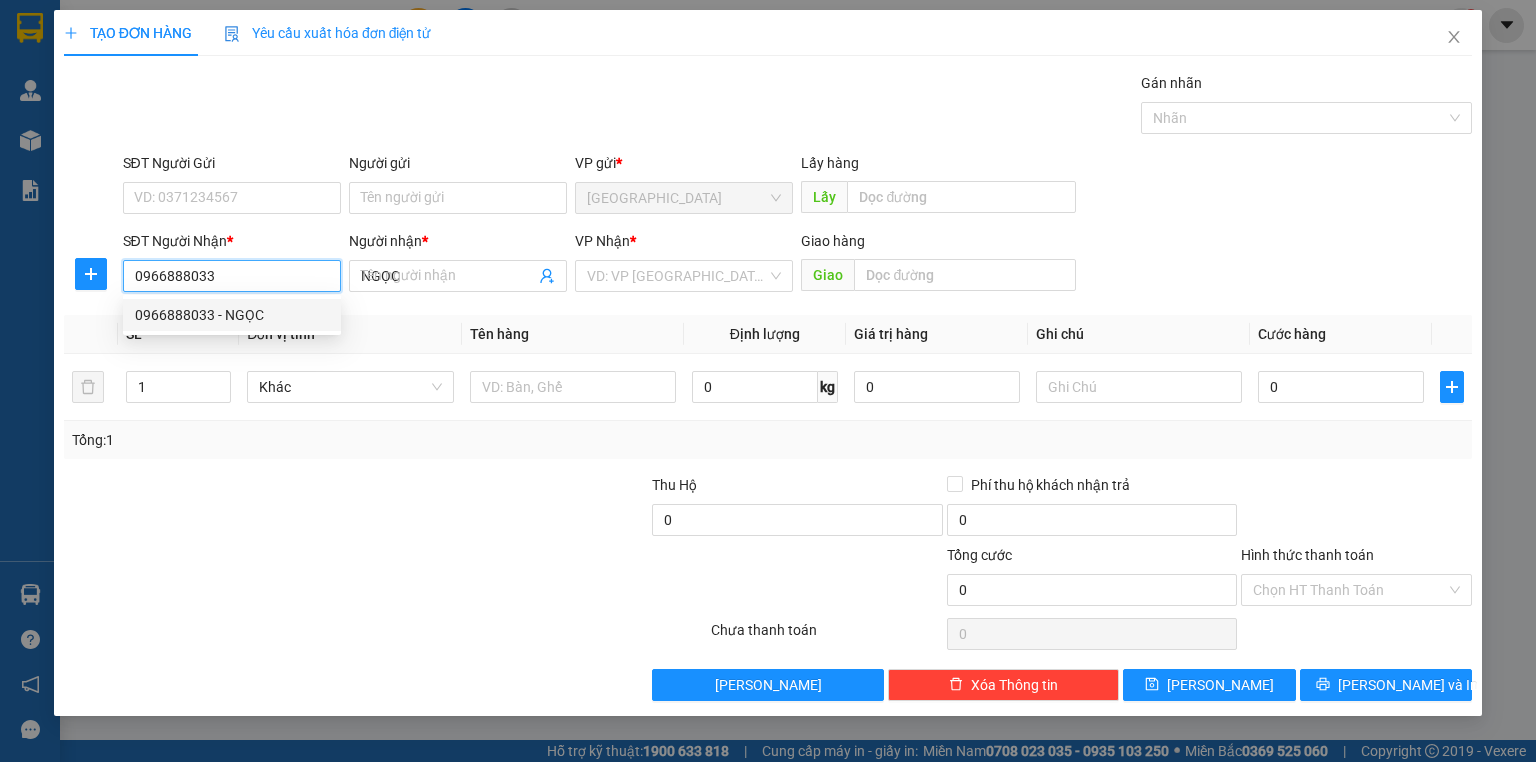type on "80.000" 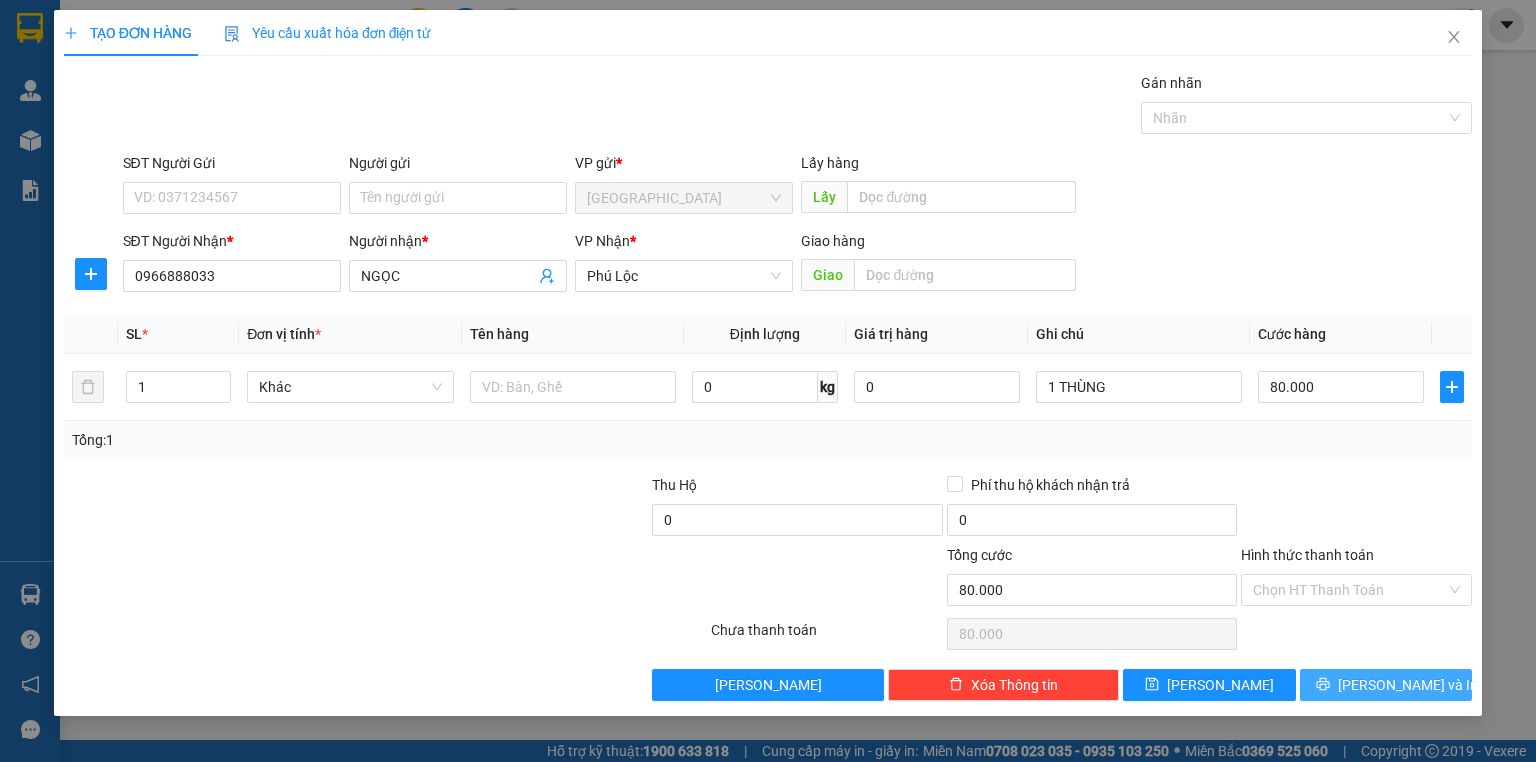click on "[PERSON_NAME] và In" at bounding box center (1386, 685) 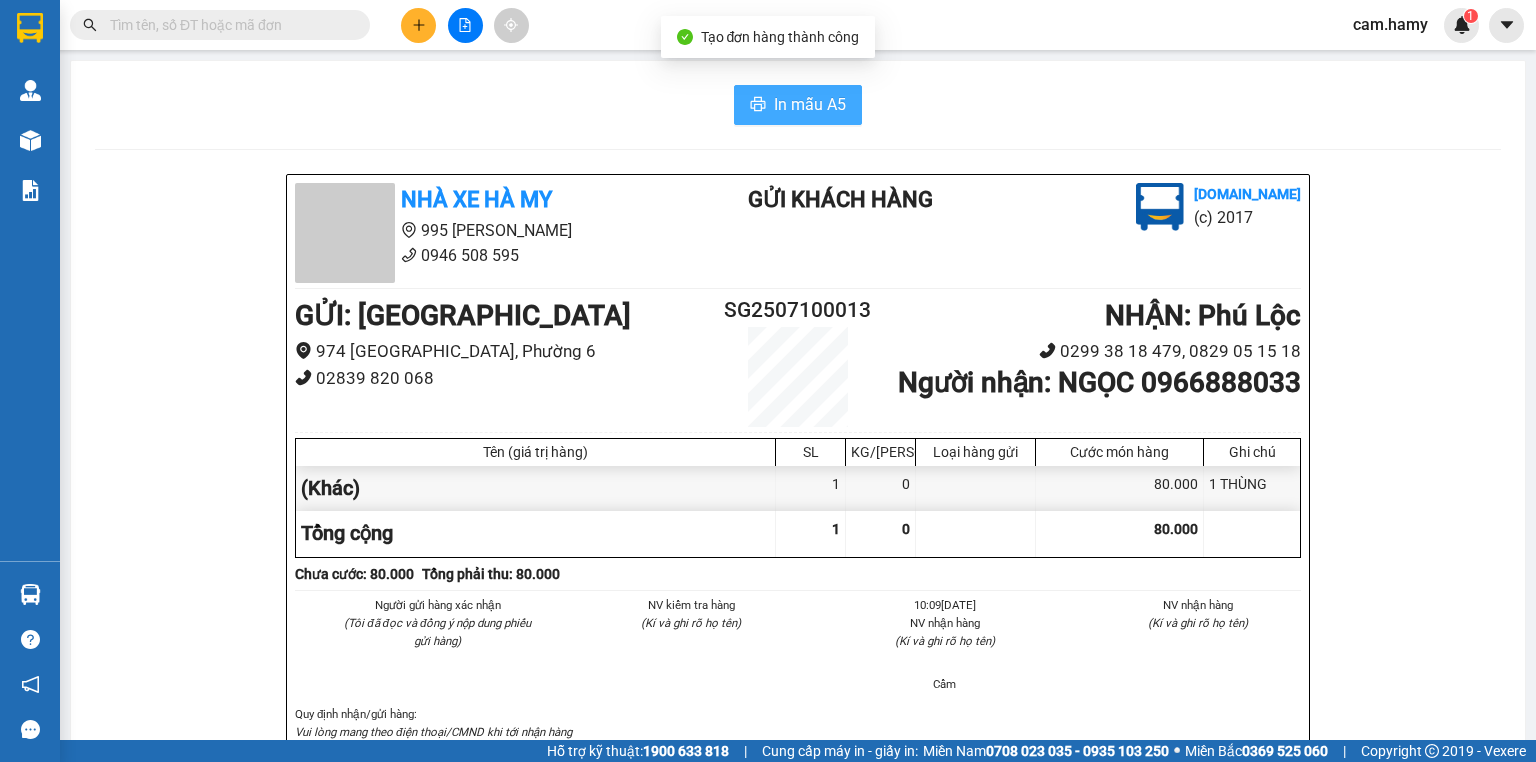 click on "In mẫu A5" at bounding box center [810, 104] 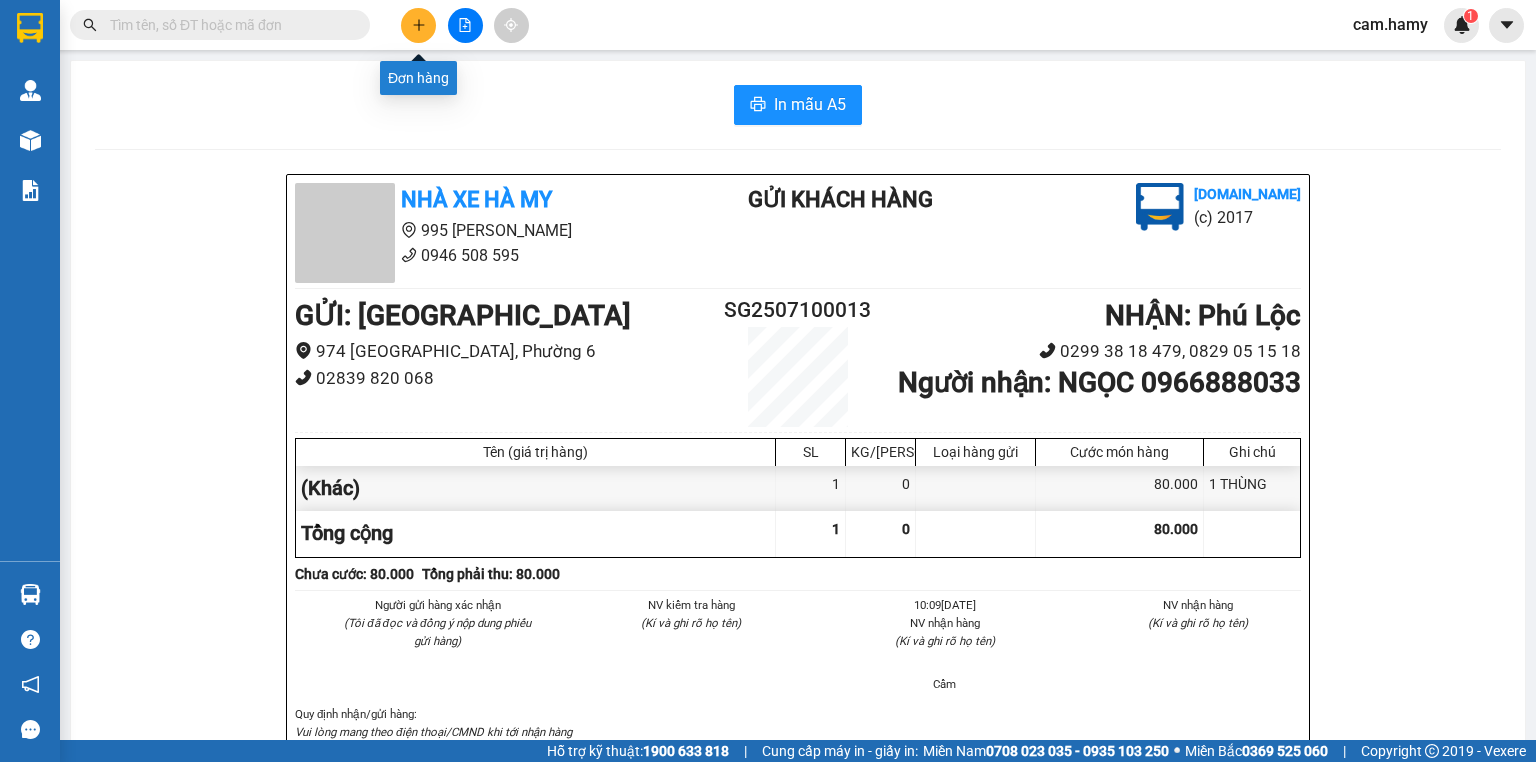 click at bounding box center [418, 25] 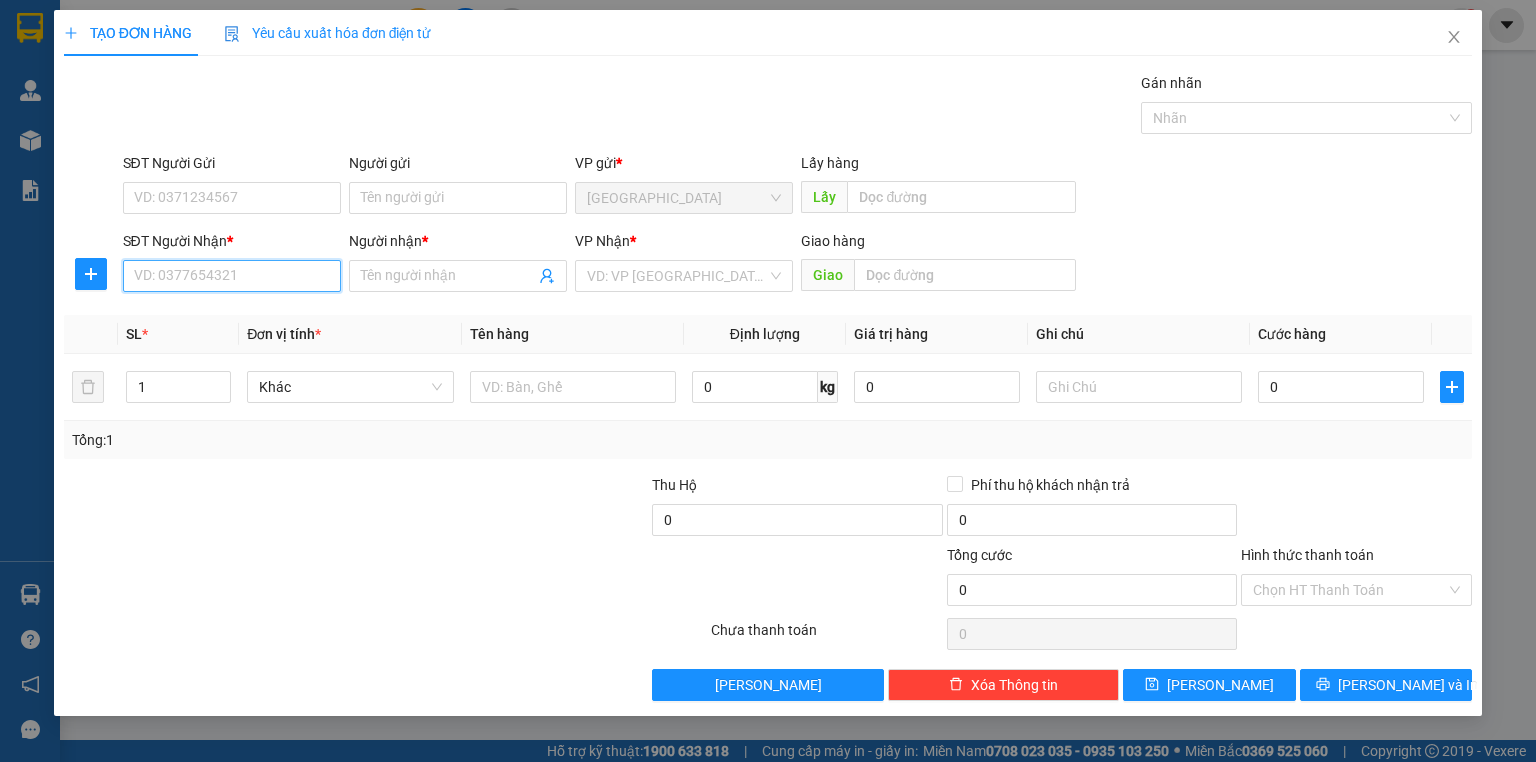 click on "SĐT Người Nhận  *" at bounding box center (232, 276) 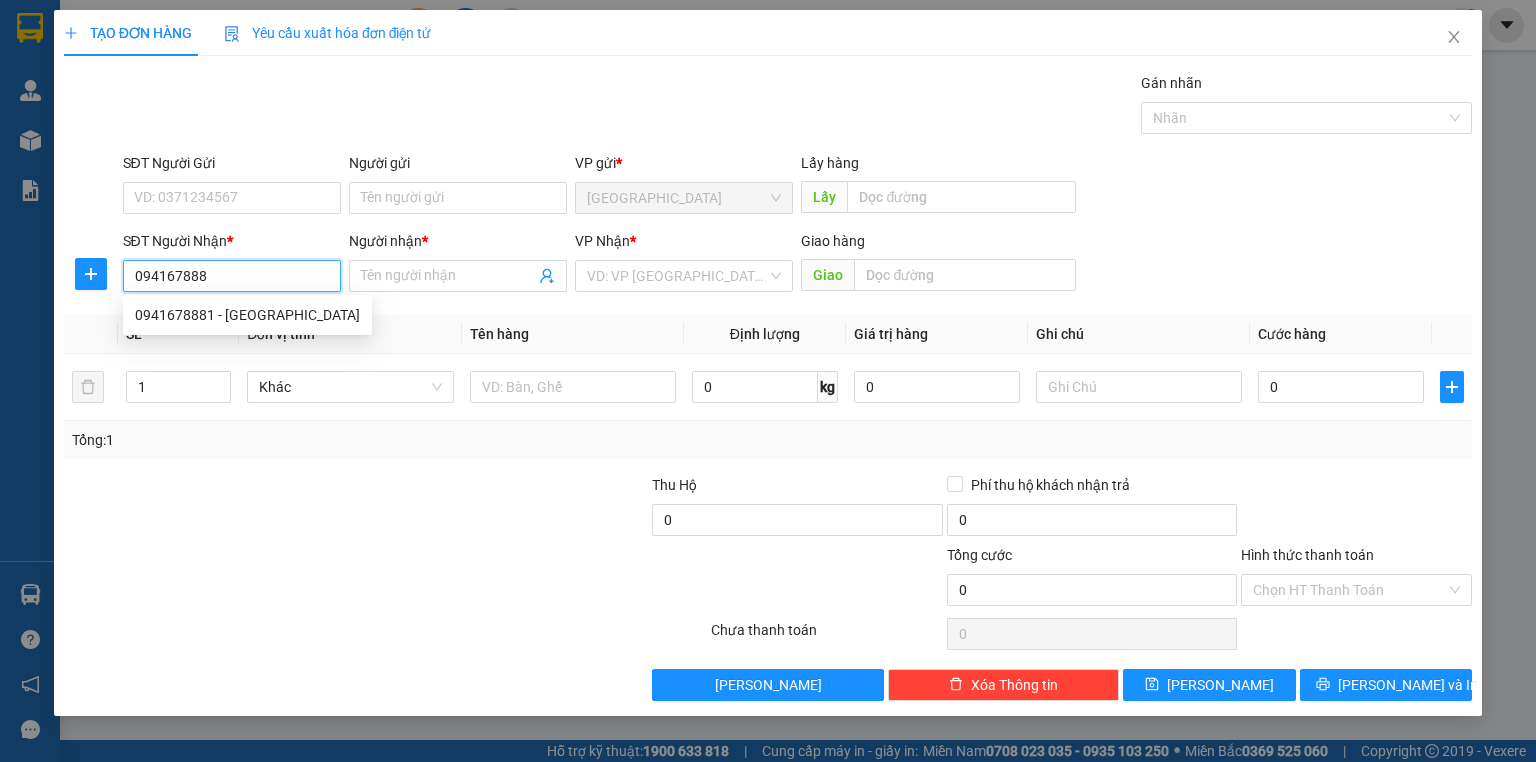 type on "0941678881" 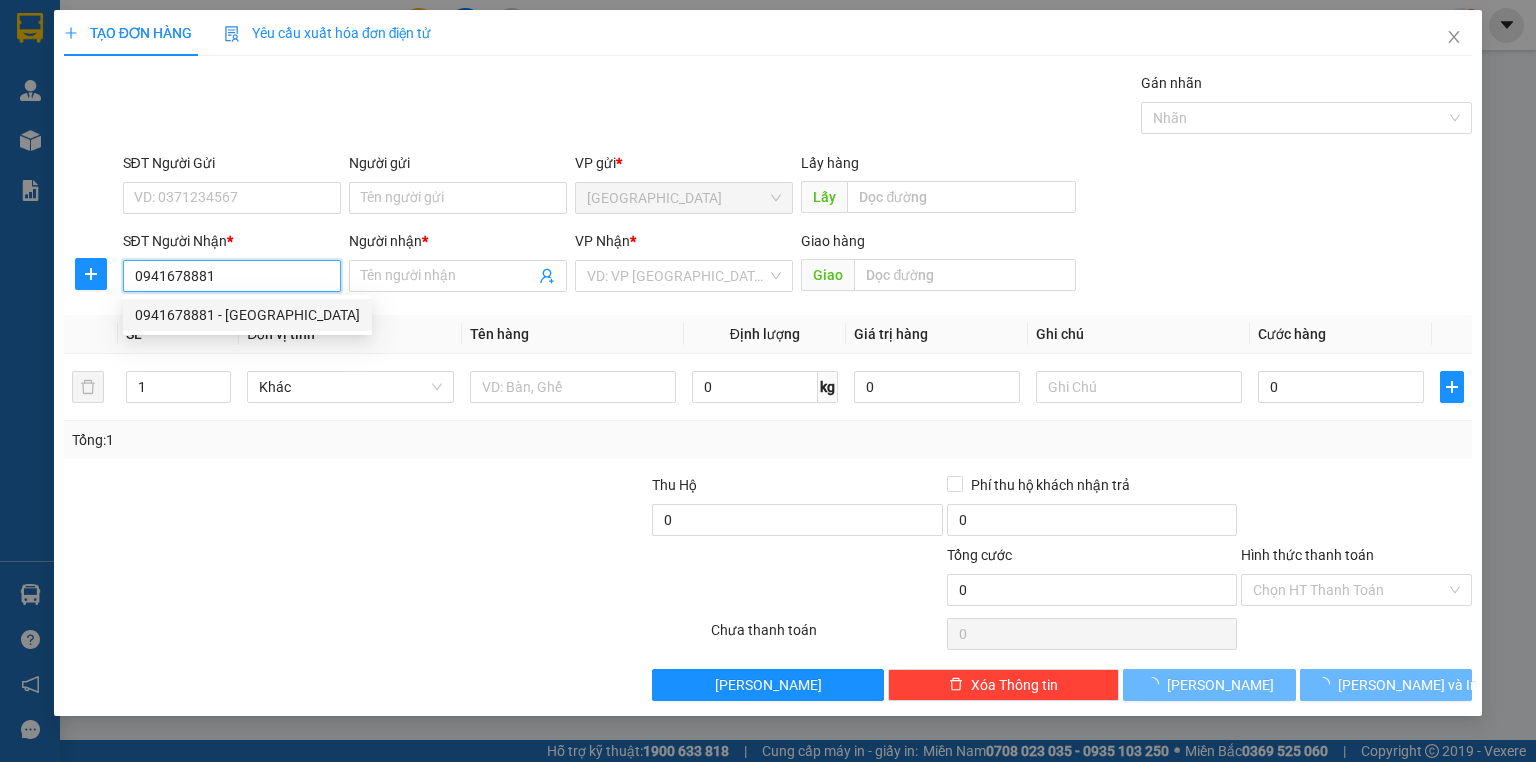 click on "0941678881 - [GEOGRAPHIC_DATA]" at bounding box center [247, 315] 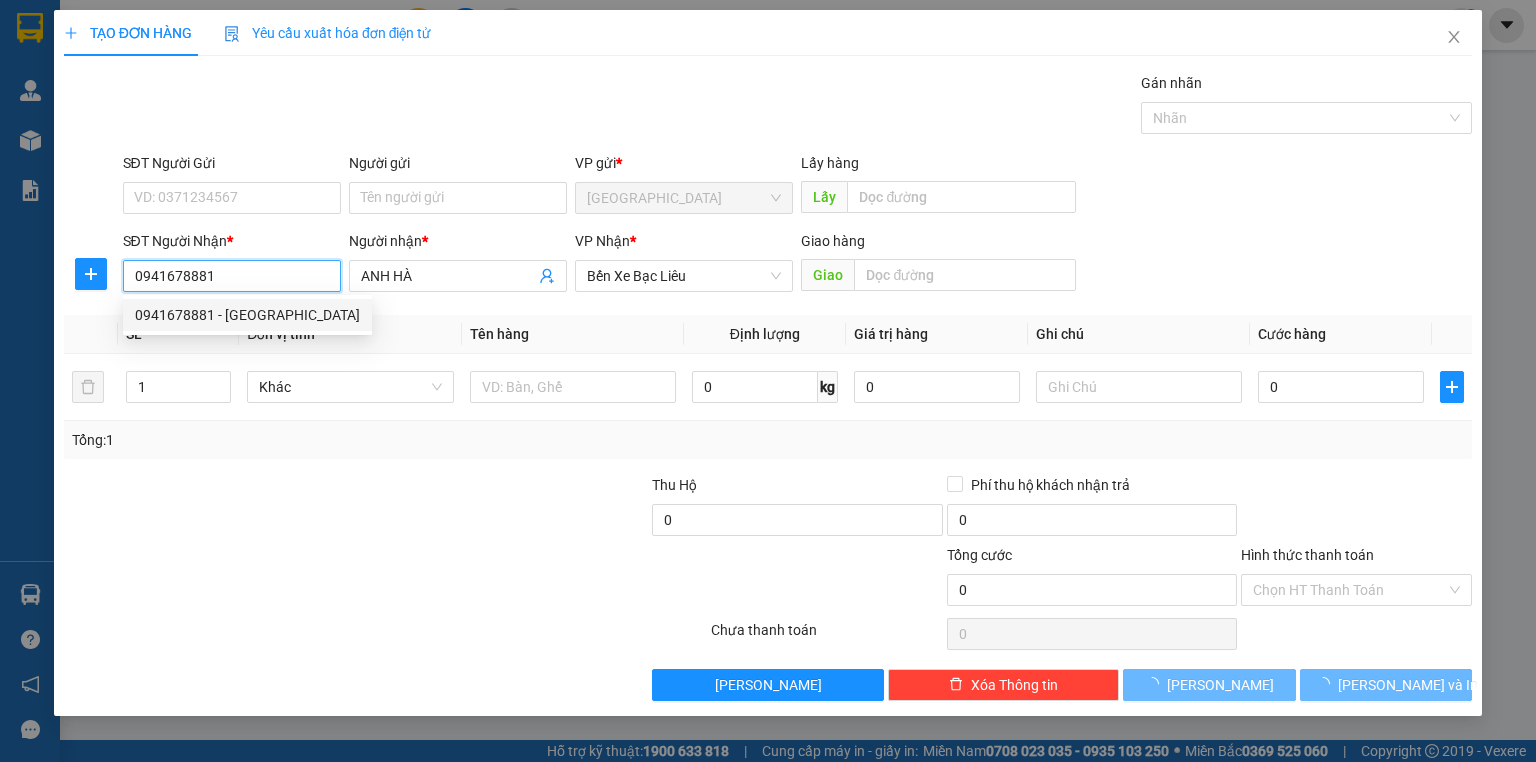 type on "50.000" 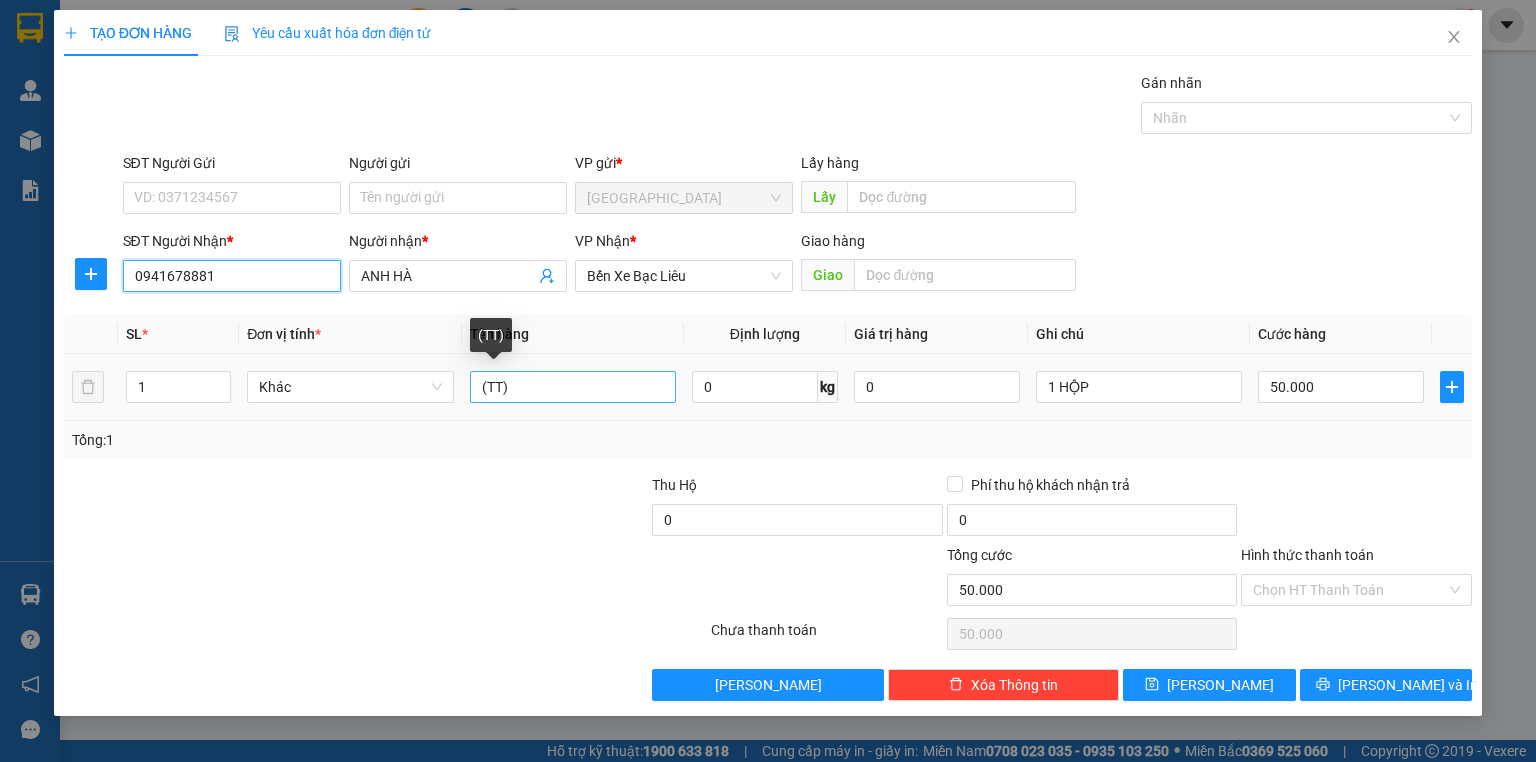 type on "0941678881" 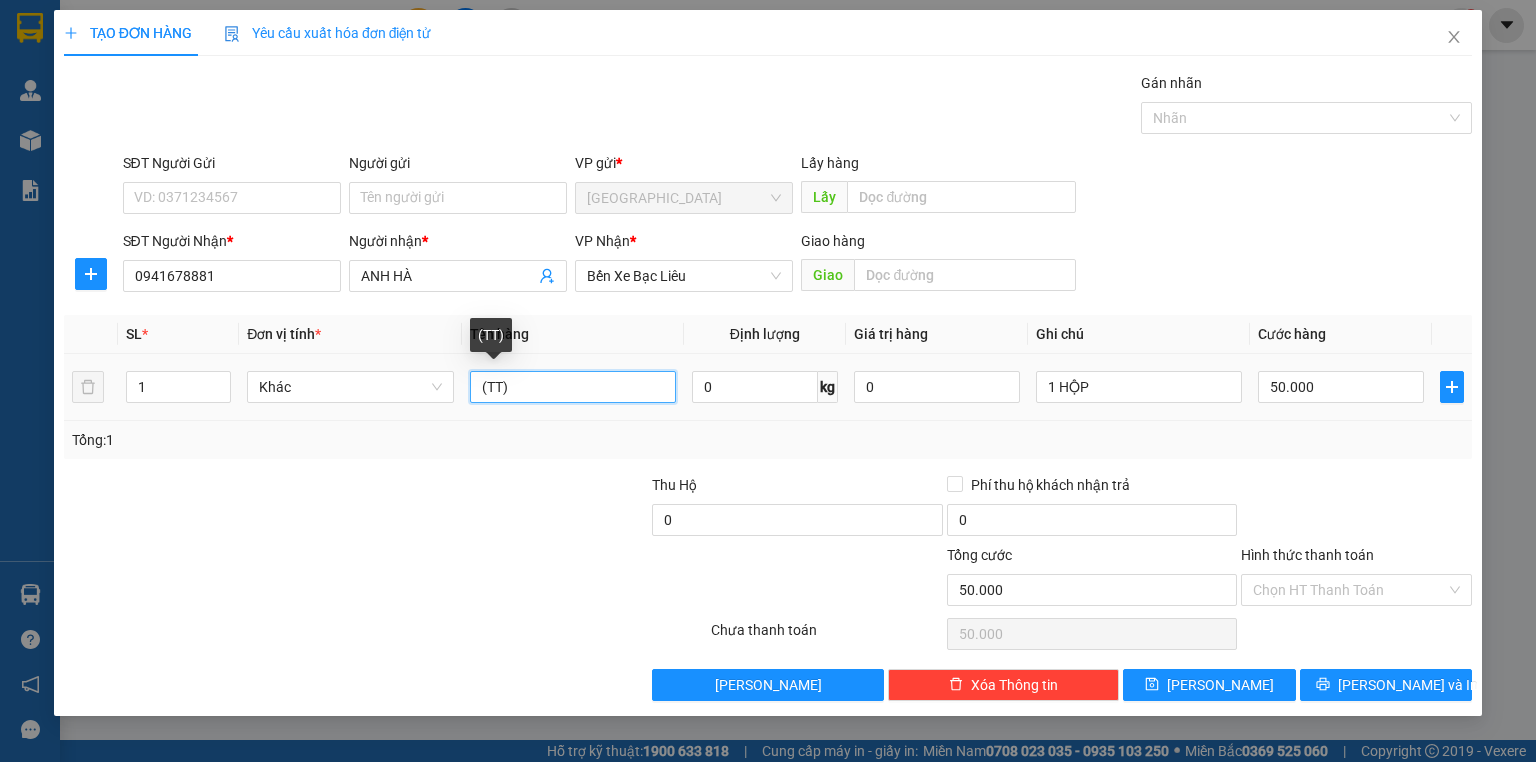 click on "(TT)" at bounding box center [573, 387] 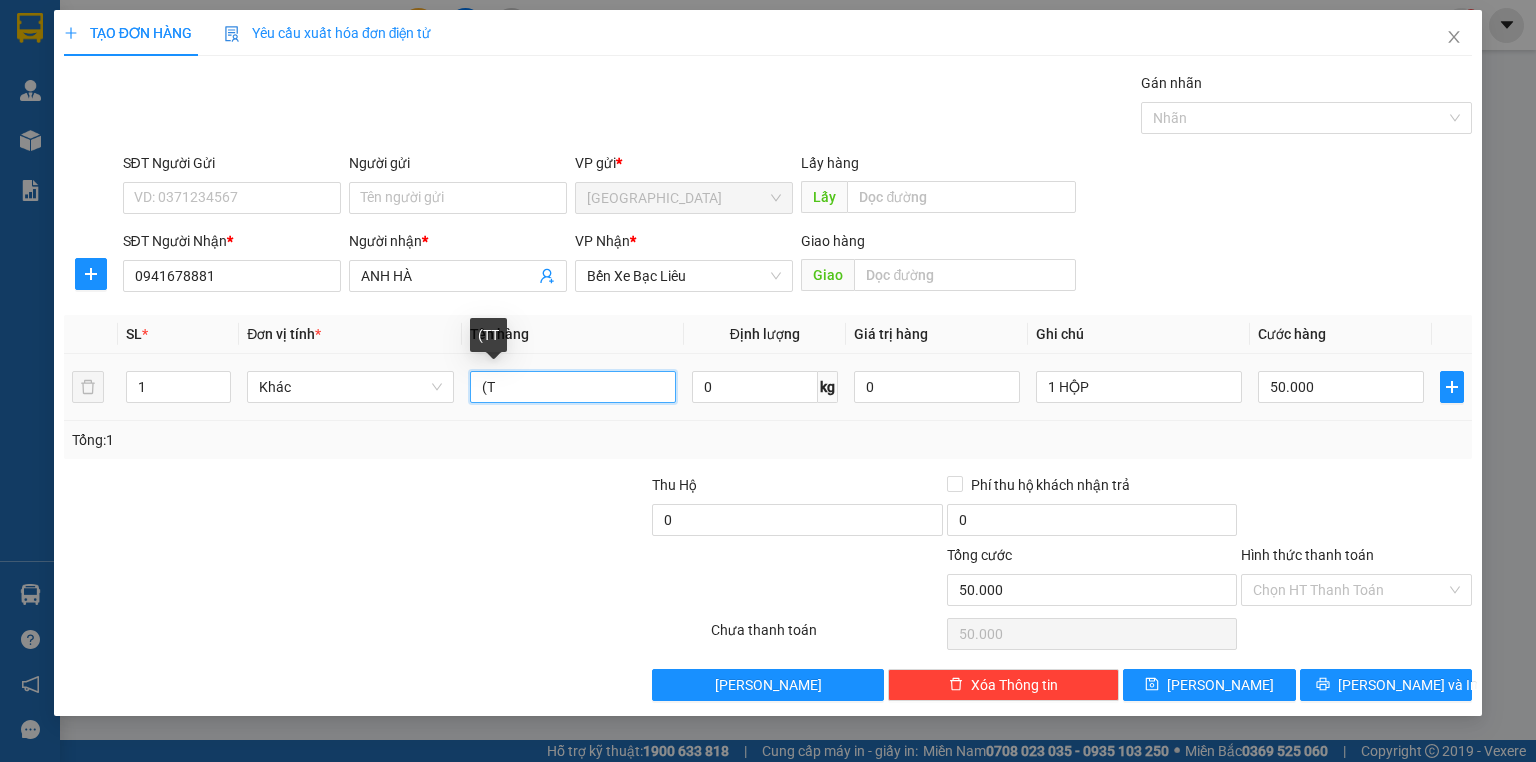 type on "(" 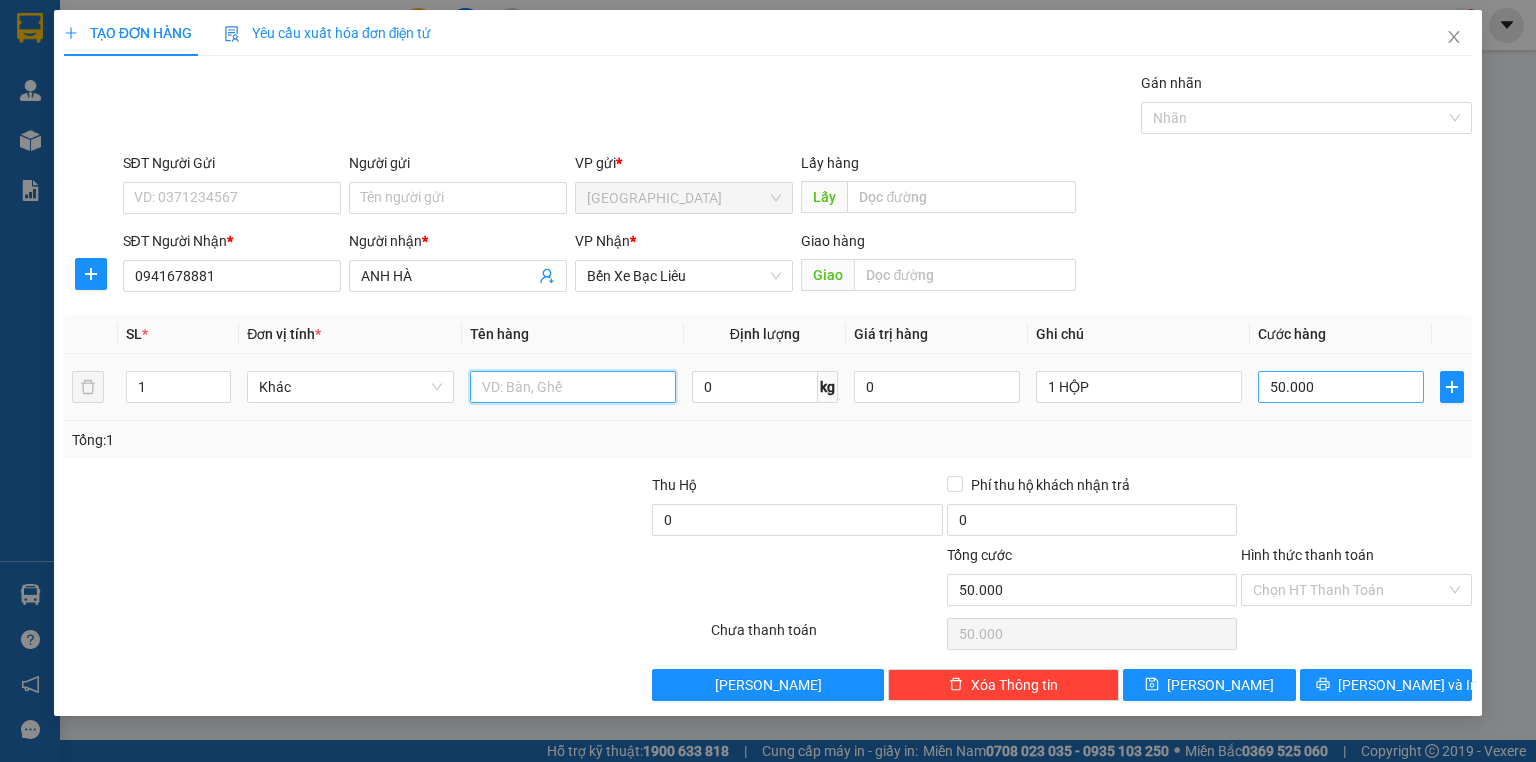 type 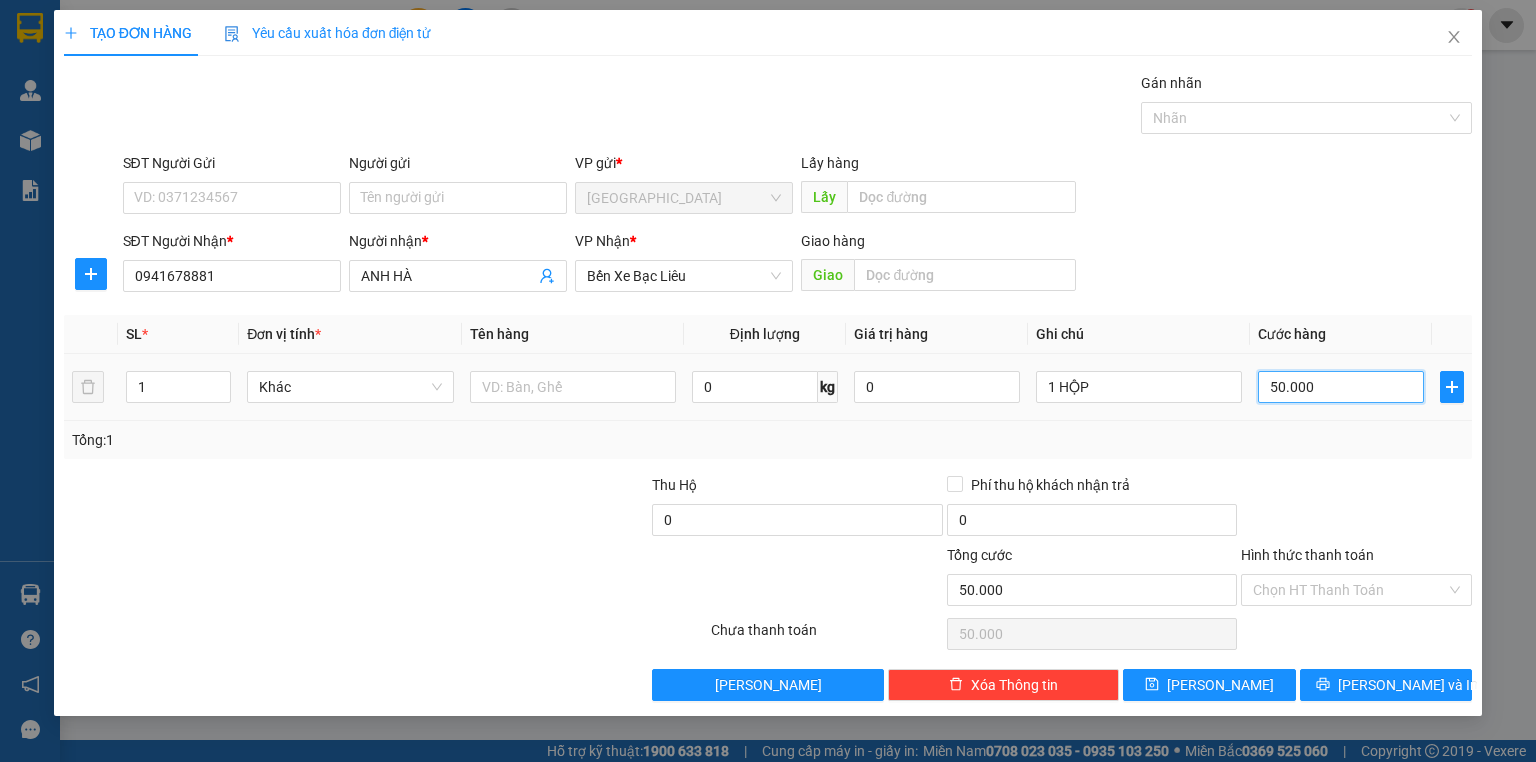 click on "50.000" at bounding box center (1341, 387) 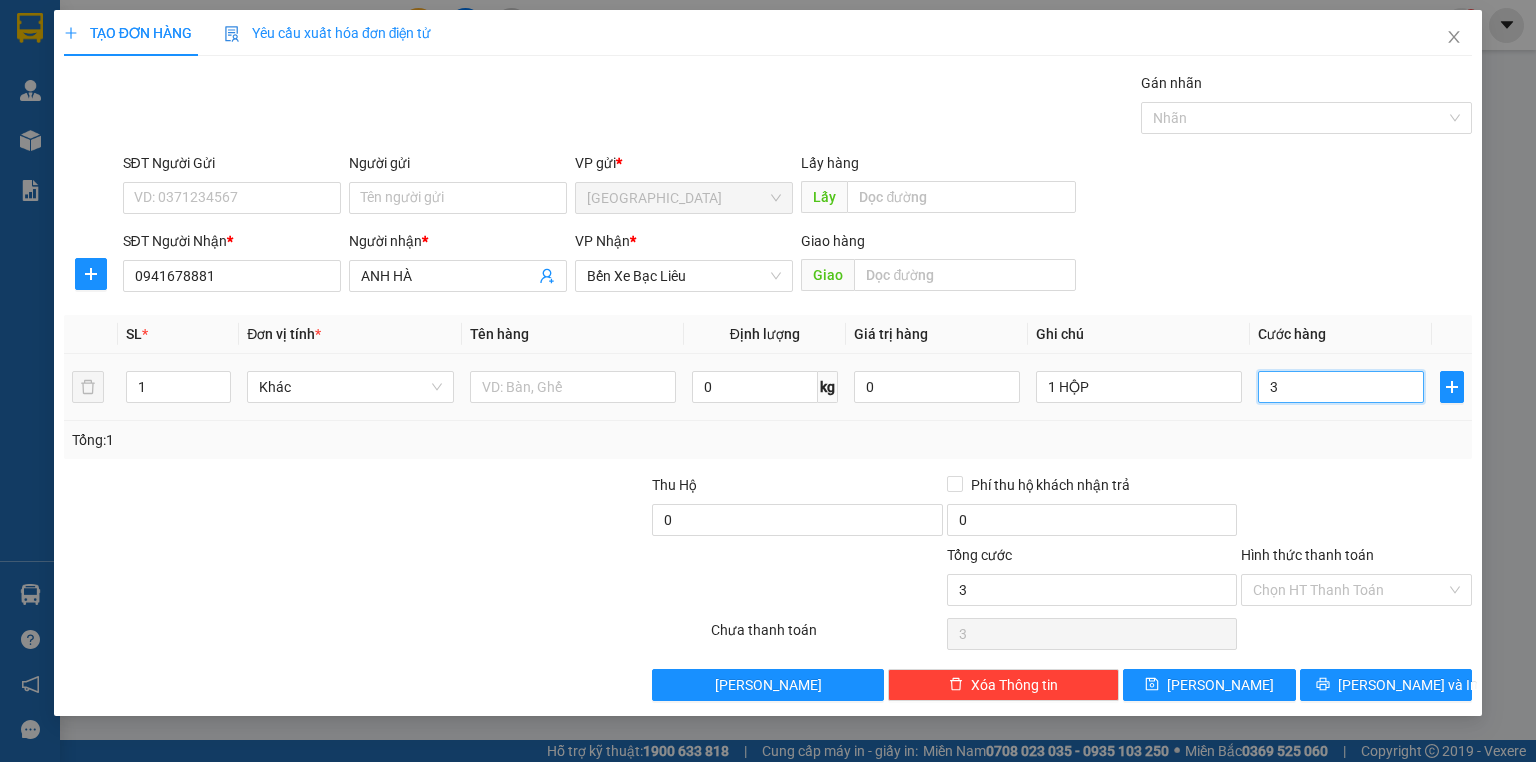 type on "30" 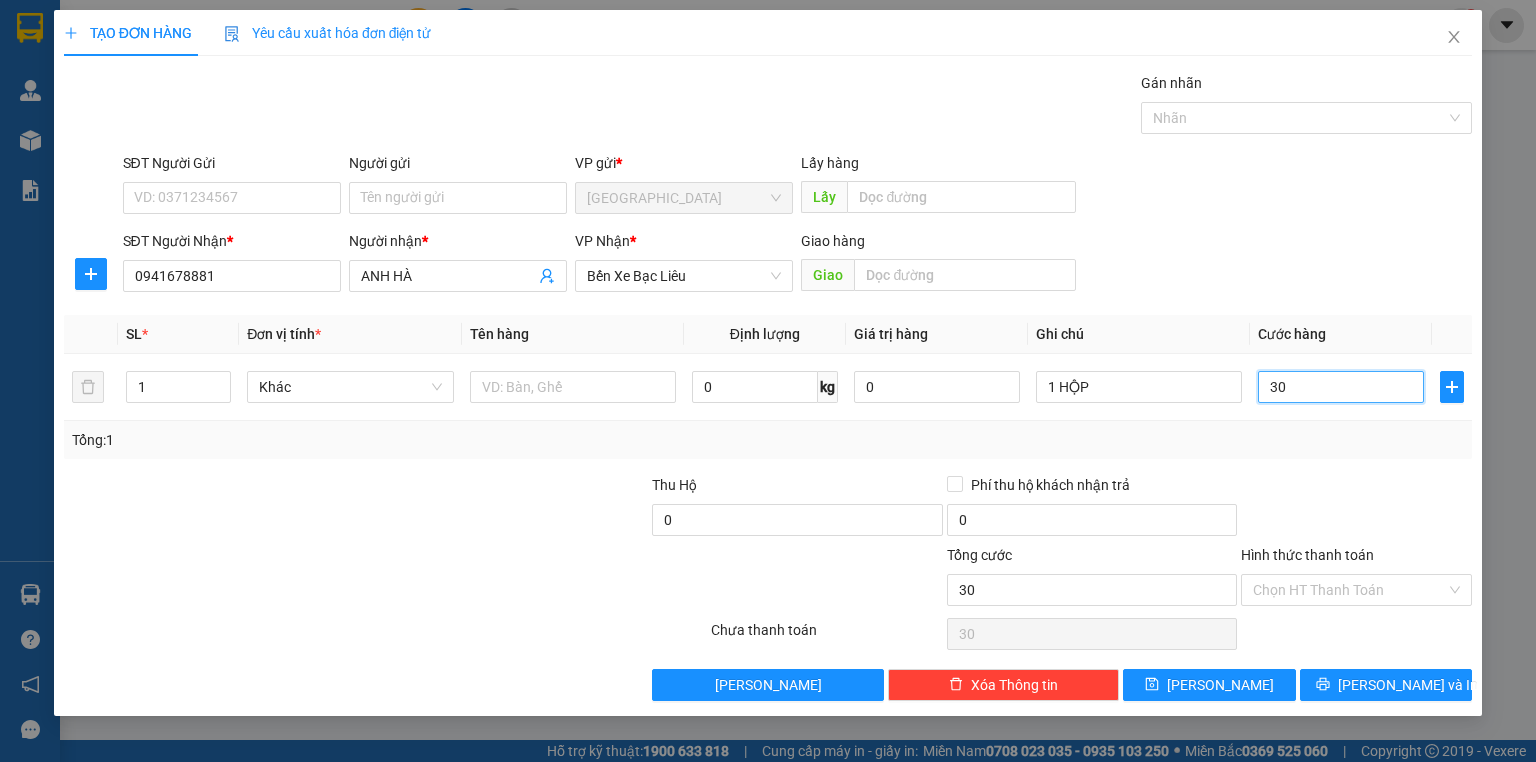type on "30" 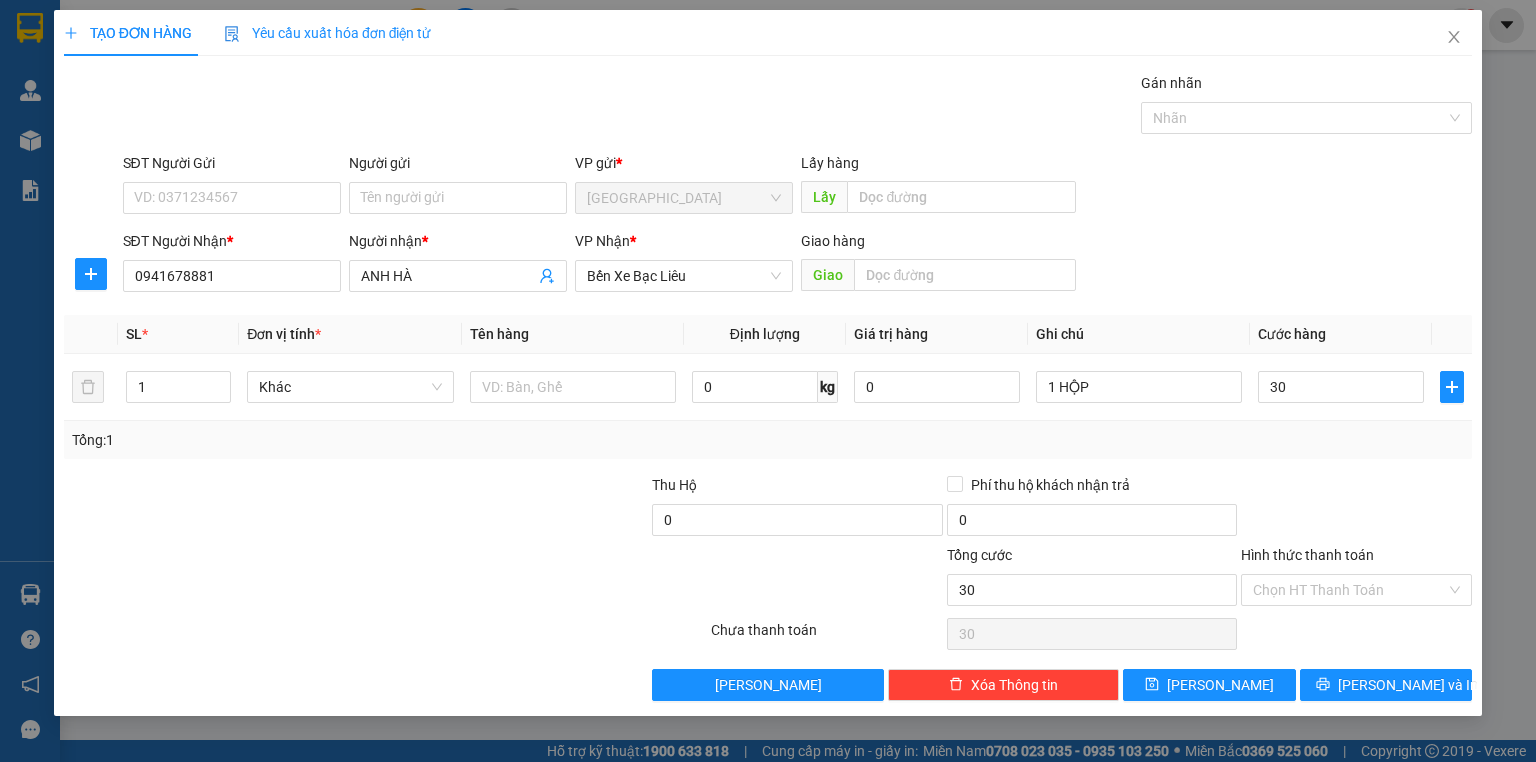 type 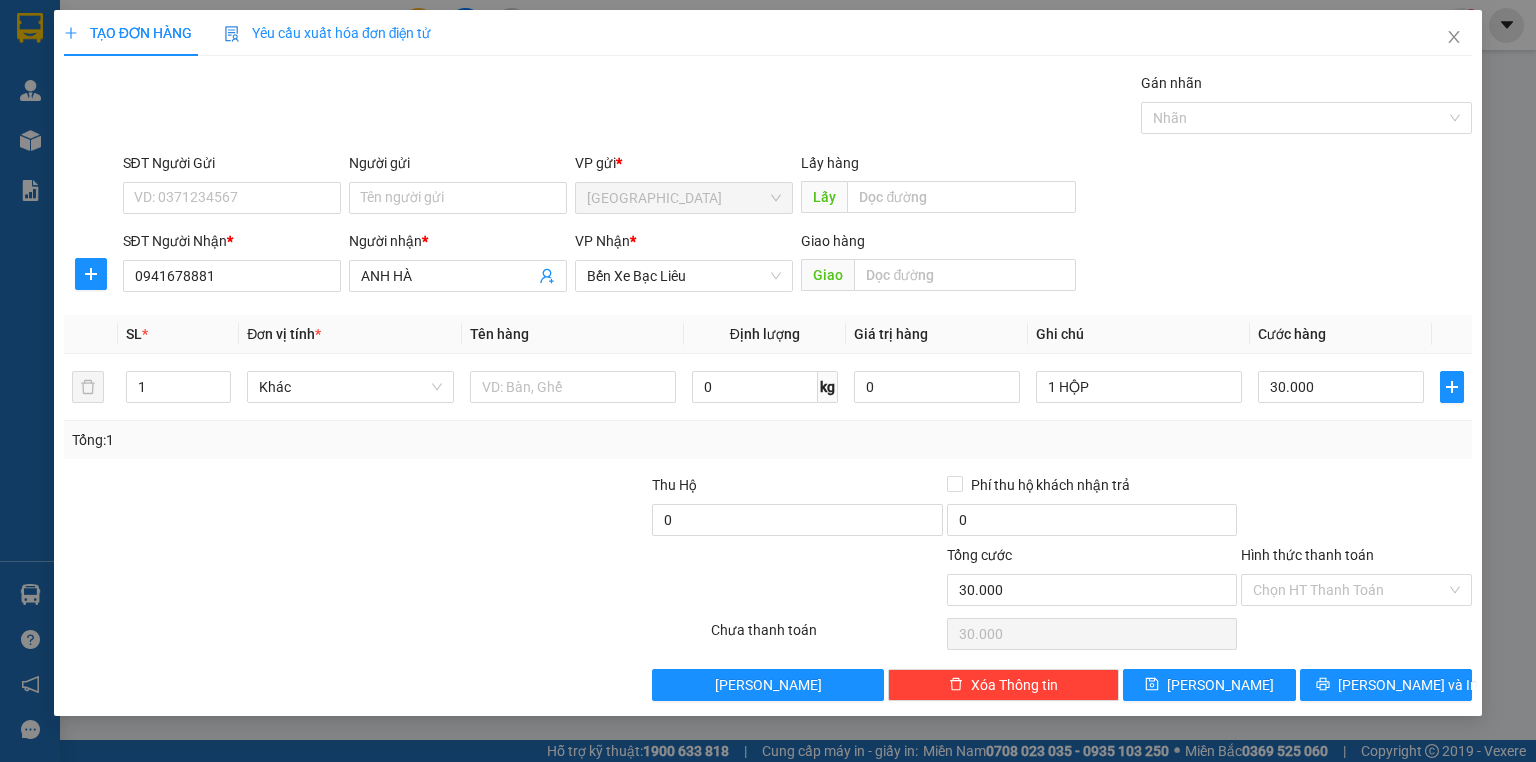 click on "Transit Pickup Surcharge Ids Transit Deliver Surcharge Ids Transit Deliver Surcharge Transit Deliver Surcharge Gói vận chuyển  * Tiêu chuẩn Gán nhãn   Nhãn SĐT Người Gửi VD: 0371234567 Người gửi Tên người gửi VP gửi  * [GEOGRAPHIC_DATA] Lấy hàng Lấy SĐT Người Nhận  * 0941678881 Người nhận  * ANH HÀ VP Nhận  * Bến Xe Bạc Liêu Giao hàng Giao SL  * Đơn vị tính  * Tên hàng  Định lượng Giá trị hàng Ghi chú Cước hàng                   1 Khác 0 kg 0 1 HỘP 30.000 Tổng:  1 Thu Hộ 0 Phí thu hộ khách nhận trả 0 Tổng cước 30.000 Hình thức thanh toán Chọn HT Thanh Toán Số tiền thu trước 0 Chưa thanh toán 30.000 Chọn HT Thanh Toán Lưu nháp Xóa Thông tin [PERSON_NAME] và In 1 HỘP" at bounding box center [768, 386] 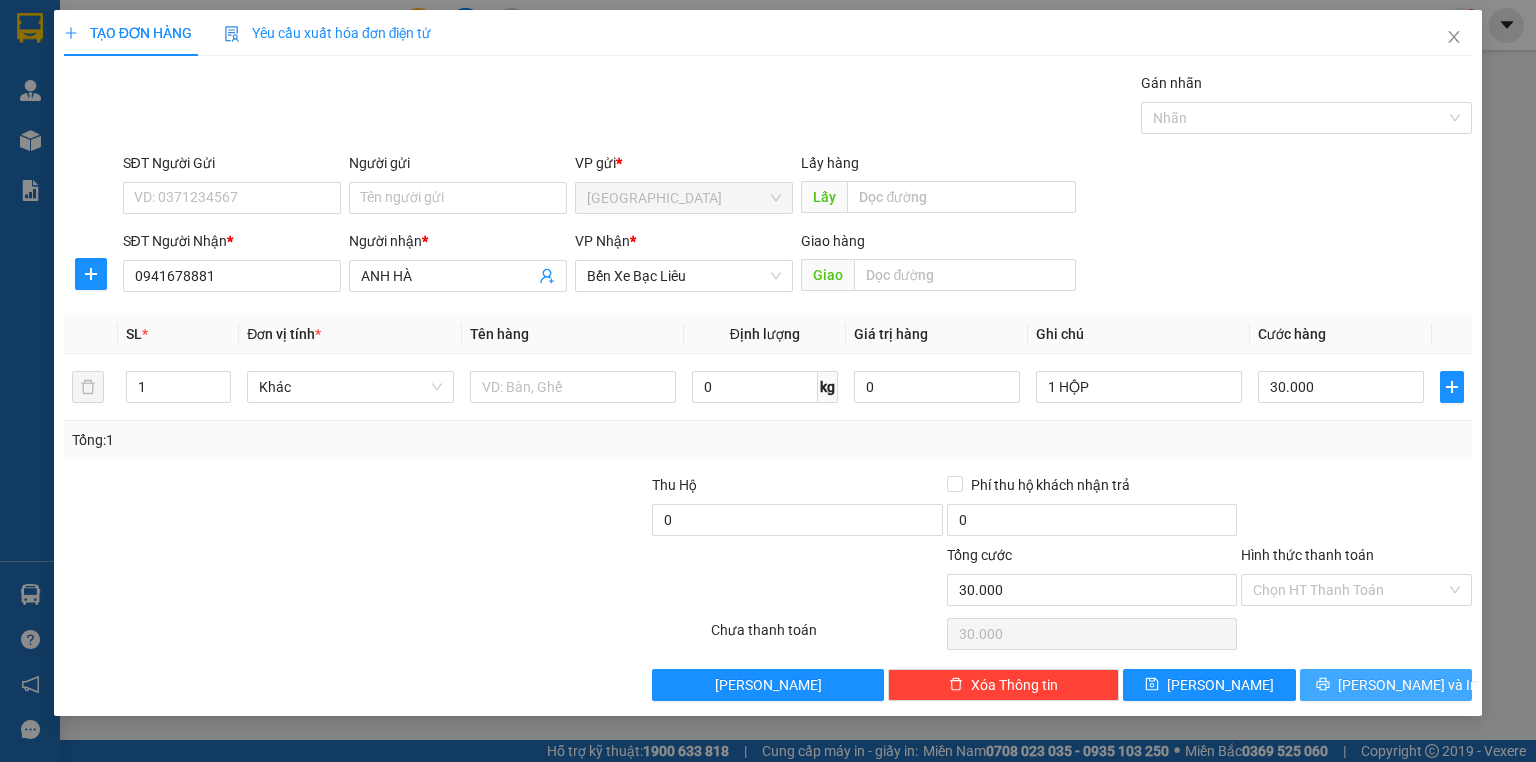 click 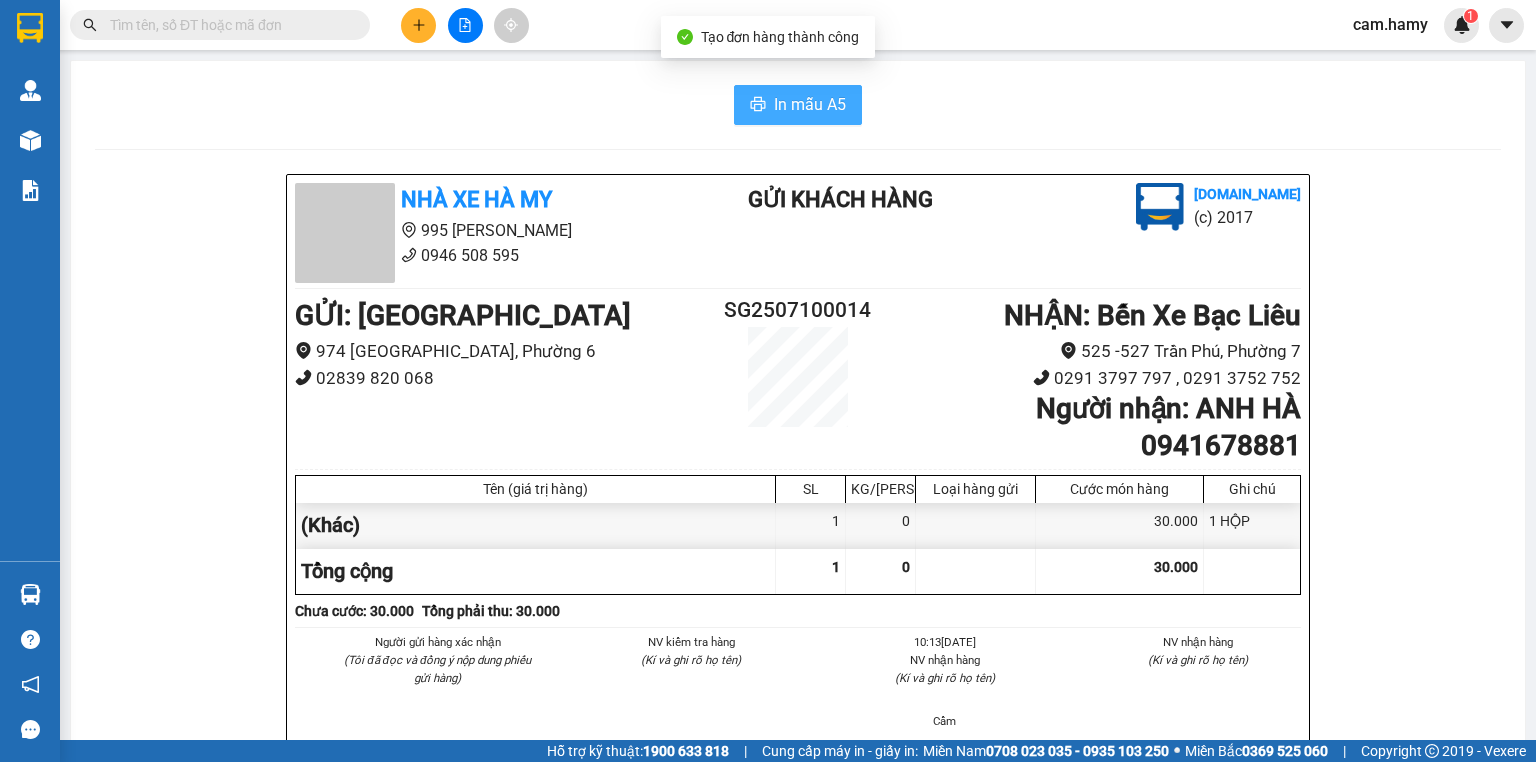 click on "In mẫu A5" at bounding box center [810, 104] 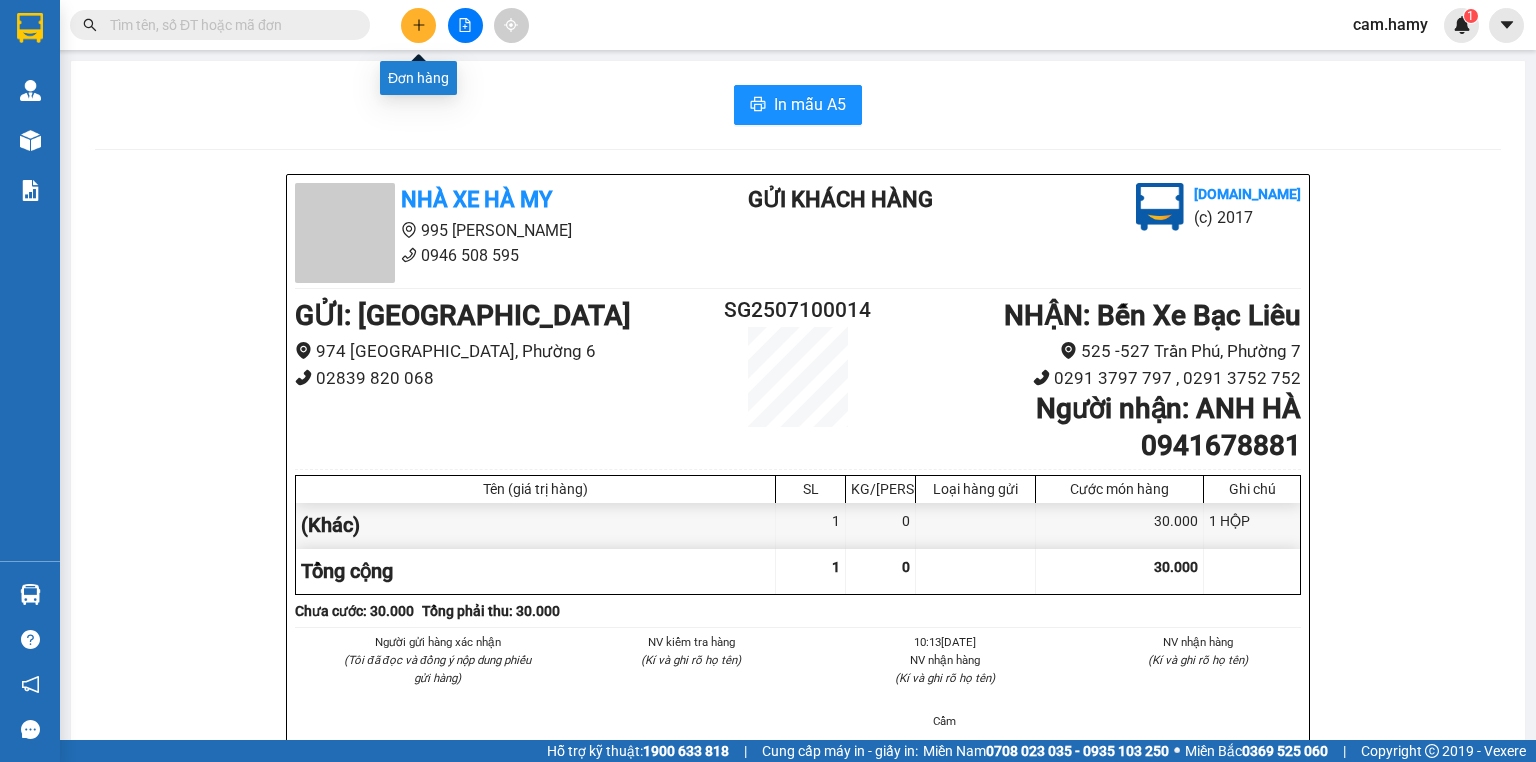 click 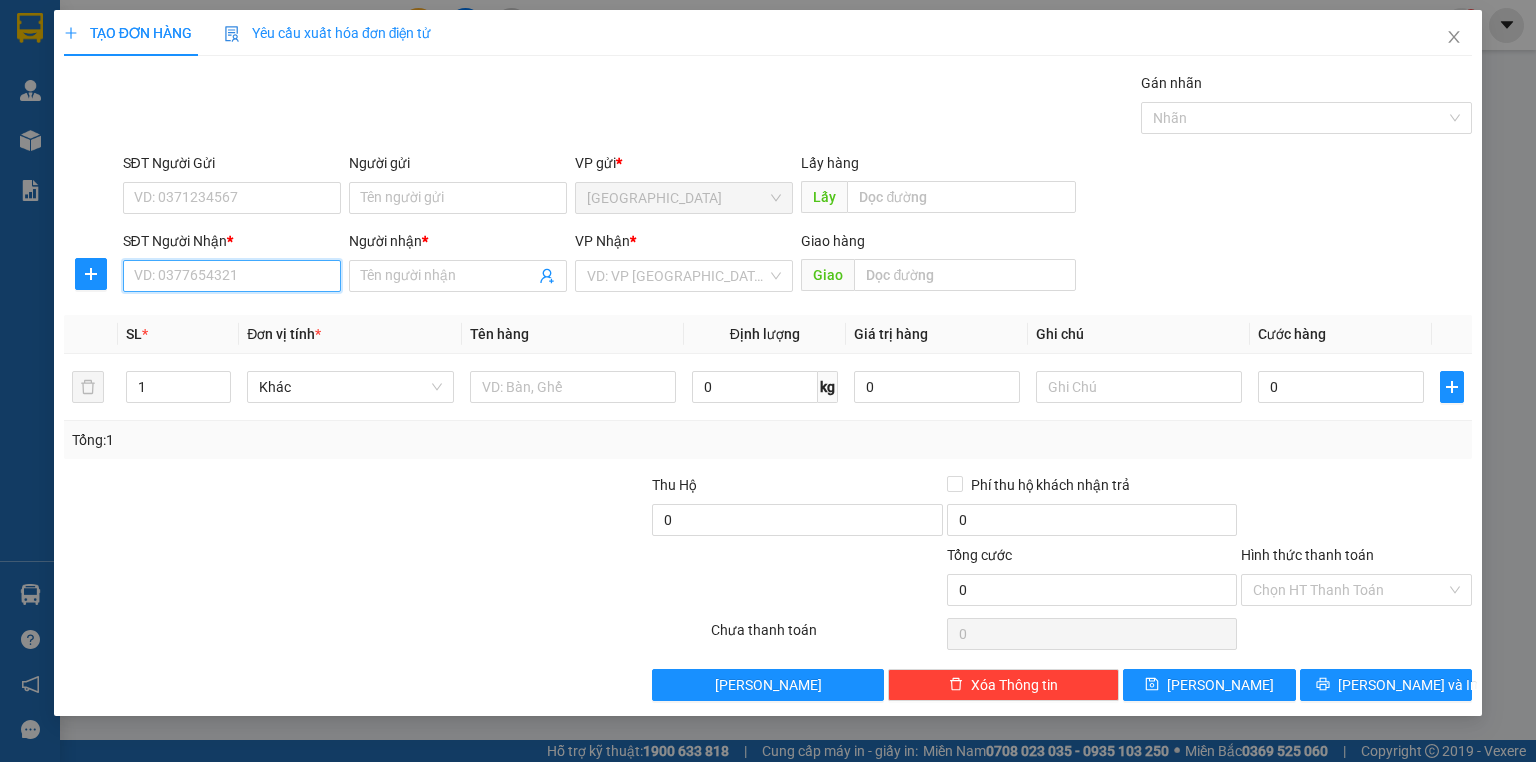 click on "SĐT Người Nhận  *" at bounding box center [232, 276] 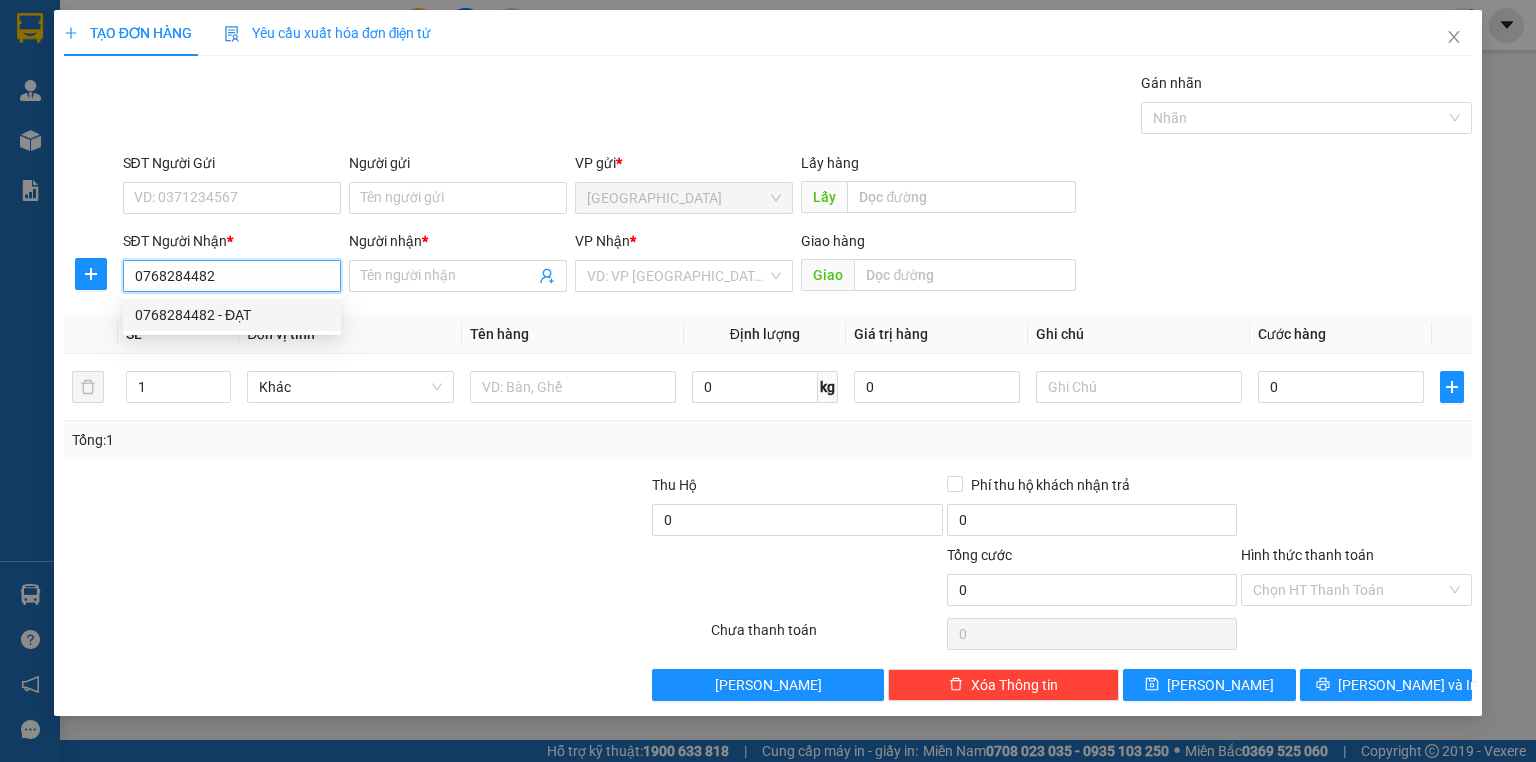 click on "0768284482 - ĐẠT" at bounding box center (232, 315) 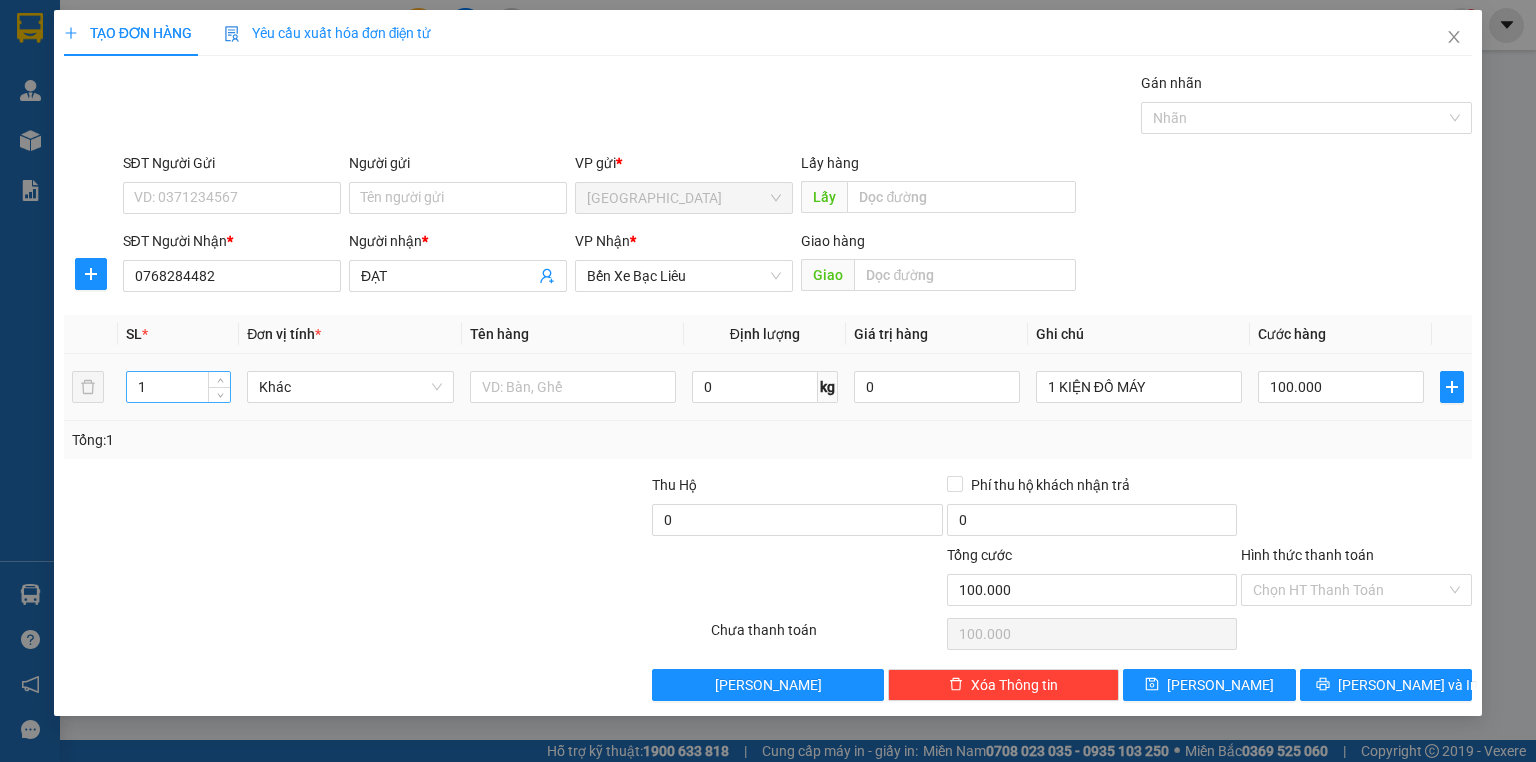 click on "1" at bounding box center (178, 387) 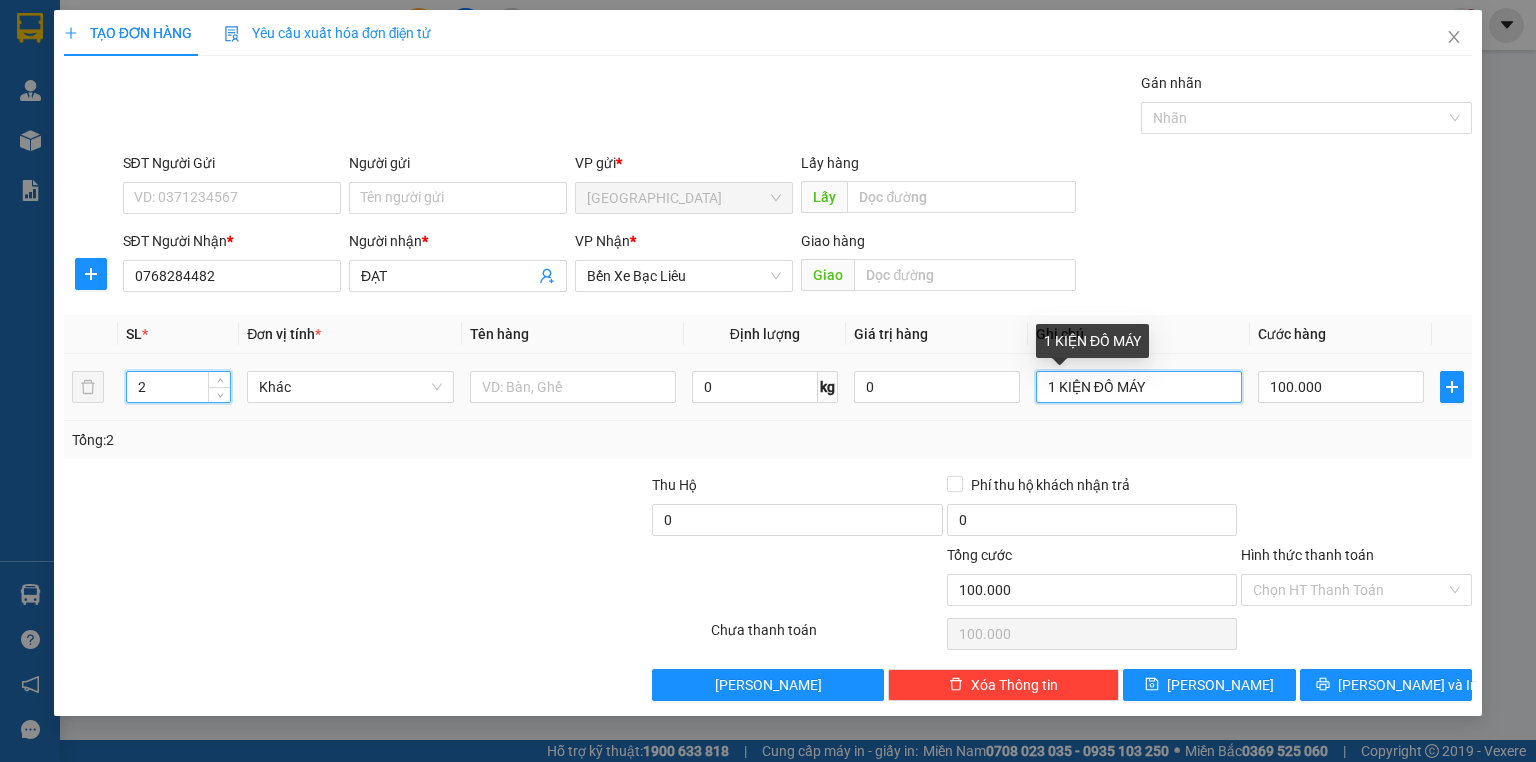 click on "1 KIỆN ĐỒ MÁY" at bounding box center [1139, 387] 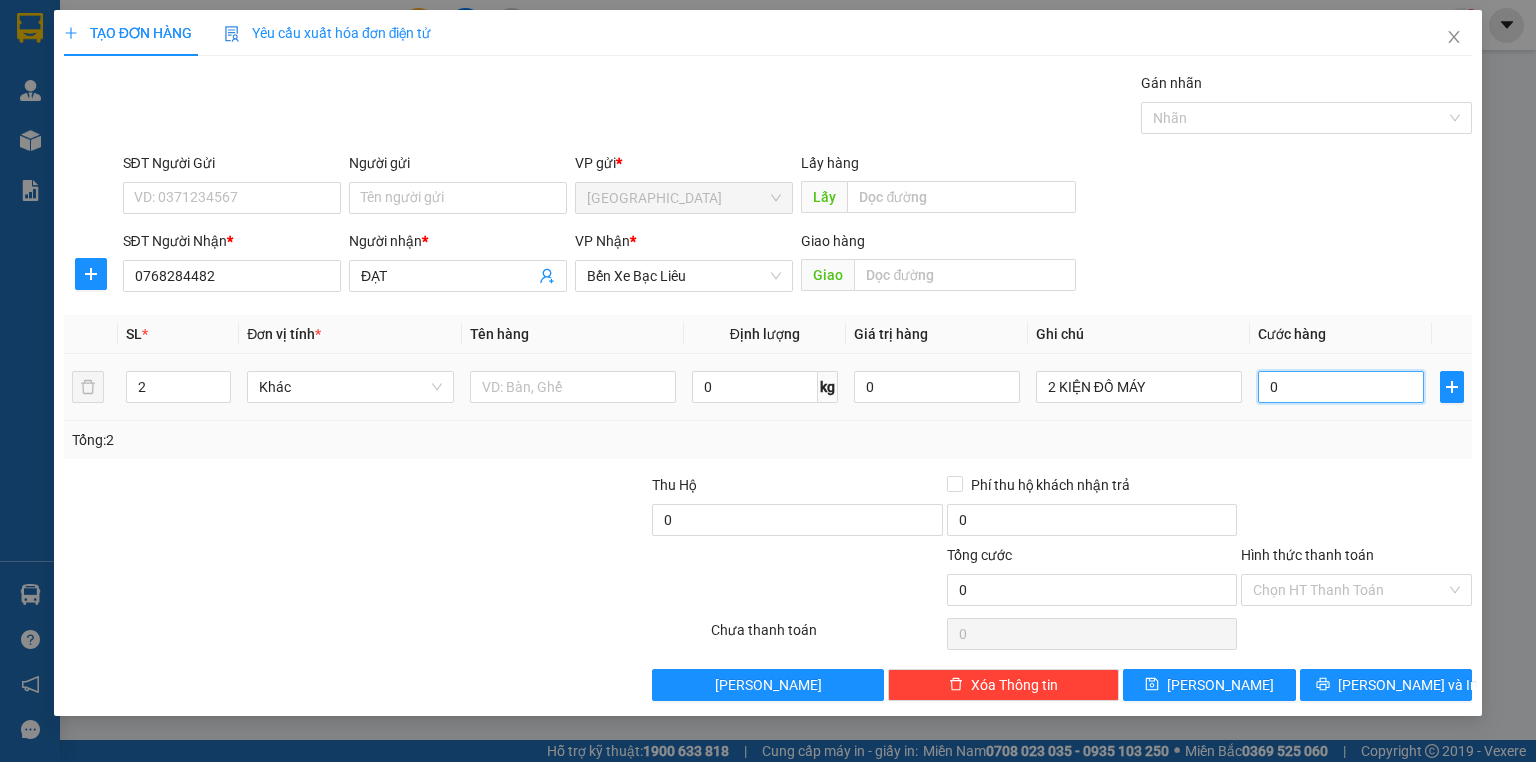 click on "0" at bounding box center (1341, 387) 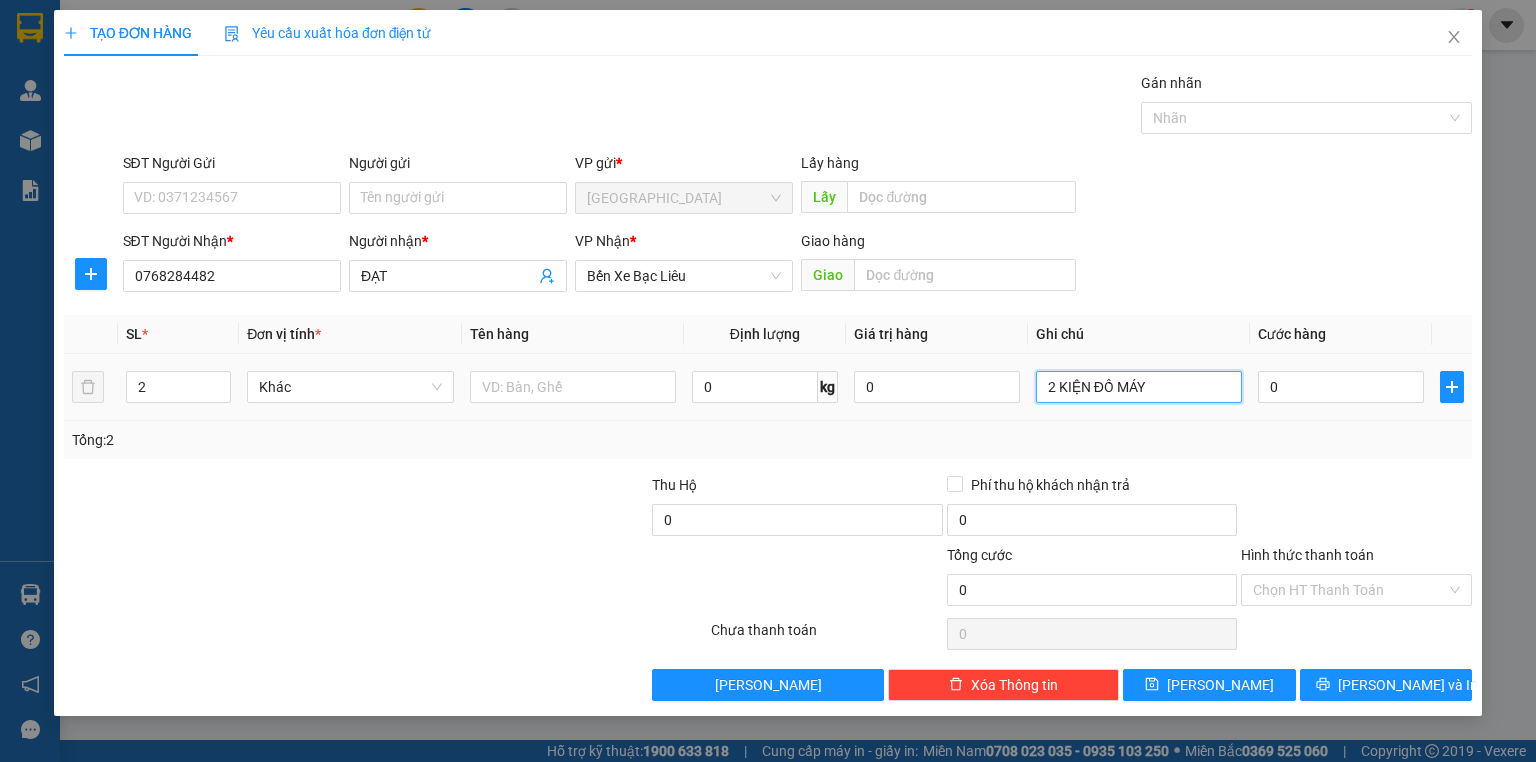 click on "2 KIỆN ĐỒ MÁY" at bounding box center (1139, 387) 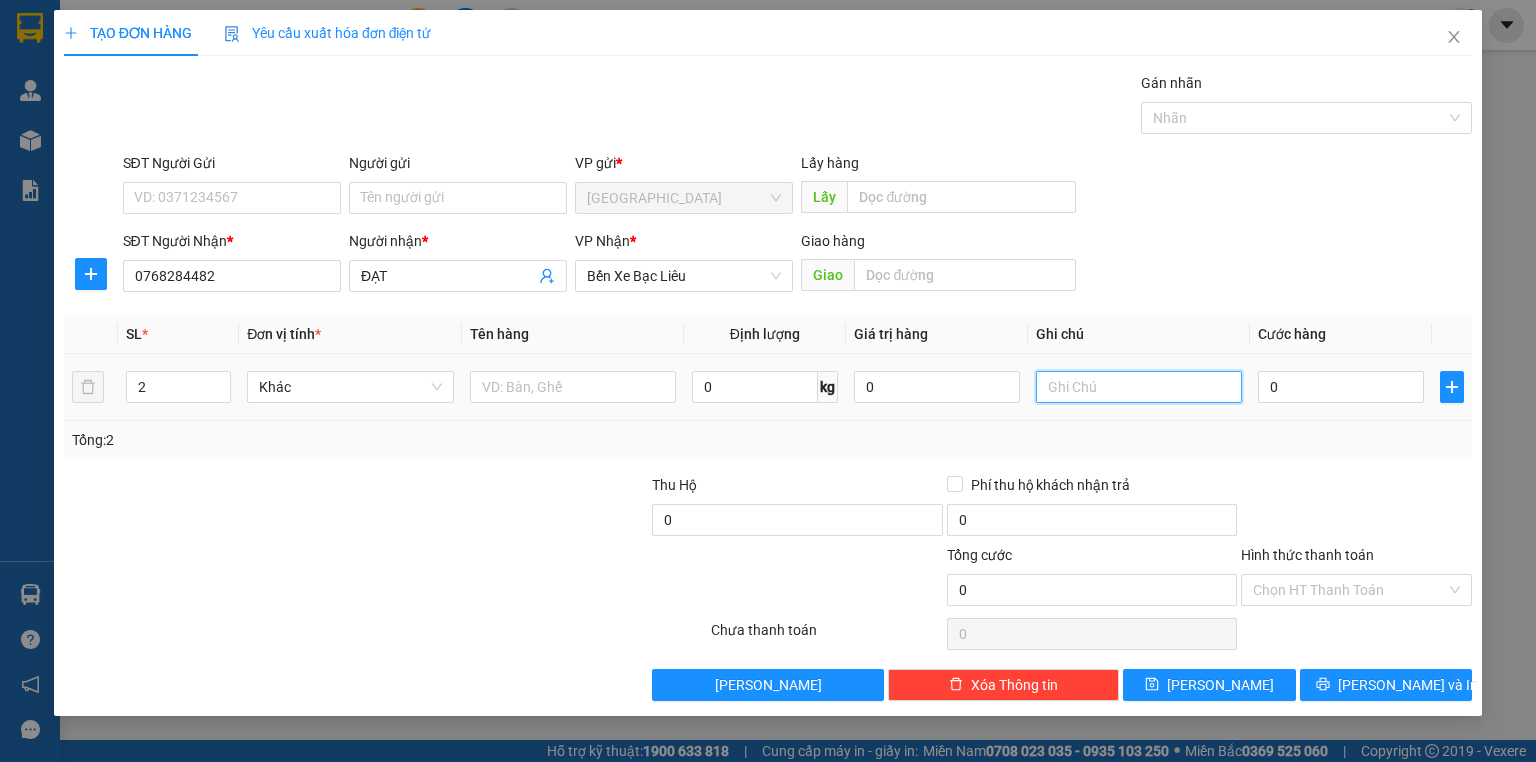 click at bounding box center (1139, 387) 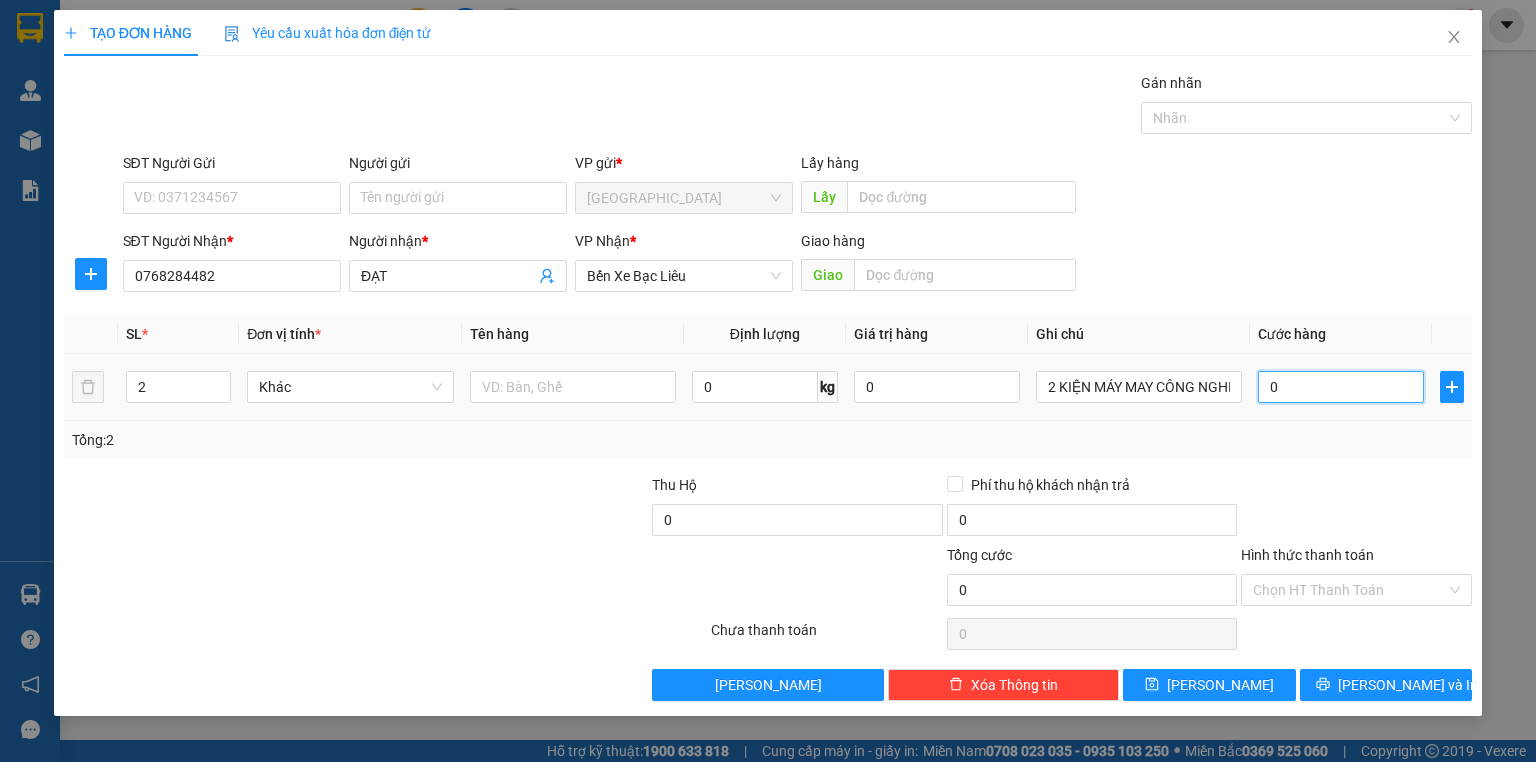 click on "0" at bounding box center (1341, 387) 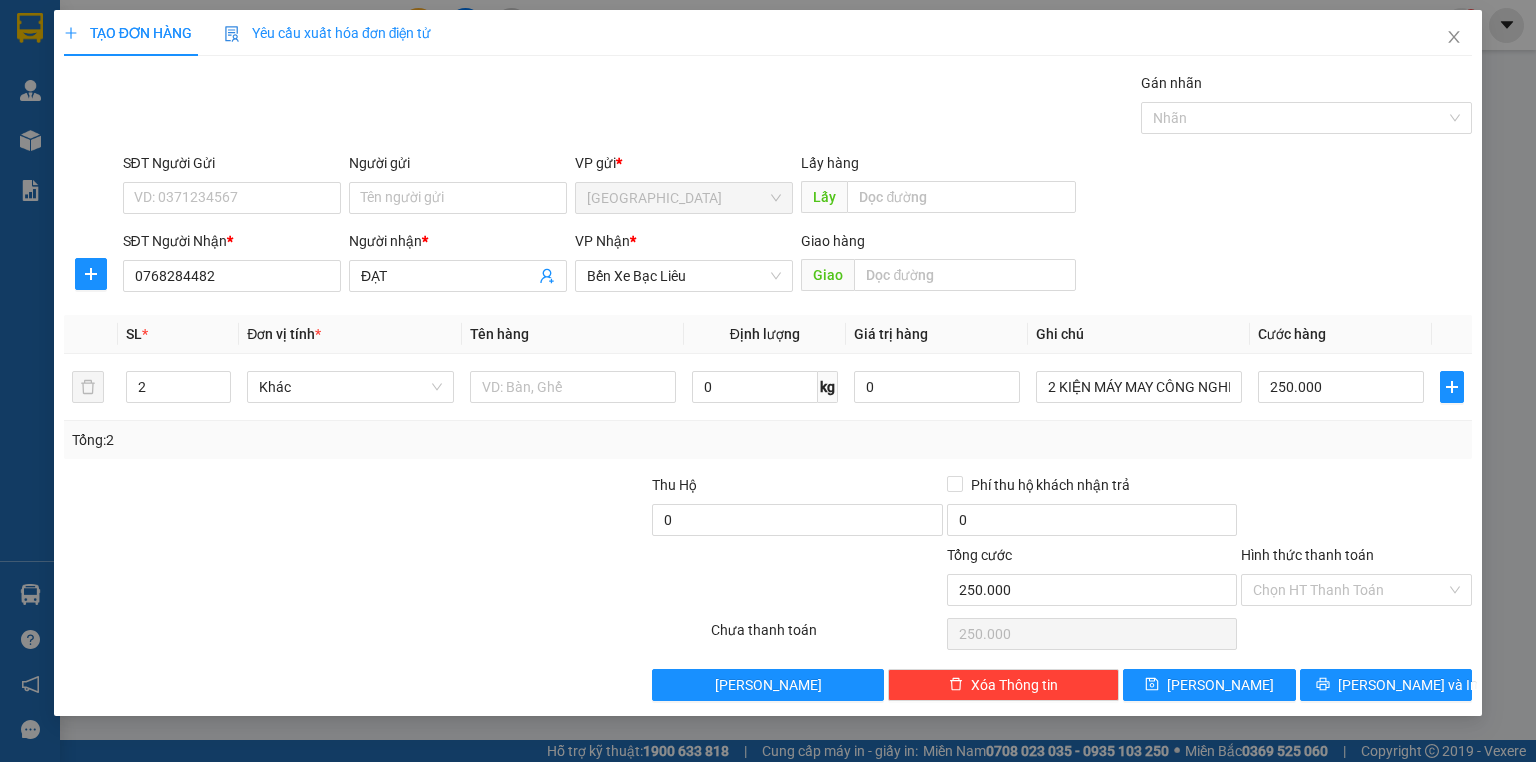 click at bounding box center (1356, 509) 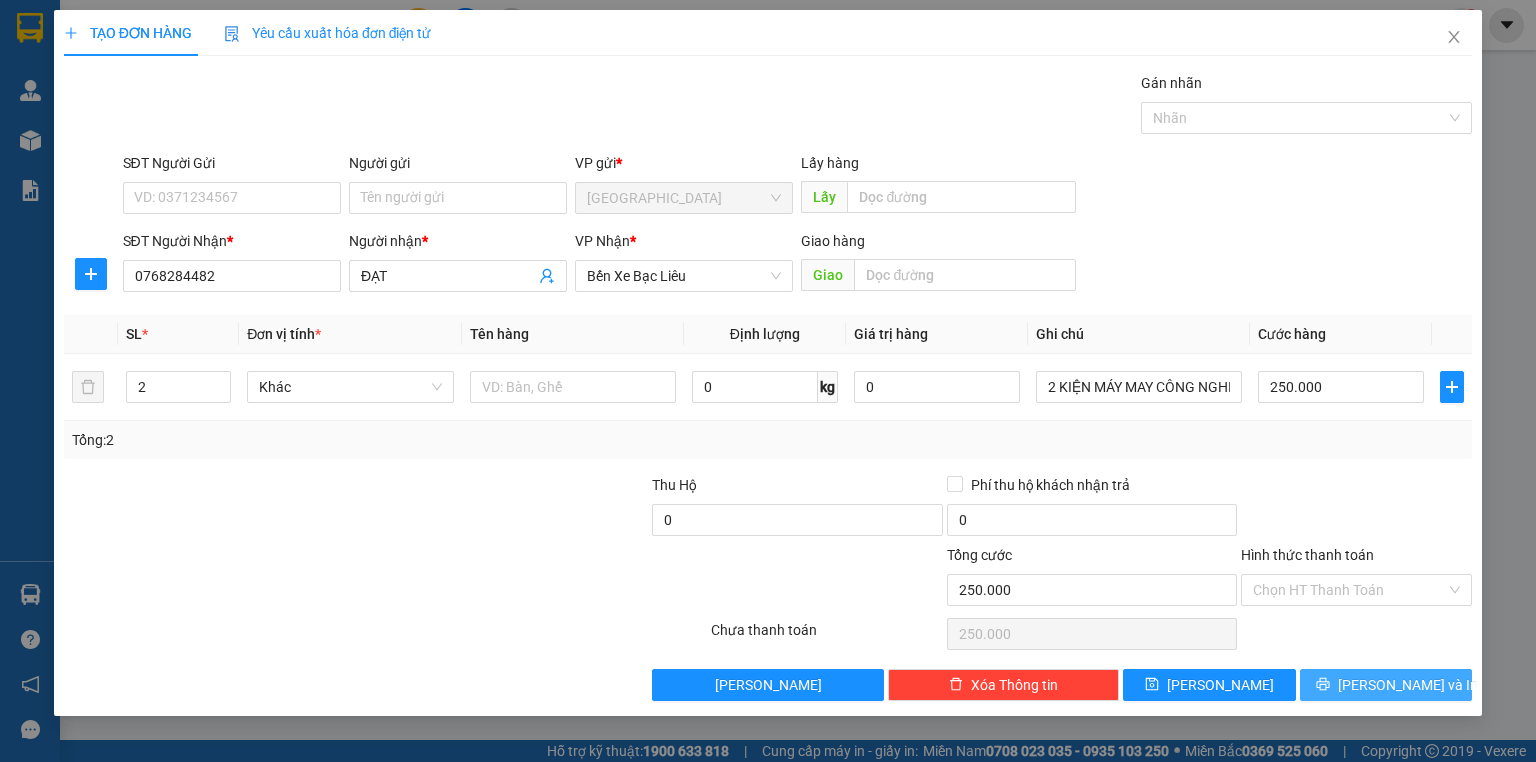 click on "[PERSON_NAME] và In" at bounding box center [1386, 685] 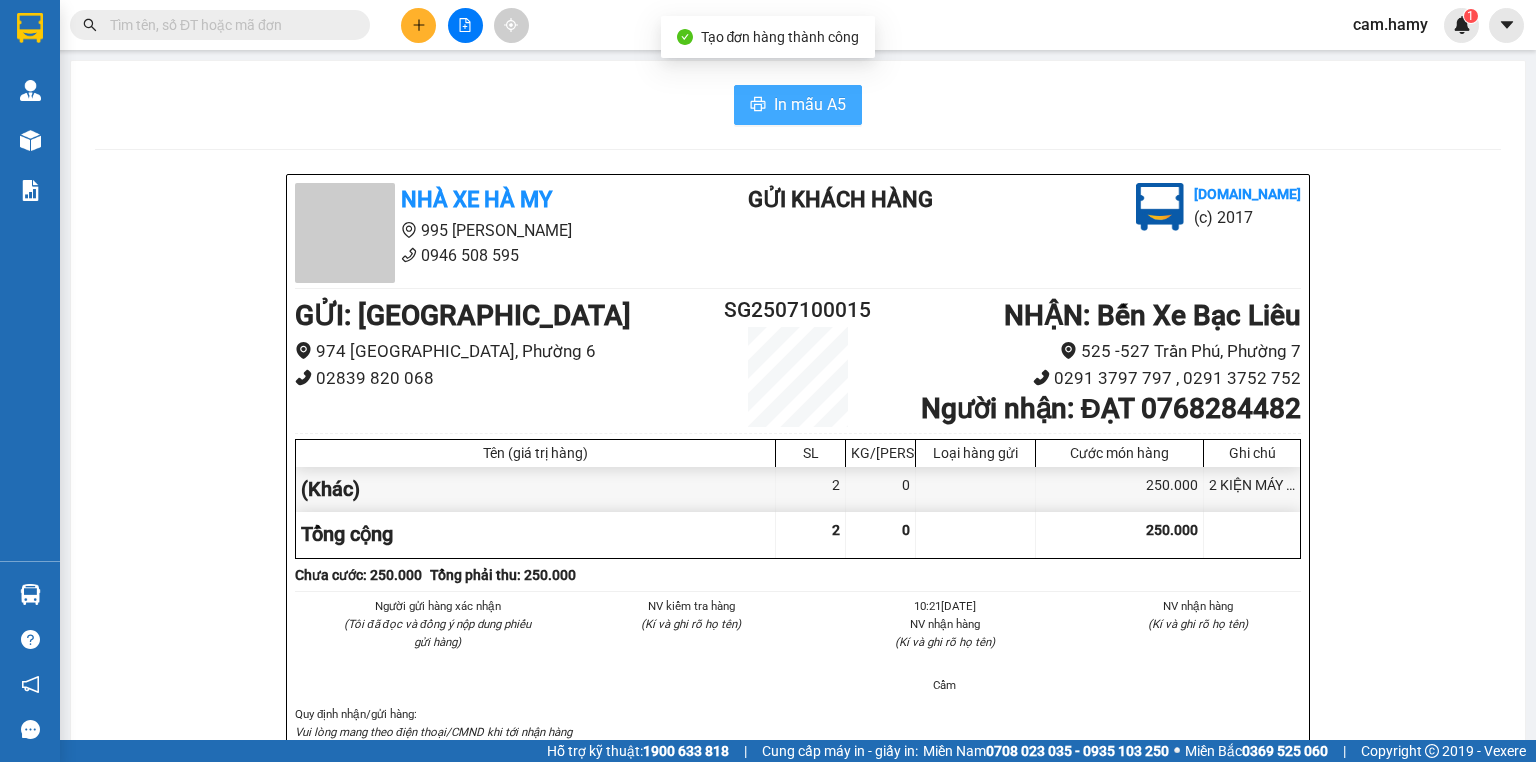 click on "In mẫu A5" at bounding box center [810, 104] 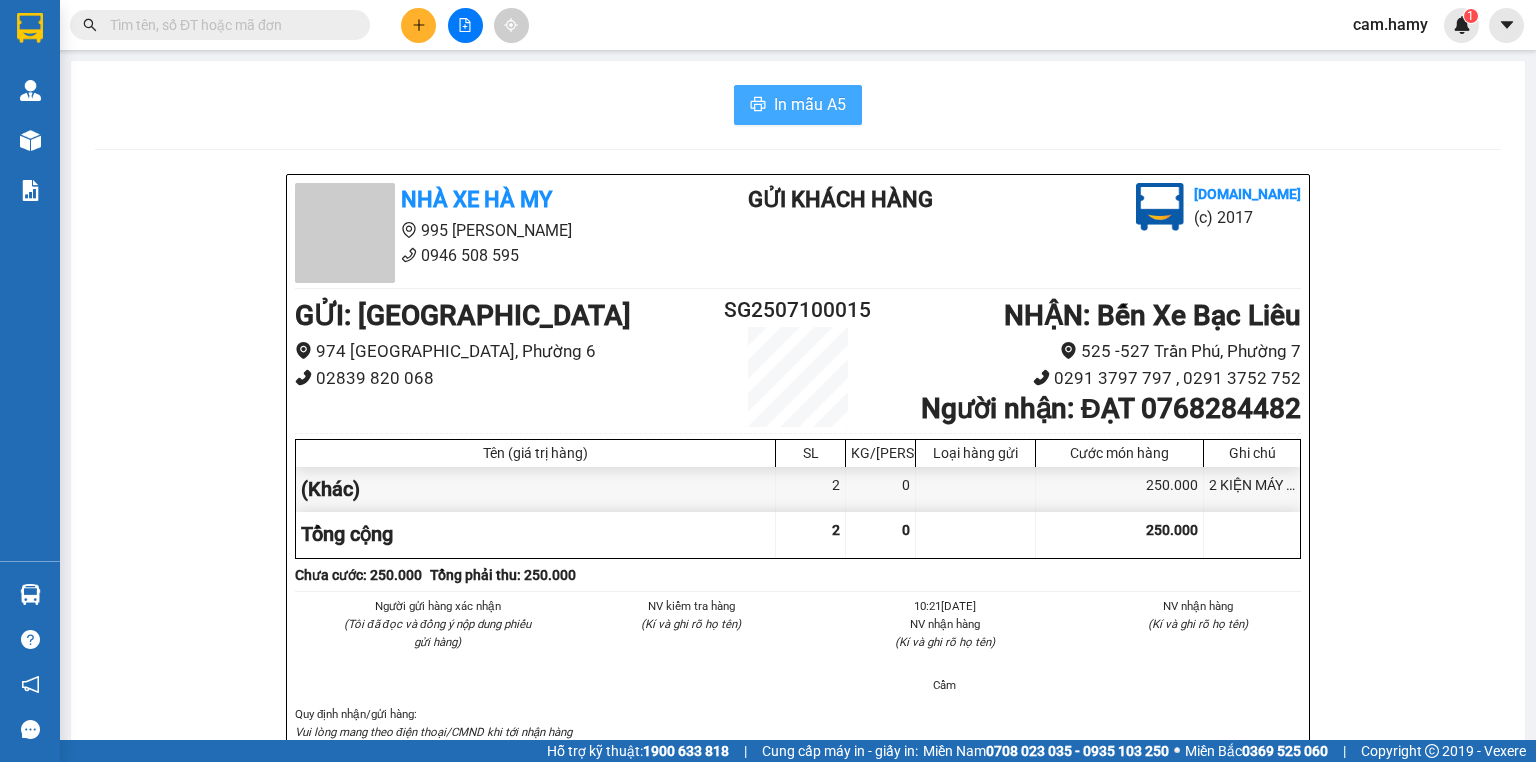 click on "In mẫu A5" at bounding box center (810, 104) 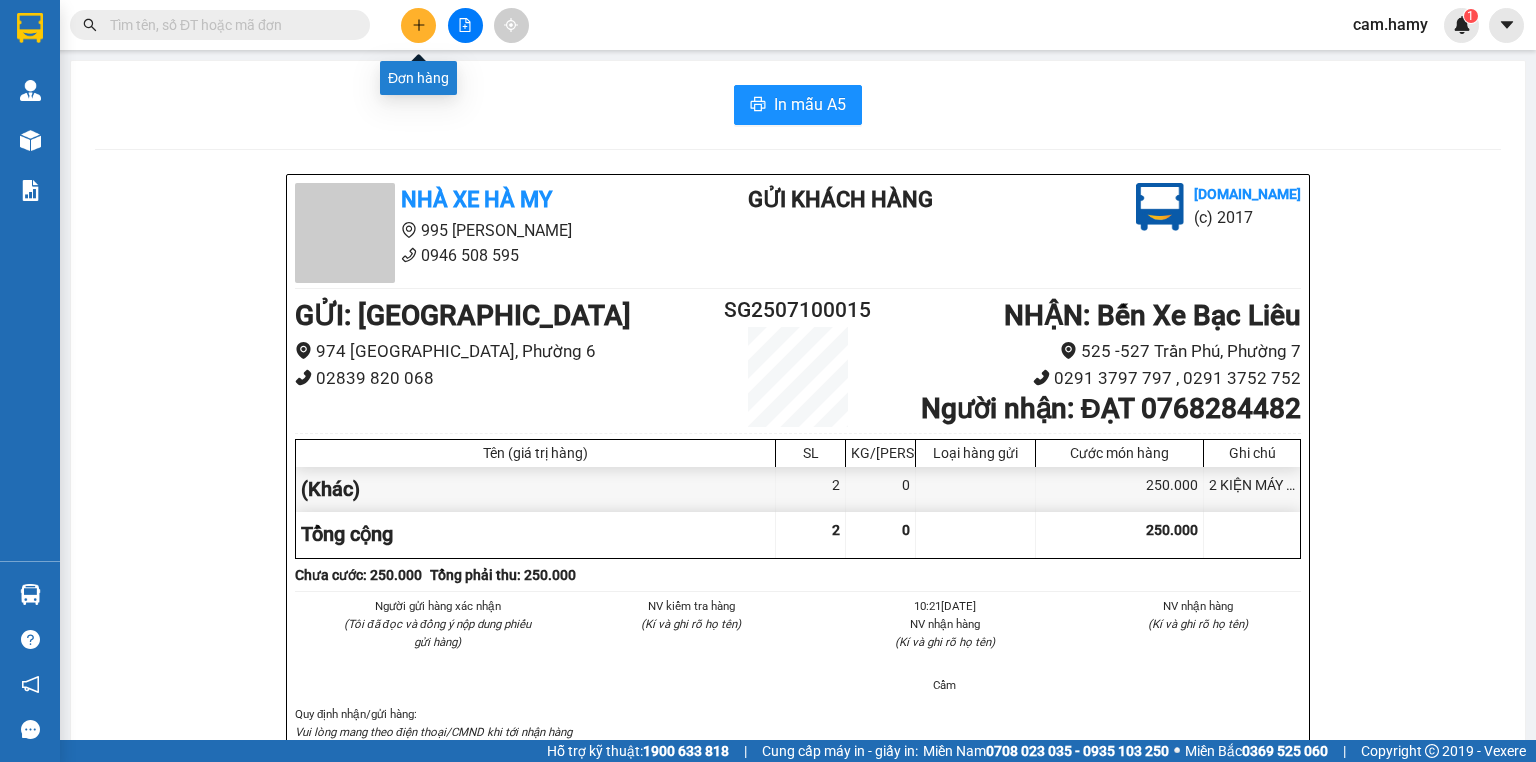 click 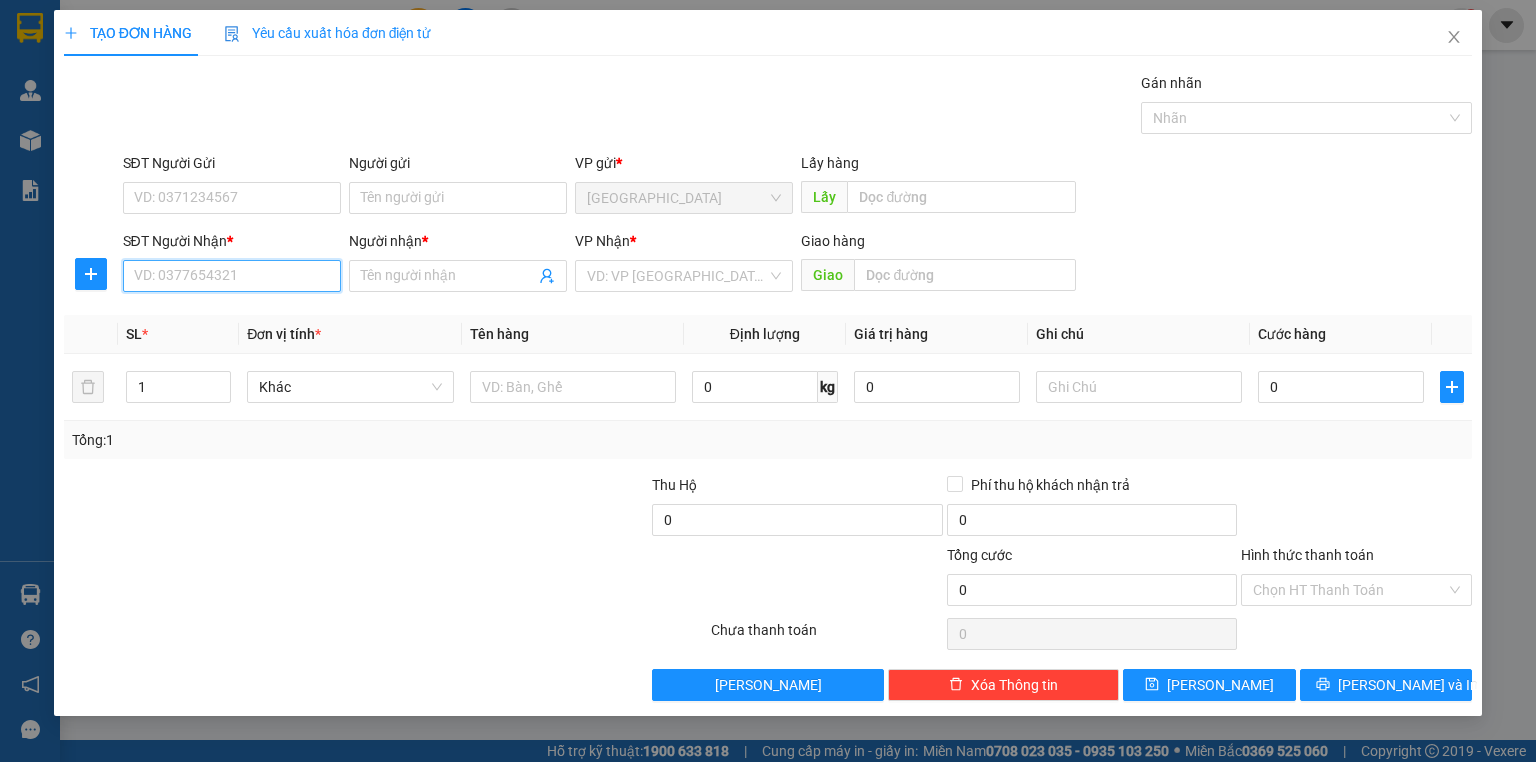 click on "SĐT Người Nhận  *" at bounding box center [232, 276] 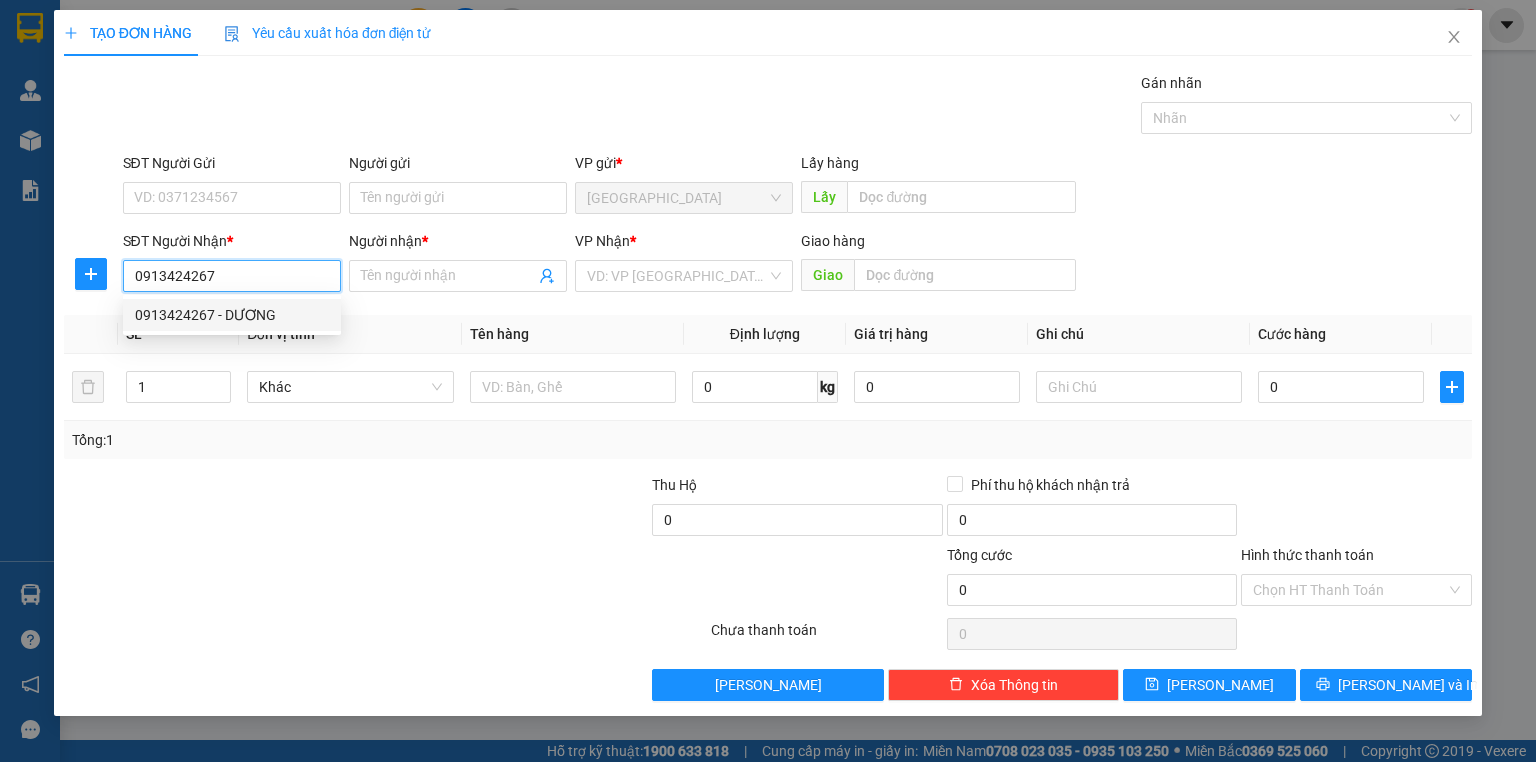 click on "0913424267 - DƯƠNG" at bounding box center (232, 315) 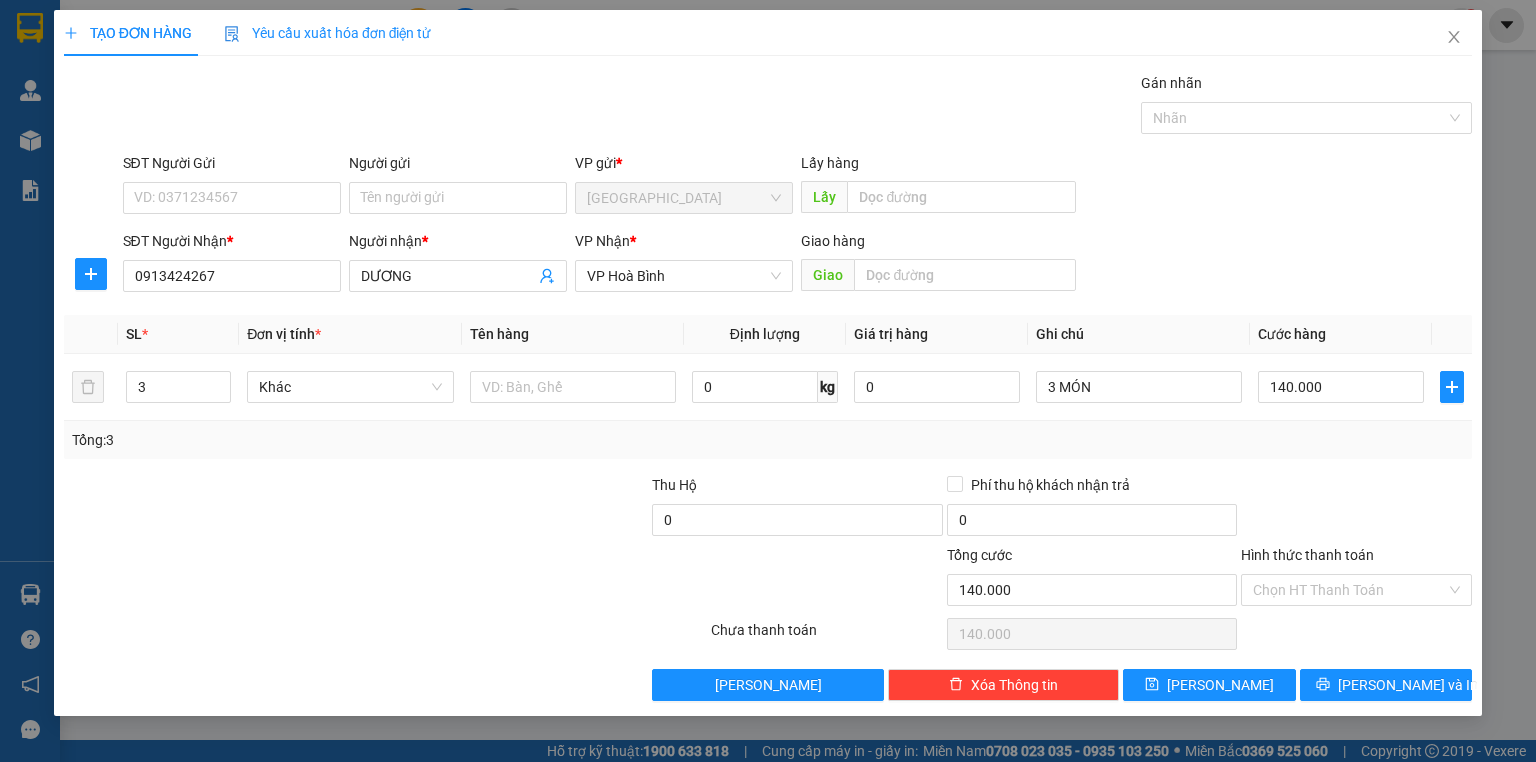 click on "Hình thức thanh toán" at bounding box center (1307, 555) 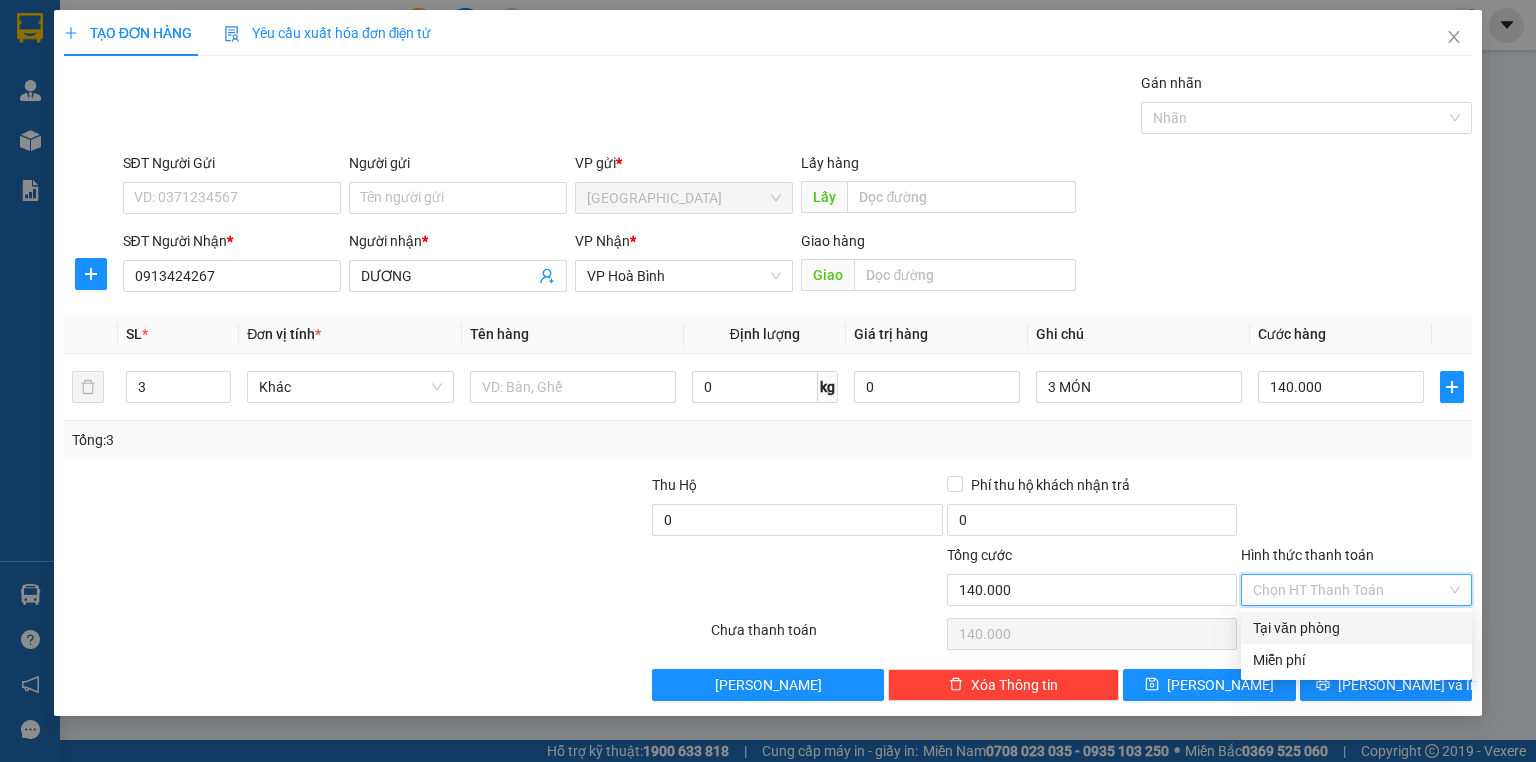click on "Tại văn phòng" at bounding box center (1356, 628) 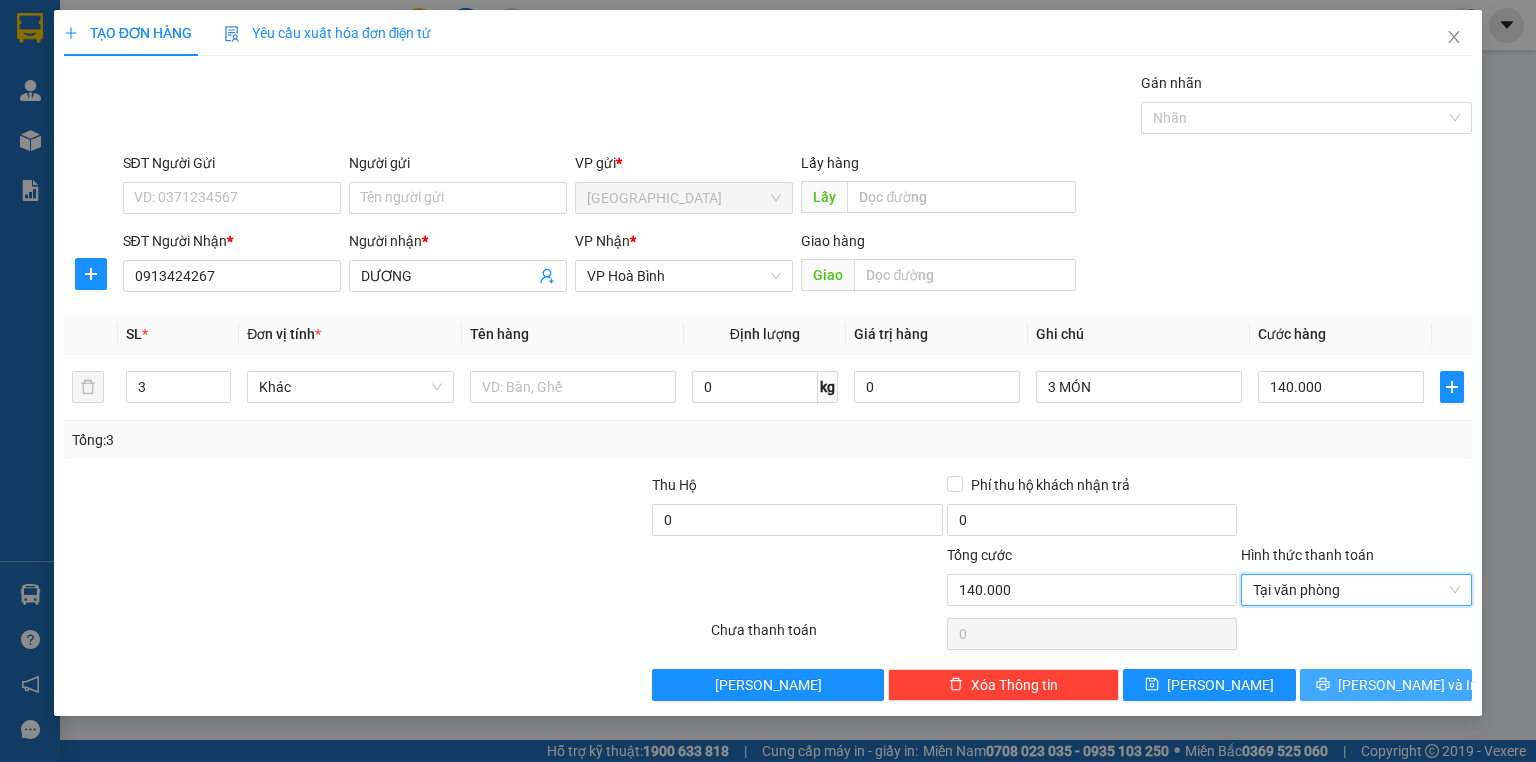 click on "[PERSON_NAME] và In" at bounding box center [1386, 685] 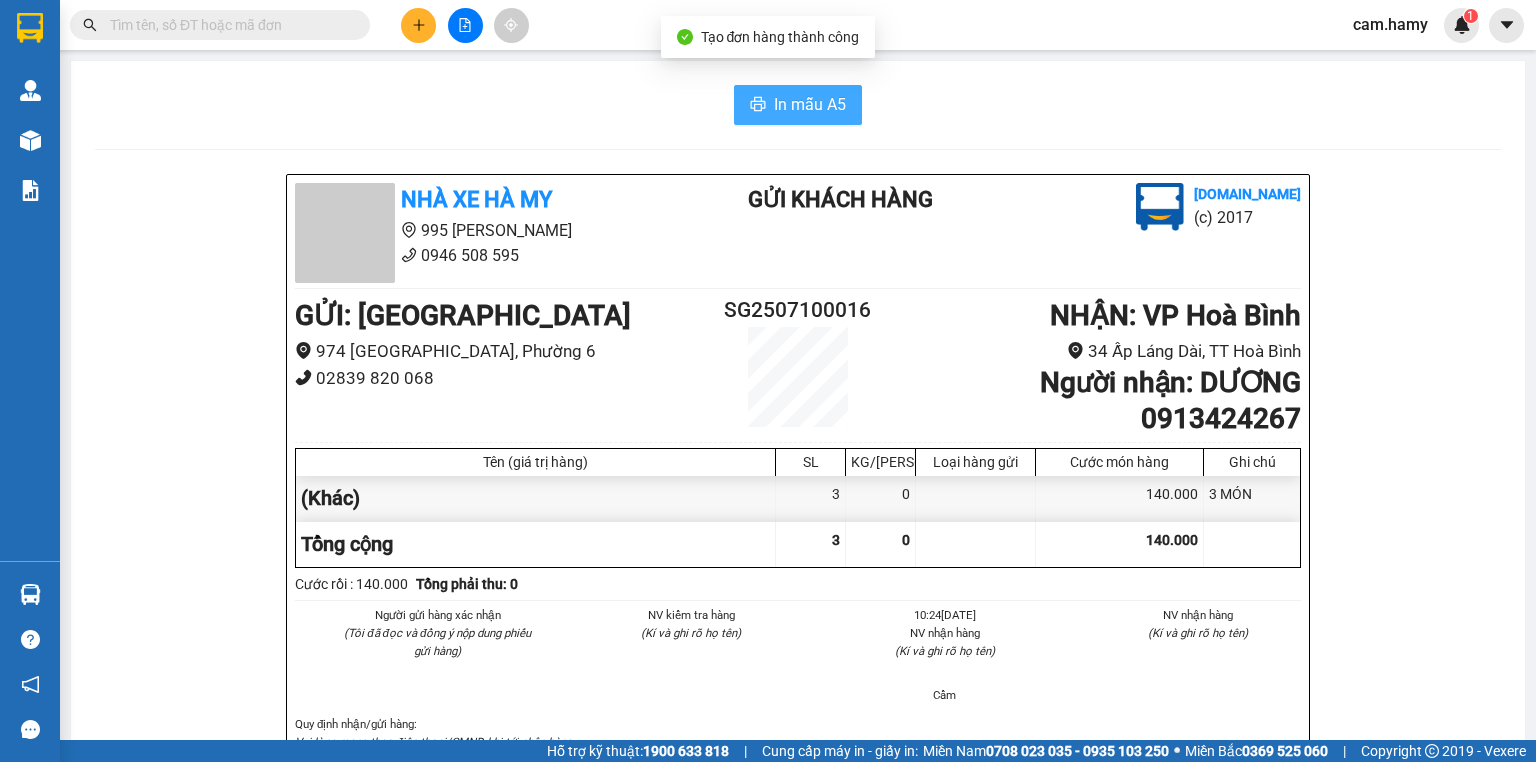 click on "In mẫu A5" at bounding box center [798, 105] 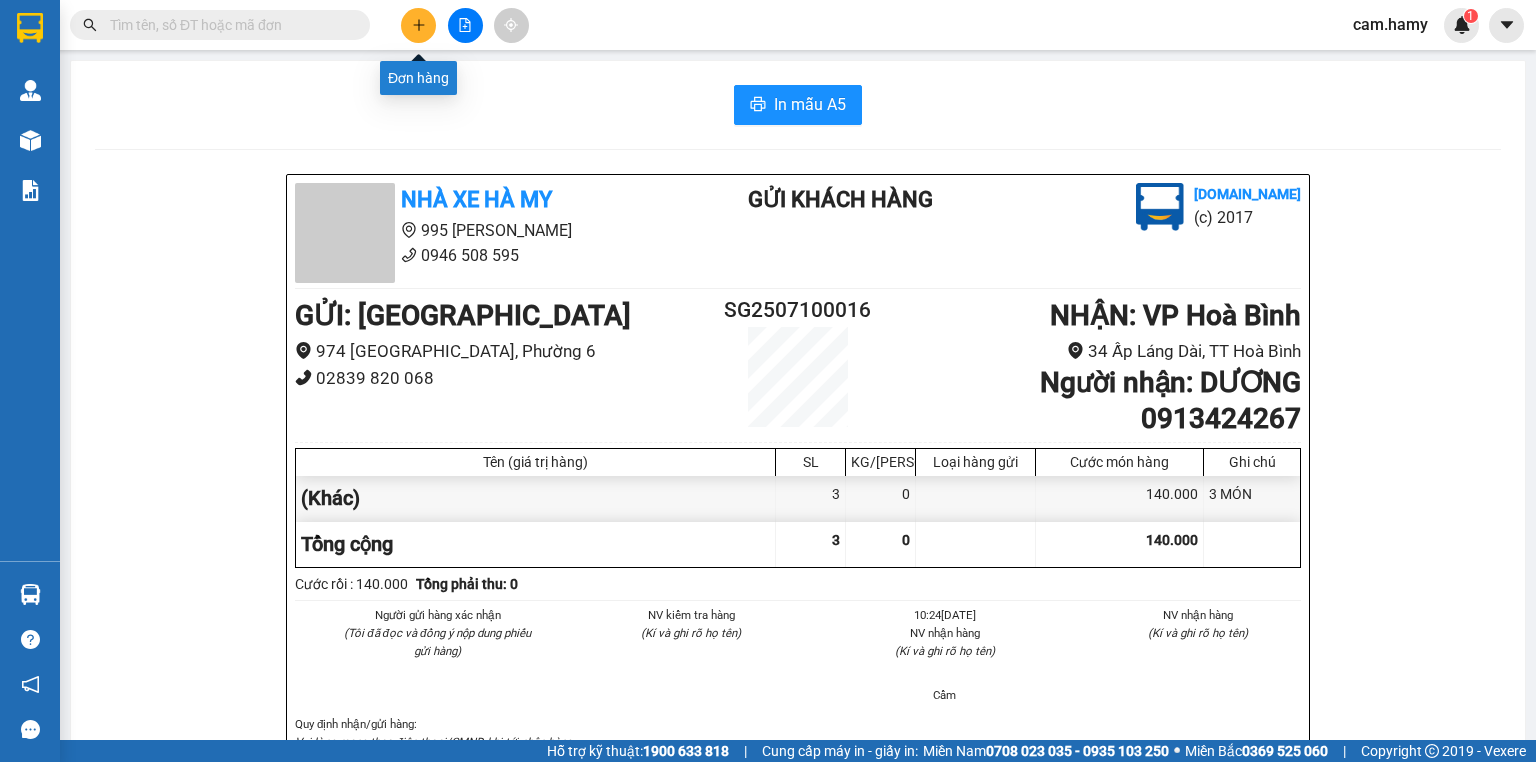 click 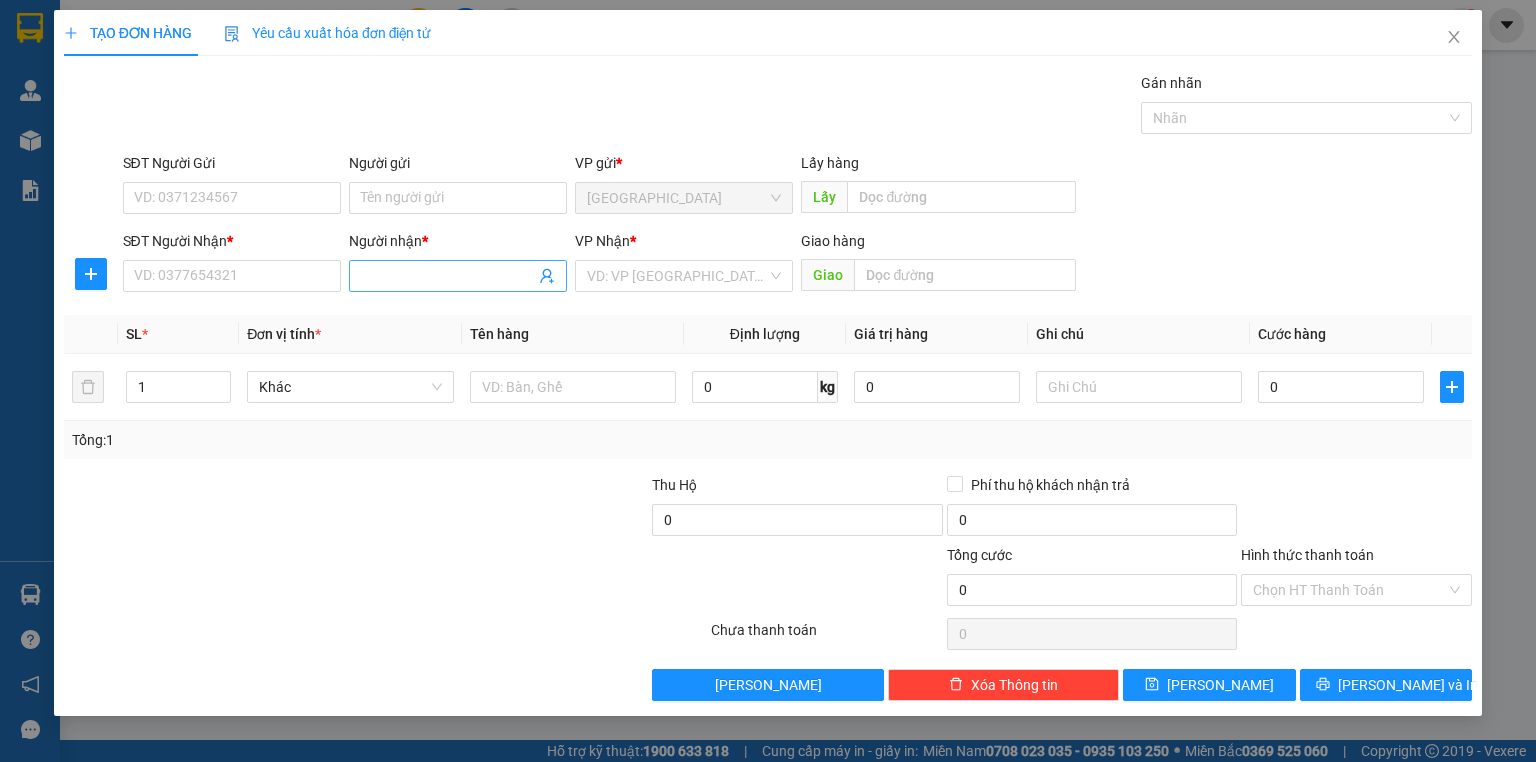 click on "Người nhận  *" at bounding box center (448, 276) 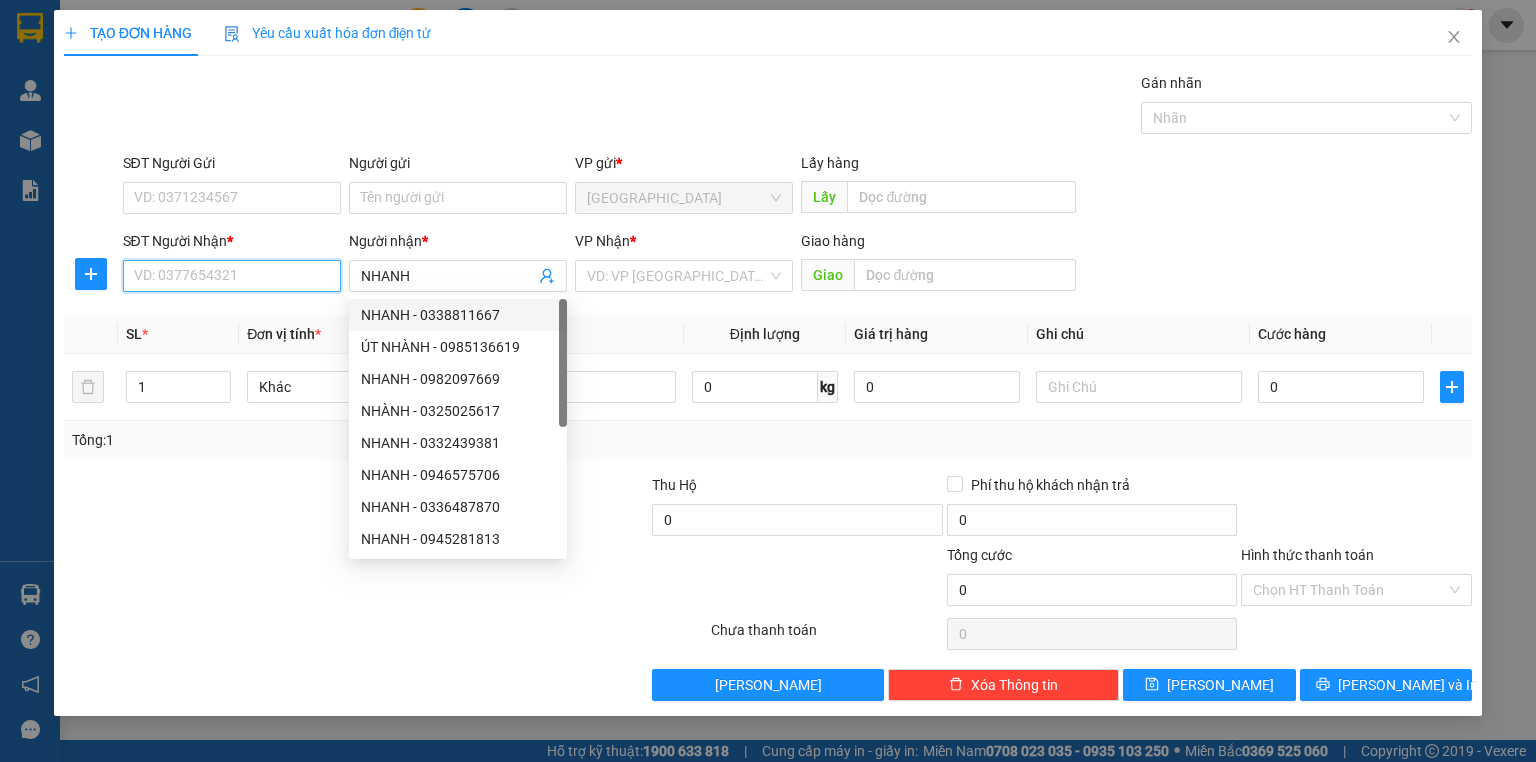 click on "SĐT Người Nhận  *" at bounding box center [232, 276] 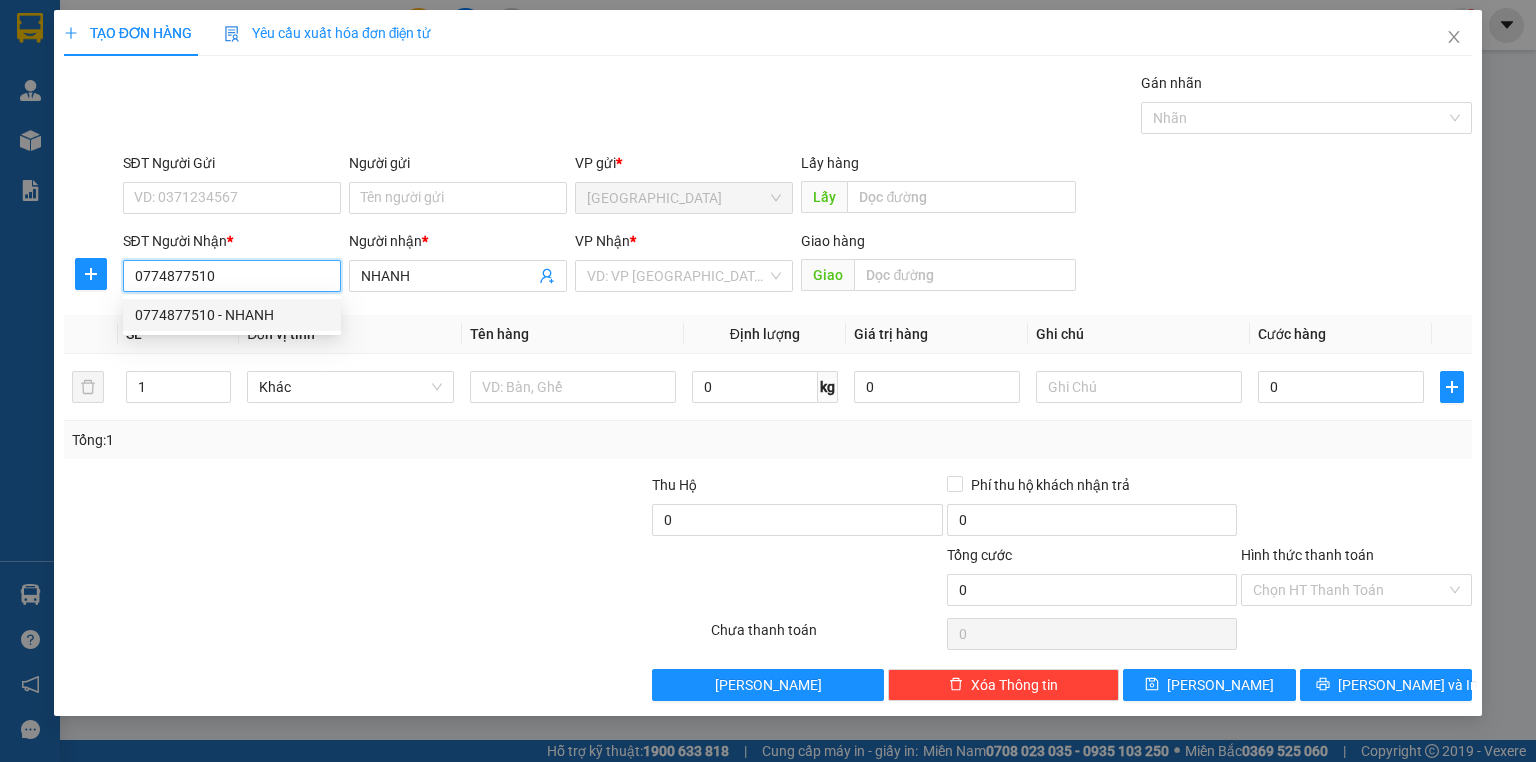 click on "0774877510 - NHANH" at bounding box center (232, 315) 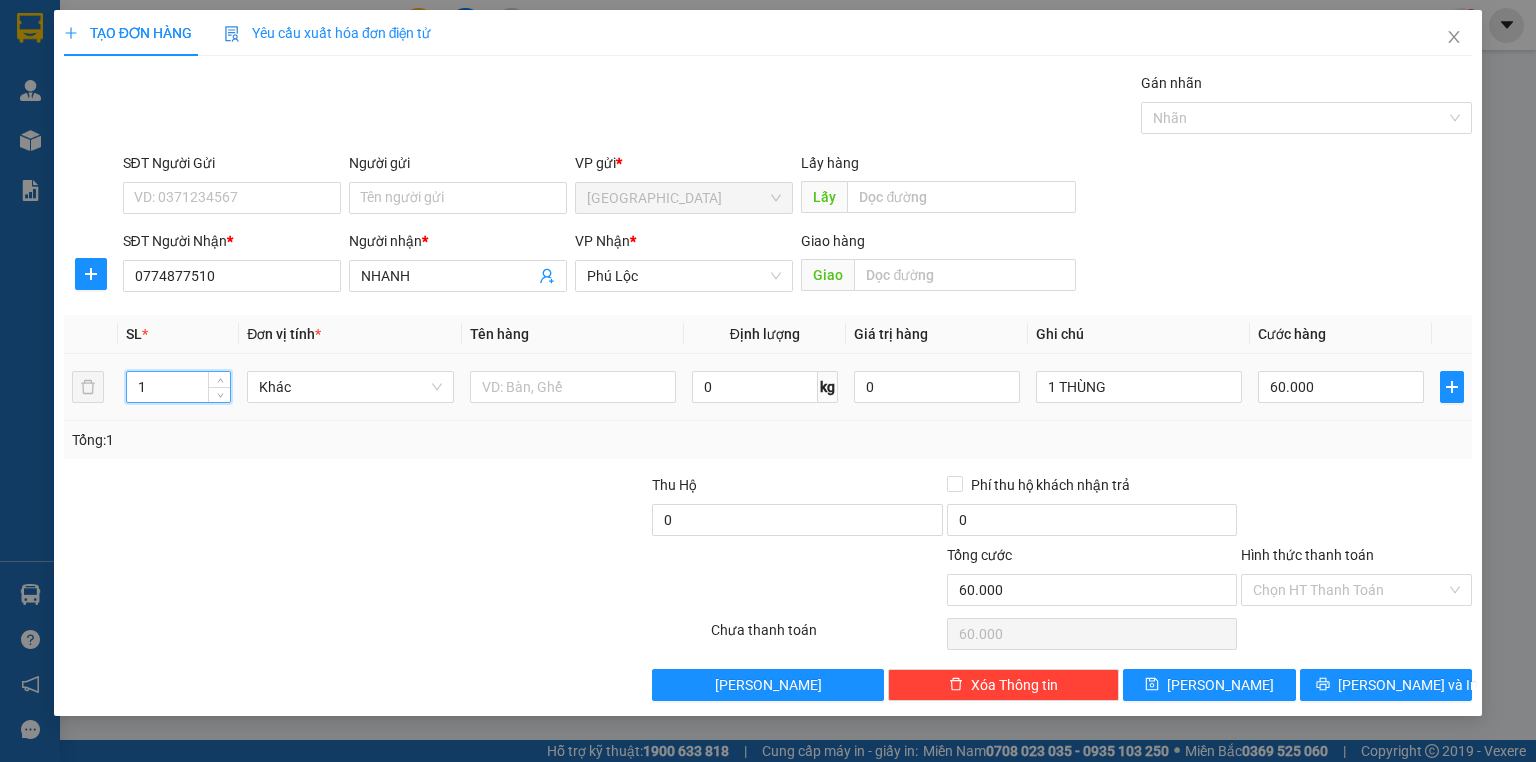 click on "1" at bounding box center [178, 387] 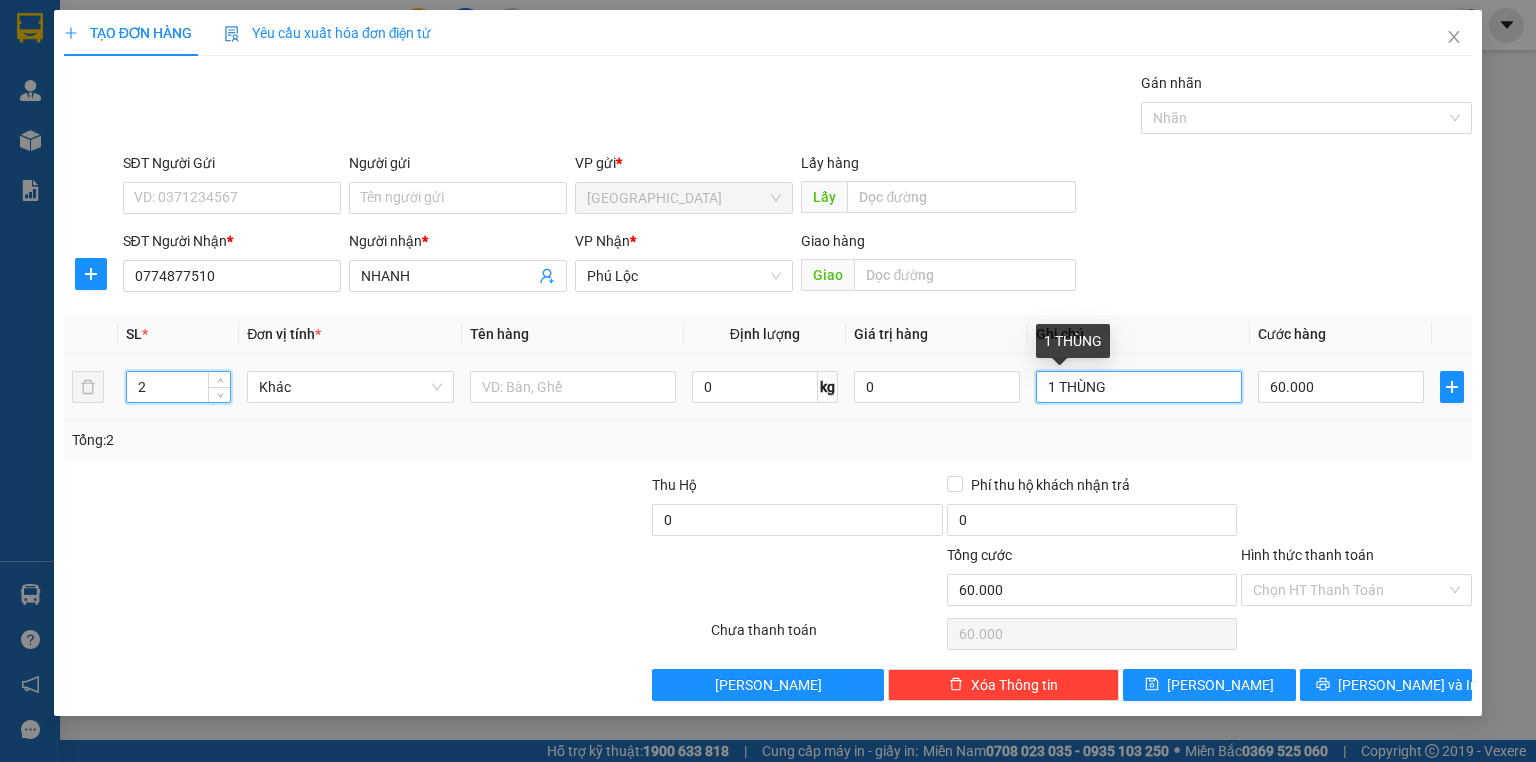 click on "1 THÙNG" at bounding box center [1139, 387] 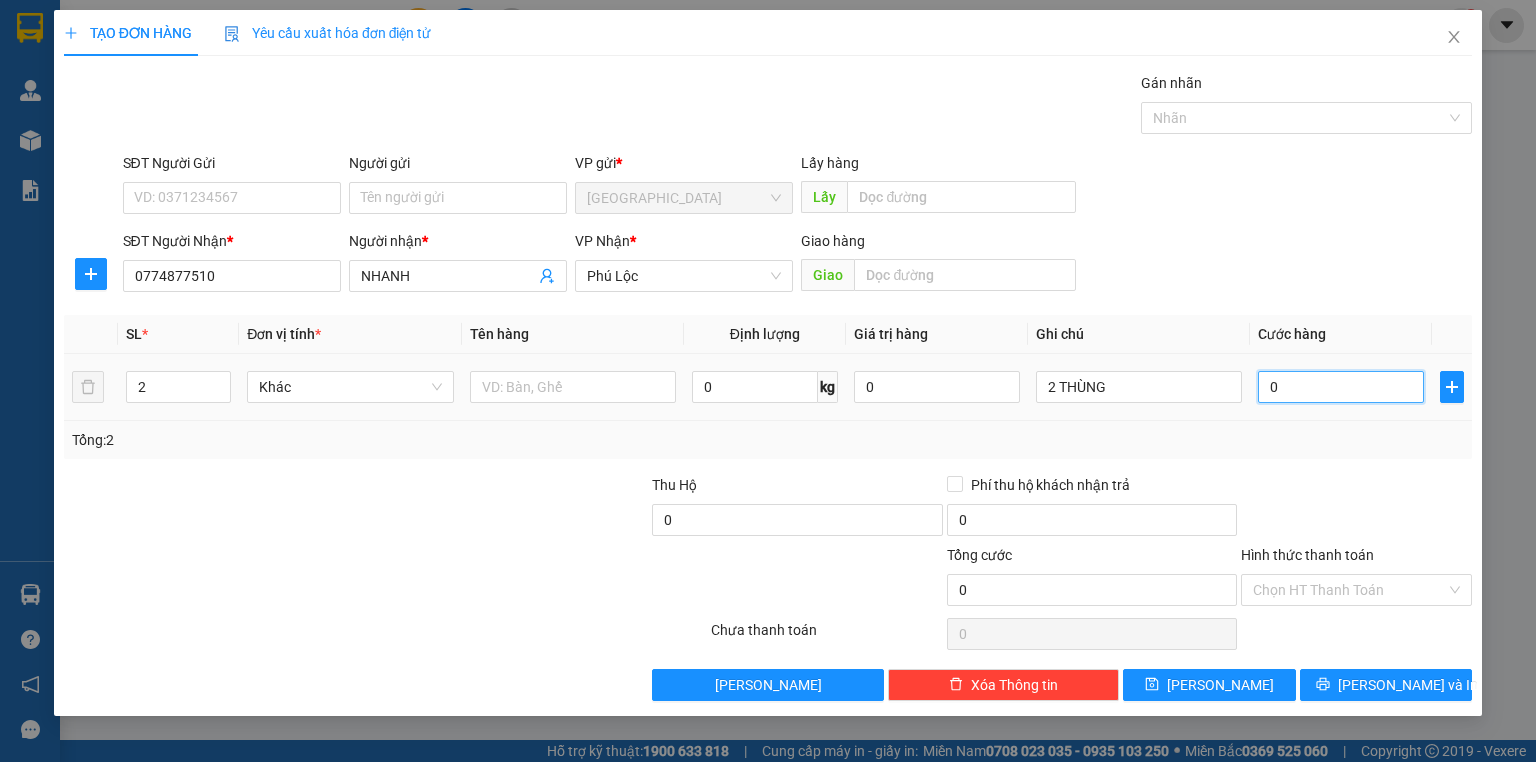 click on "0" at bounding box center [1341, 387] 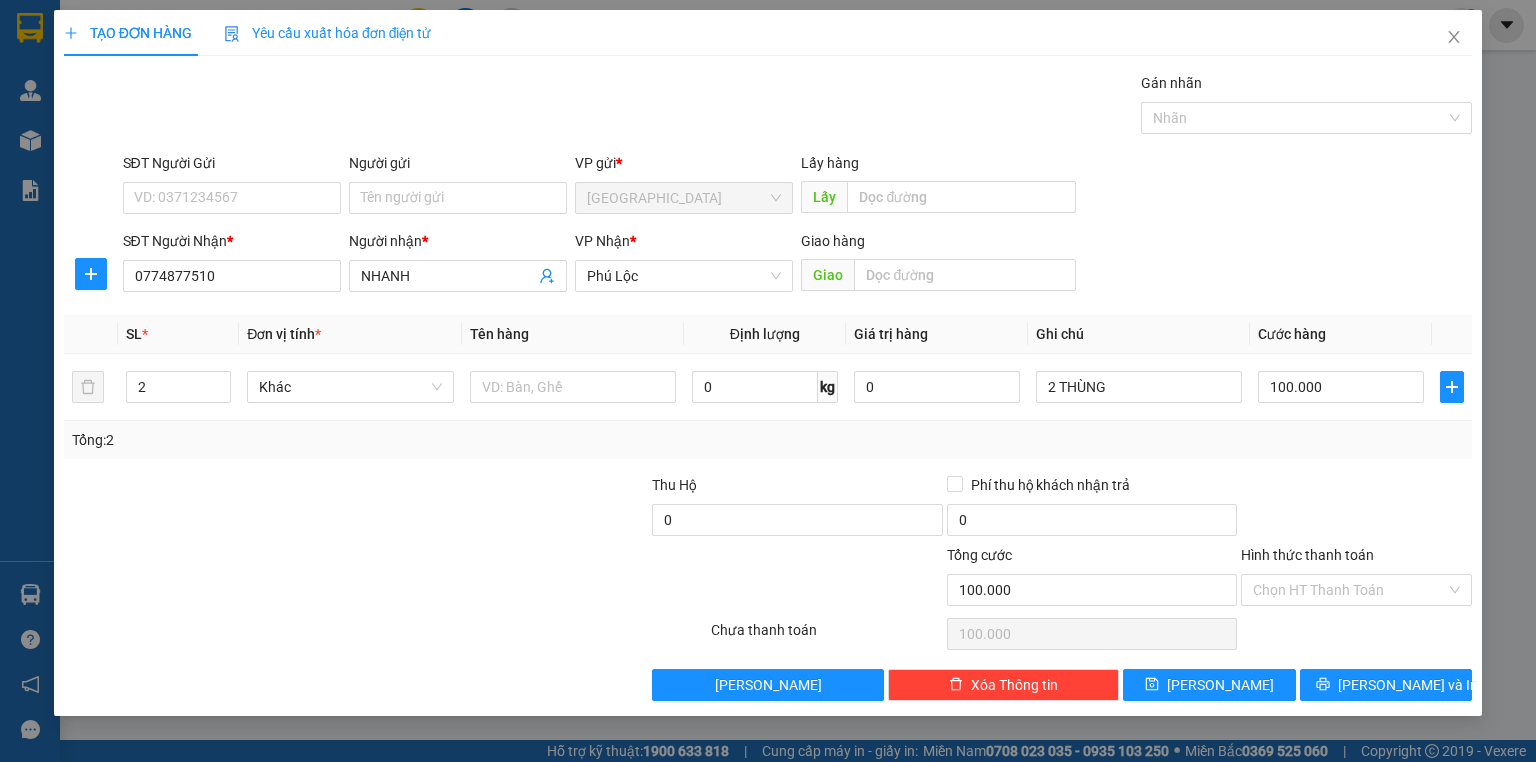 click on "Tổng:  2" at bounding box center (768, 440) 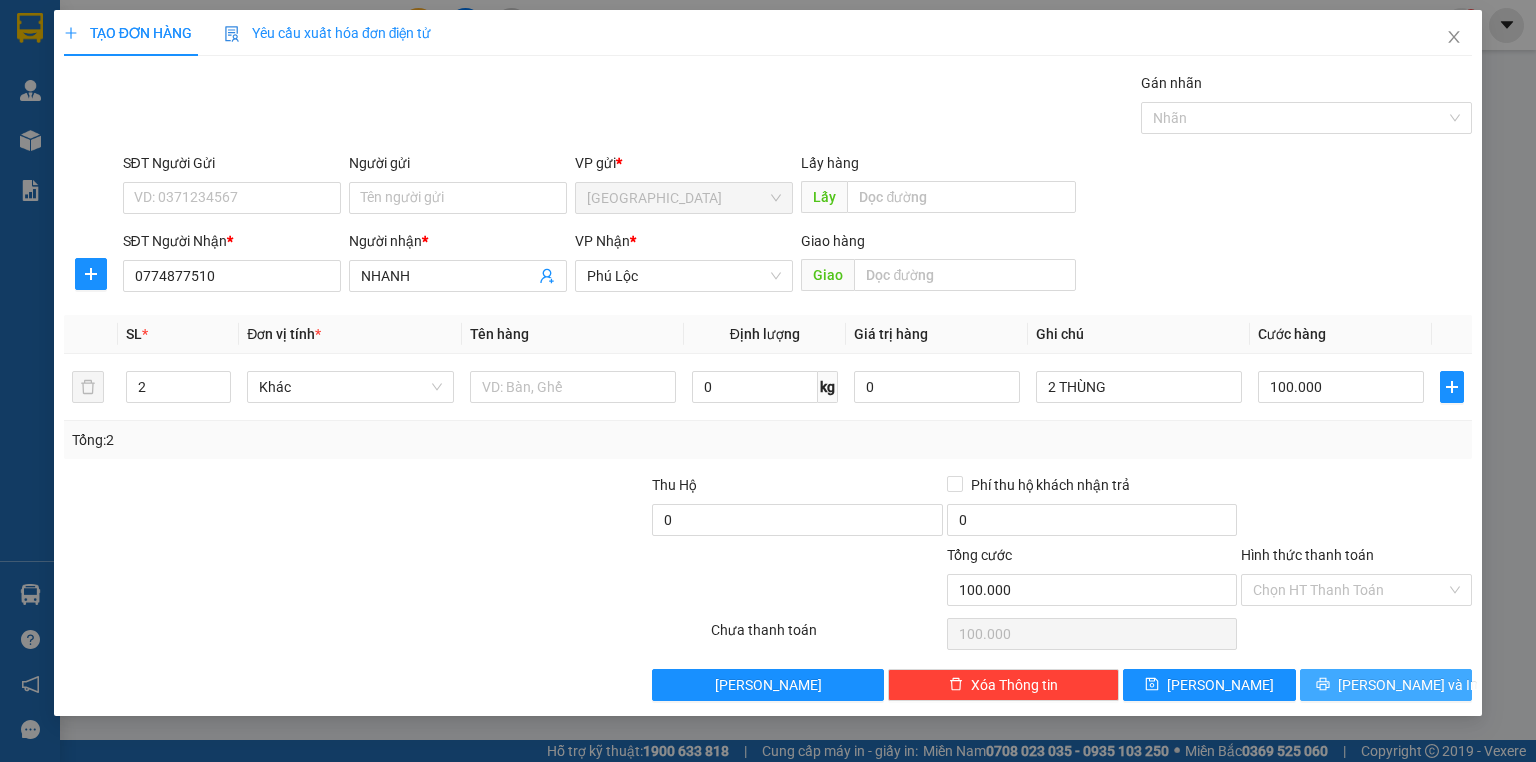 click 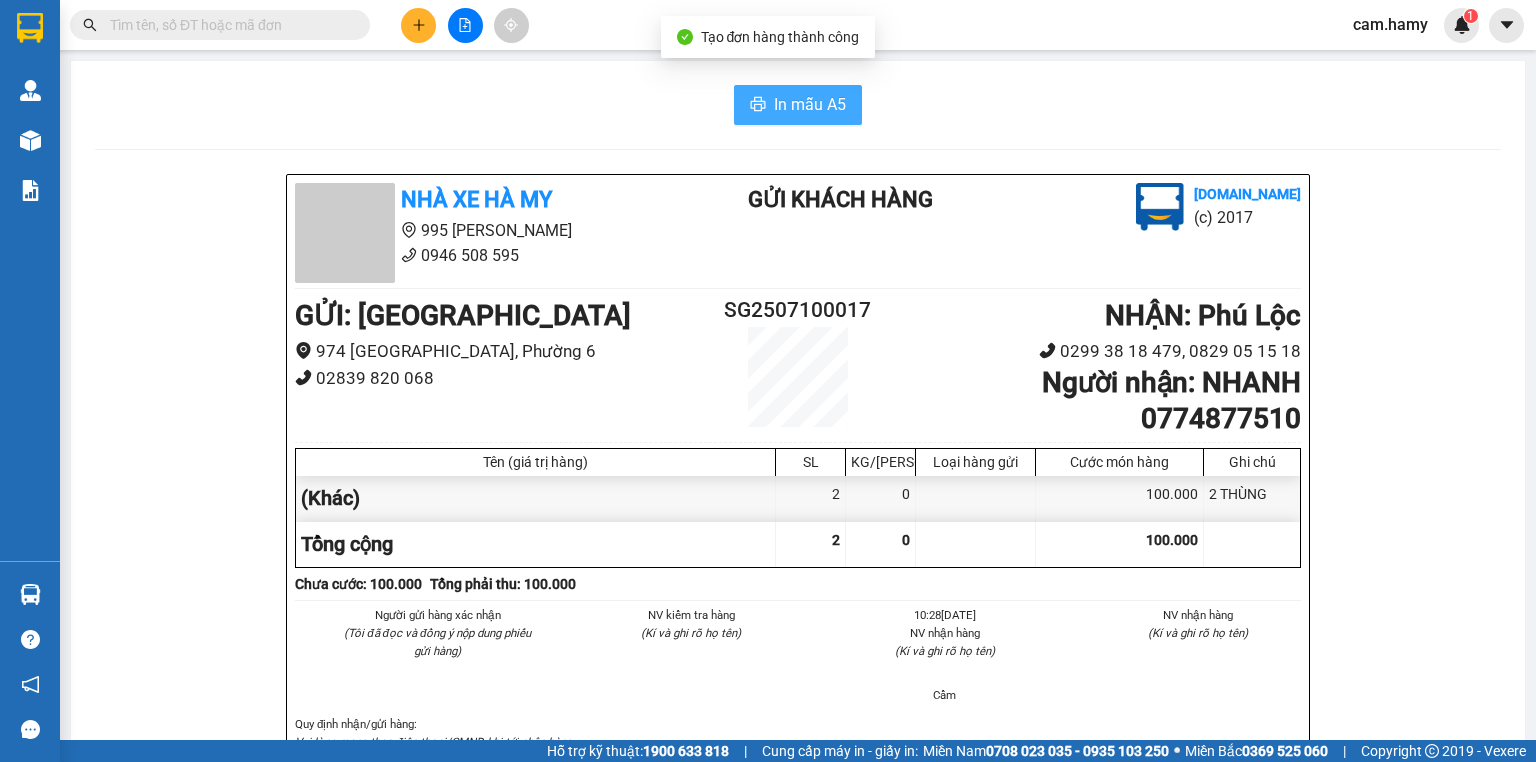 click on "In mẫu A5" at bounding box center (810, 104) 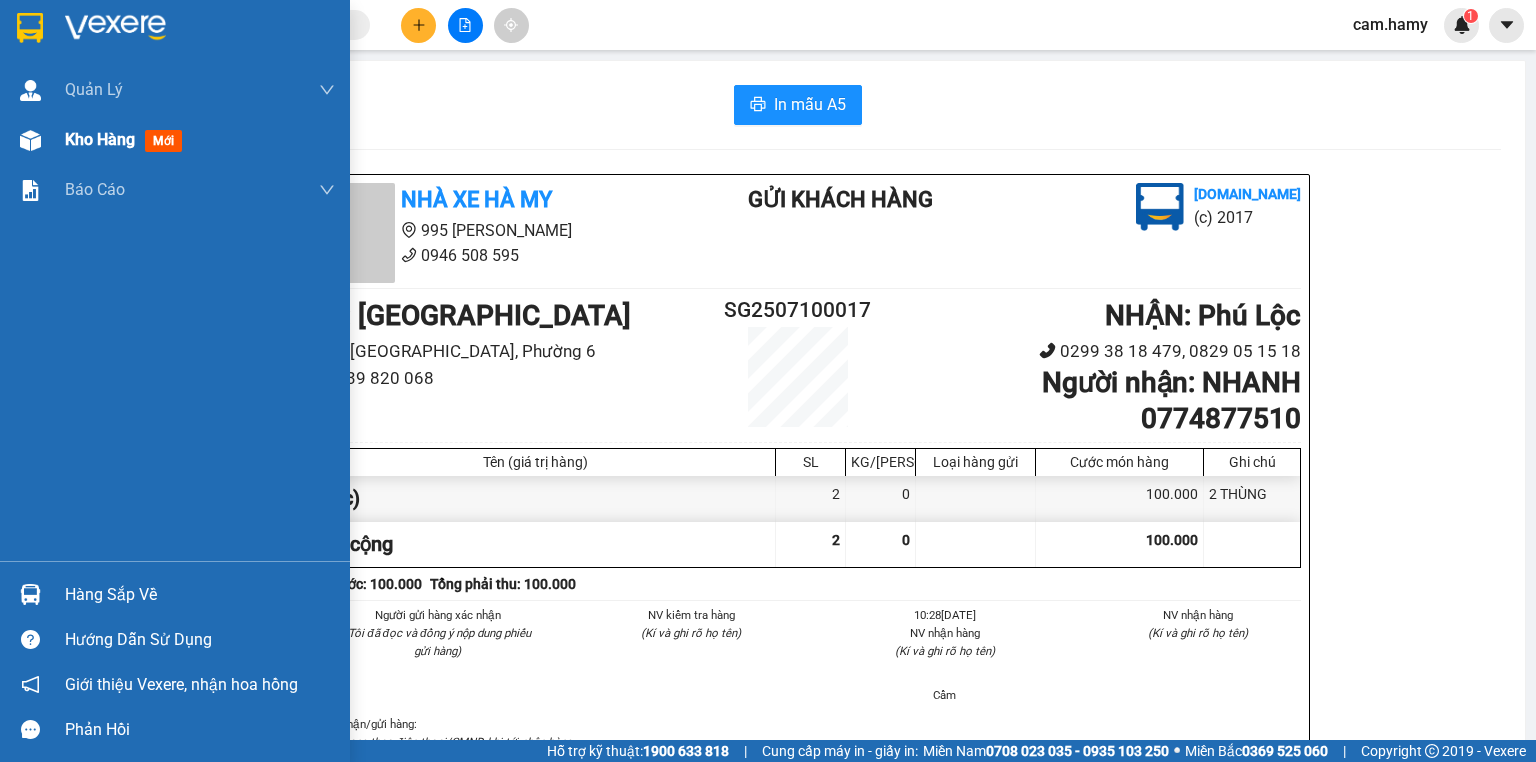 click on "Kho hàng" at bounding box center [100, 139] 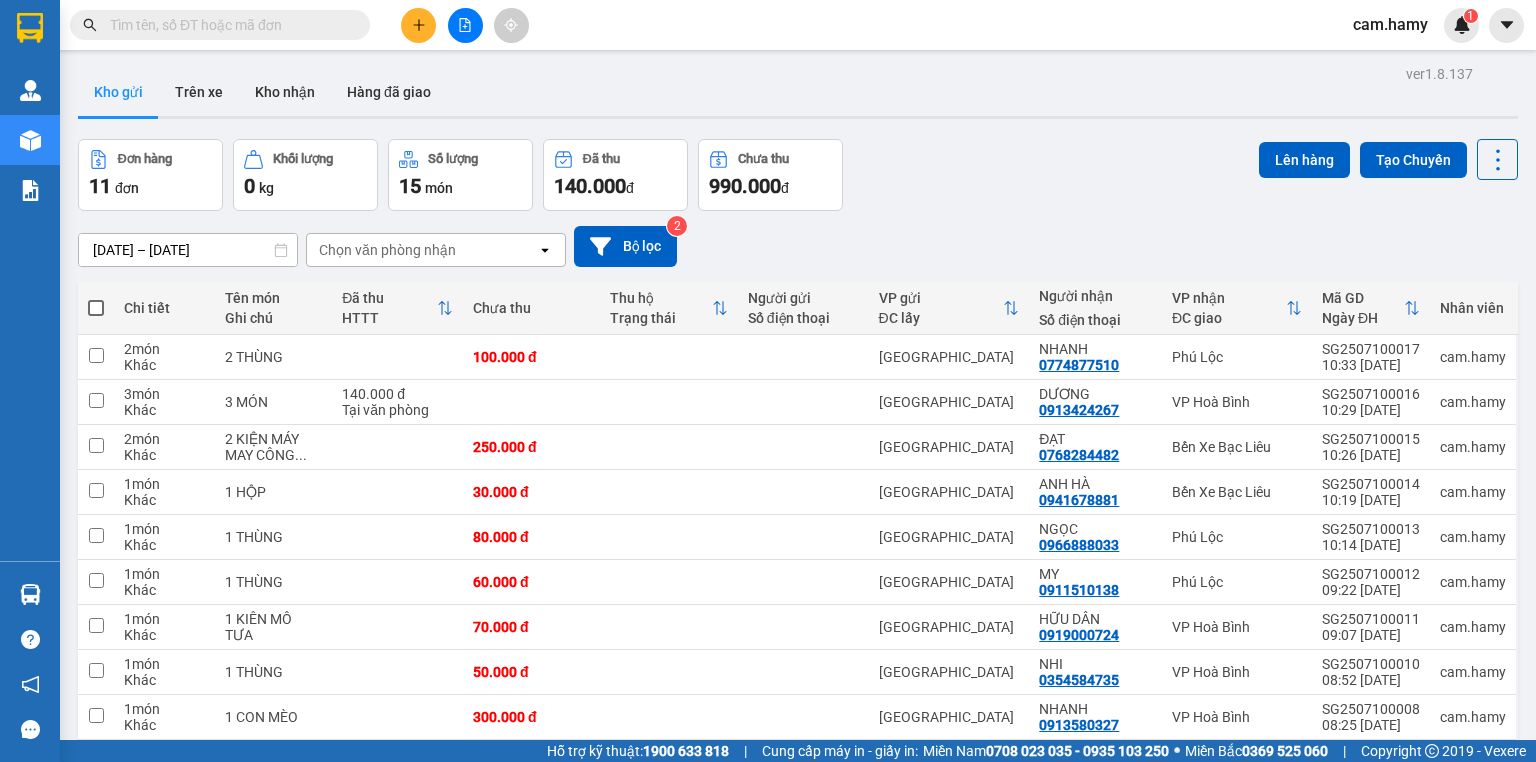 click on "Kho gửi" at bounding box center [118, 92] 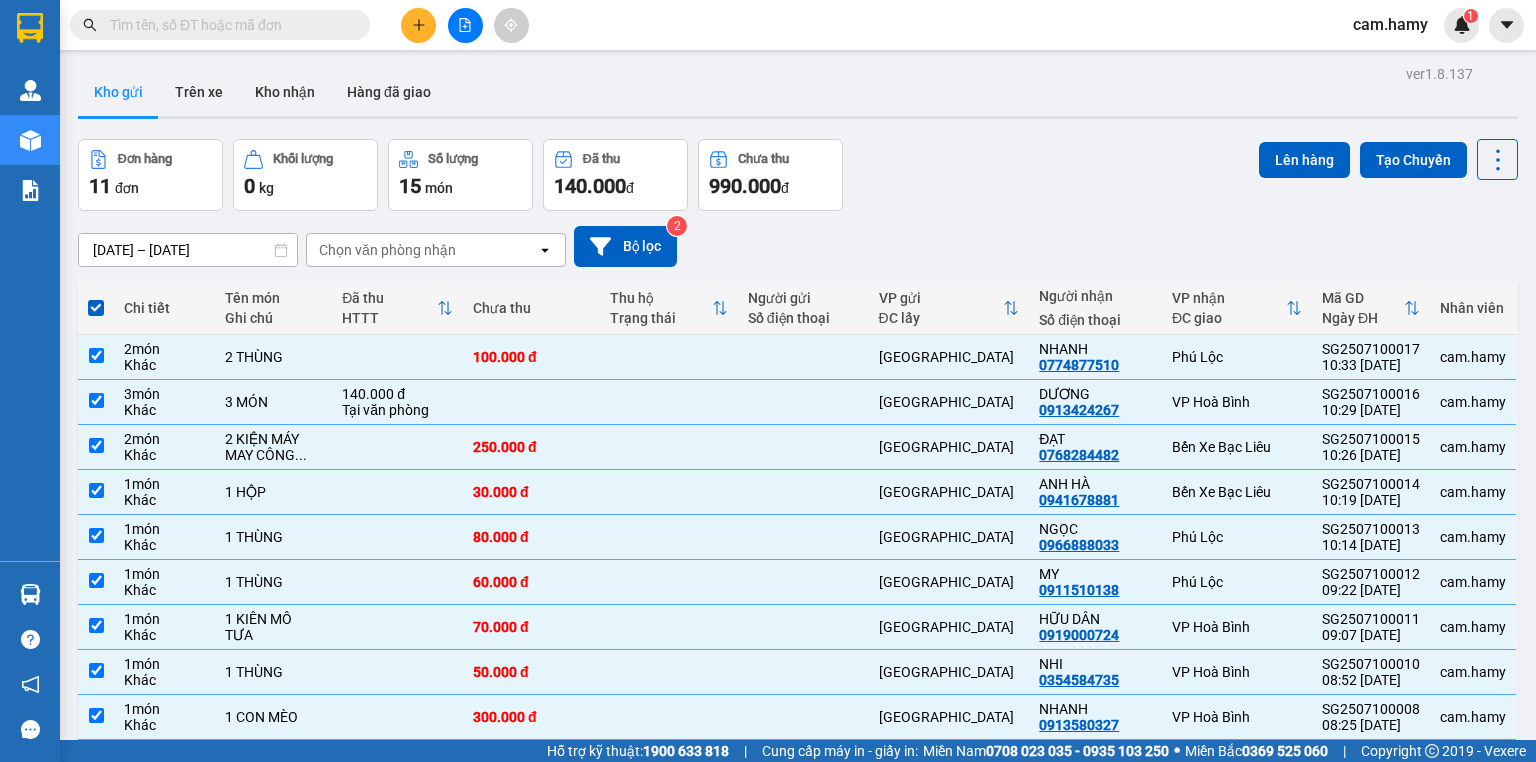 click at bounding box center (96, 813) 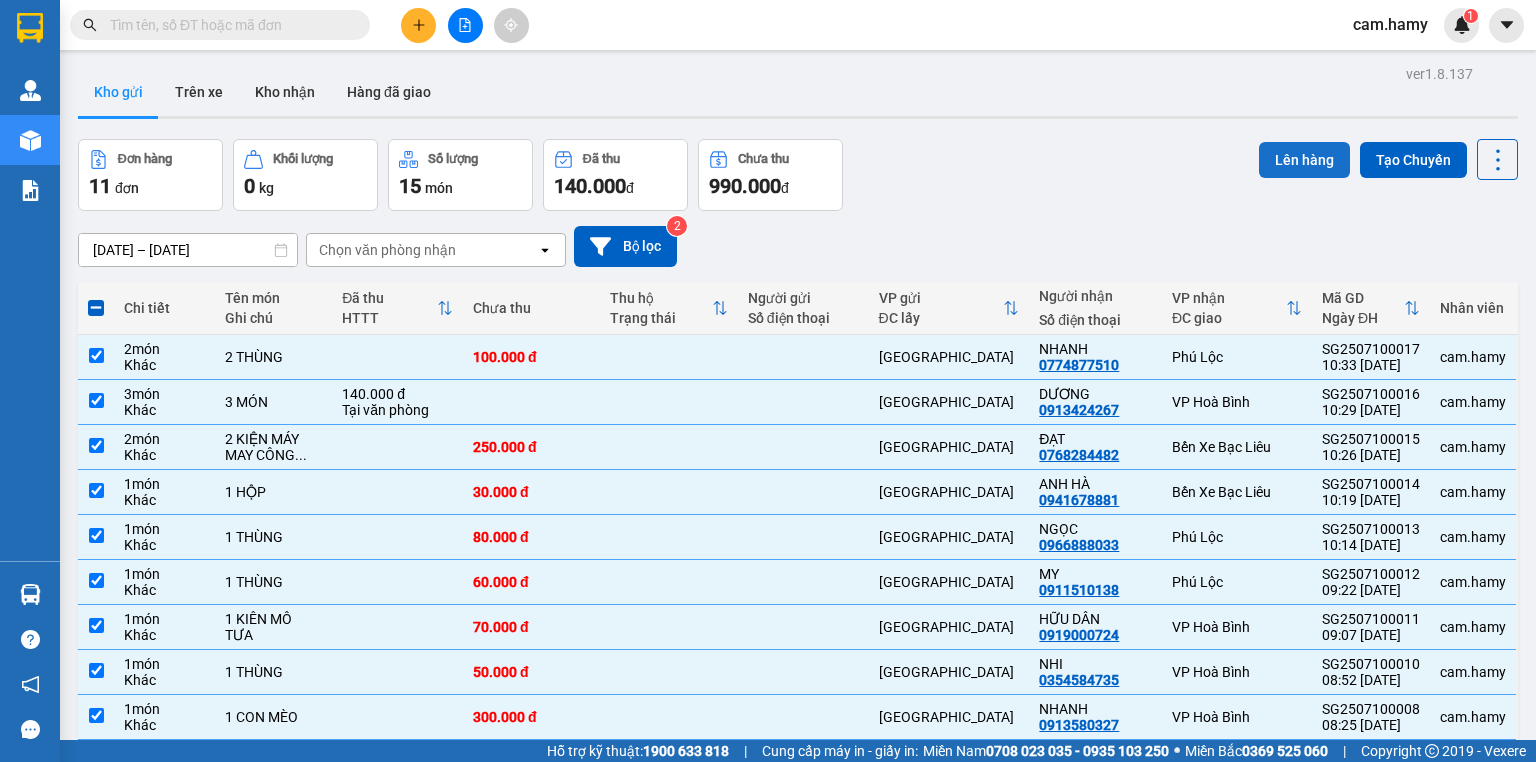 click on "Lên hàng" at bounding box center (1304, 160) 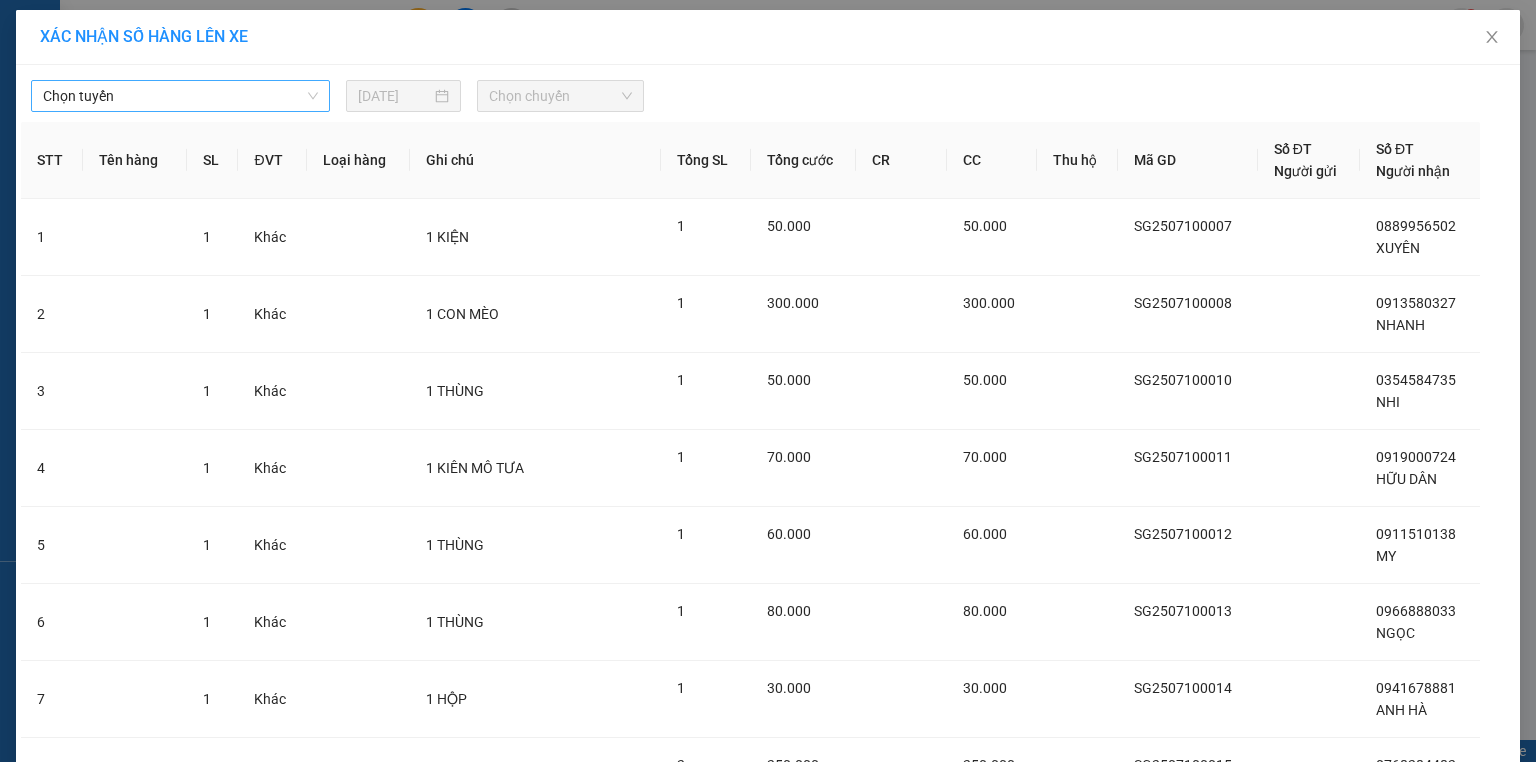 click on "Chọn tuyến" at bounding box center [180, 96] 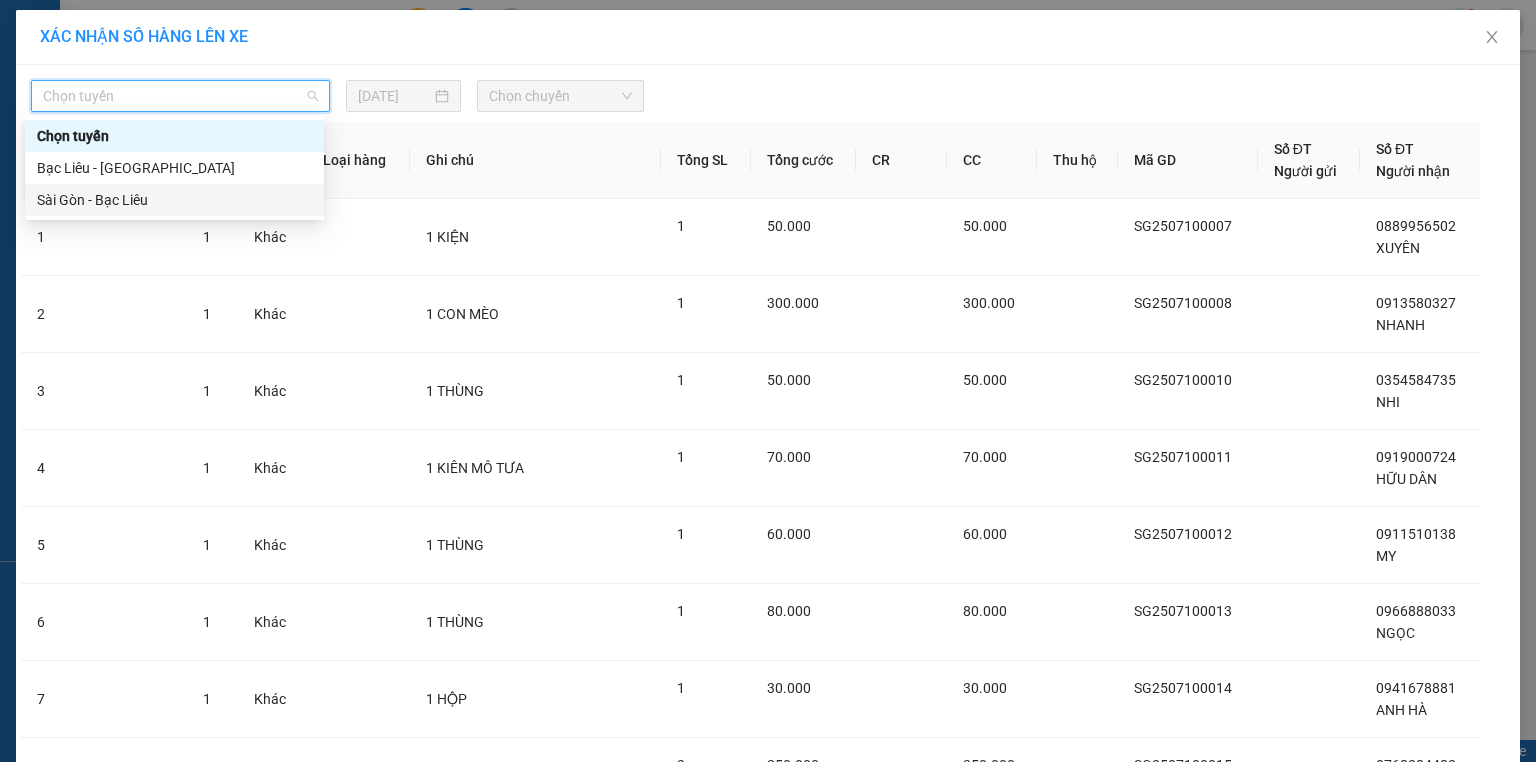 click on "Sài Gòn - Bạc Liêu" at bounding box center [174, 200] 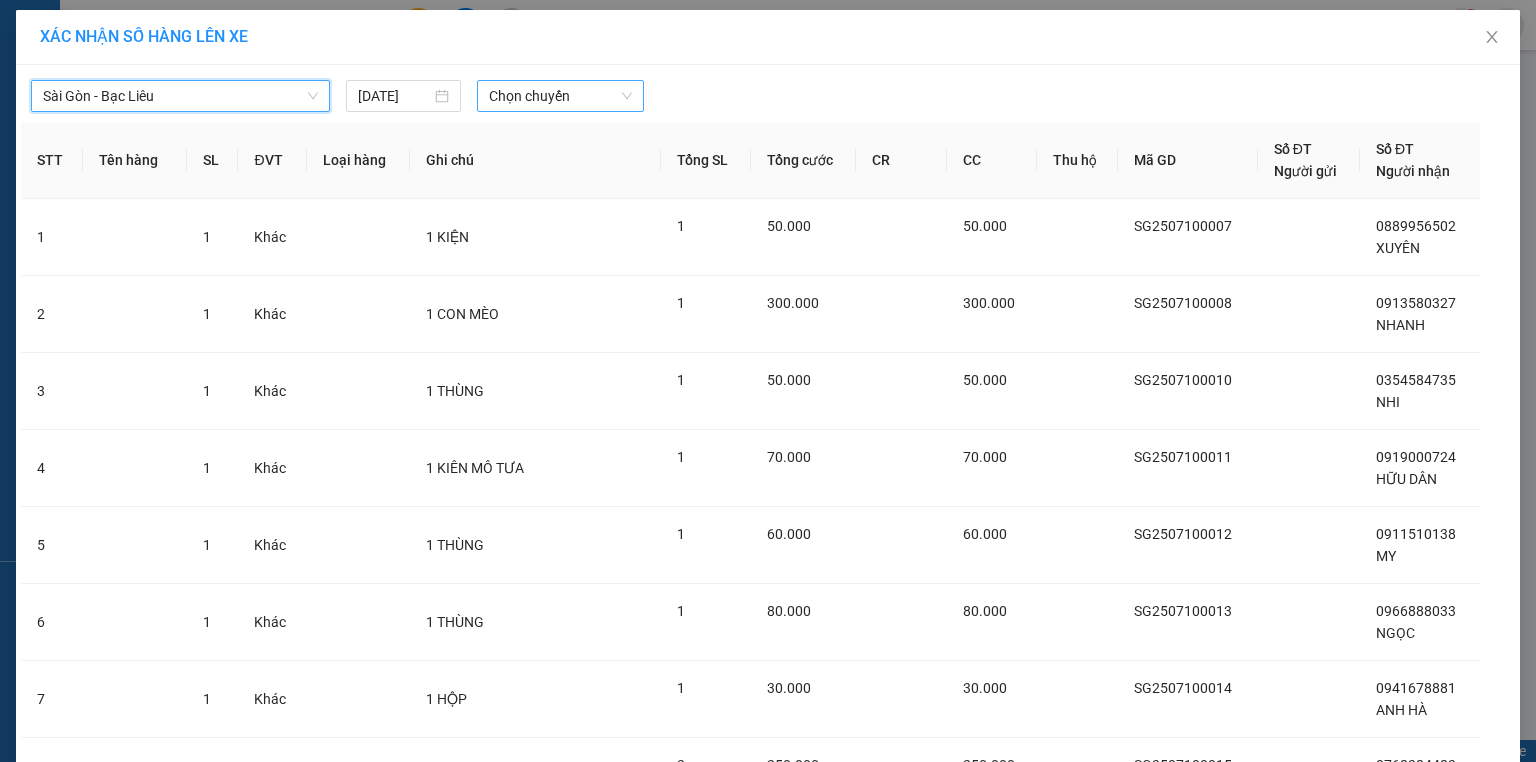 click on "Chọn chuyến" at bounding box center (561, 96) 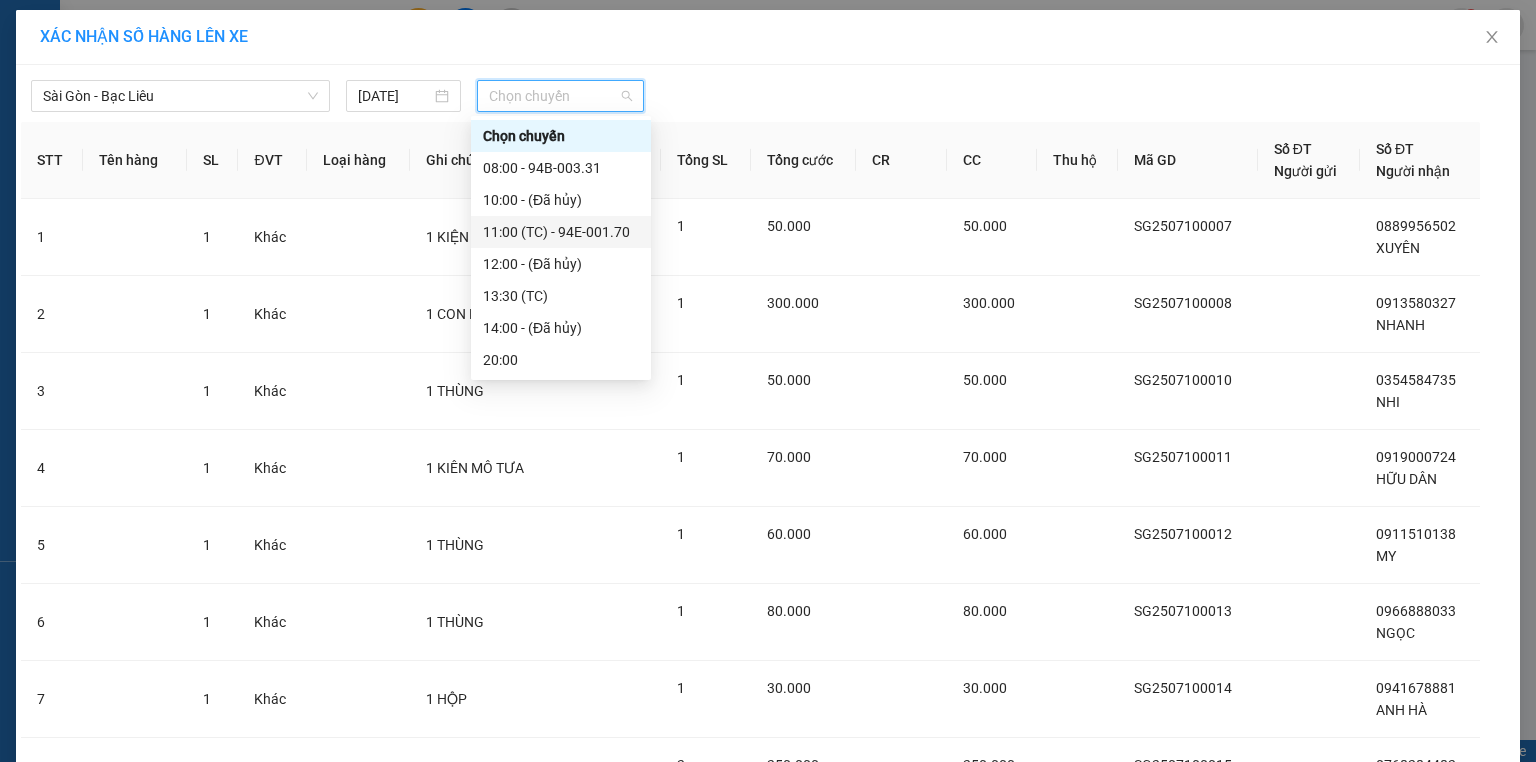 click on "11:00   (TC)   - 94E-001.70" at bounding box center [561, 232] 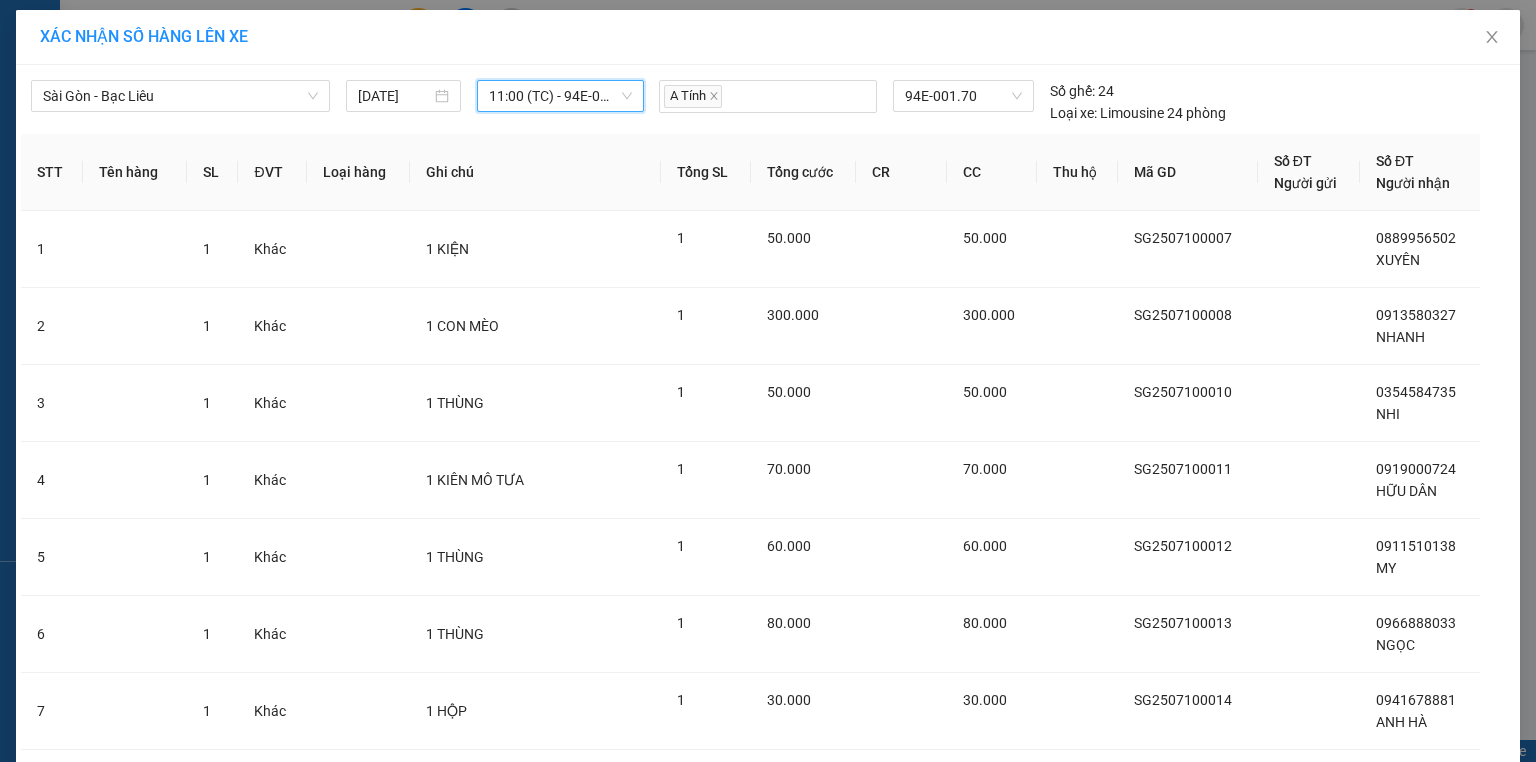 click on "Lên hàng" at bounding box center (841, 1072) 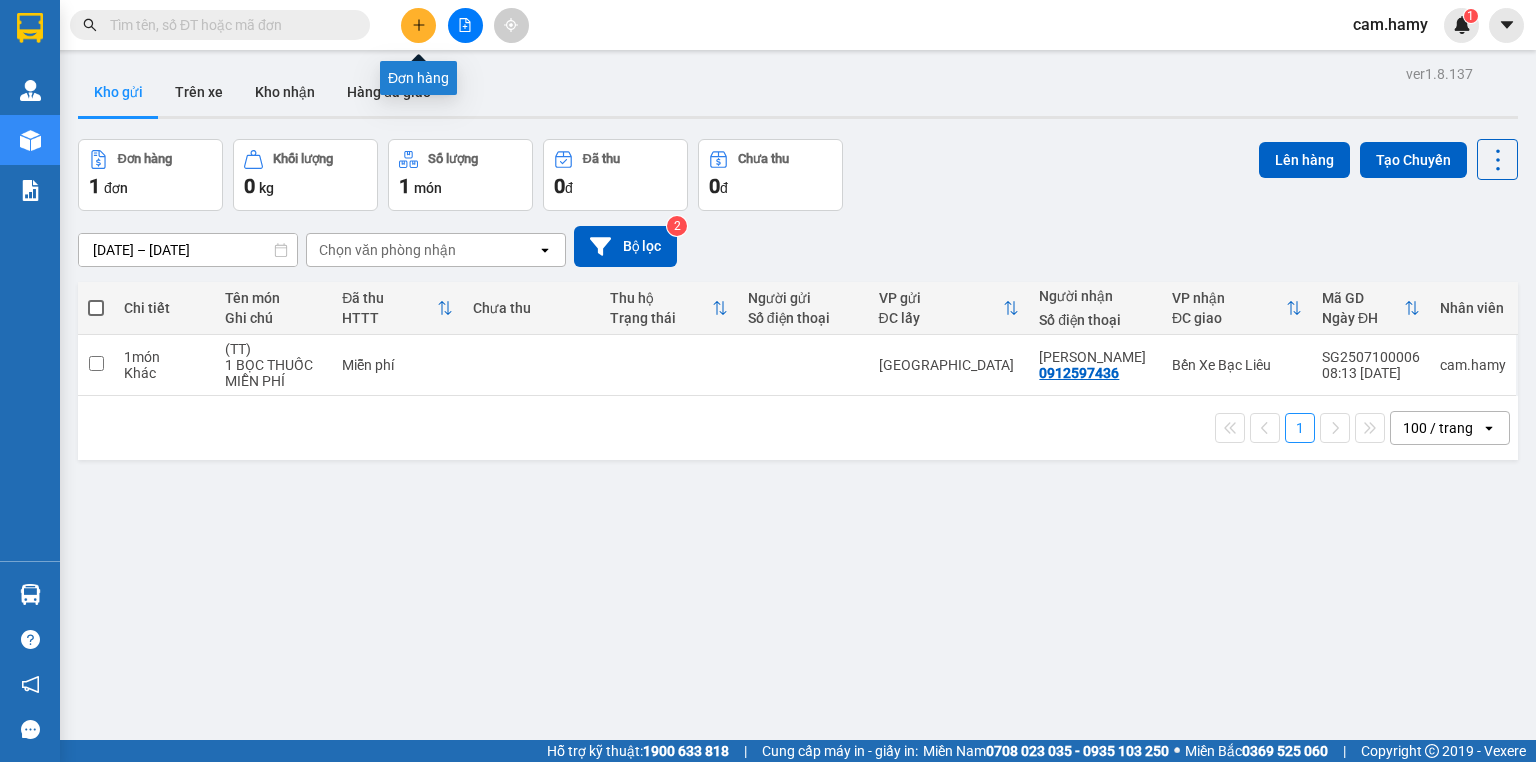 click 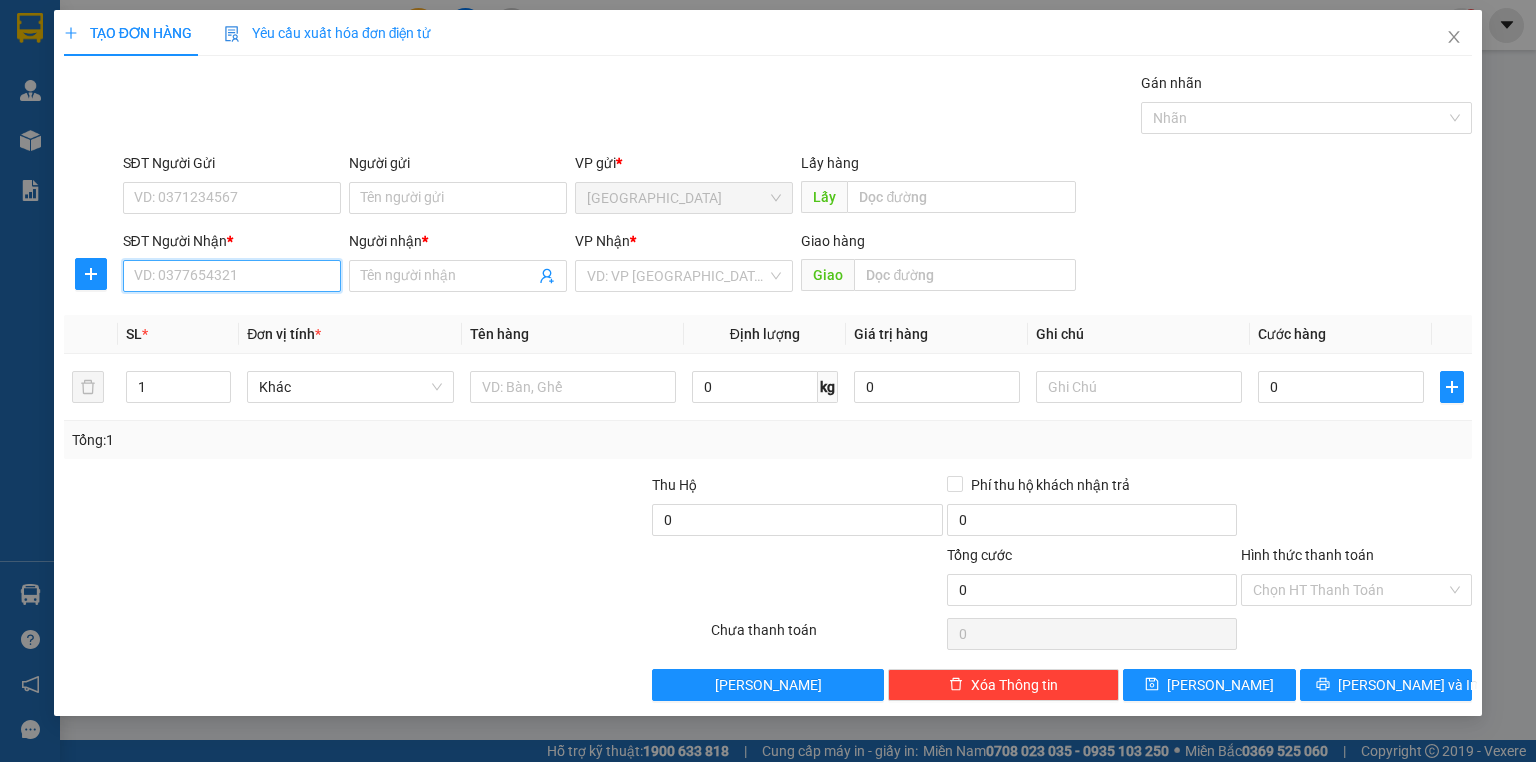 click on "SĐT Người Nhận  *" at bounding box center [232, 276] 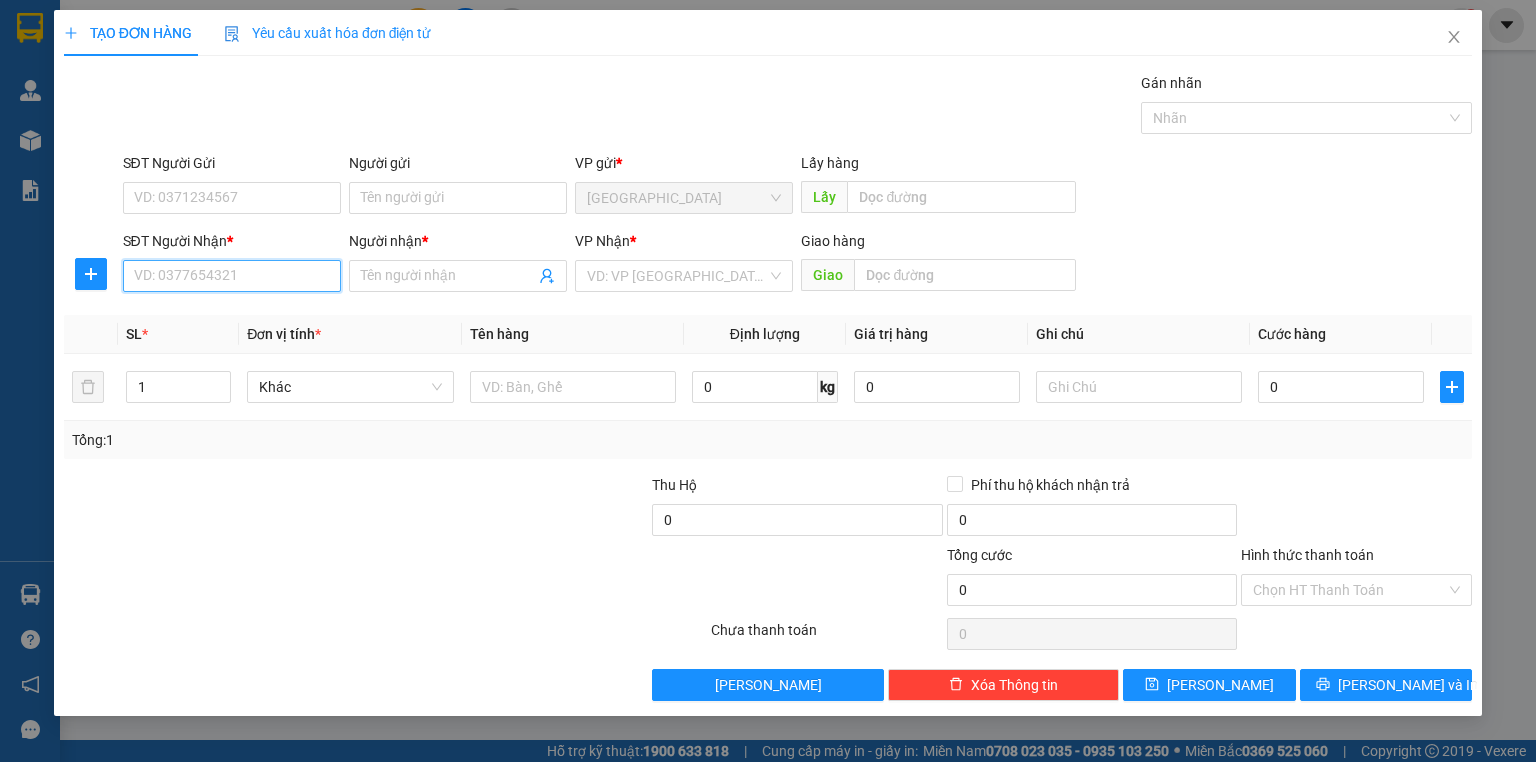 click on "SĐT Người Nhận  *" at bounding box center (232, 276) 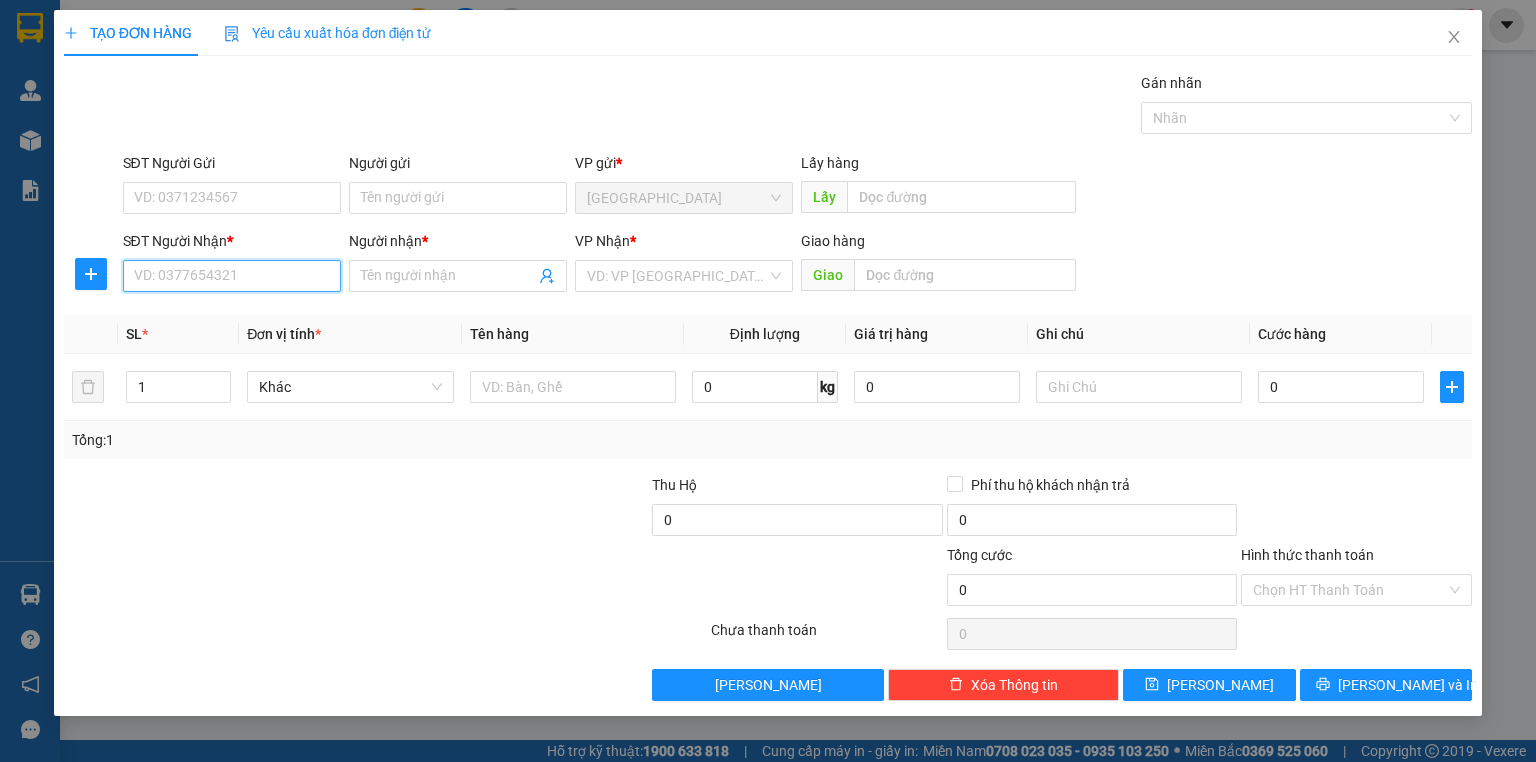 click on "SĐT Người Nhận  *" at bounding box center [232, 276] 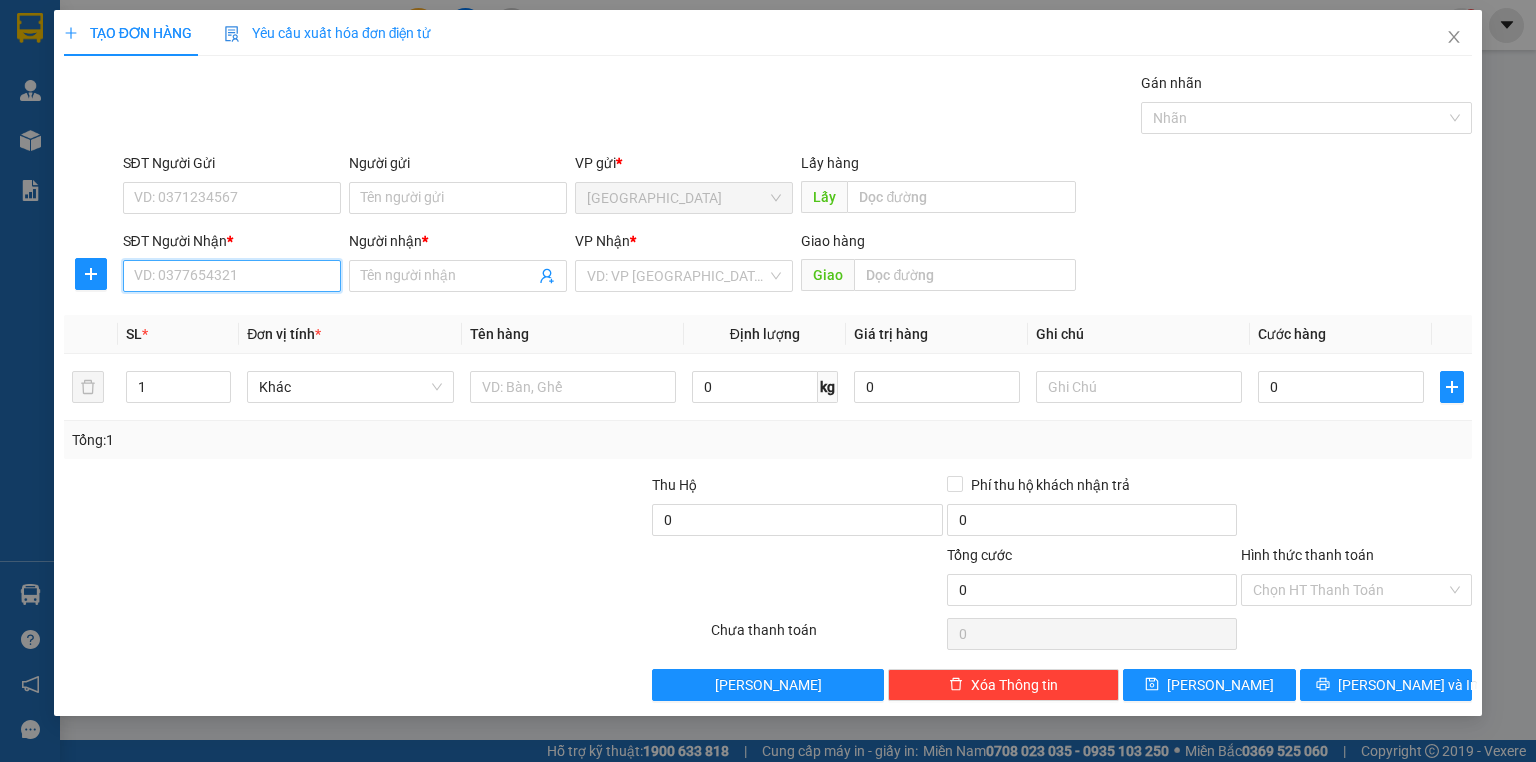 click on "SĐT Người Nhận  *" at bounding box center [232, 276] 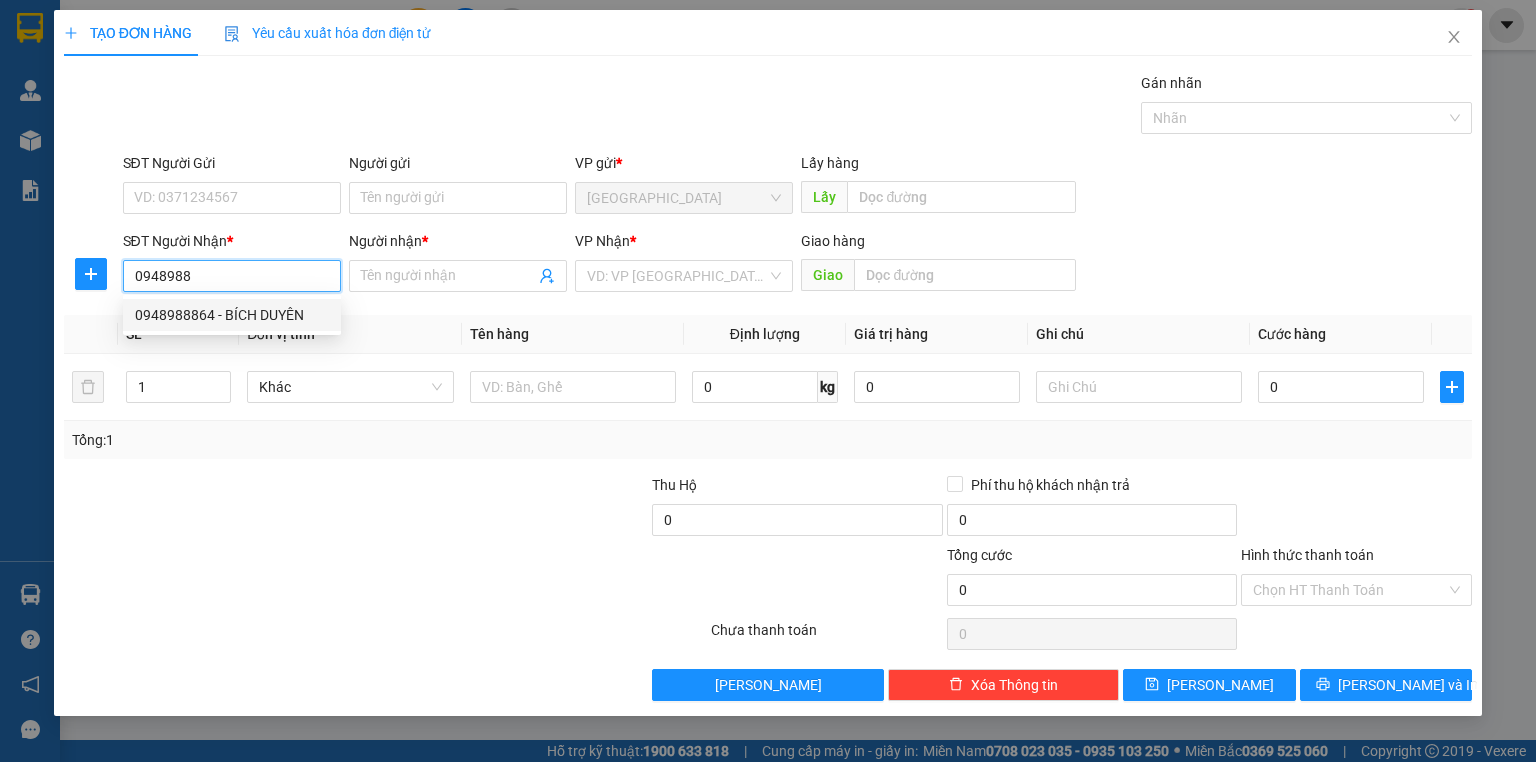 click on "0948988864 - BÍCH DUYÊN" at bounding box center (232, 315) 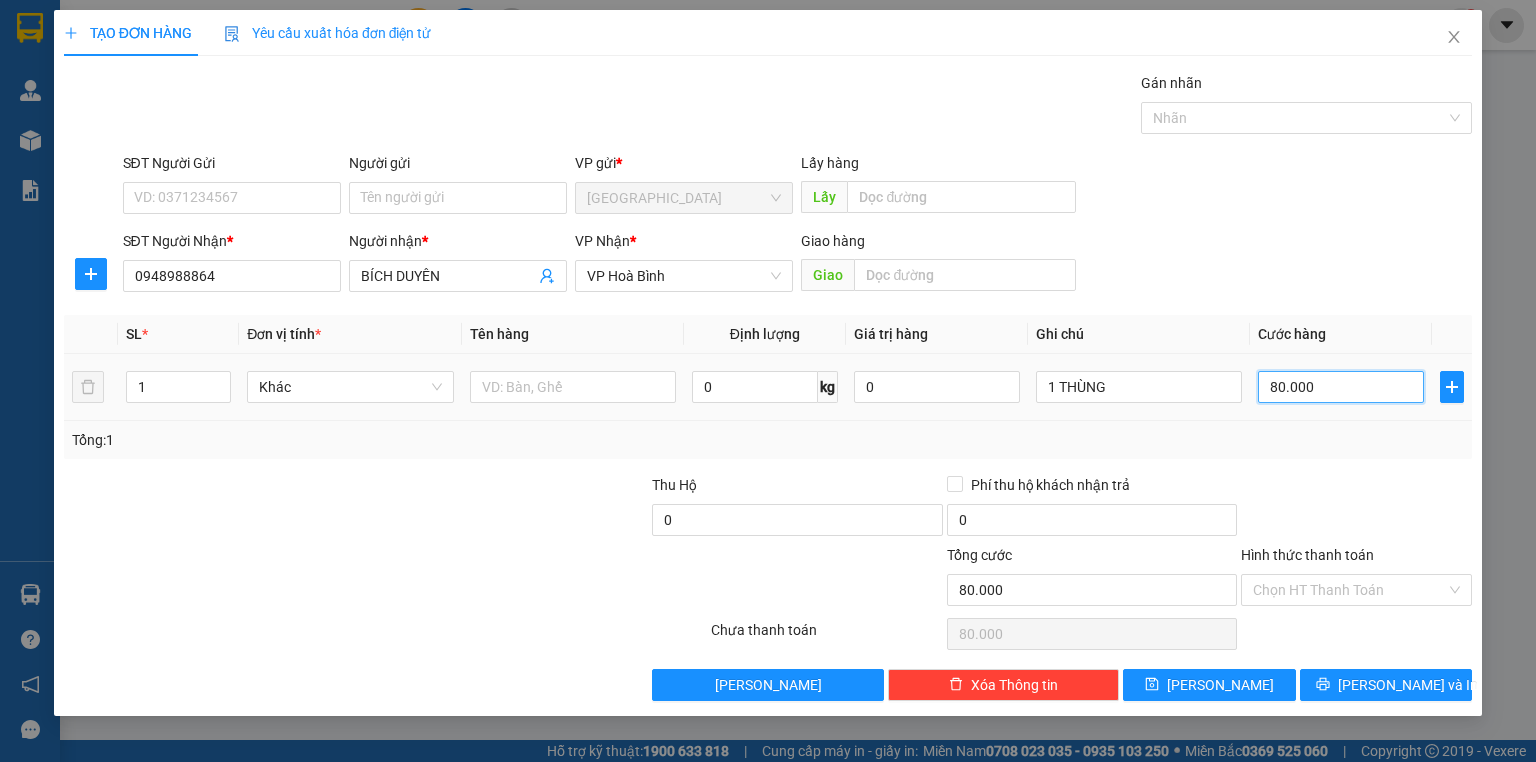 click on "80.000" at bounding box center (1341, 387) 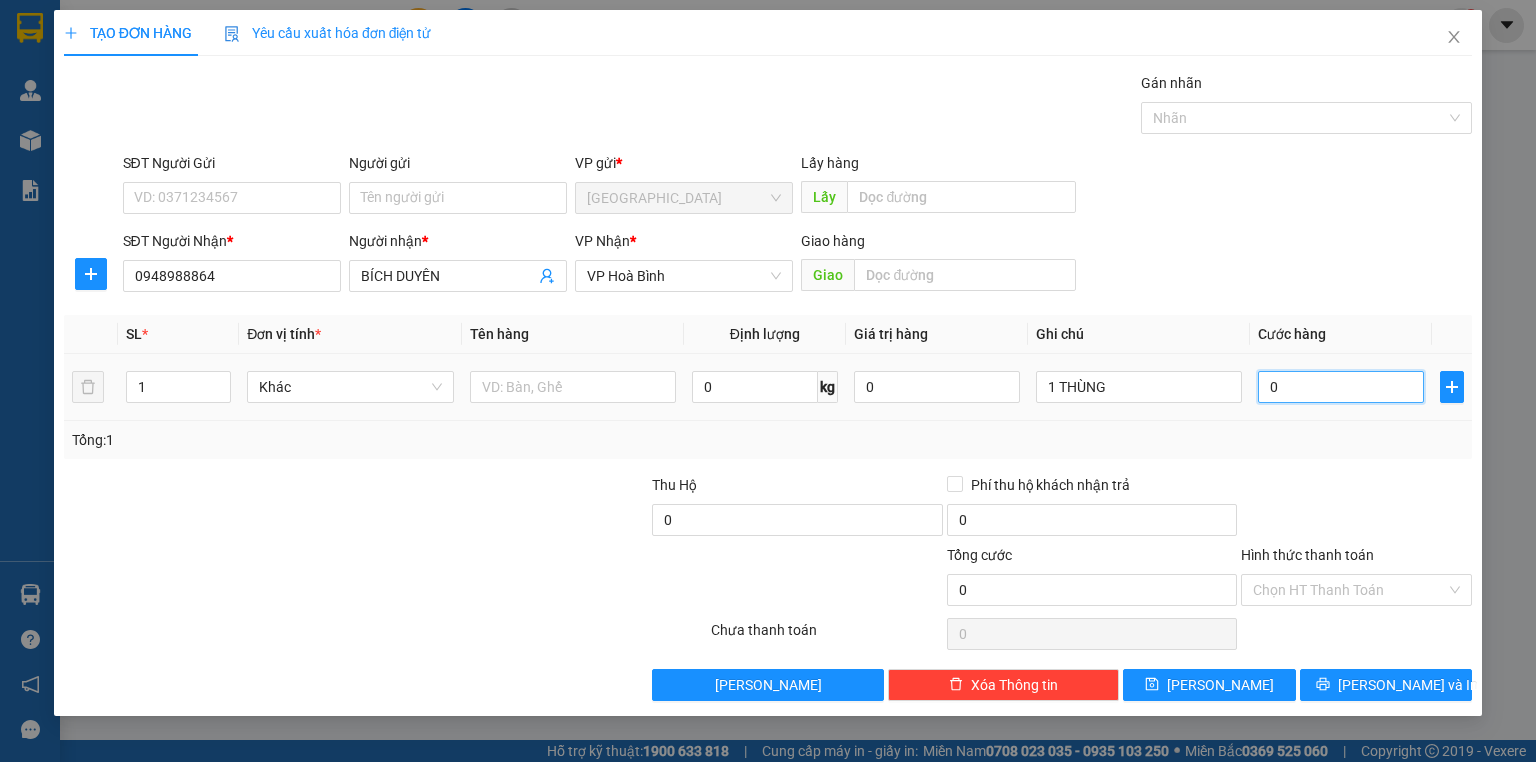 click on "0" at bounding box center [1341, 387] 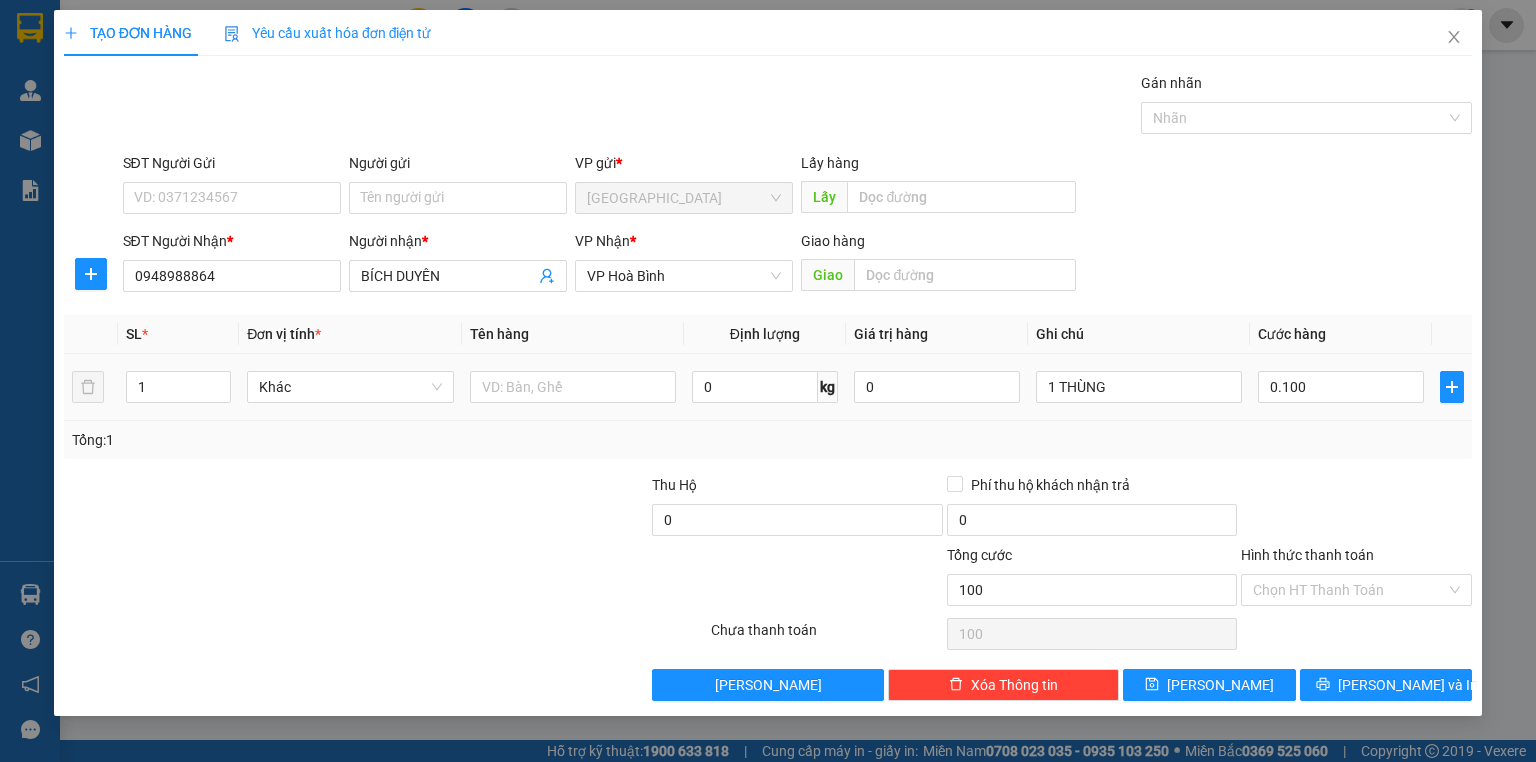 click on "Tổng:  1" at bounding box center [768, 440] 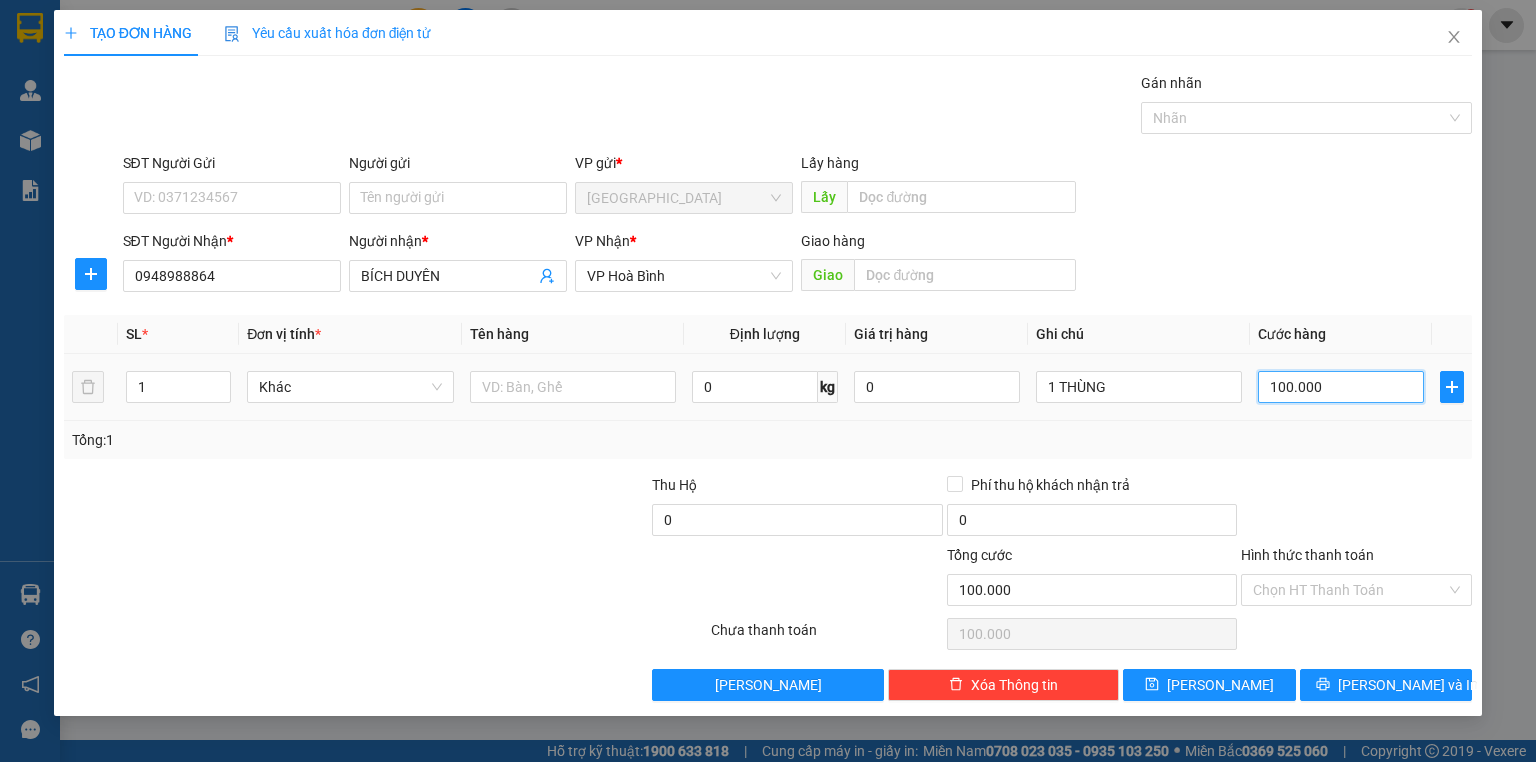 click on "100.000" at bounding box center [1341, 387] 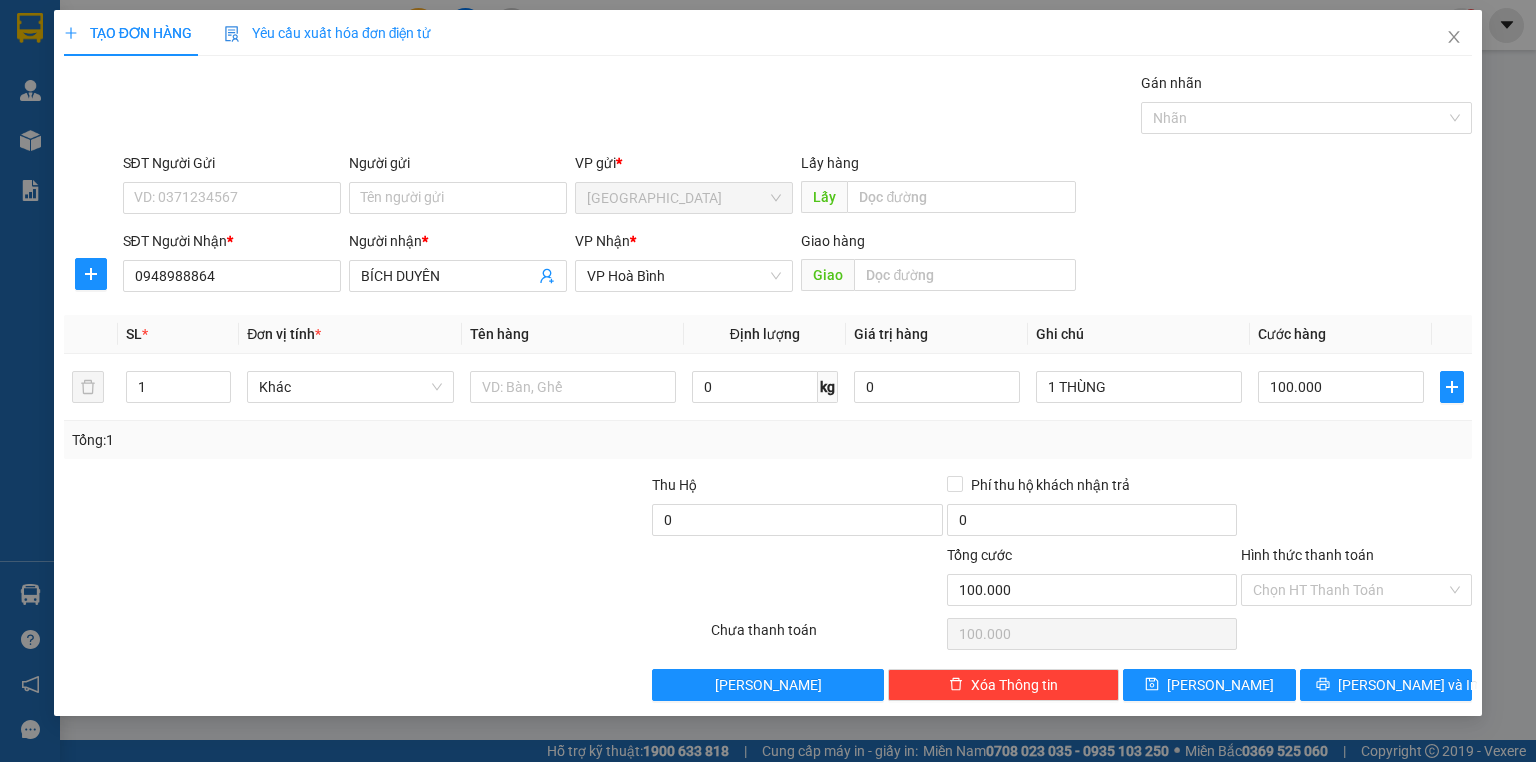 click on "Tổng:  1" at bounding box center [768, 440] 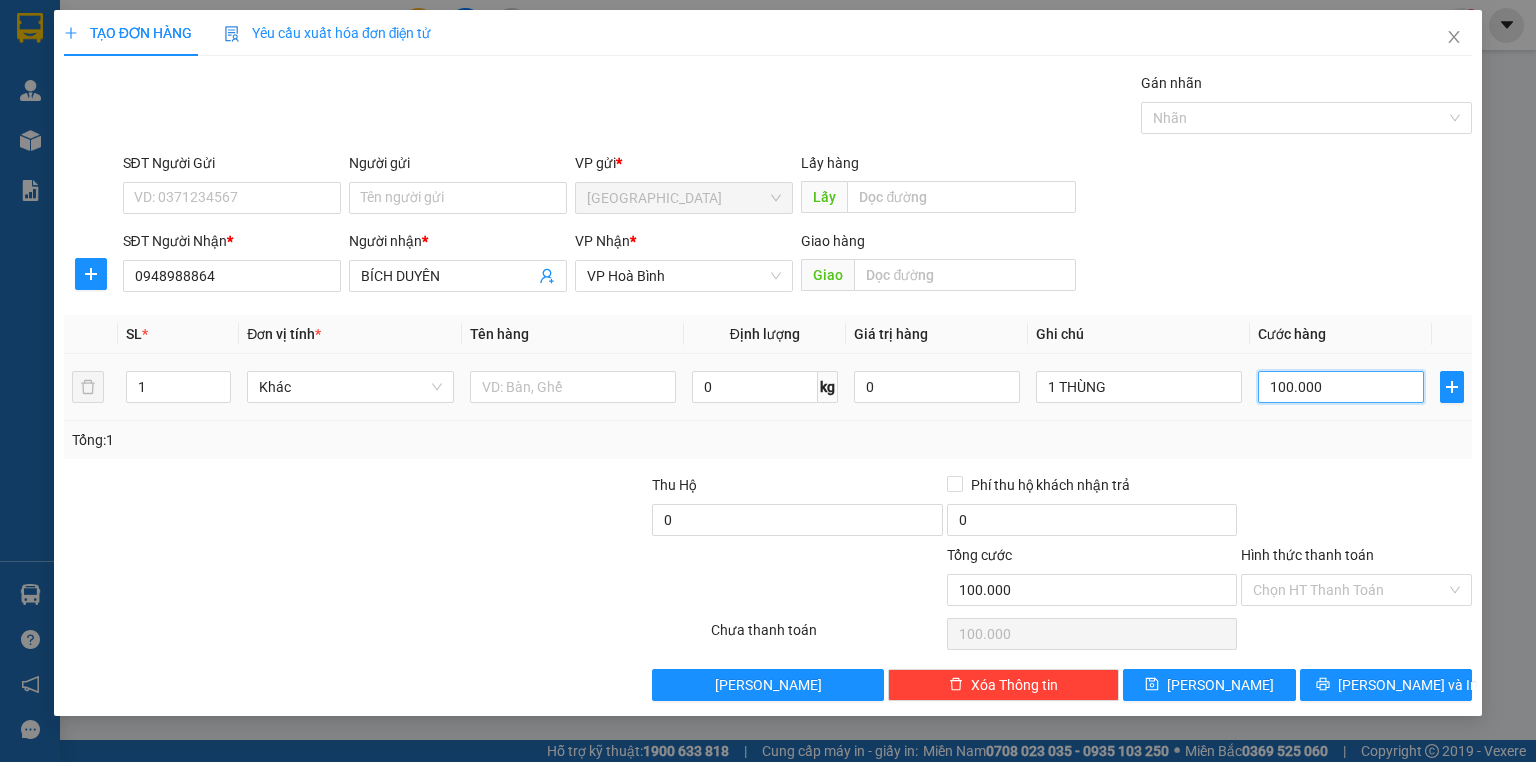 click on "100.000" at bounding box center (1341, 387) 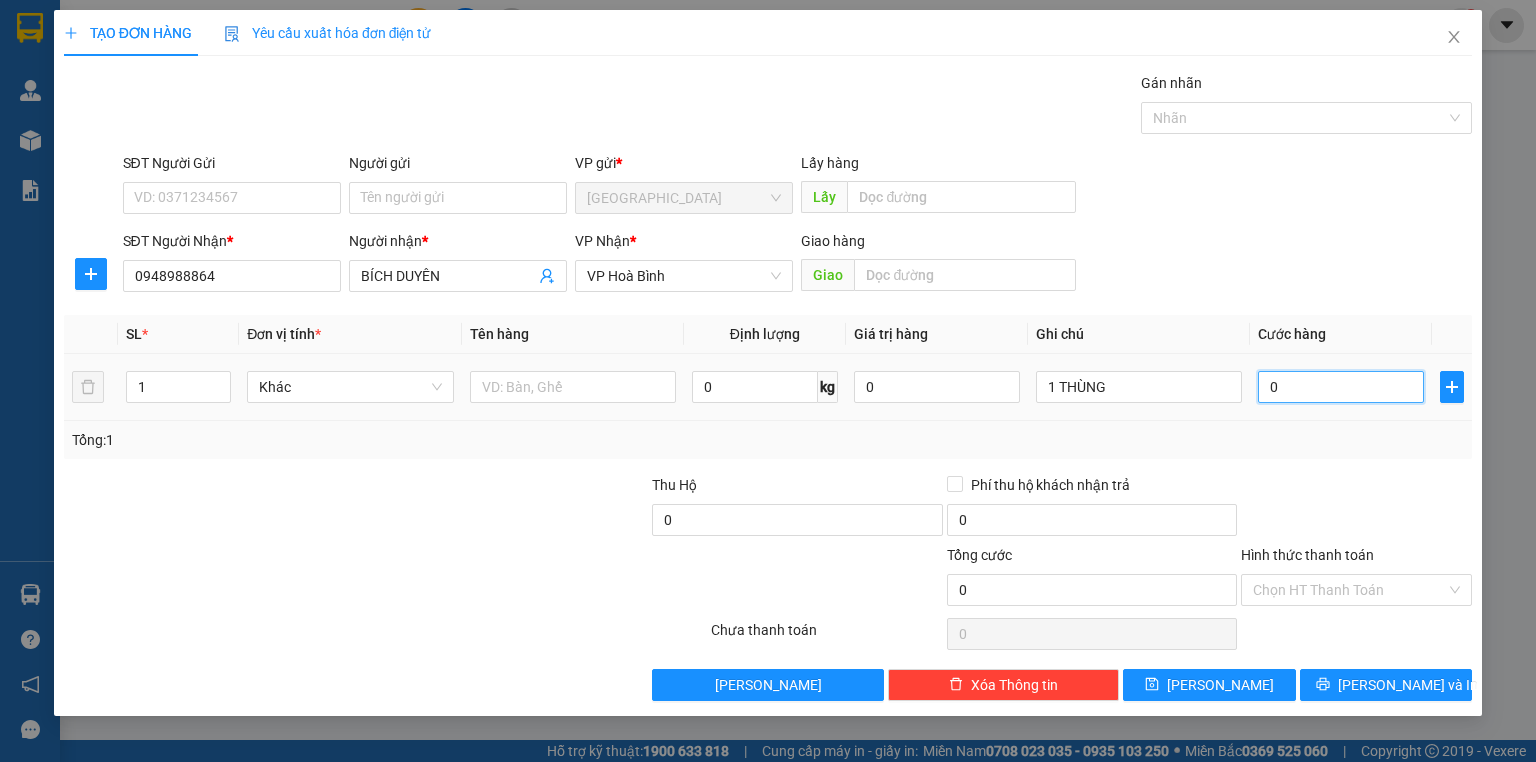 click on "0" at bounding box center (1341, 387) 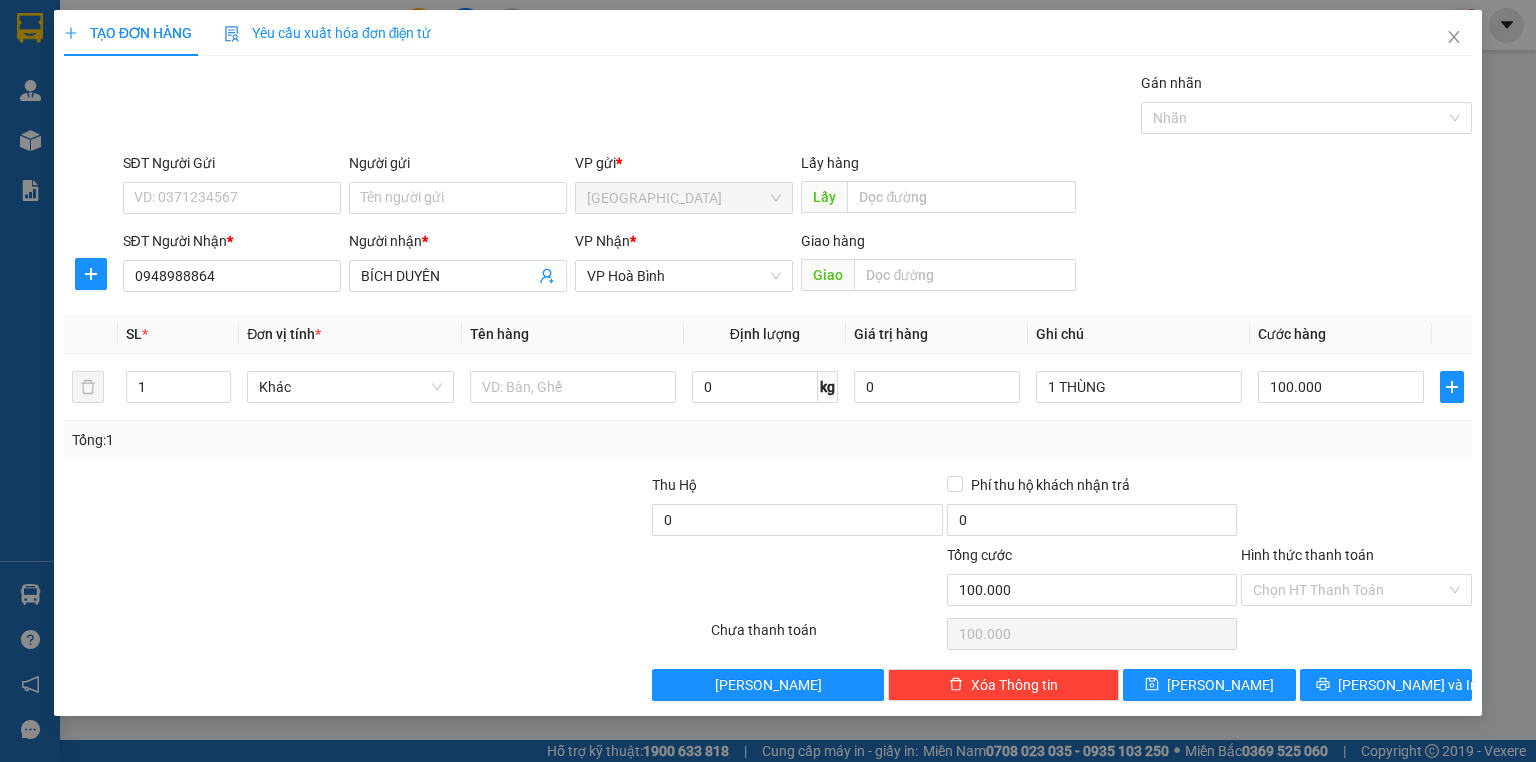 click on "Tổng:  1" at bounding box center (768, 440) 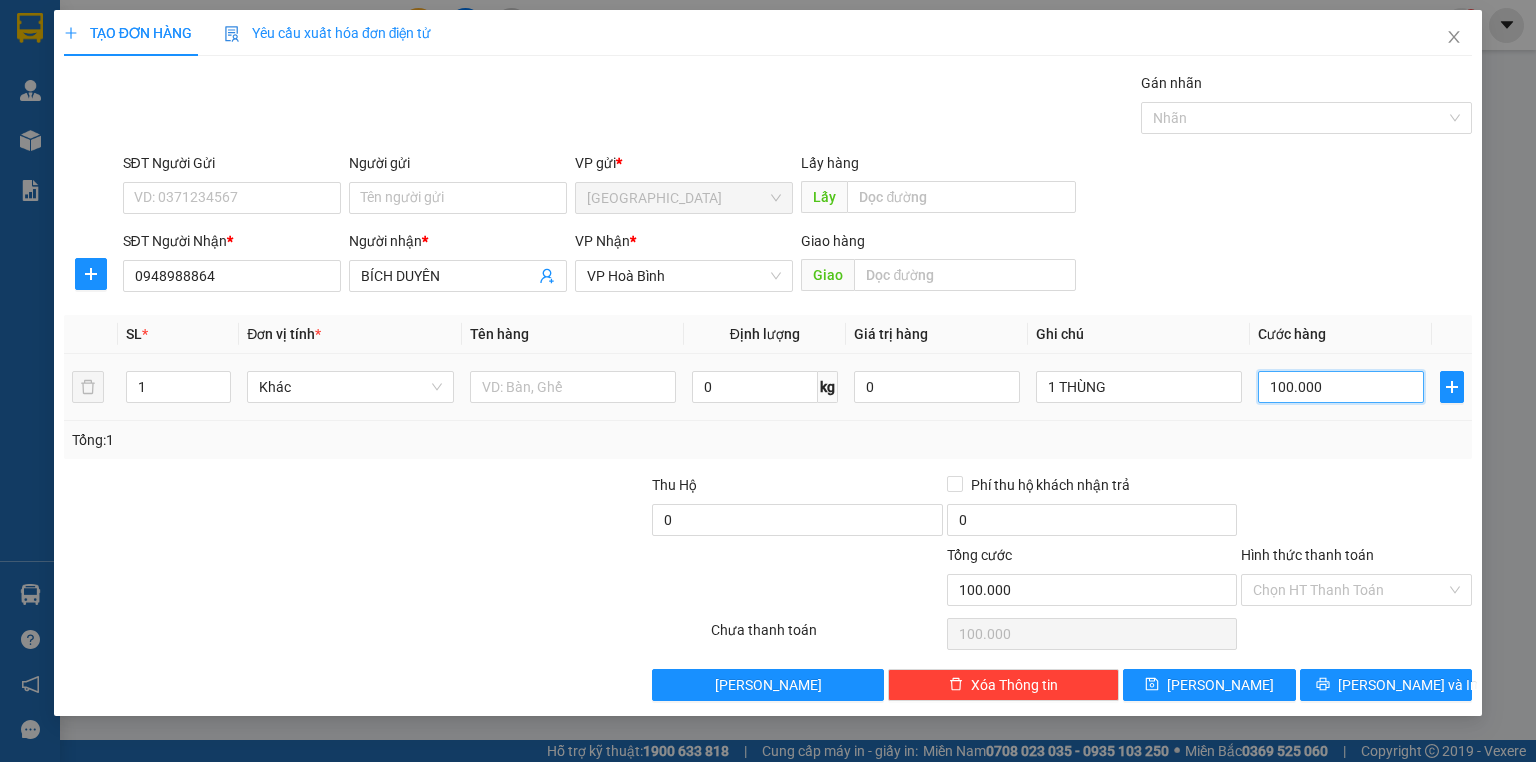 click on "100.000" at bounding box center [1341, 387] 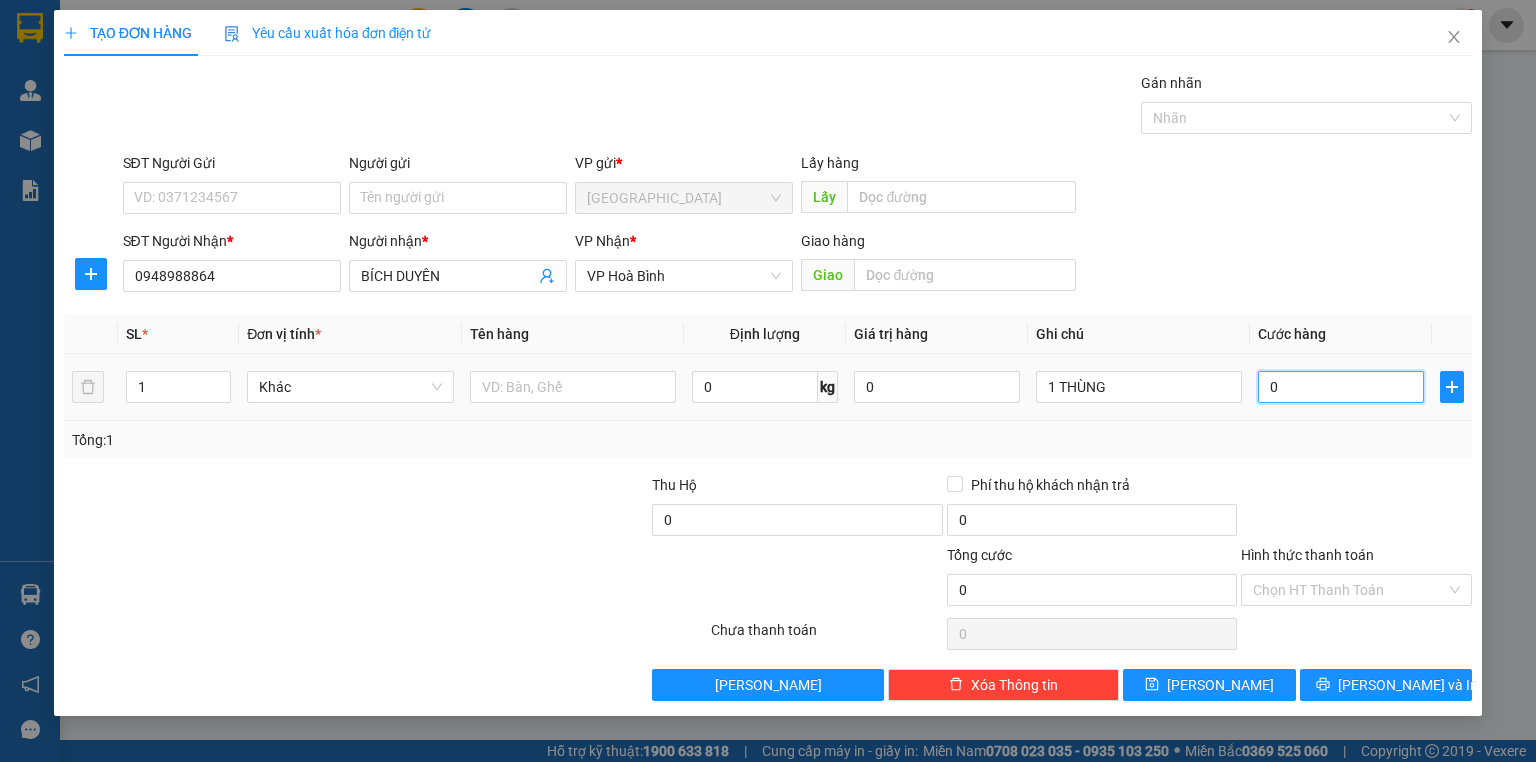 click on "0" at bounding box center [1341, 387] 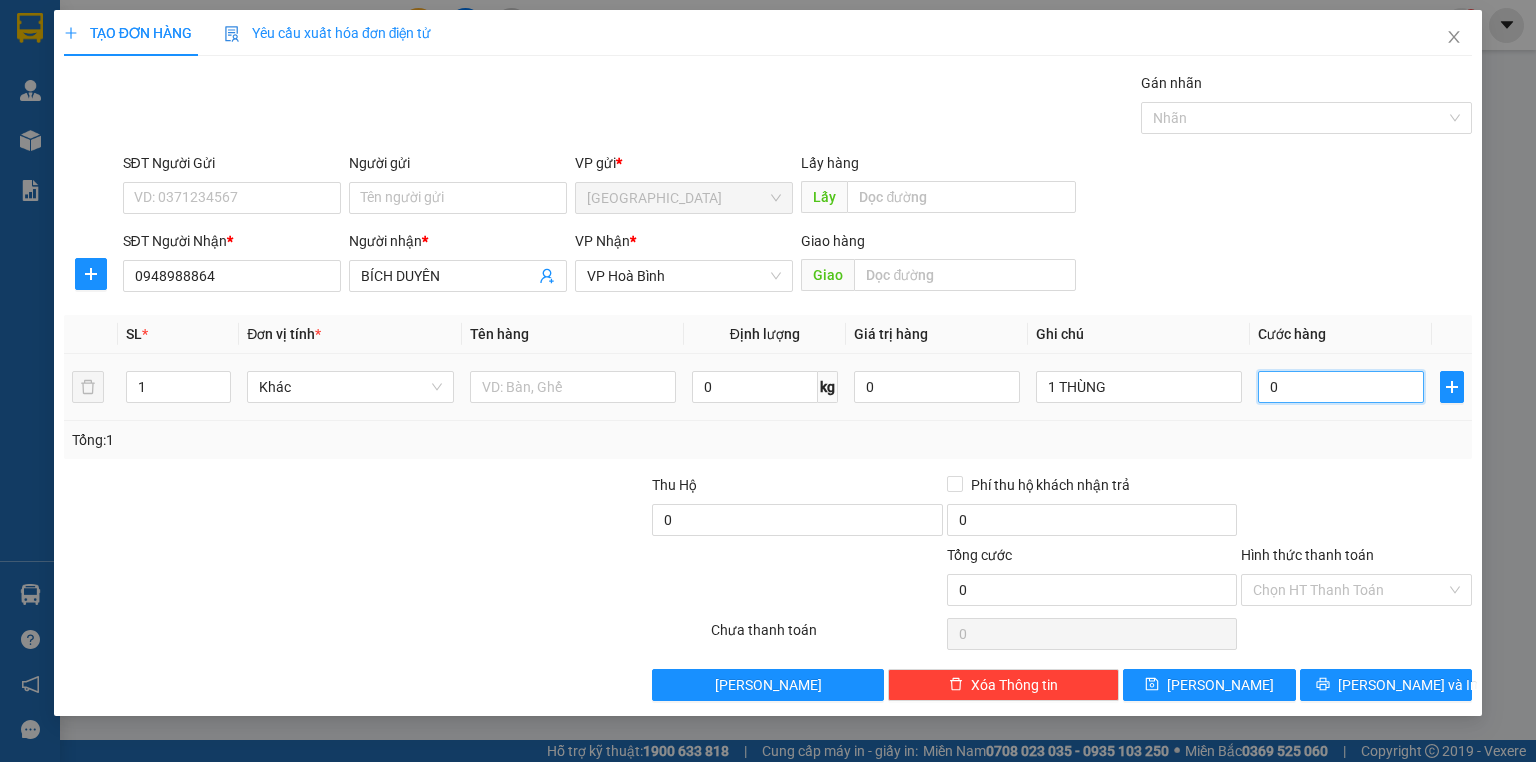 click on "0" at bounding box center (1341, 387) 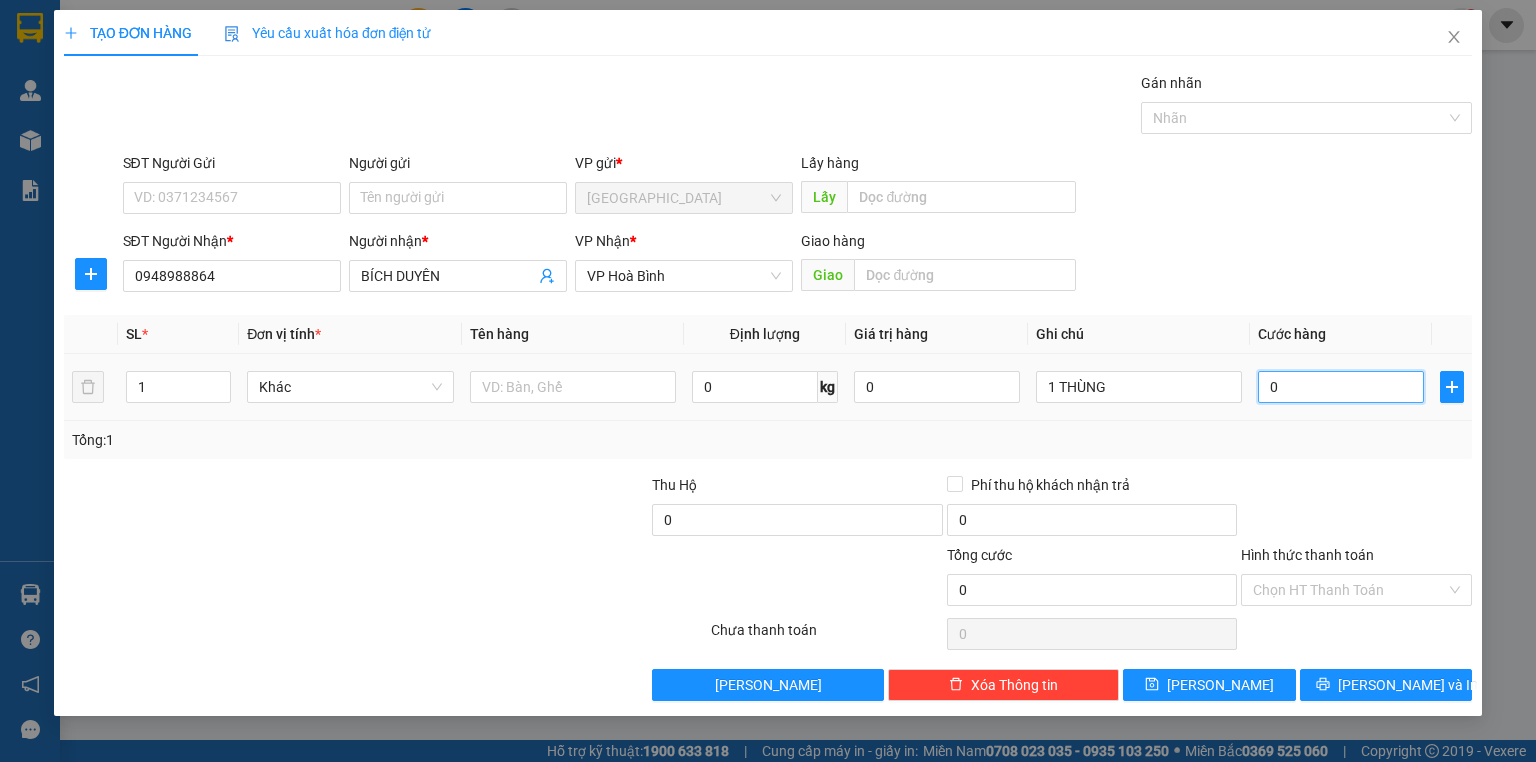 click on "0" at bounding box center [1341, 387] 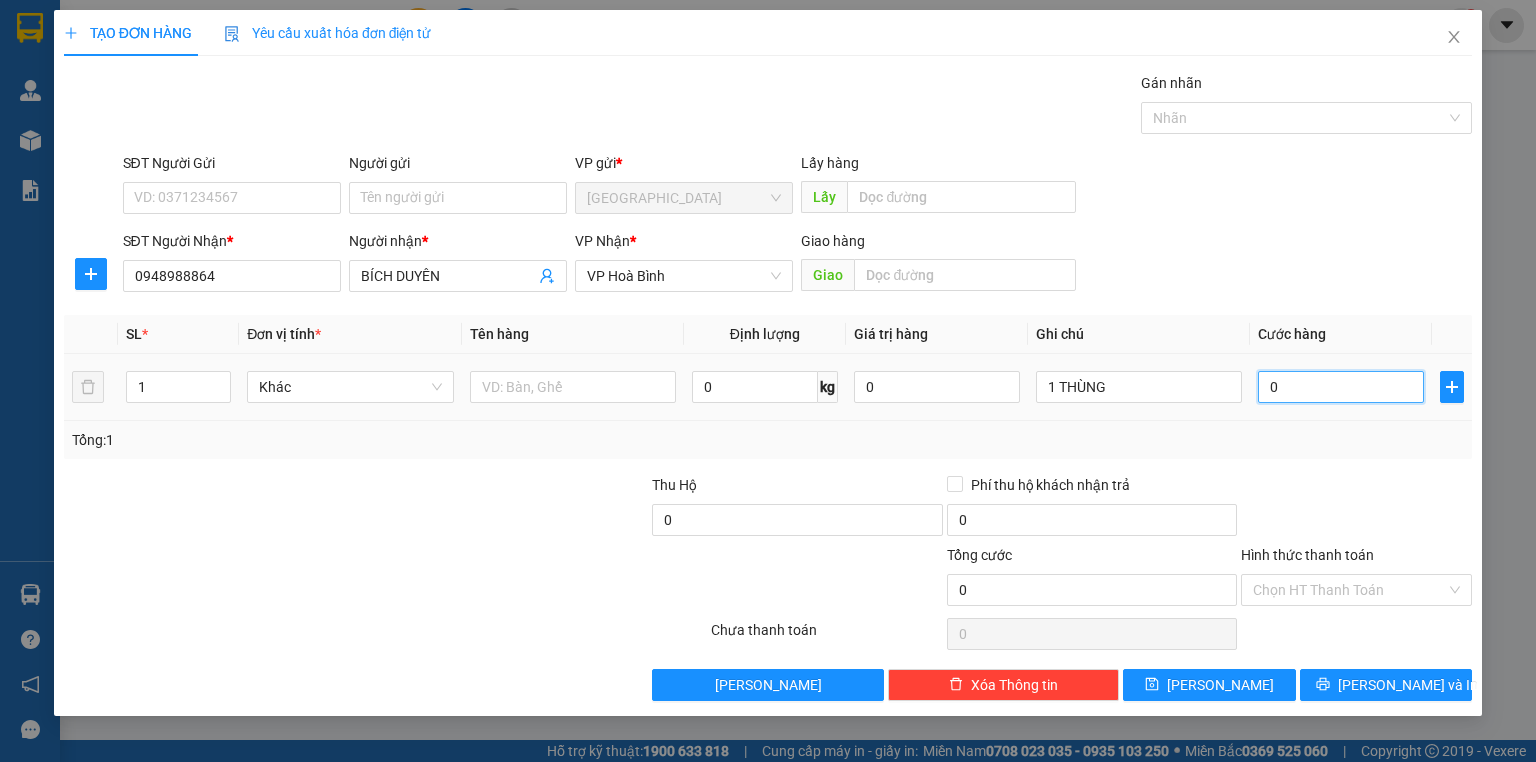 click on "0" at bounding box center [1341, 387] 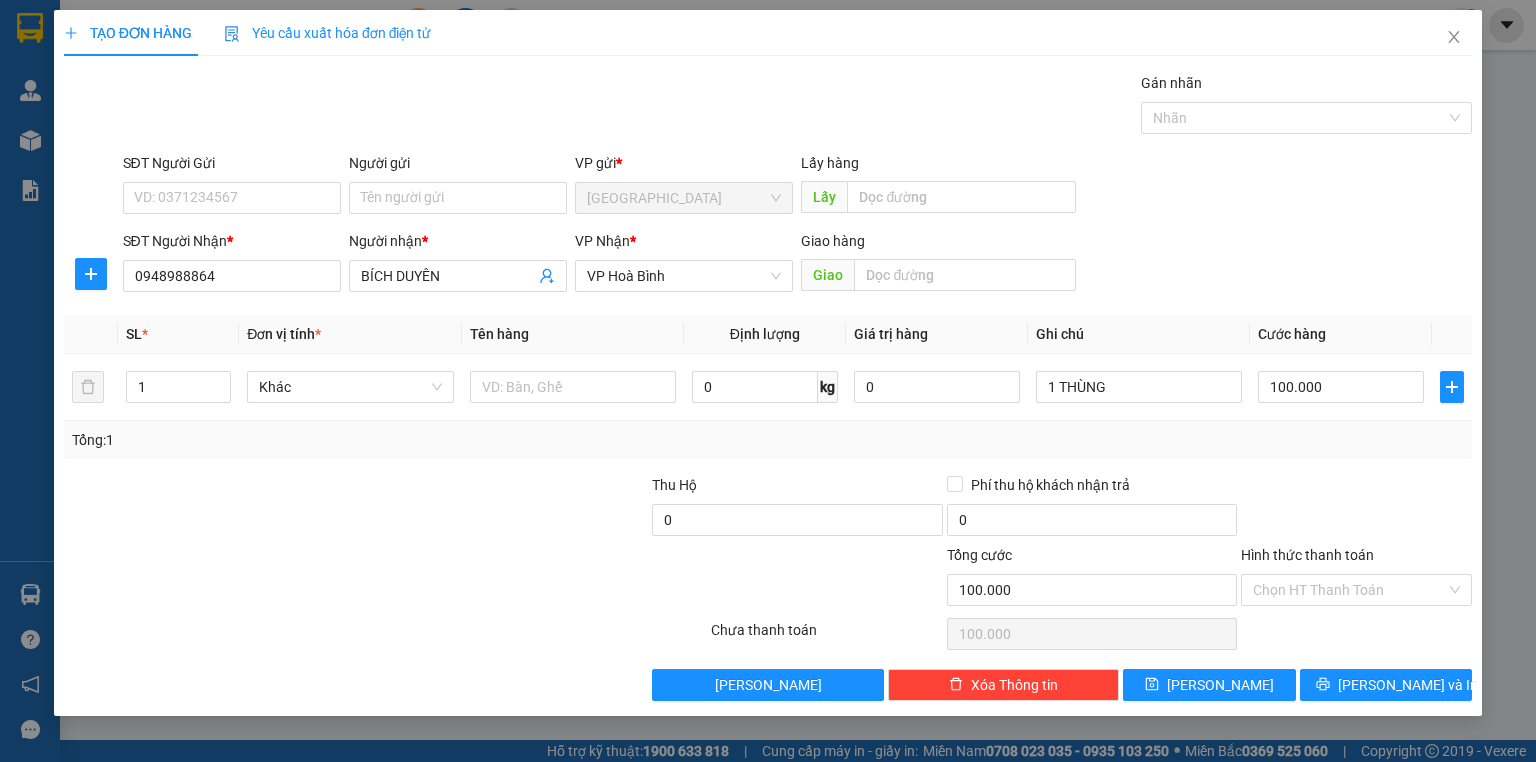 click on "Tổng:  1" at bounding box center (768, 440) 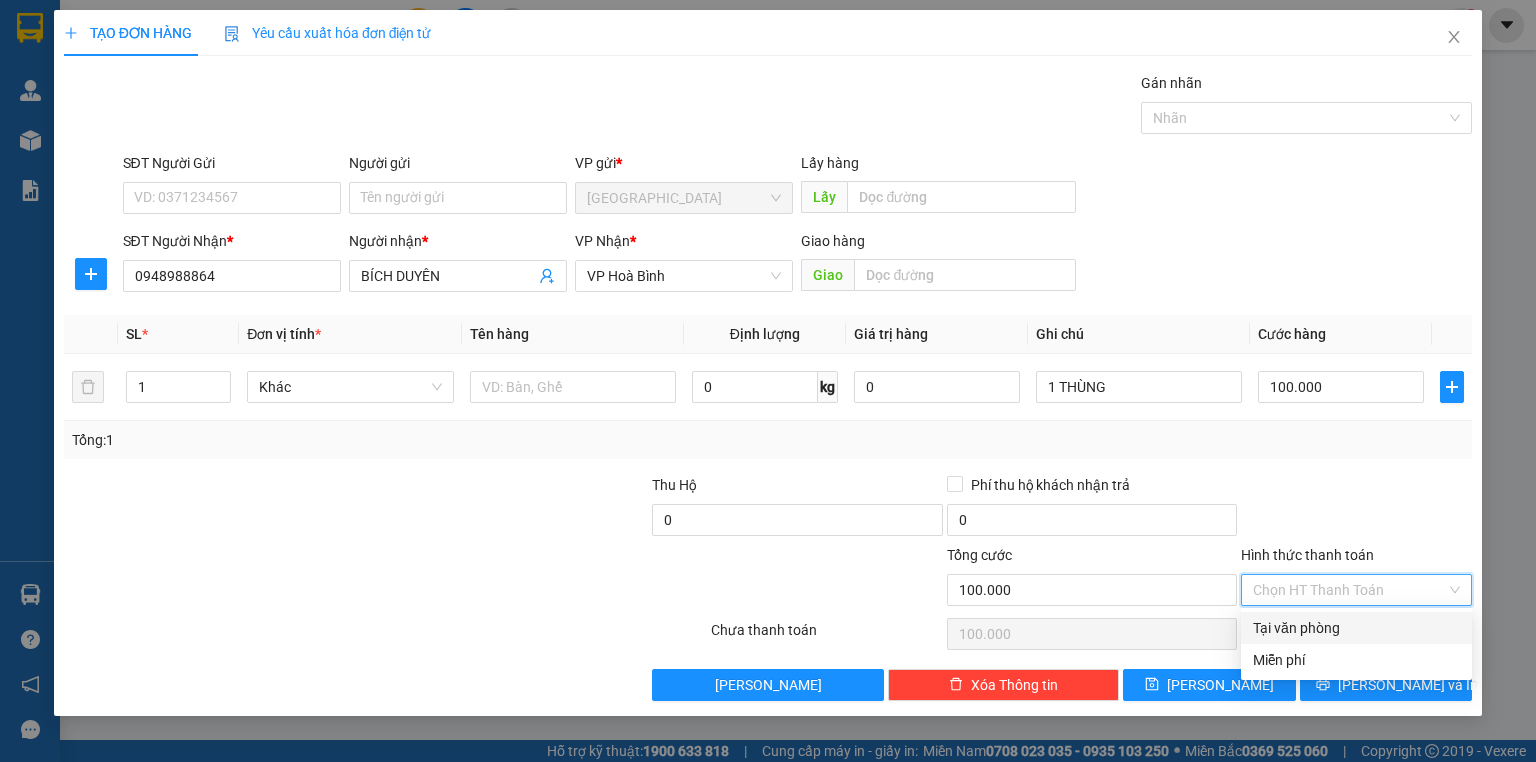 click on "Tại văn phòng" at bounding box center (1356, 628) 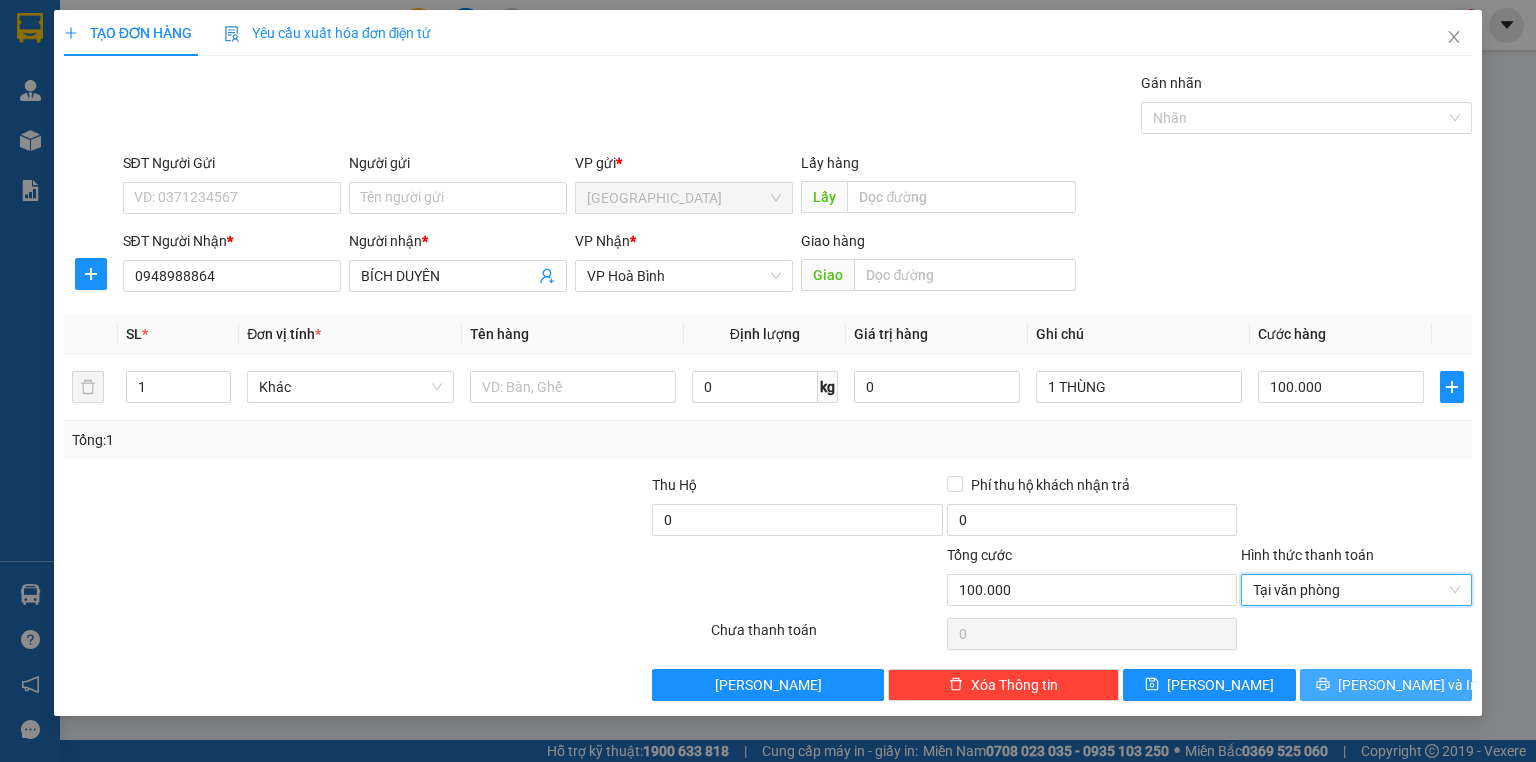 click 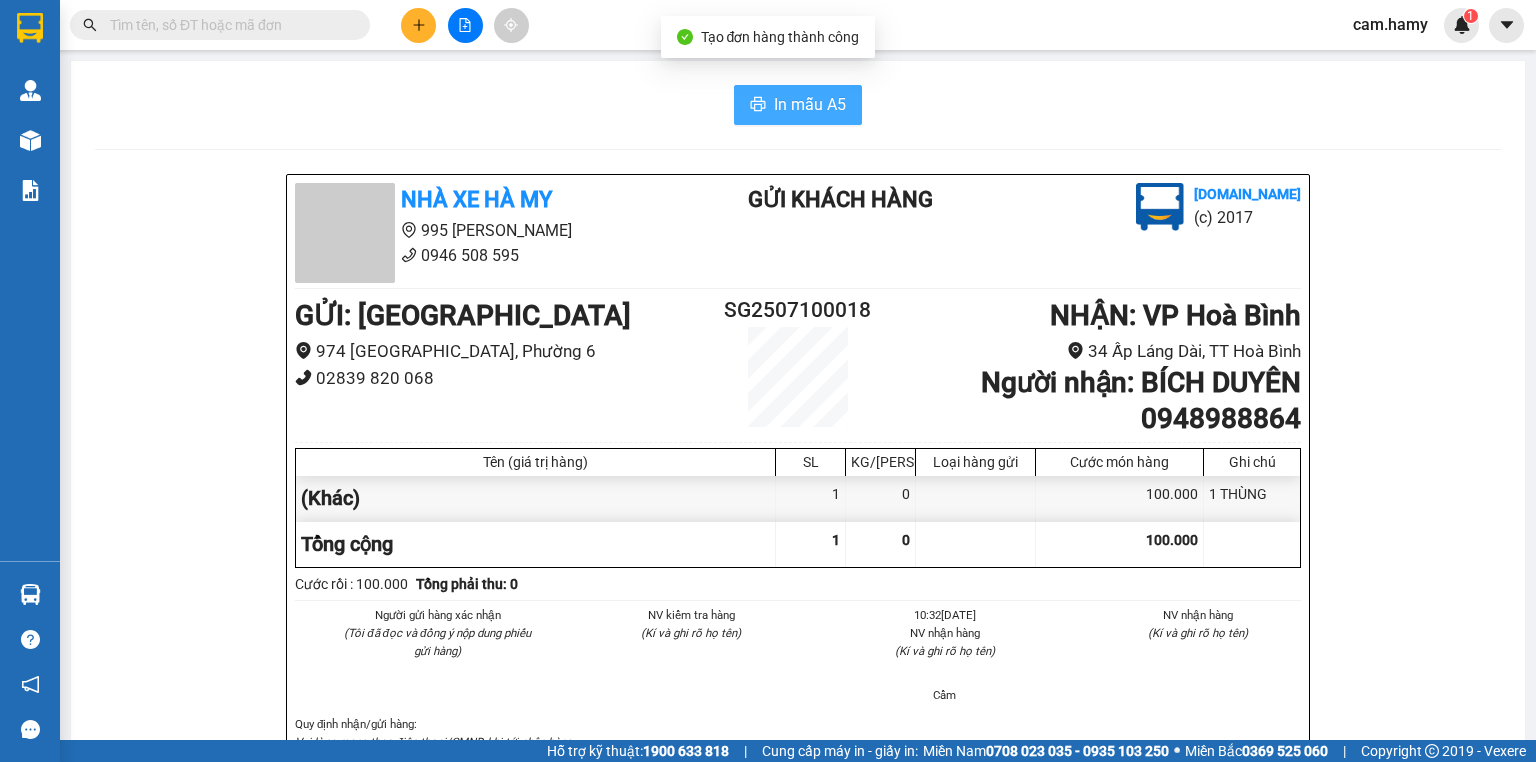 click on "In mẫu A5" at bounding box center (810, 104) 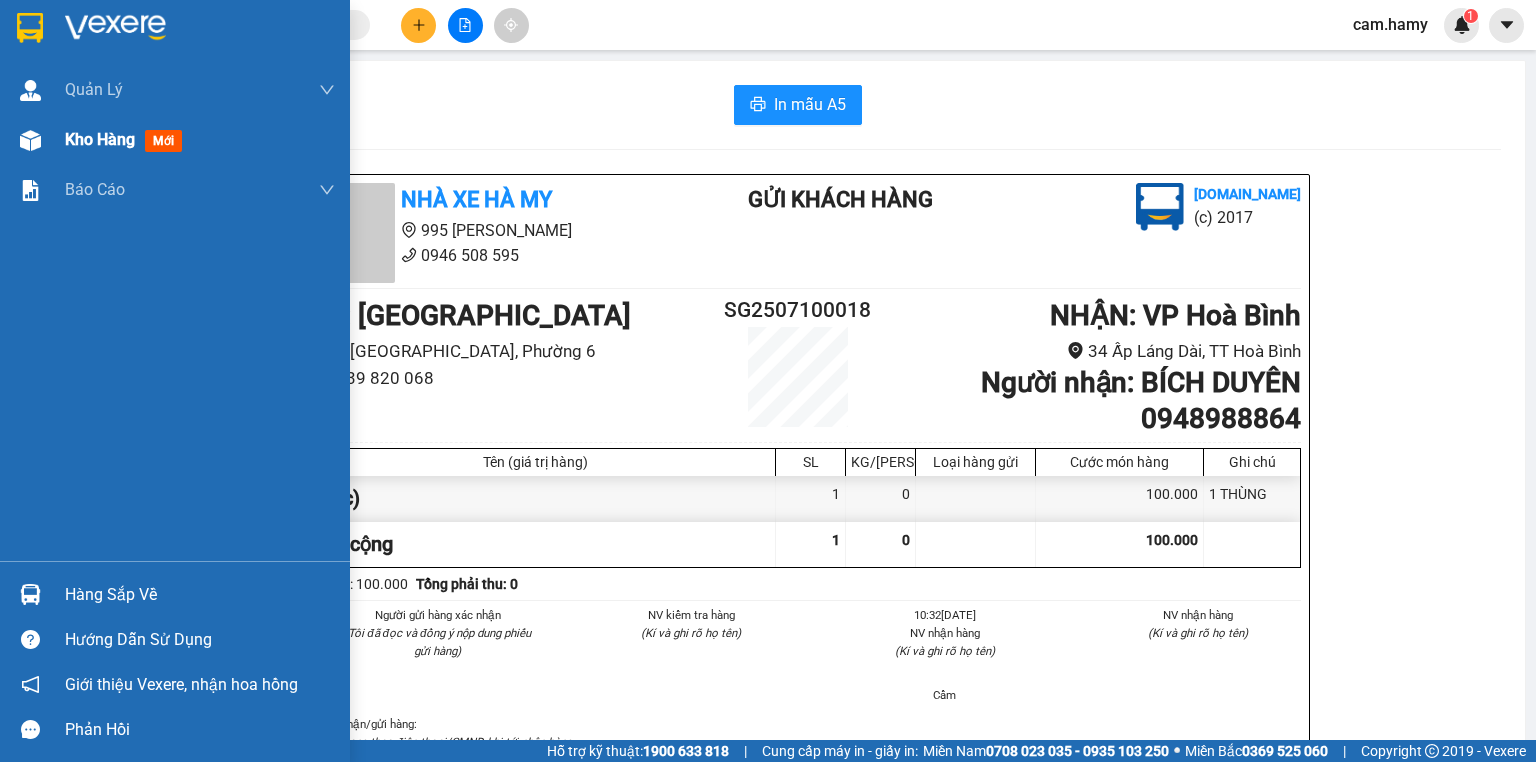click on "Kho hàng" at bounding box center [100, 139] 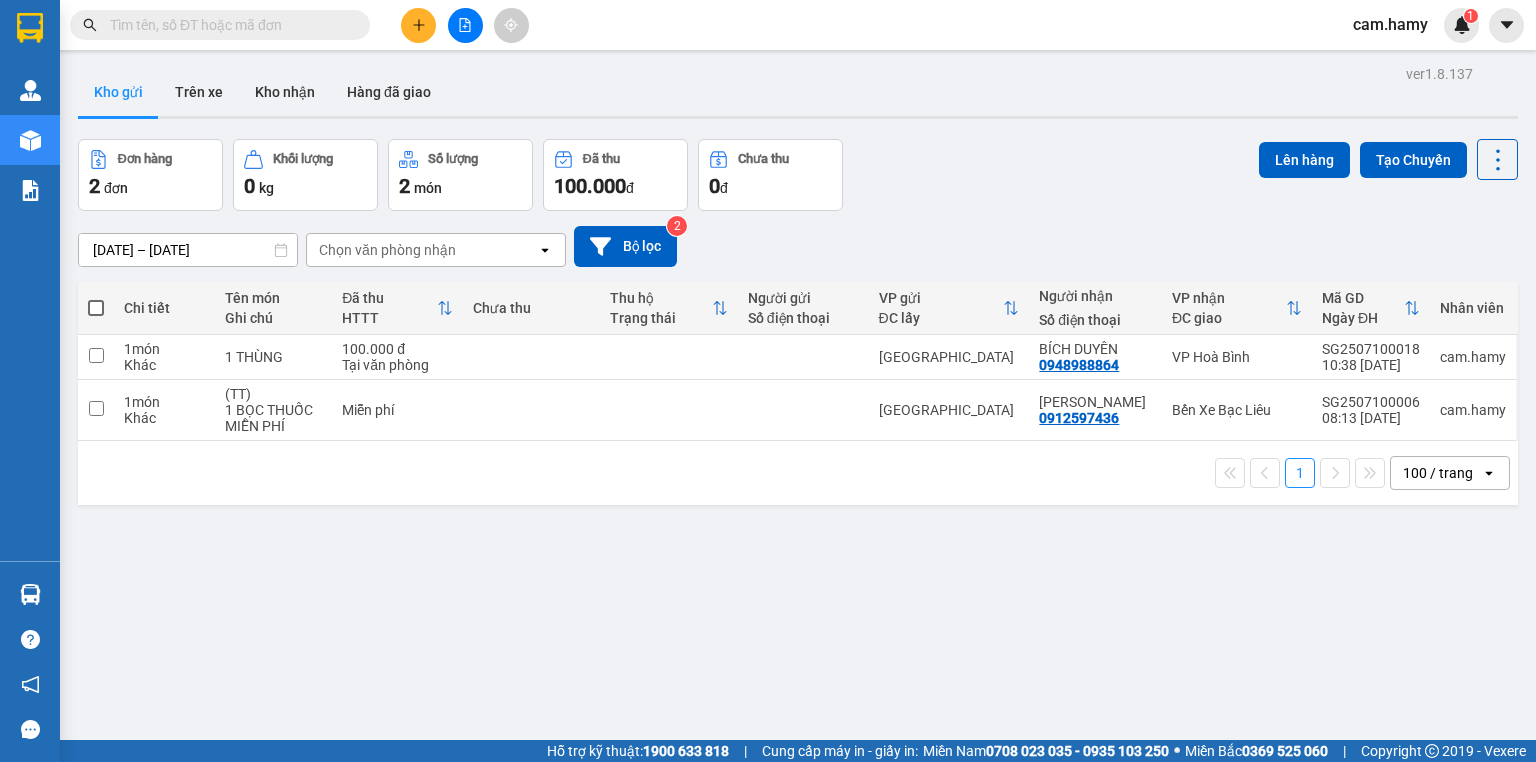 click on "100 / trang" at bounding box center (1438, 473) 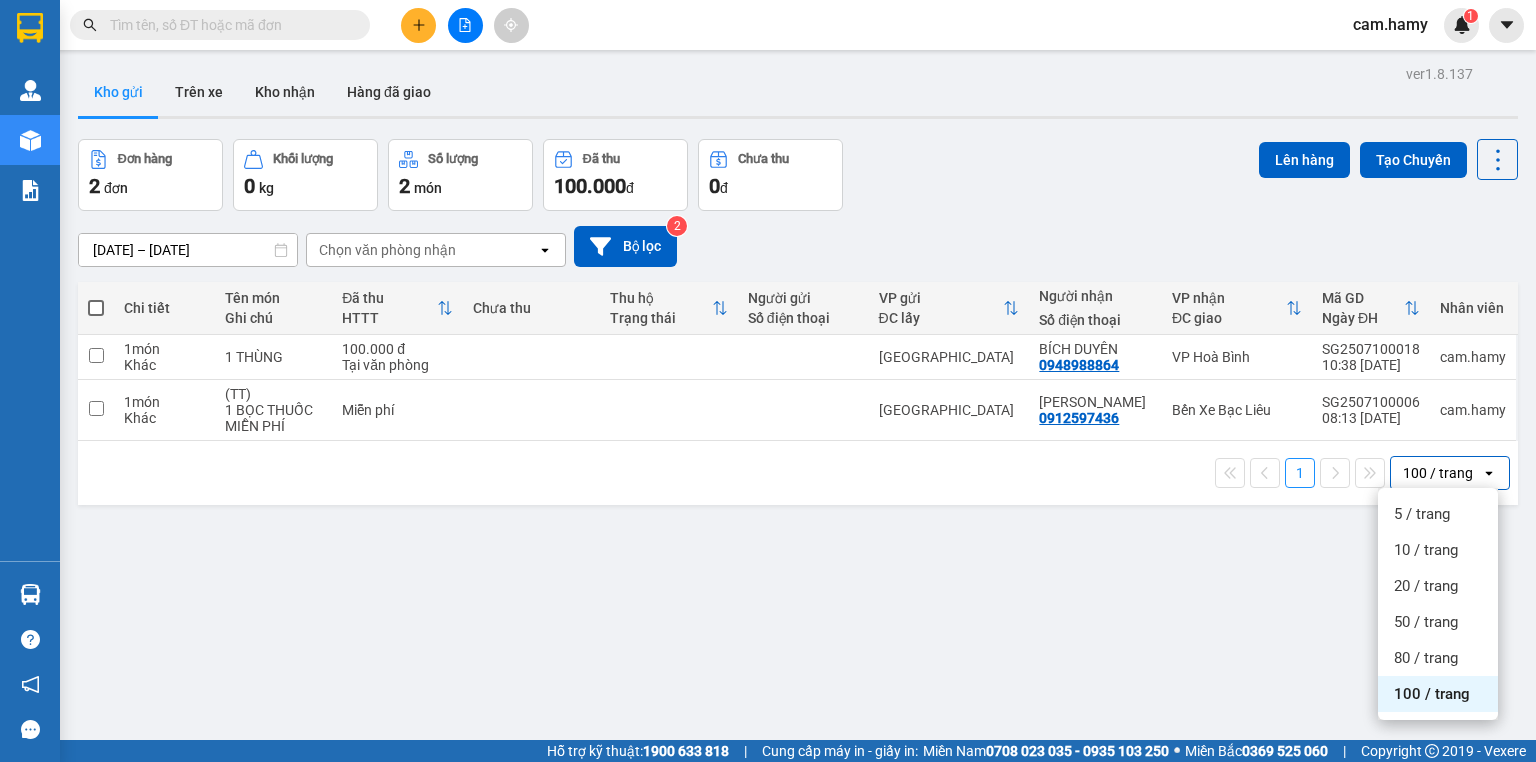 click on "100 / trang" at bounding box center (1438, 473) 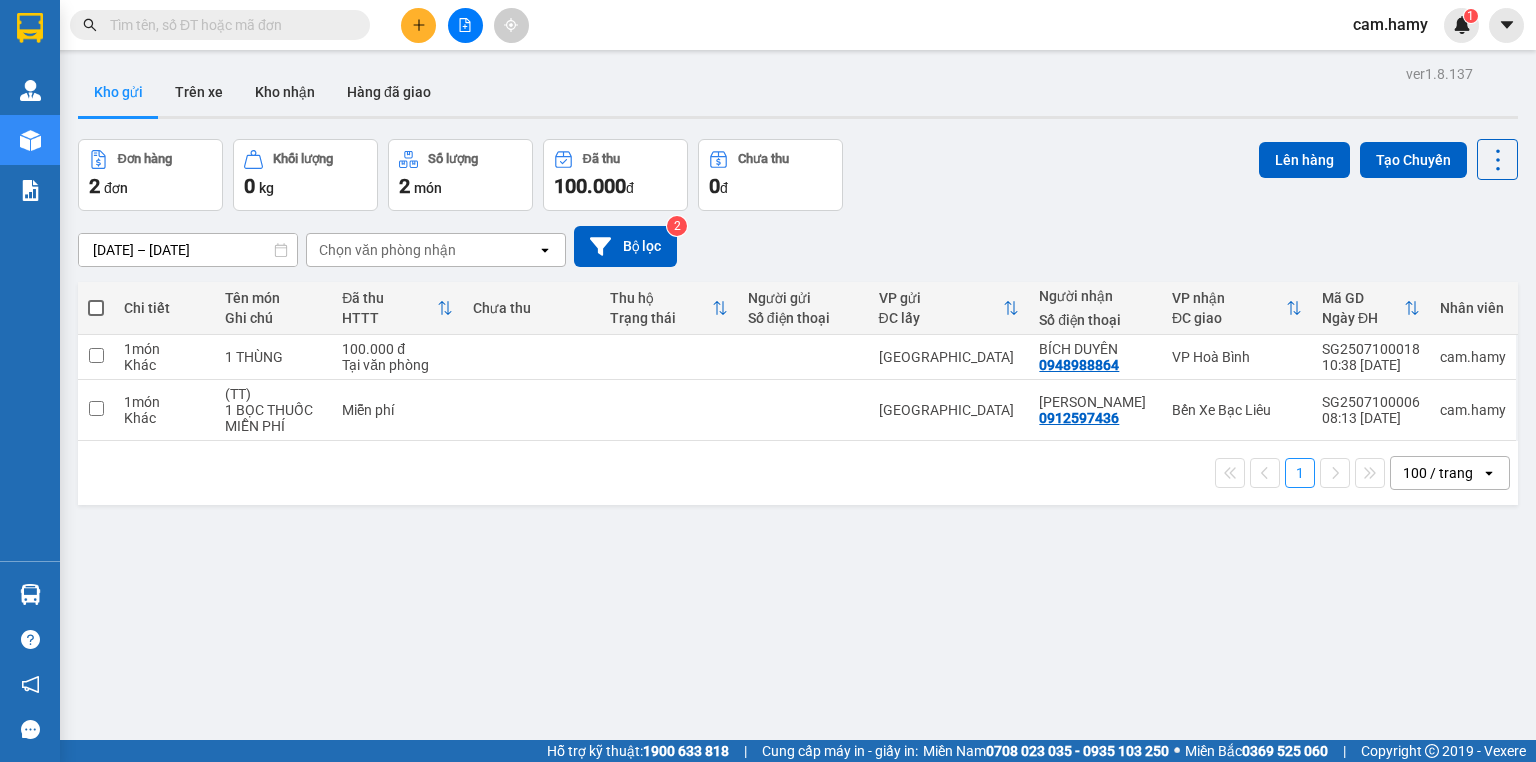 click at bounding box center (96, 308) 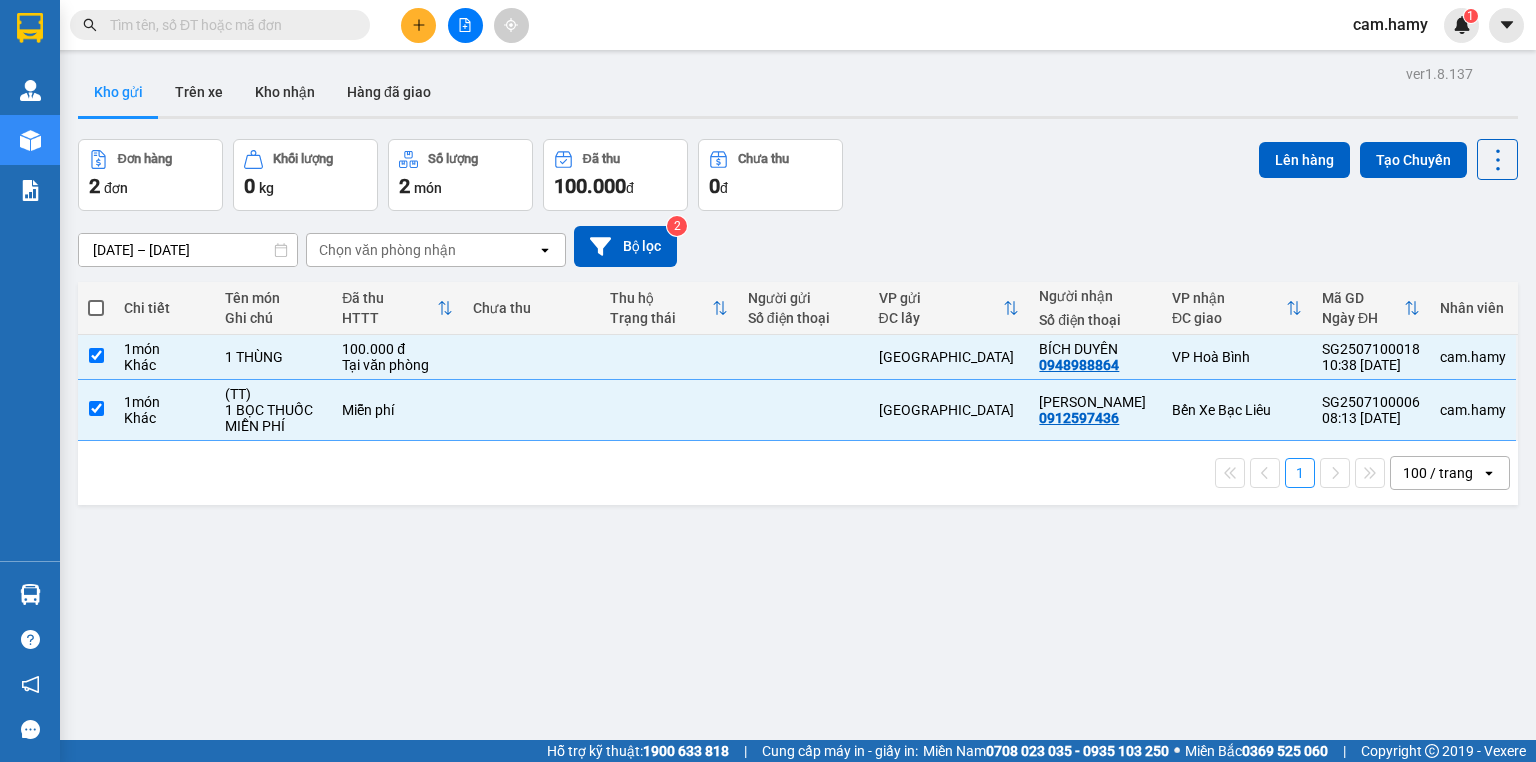 click at bounding box center [96, 308] 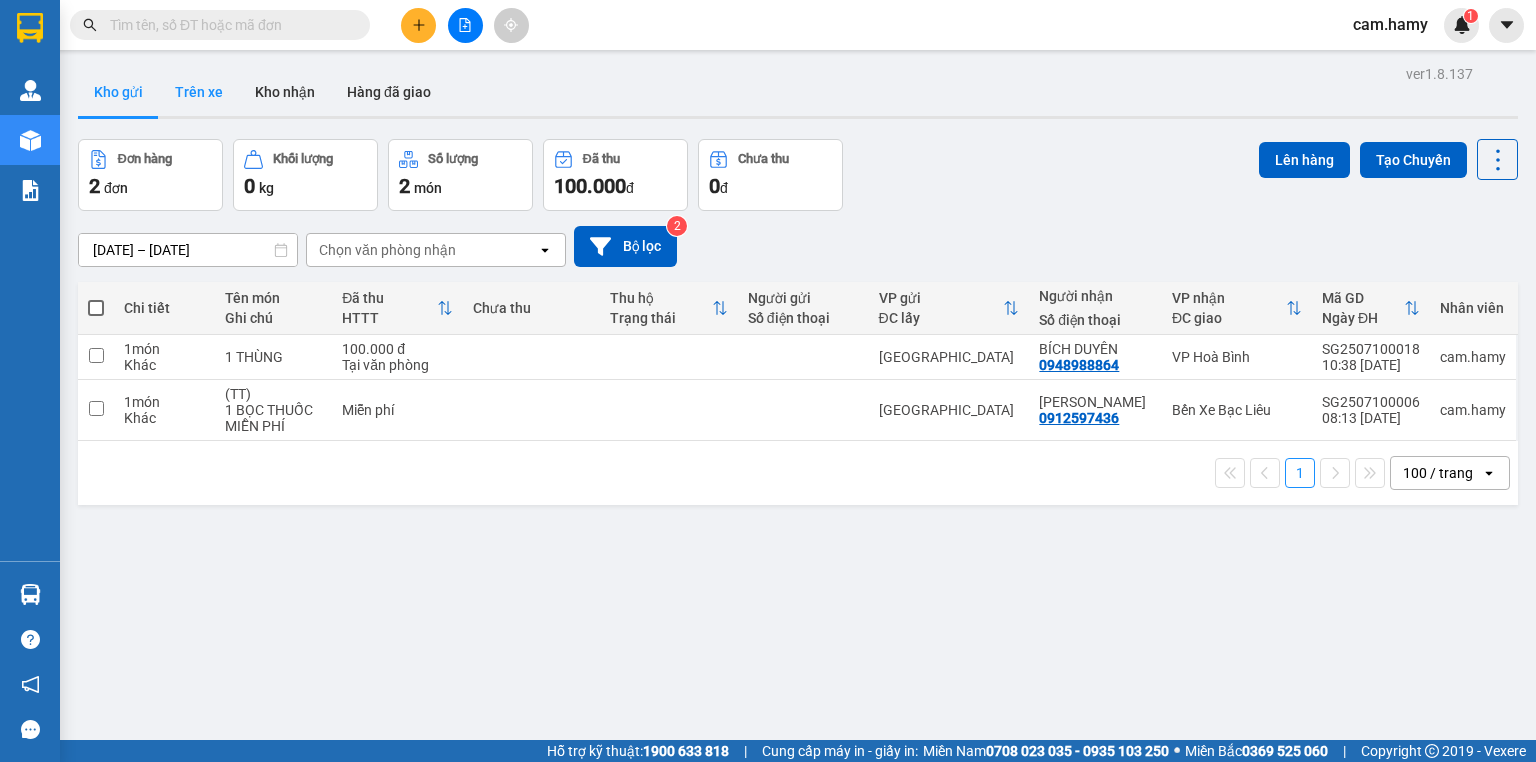 click on "Trên xe" at bounding box center [199, 92] 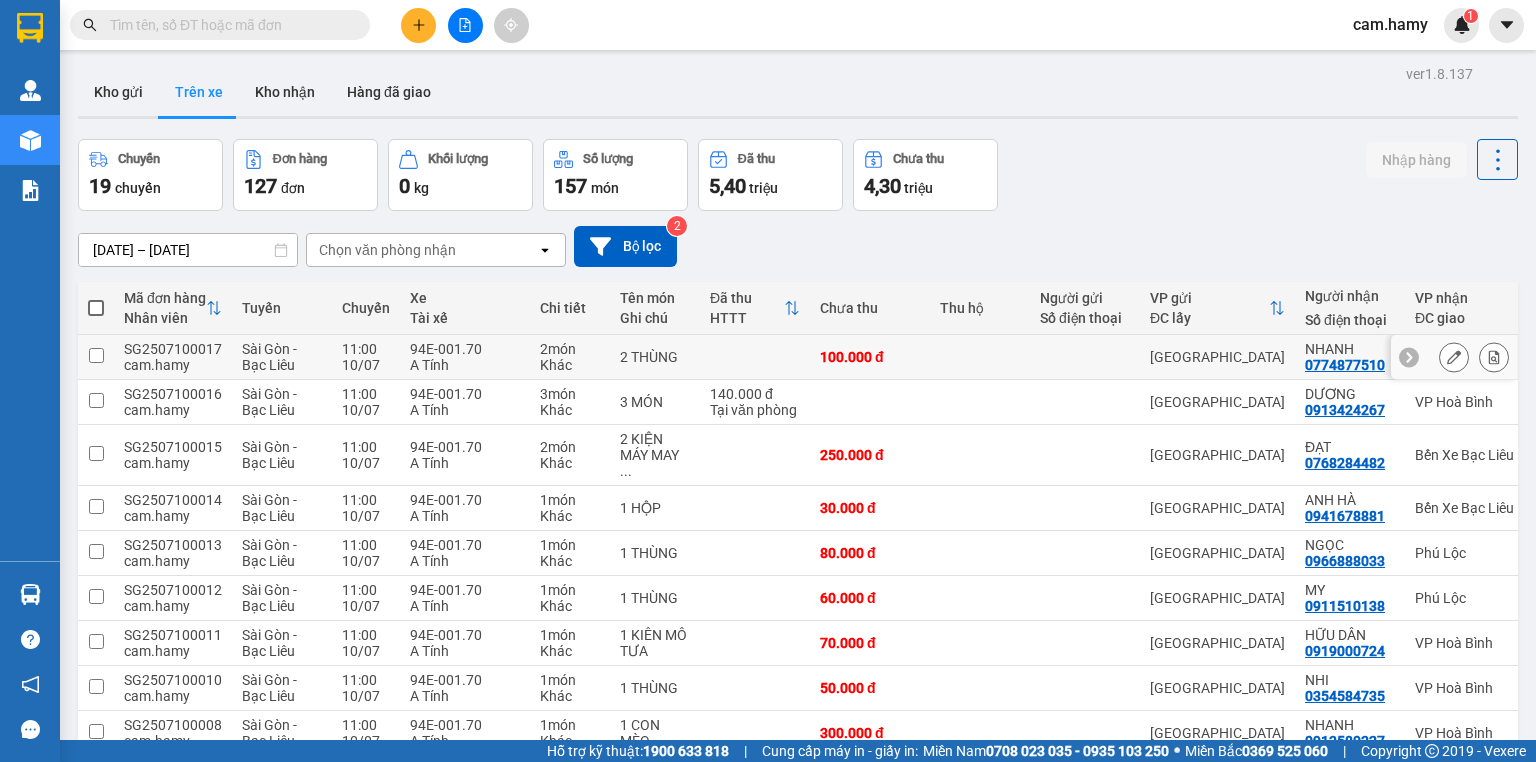 click 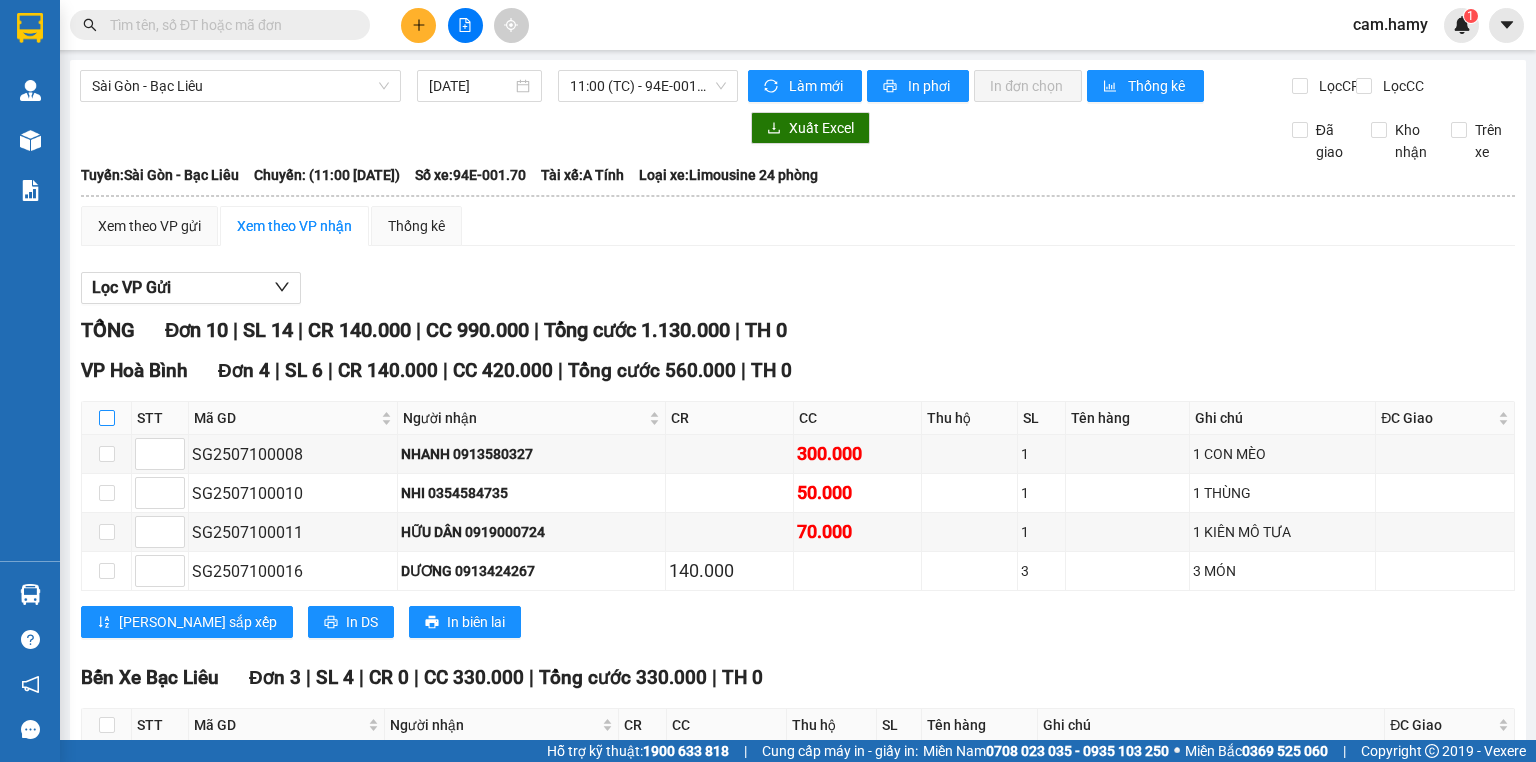 click at bounding box center (107, 418) 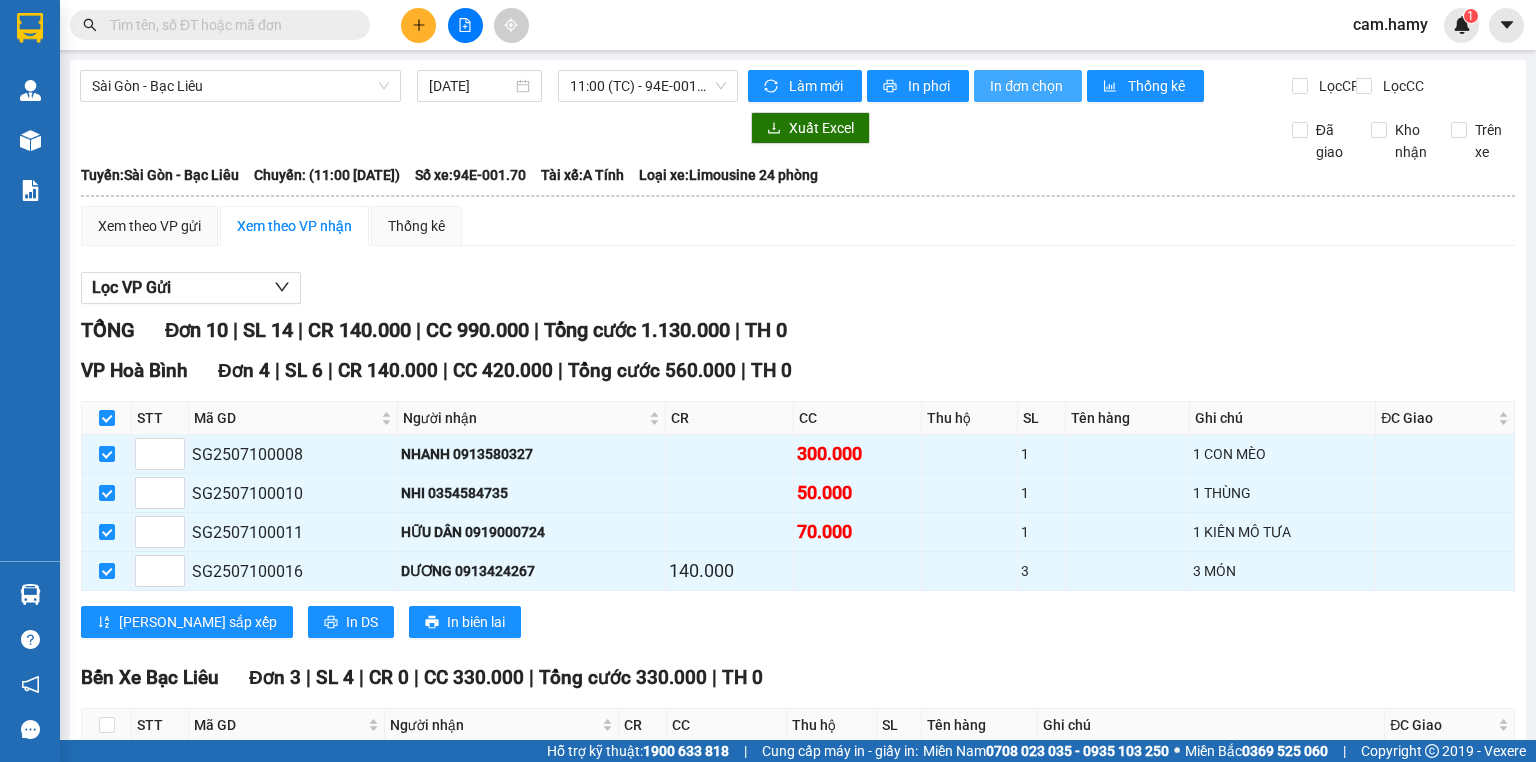click on "In đơn chọn" at bounding box center (1028, 86) 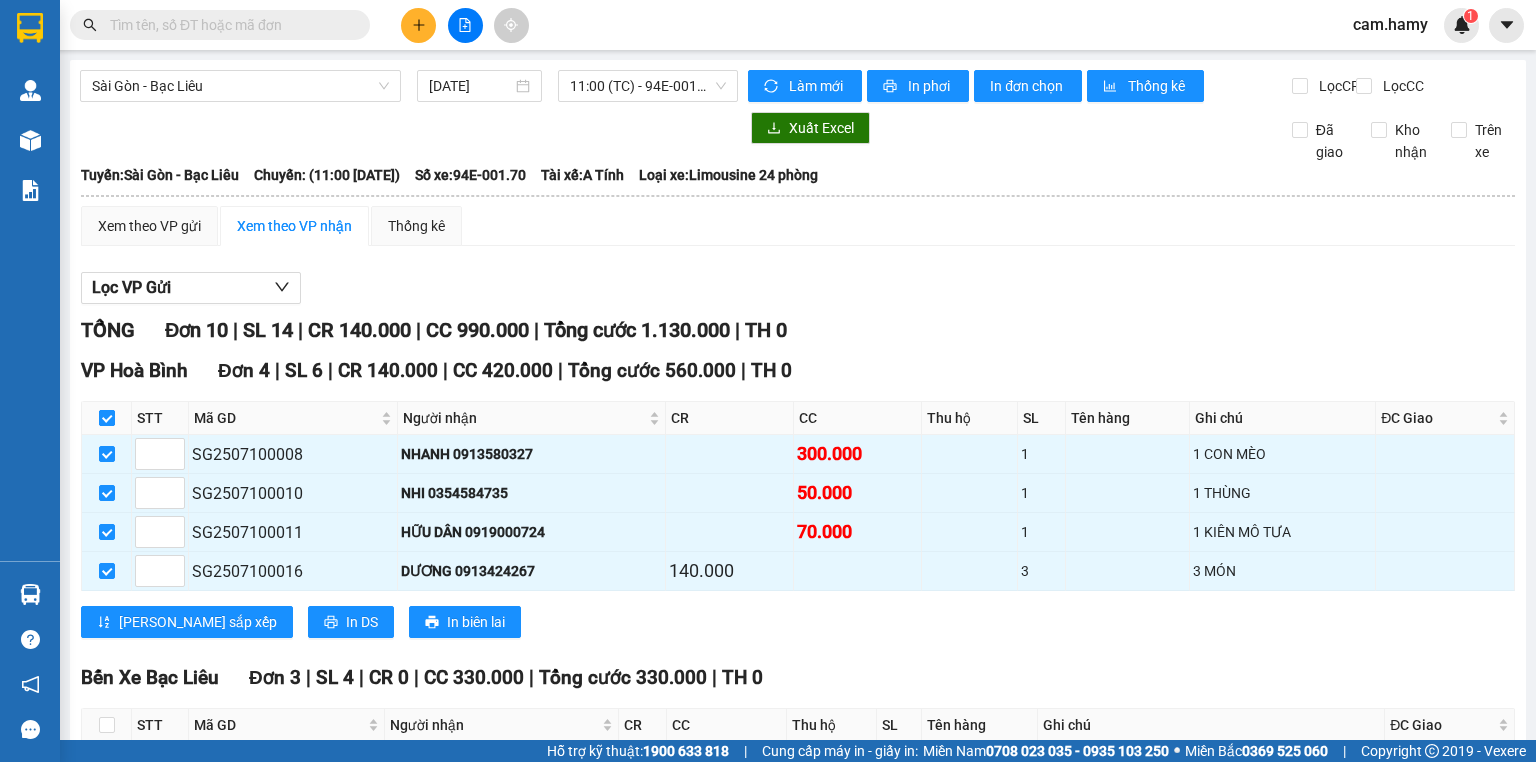 click at bounding box center [107, 418] 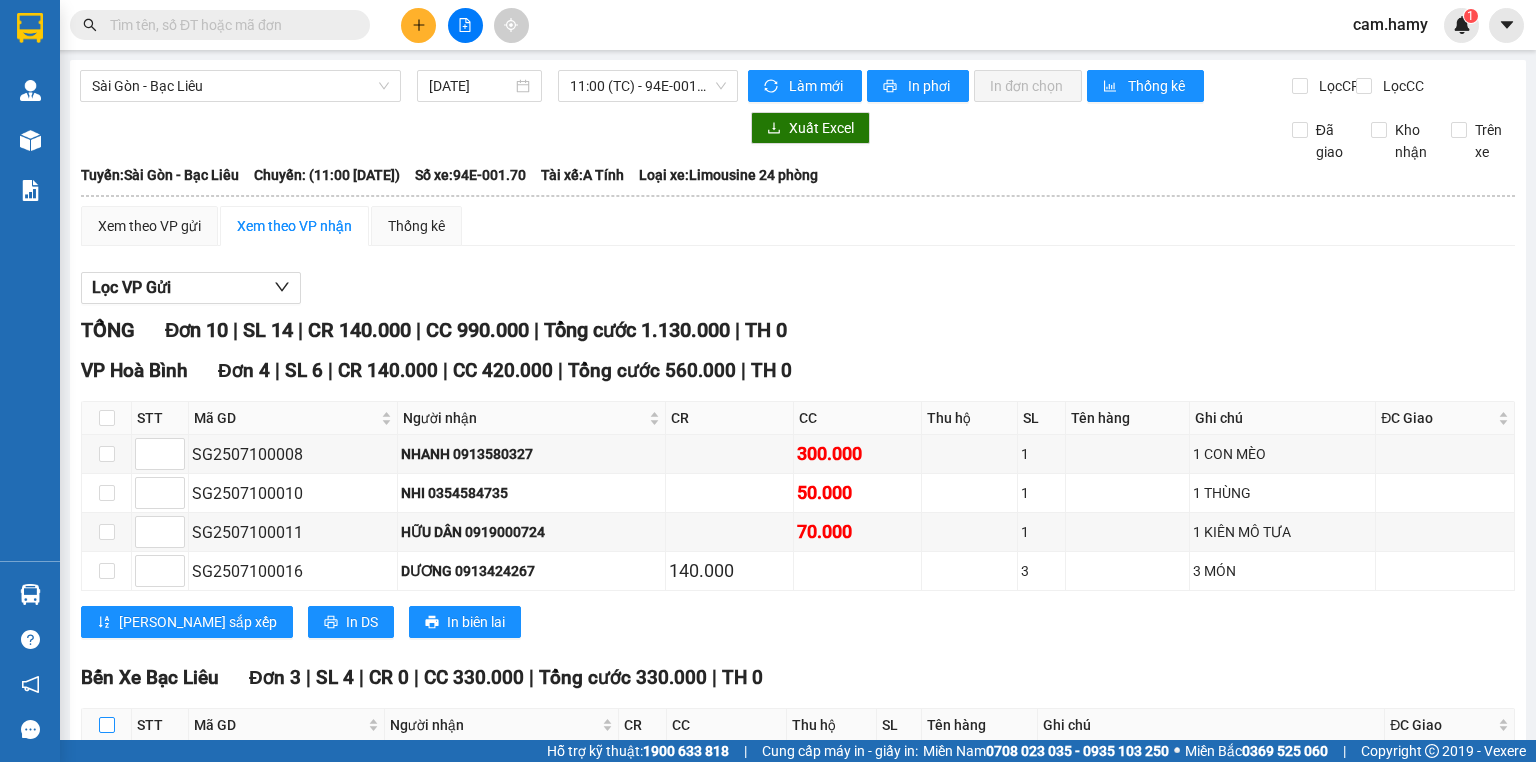 click at bounding box center (107, 725) 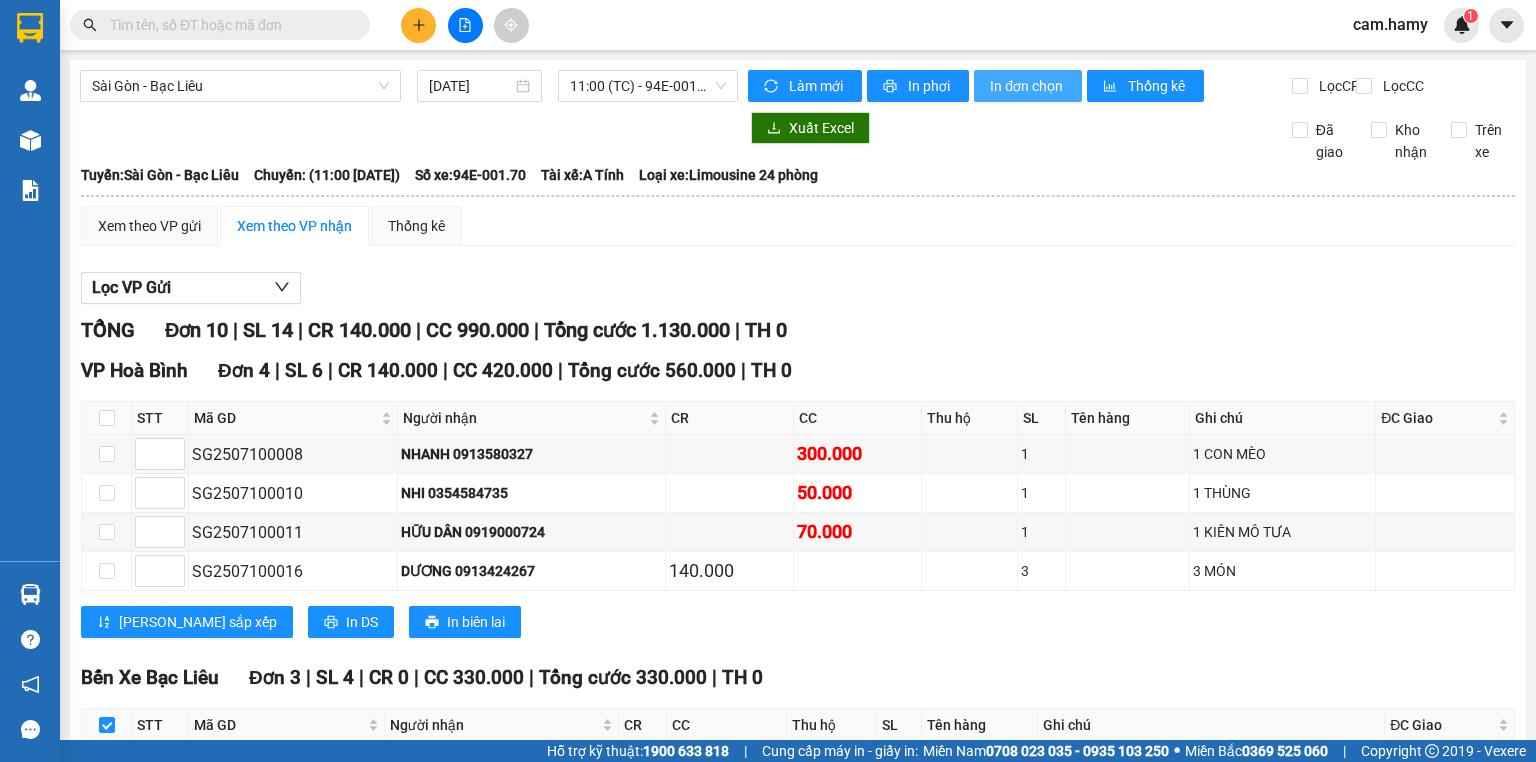click on "In đơn chọn" at bounding box center (1028, 86) 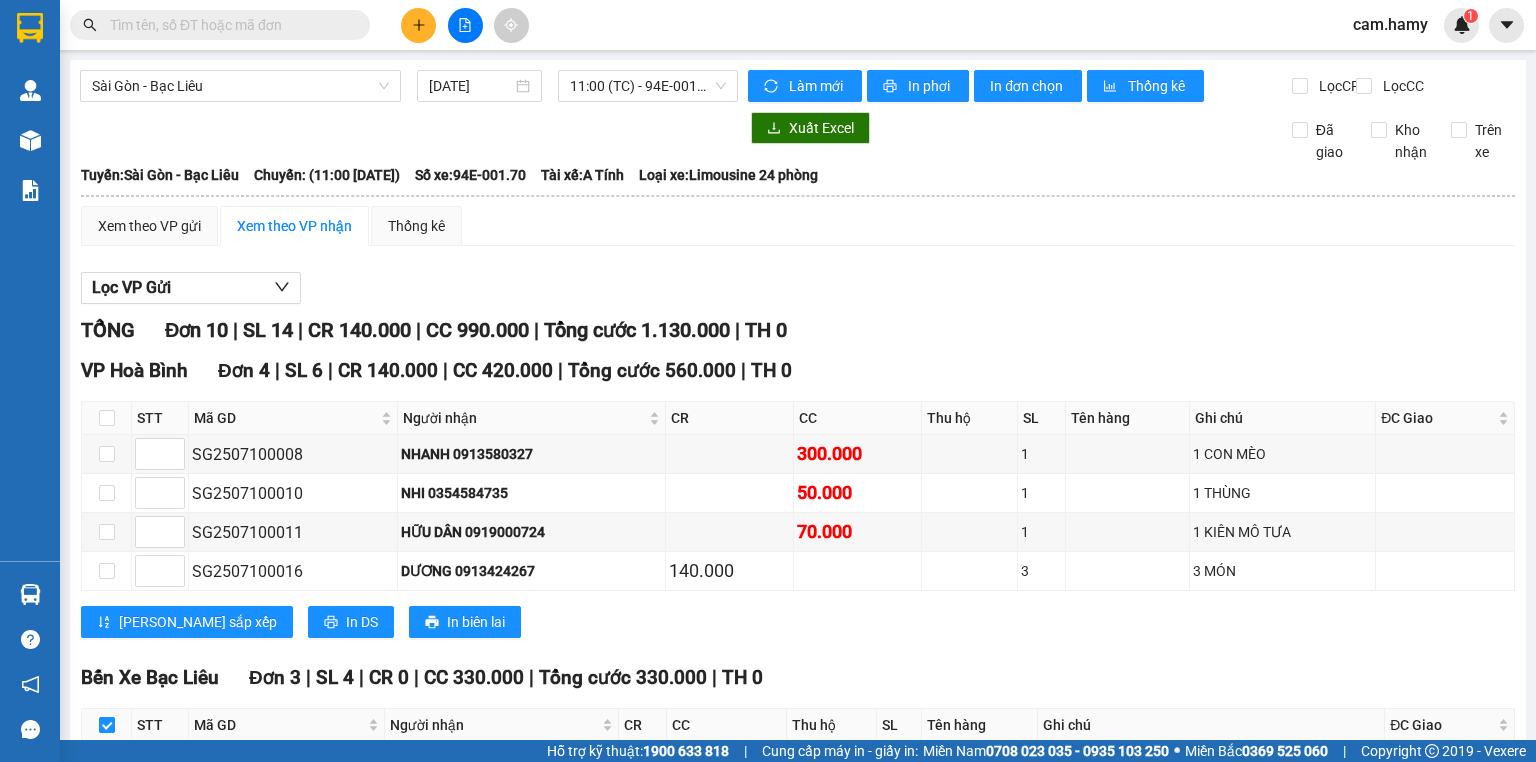 click at bounding box center [107, 725] 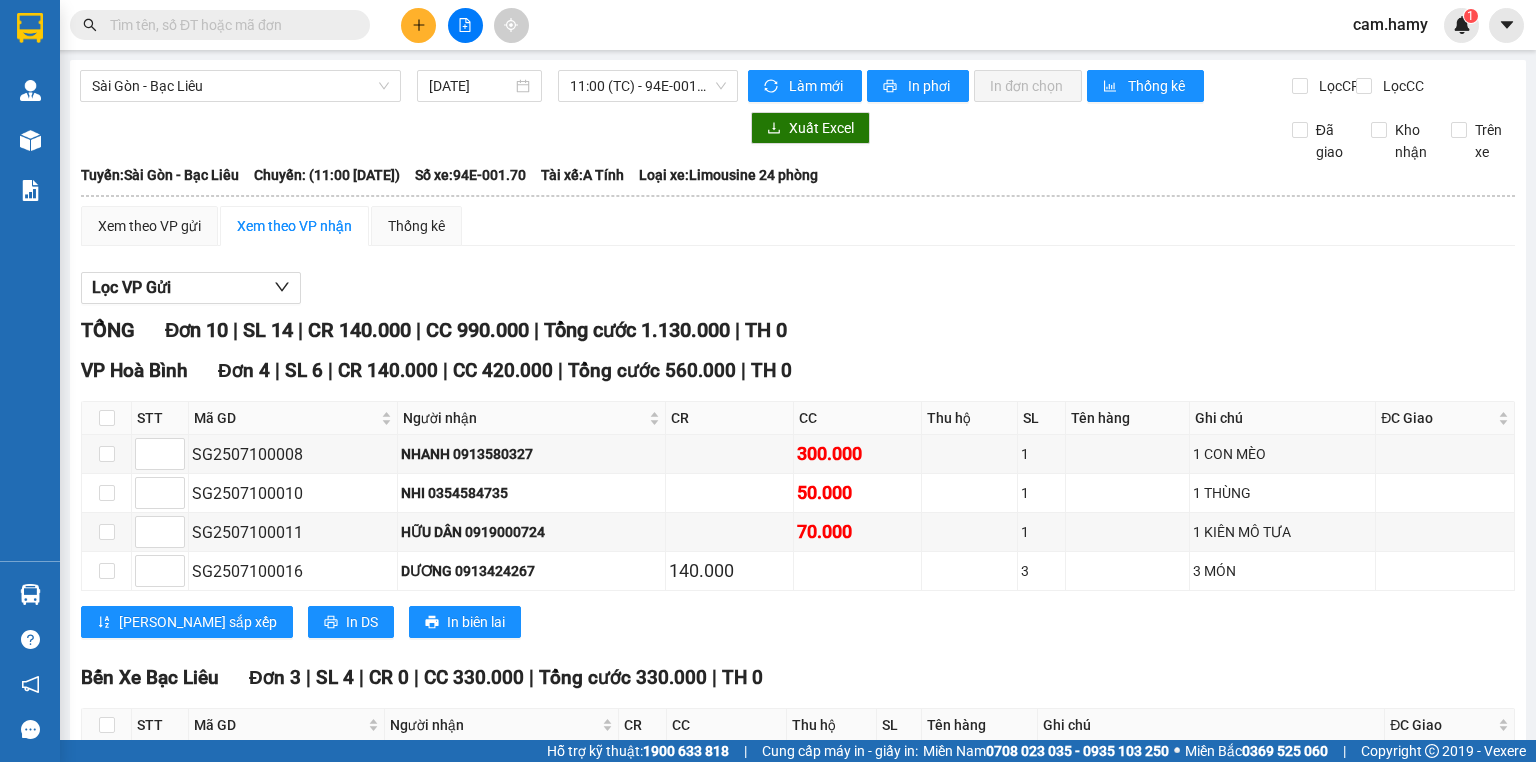 click at bounding box center [107, 993] 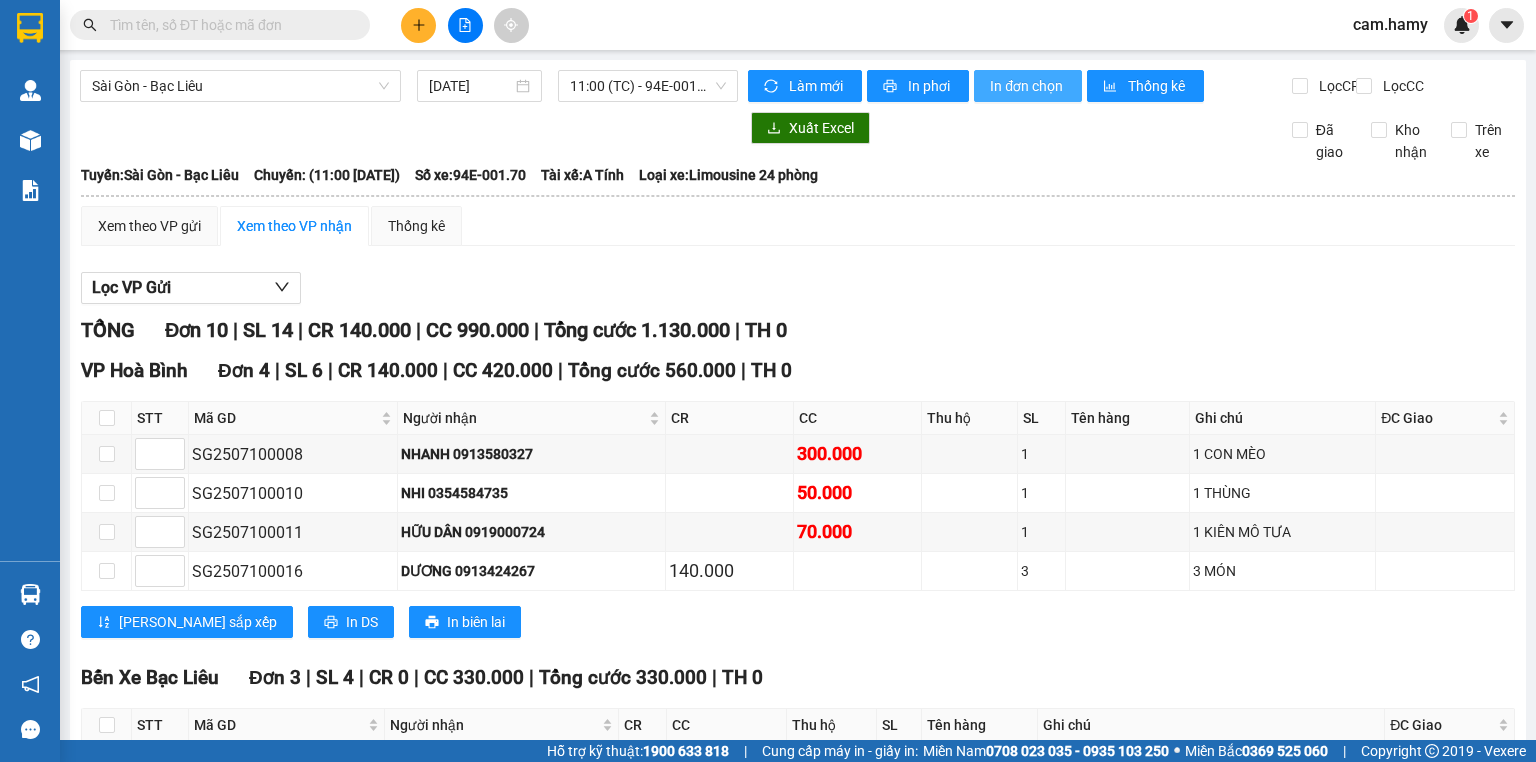 click on "In đơn chọn" at bounding box center (1028, 86) 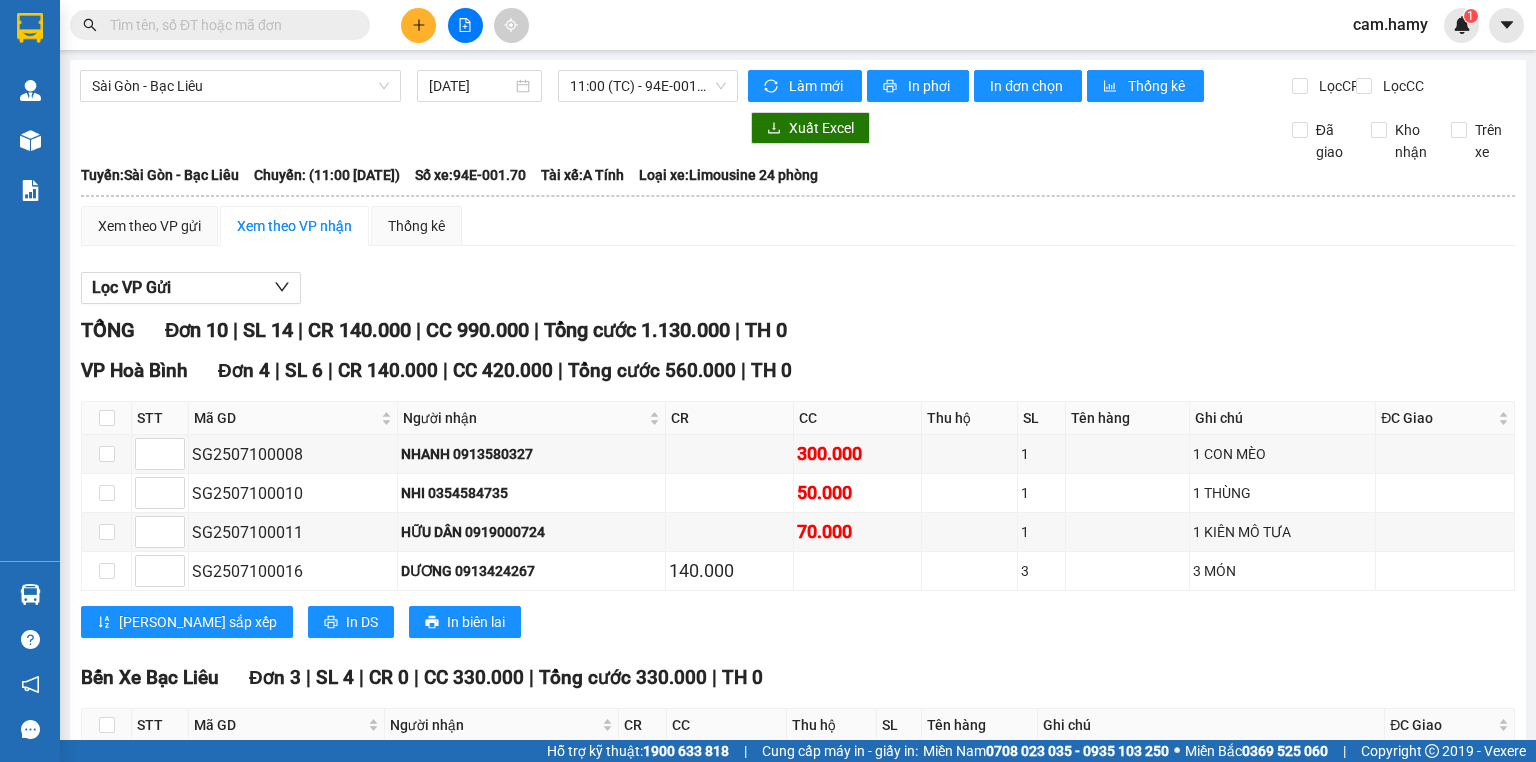 drag, startPoint x: 100, startPoint y: 523, endPoint x: 153, endPoint y: 529, distance: 53.338543 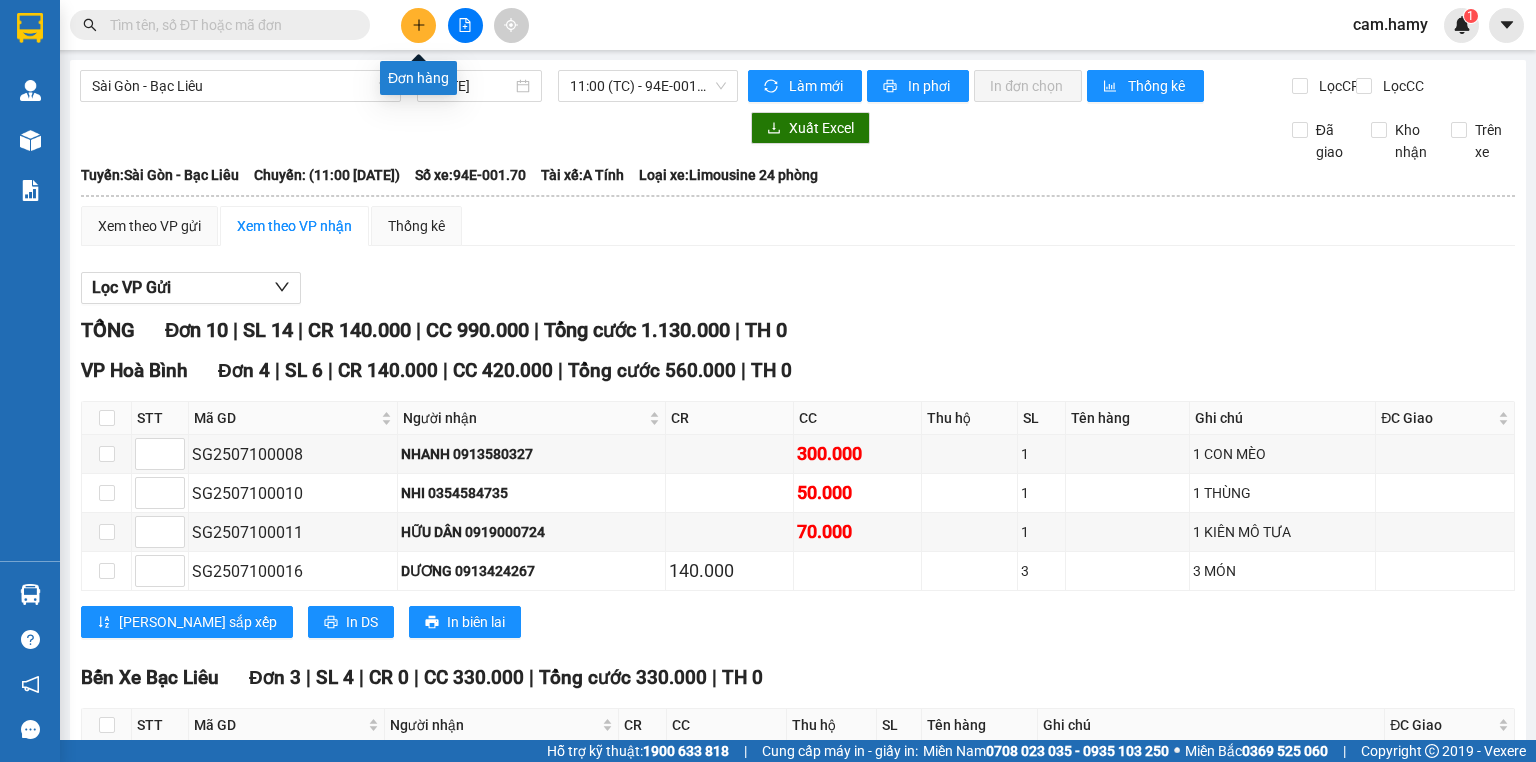 click 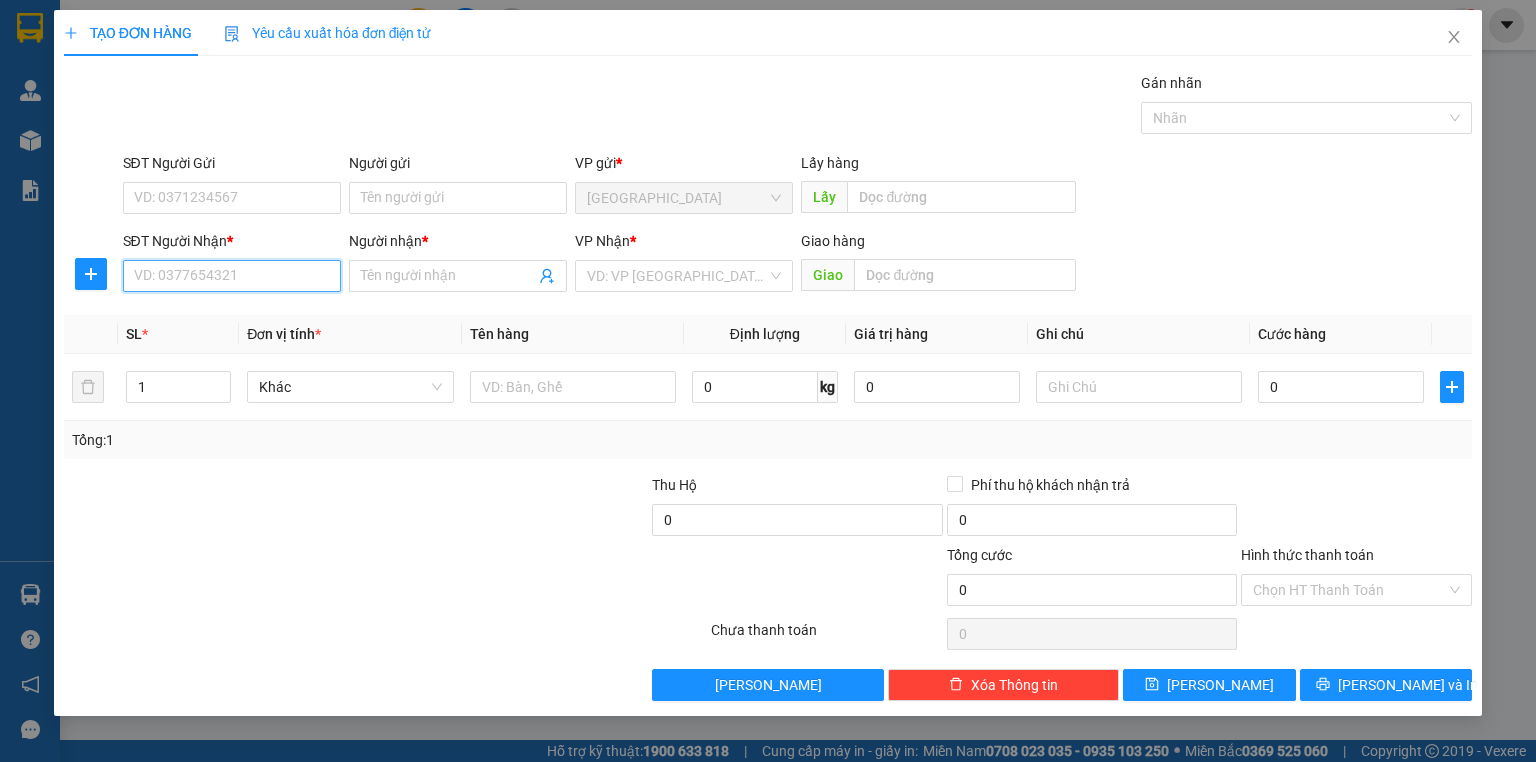 click on "SĐT Người Nhận  *" at bounding box center (232, 276) 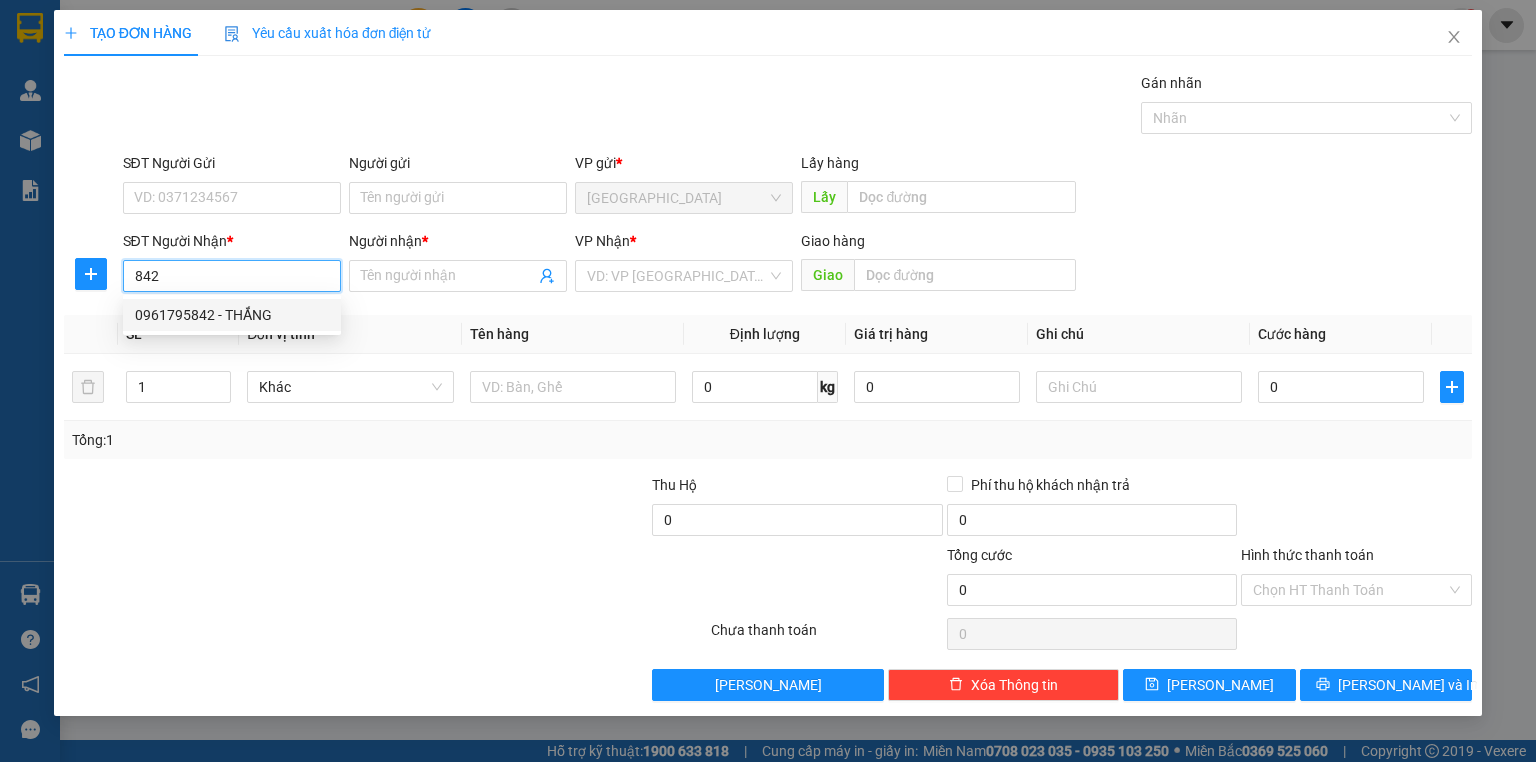 click on "0961795842 - THẮNG" at bounding box center (232, 315) 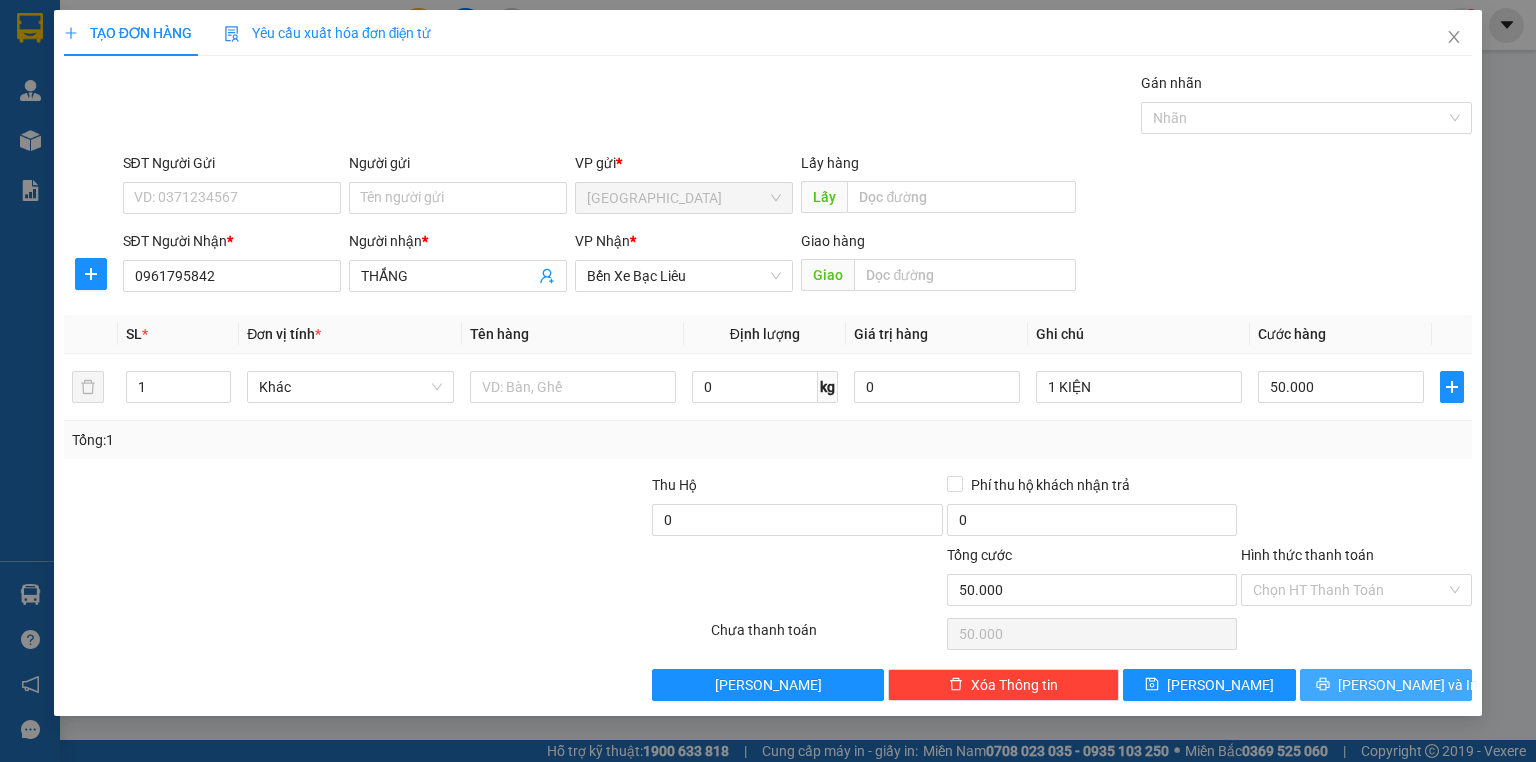click on "[PERSON_NAME] và In" at bounding box center (1386, 685) 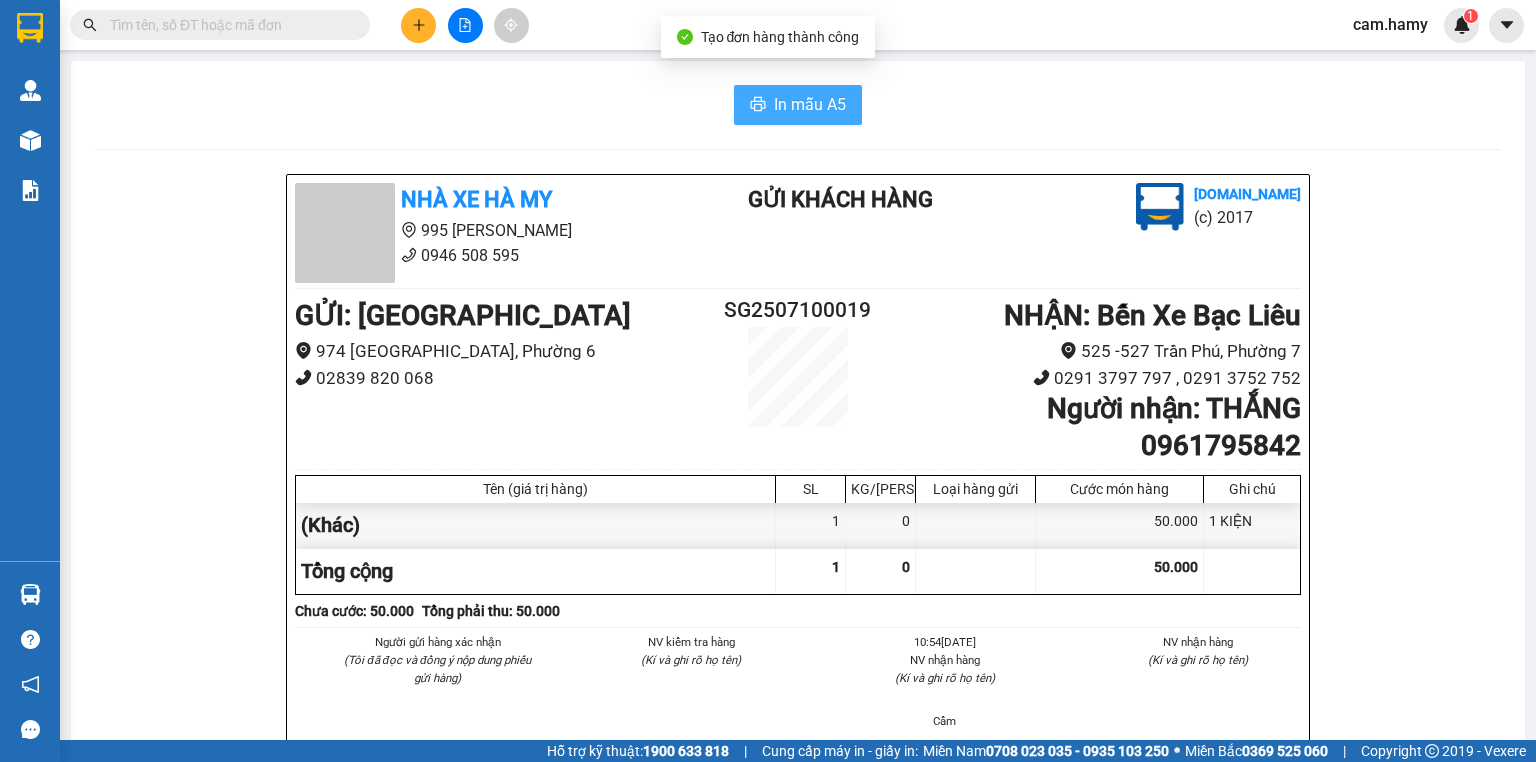 click on "In mẫu A5" at bounding box center [810, 104] 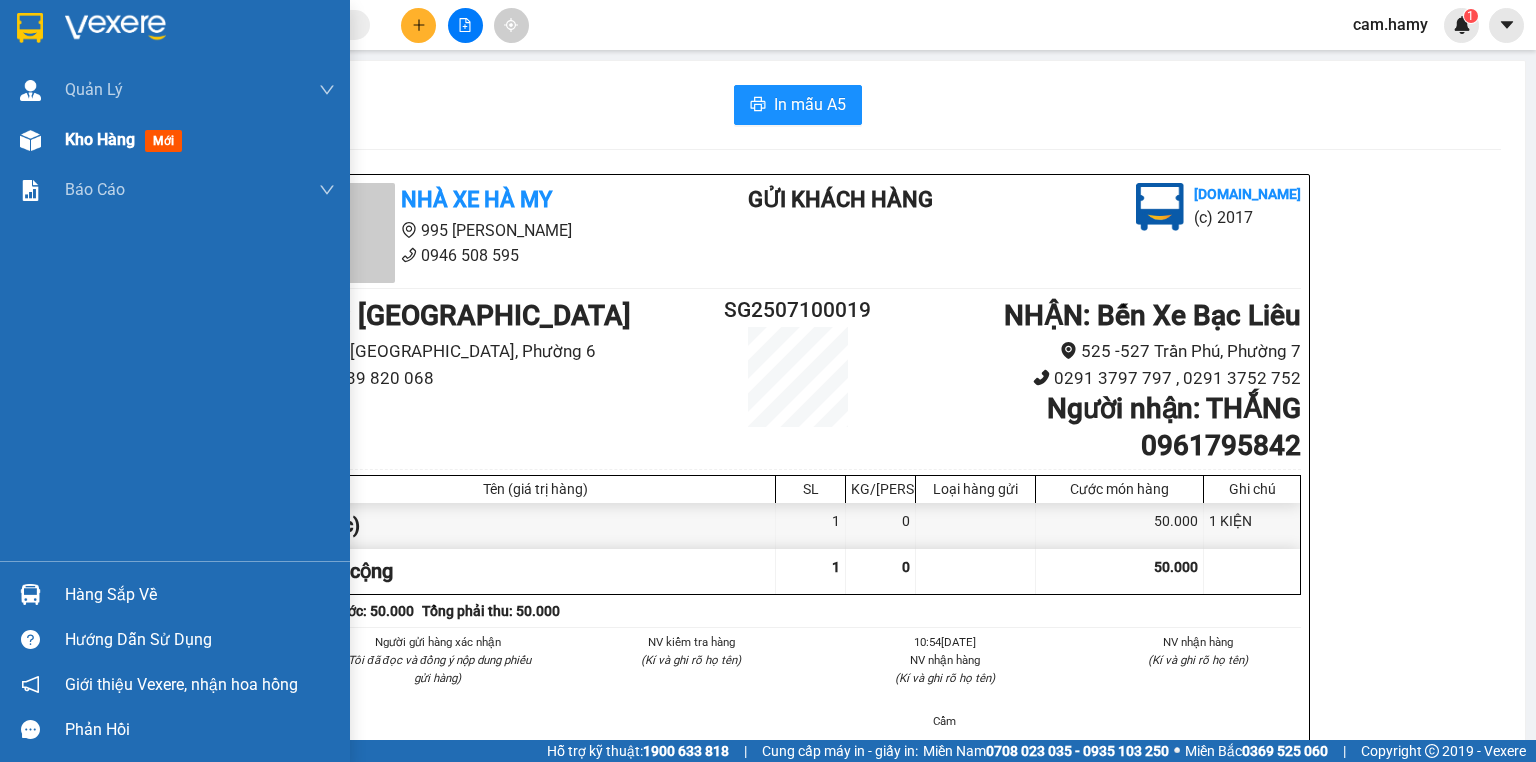 click on "Kho hàng" at bounding box center [100, 139] 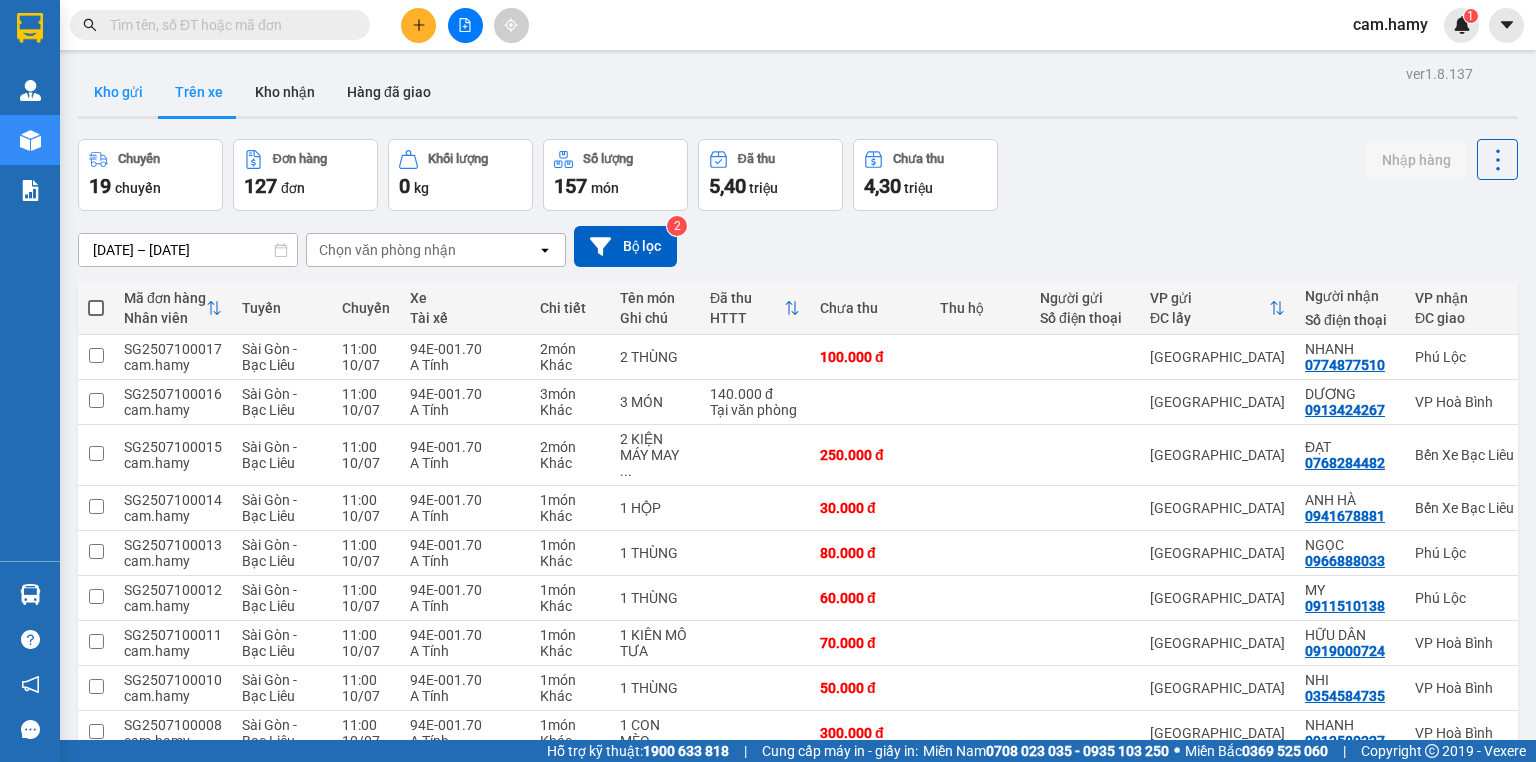 click on "Kho gửi" at bounding box center [118, 92] 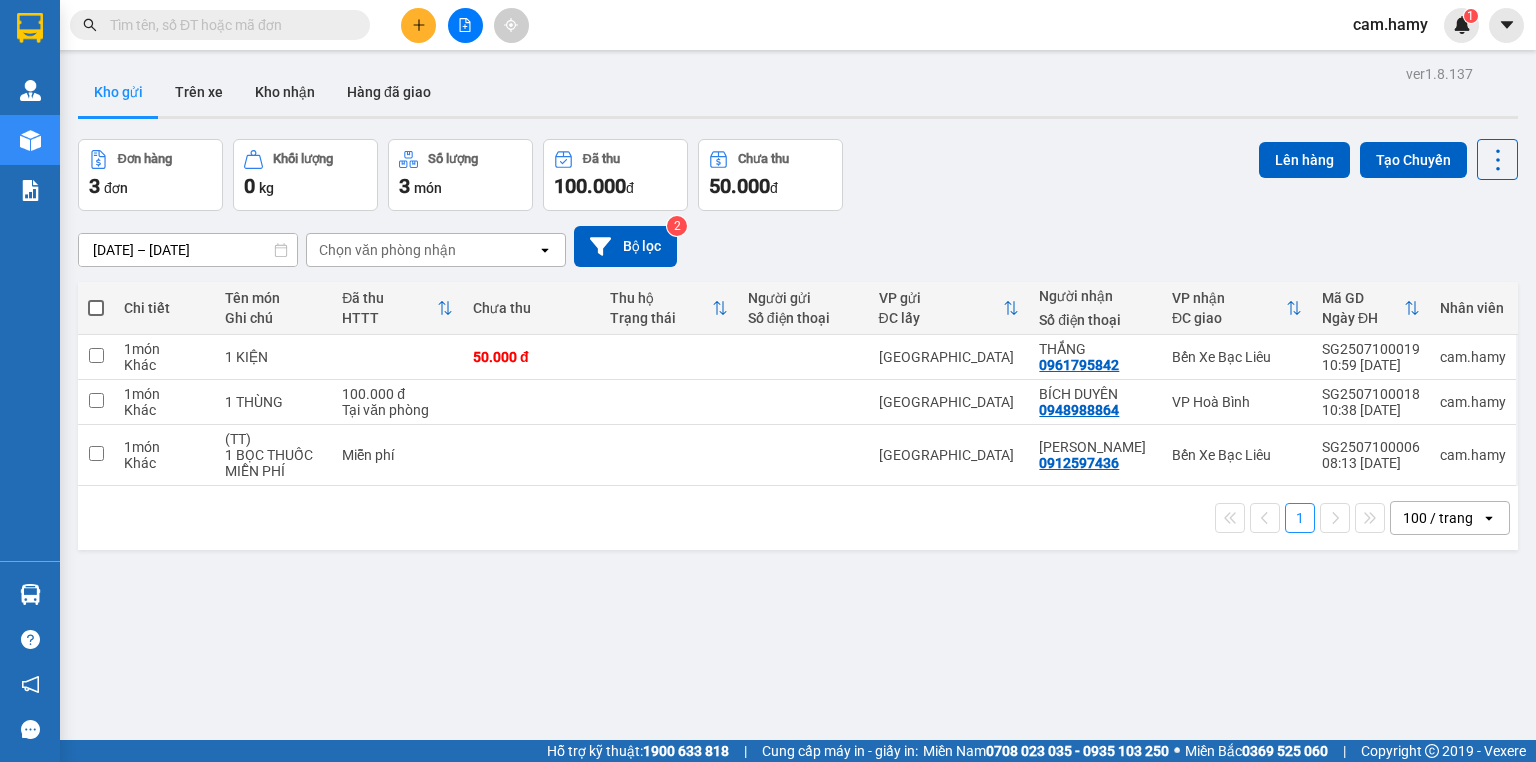 click at bounding box center [96, 308] 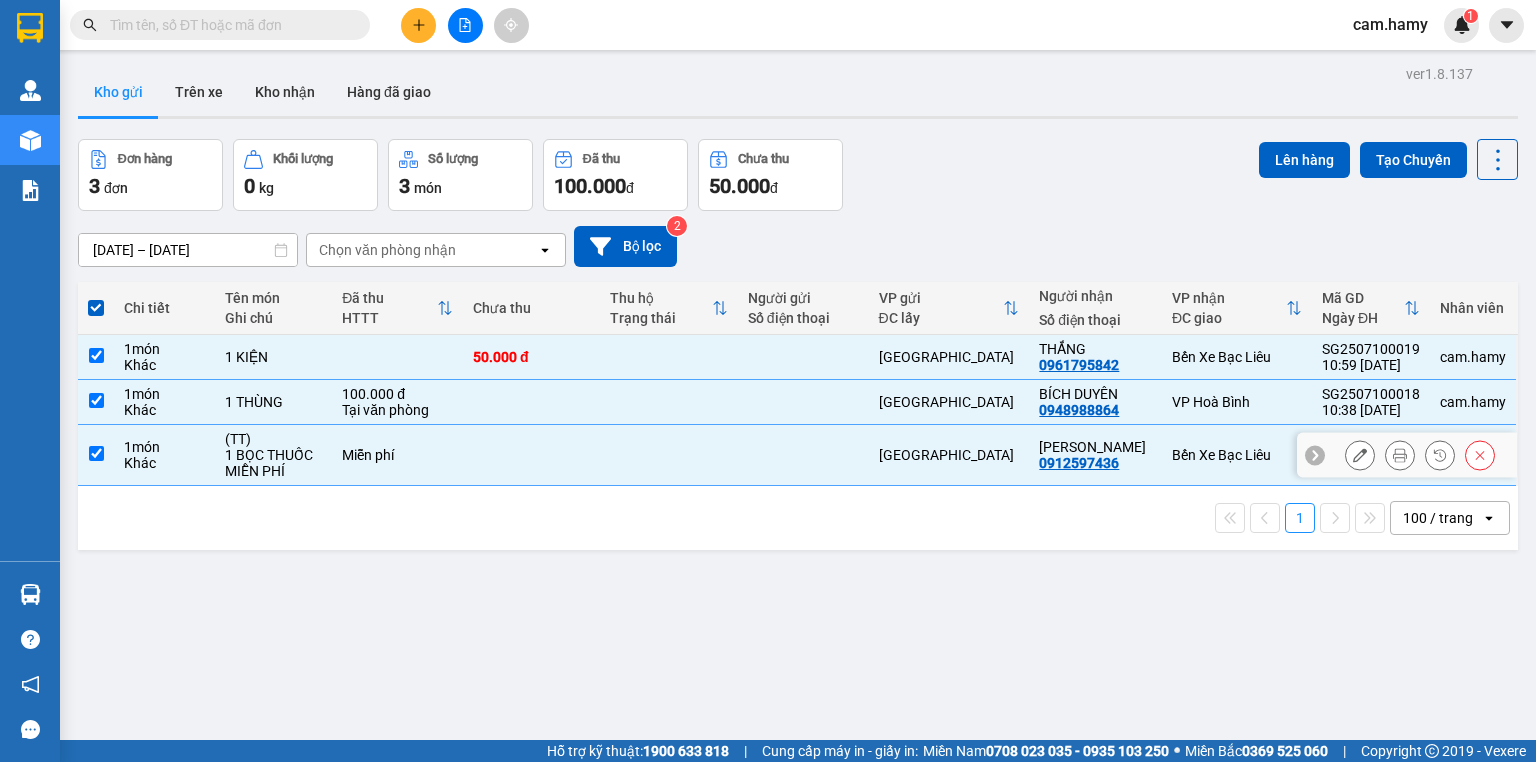 click at bounding box center (96, 453) 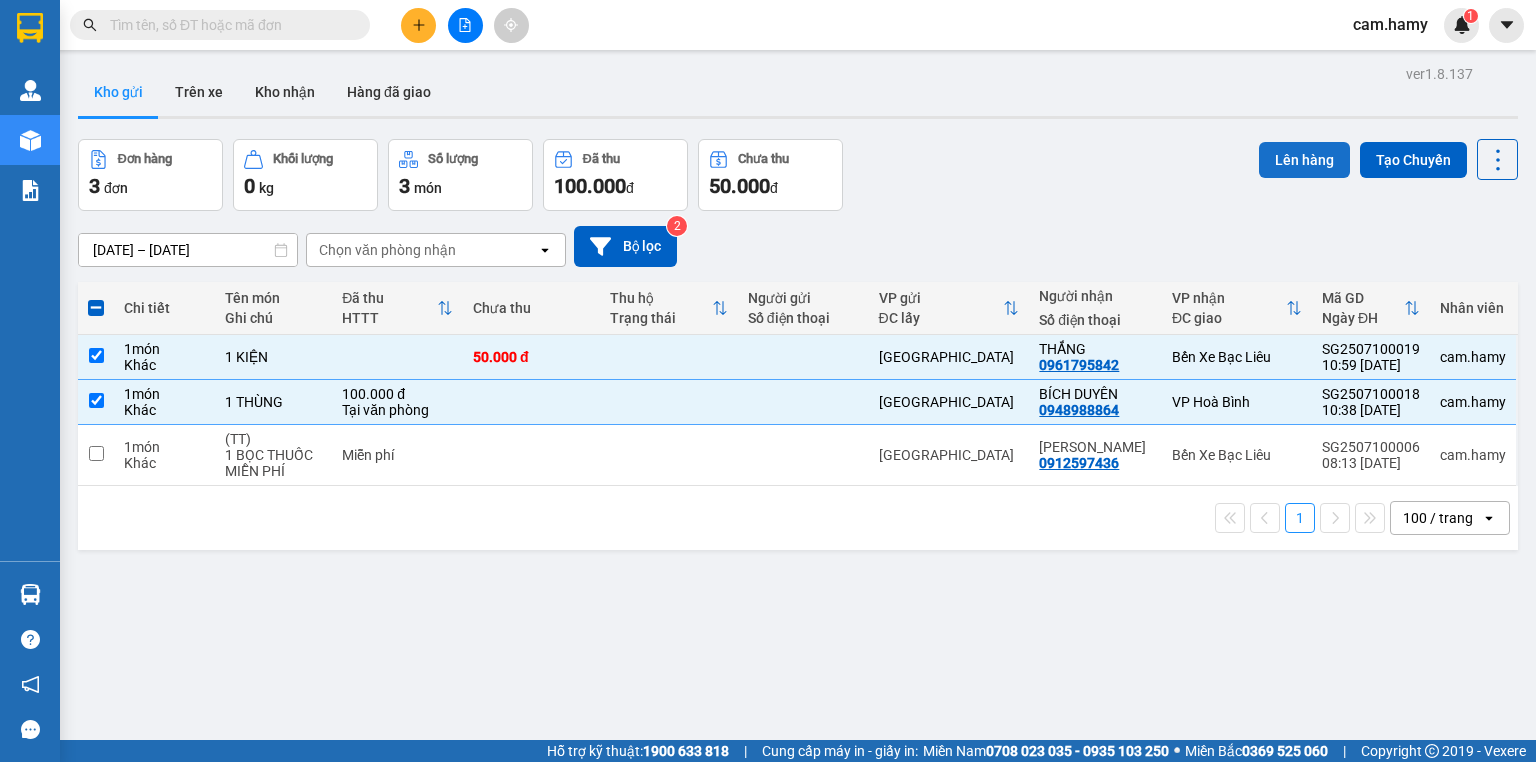 click on "Lên hàng" at bounding box center [1304, 160] 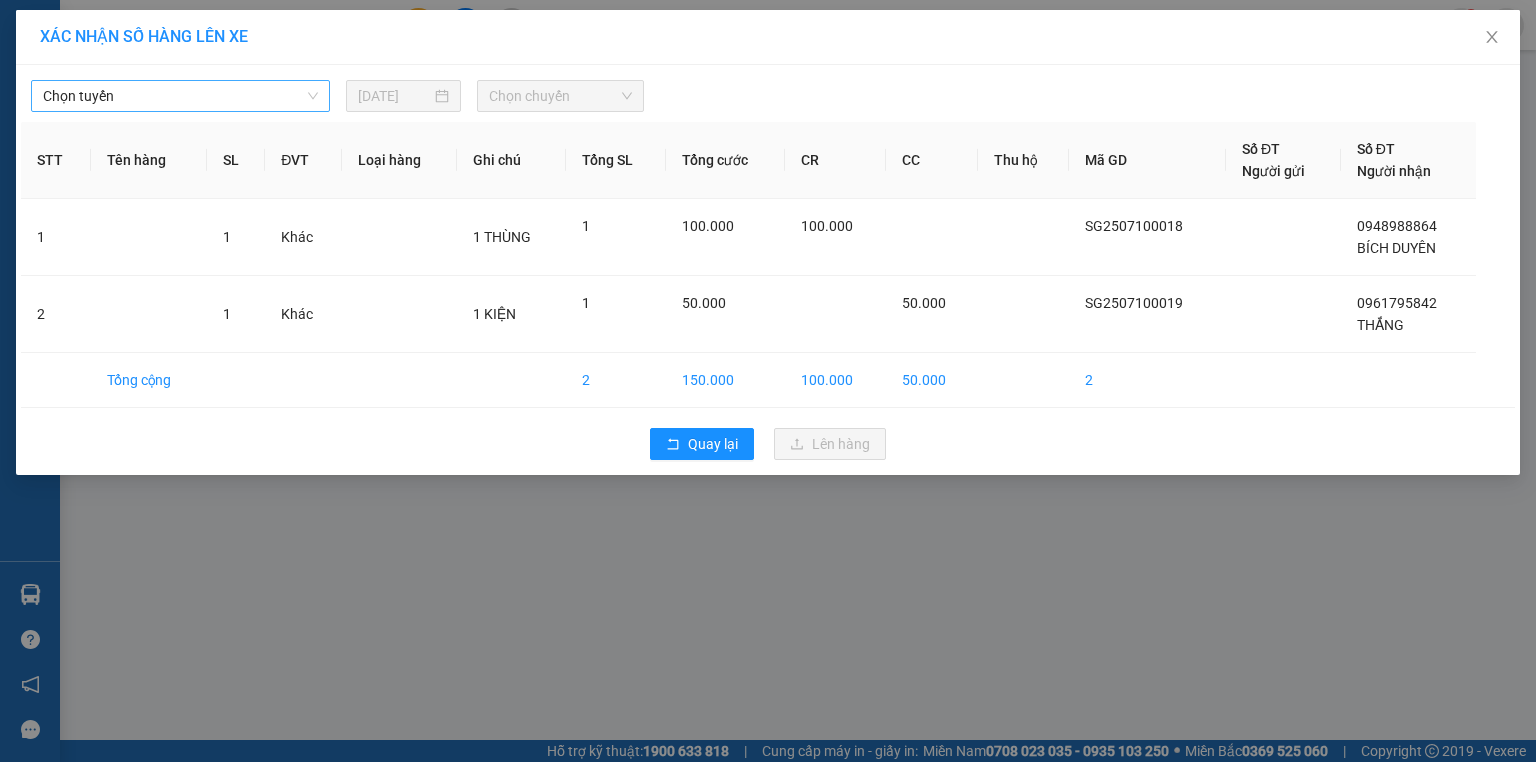 click on "Chọn tuyến" at bounding box center [180, 96] 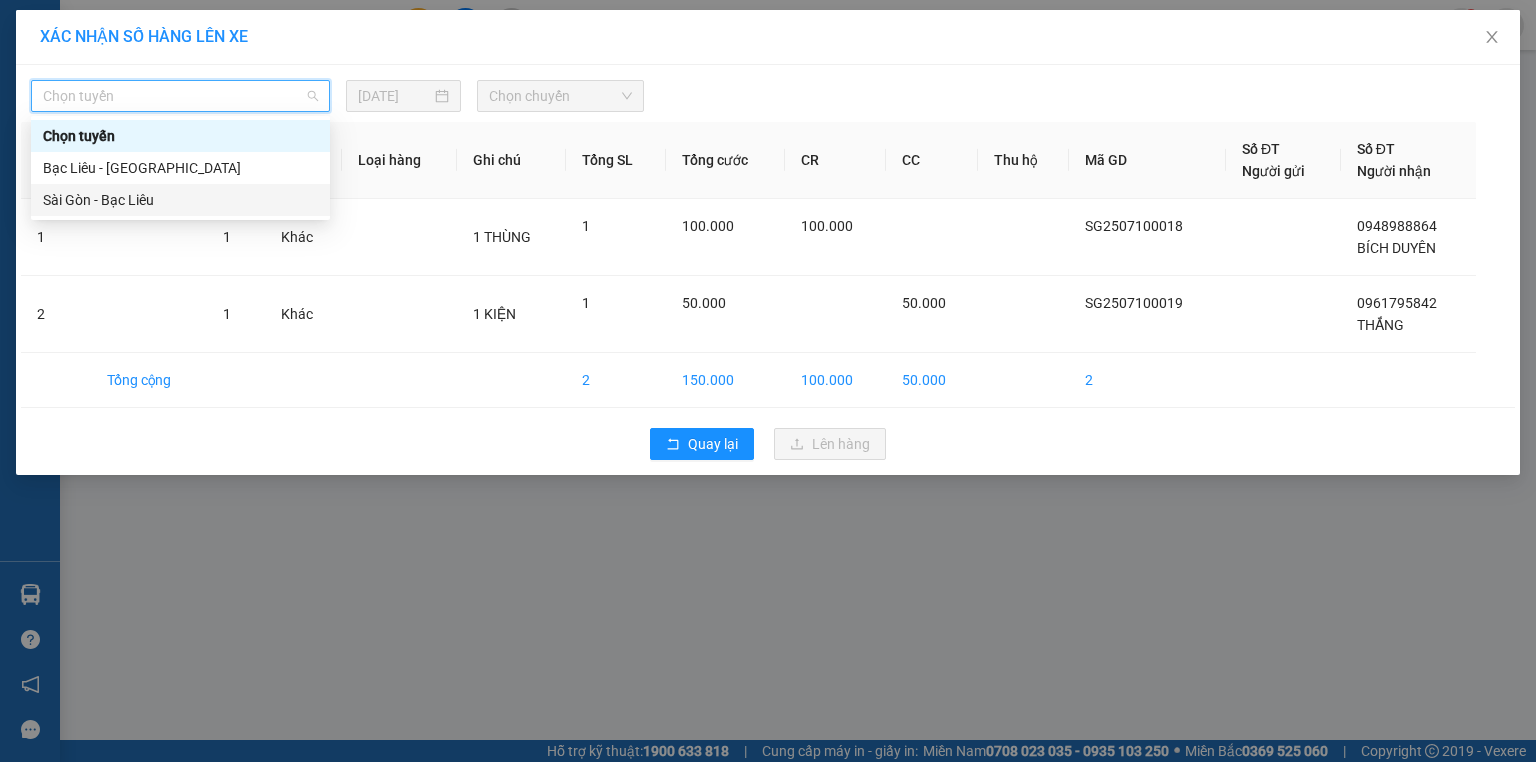 click on "Sài Gòn - Bạc Liêu" at bounding box center (180, 200) 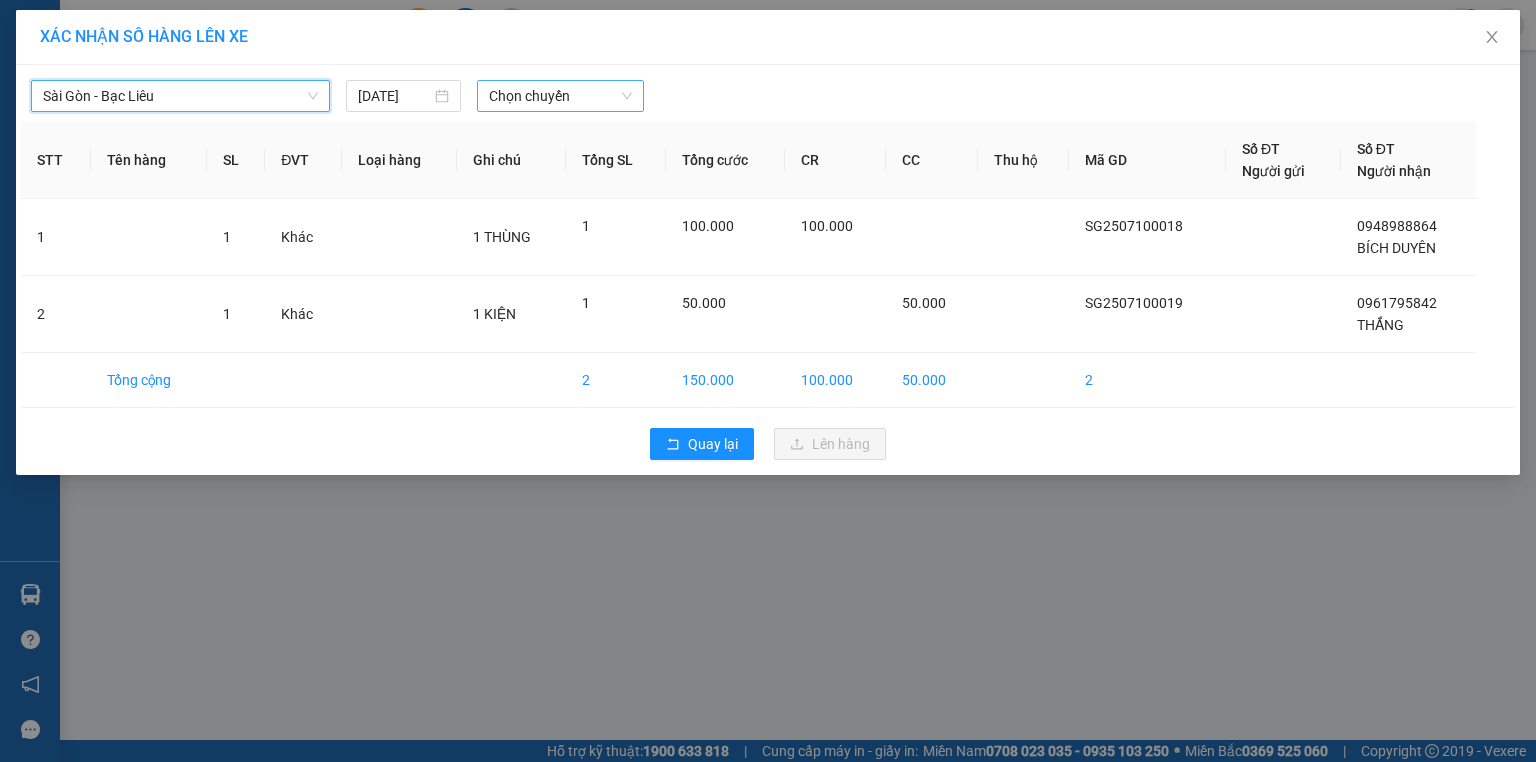 click on "Chọn chuyến" at bounding box center [561, 96] 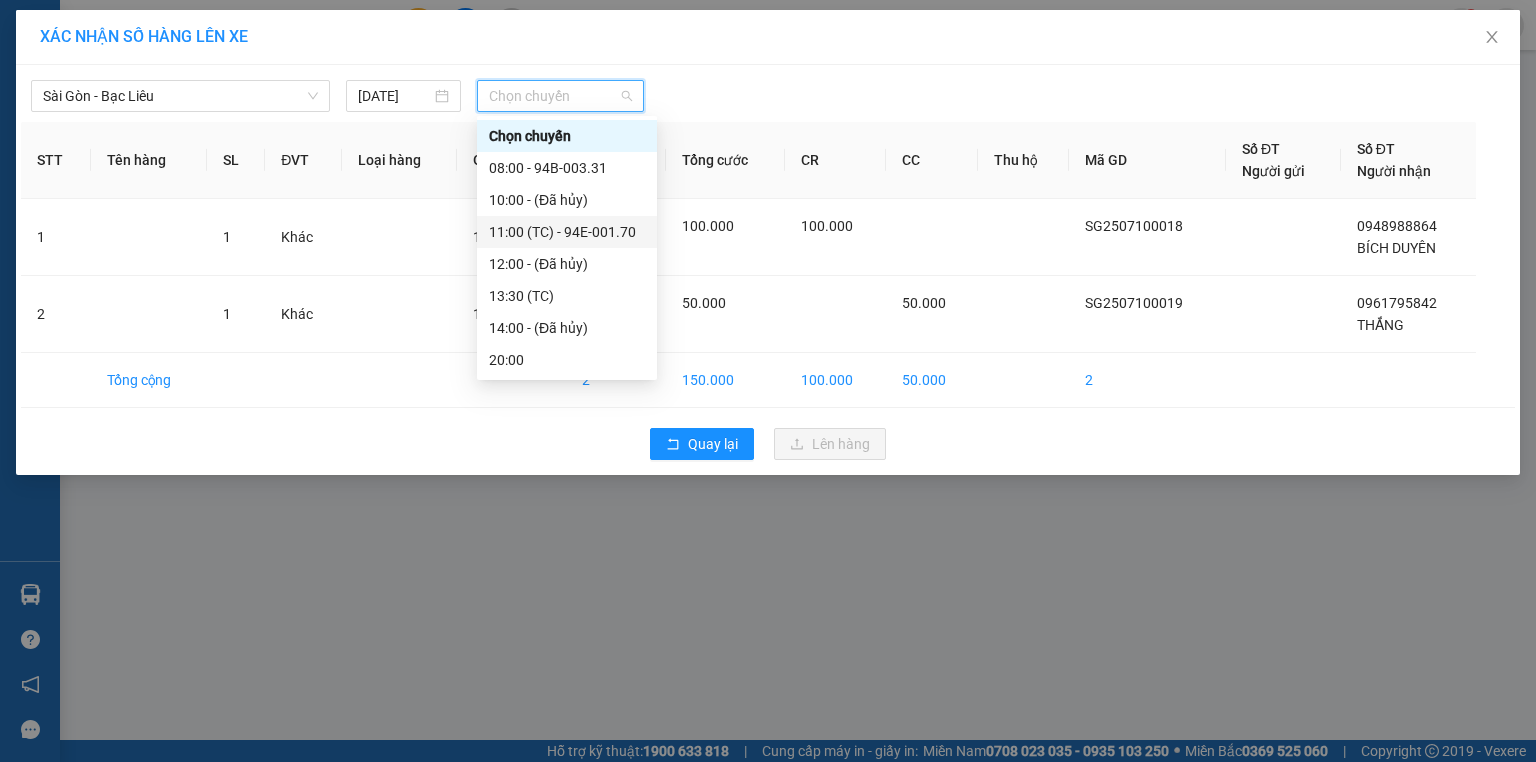 click on "11:00   (TC)   - 94E-001.70" at bounding box center [567, 232] 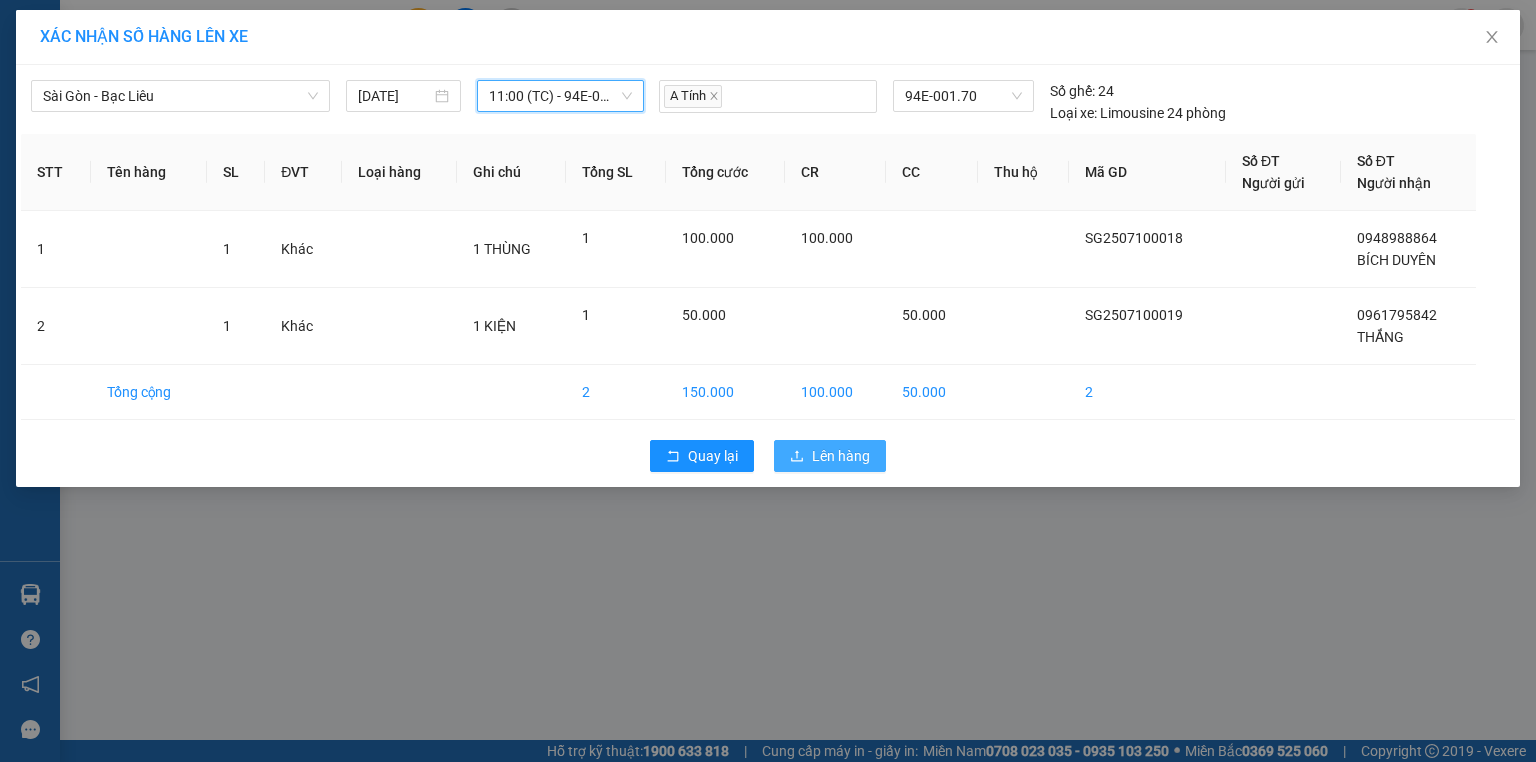 click on "Lên hàng" at bounding box center [841, 456] 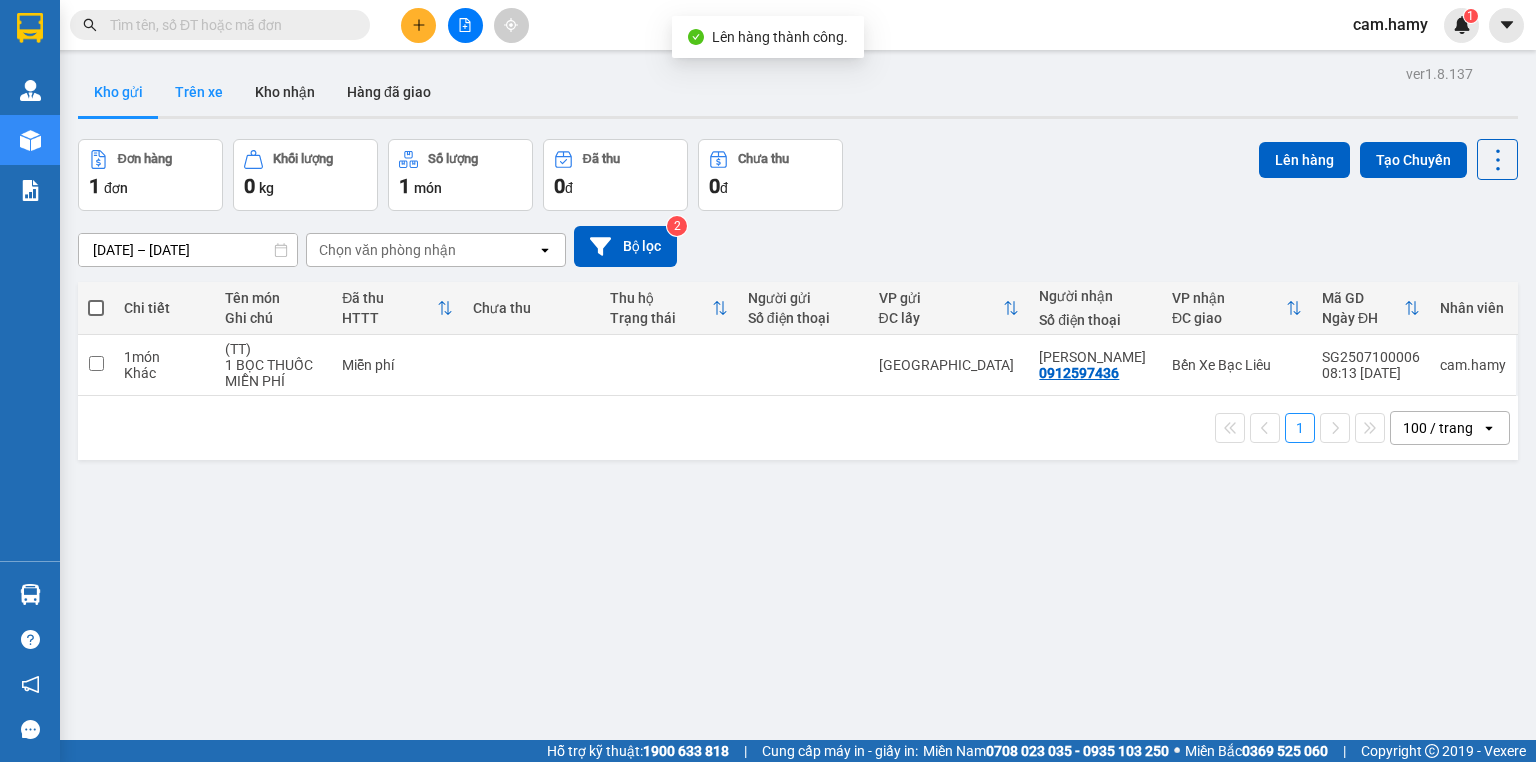 click on "Trên xe" at bounding box center [199, 92] 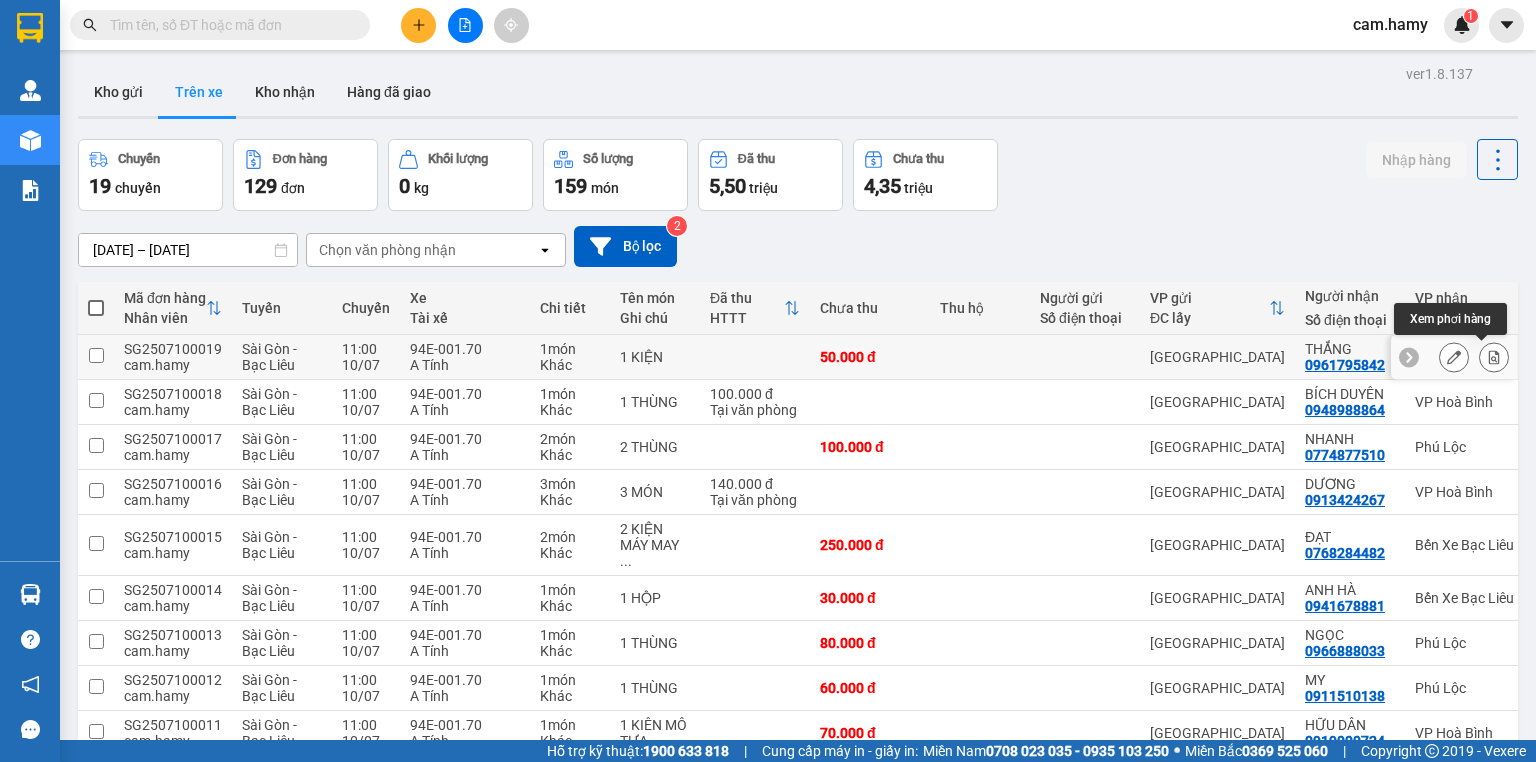 click at bounding box center [1494, 357] 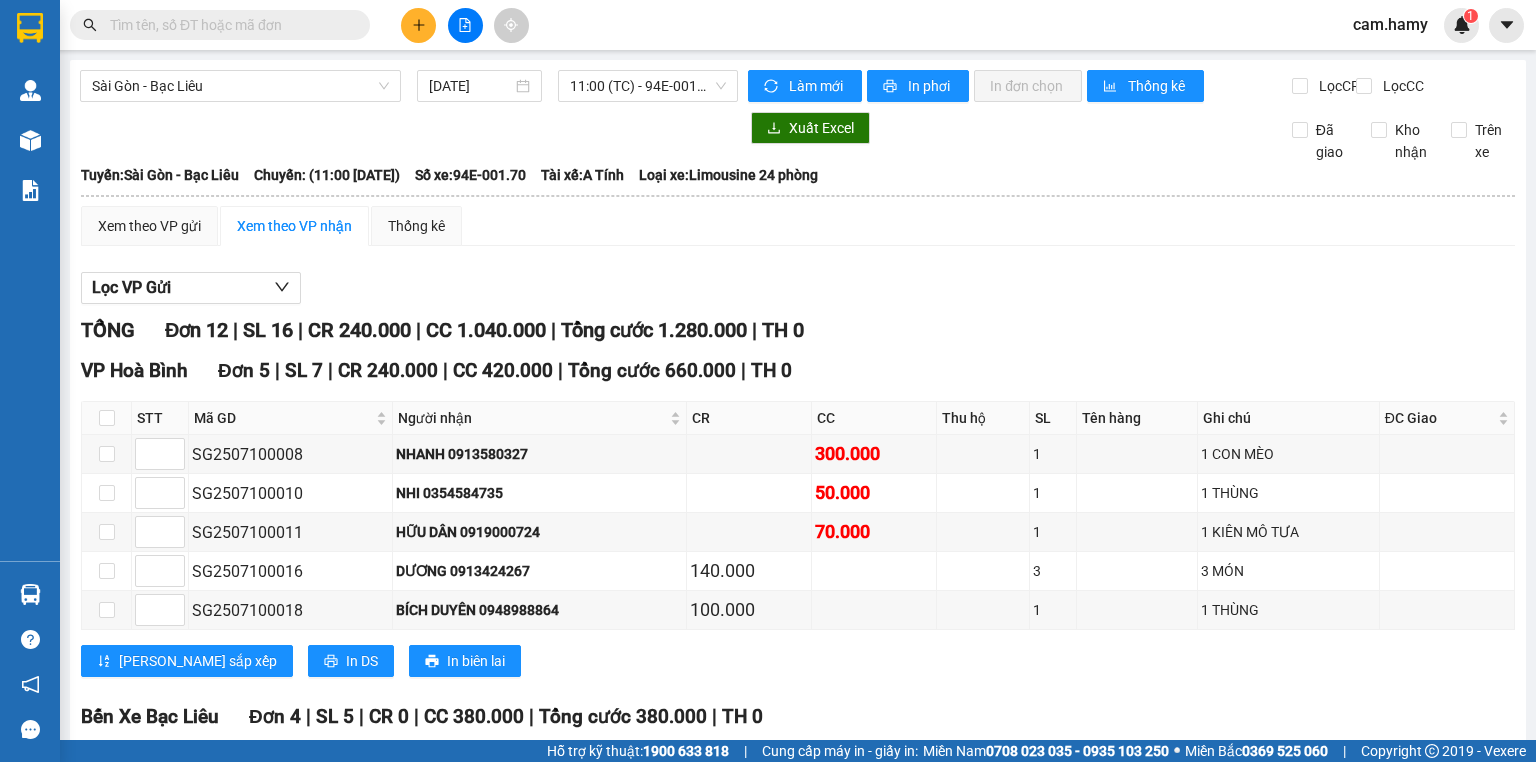click at bounding box center [107, 764] 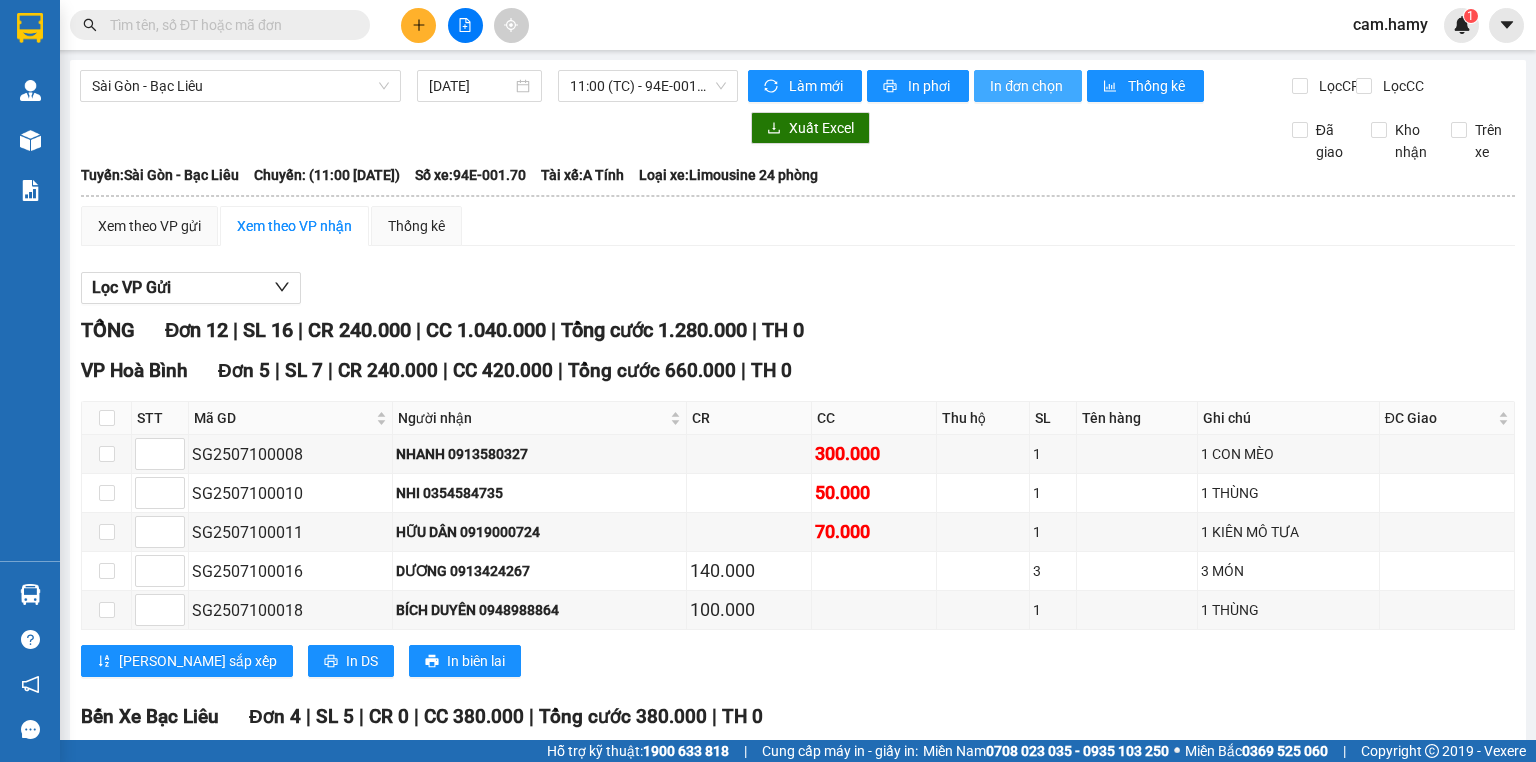 click on "In đơn chọn" at bounding box center [1028, 86] 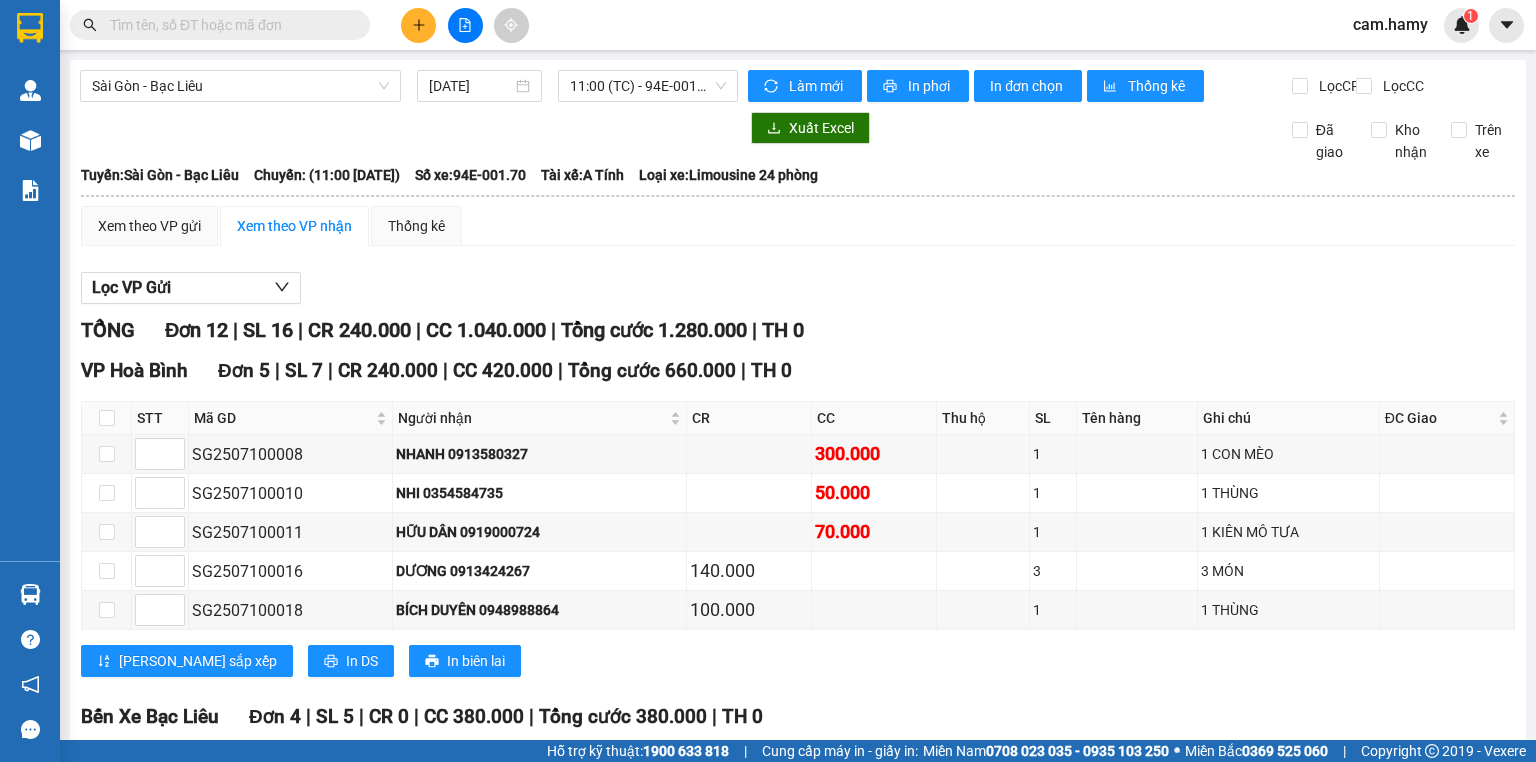 click at bounding box center [107, 764] 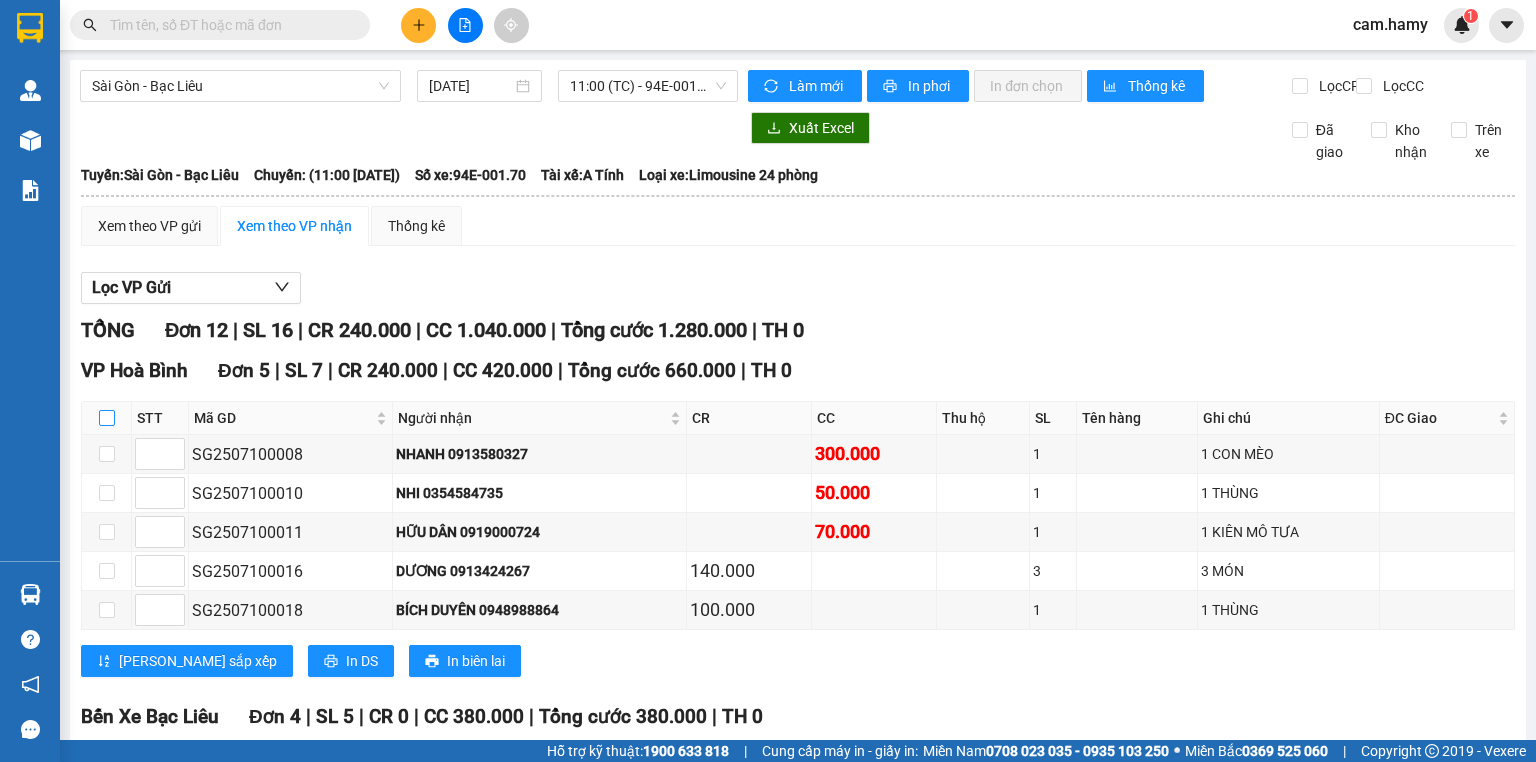 click at bounding box center (107, 418) 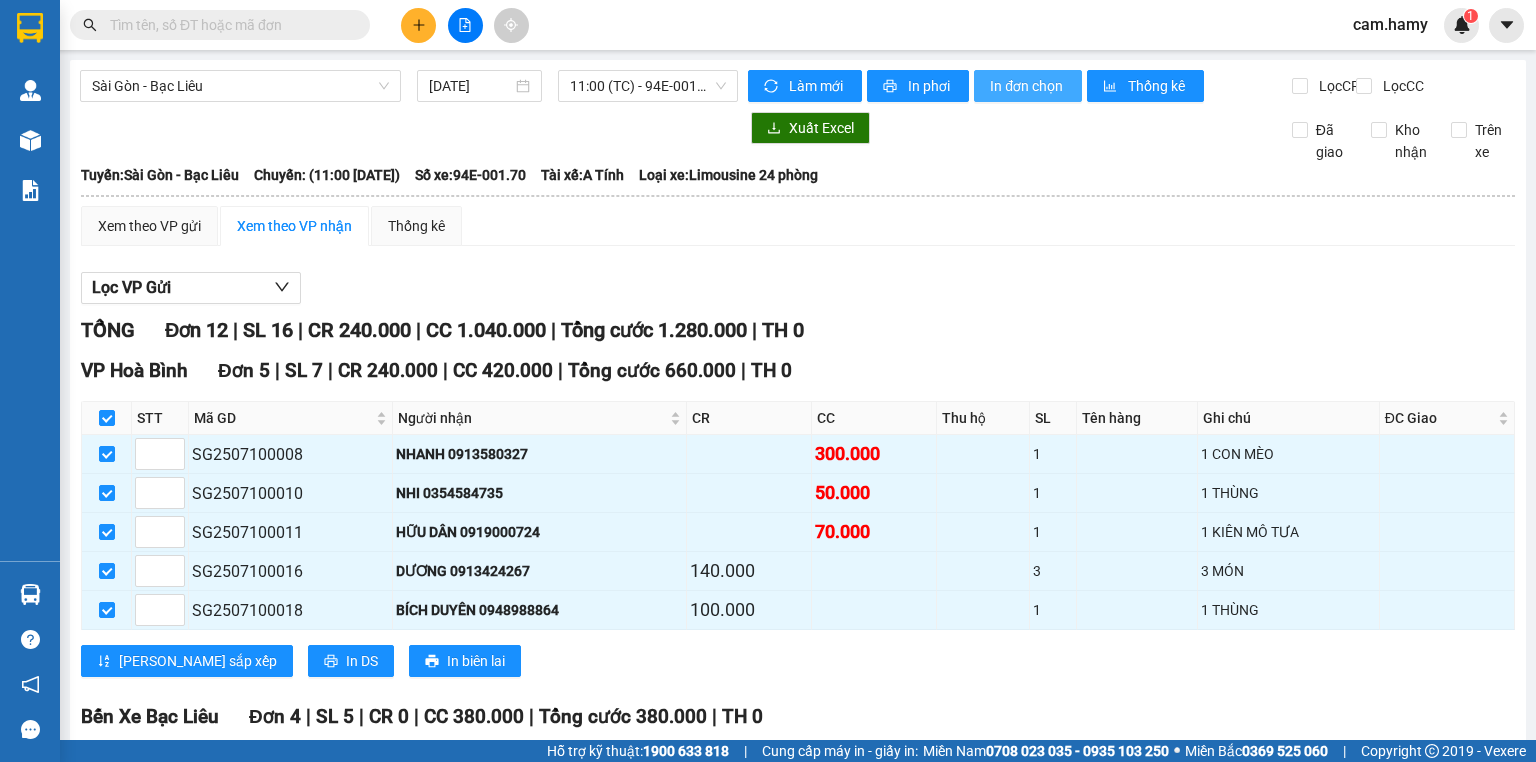 click on "In đơn chọn" at bounding box center (1028, 86) 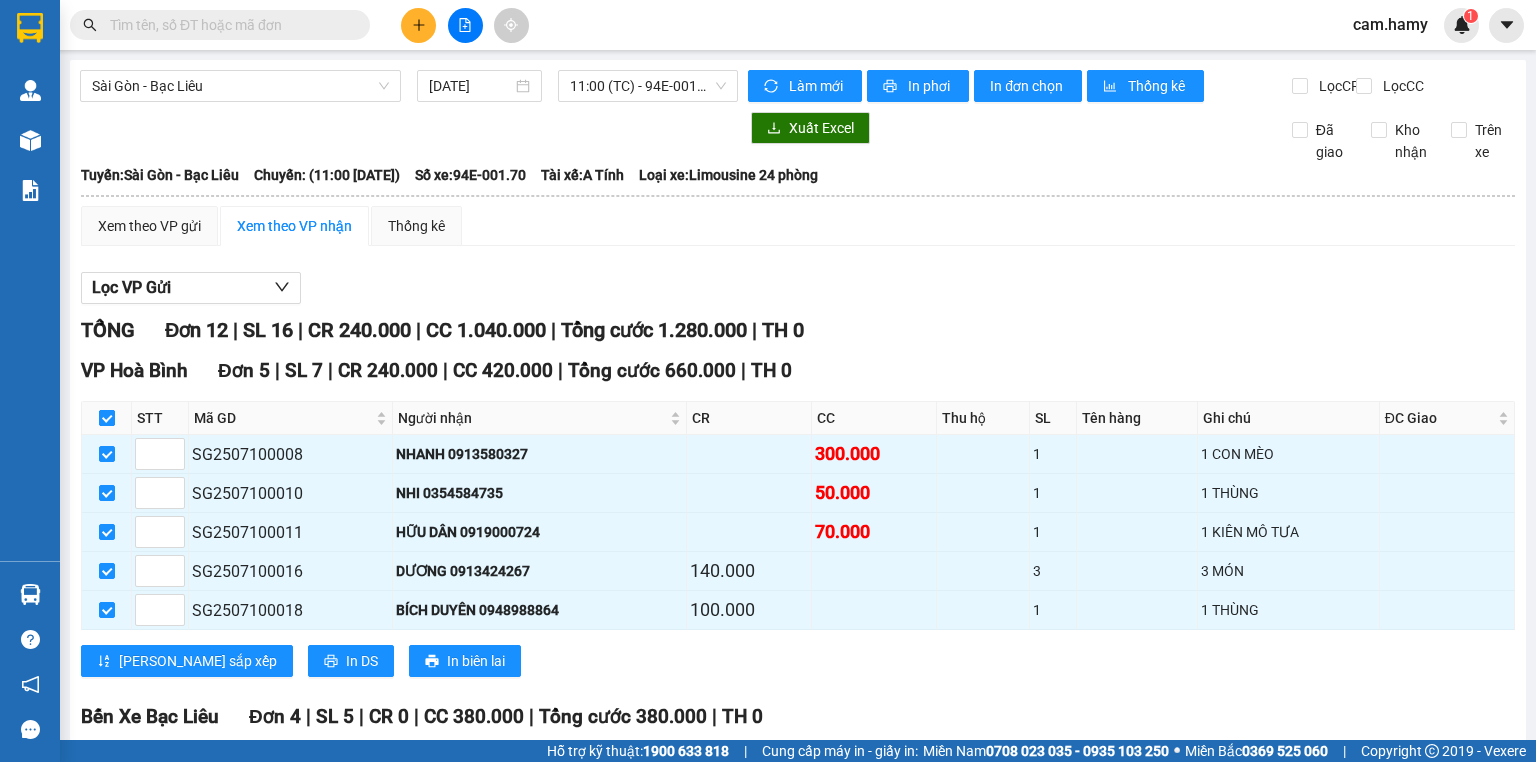 click at bounding box center [107, 418] 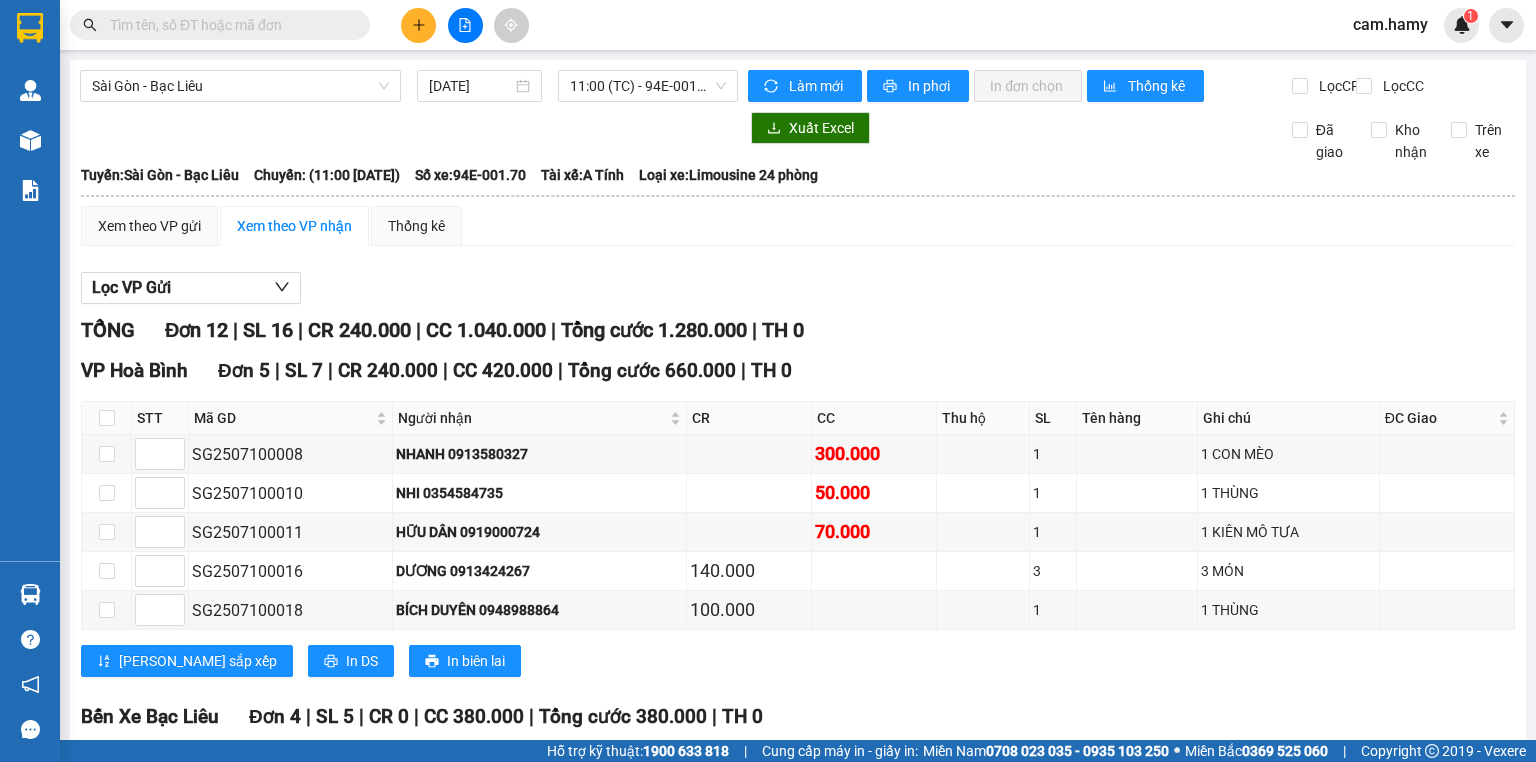 click at bounding box center (107, 764) 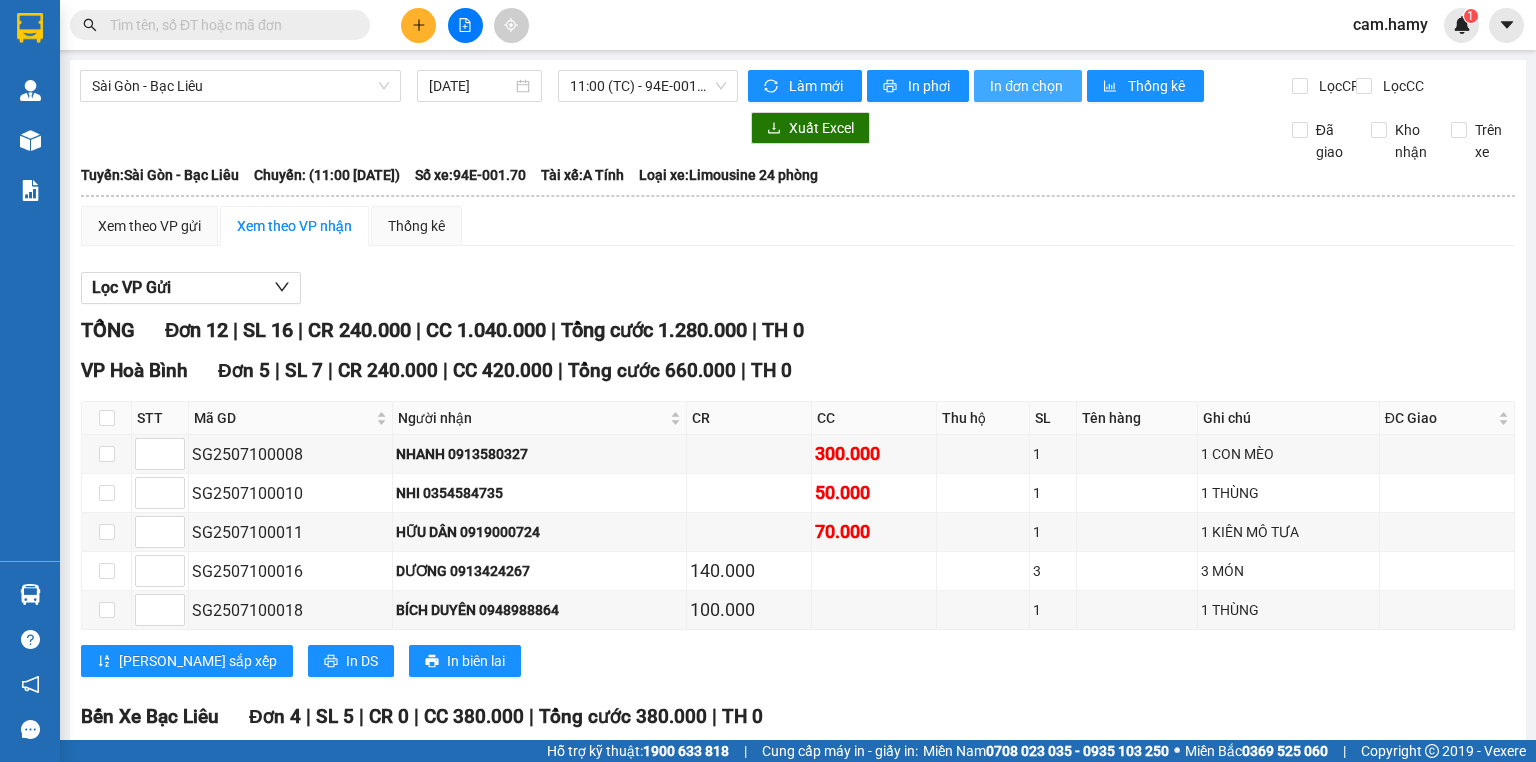 click on "In đơn chọn" at bounding box center [1028, 86] 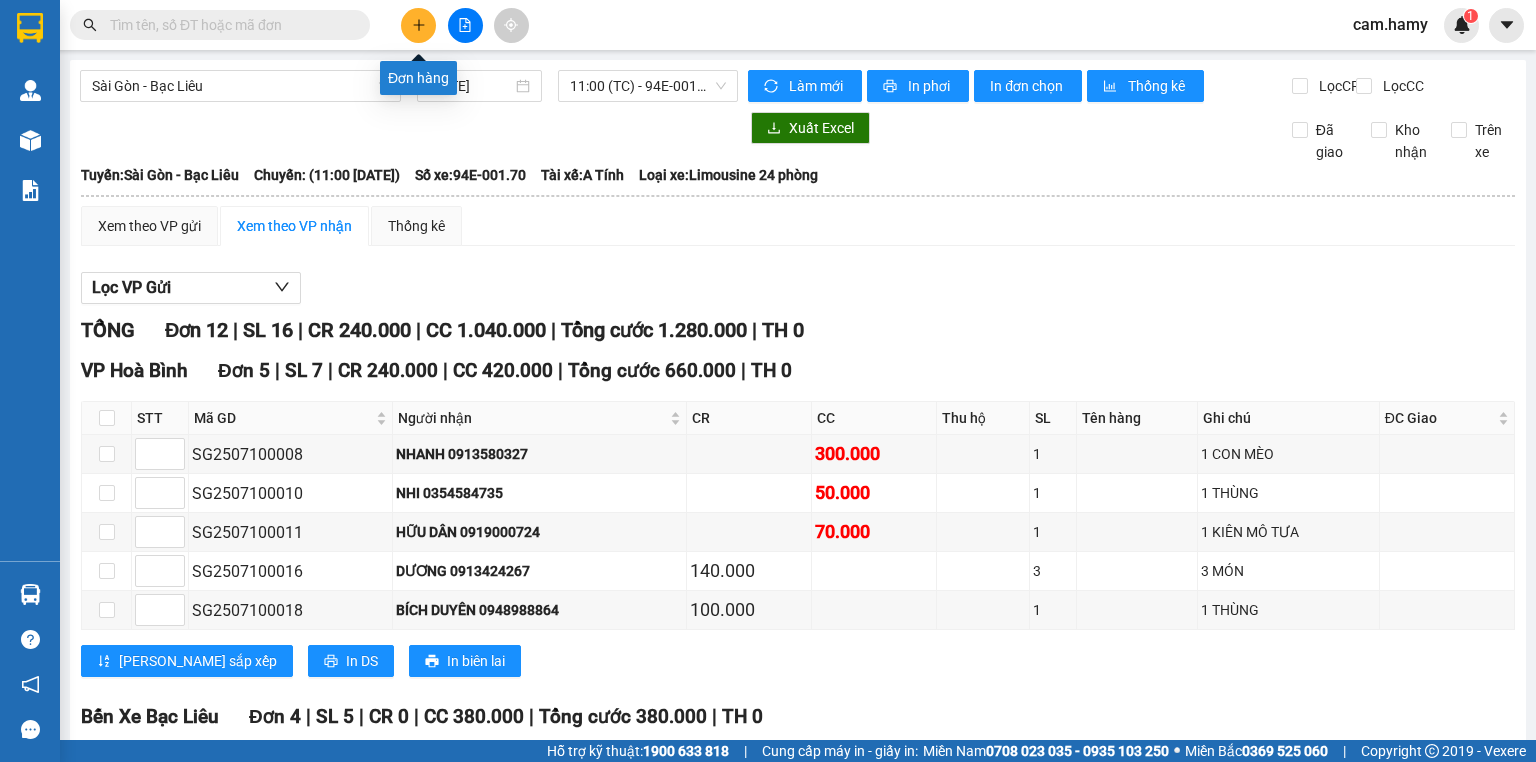 click at bounding box center [418, 25] 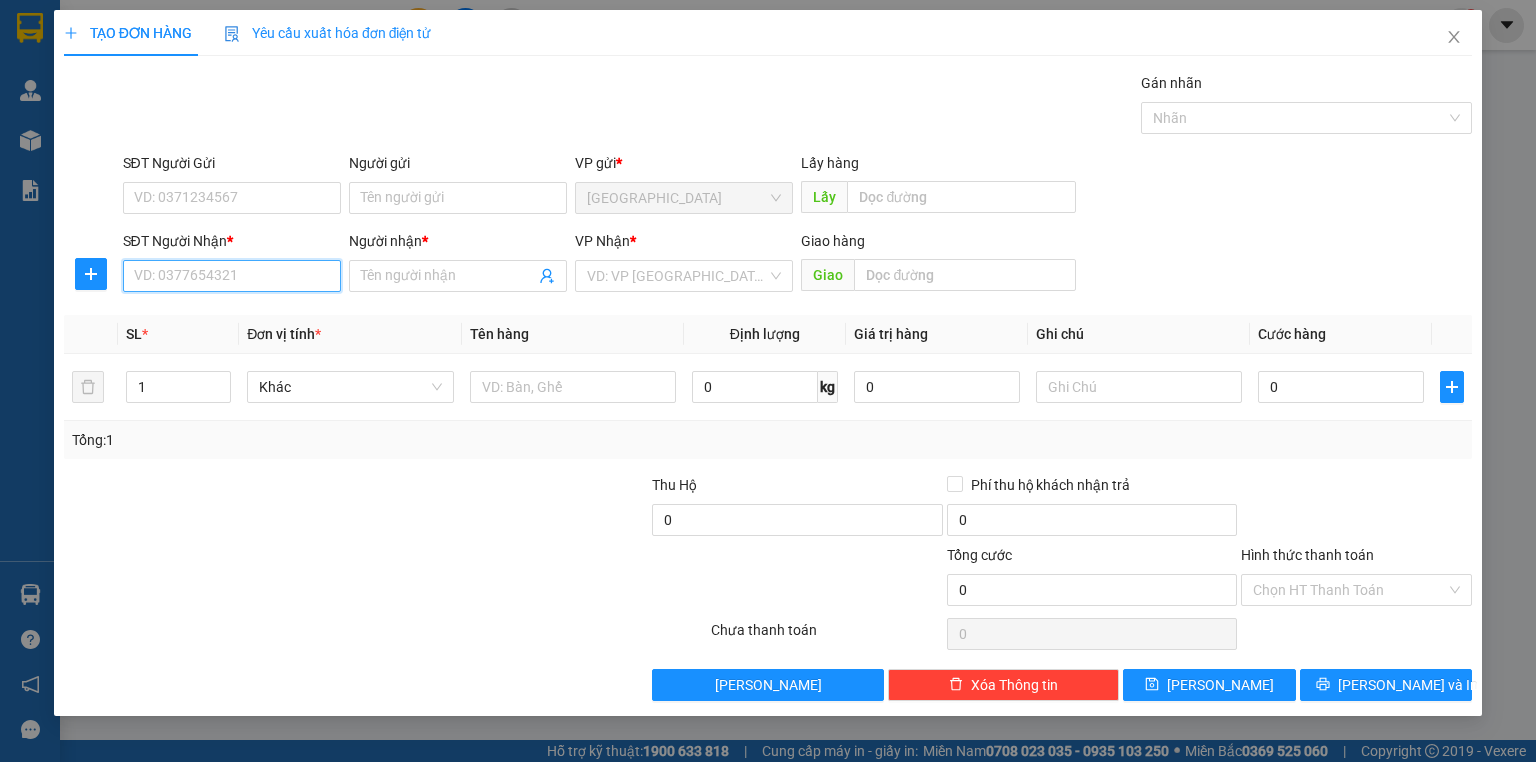 click on "SĐT Người Nhận  *" at bounding box center (232, 276) 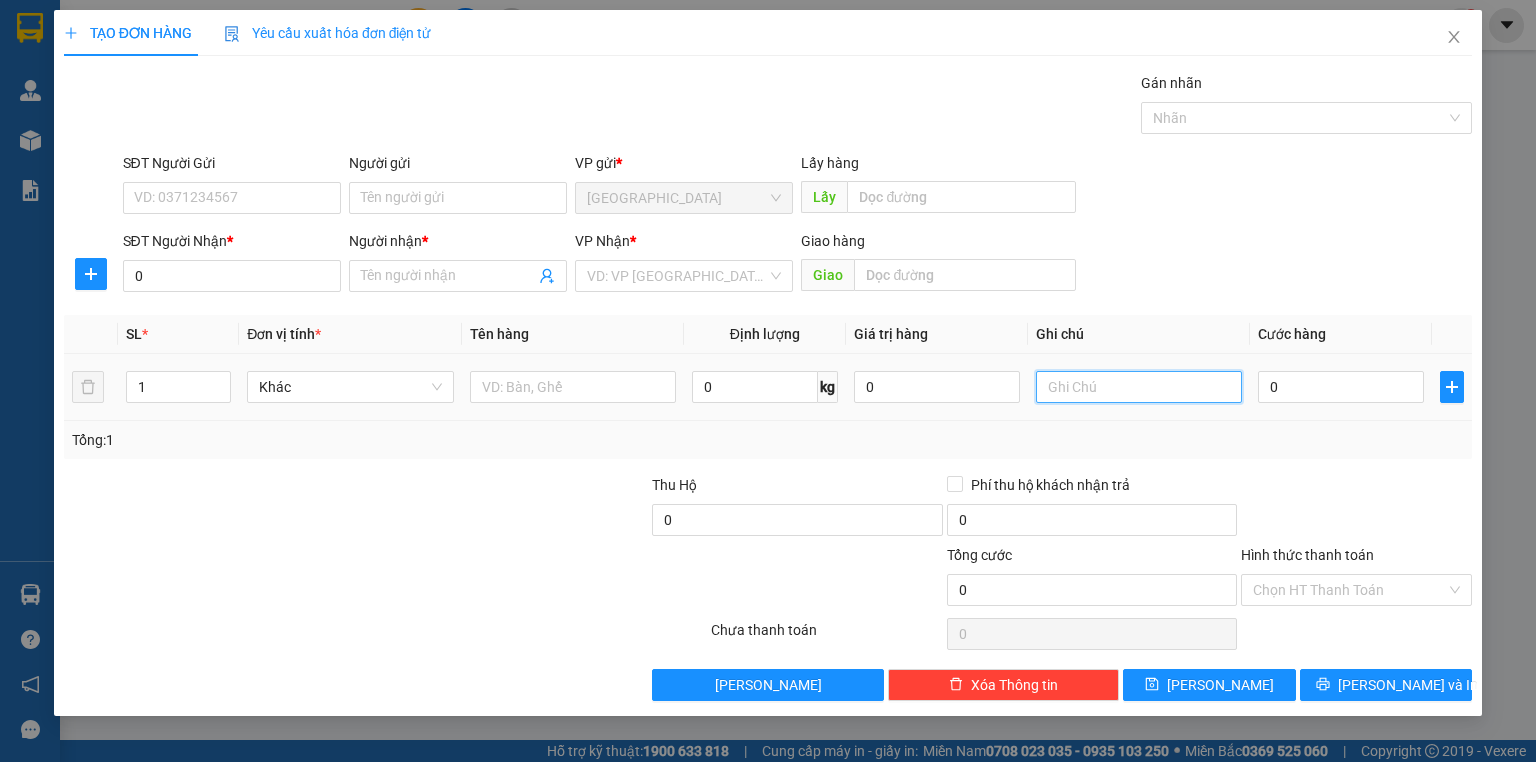 click at bounding box center [1139, 387] 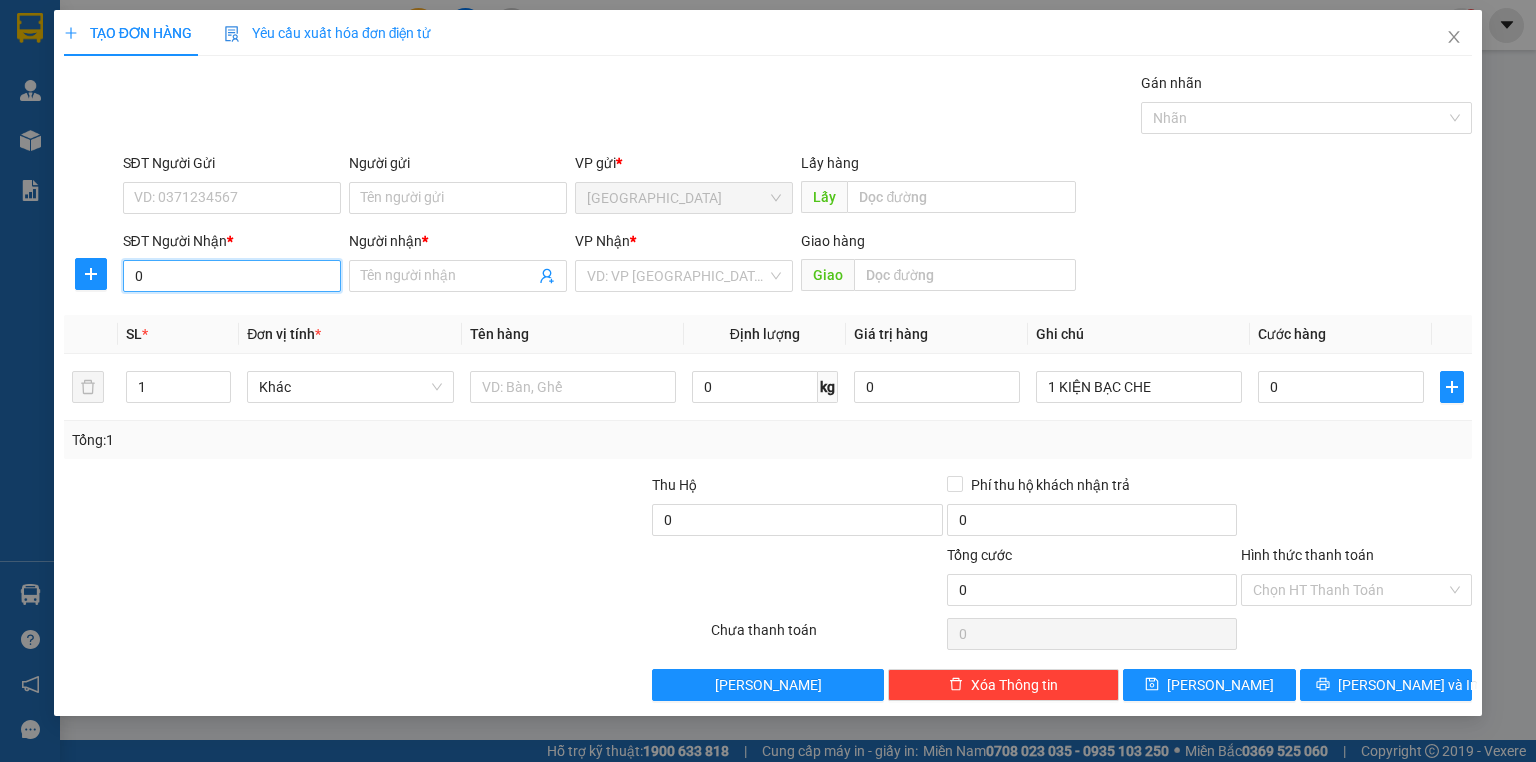 click on "0" at bounding box center (232, 276) 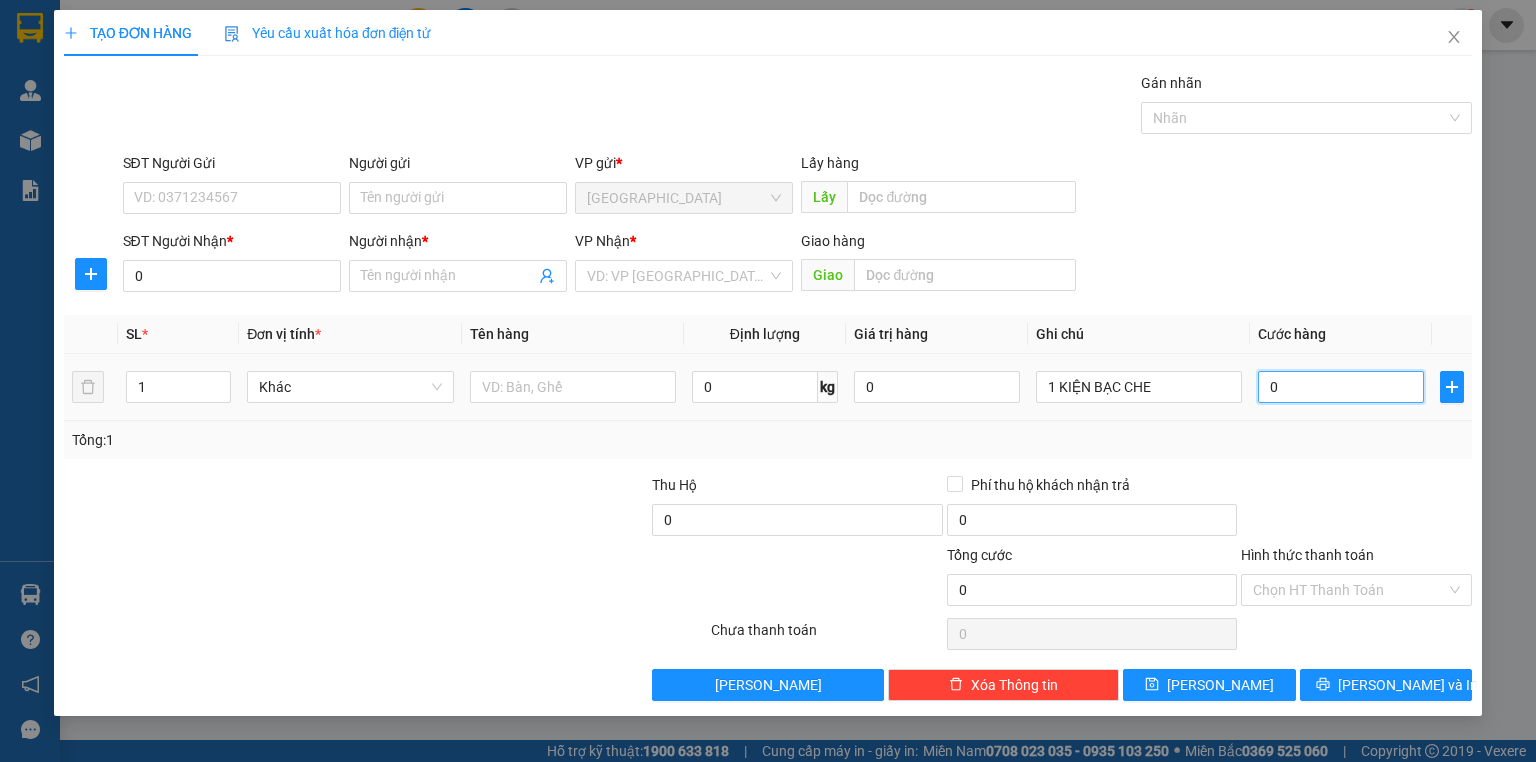 click on "0" at bounding box center [1341, 387] 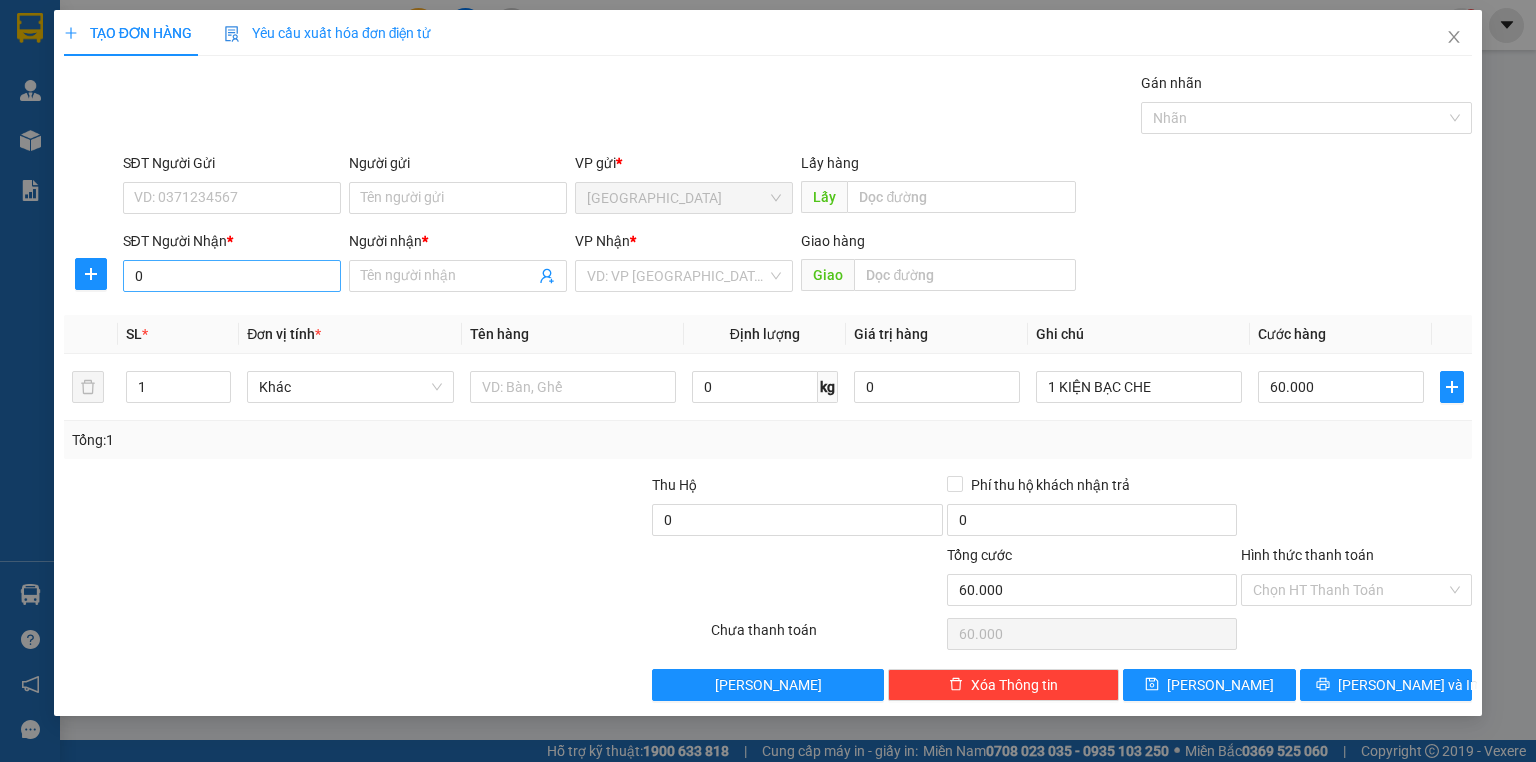 click on "SĐT Người Nhận  *" at bounding box center [232, 245] 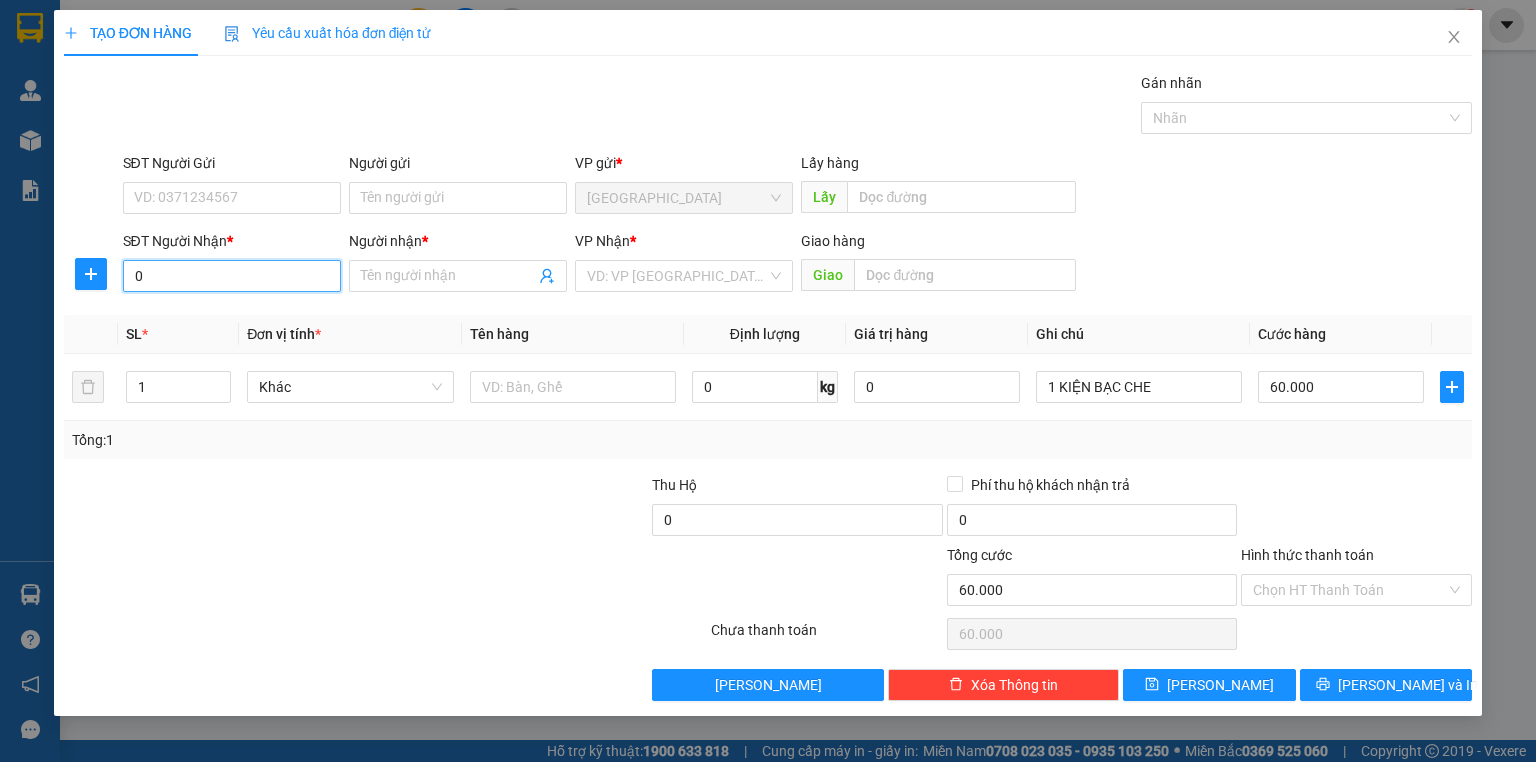 click on "0" at bounding box center [232, 276] 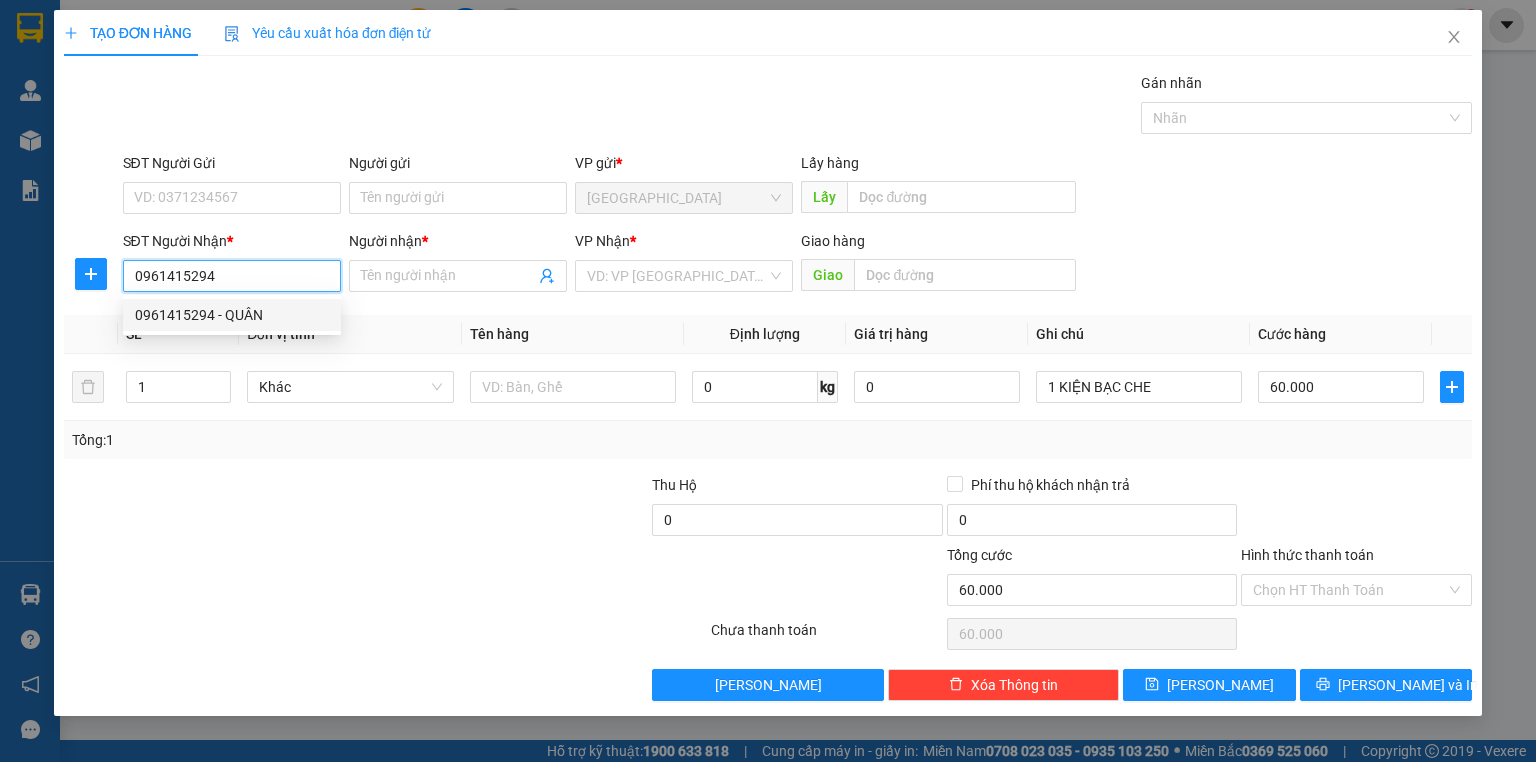 click on "0961415294 - QUÂN" at bounding box center (232, 315) 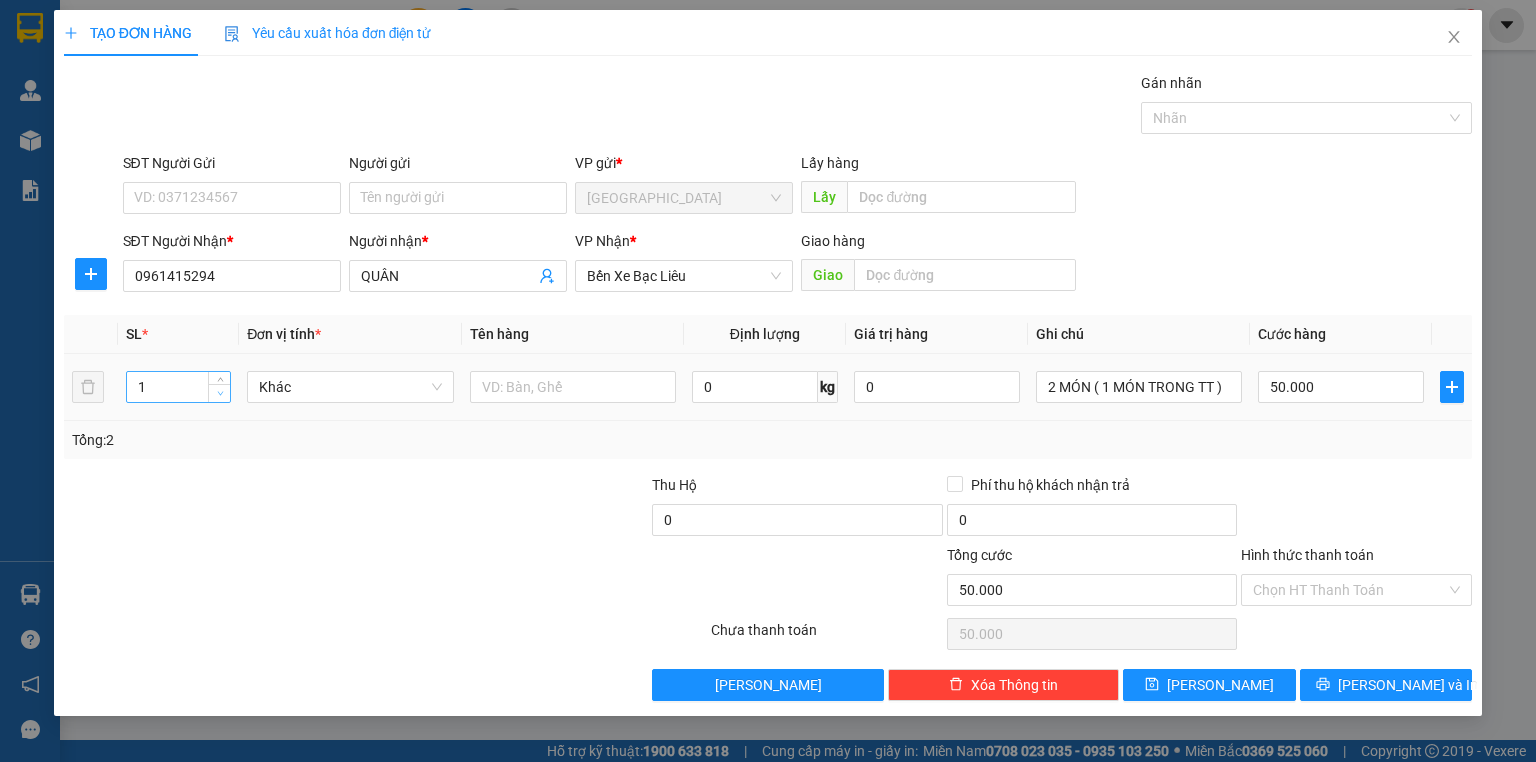 click 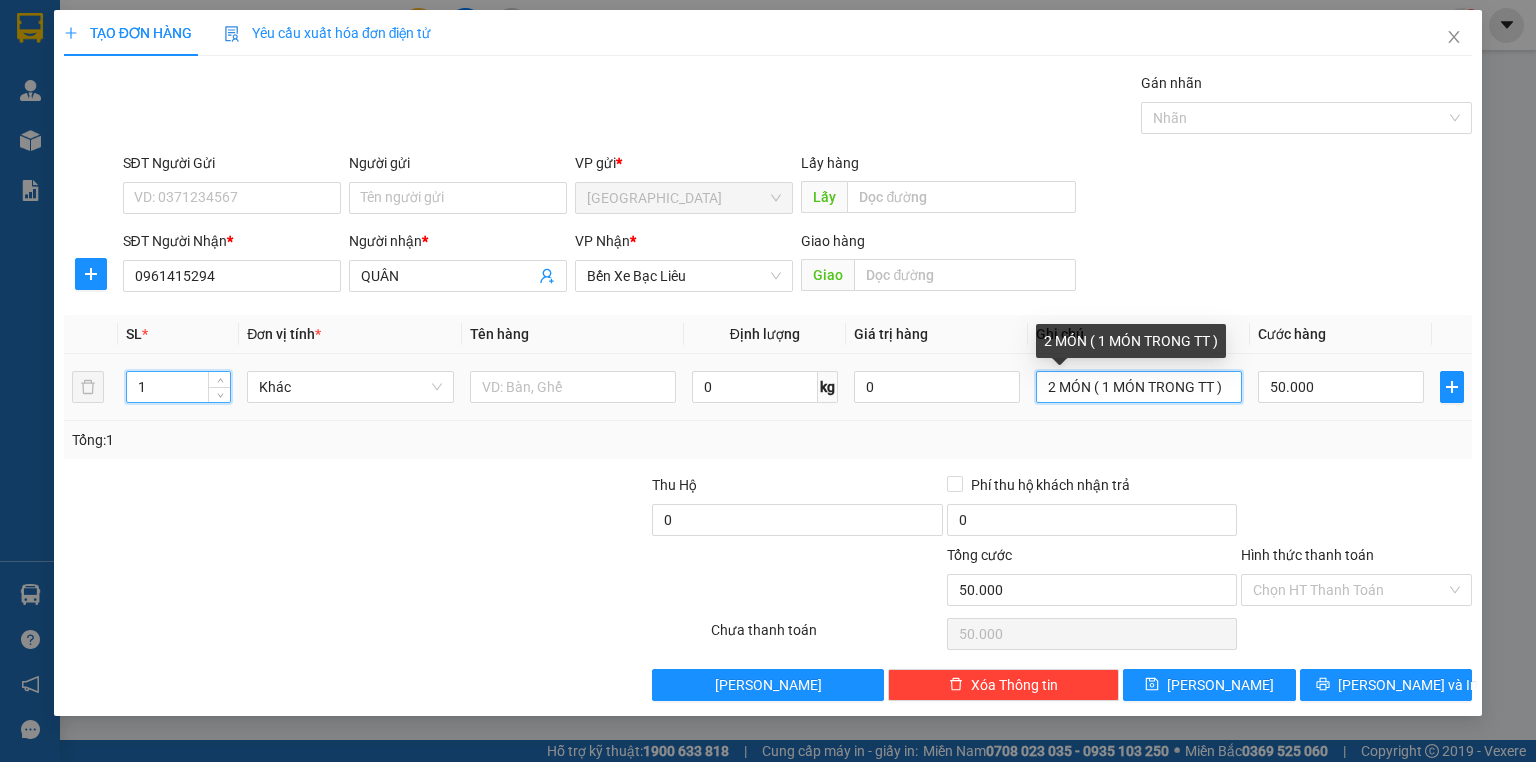 click on "2 MÓN ( 1 MÓN TRONG TT )" at bounding box center (1139, 387) 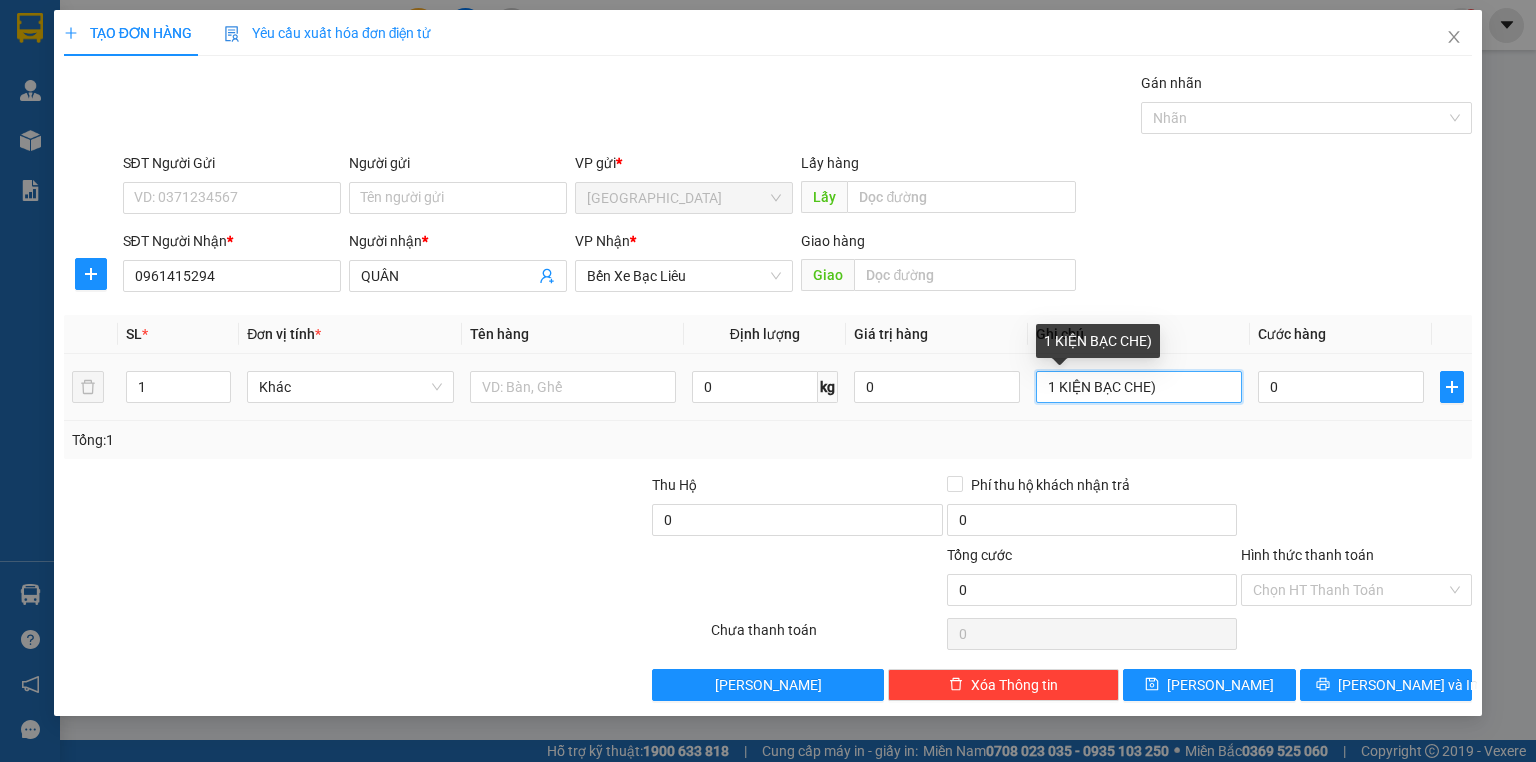 click on "1 KIỆN BẠC CHE)" at bounding box center [1139, 387] 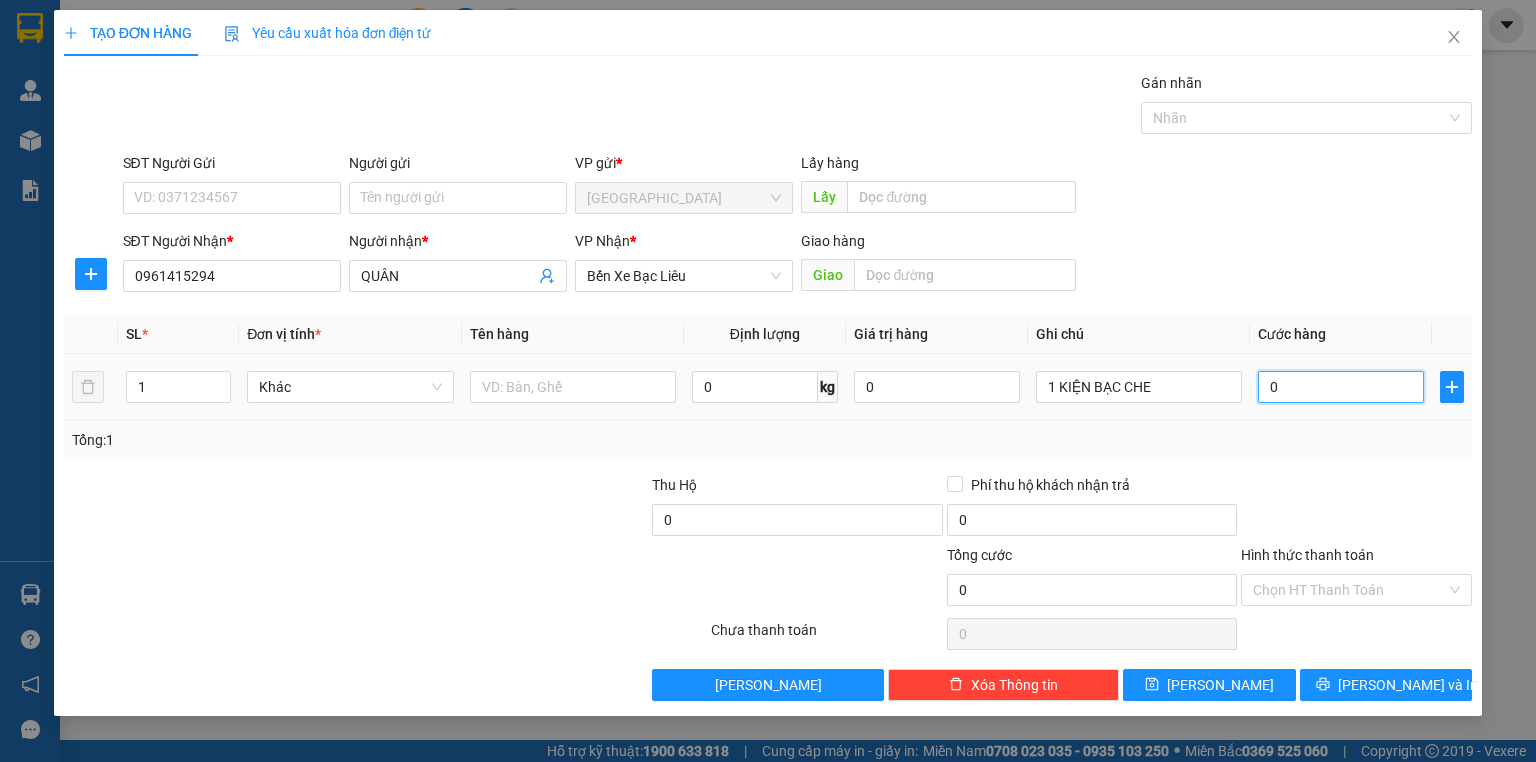 click on "0" at bounding box center (1341, 387) 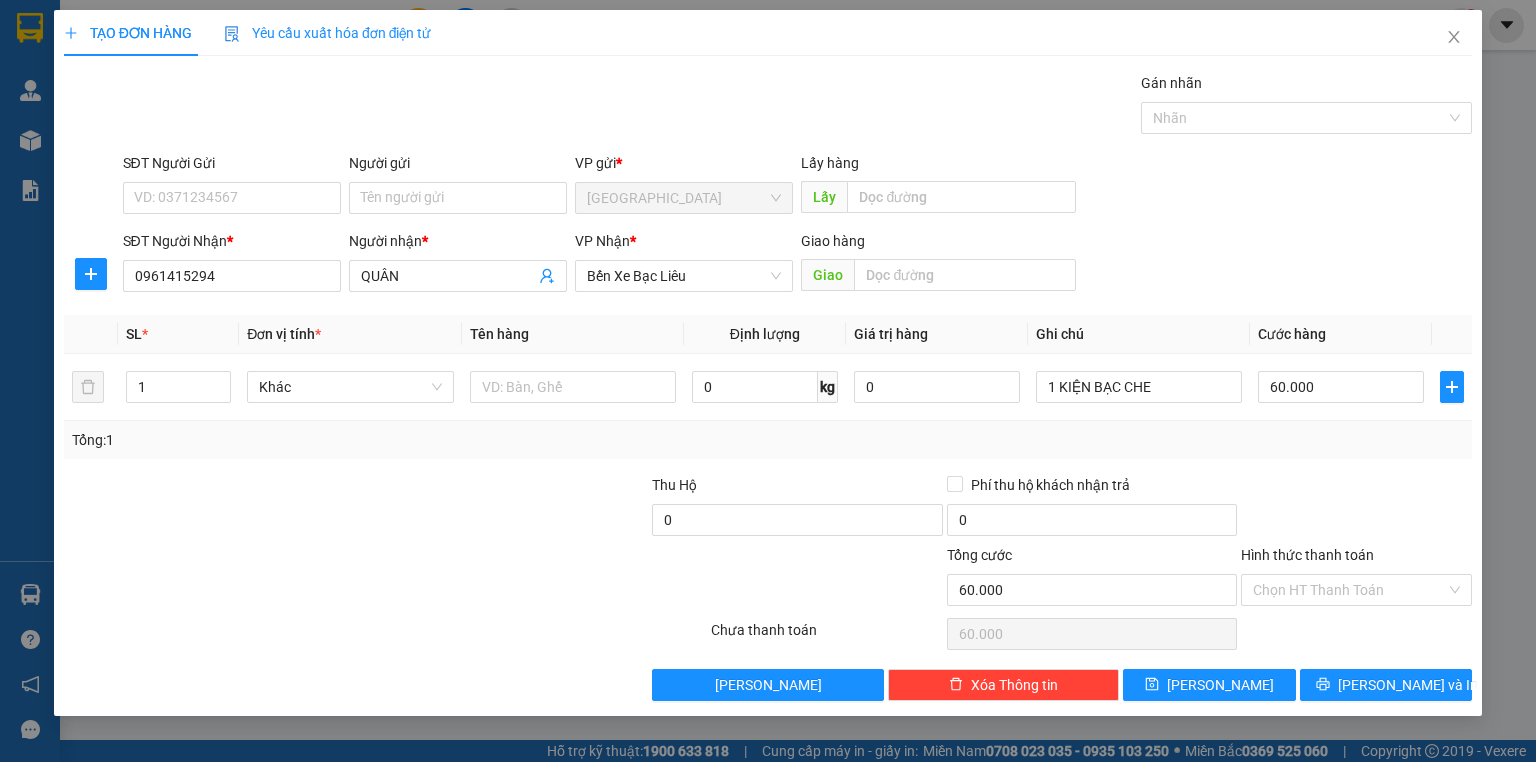 click at bounding box center (1356, 509) 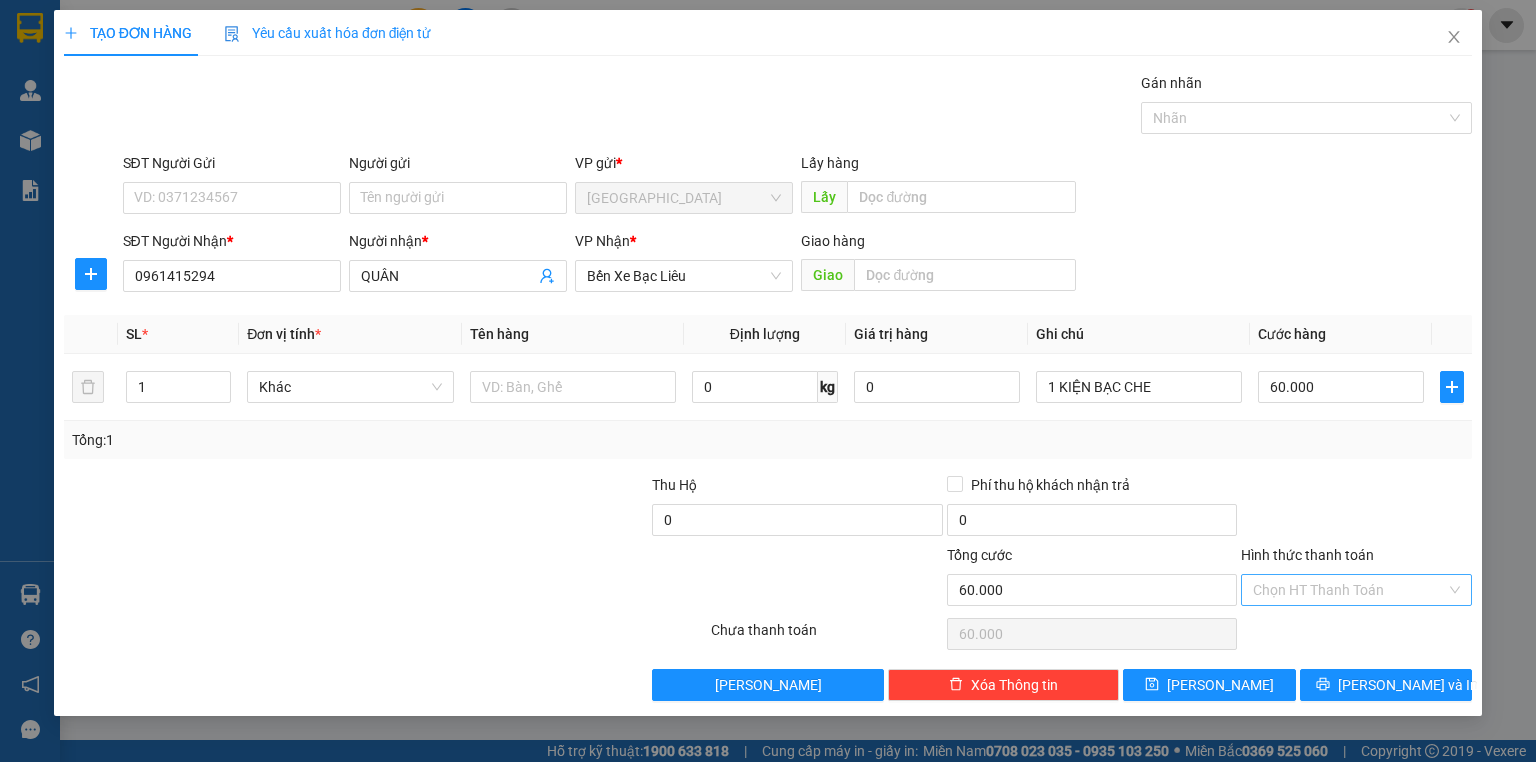 click on "Hình thức thanh toán" at bounding box center (1349, 590) 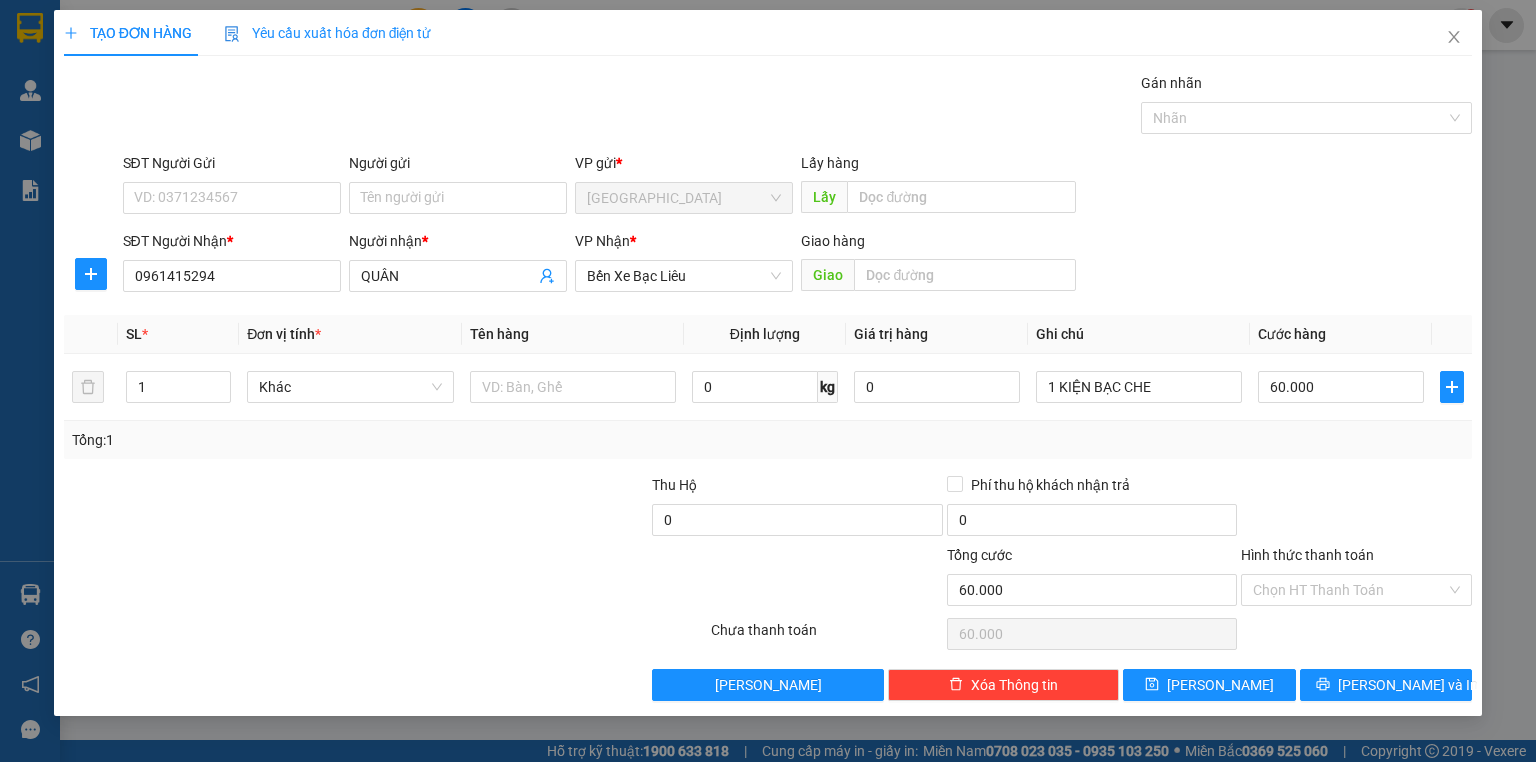 click on "Tổng:  1" at bounding box center [768, 440] 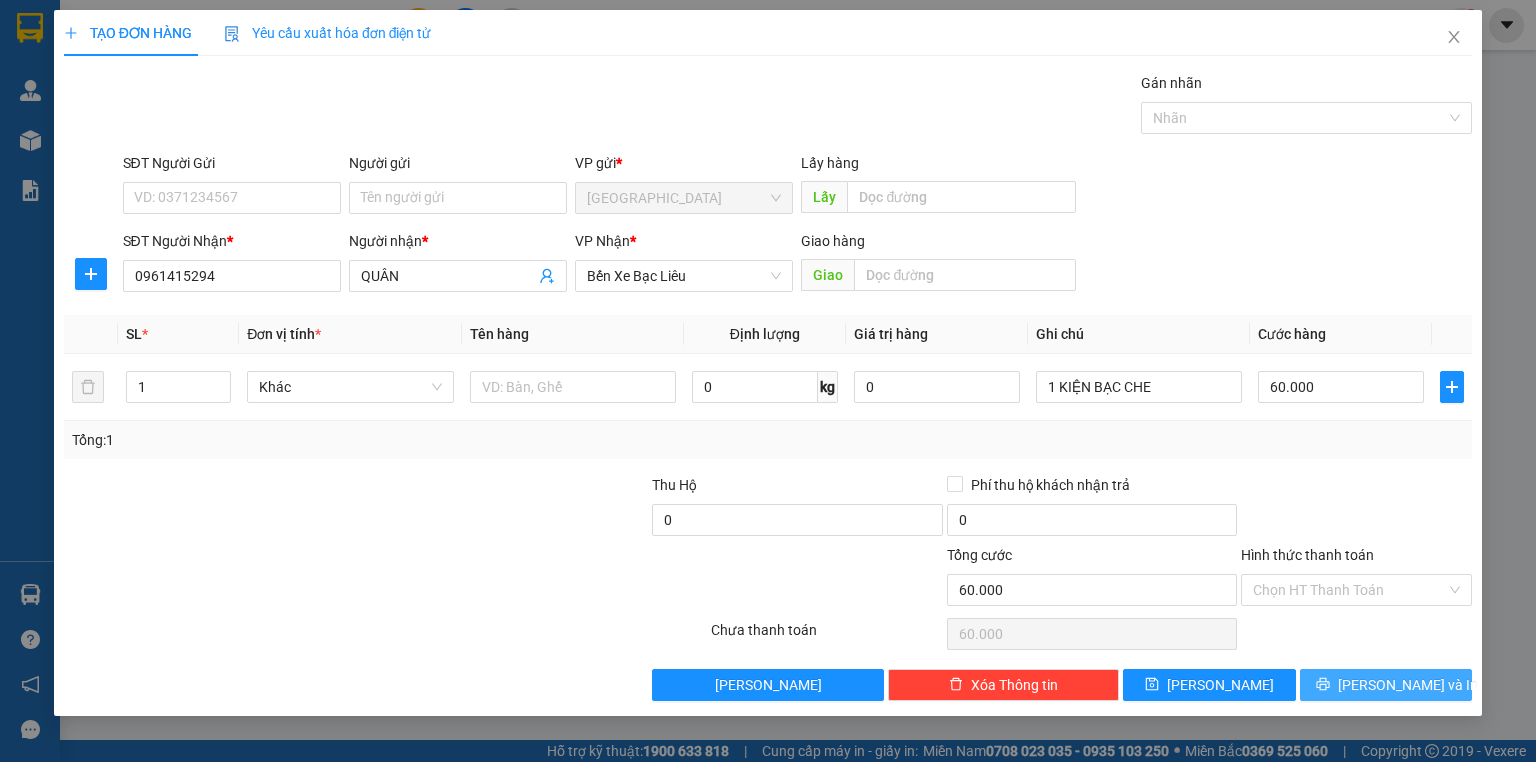 click on "[PERSON_NAME] và In" at bounding box center [1386, 685] 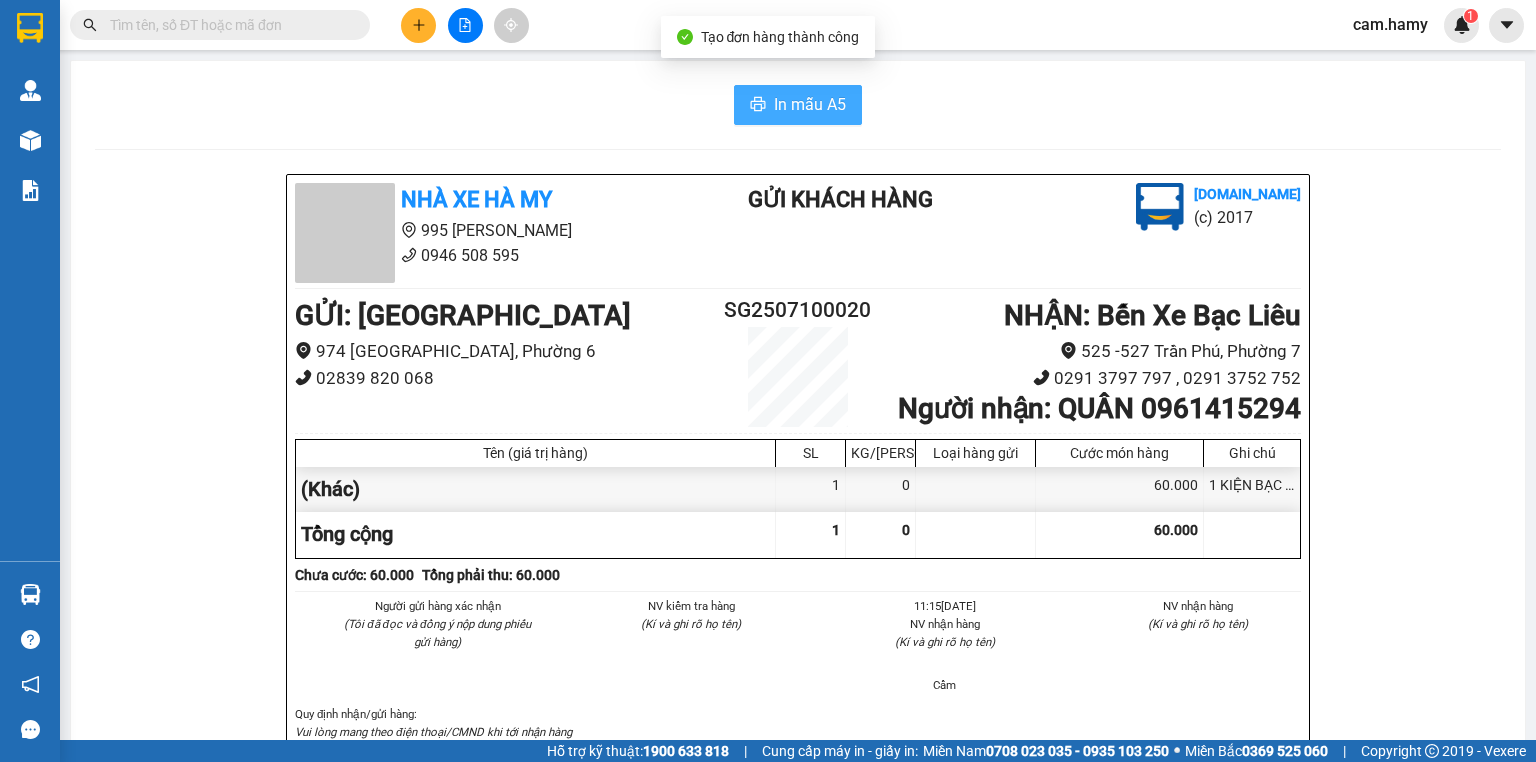 drag, startPoint x: 740, startPoint y: 95, endPoint x: 1005, endPoint y: 122, distance: 266.37192 